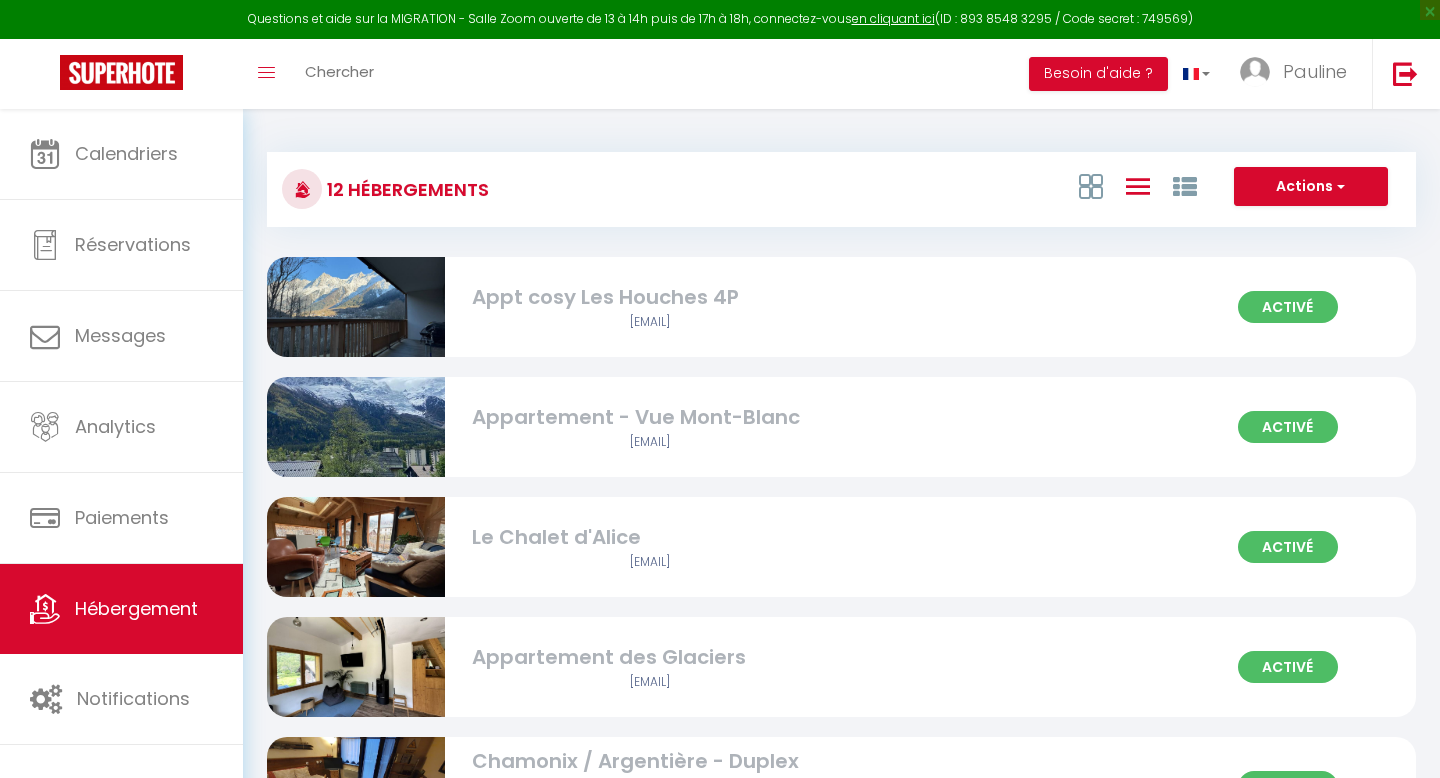 scroll, scrollTop: 0, scrollLeft: 0, axis: both 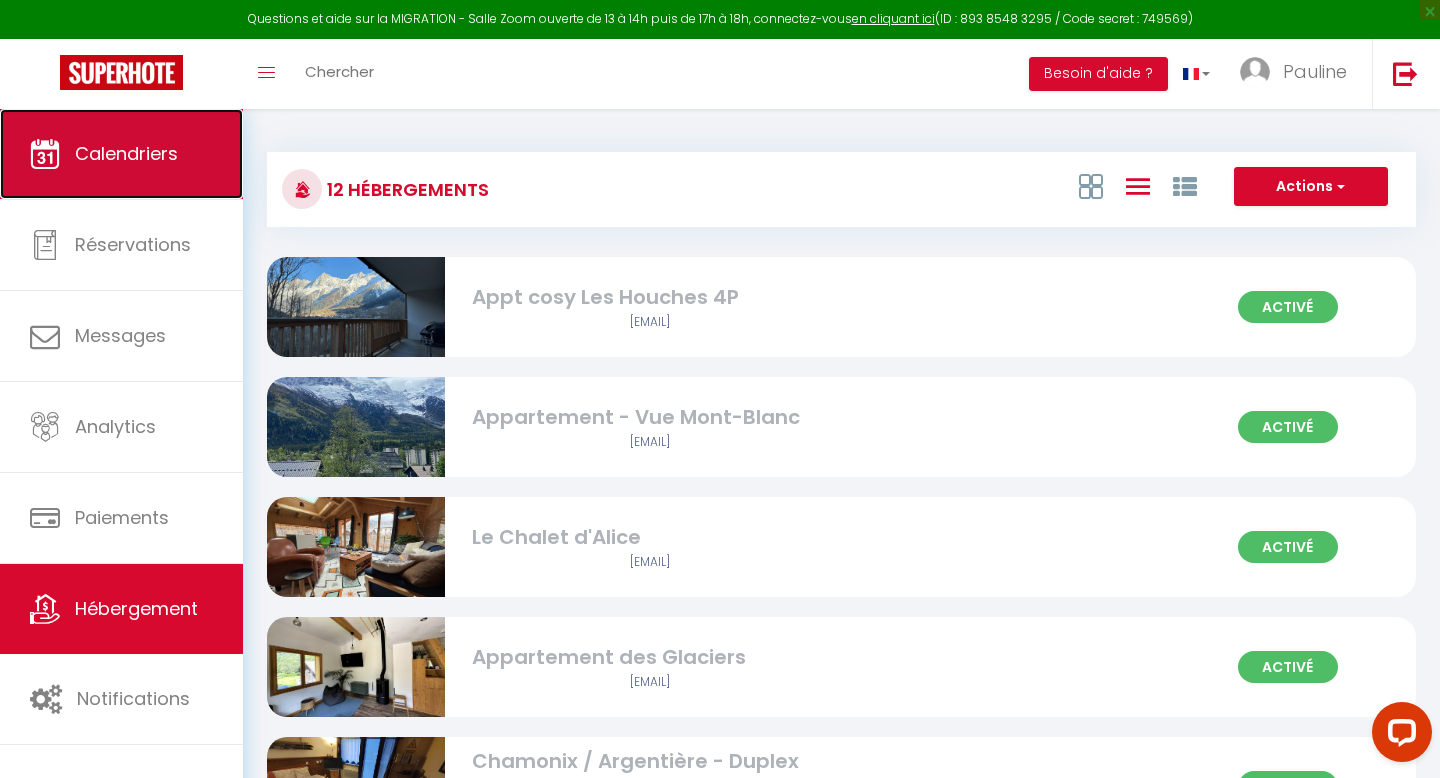 click on "Calendriers" at bounding box center (121, 154) 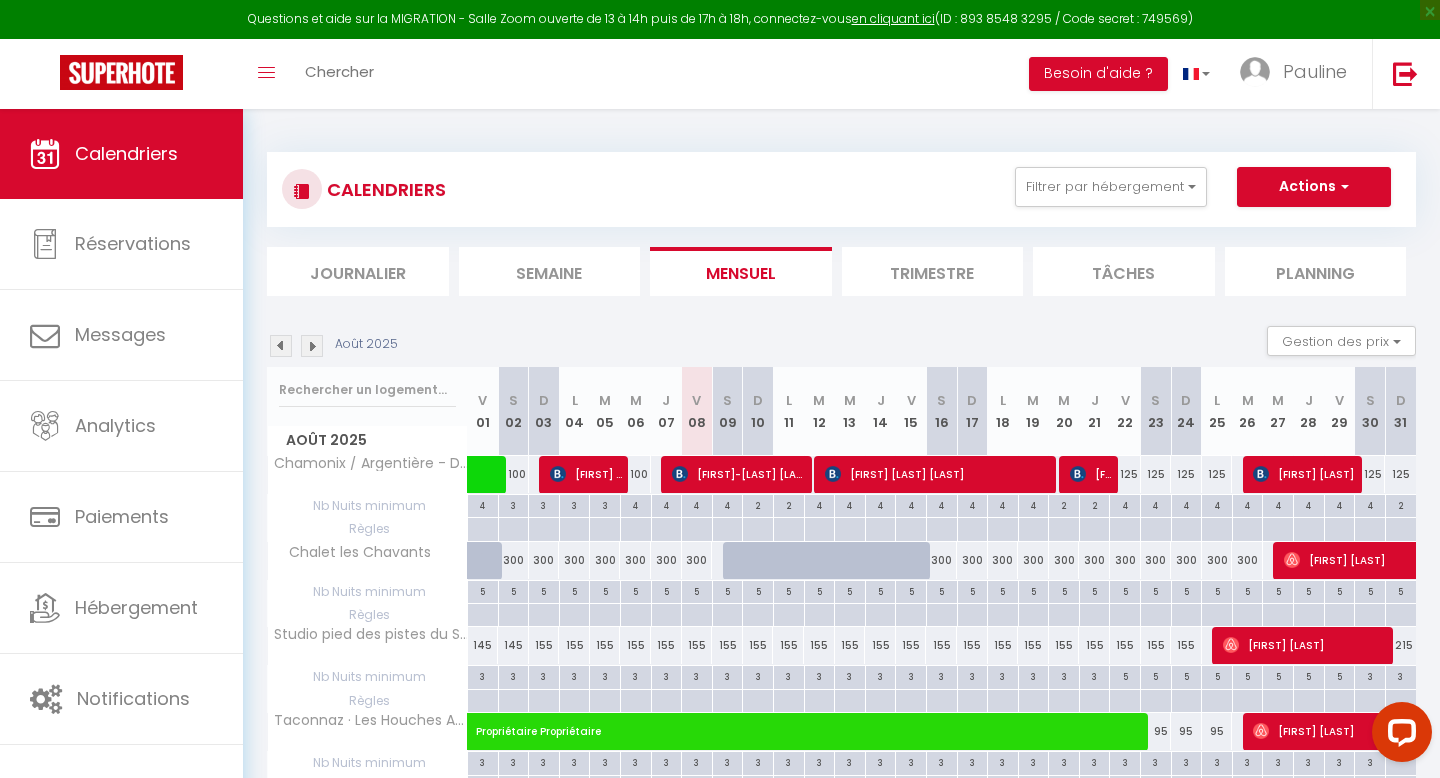 click at bounding box center (312, 346) 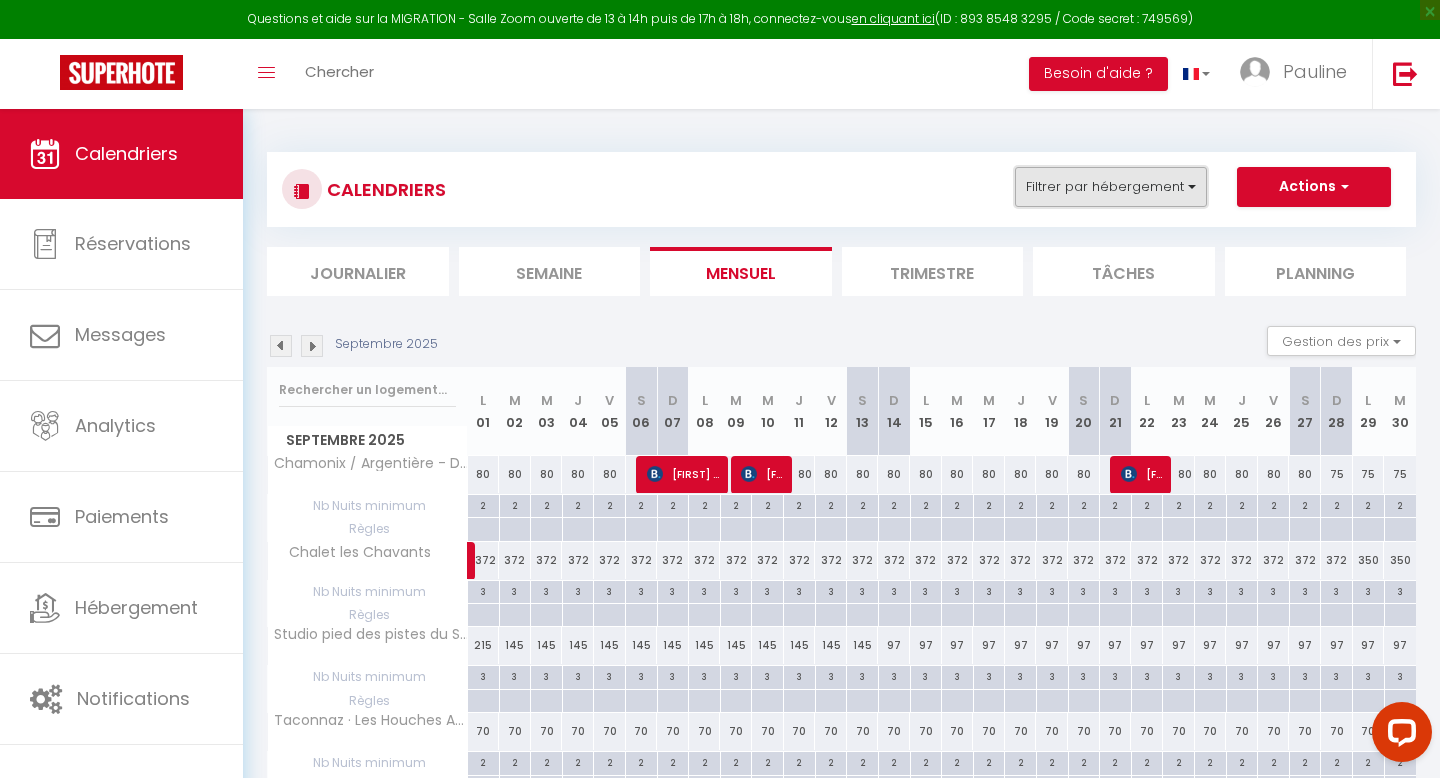 click on "Filtrer par hébergement" at bounding box center [1111, 187] 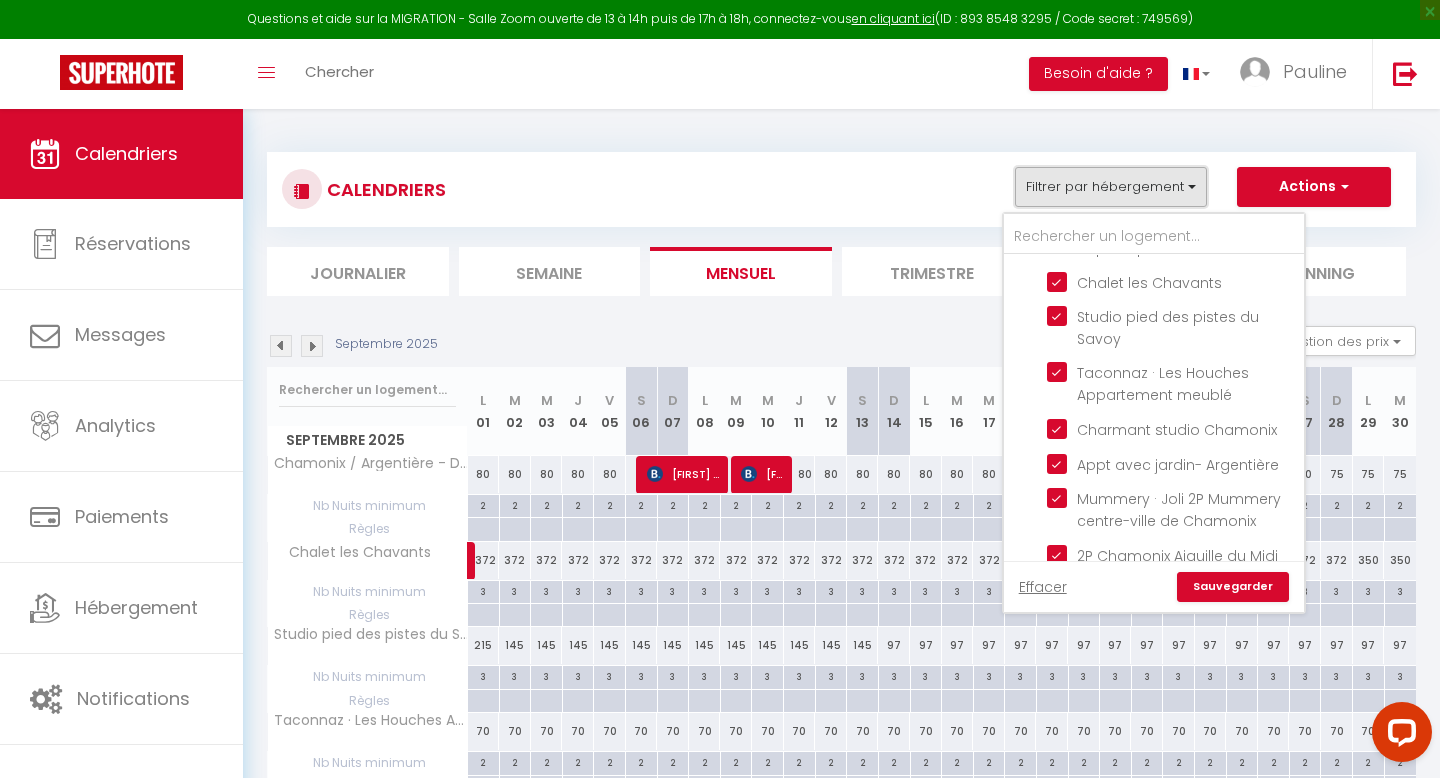 scroll, scrollTop: 245, scrollLeft: 0, axis: vertical 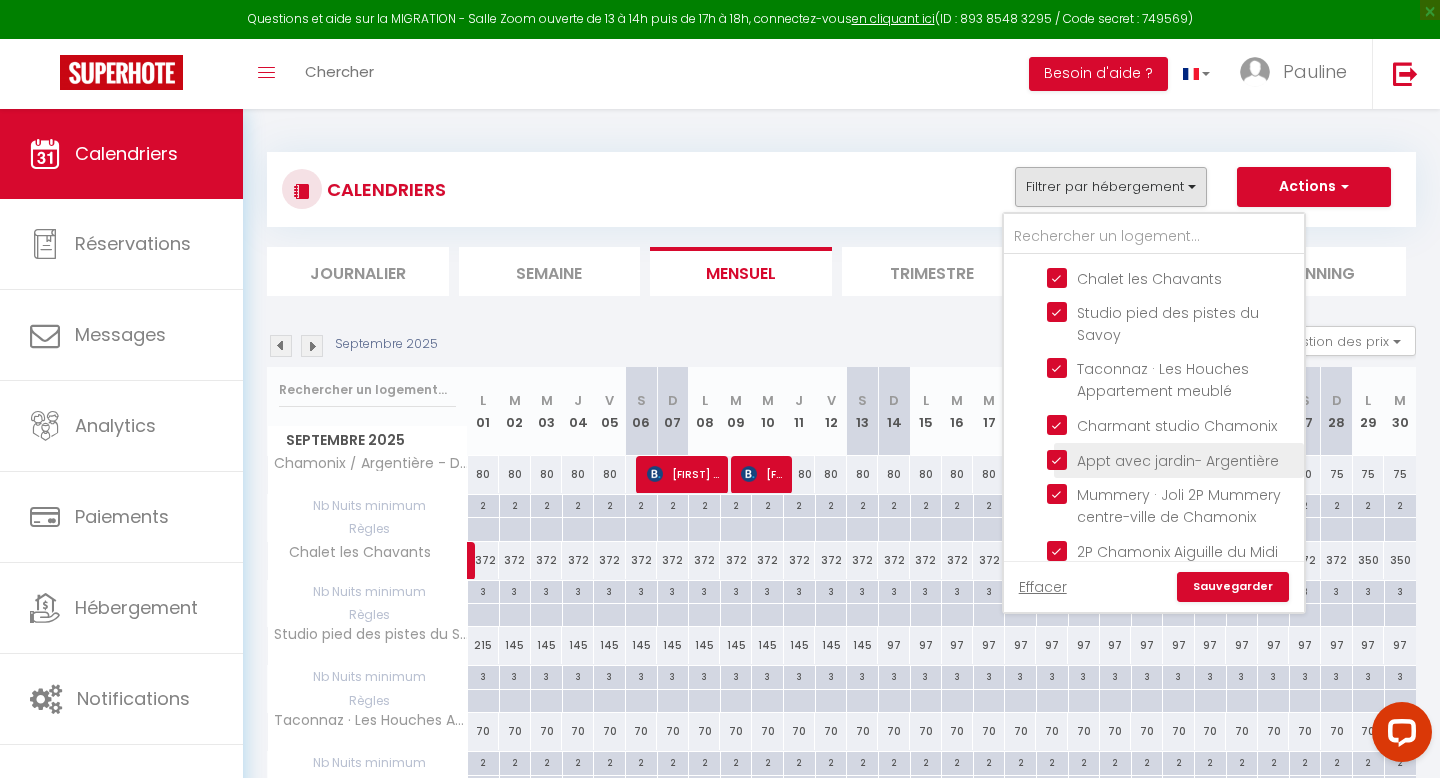 click on "Appt avec jardin- Argentière" at bounding box center [1172, 459] 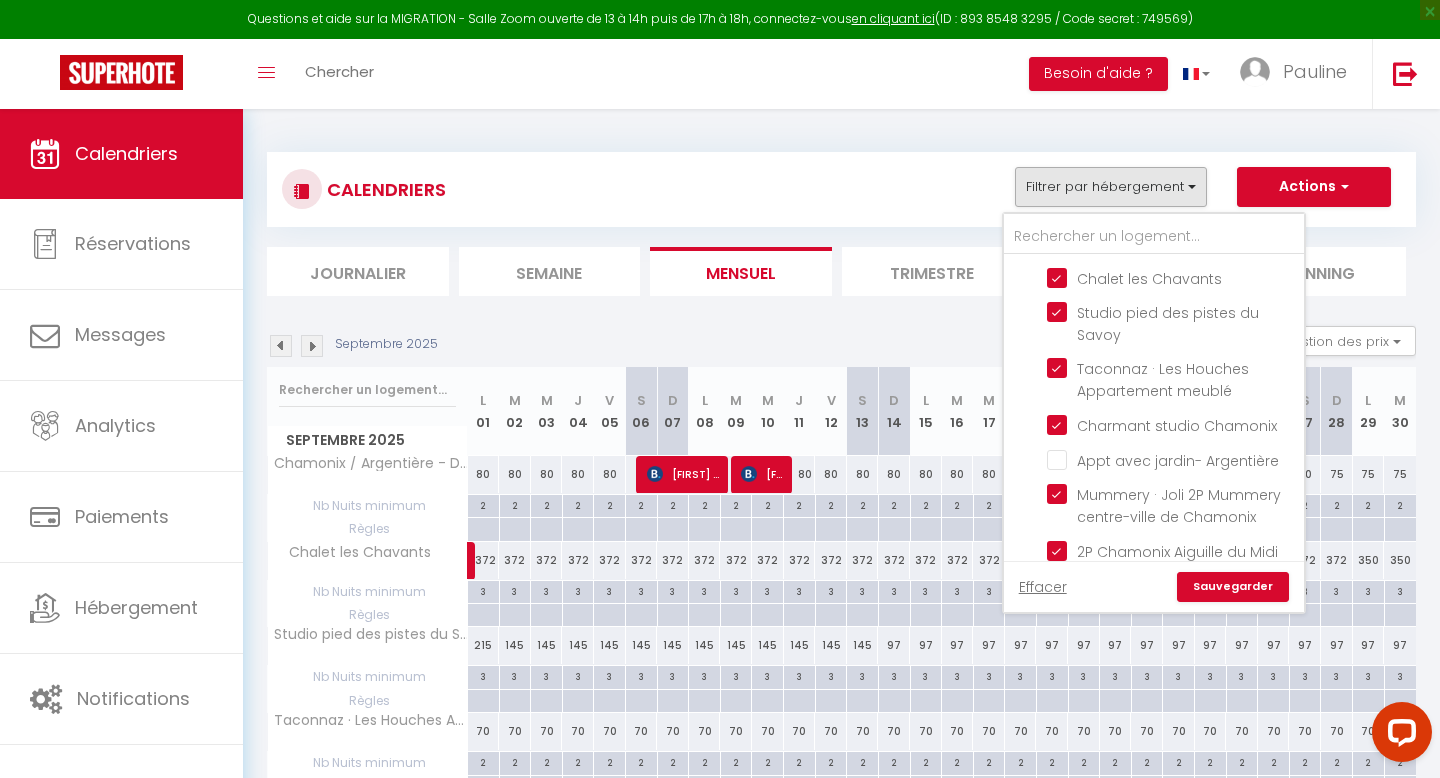click on "Tous       Appt cosy Les Houches 4P     Appartement  - Vue Mont-Blanc     Le Chalet d'Alice     Appartement des Glaciers     Chamonix / Argentière - Duplex 6p     Chalet les Chavants     Studio pied des pistes du Savoy     Taconnaz · Les Houches Appartement  meublé     Charmant studio Chamonix     Appt avec jardin- Argentière     Mummery  · Joli 2P Mummery centre-ville de Chamonix     2P Chamonix Aiguille du Midi" at bounding box center [1154, 294] 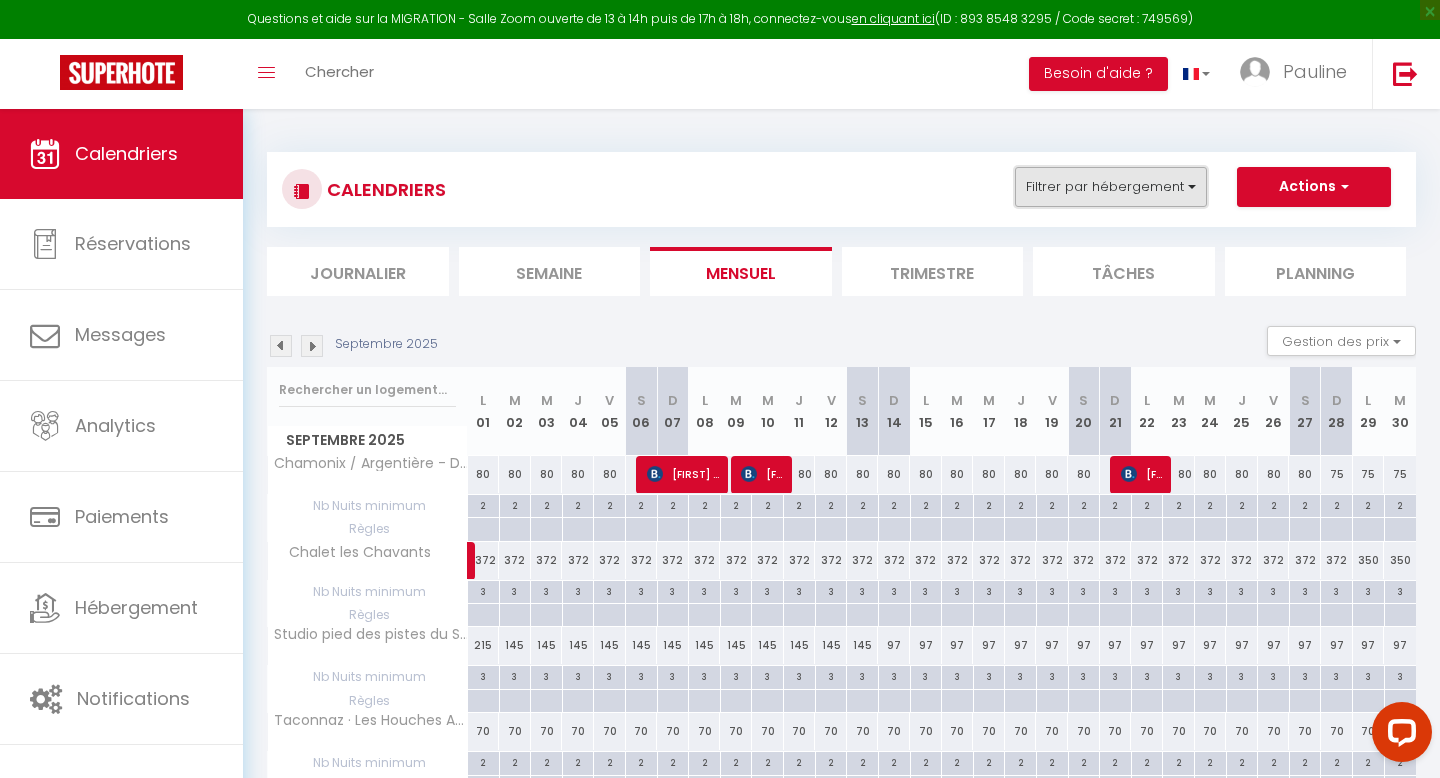 click on "Filtrer par hébergement" at bounding box center (1111, 187) 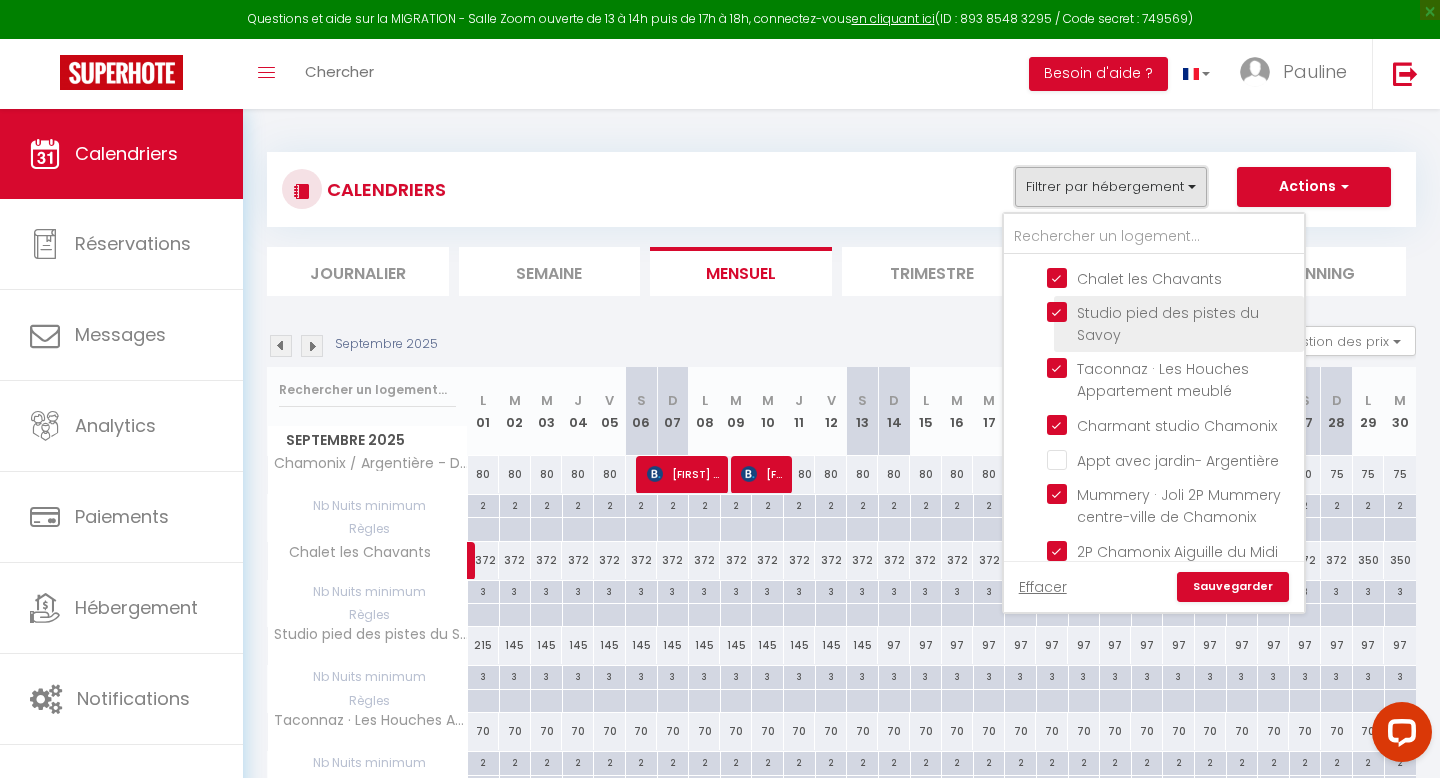scroll, scrollTop: 0, scrollLeft: 0, axis: both 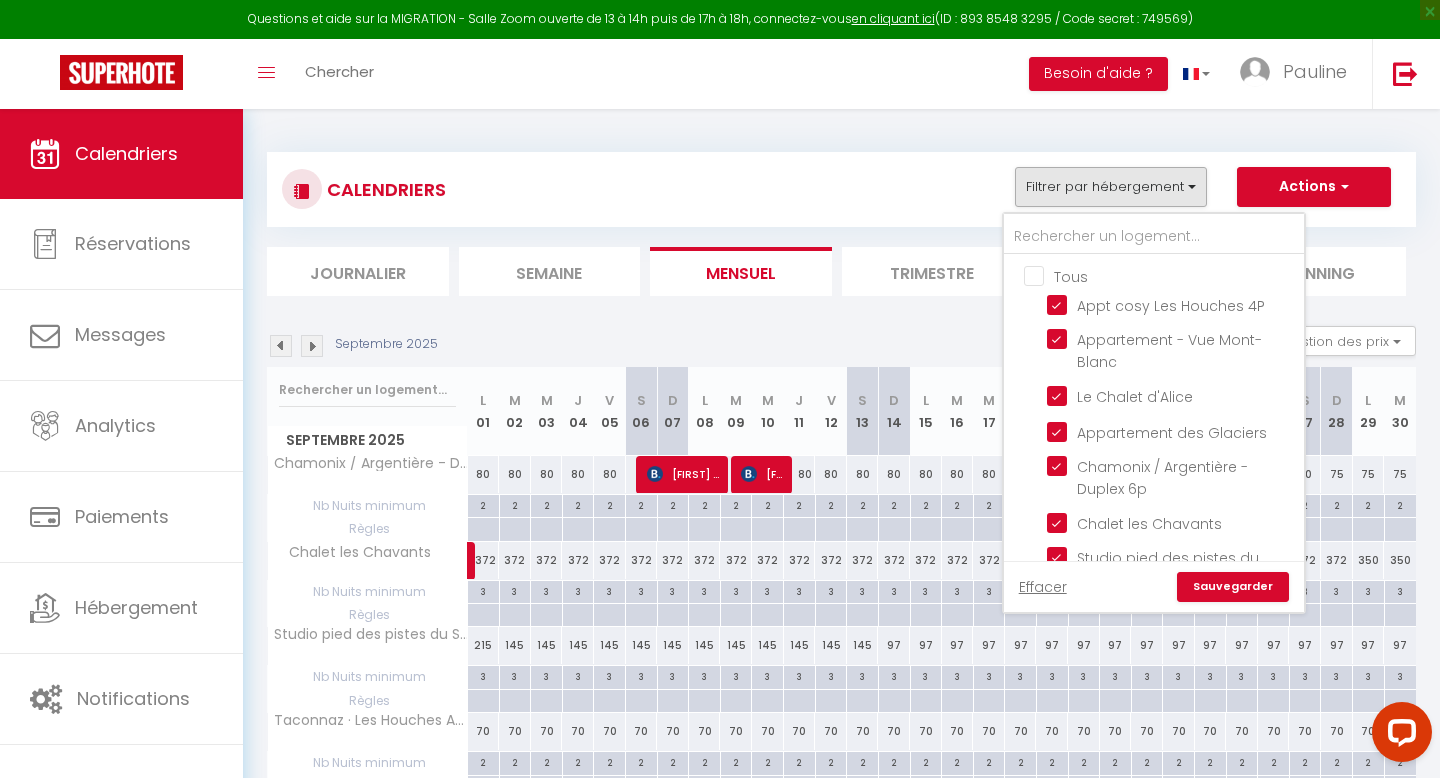 click on "Tous" at bounding box center (1174, 275) 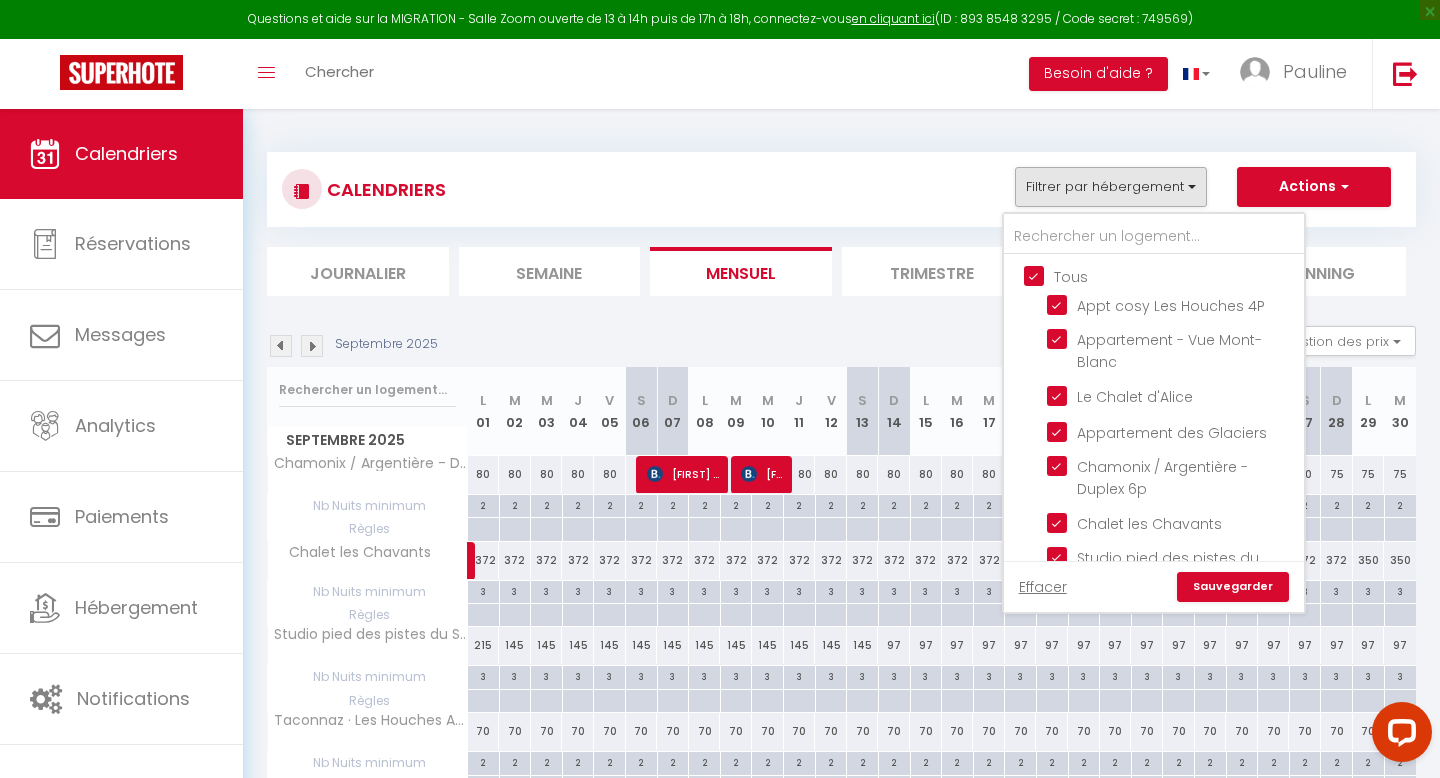 checkbox on "true" 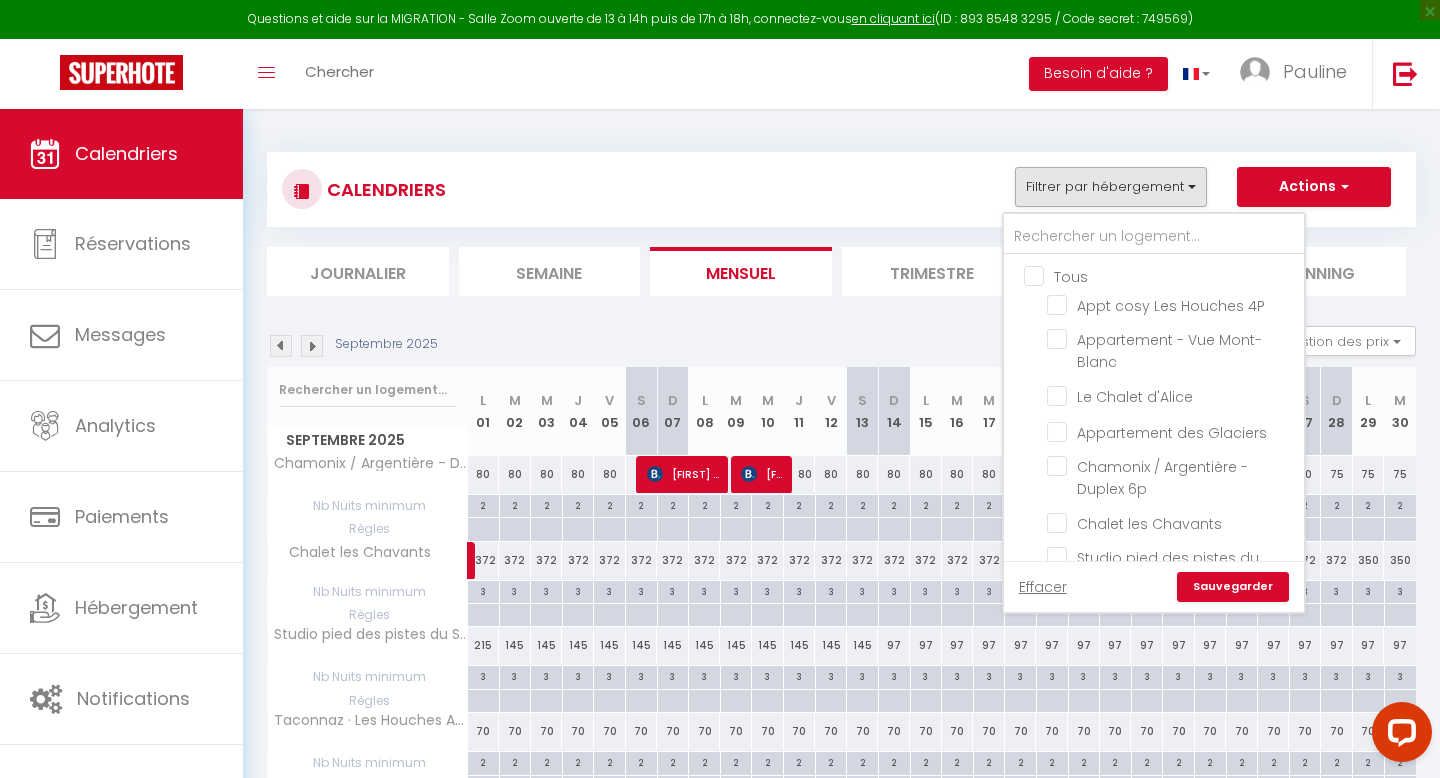 checkbox on "false" 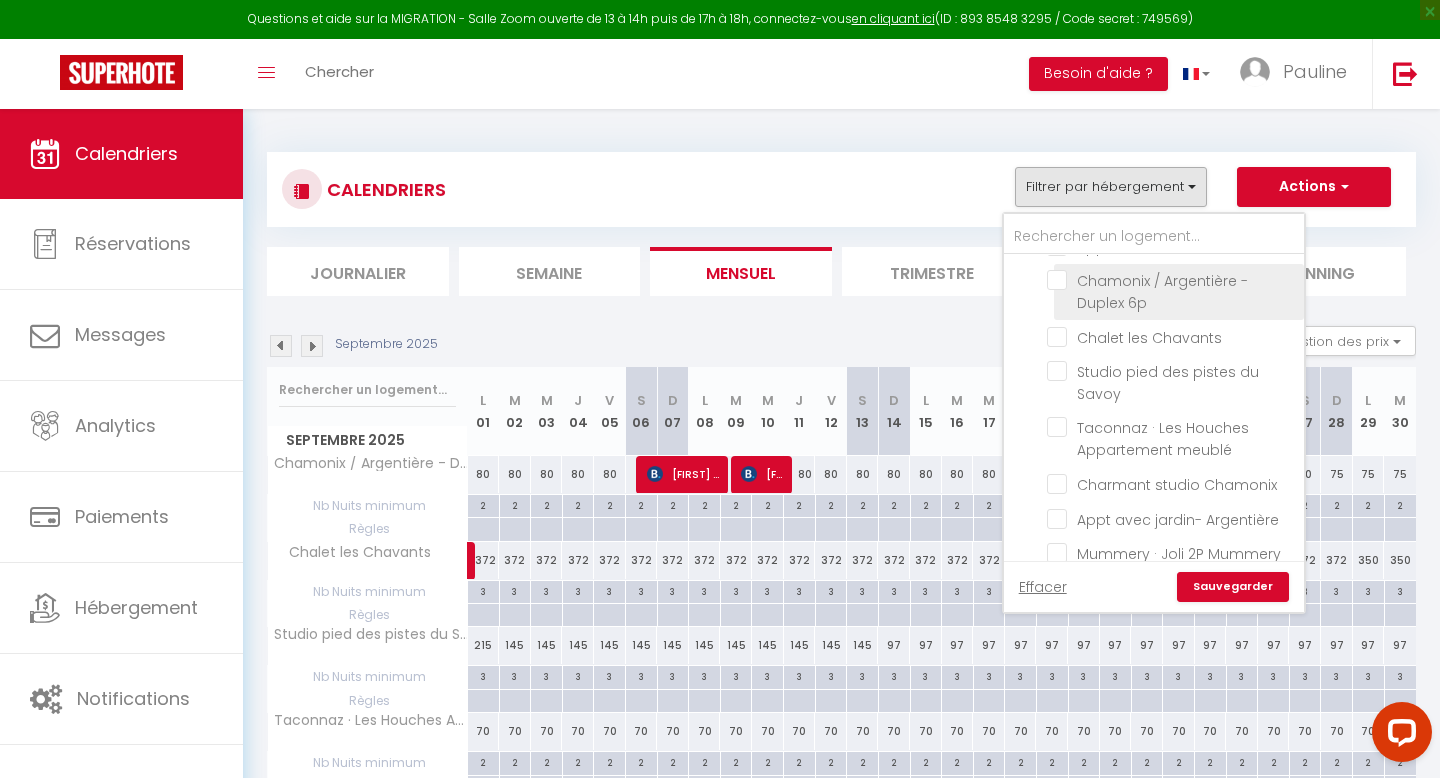scroll, scrollTop: 259, scrollLeft: 0, axis: vertical 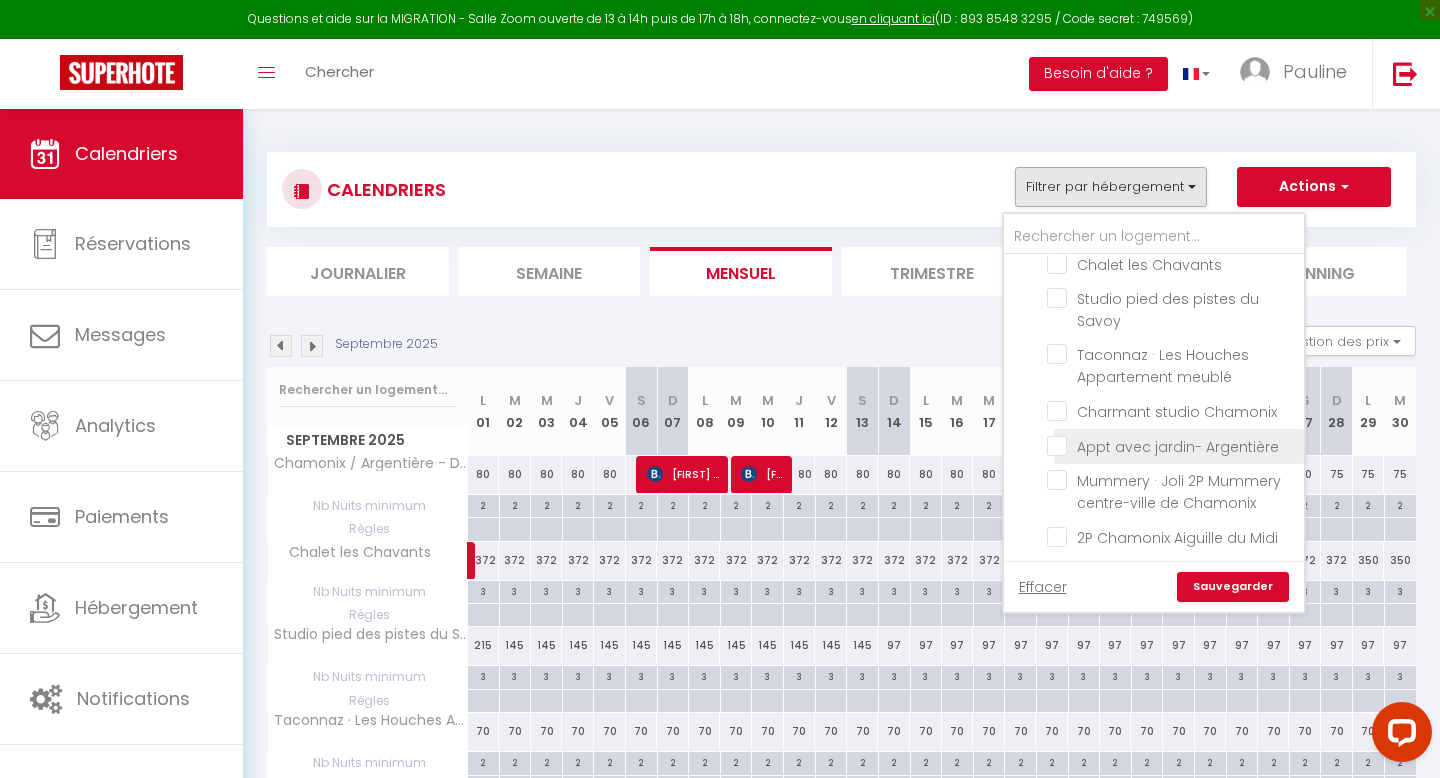 click on "Appt avec jardin- Argentière" at bounding box center [1172, 445] 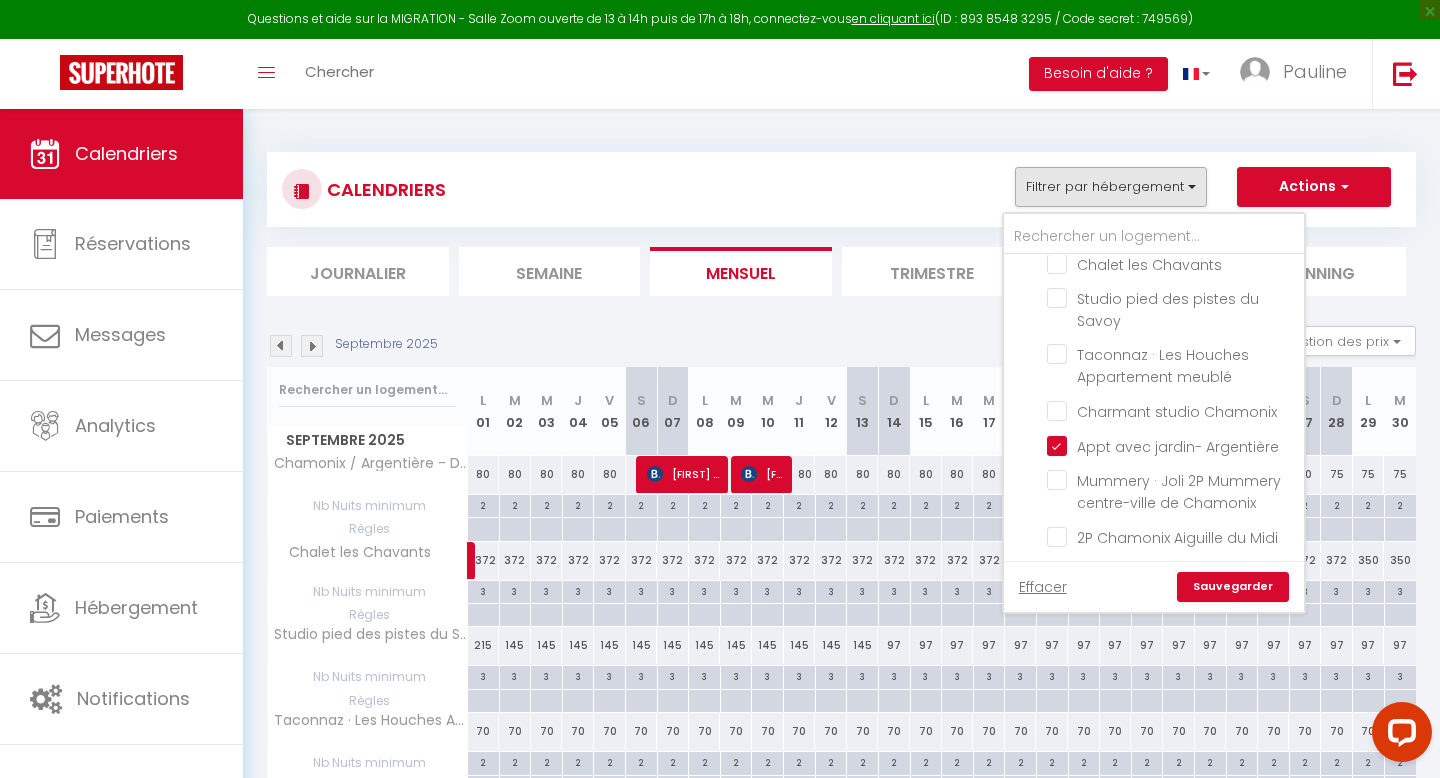 click on "Sauvegarder" at bounding box center [1233, 587] 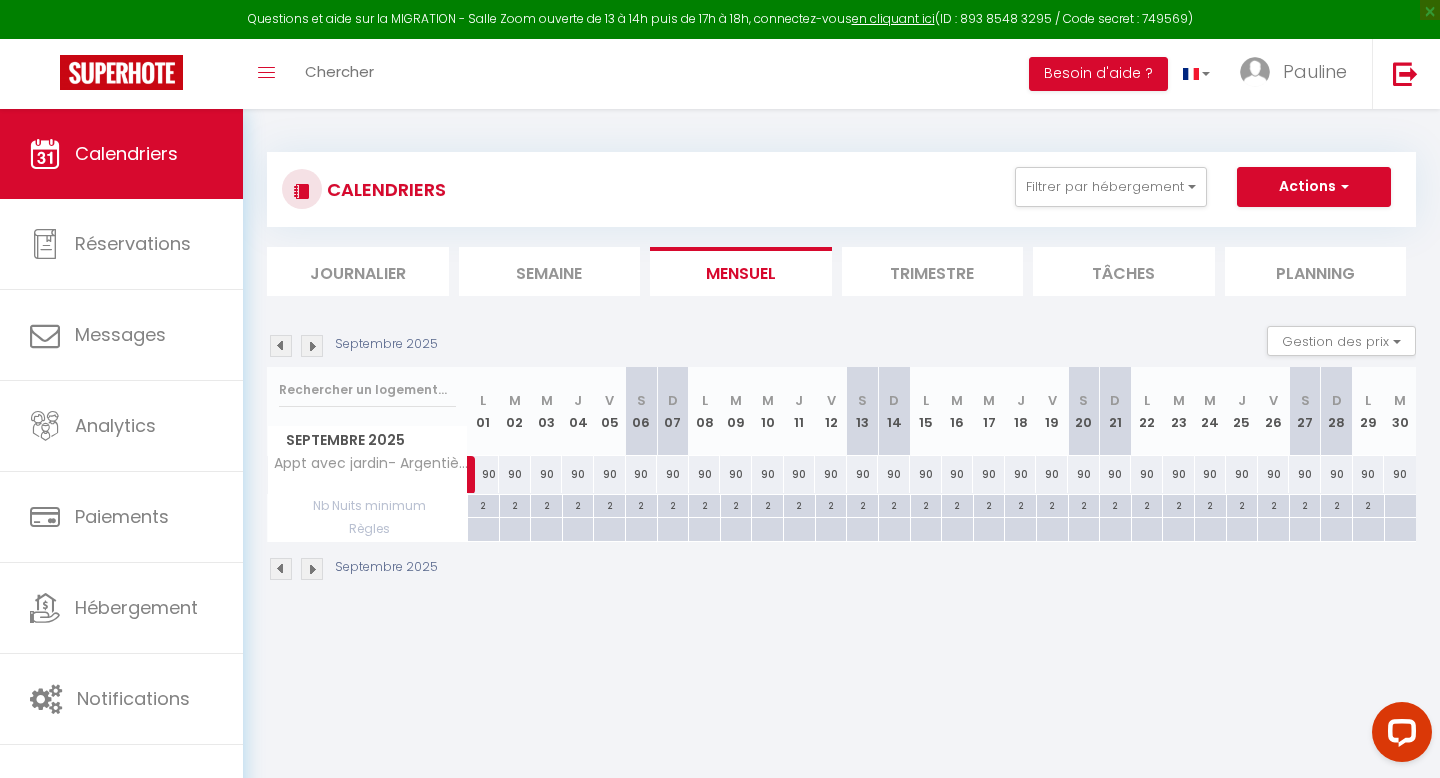 click at bounding box center (312, 346) 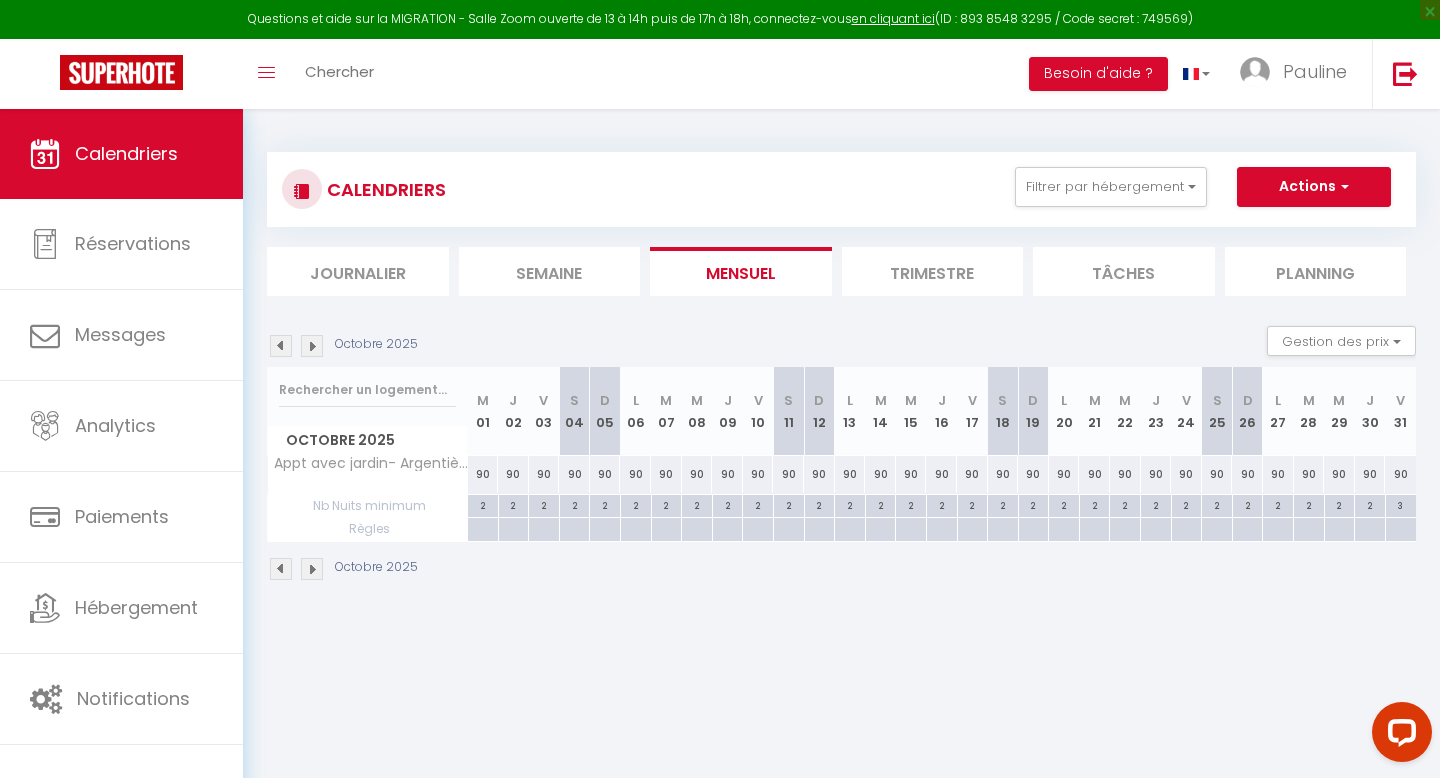 click at bounding box center [312, 346] 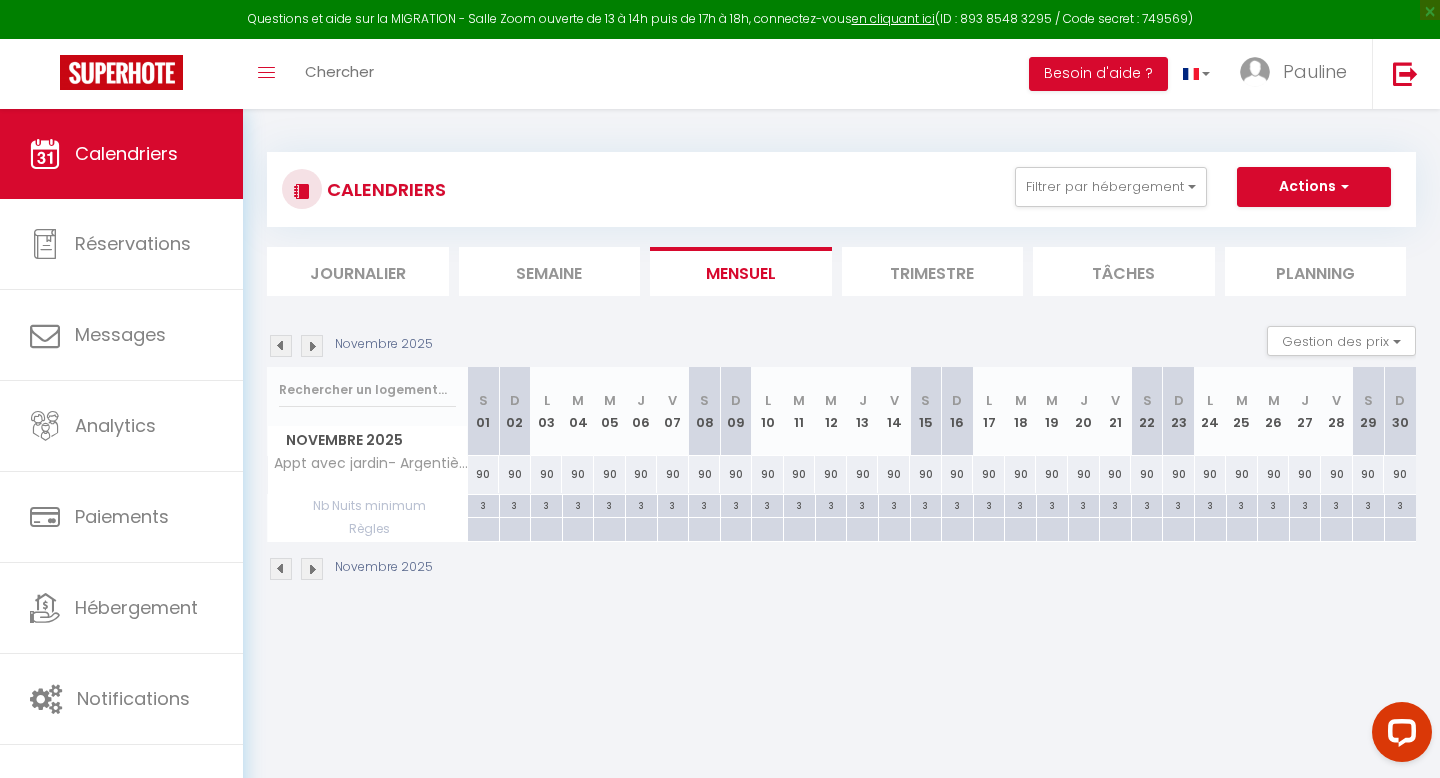 click at bounding box center [312, 346] 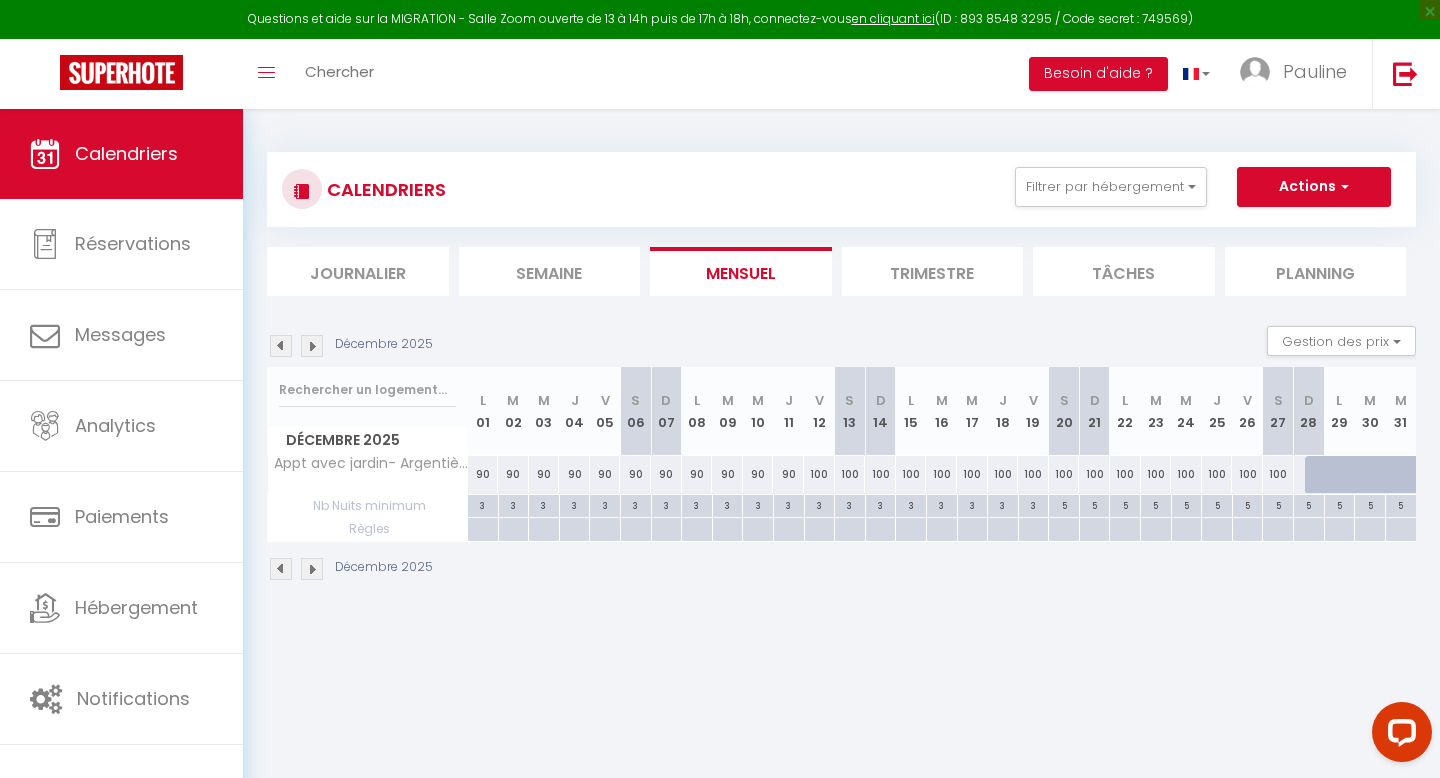 click at bounding box center [312, 346] 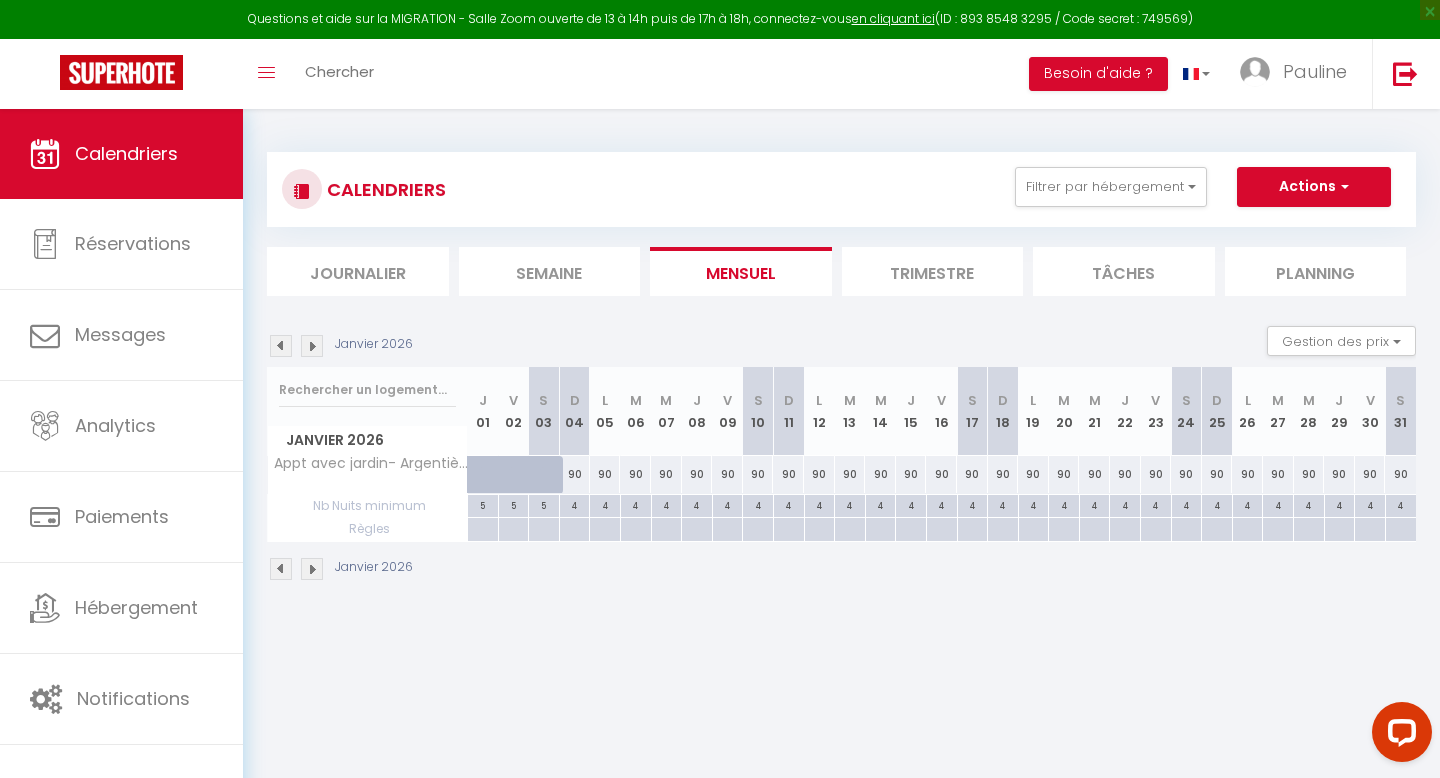 click at bounding box center [281, 346] 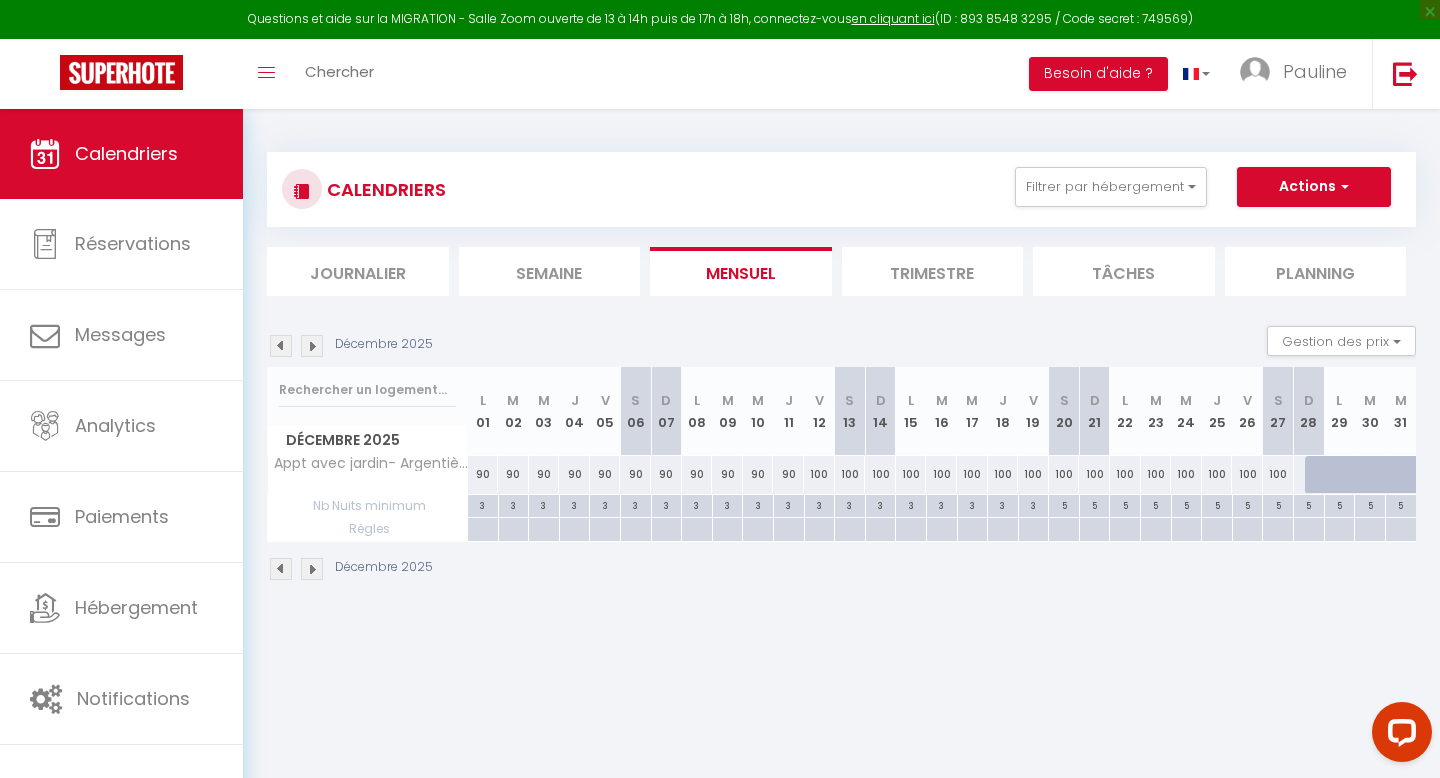 click at bounding box center [1320, 475] 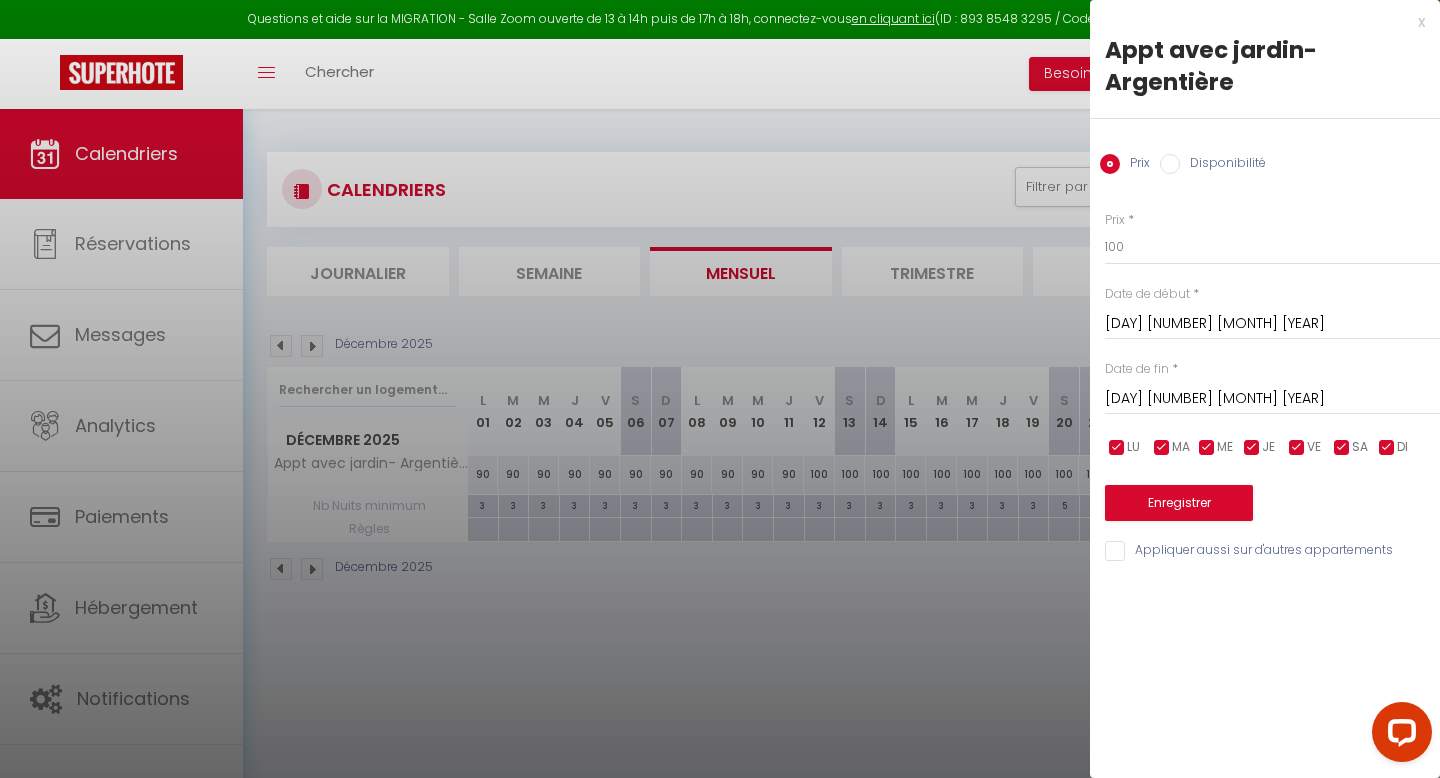 click on "[DAY] [DATE] [MONTH] [YEAR]" at bounding box center (1272, 399) 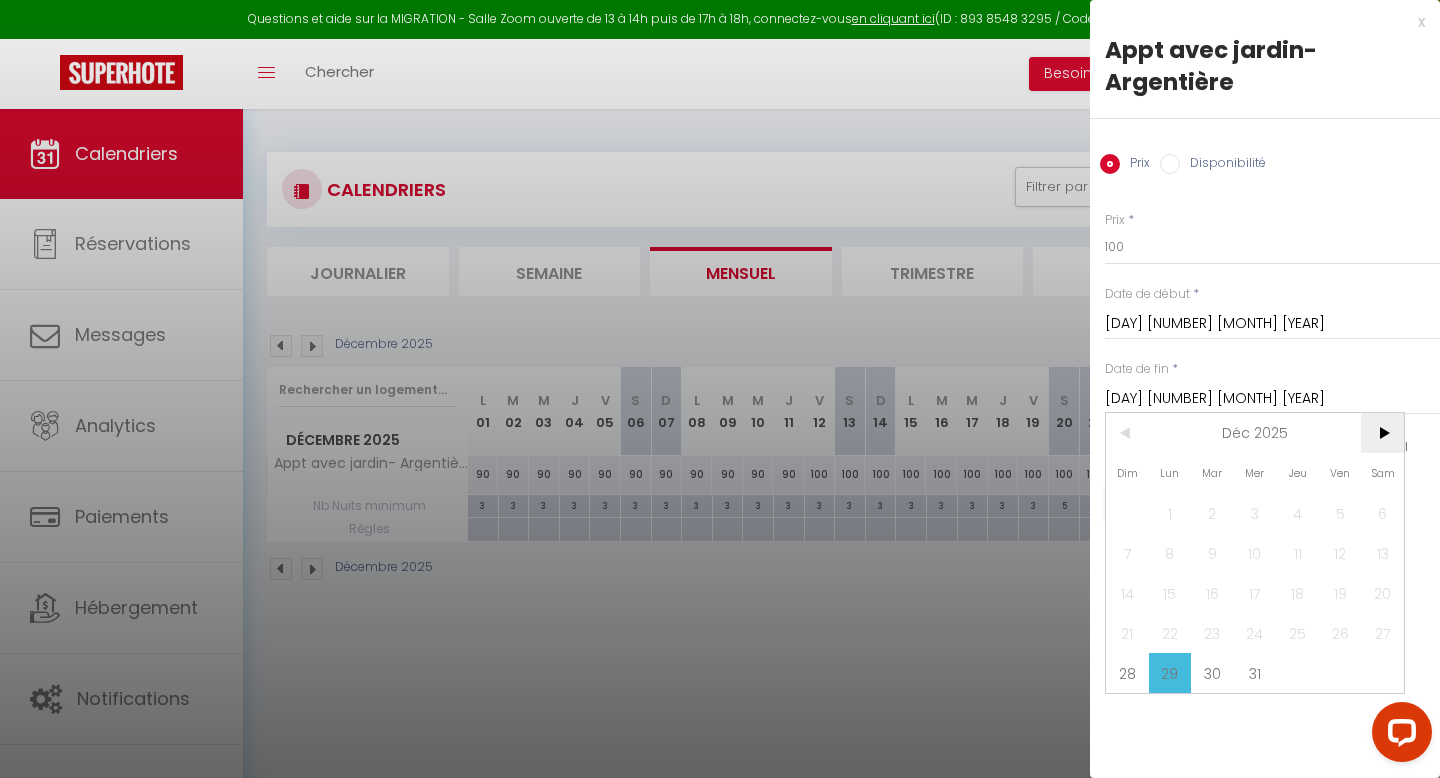 click on ">" at bounding box center [1382, 433] 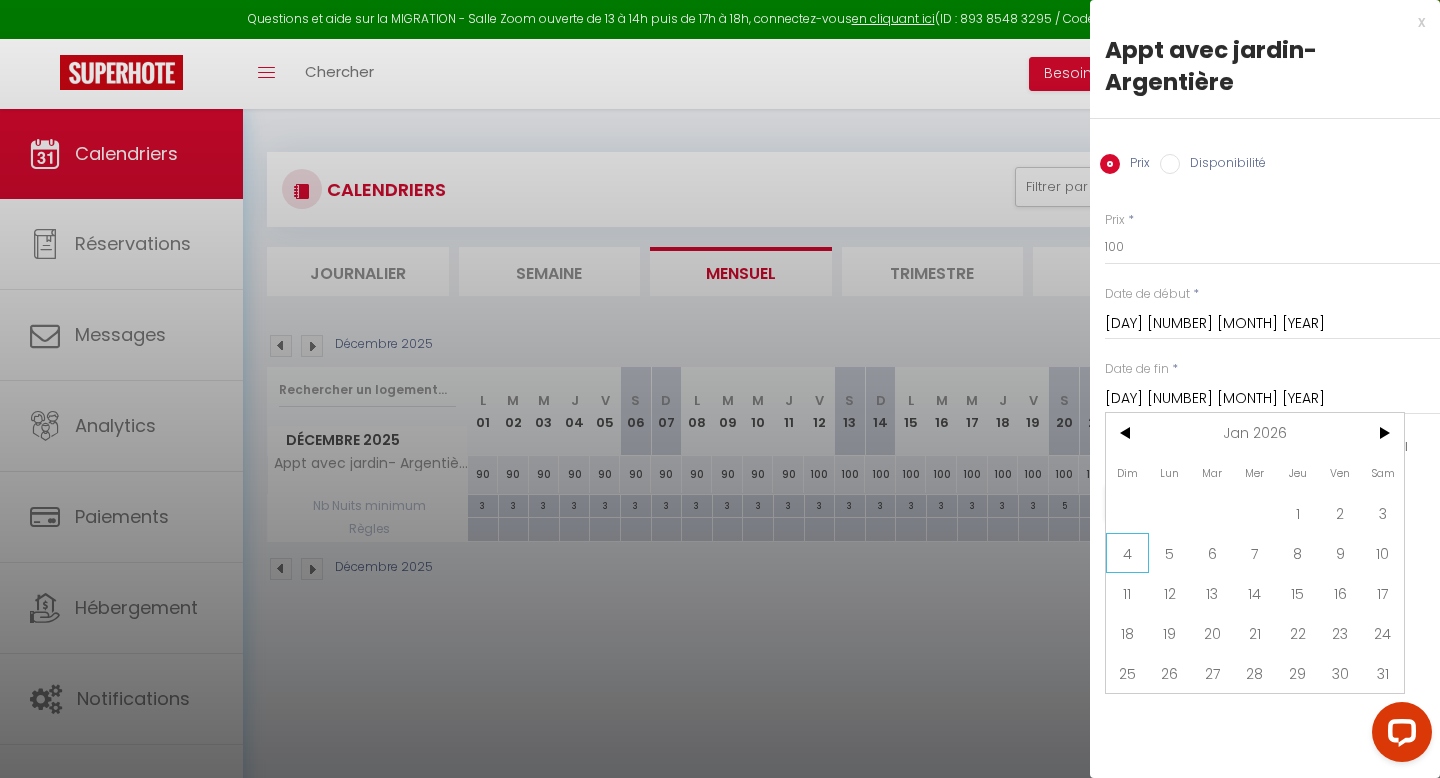 click on "4" at bounding box center [1127, 553] 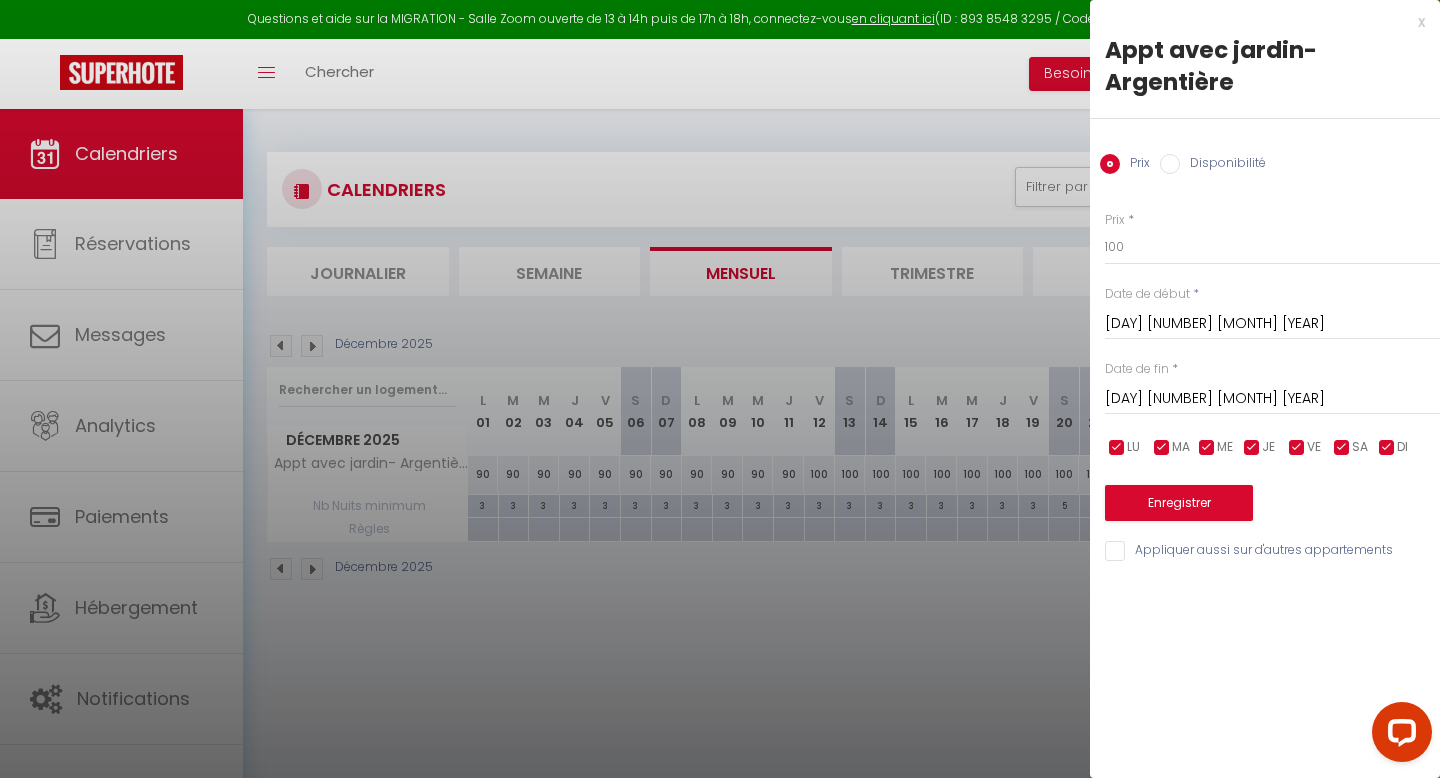 click on "Disponibilité" at bounding box center (1170, 164) 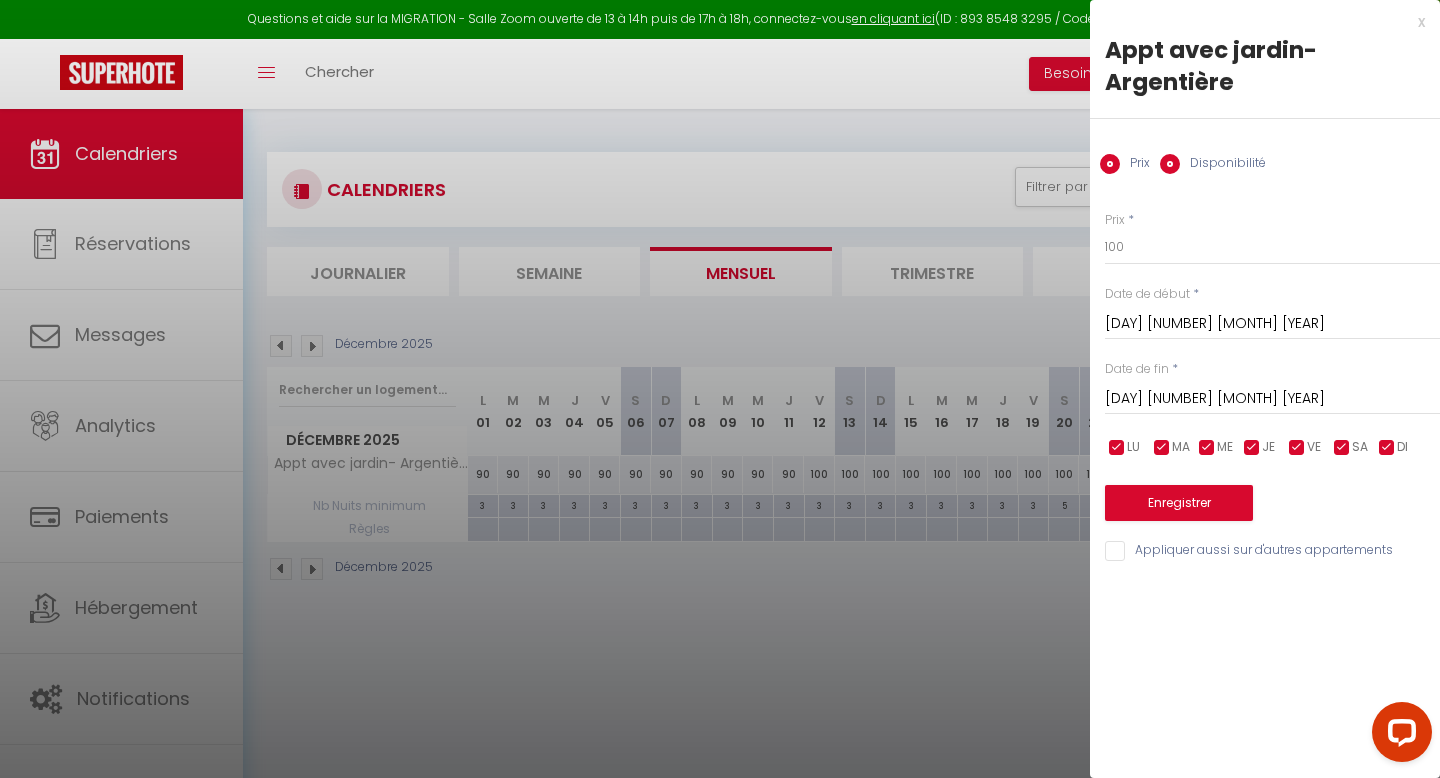 radio on "false" 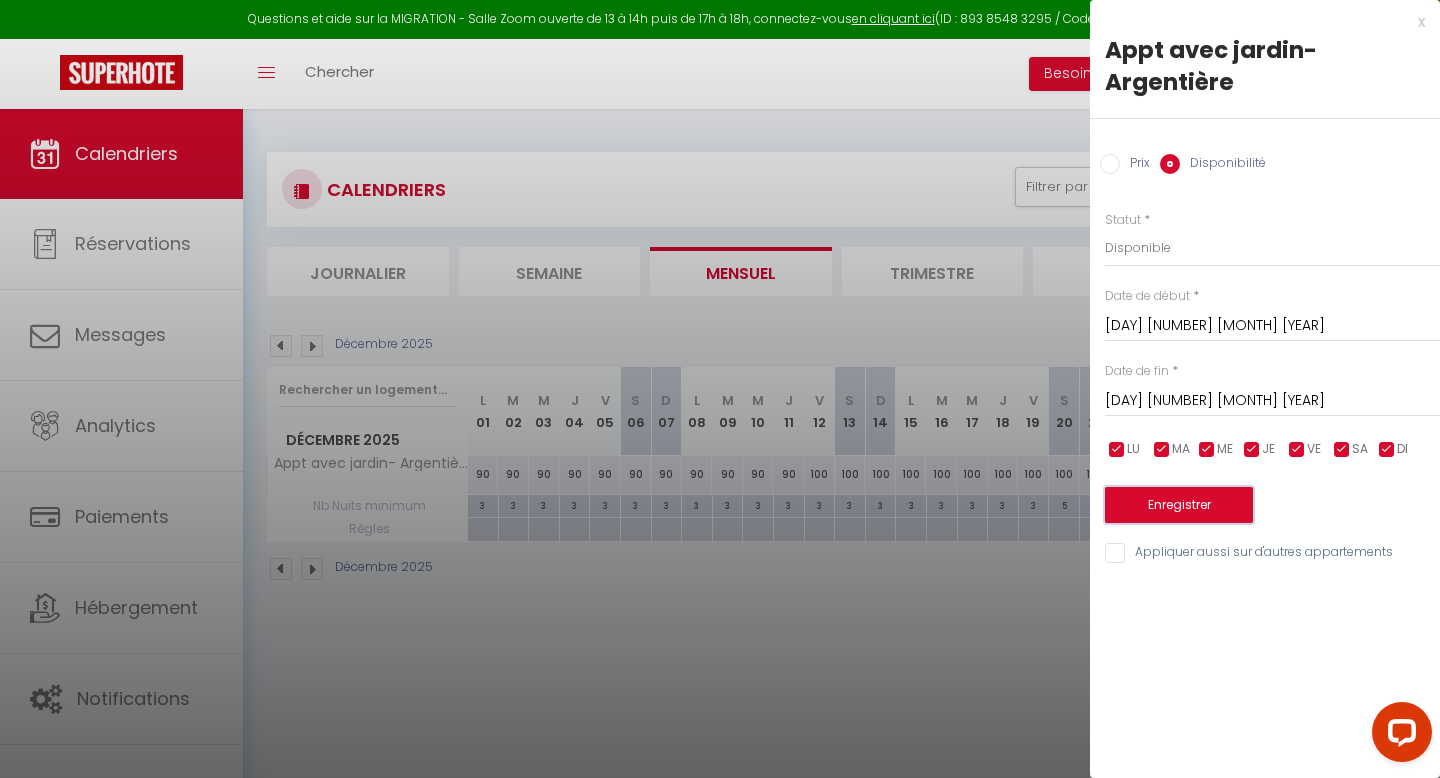 click on "Enregistrer" at bounding box center [1179, 505] 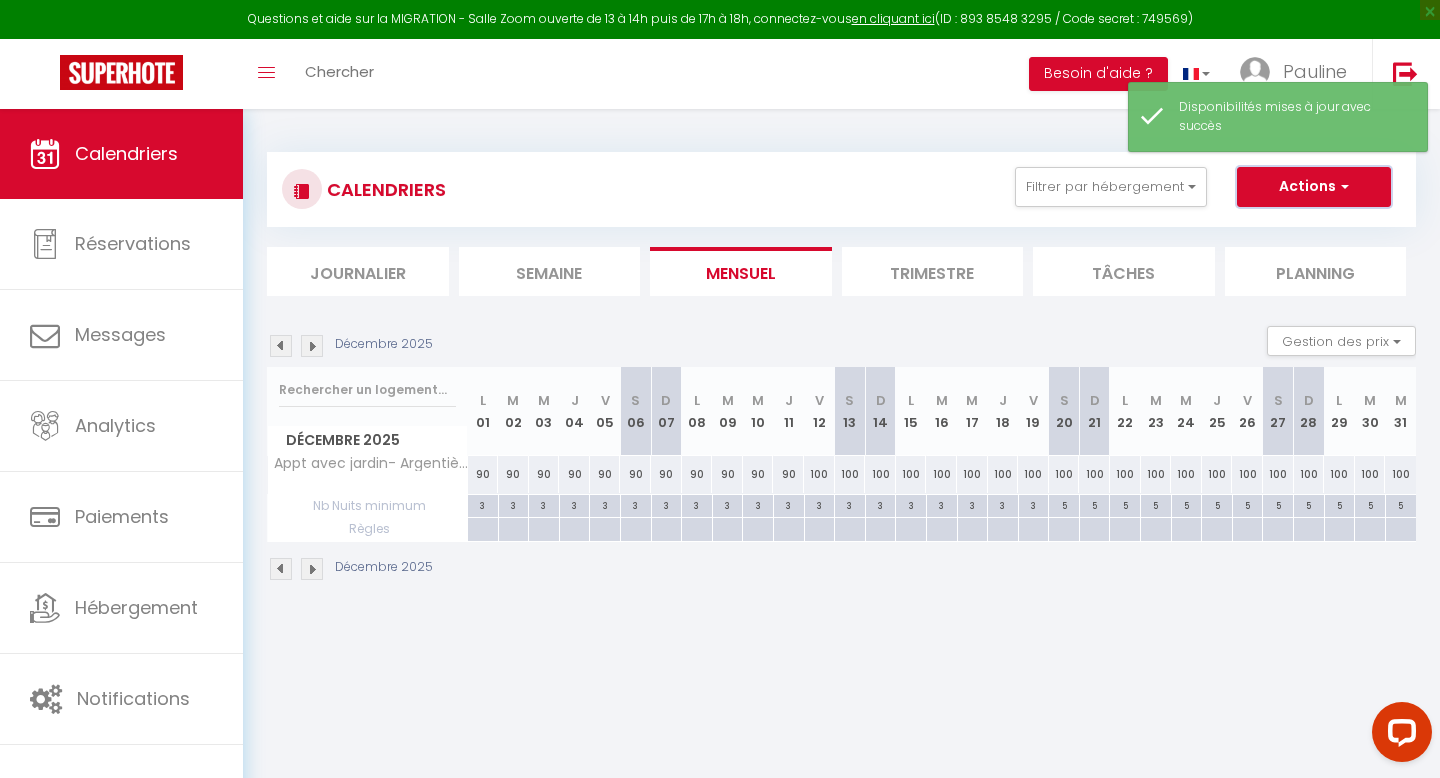 click on "Actions" at bounding box center (1314, 187) 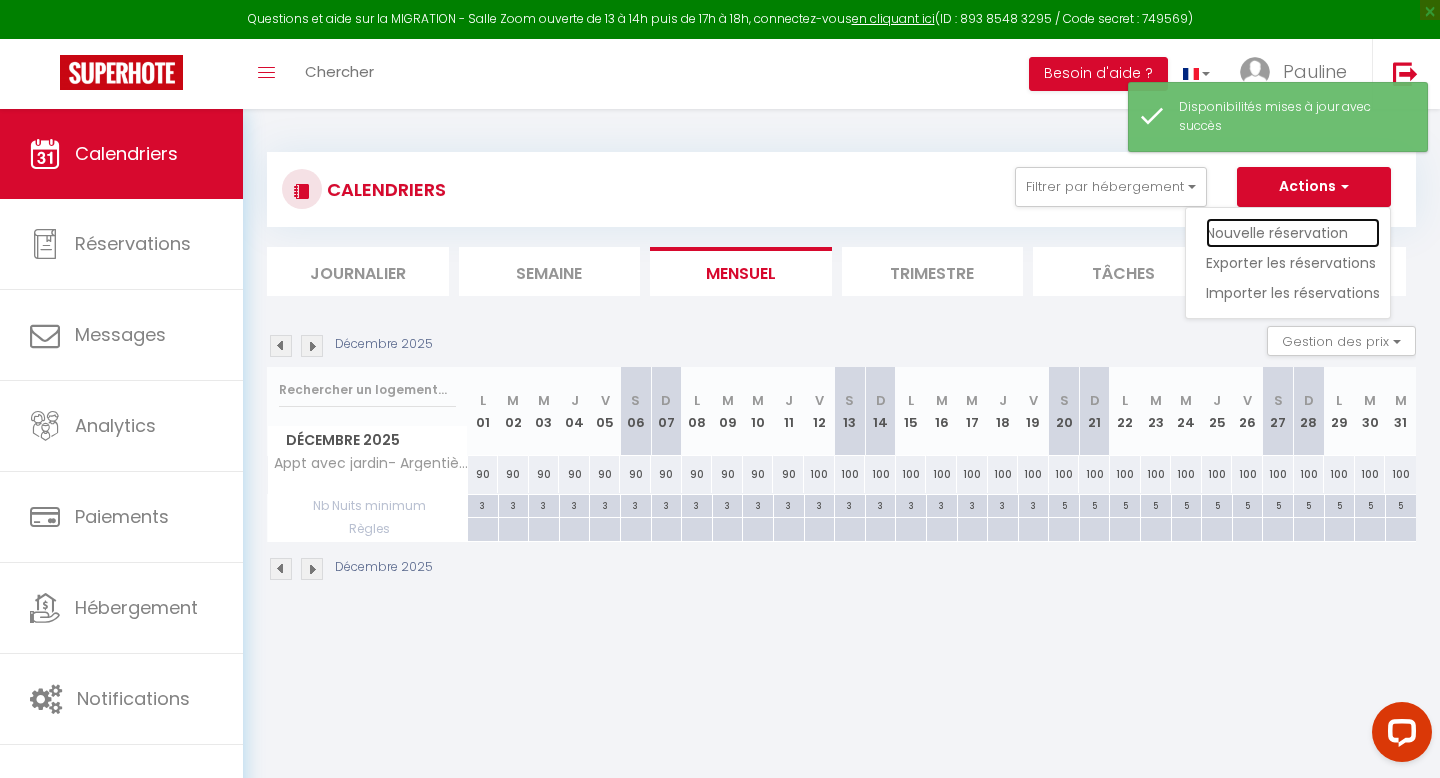 click on "Nouvelle réservation" at bounding box center [1293, 233] 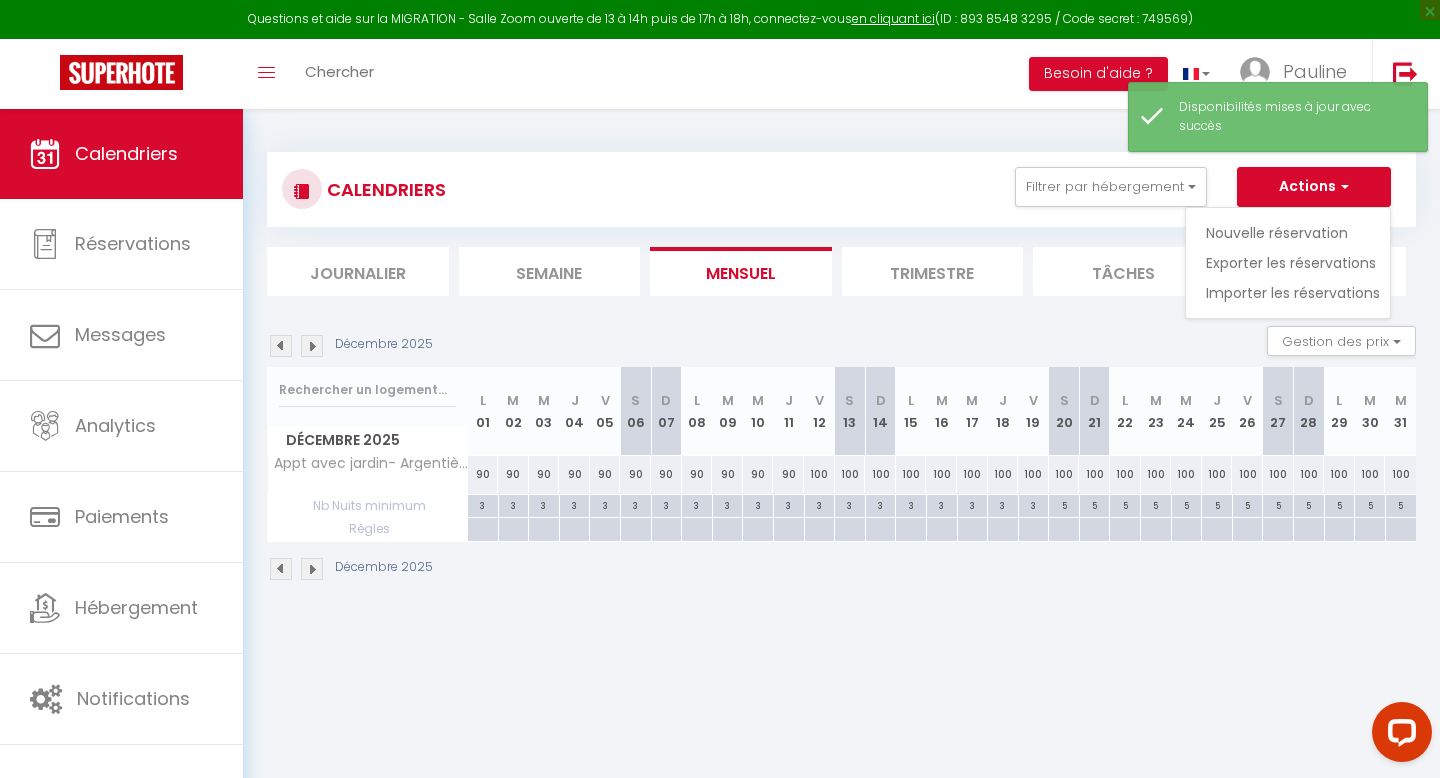 select 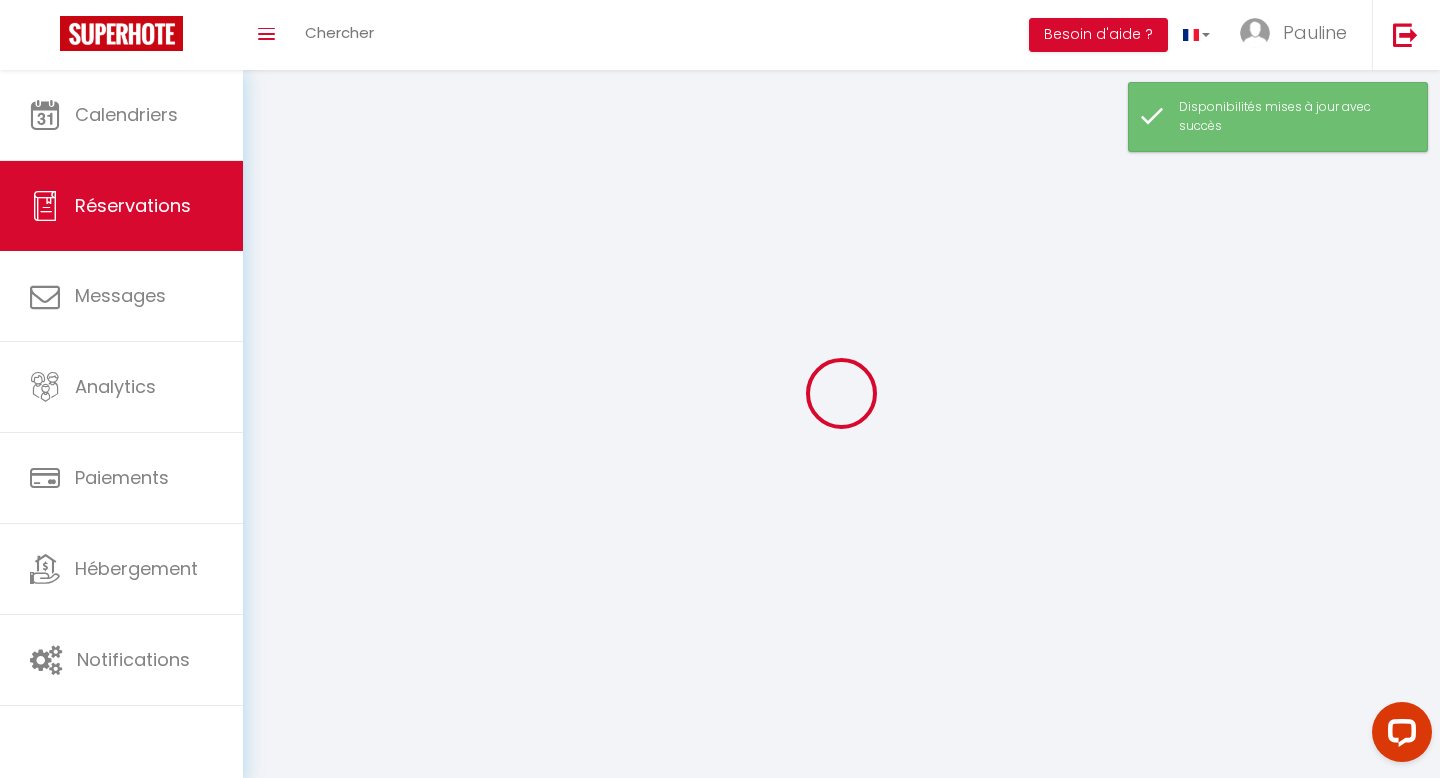 select 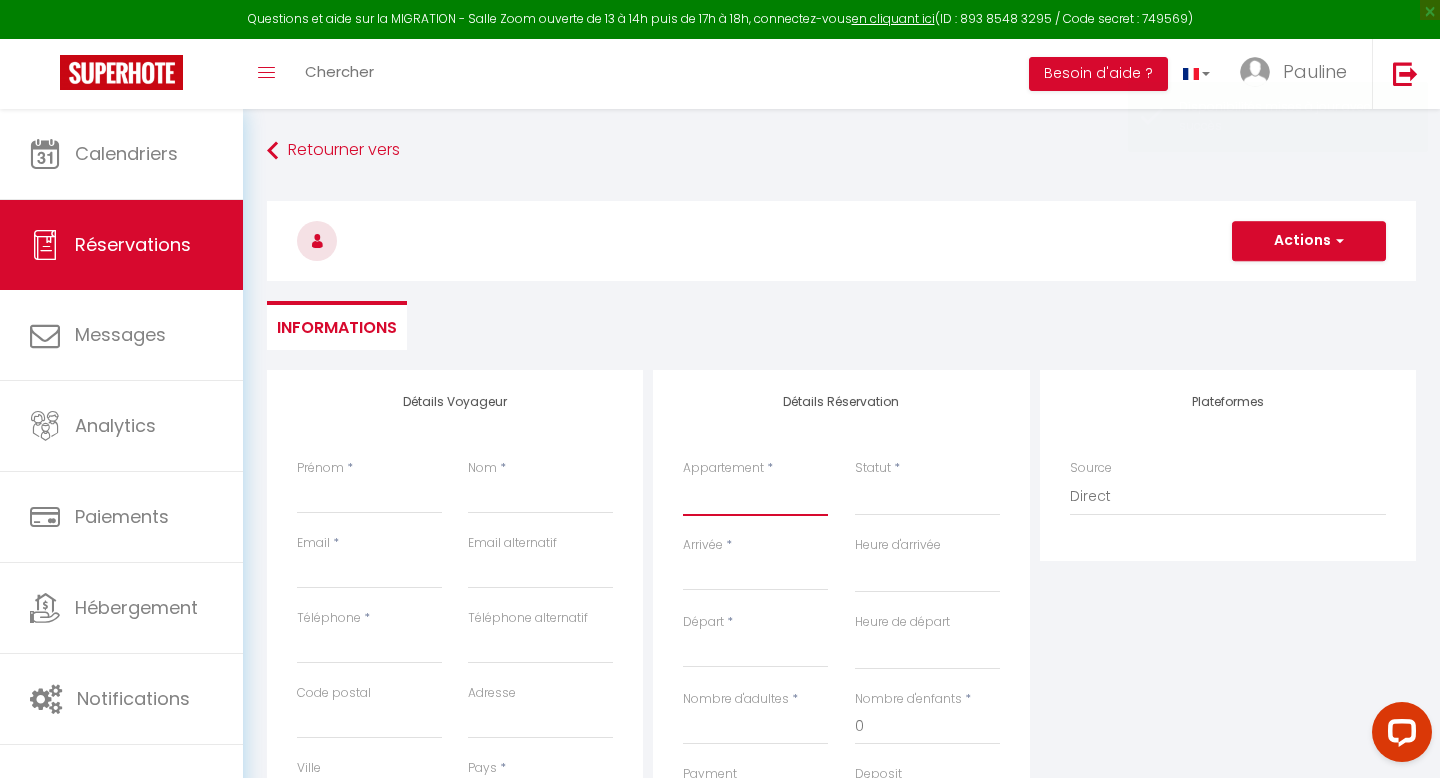 click on "Appt cosy Les Houches 4P Appartement  - Vue Mont-Blanc Le Chalet d'Alice Appartement des Glaciers Chamonix / Argentière - Duplex 6p Chalet les Chavants Studio pied des pistes du Savoy Taconnaz · Les Houches Appartement  meublé Charmant studio Chamonix Appt avec jardin- Argentière Mummery  · Joli 2P Mummery centre-ville de Chamonix 2P Chamonix Aiguille du Midi" at bounding box center (755, 497) 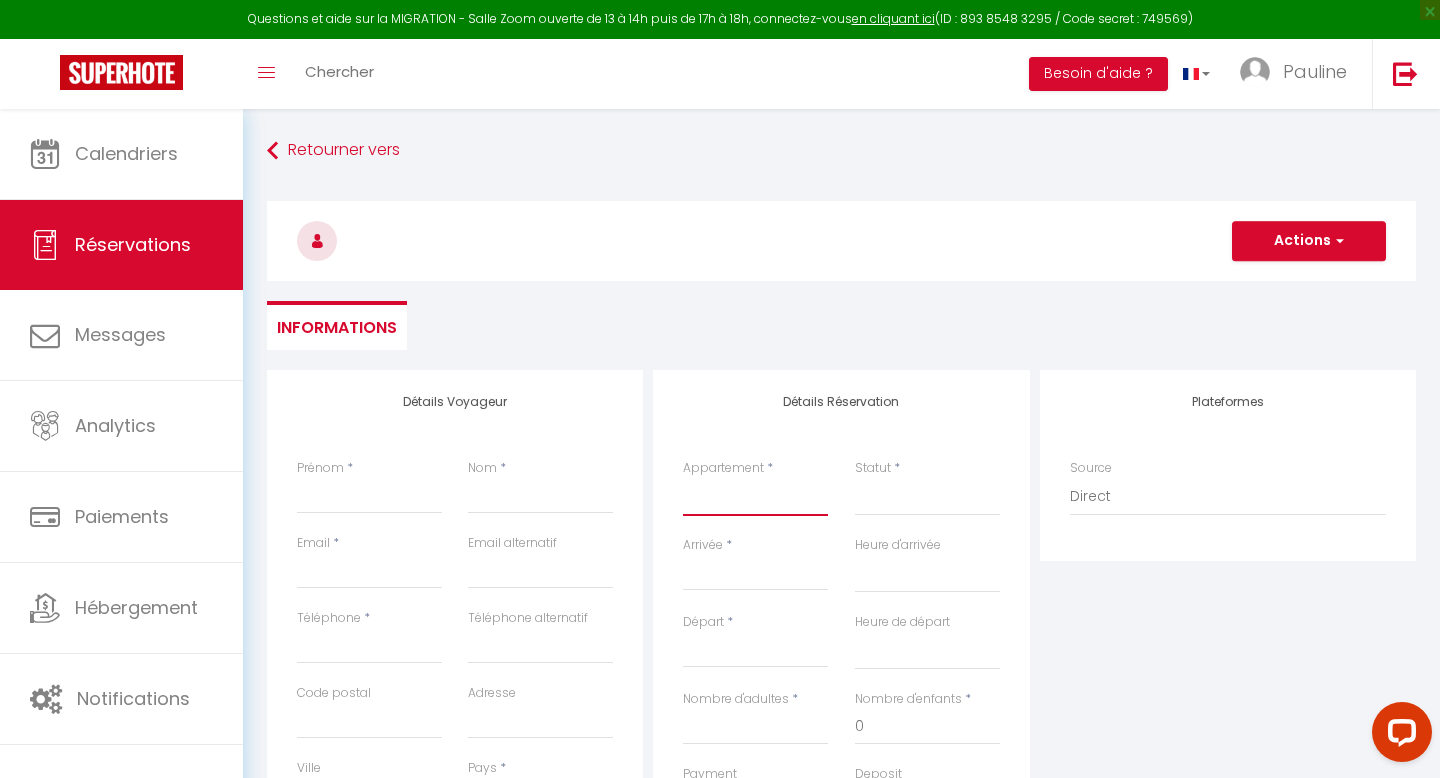 select on "62152" 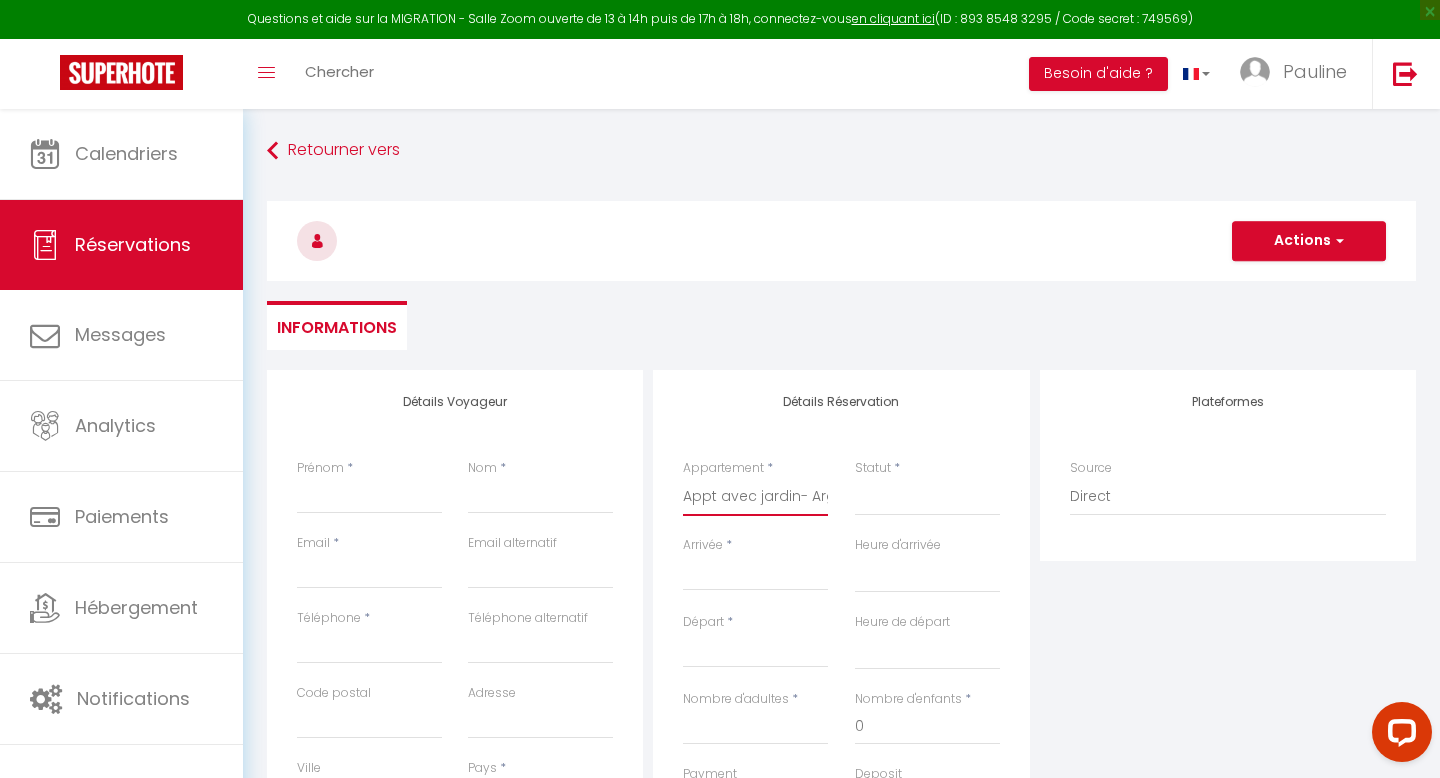 select 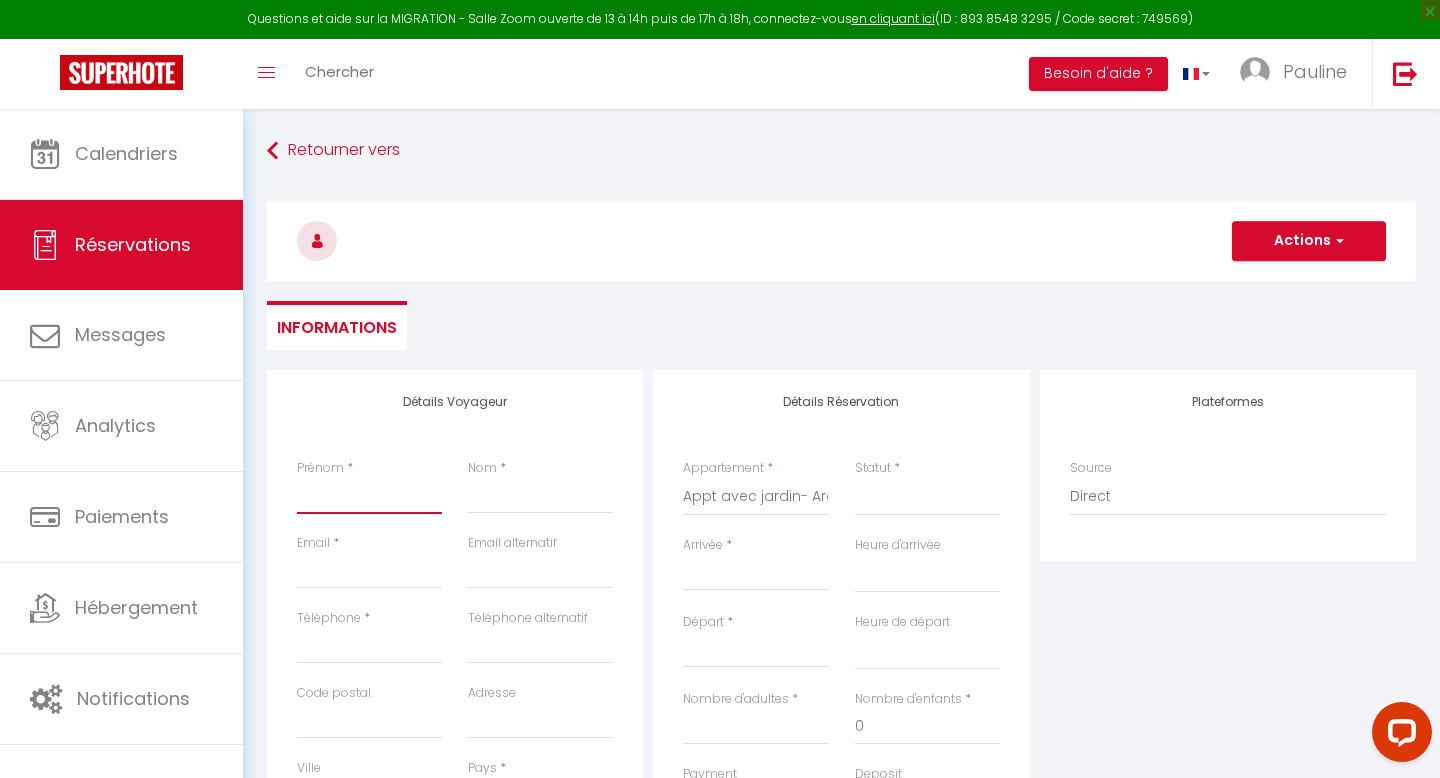 click on "Prénom" at bounding box center [369, 496] 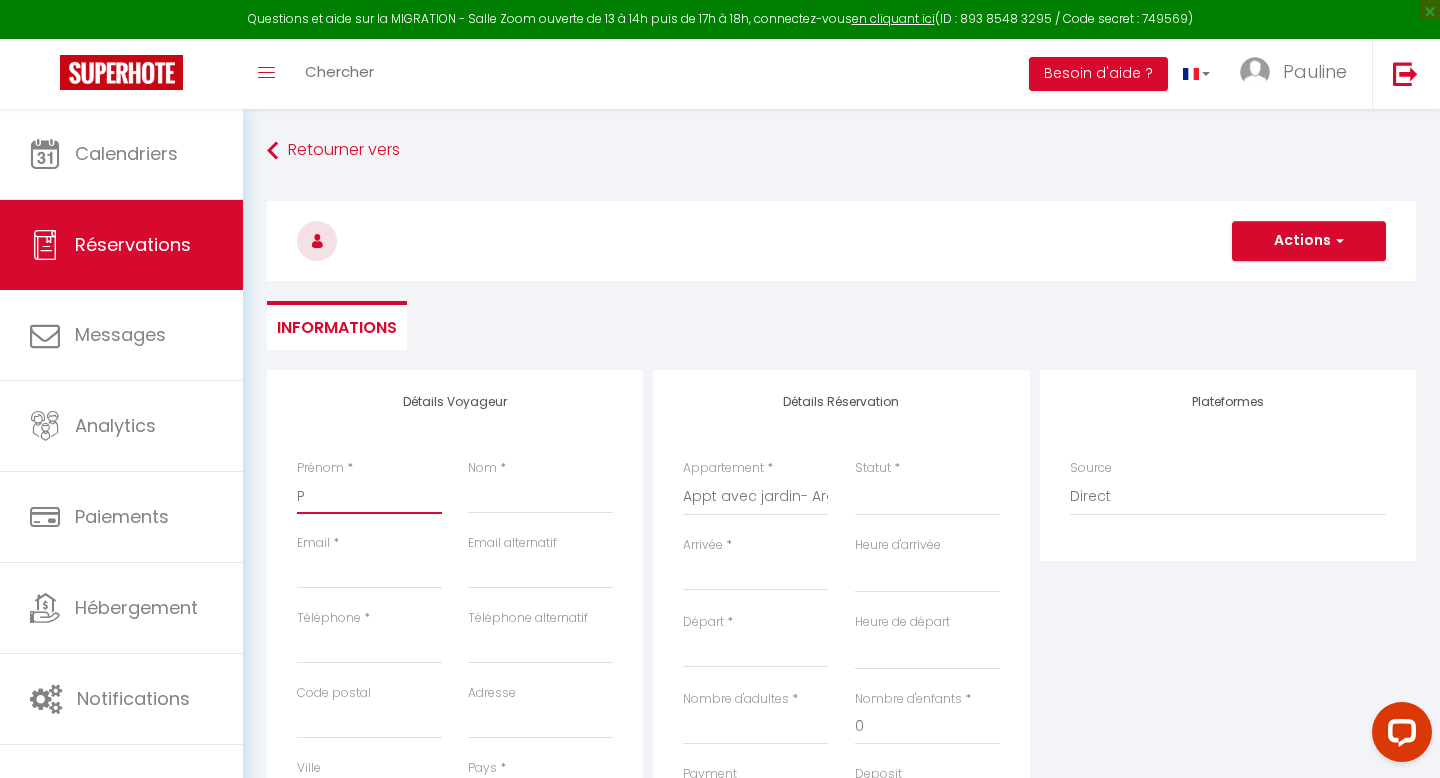 select 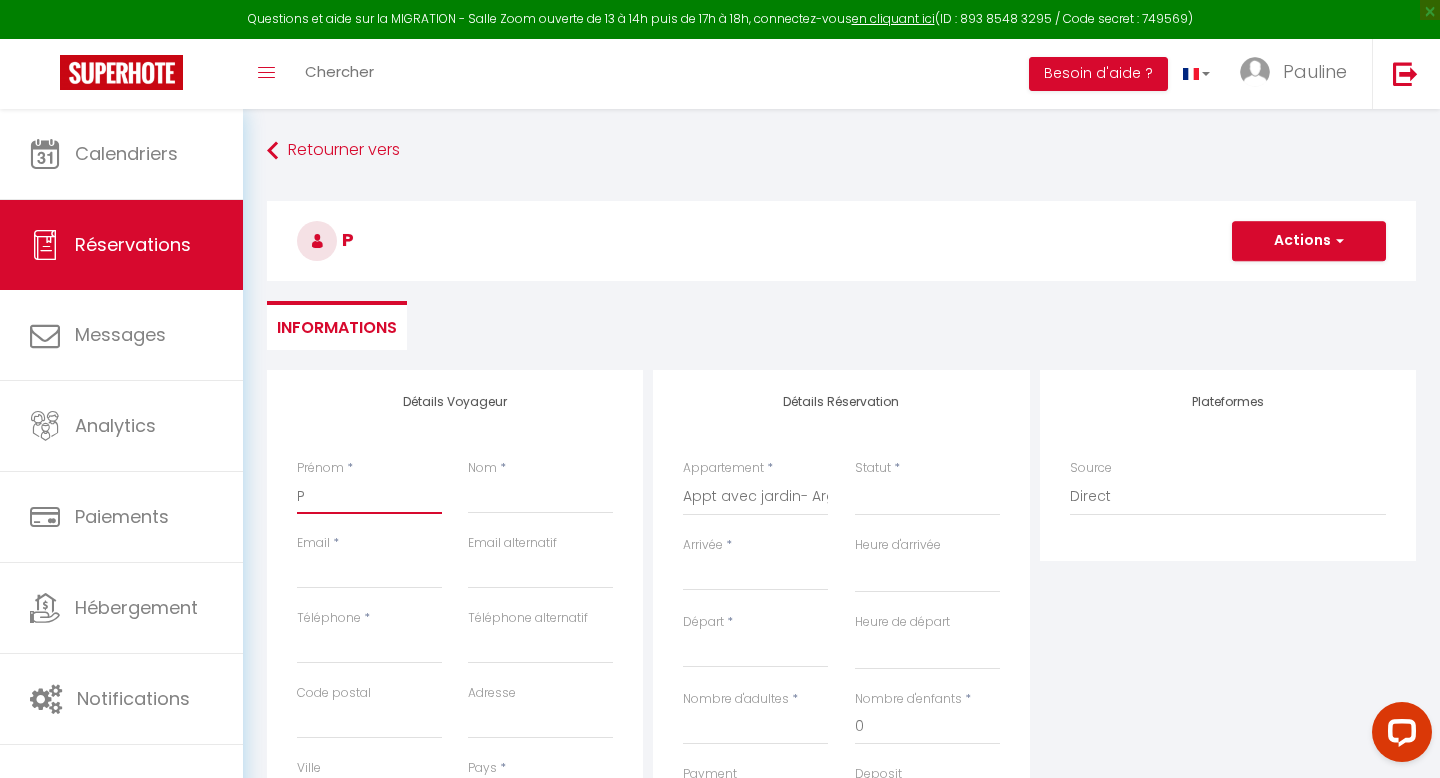 type on "Pr" 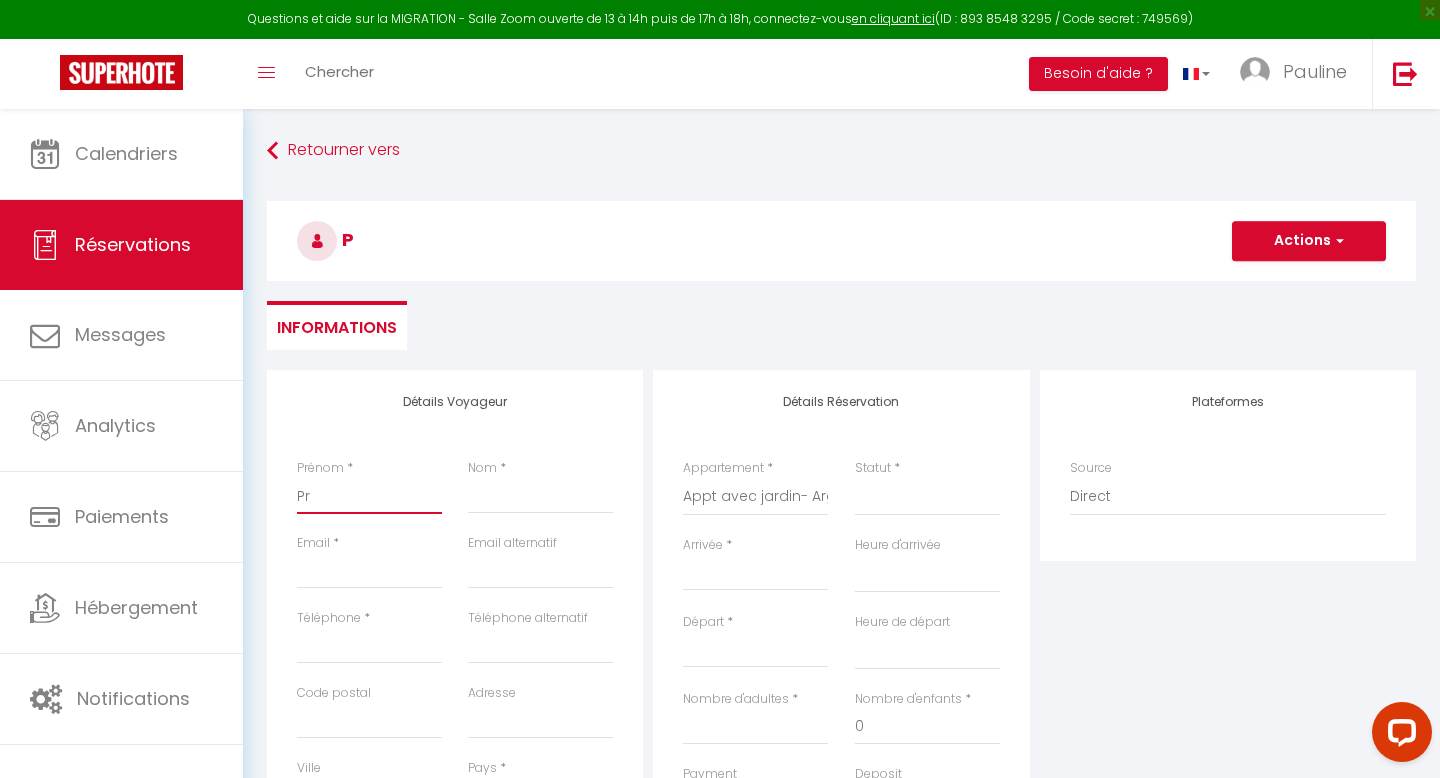 select 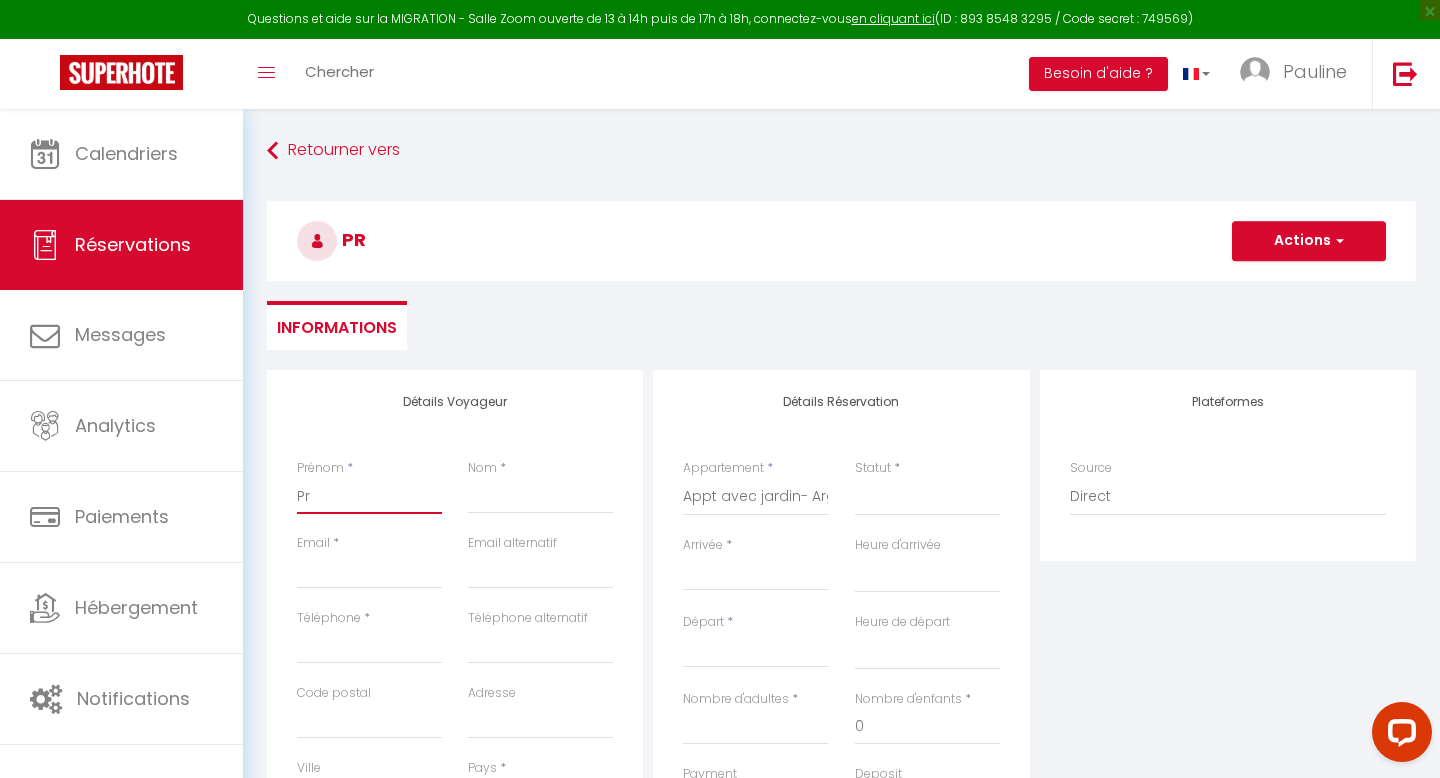 type on "Pro" 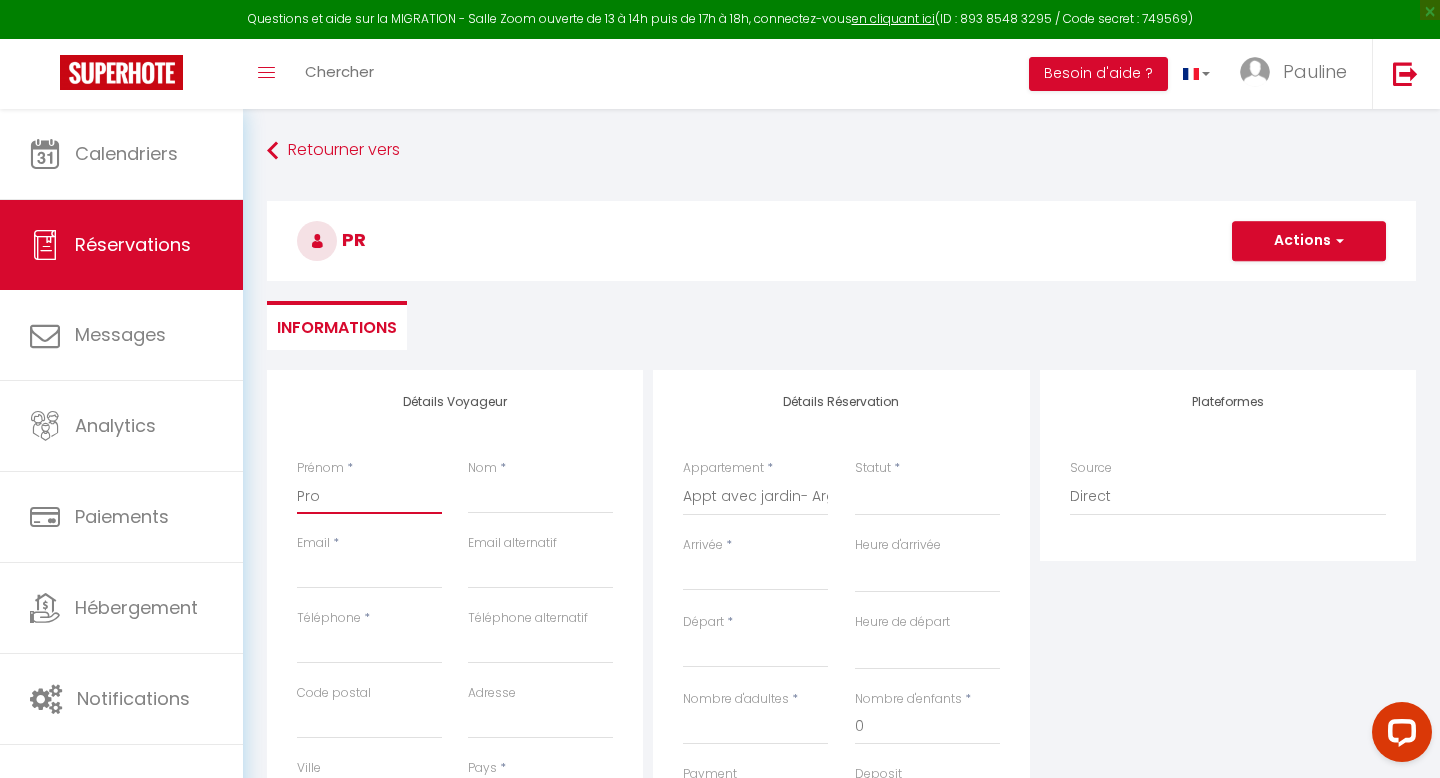 select 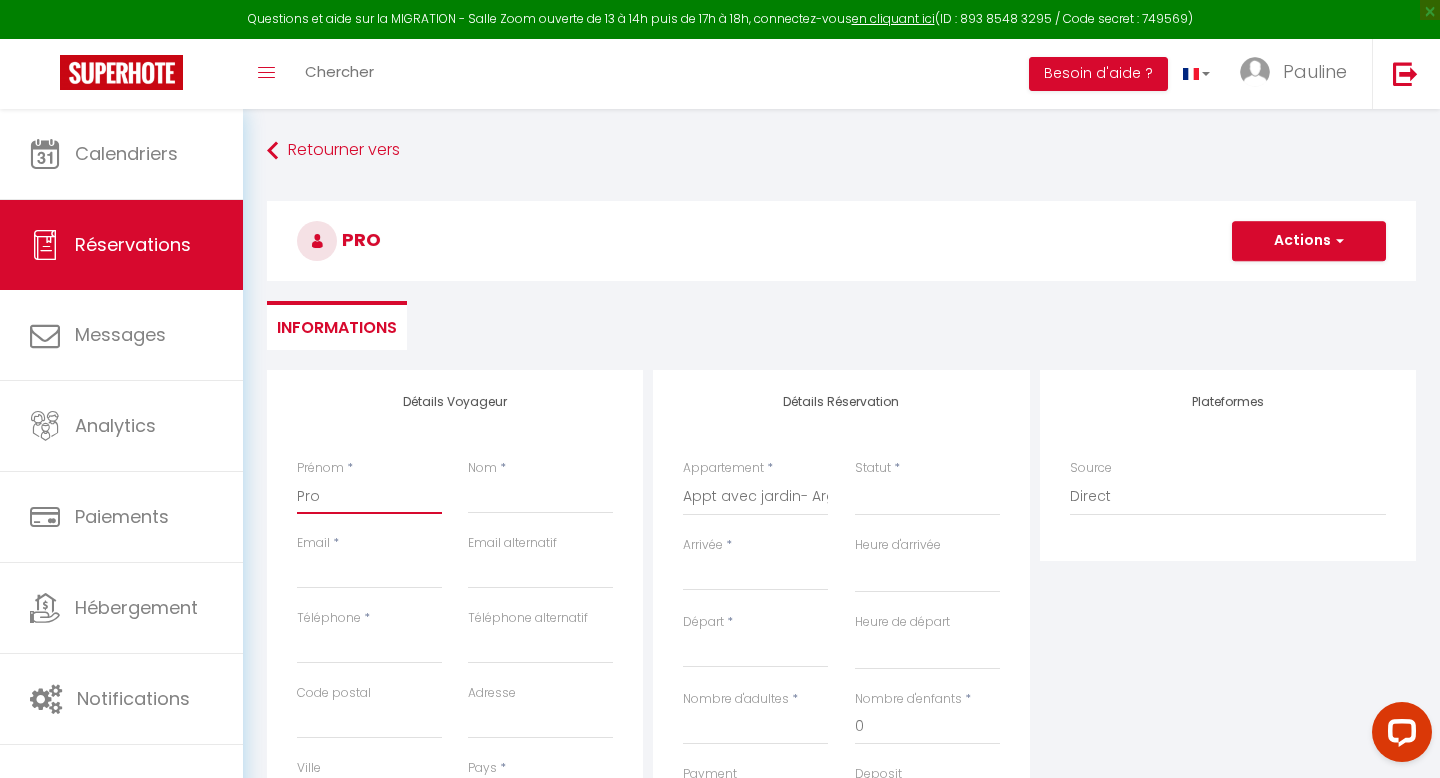type on "Prop" 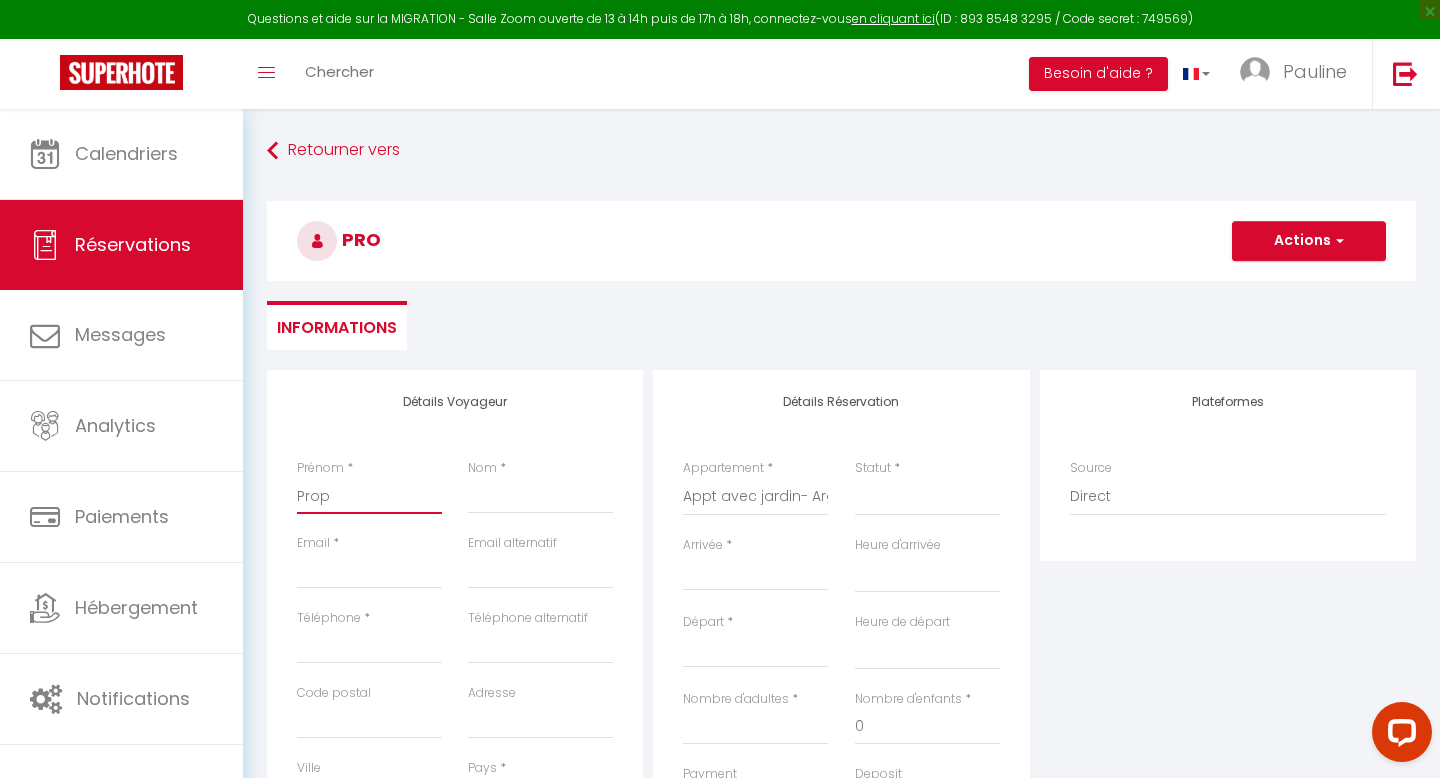 select 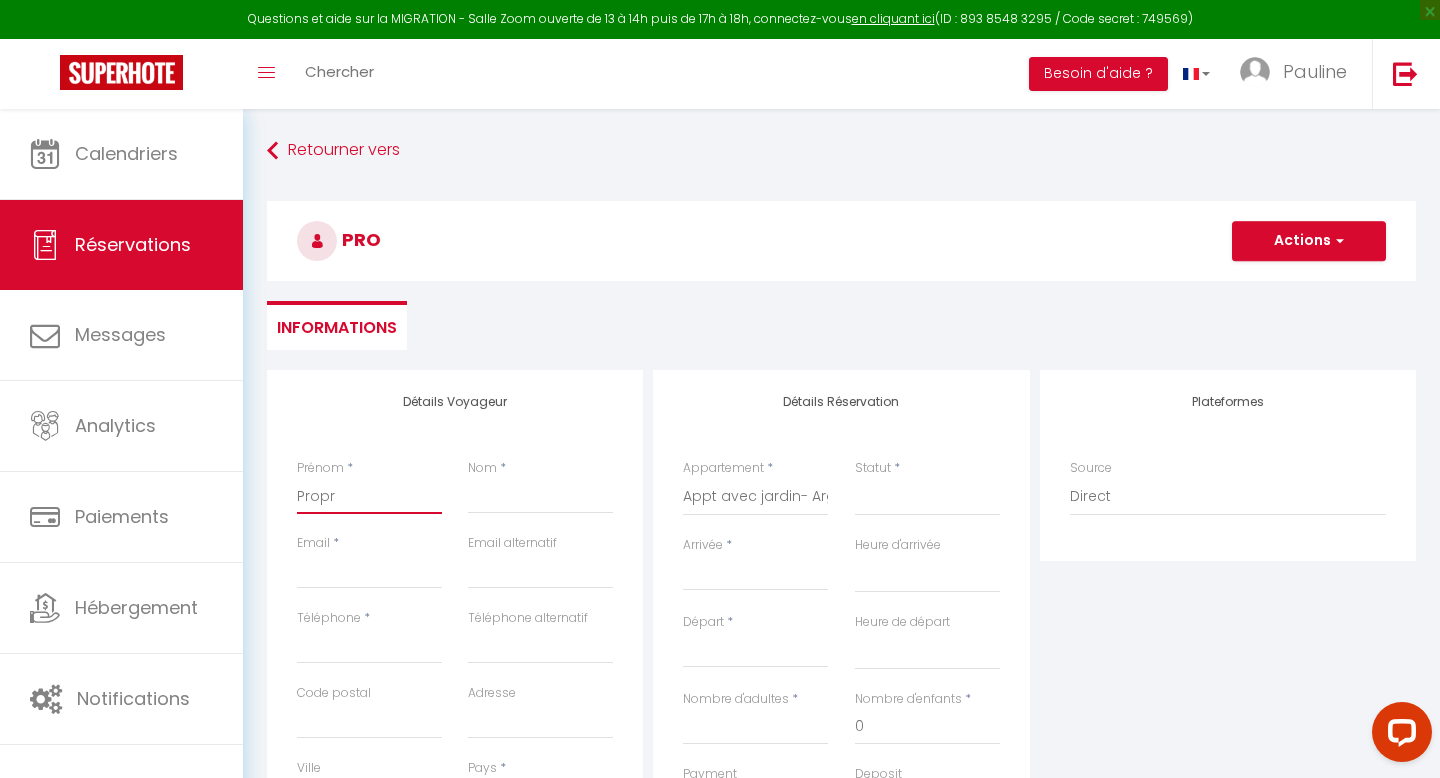 select 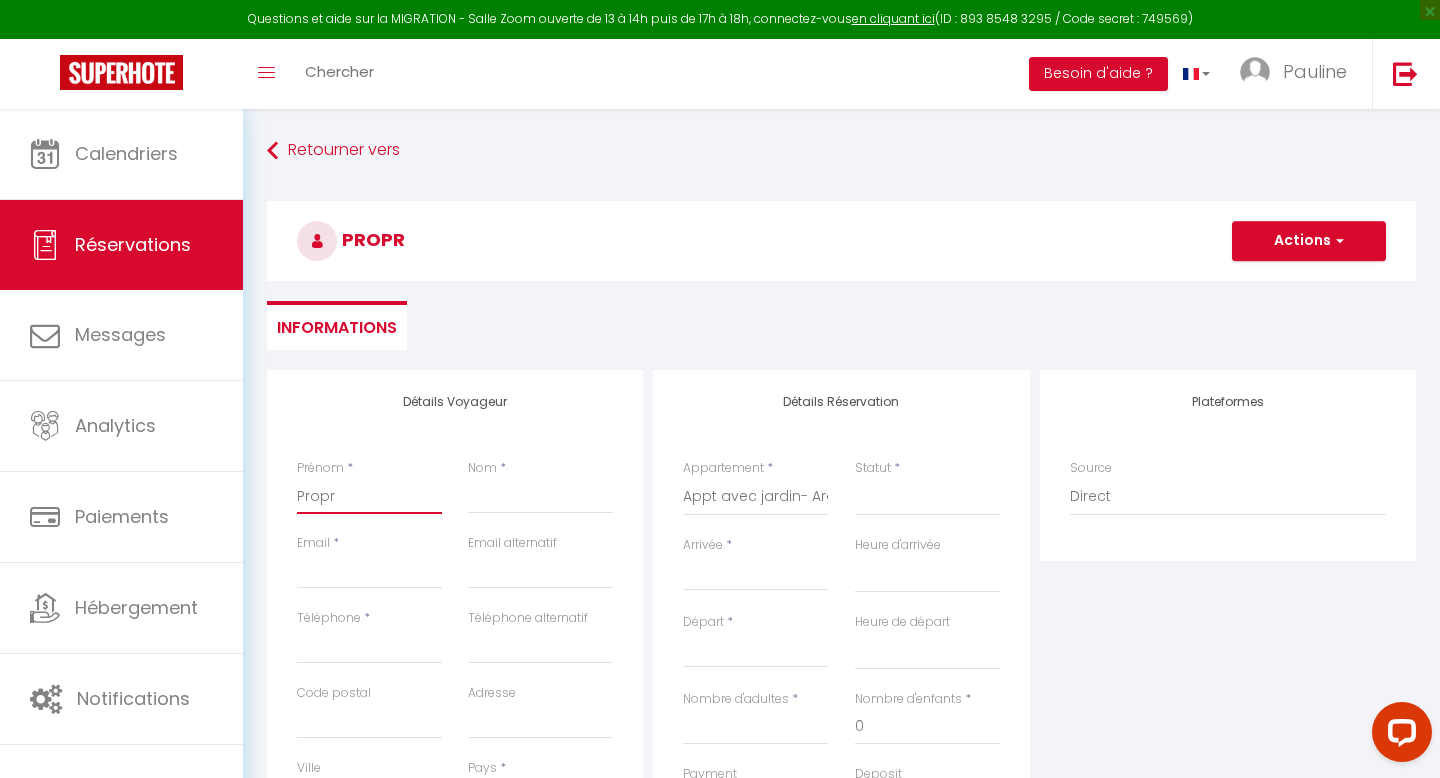 type on "Propri" 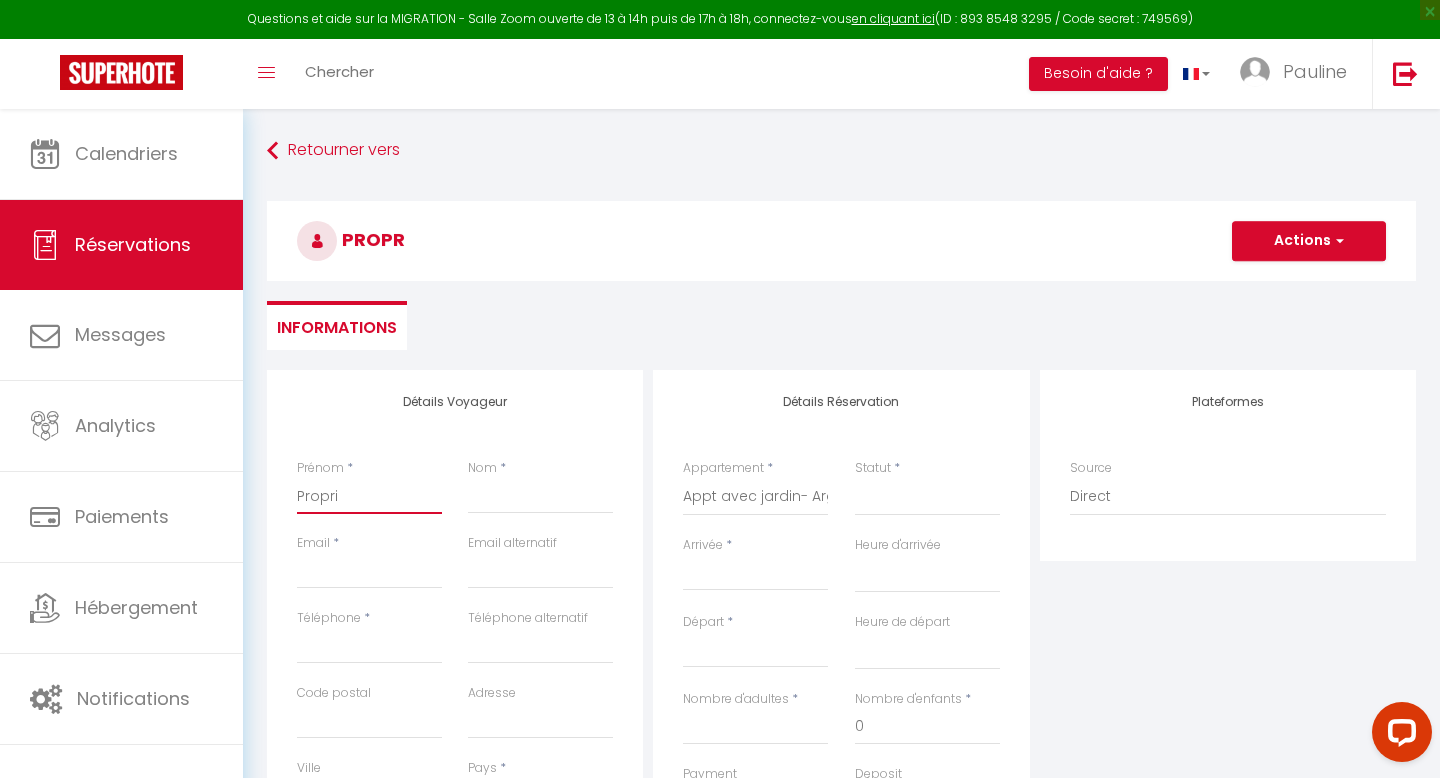 select 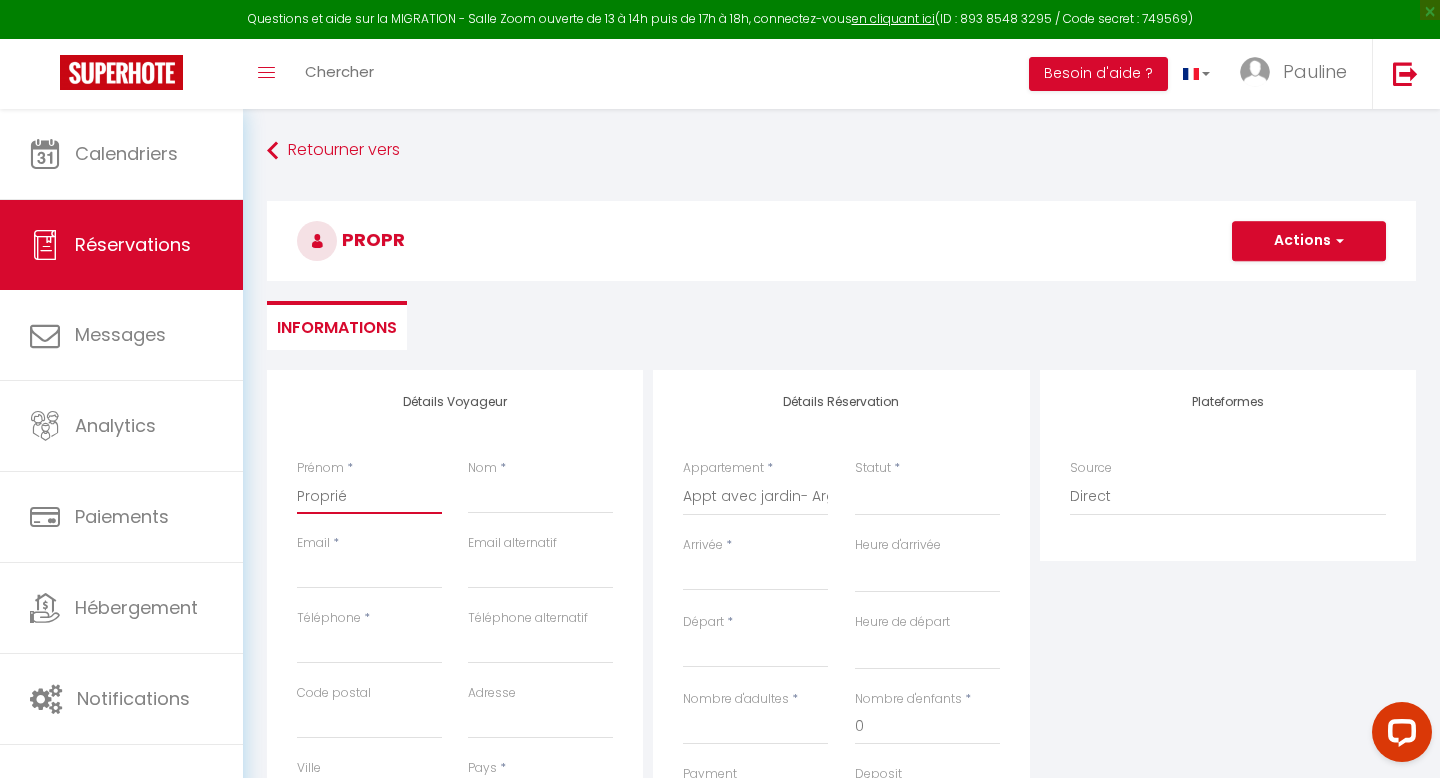 select 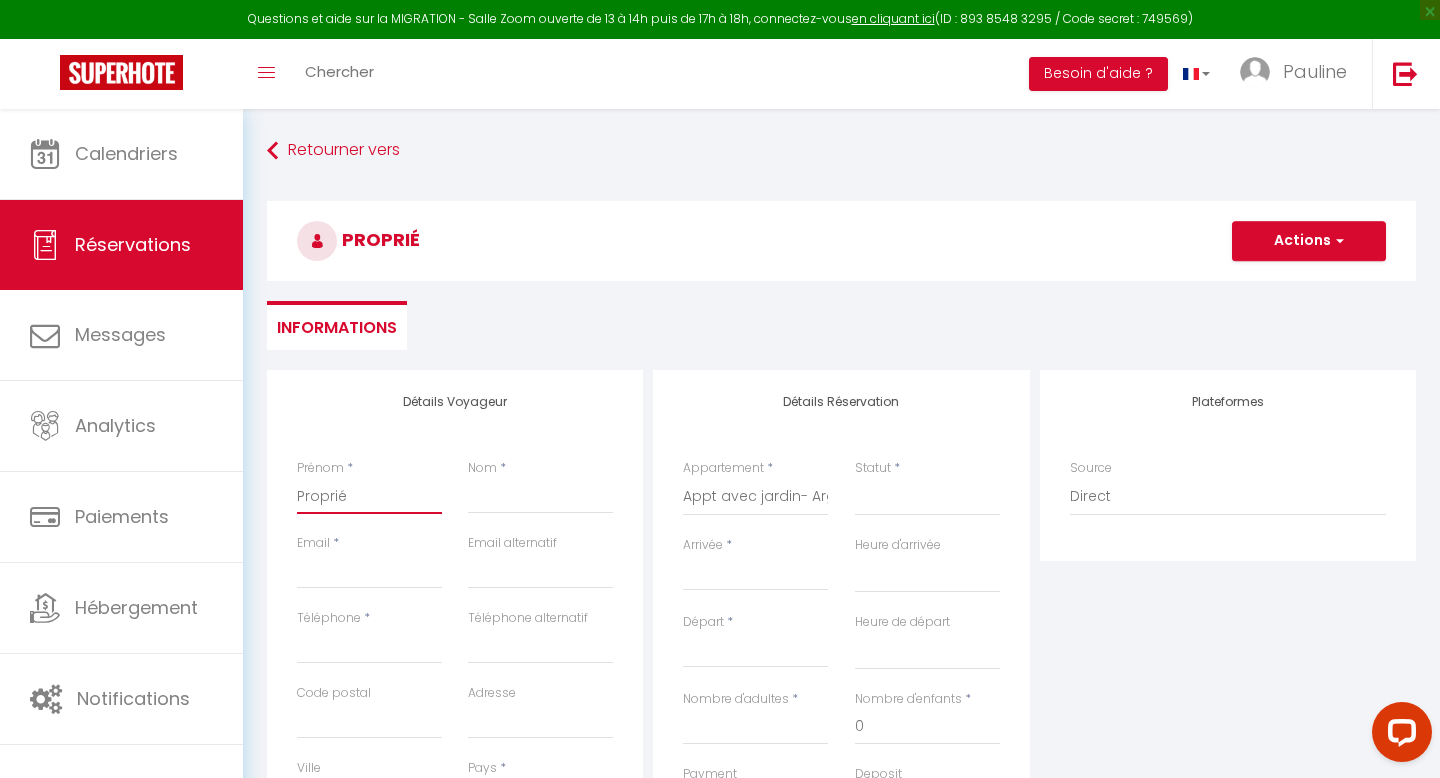 type on "Propriét" 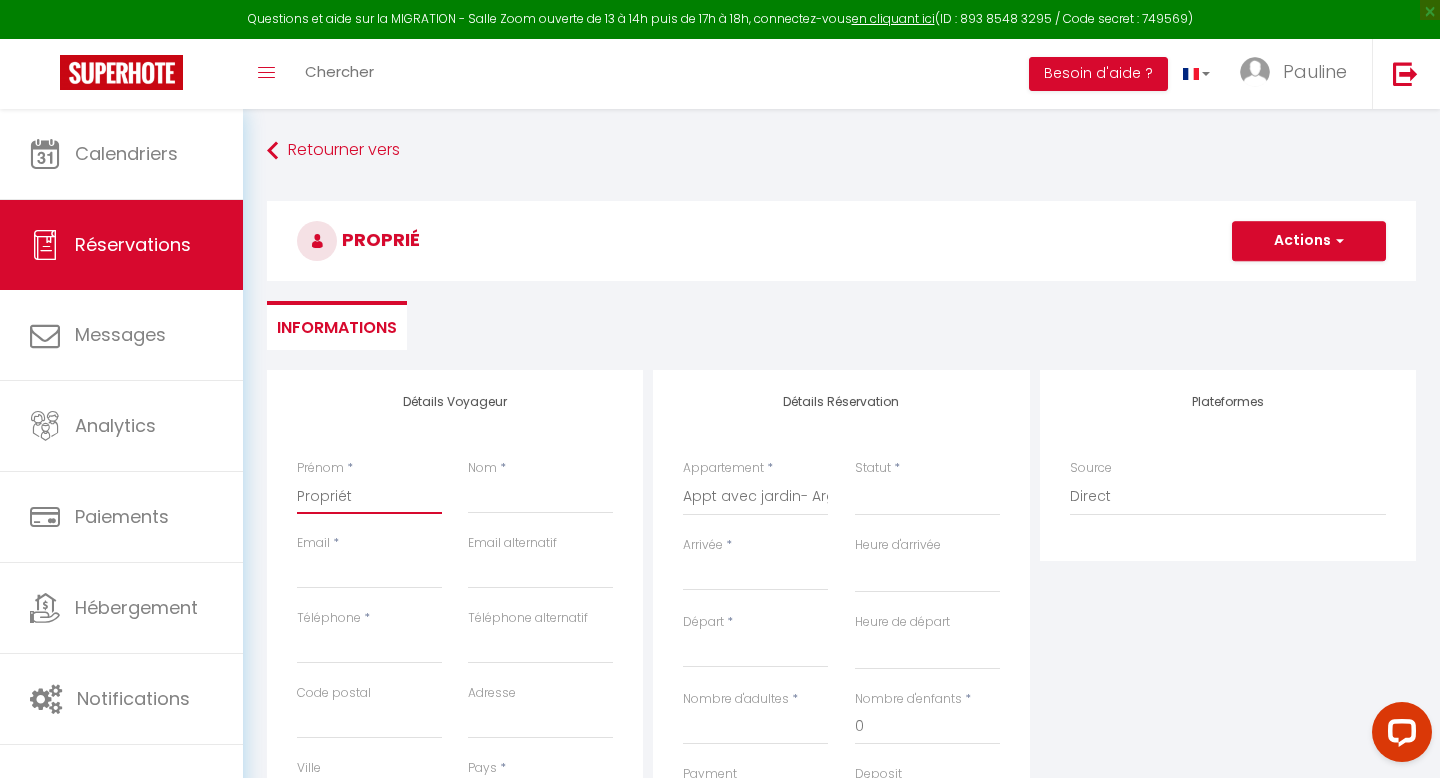 select 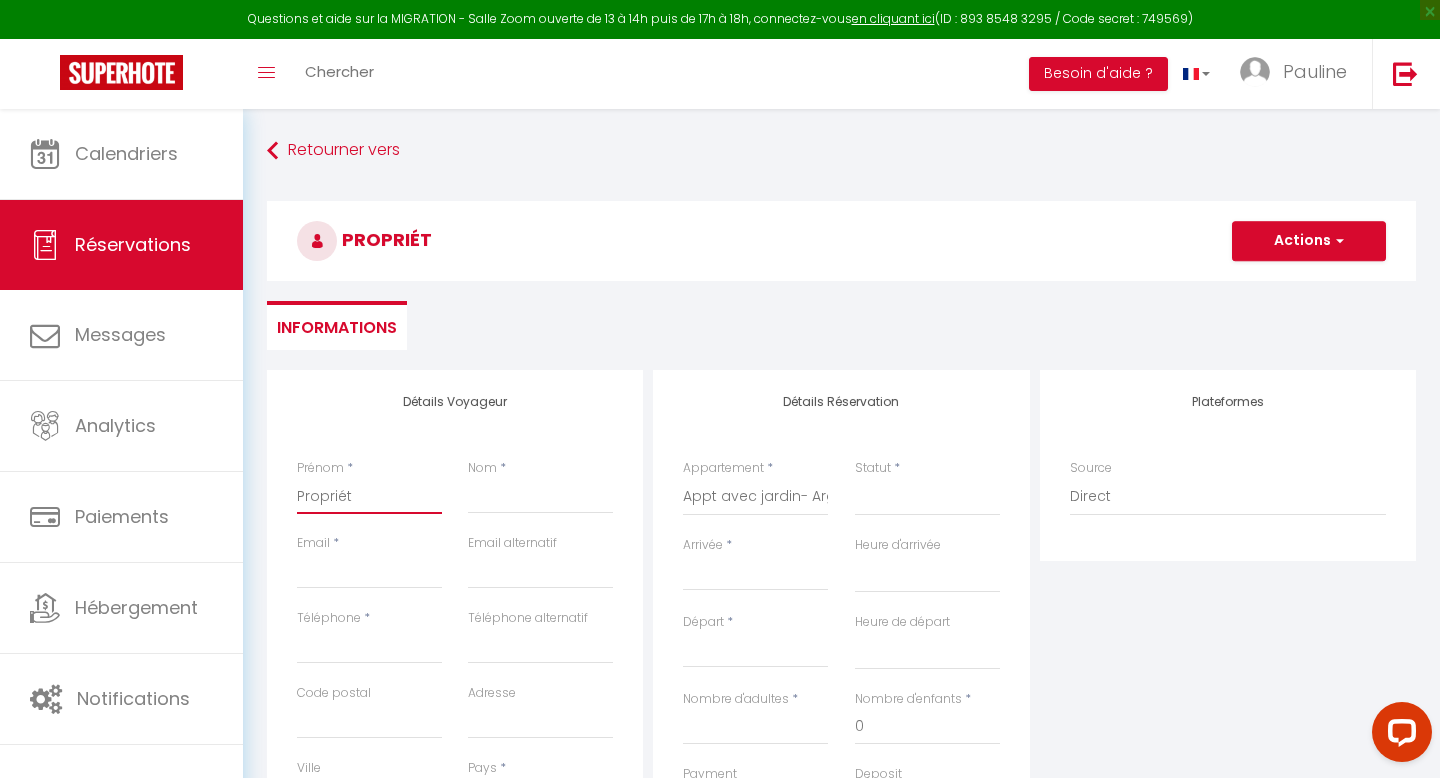 type on "Propriéta" 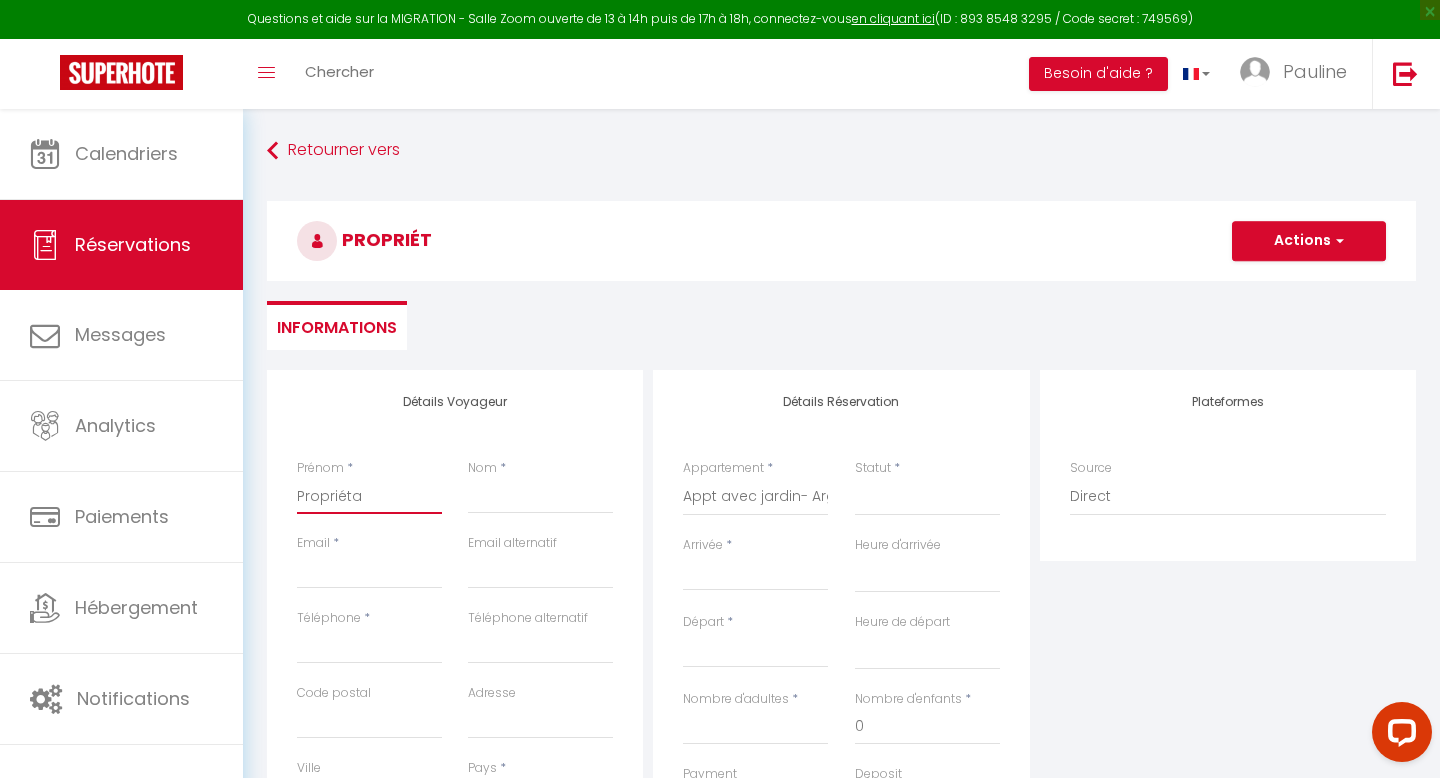 select 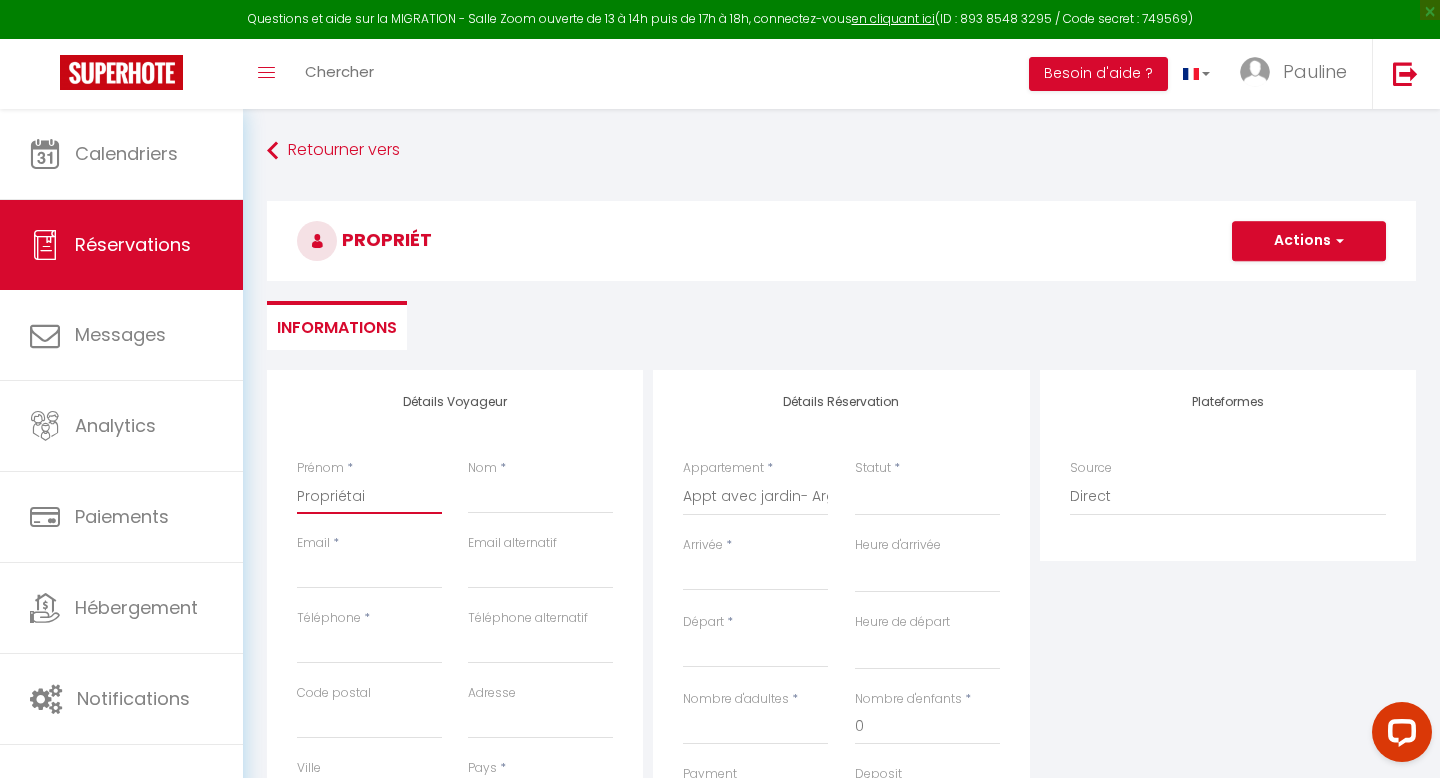 select 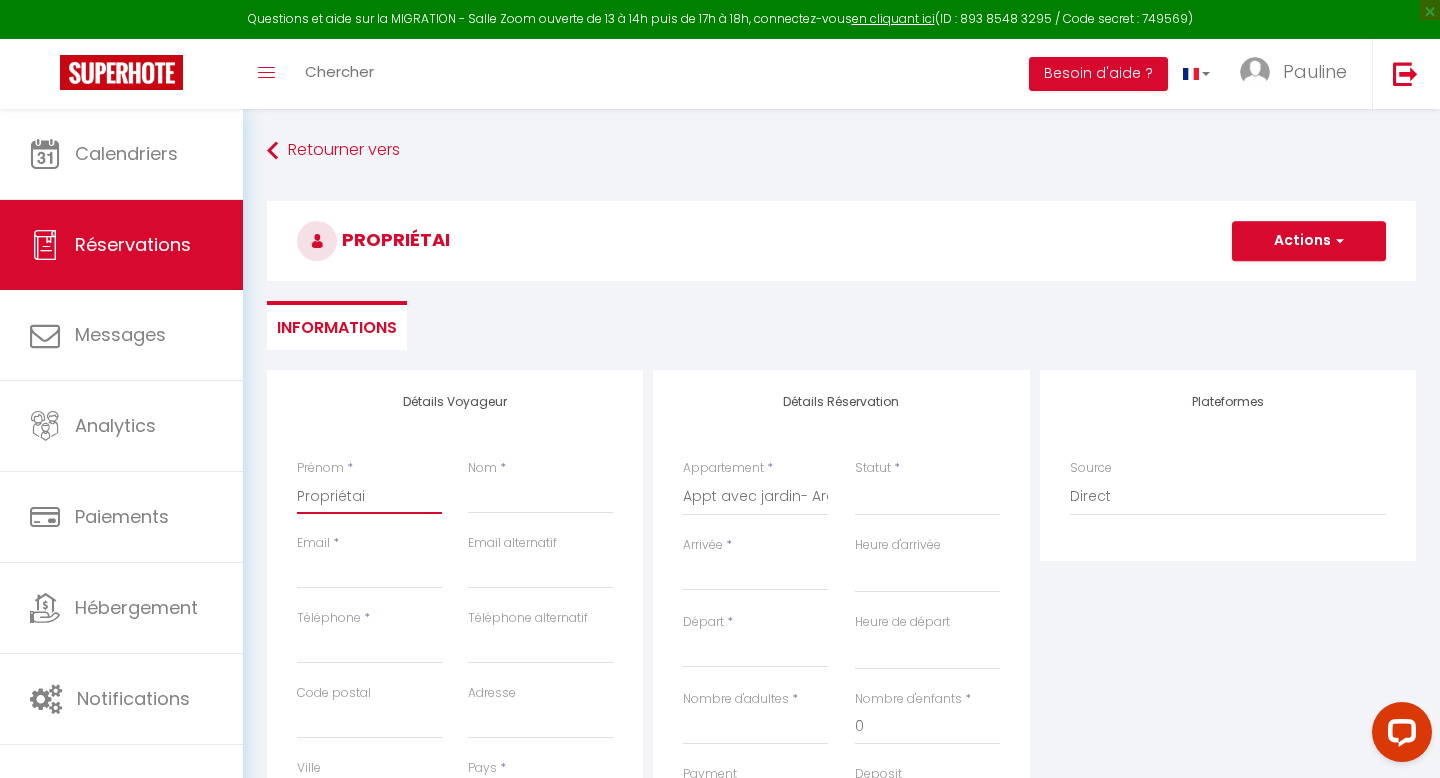 type on "Propriétaie" 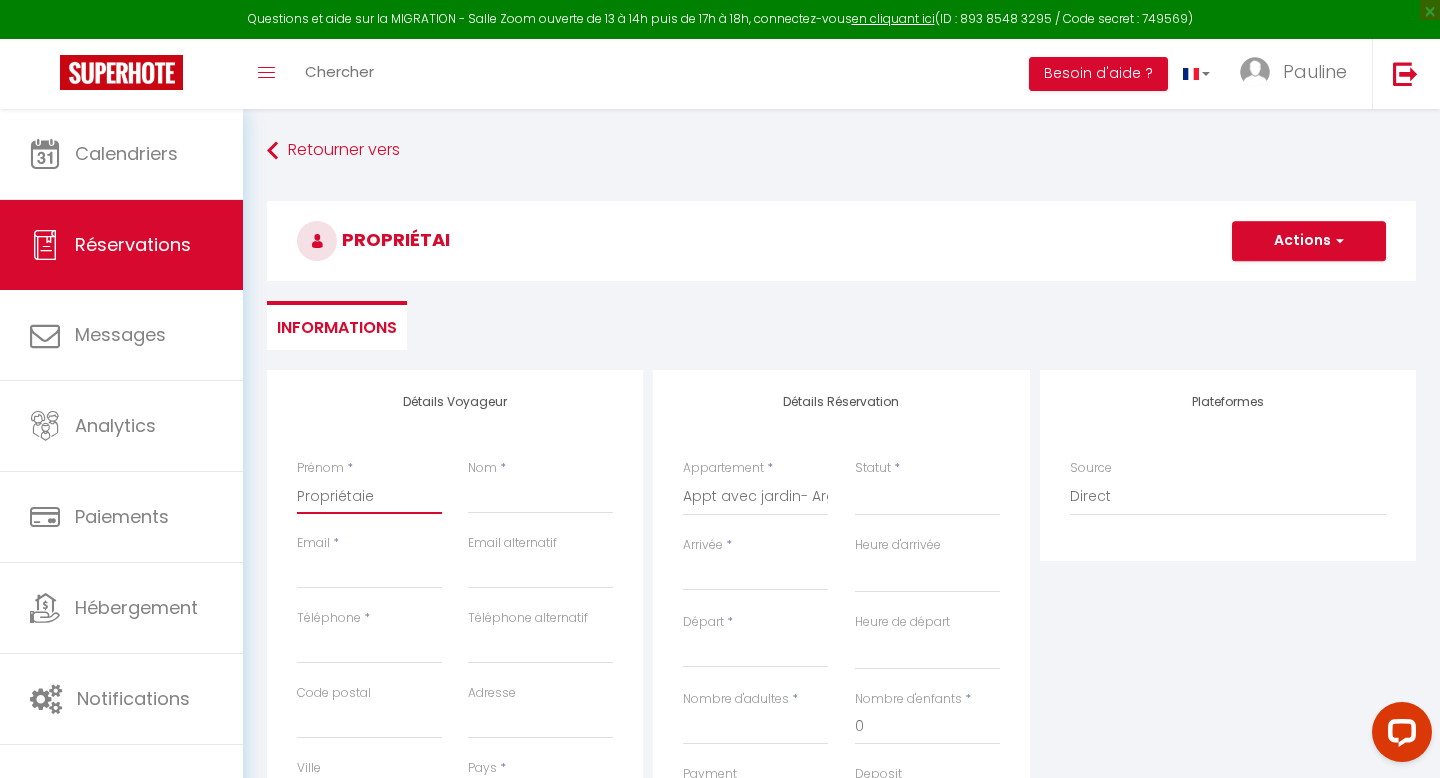 select 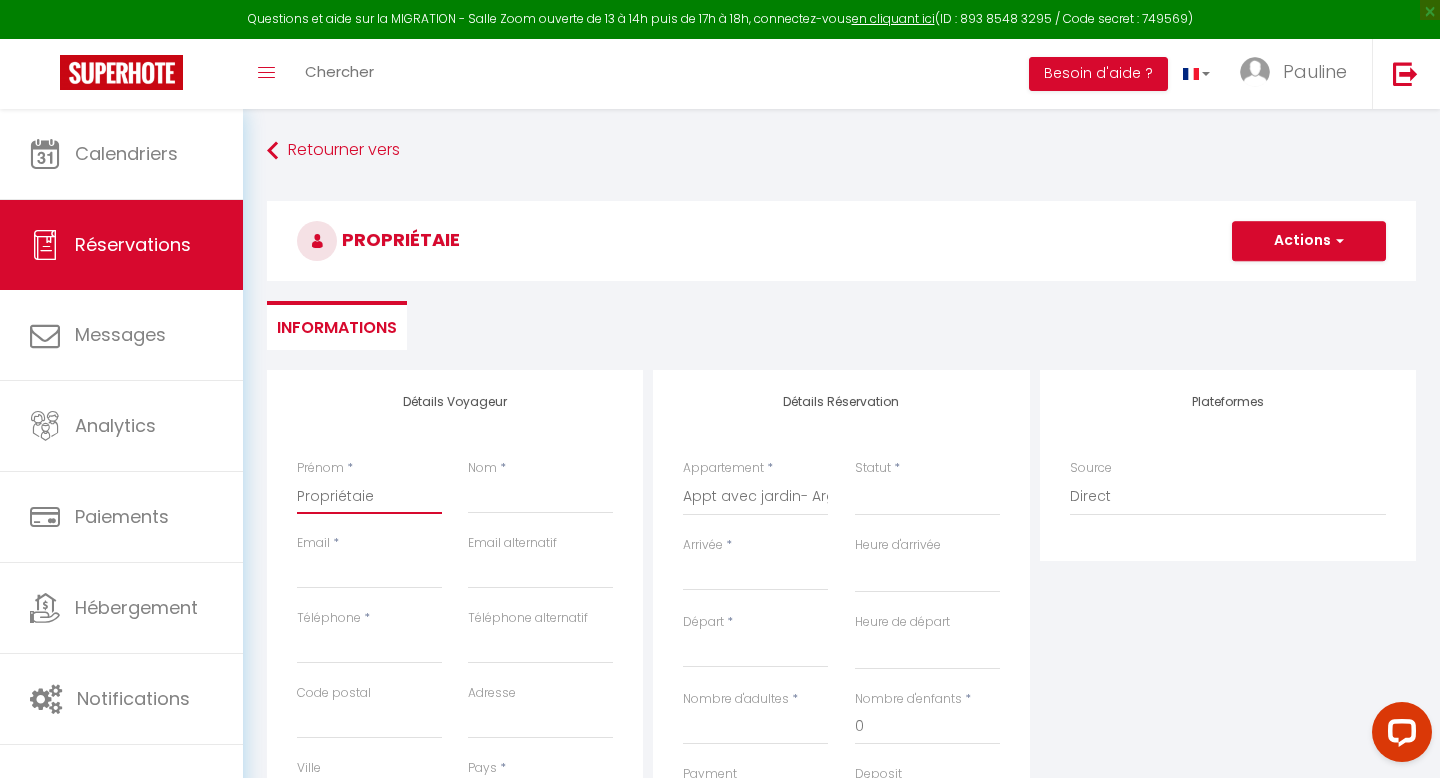 type on "Propriétai" 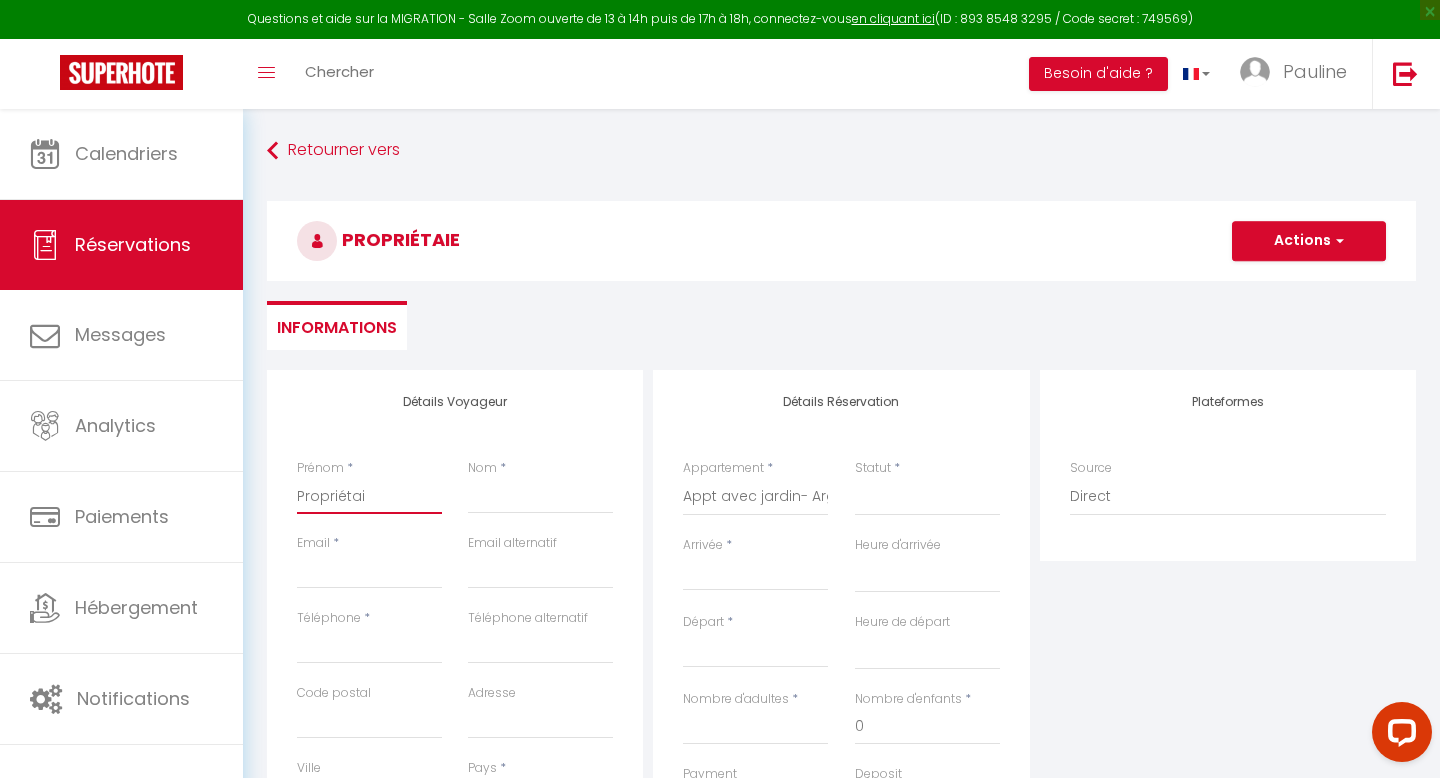 select 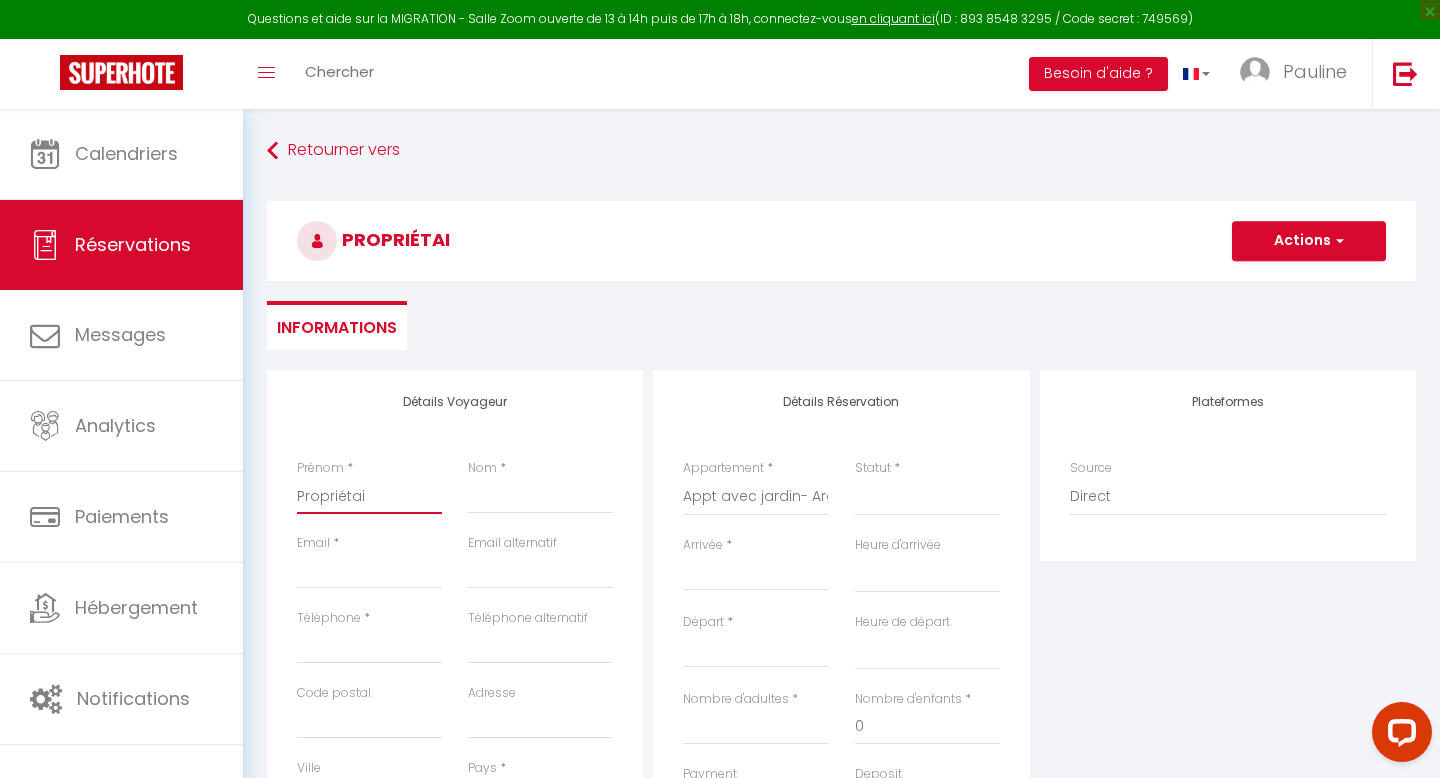 type on "Propriétair" 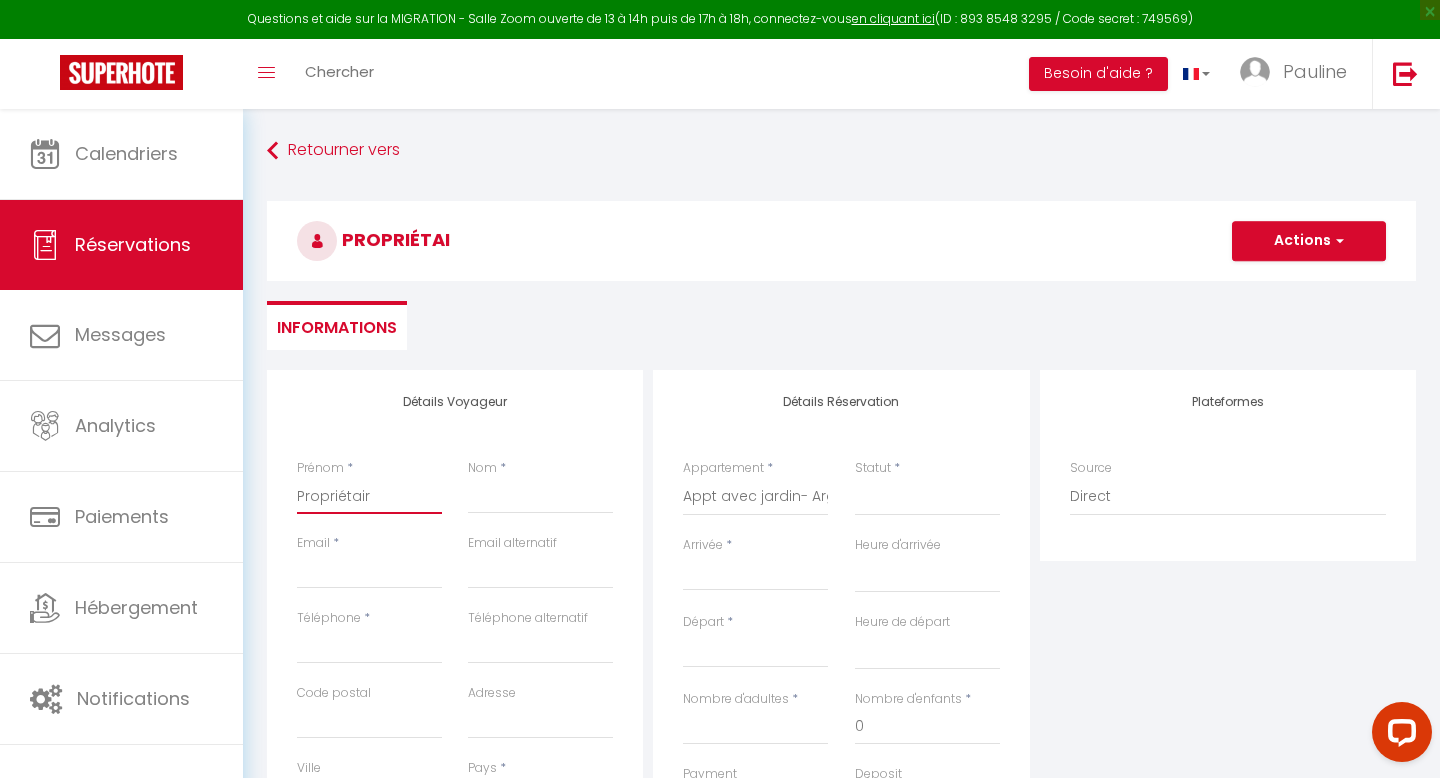 select 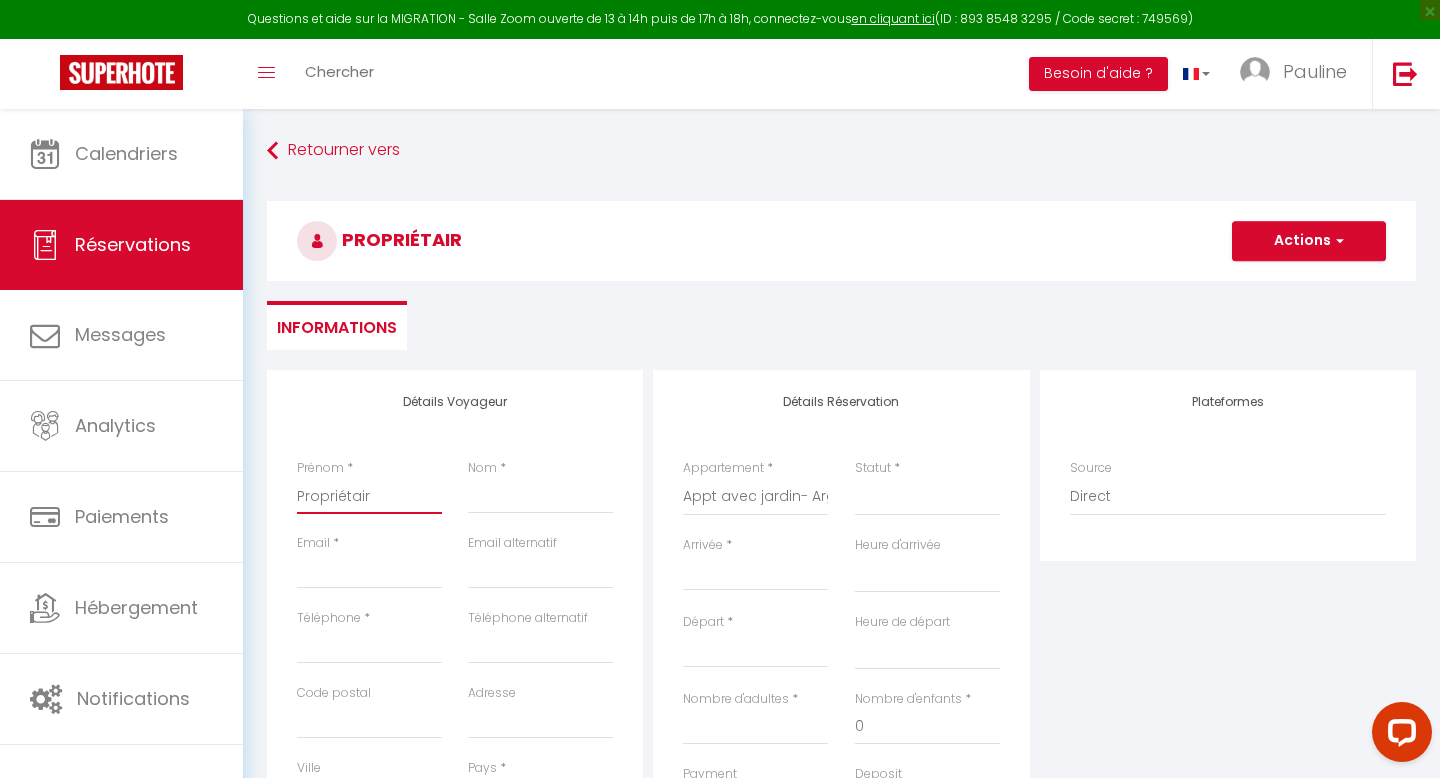 type on "Propriétaire" 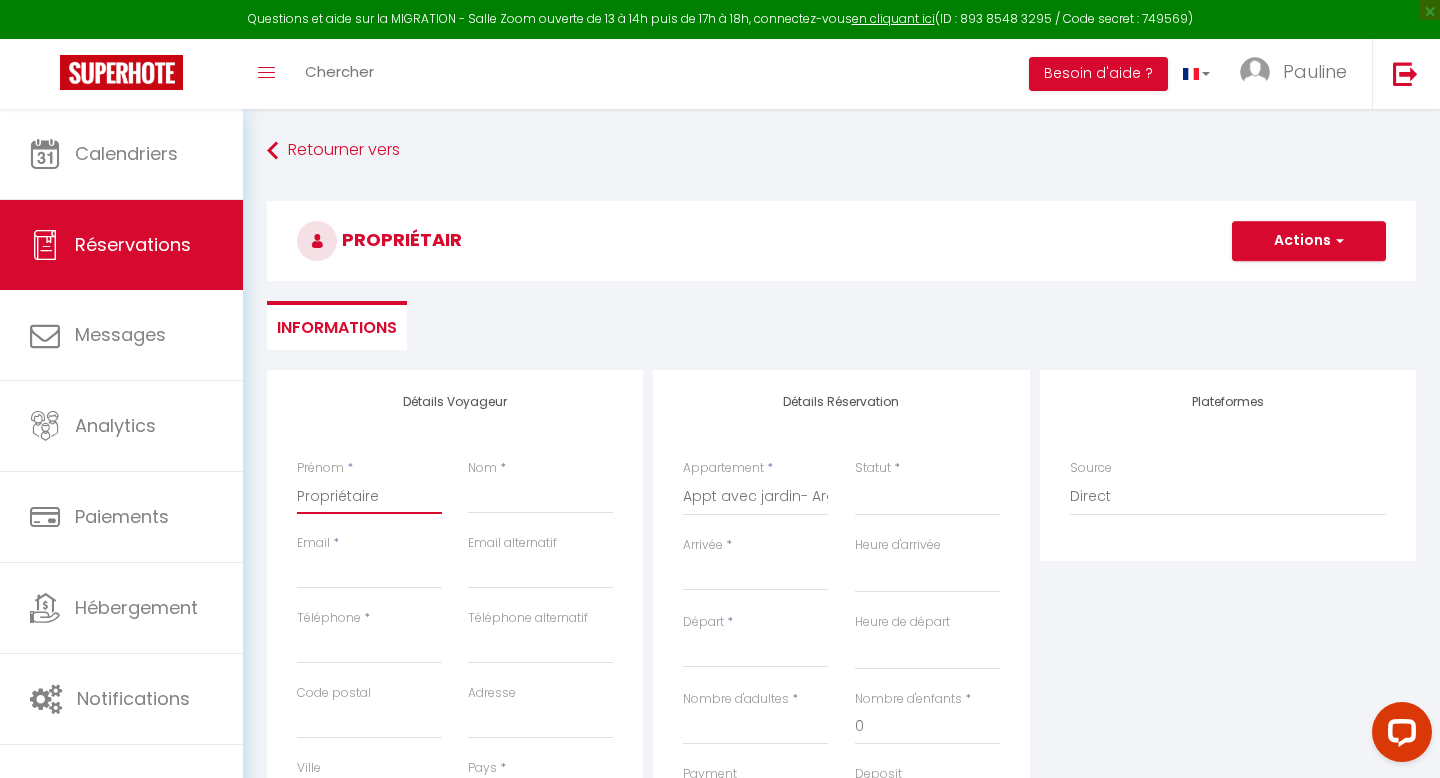 select 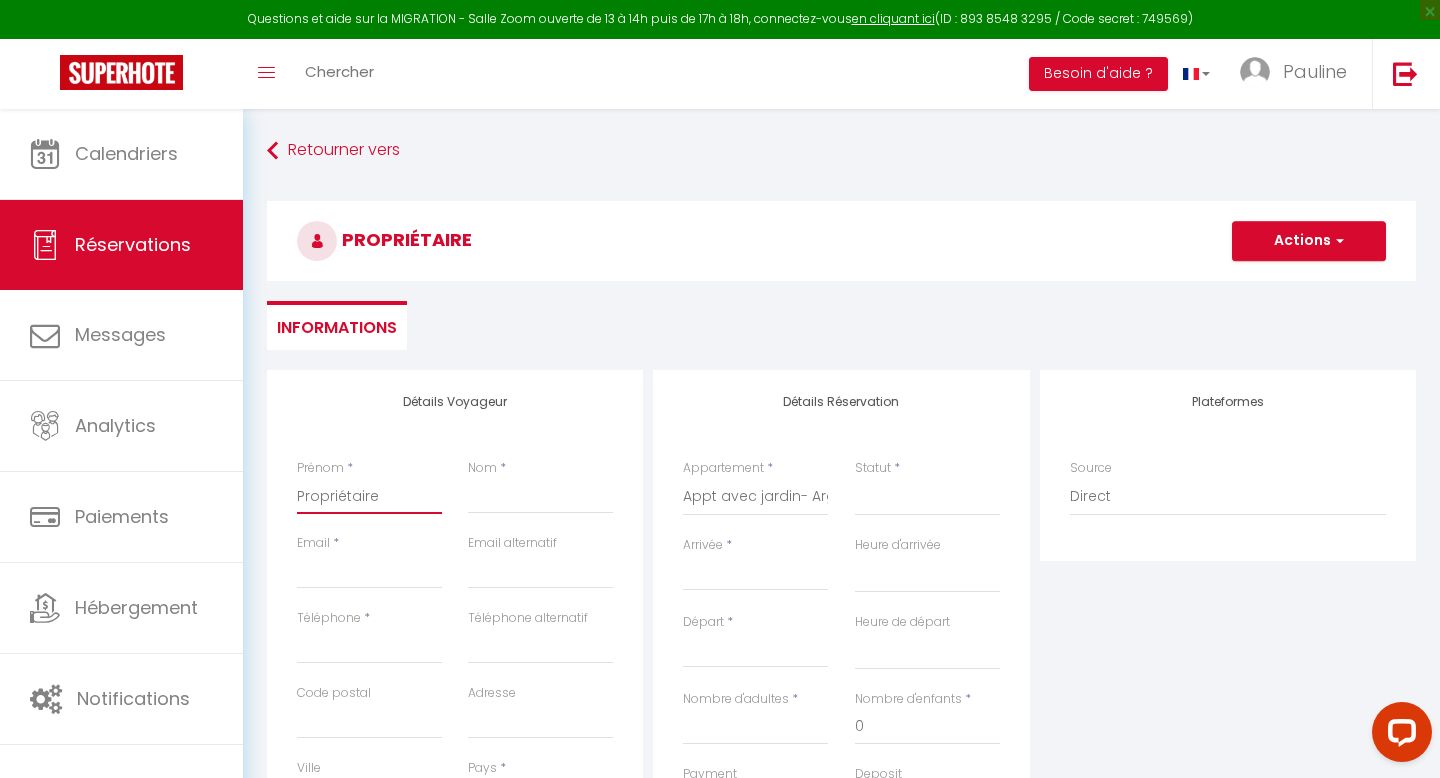 type on "Propriétaire" 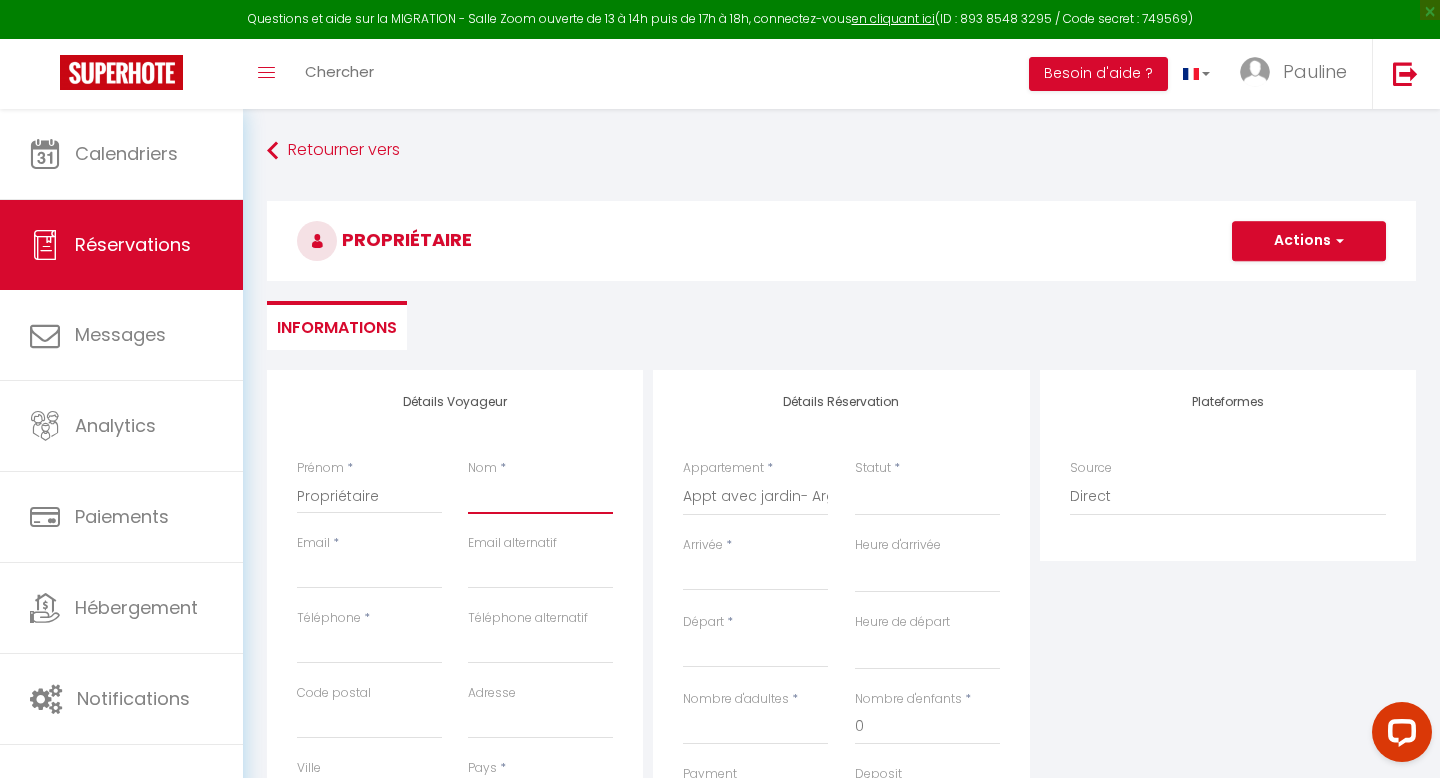 click on "Nom" at bounding box center (540, 496) 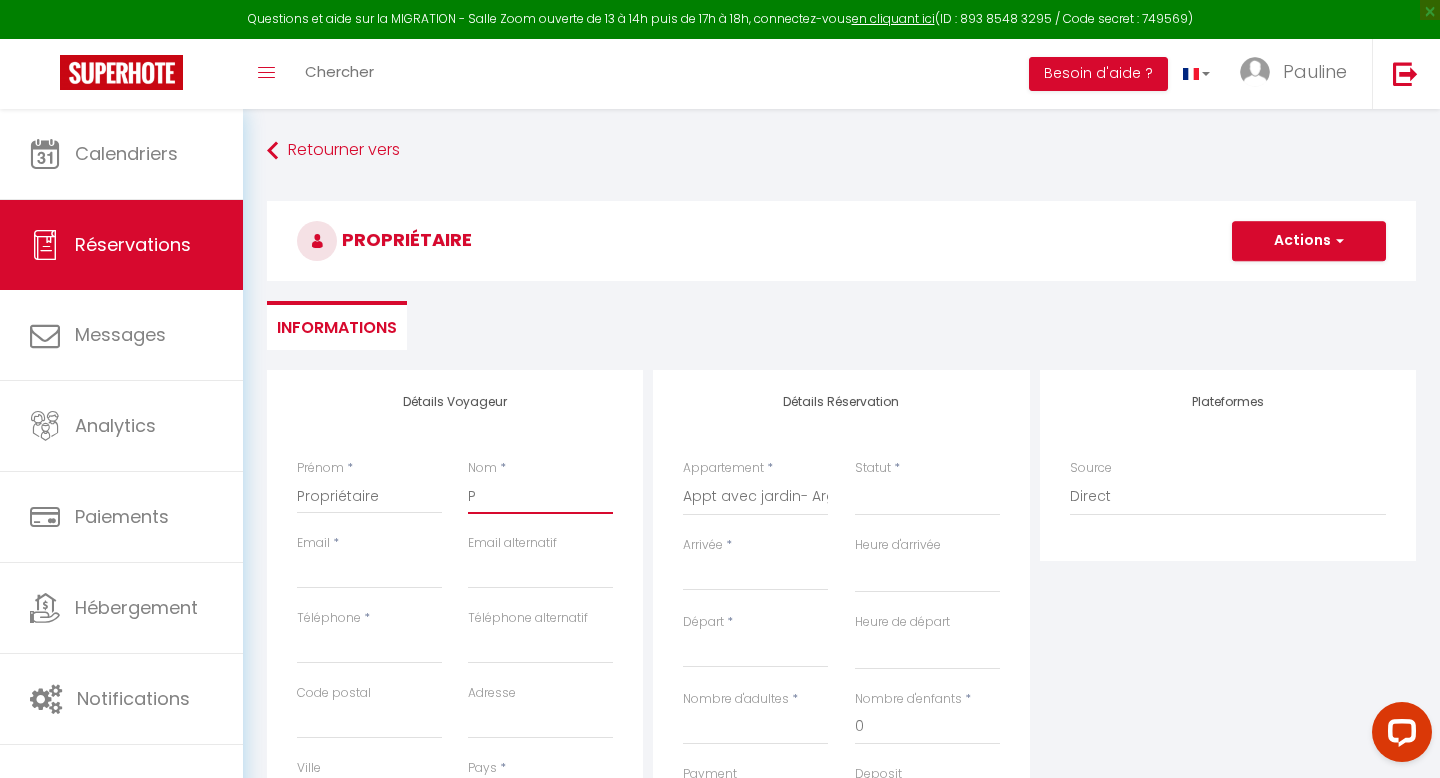 select 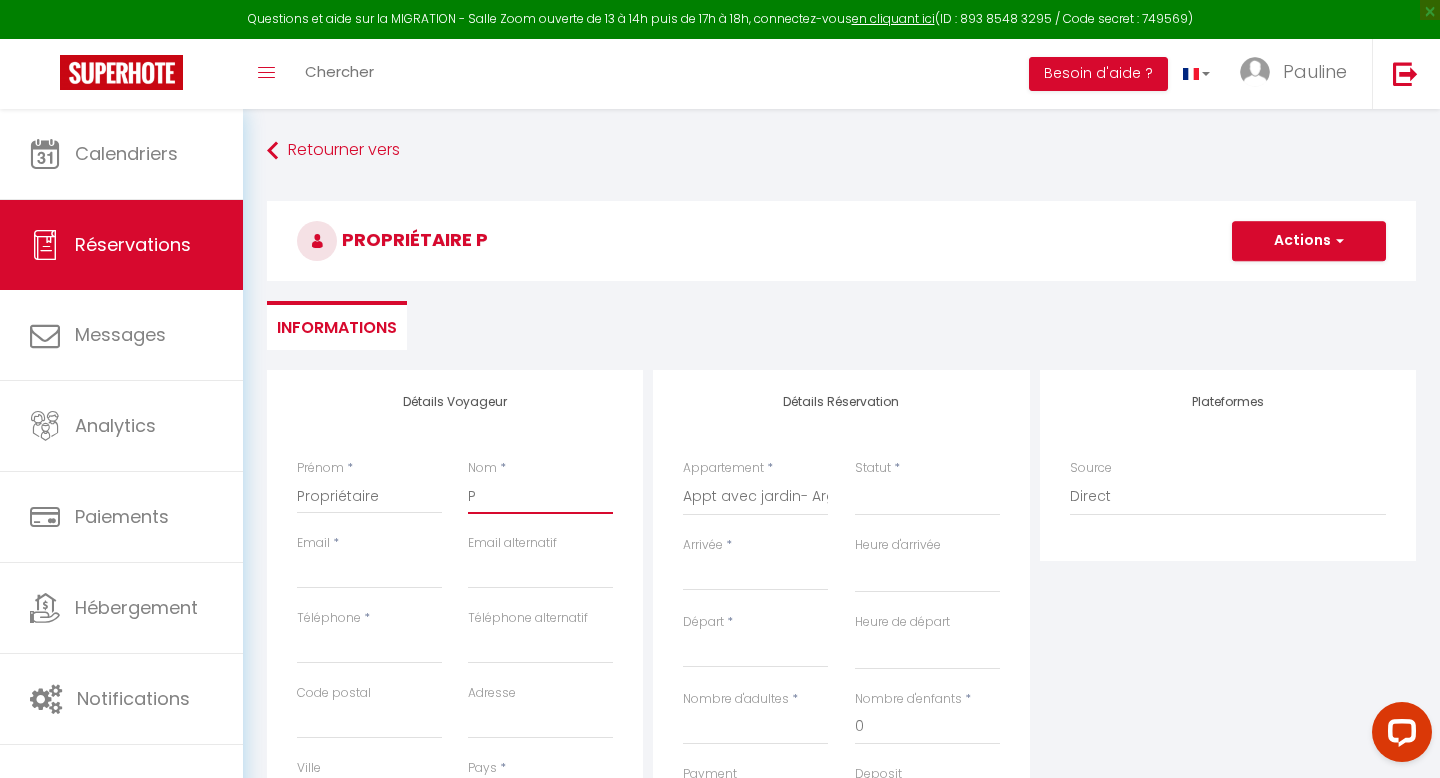 type on "Pr" 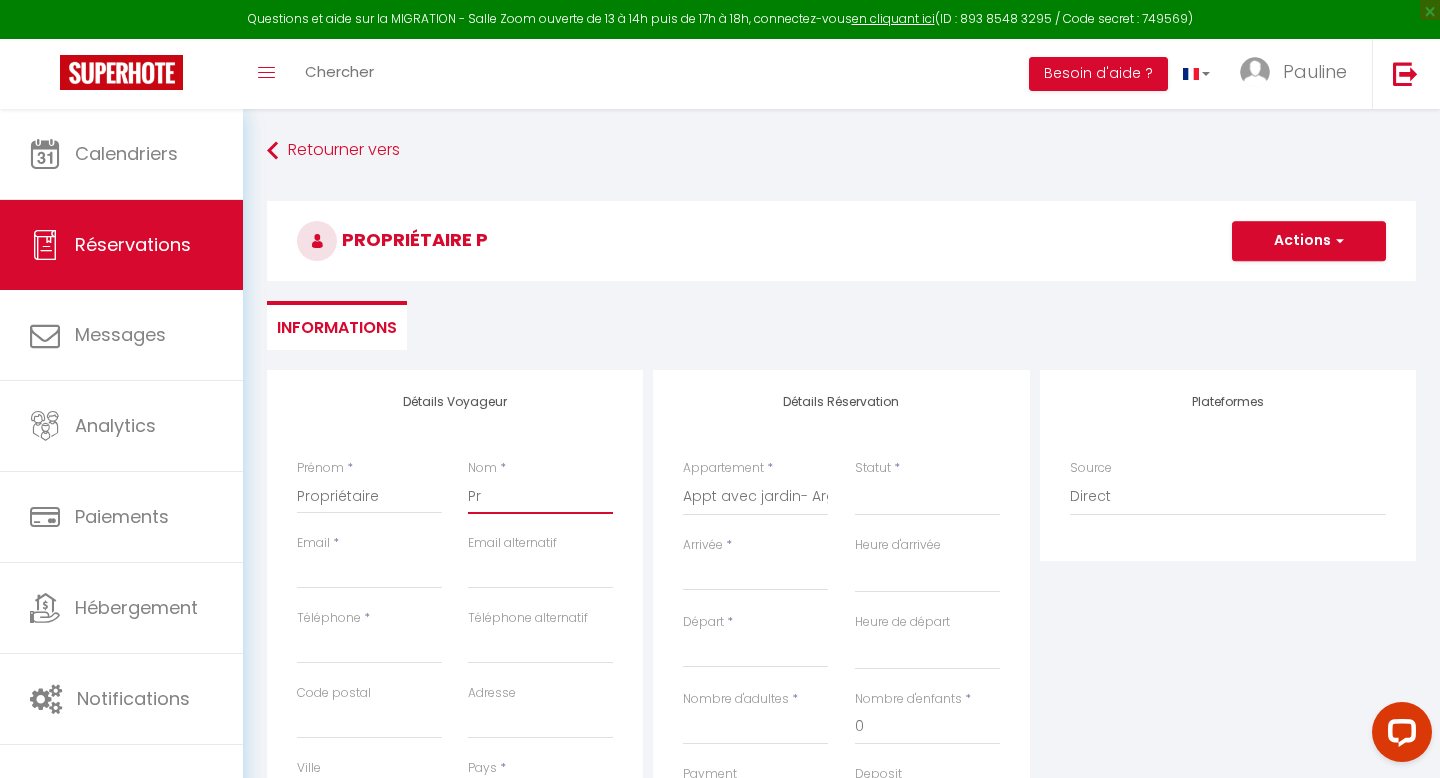 select 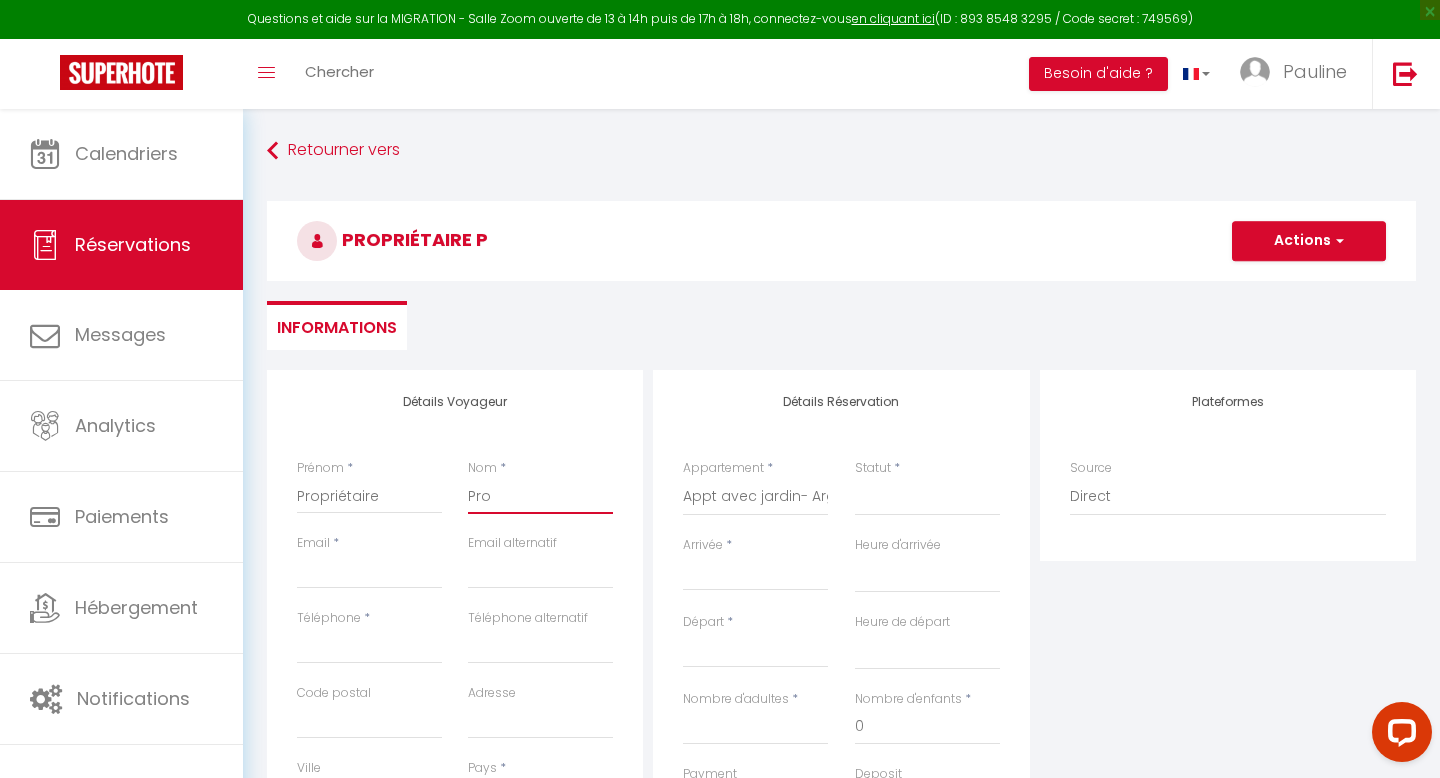 select 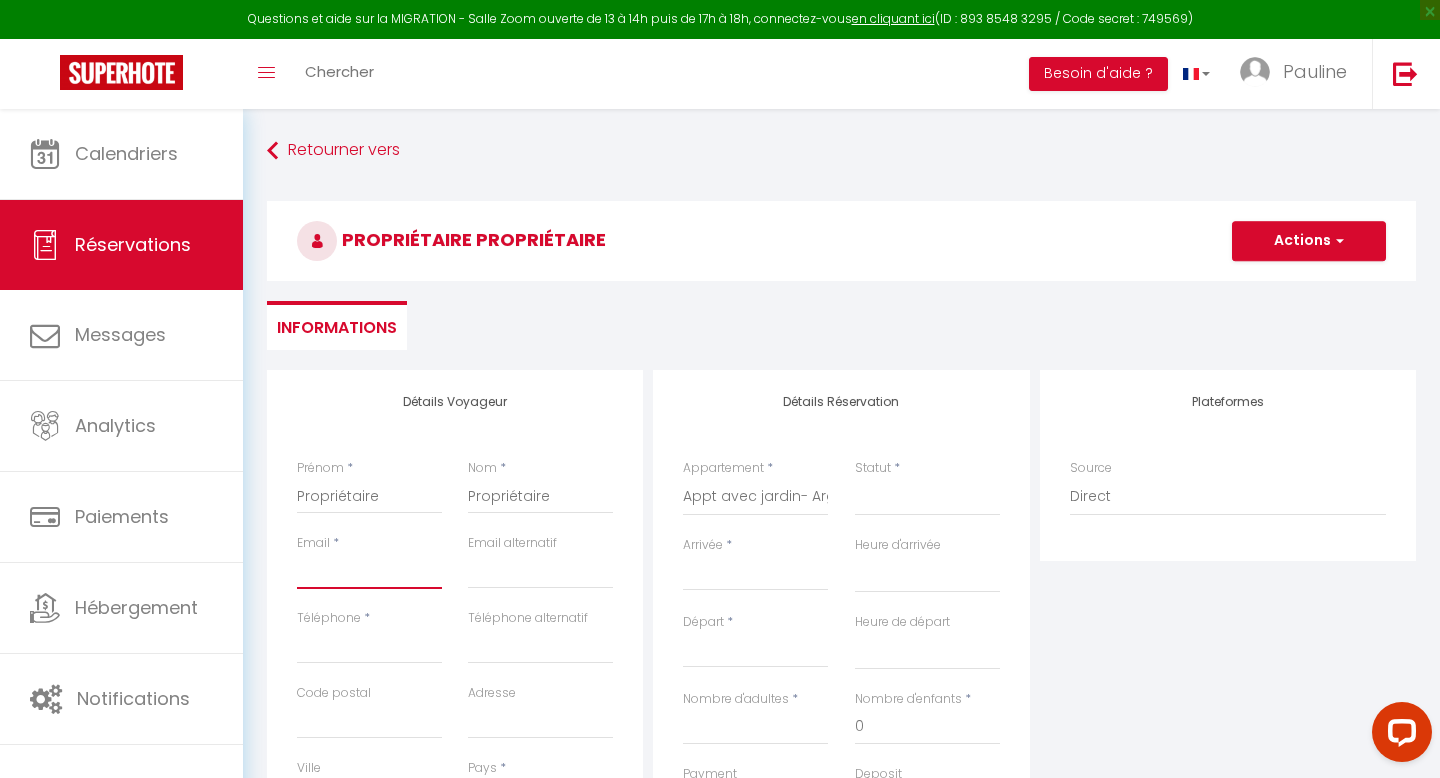 click on "Email client" at bounding box center [369, 571] 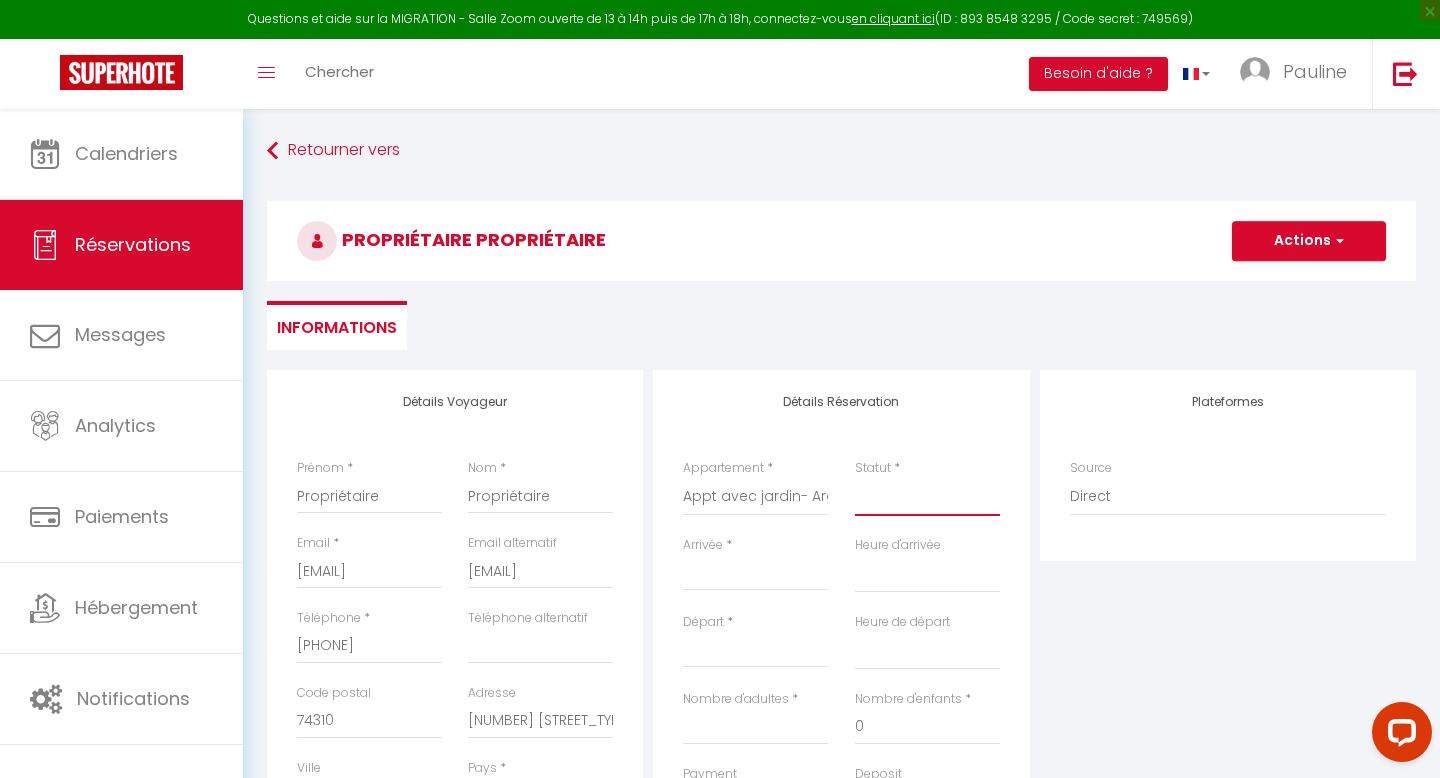 click on "Confirmé Non Confirmé Annulé Annulé par le voyageur No Show Request" at bounding box center (927, 497) 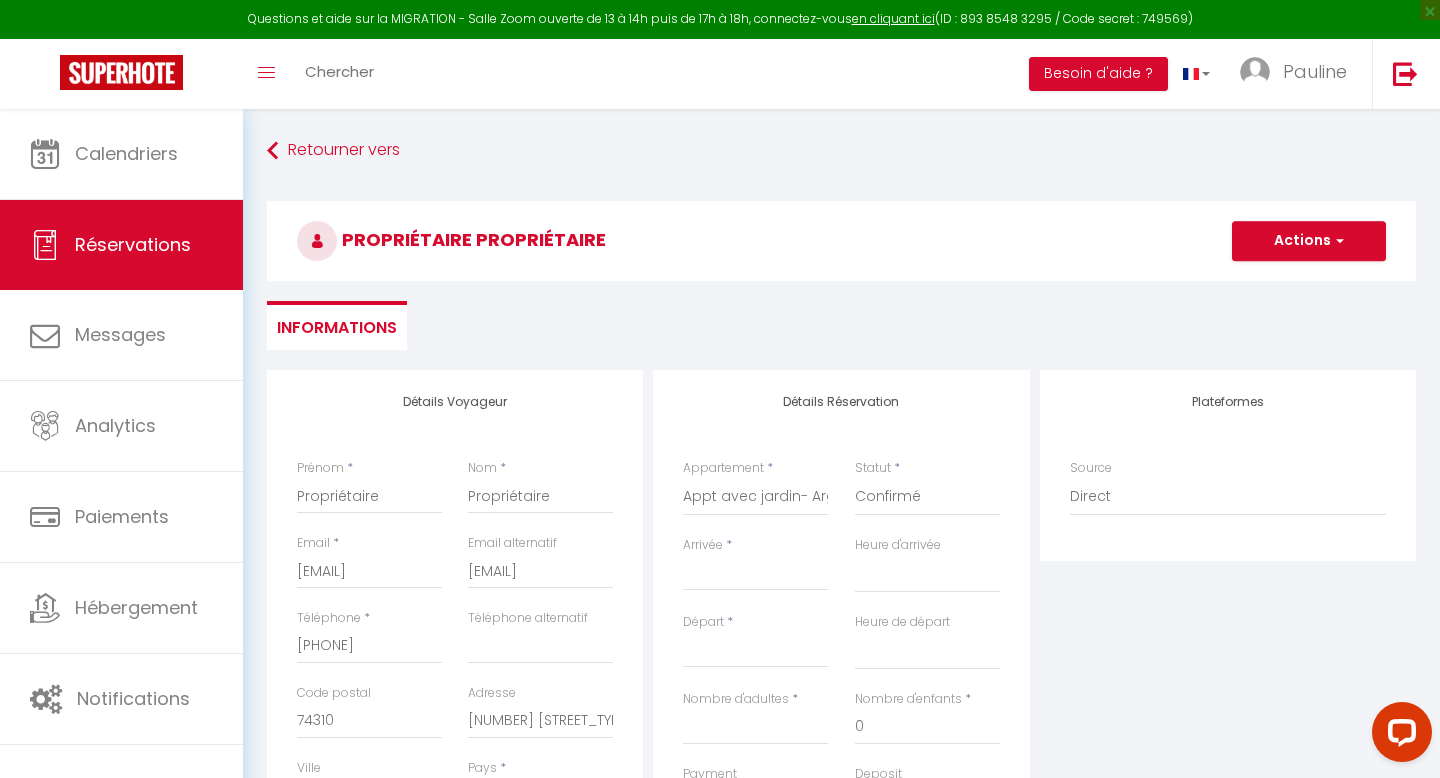 click on "Arrivée" at bounding box center [755, 575] 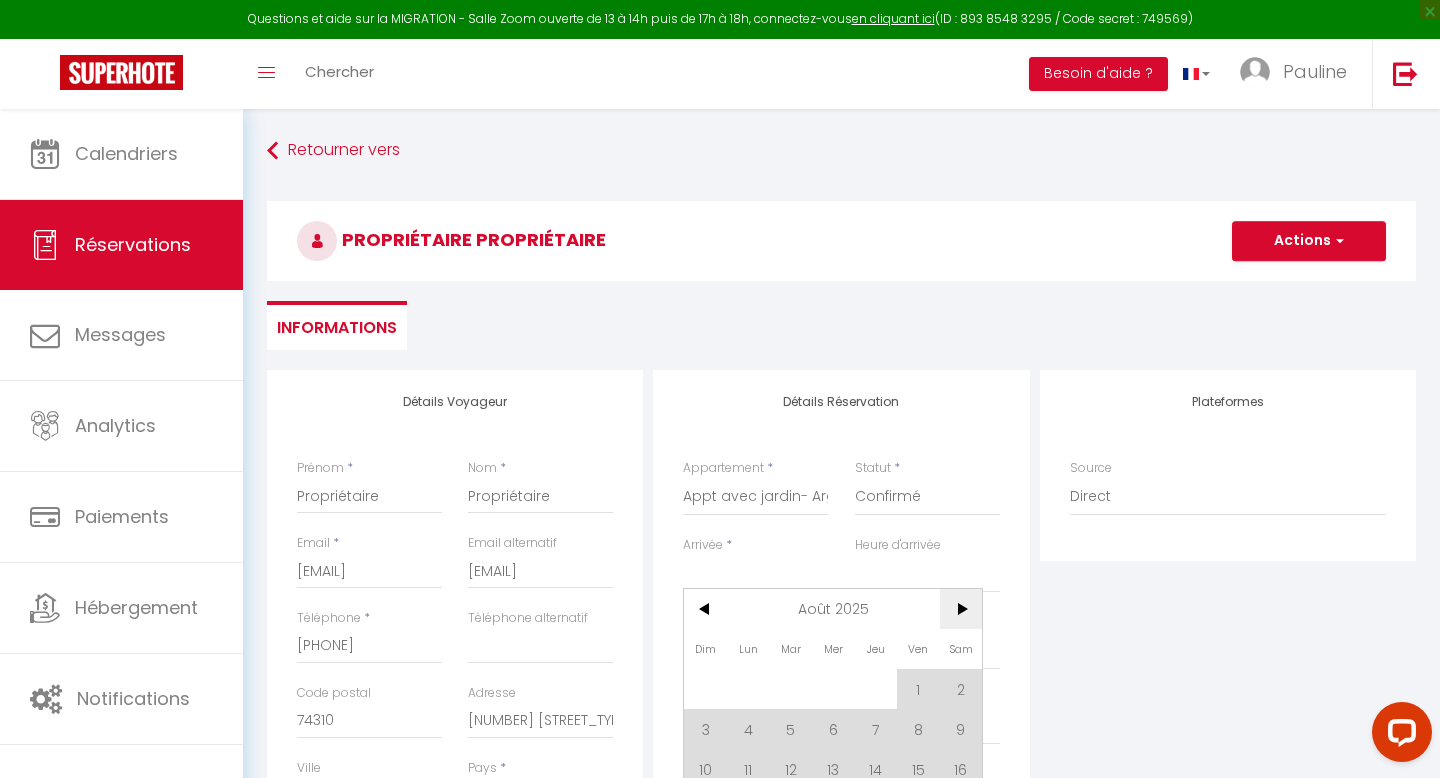 click on ">" at bounding box center (961, 609) 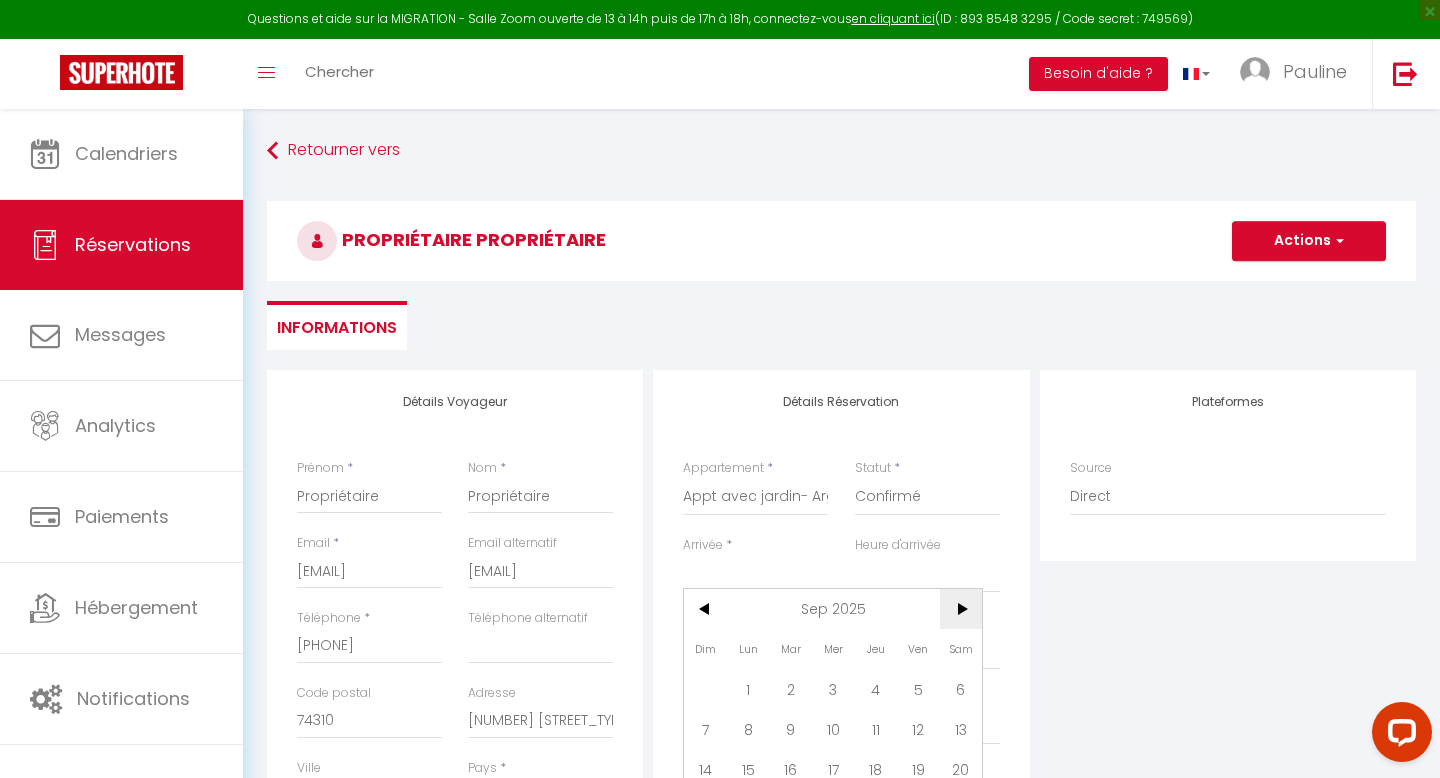 click on ">" at bounding box center (961, 609) 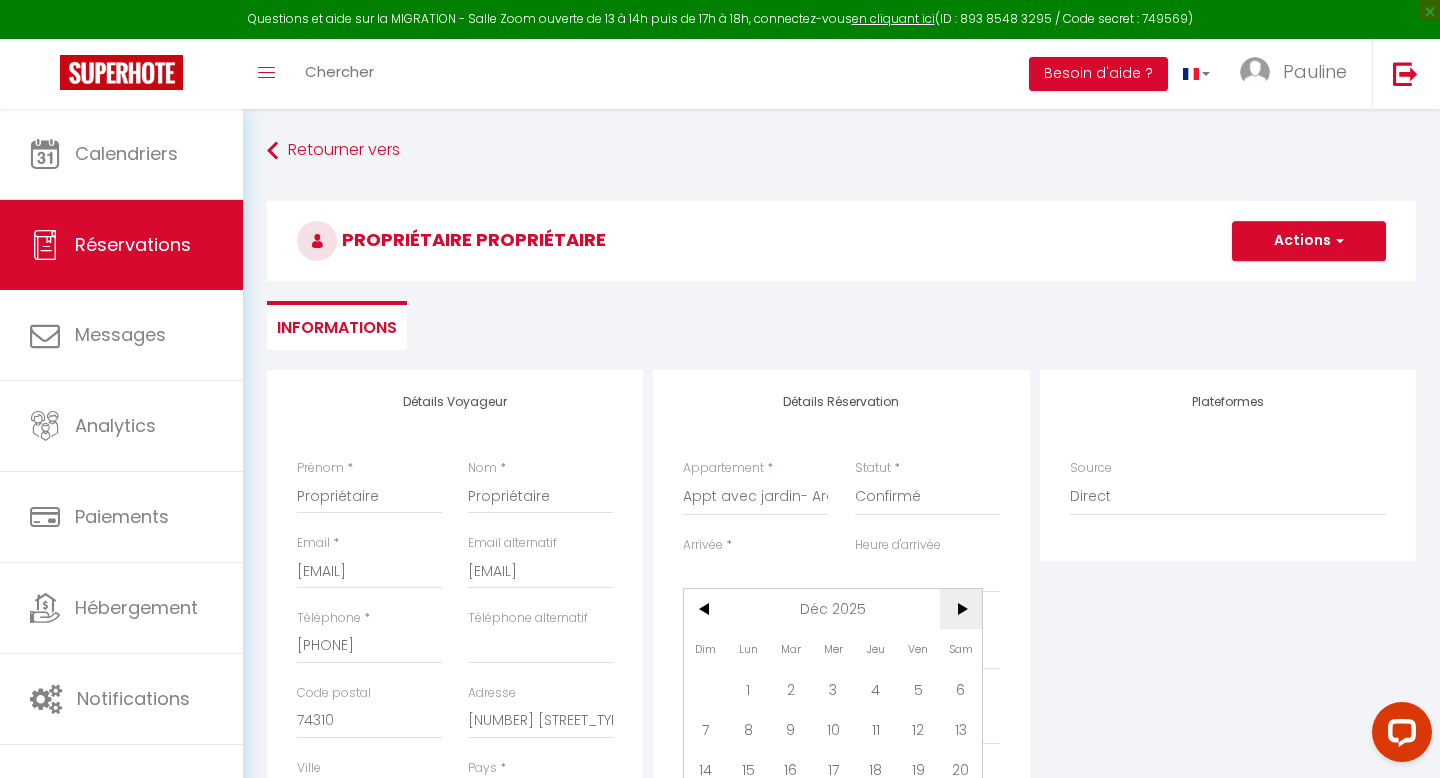 click on ">" at bounding box center (961, 609) 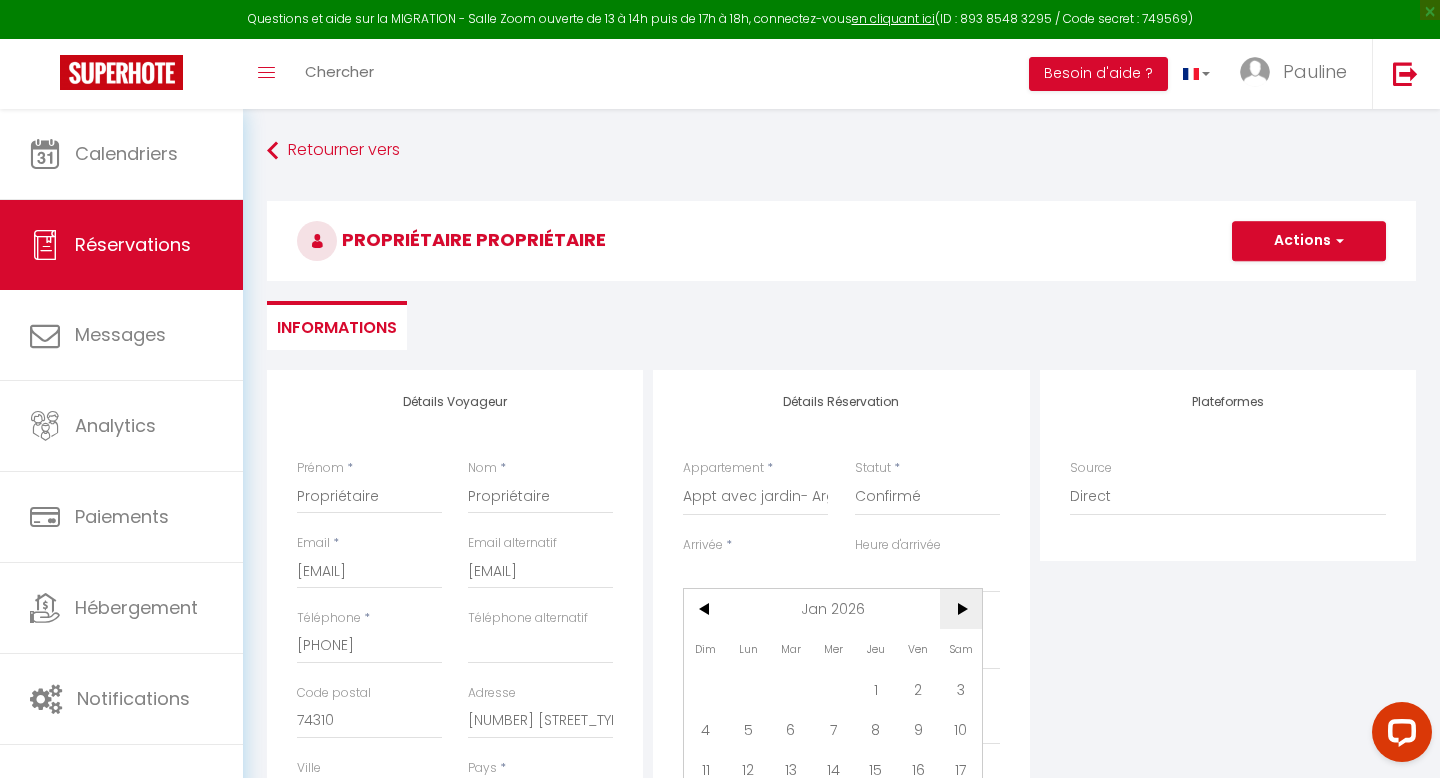 click on ">" at bounding box center [961, 609] 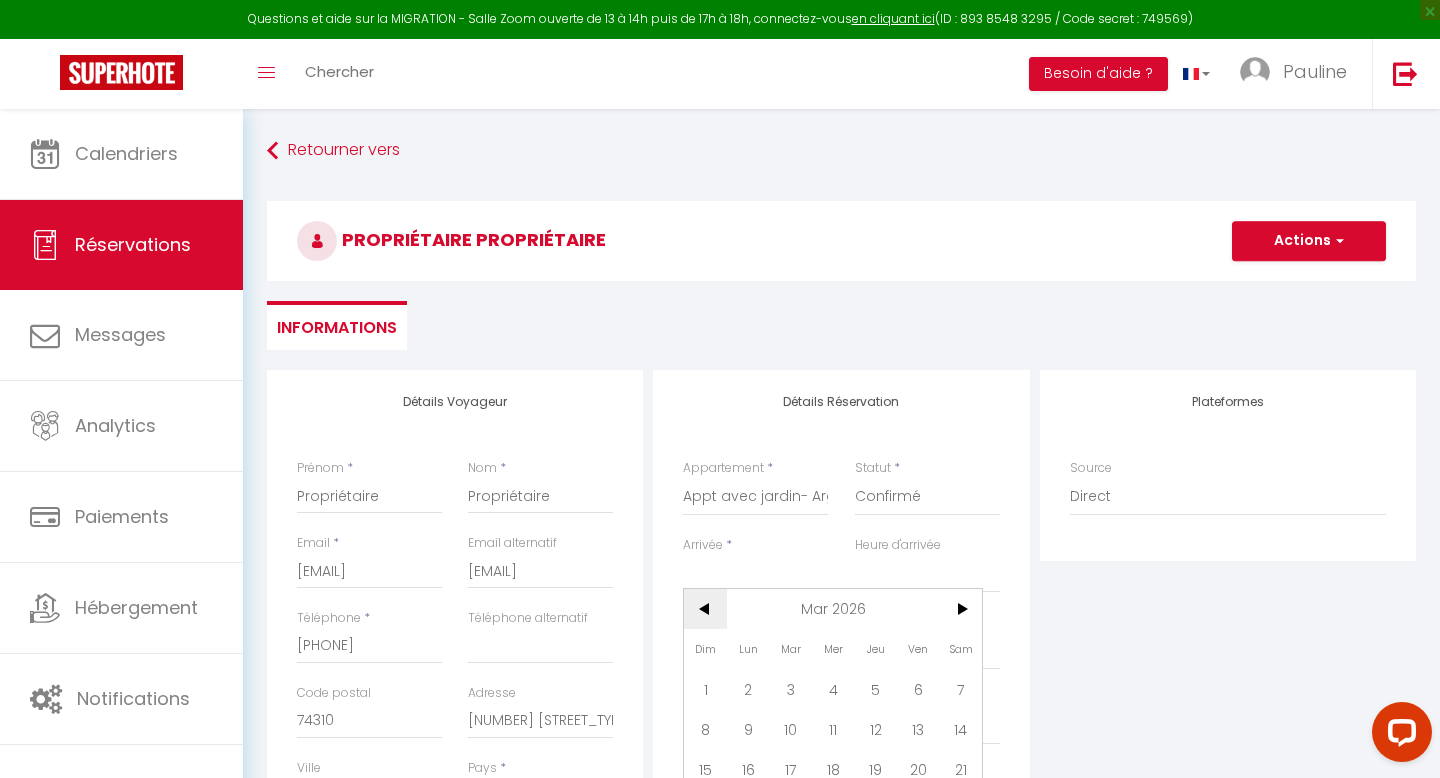 click on "<" at bounding box center [705, 609] 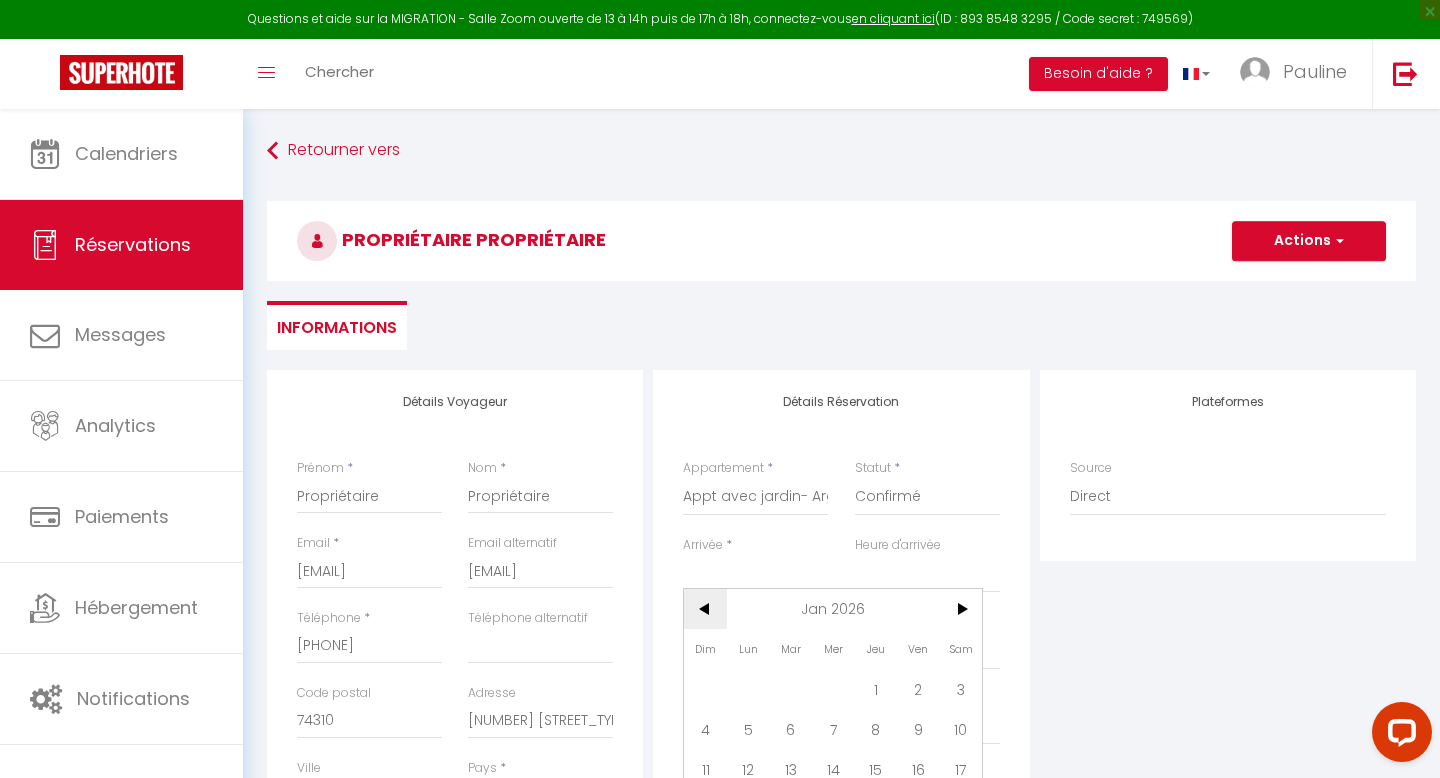 click on "<" at bounding box center [705, 609] 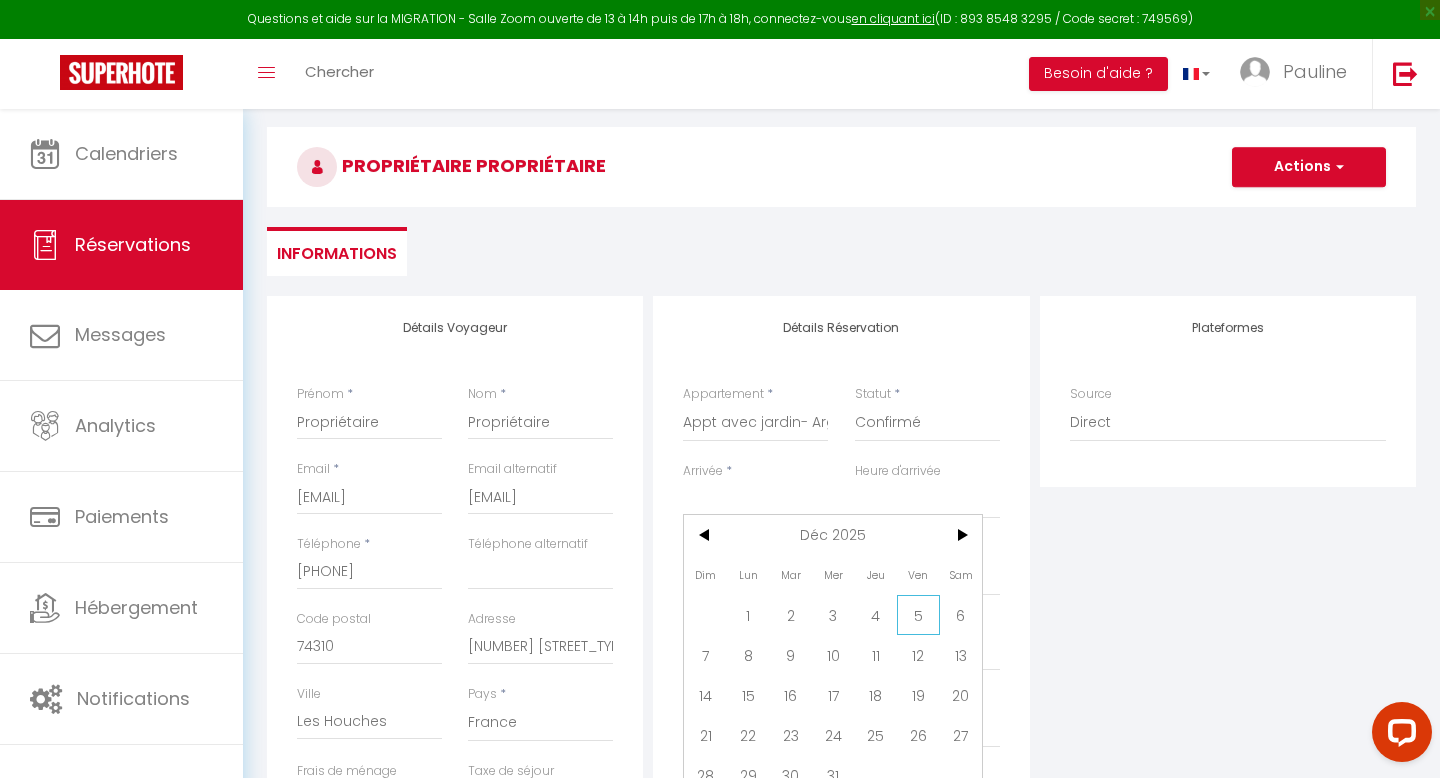 scroll, scrollTop: 116, scrollLeft: 0, axis: vertical 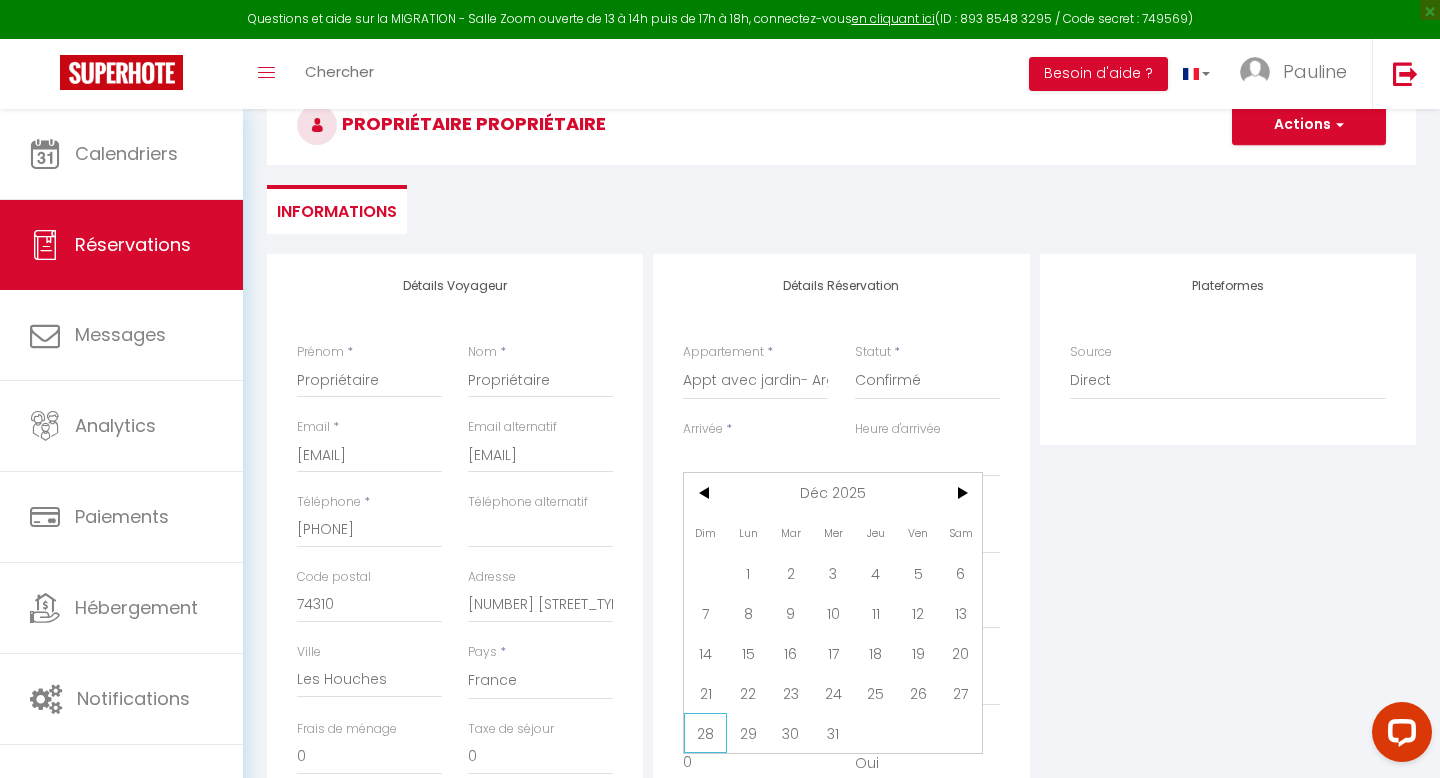 click on "28" at bounding box center [705, 733] 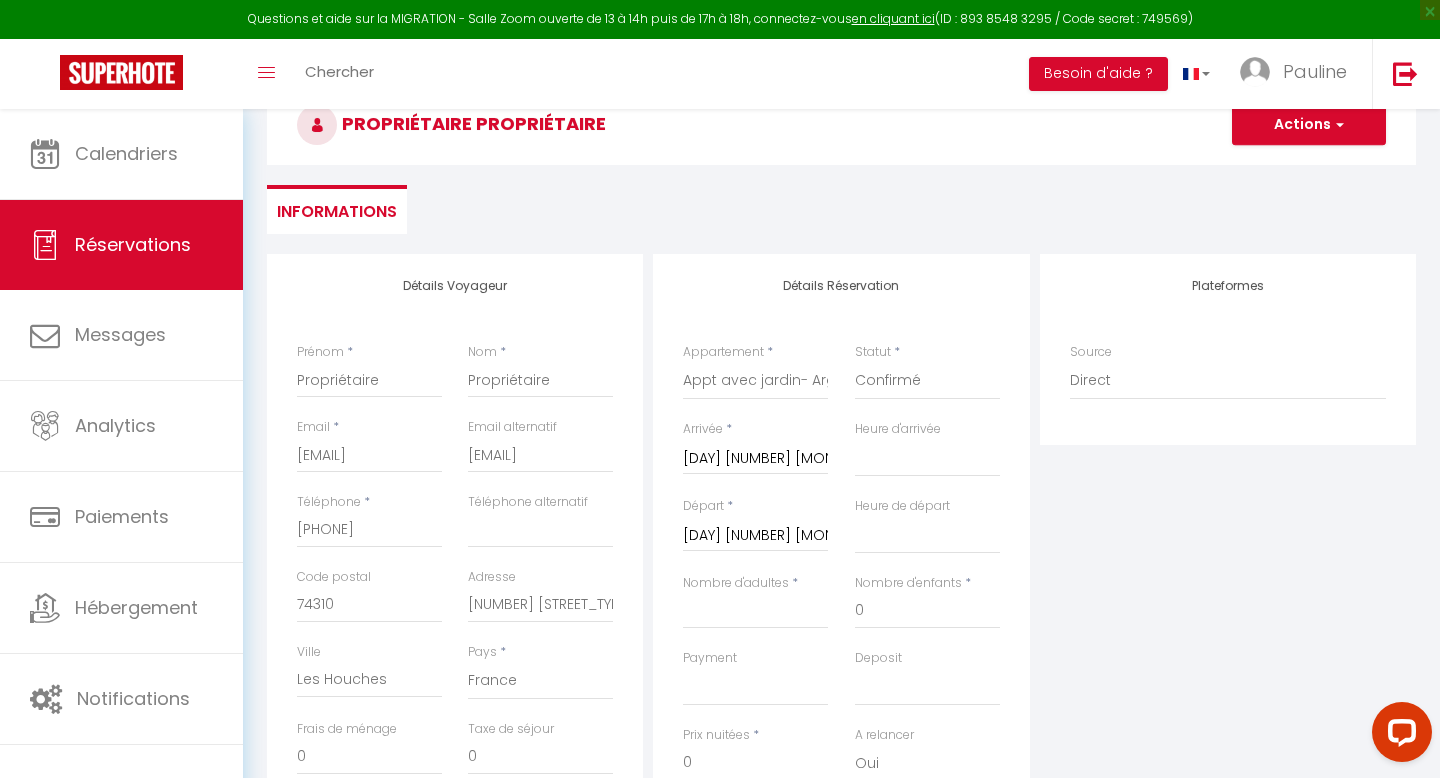 click on "[DAY] [DATE] [MONTH] [YEAR]" at bounding box center (755, 536) 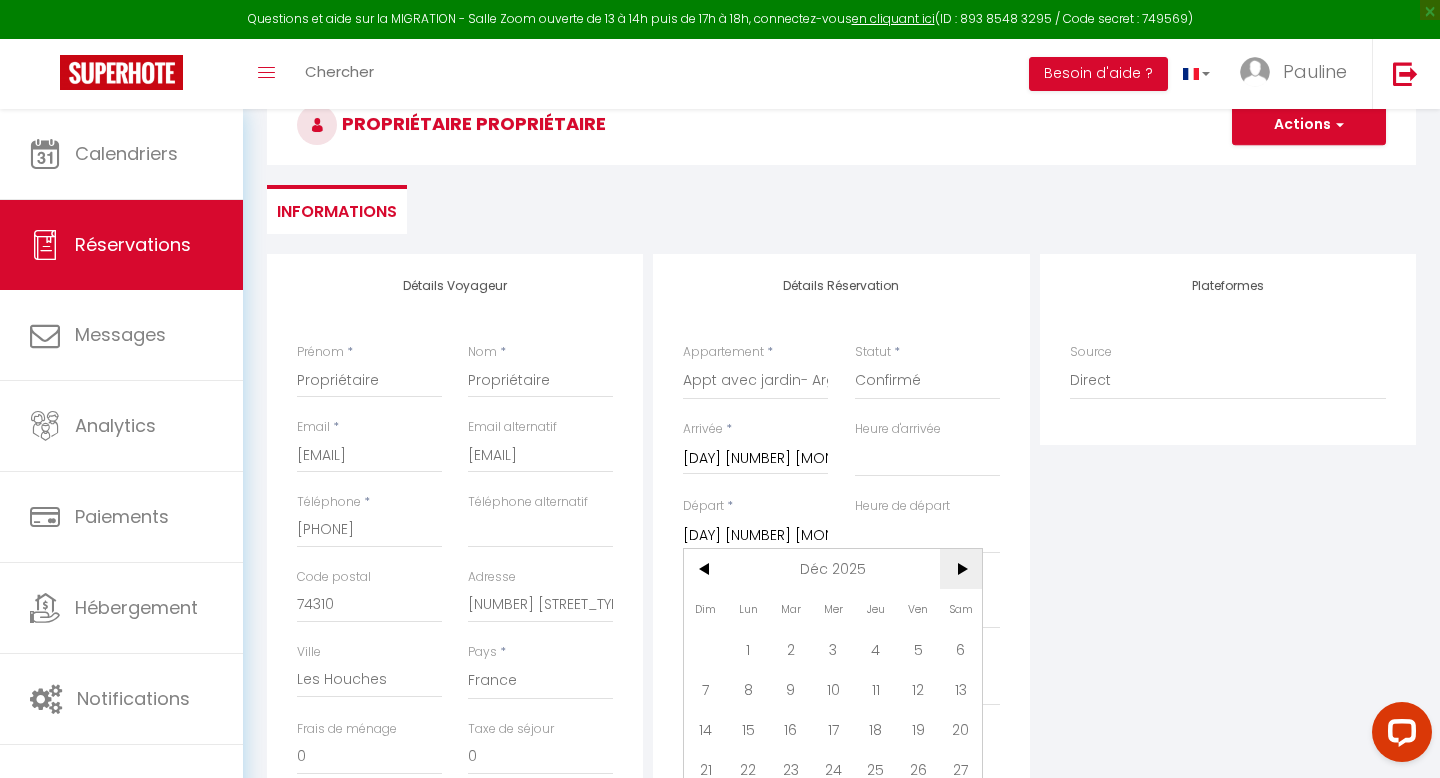 click on ">" at bounding box center (961, 569) 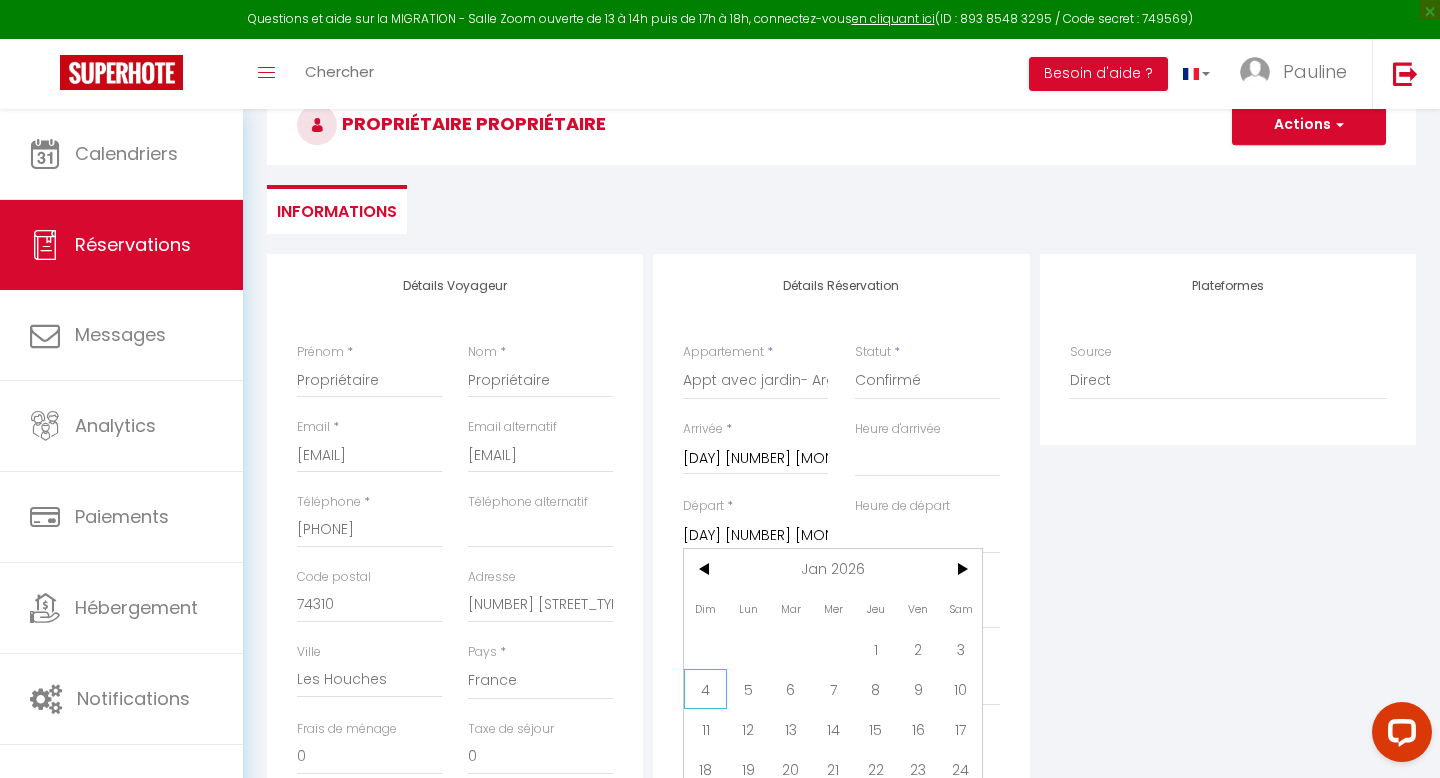 click on "4" at bounding box center [705, 689] 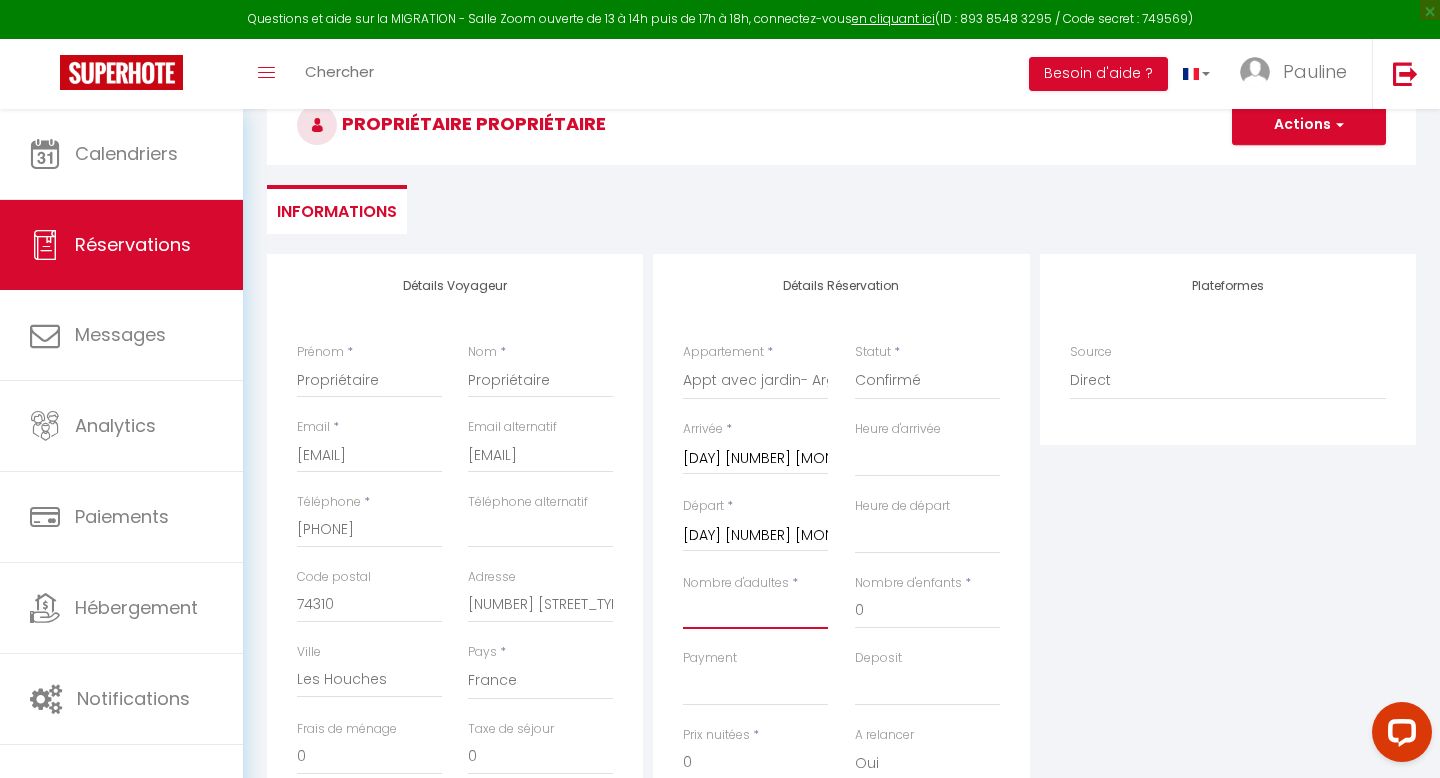 click on "Nombre d'adultes" at bounding box center (755, 611) 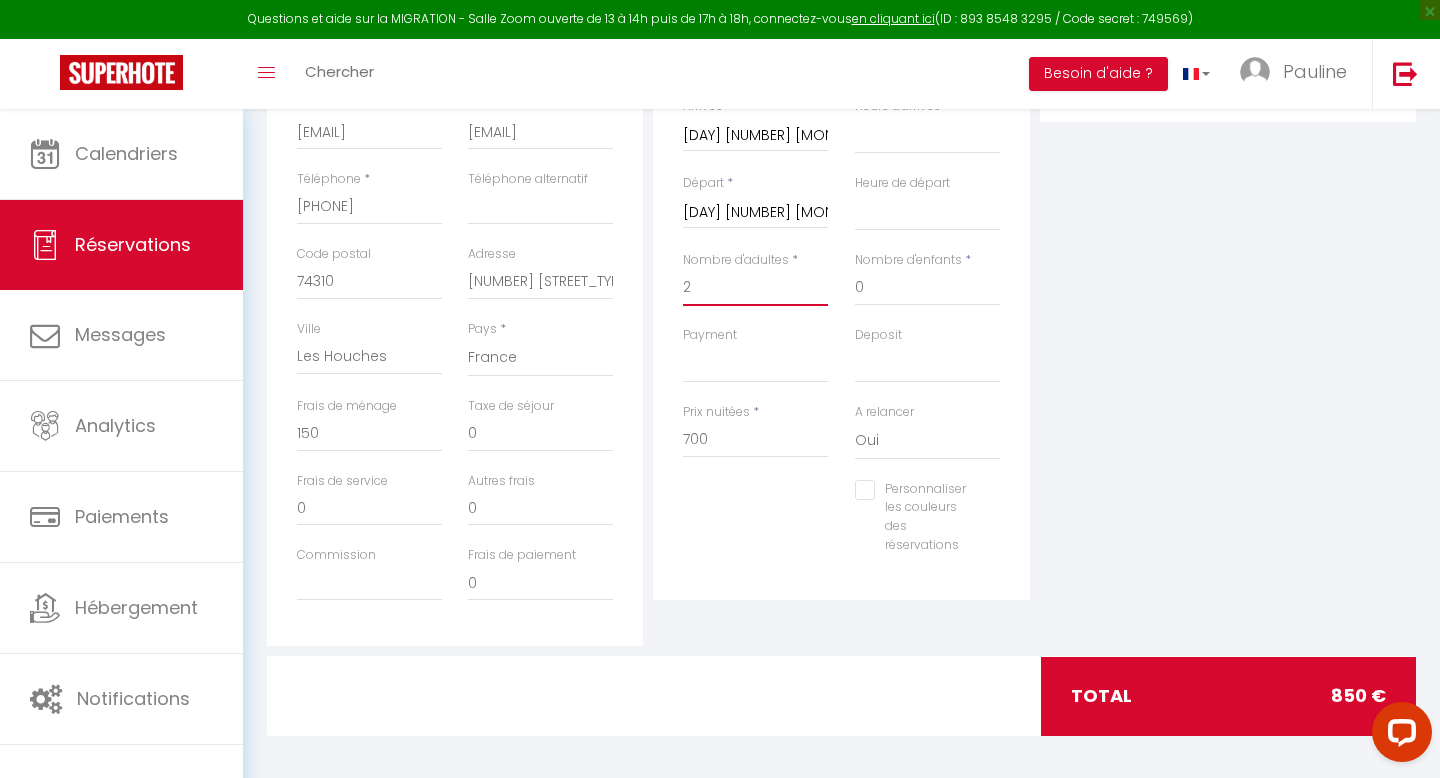 scroll, scrollTop: 447, scrollLeft: 0, axis: vertical 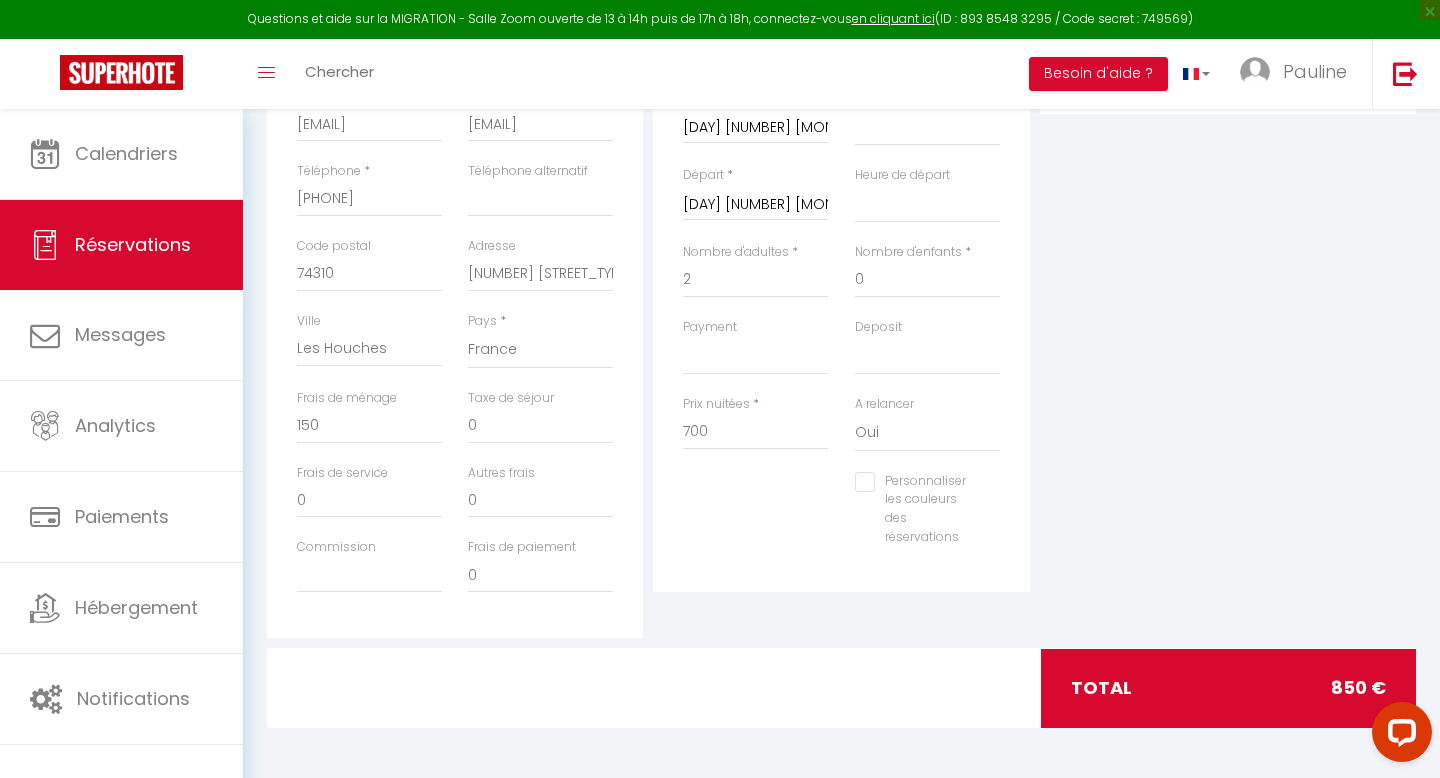 click on "Personnaliser les couleurs des réservations" at bounding box center (915, 482) 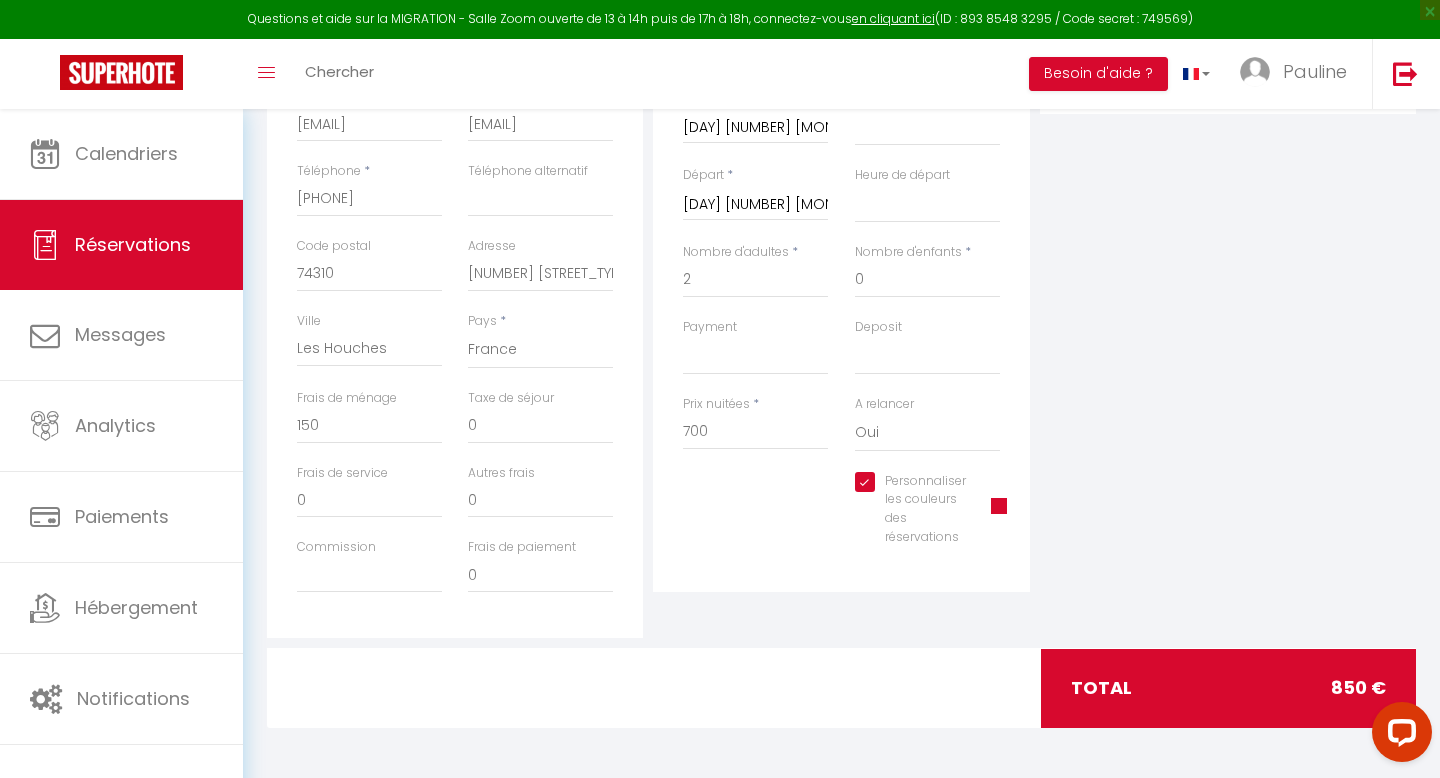 click at bounding box center [999, 506] 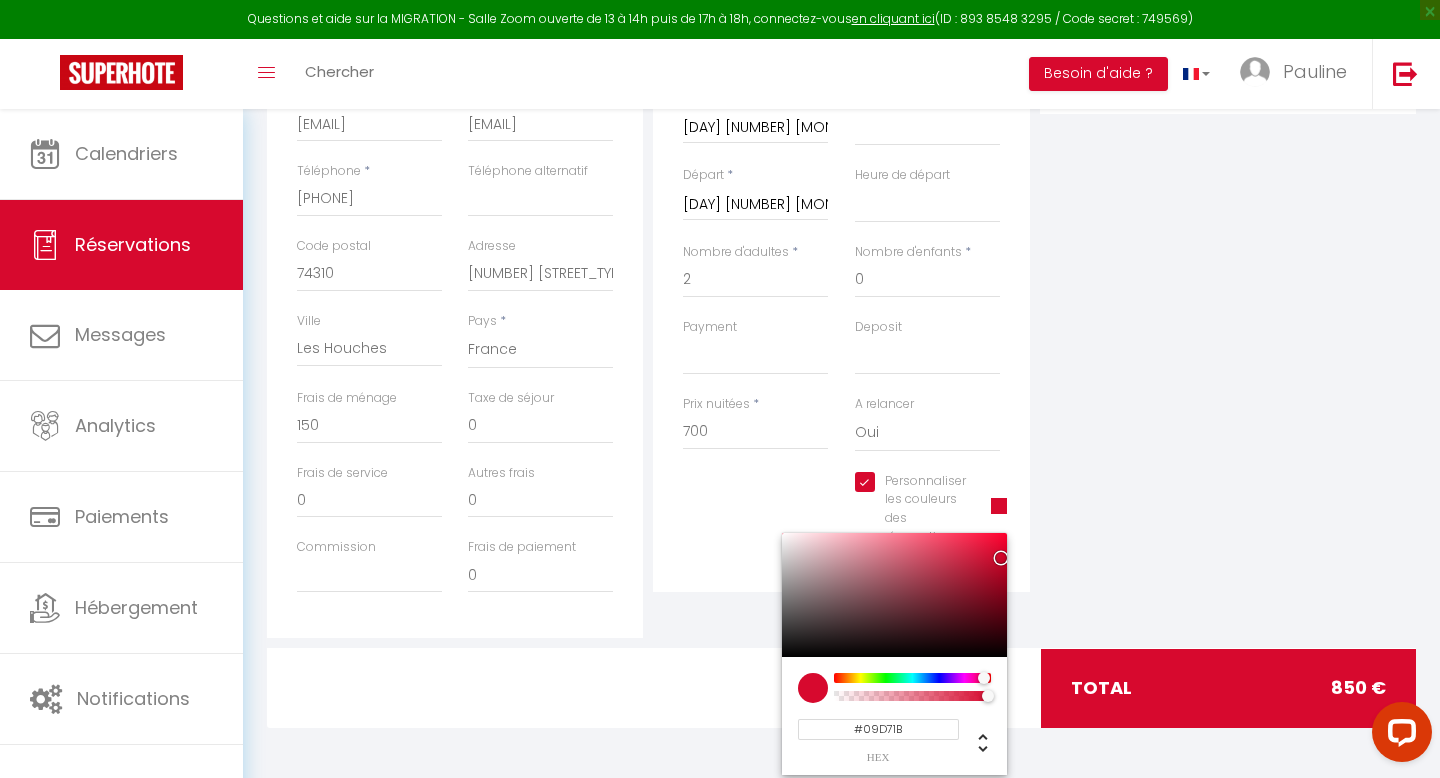 click at bounding box center (912, 678) 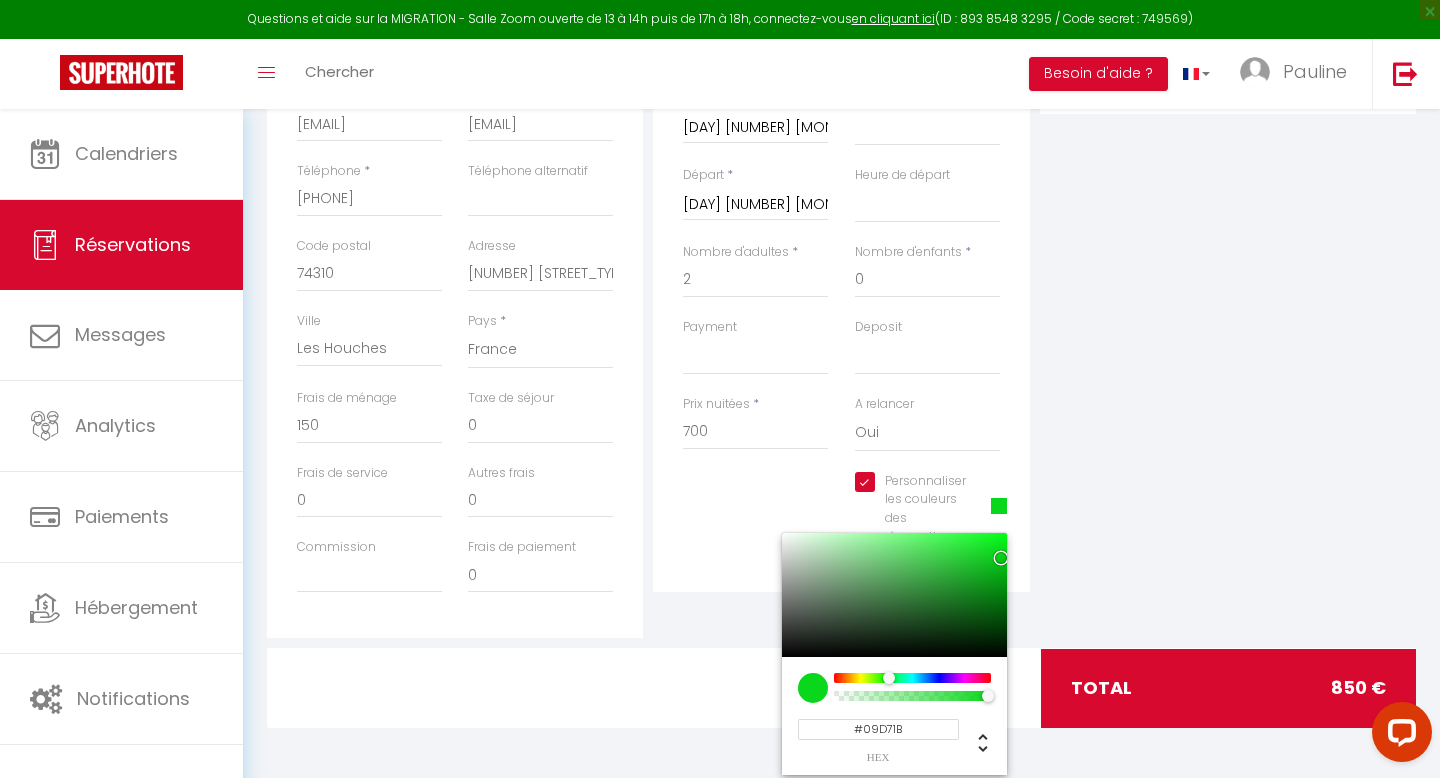 click at bounding box center (1001, 558) 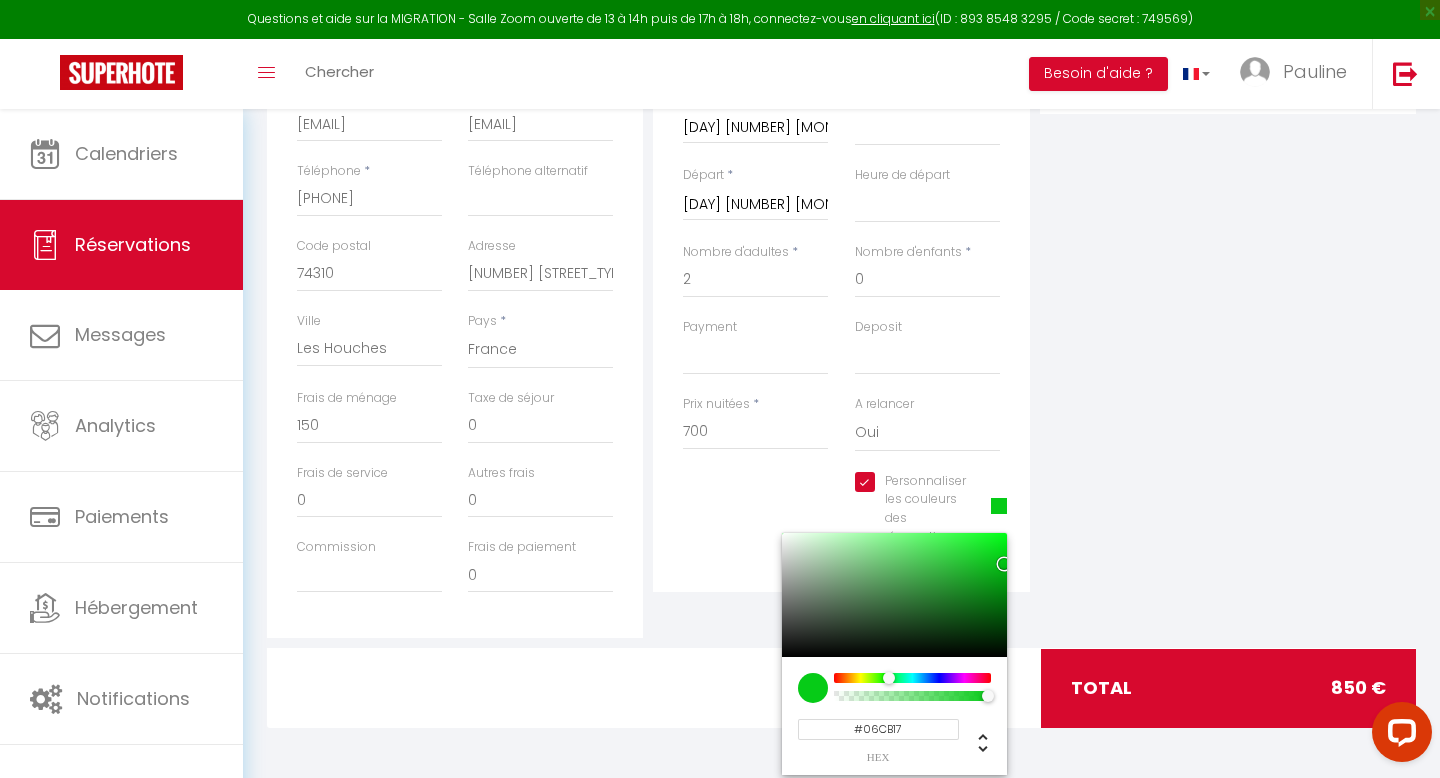click at bounding box center [1004, 564] 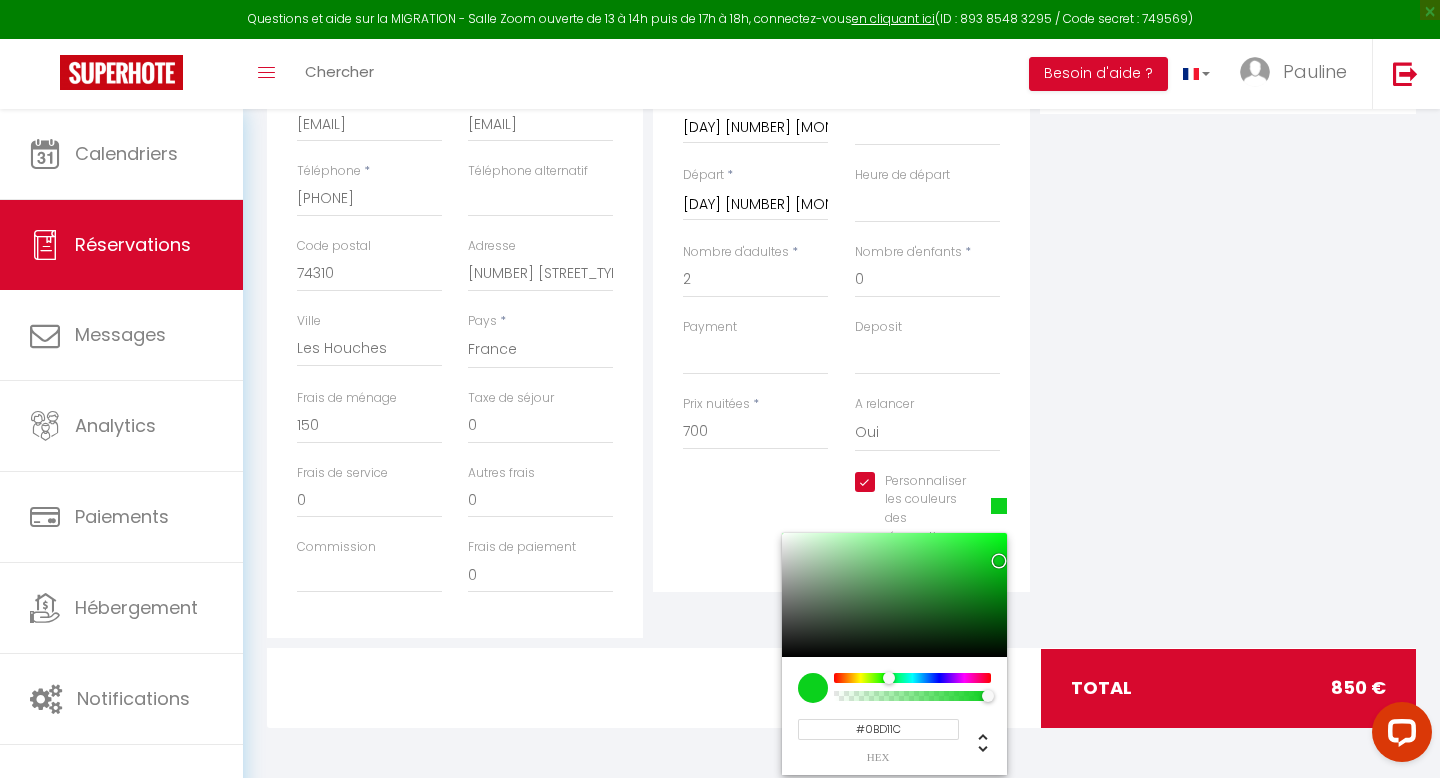 click at bounding box center (999, 561) 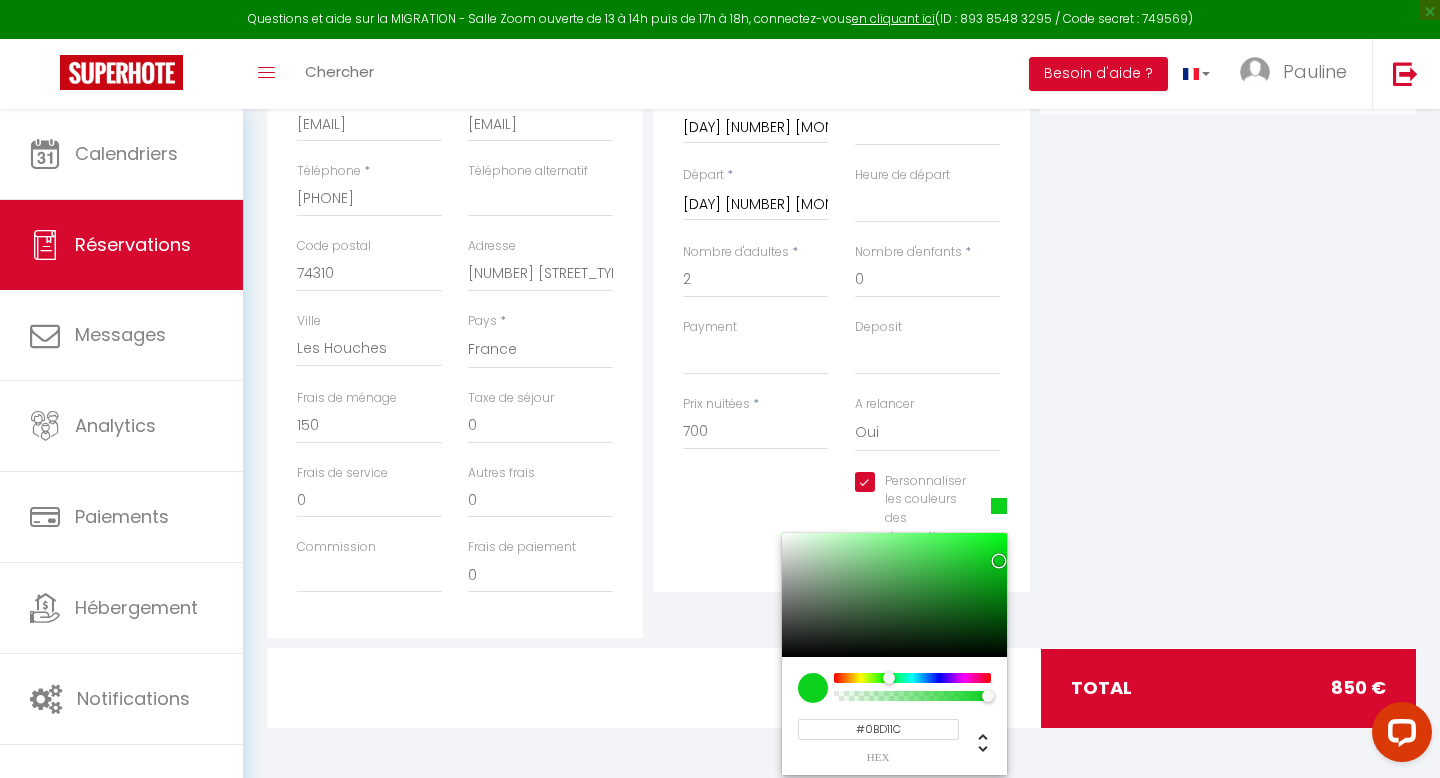 click at bounding box center (813, 688) 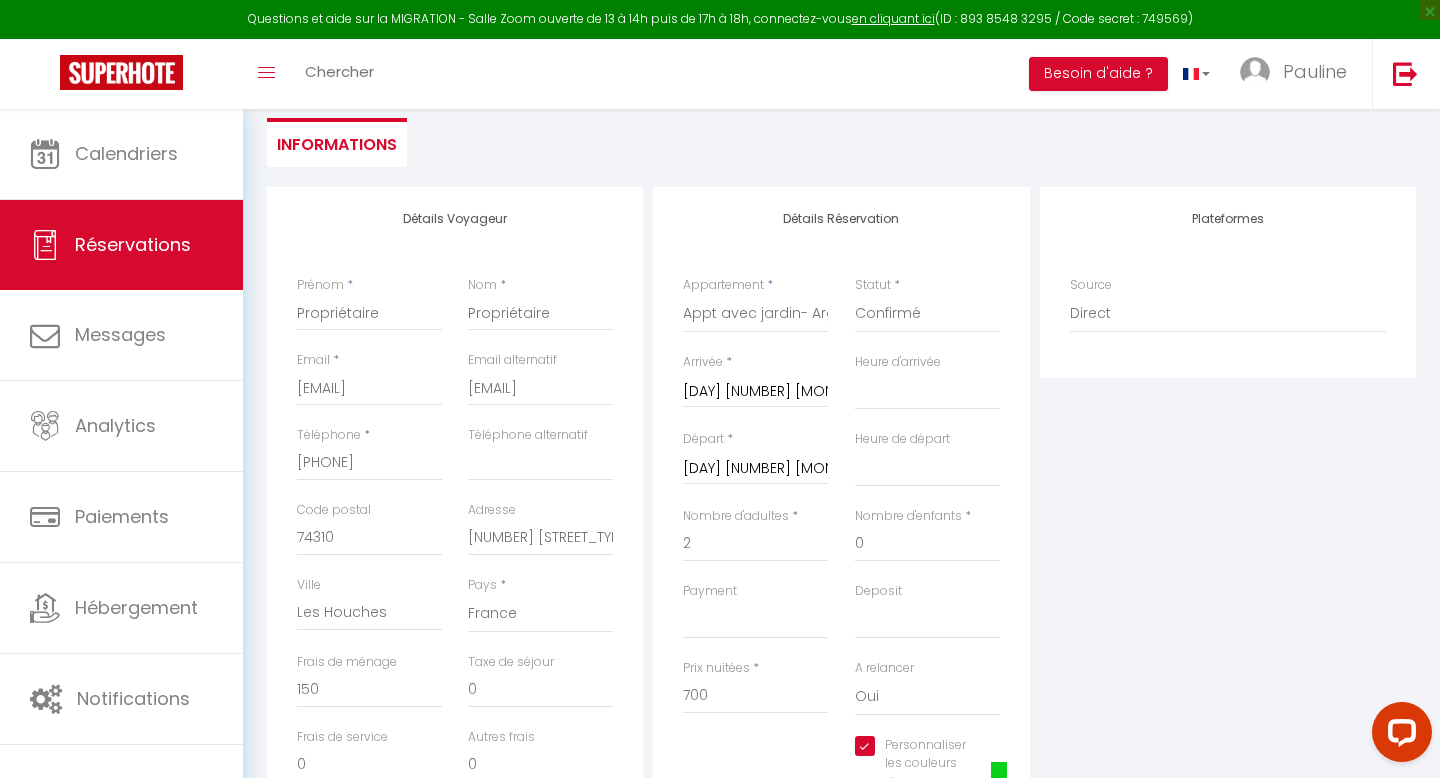 scroll, scrollTop: 53, scrollLeft: 0, axis: vertical 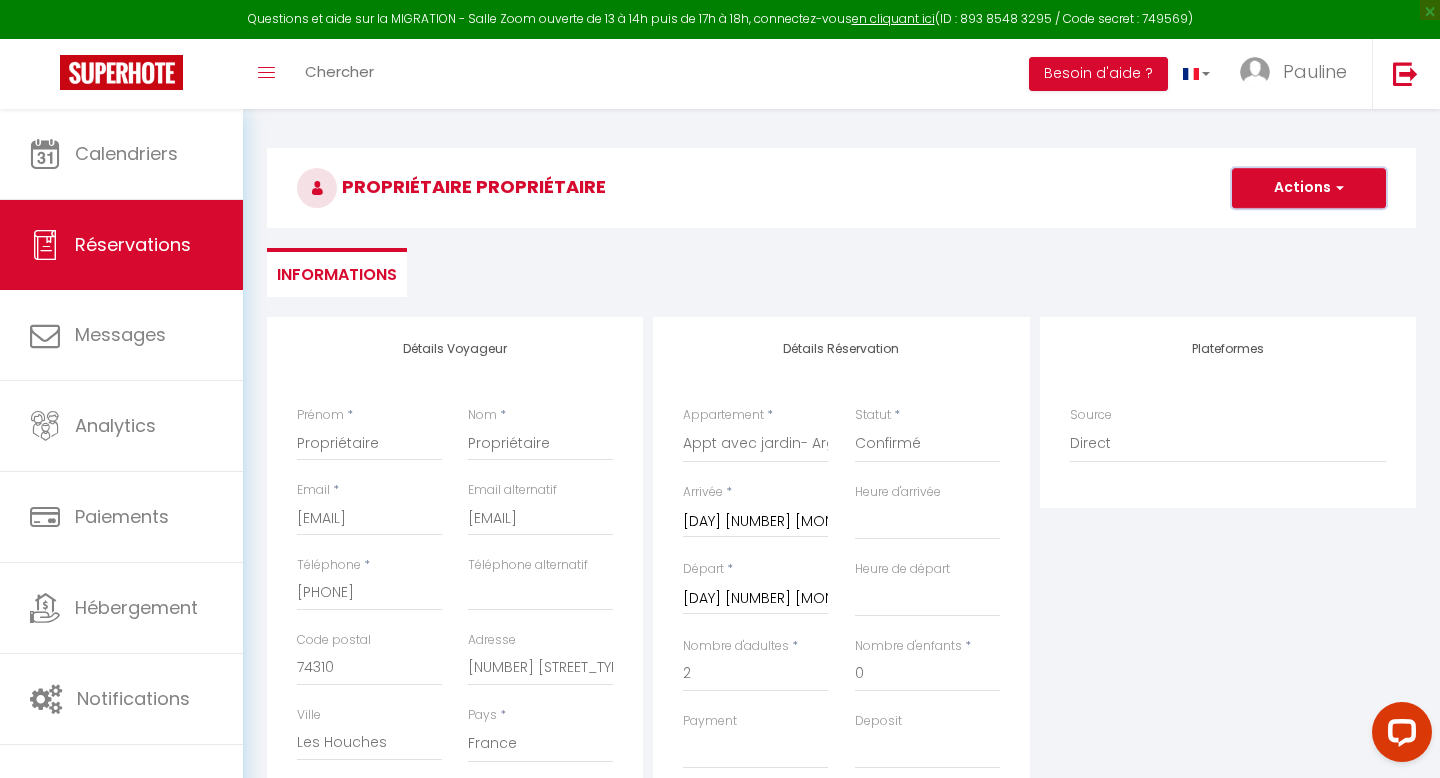click on "Actions" at bounding box center [1309, 188] 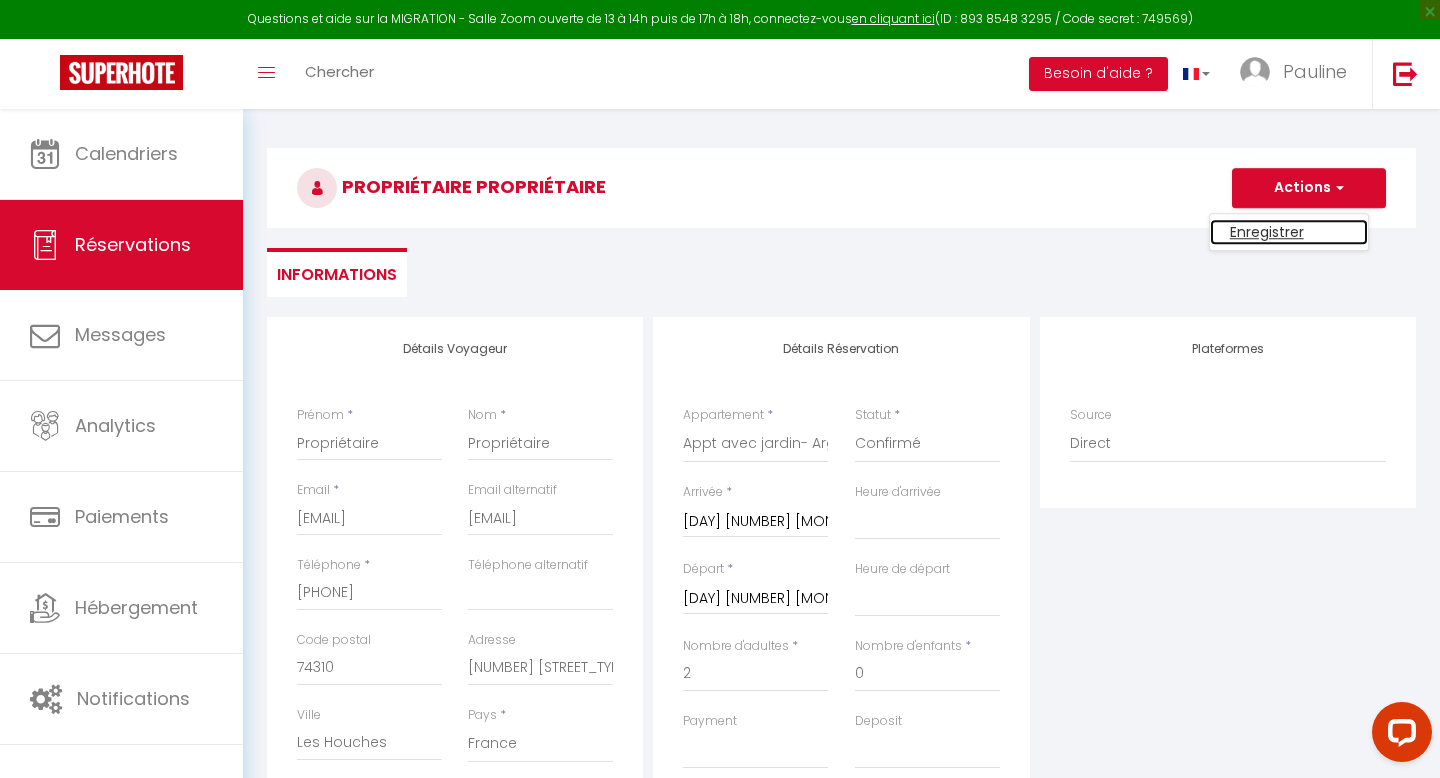click on "Enregistrer" at bounding box center (1289, 232) 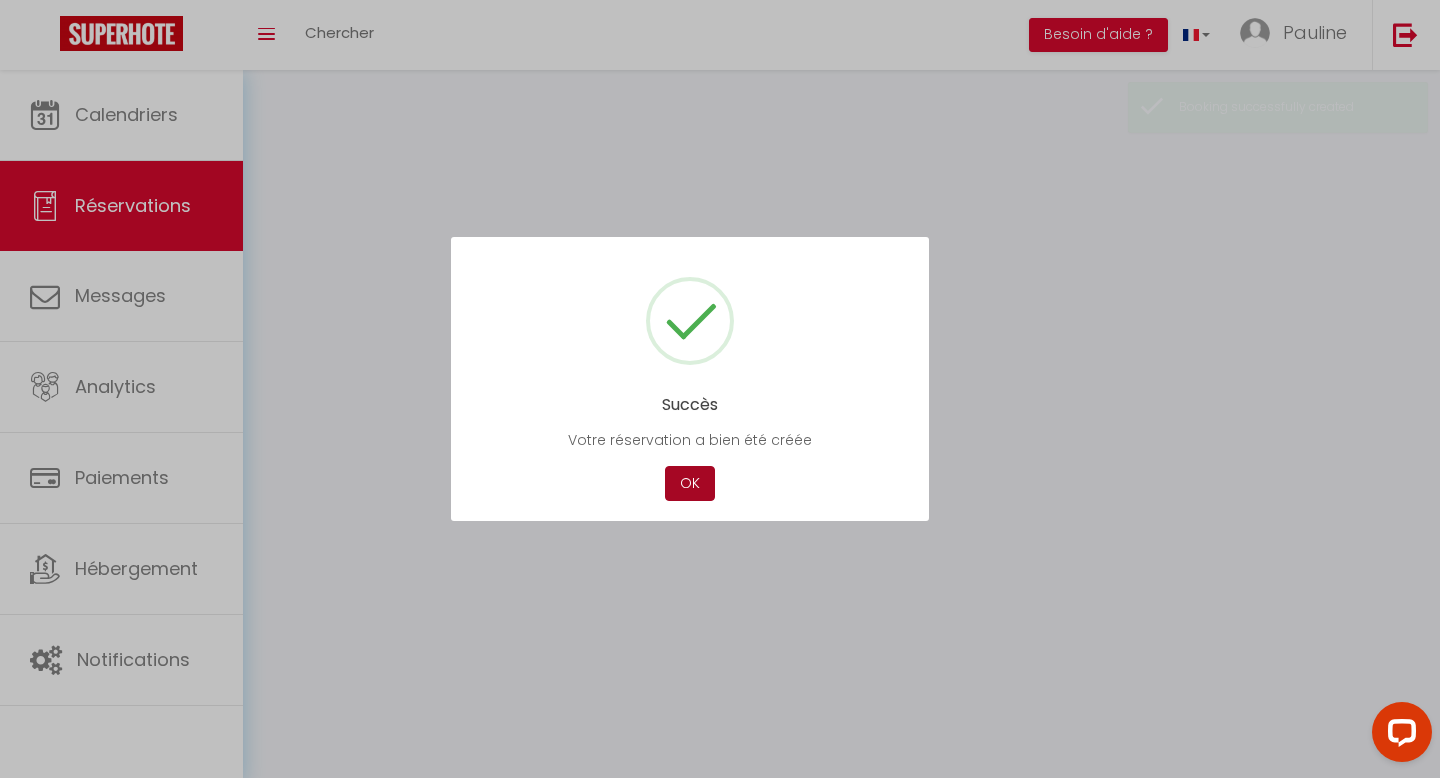 scroll, scrollTop: 0, scrollLeft: 0, axis: both 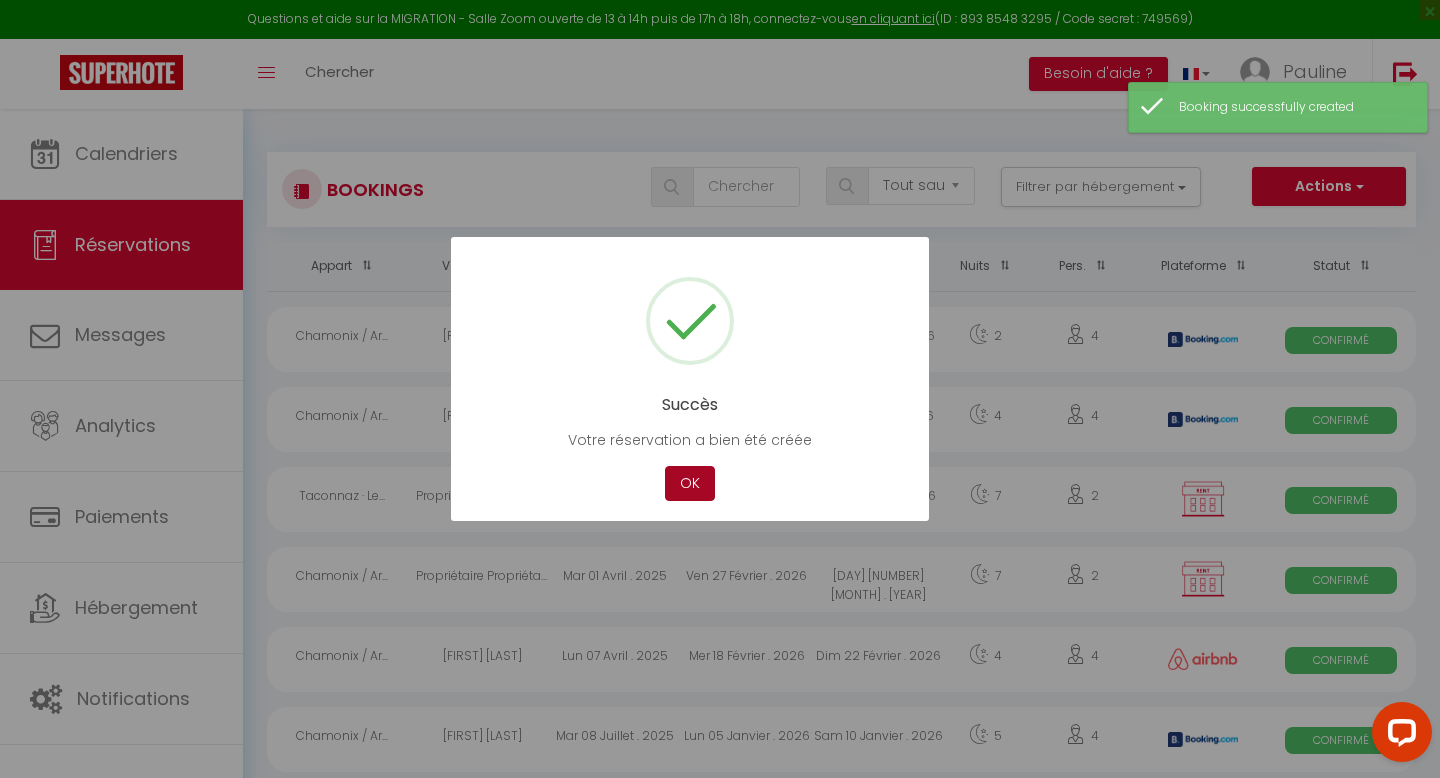 click on "OK" at bounding box center [690, 483] 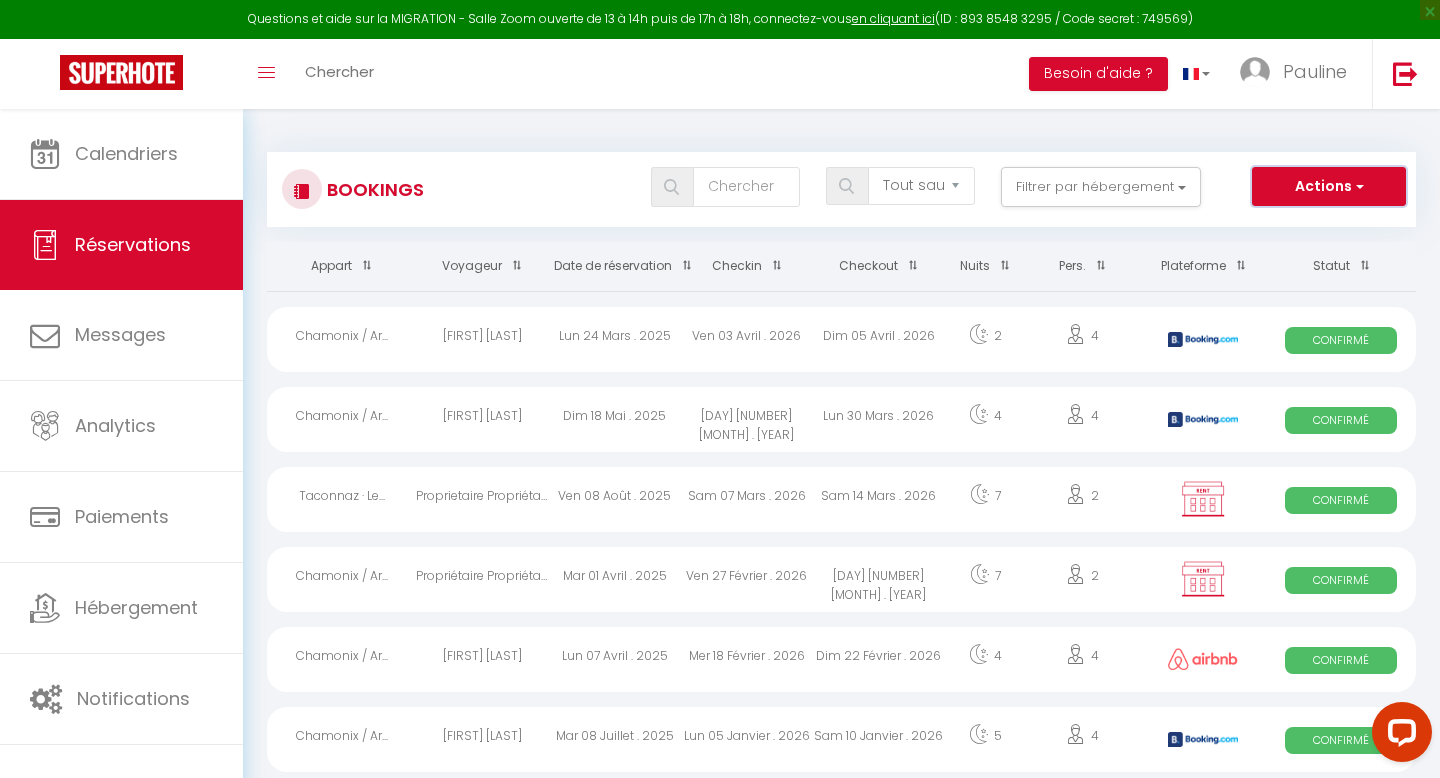 click on "Actions" at bounding box center [1329, 187] 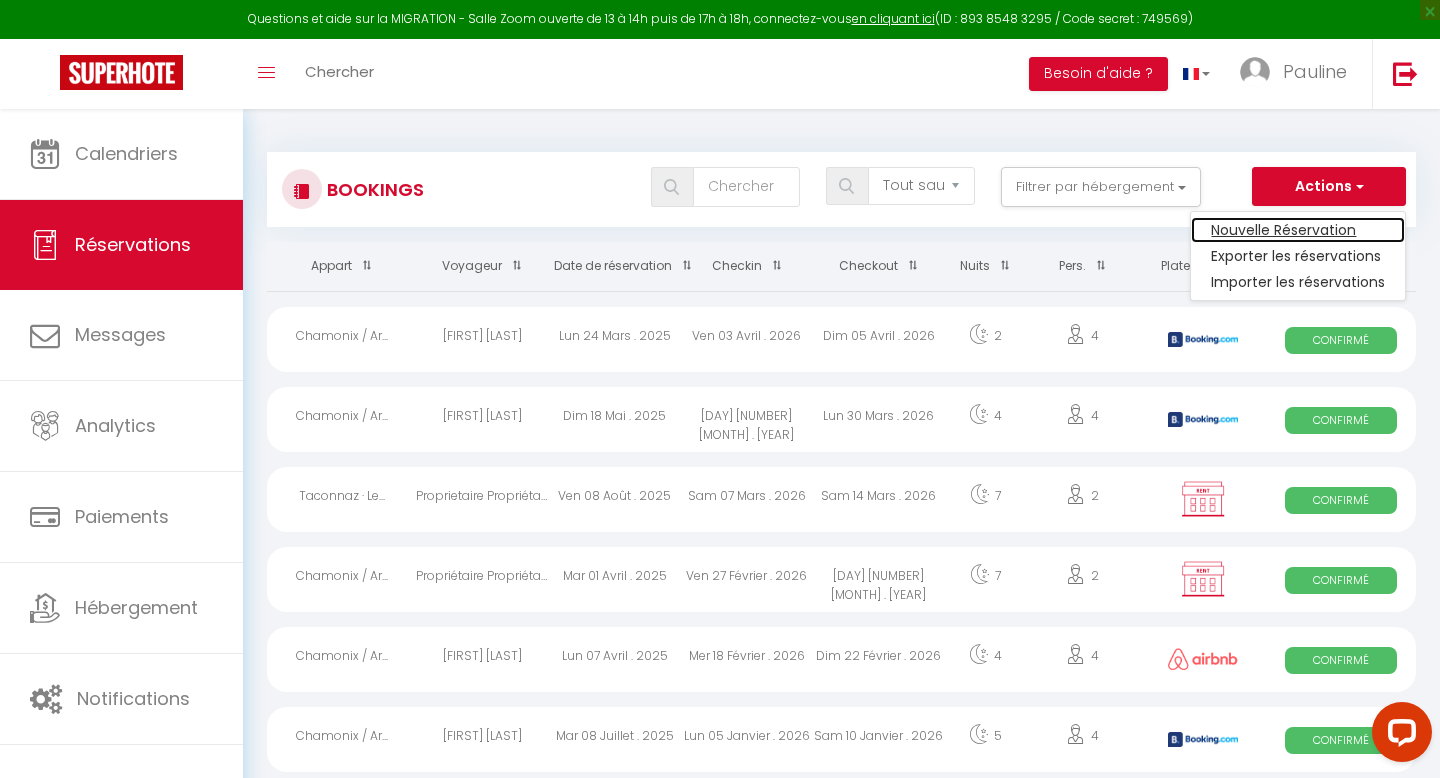 click on "Nouvelle Réservation" at bounding box center (1298, 230) 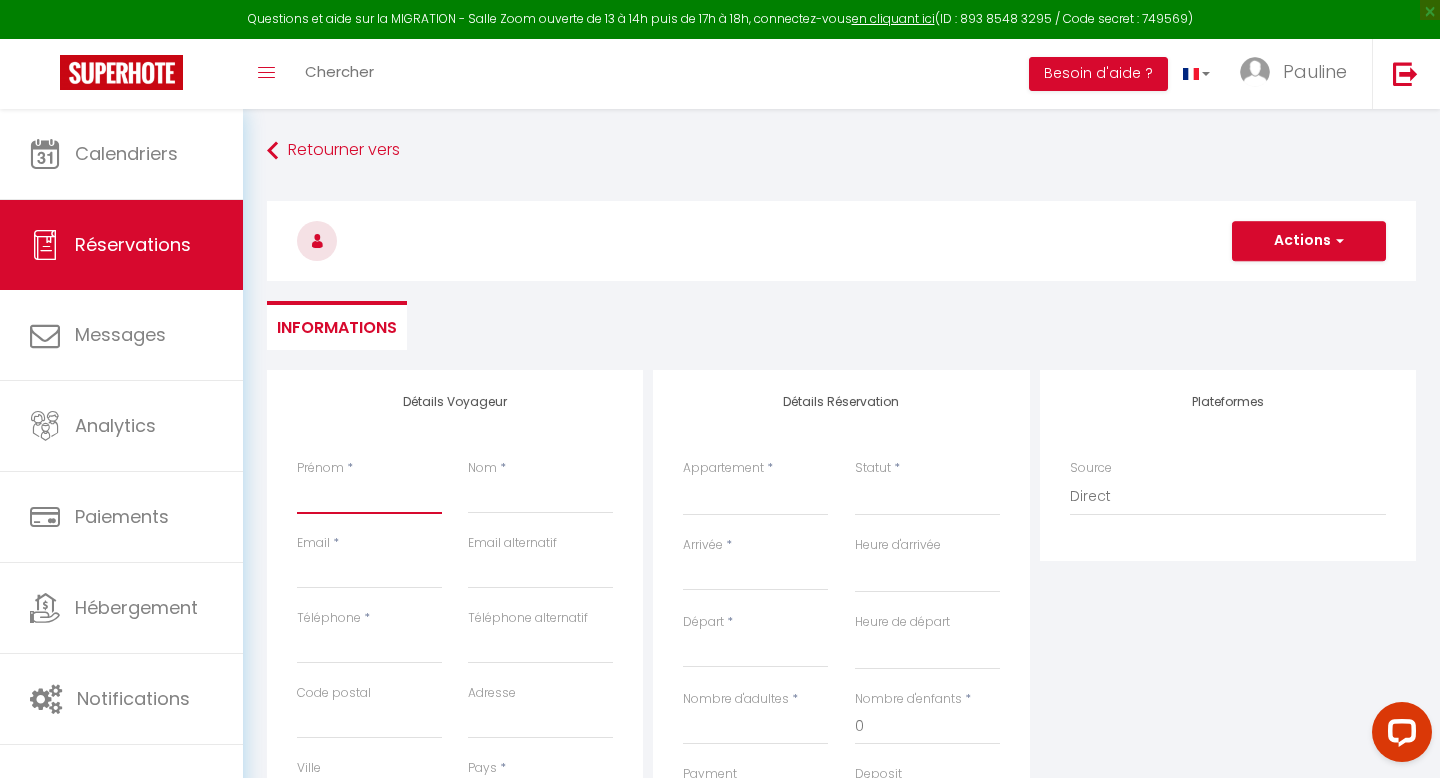 click on "Prénom" at bounding box center [369, 496] 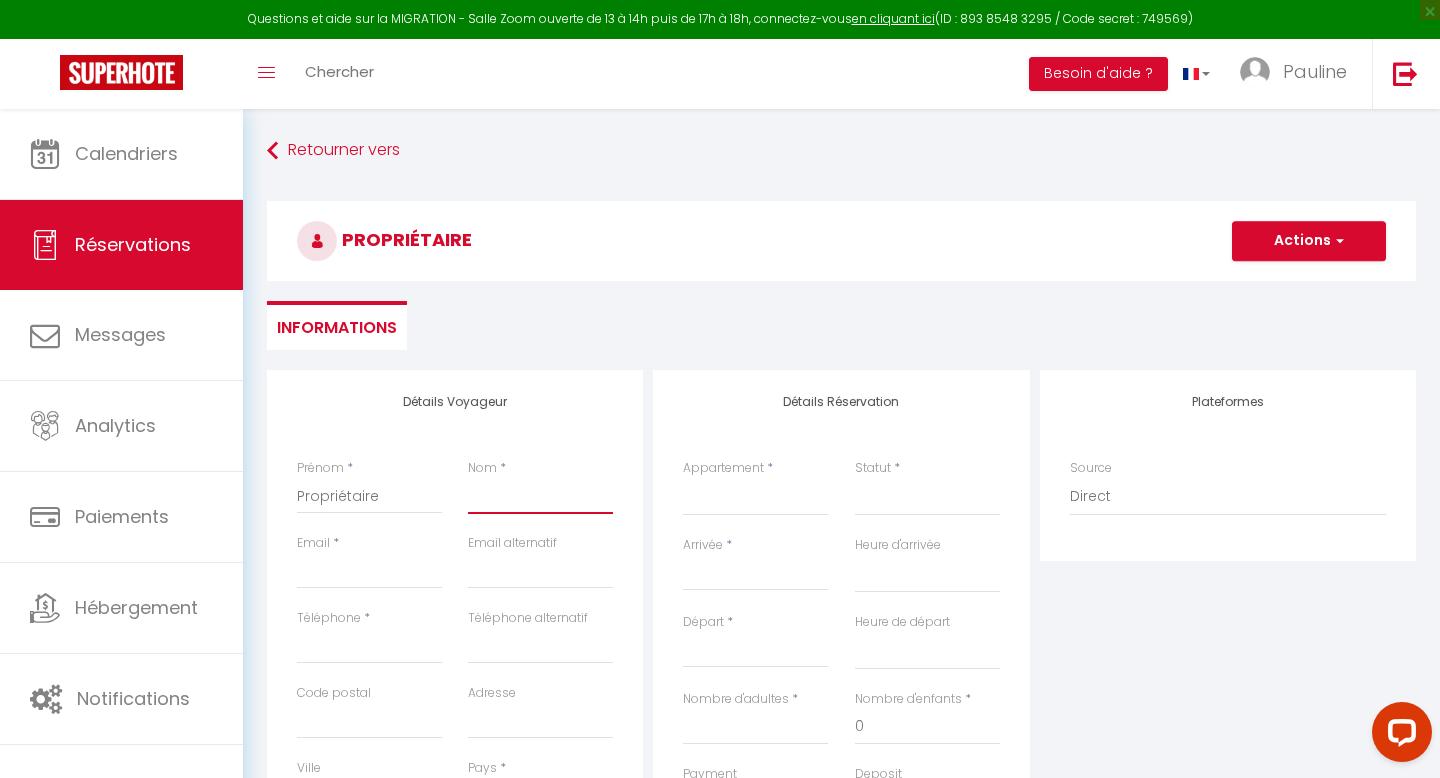 click on "Nom" at bounding box center [540, 496] 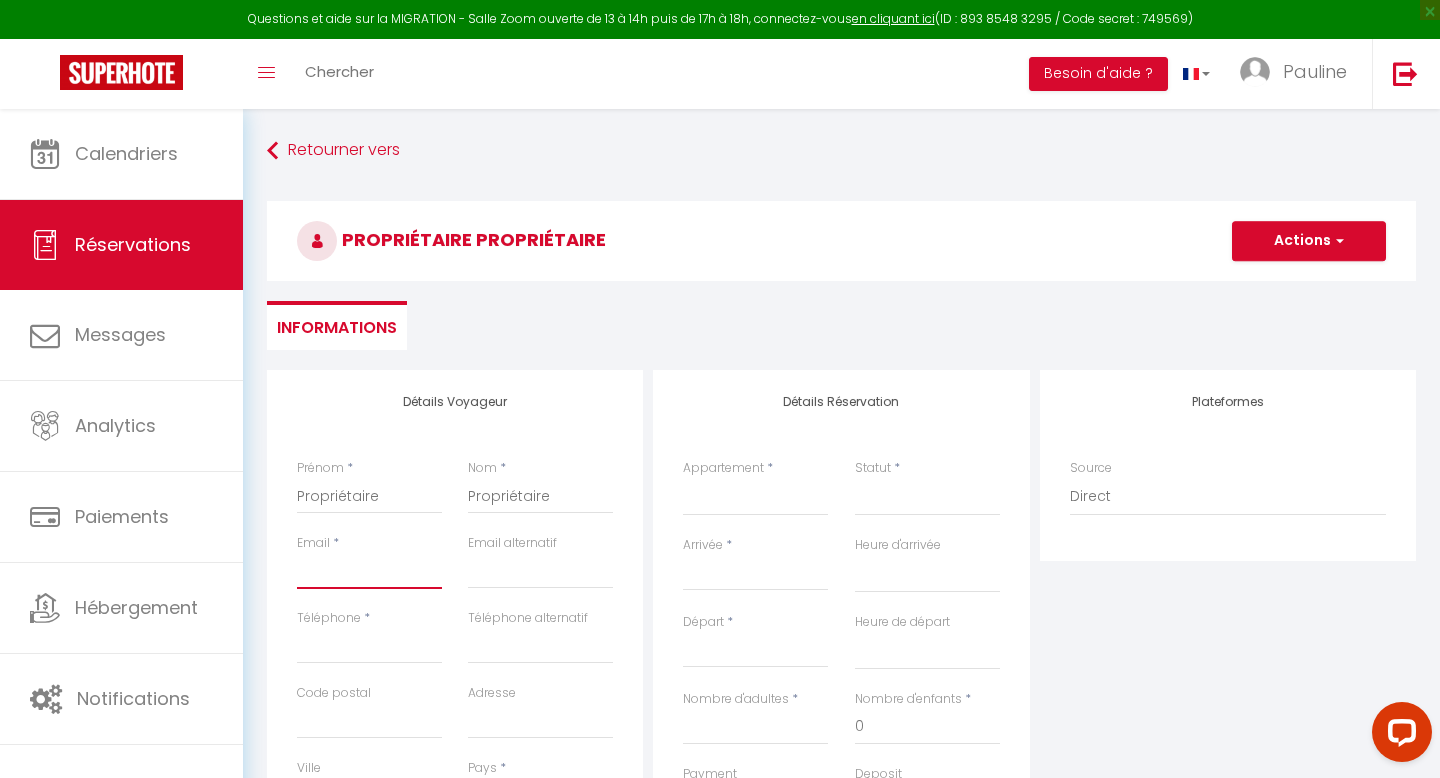 click on "Email client" at bounding box center (369, 571) 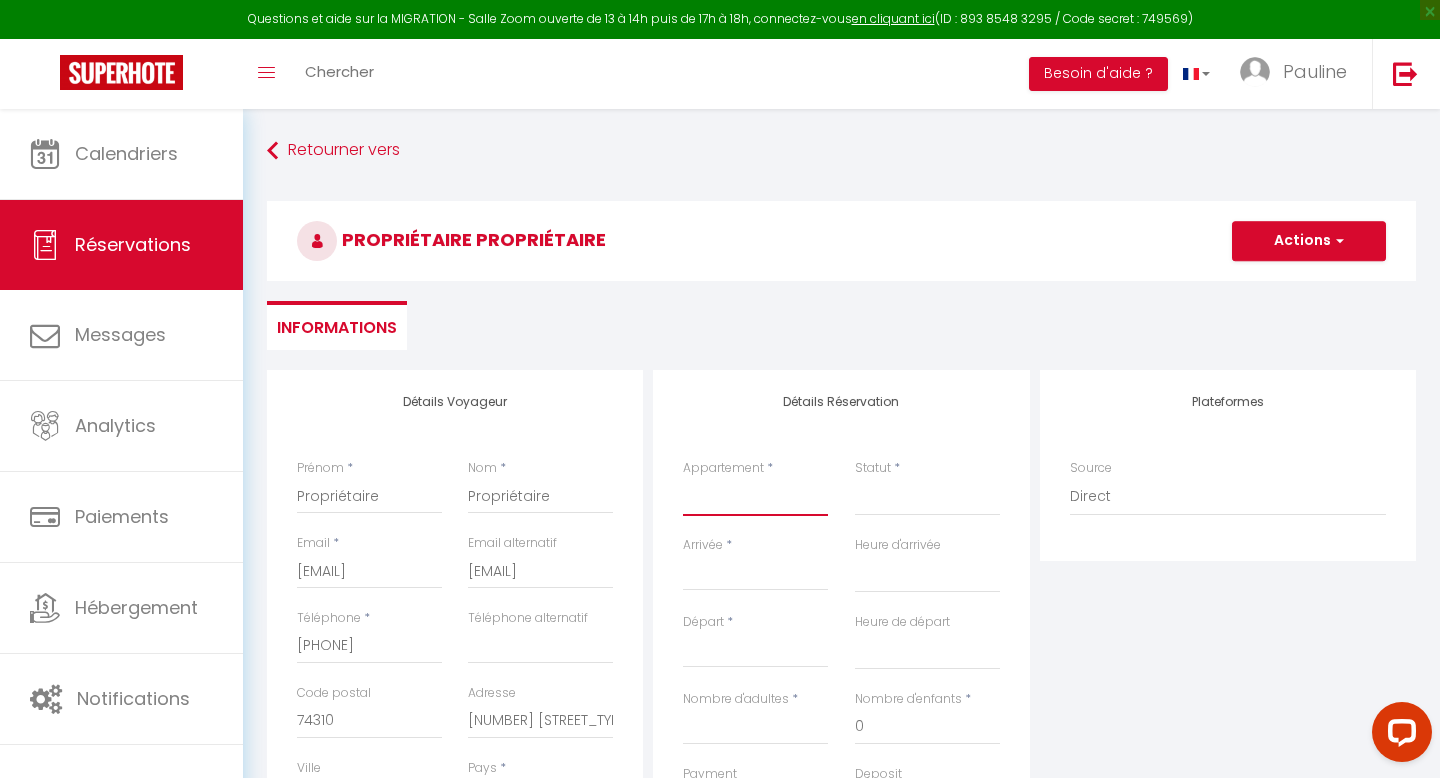 click on "Appt cosy Les Houches 4P Appartement  - Vue Mont-Blanc Le Chalet d'Alice Appartement des Glaciers Chamonix / Argentière - Duplex 6p Chalet les Chavants Studio pied des pistes du Savoy Taconnaz · Les Houches Appartement  meublé Charmant studio Chamonix Appt avec jardin- Argentière Mummery  · Joli 2P Mummery centre-ville de Chamonix 2P Chamonix Aiguille du Midi" at bounding box center [755, 497] 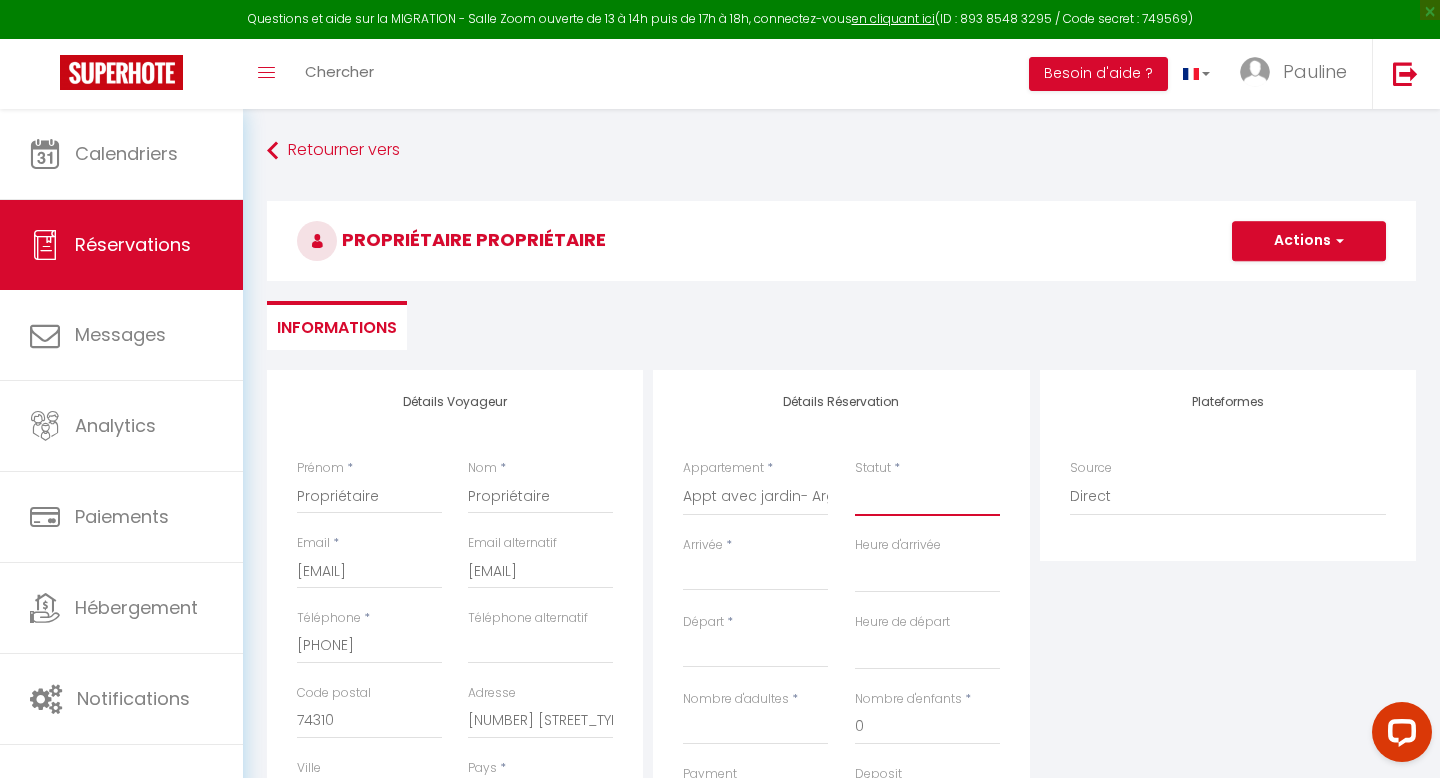 click on "Confirmé Non Confirmé Annulé Annulé par le voyageur No Show Request" at bounding box center (927, 497) 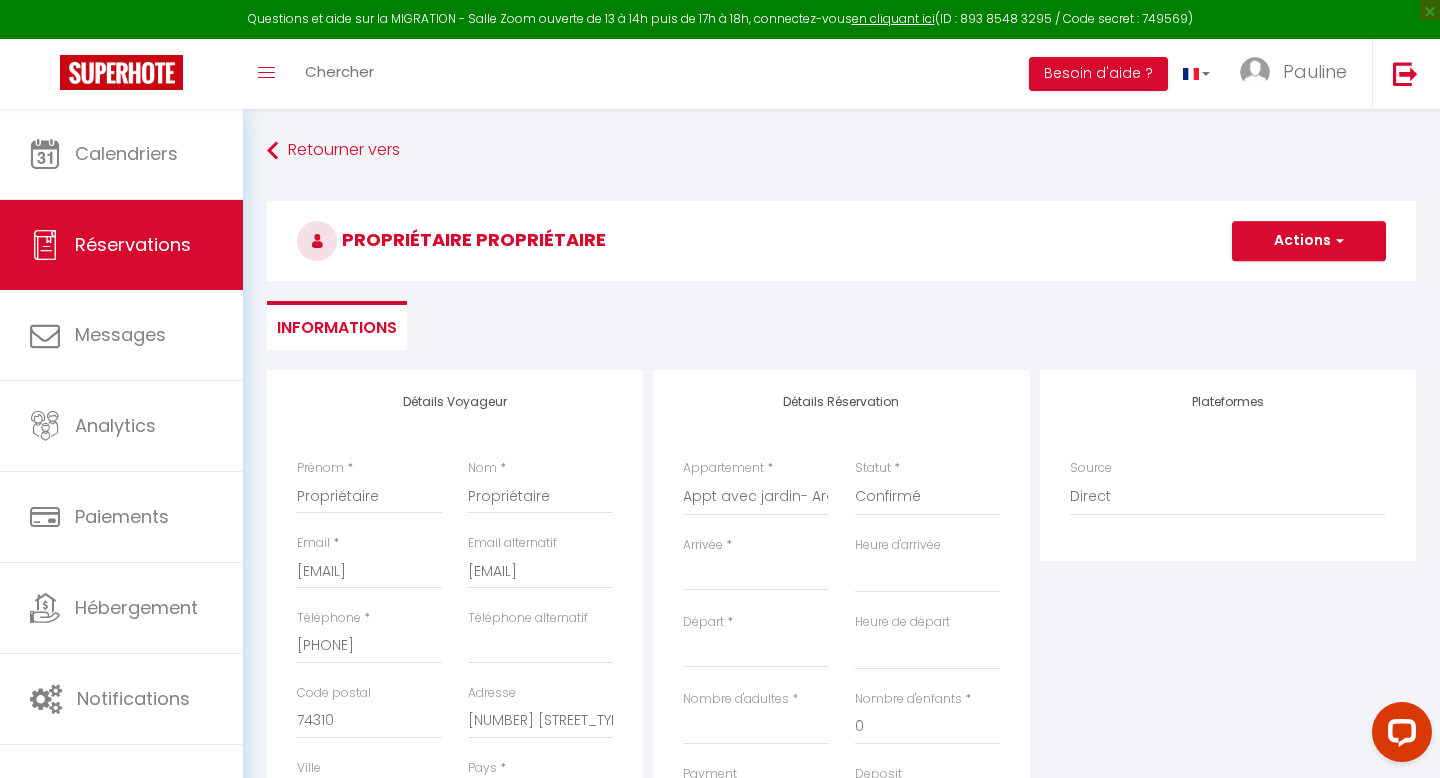 click on "Arrivée" at bounding box center [755, 575] 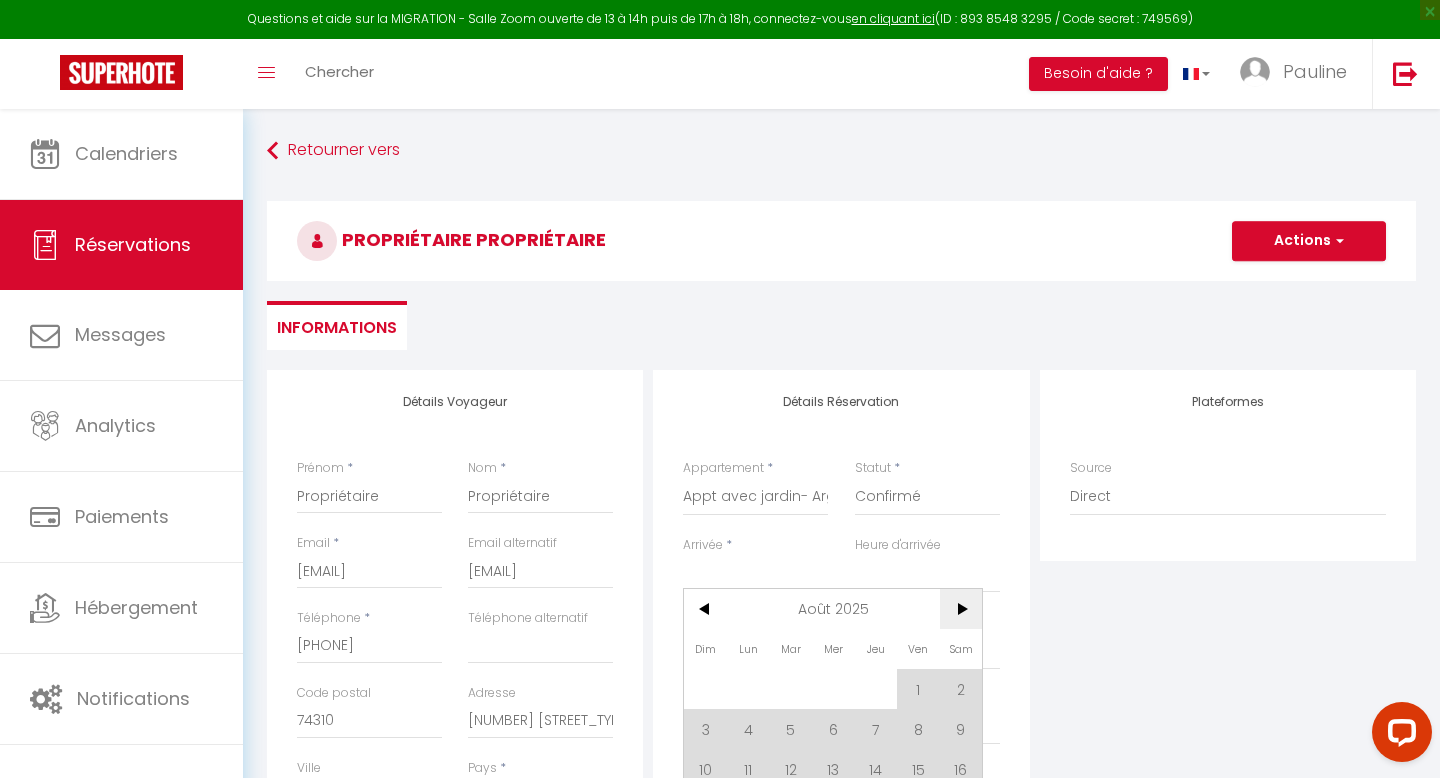 click on ">" at bounding box center [961, 609] 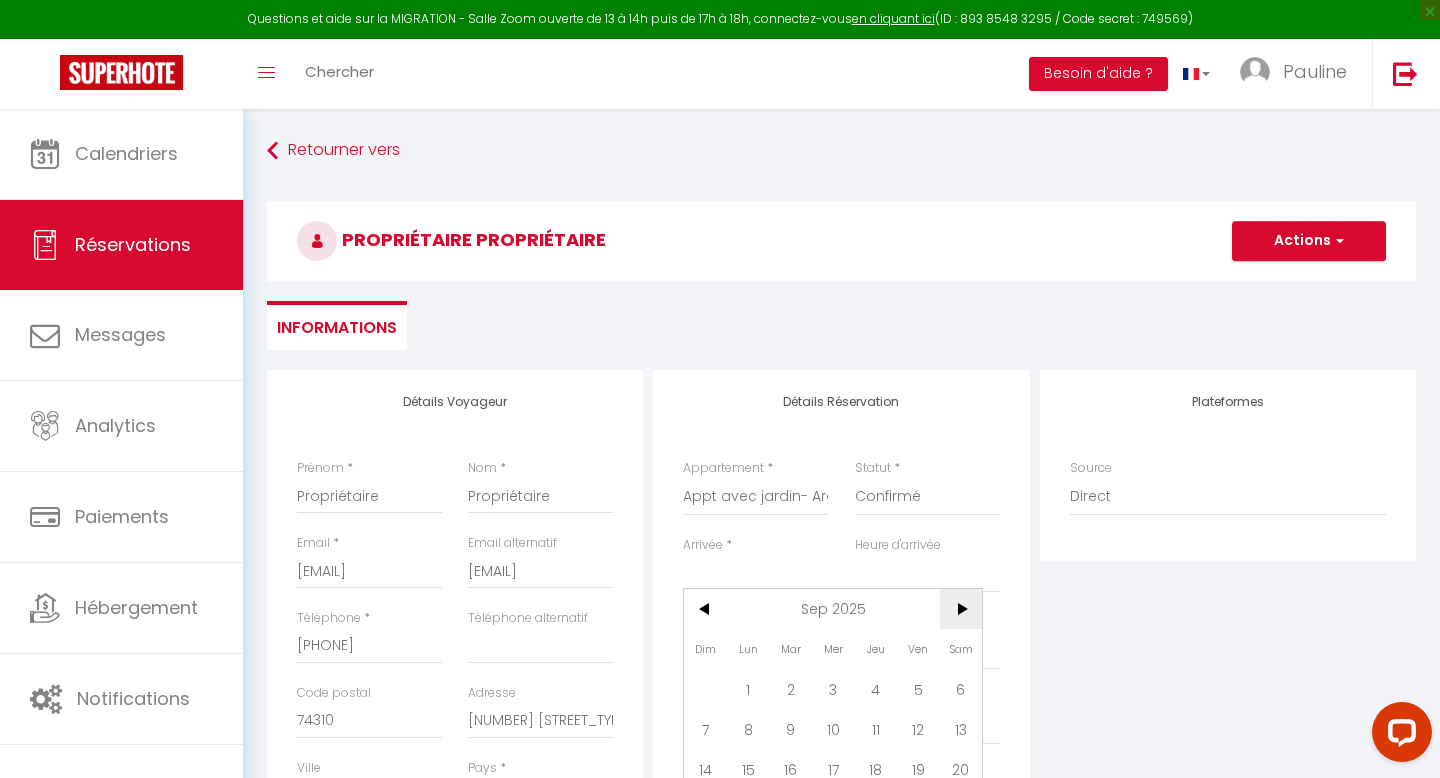click on ">" at bounding box center (961, 609) 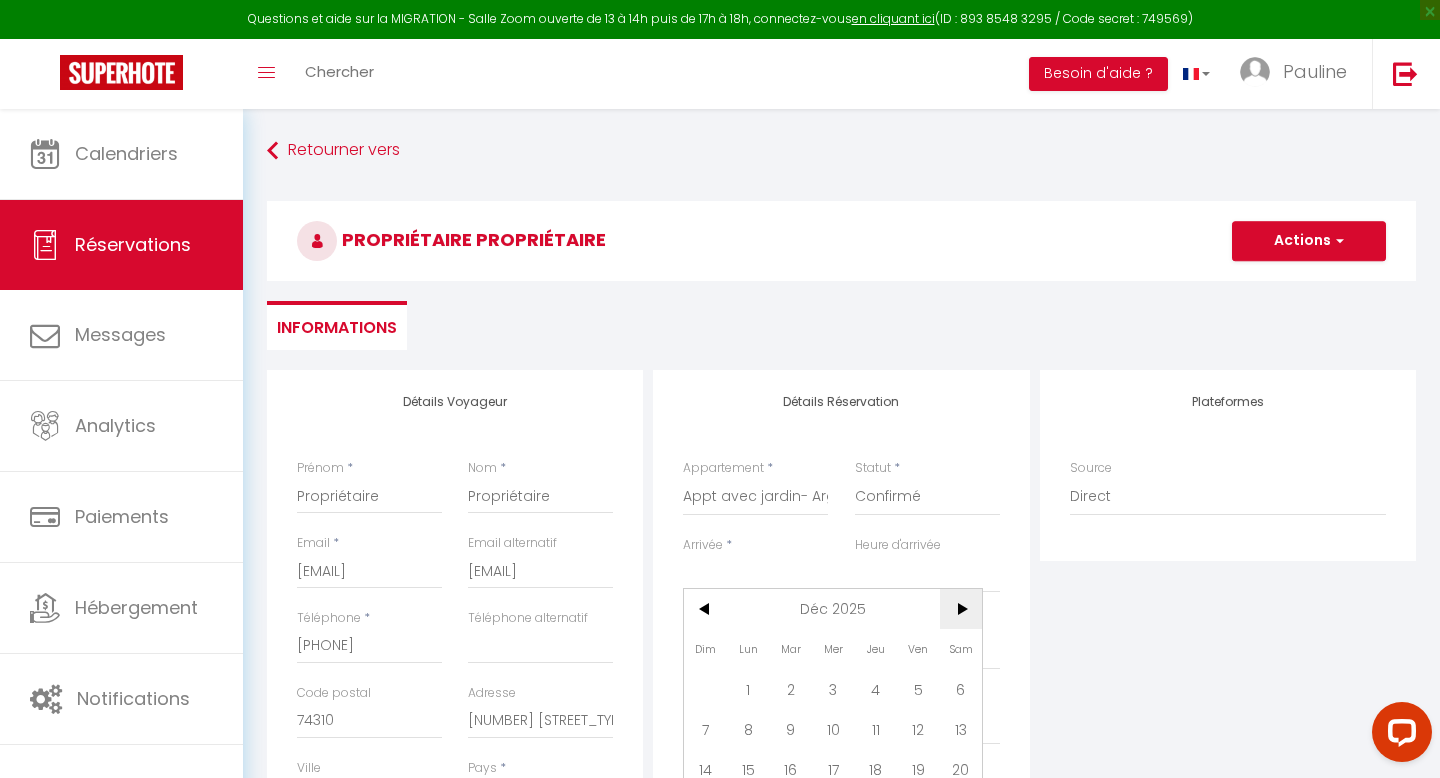 click on ">" at bounding box center [961, 609] 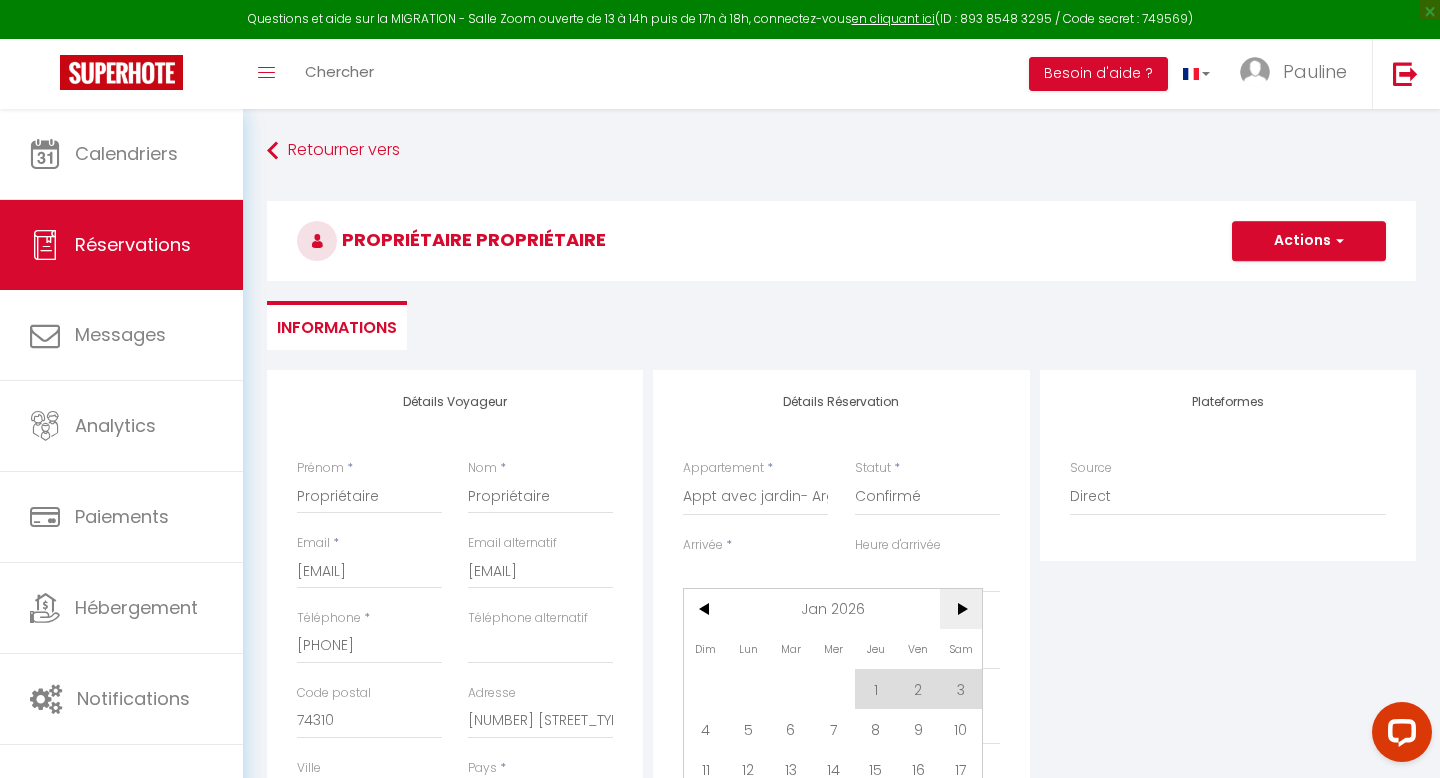 click on ">" at bounding box center [961, 609] 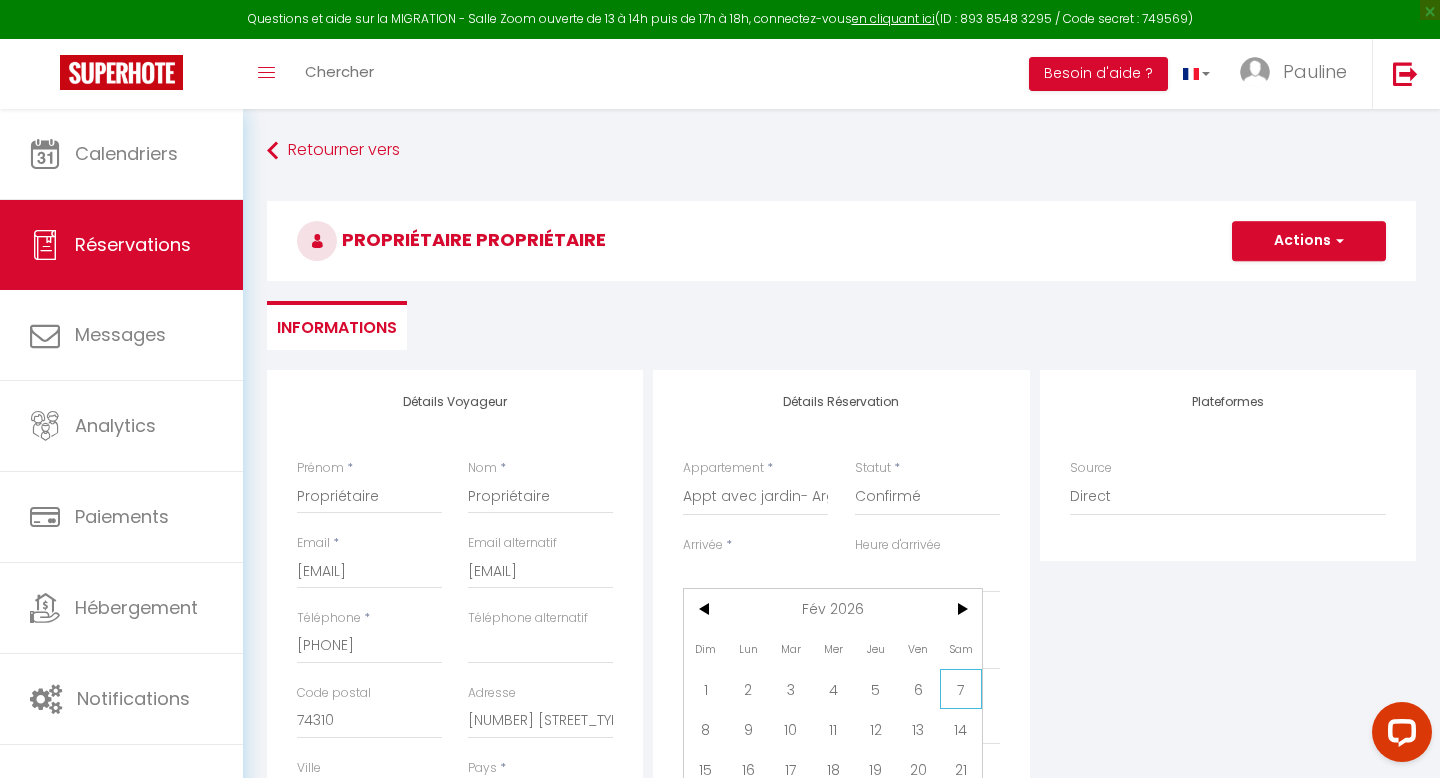 click on "7" at bounding box center (961, 689) 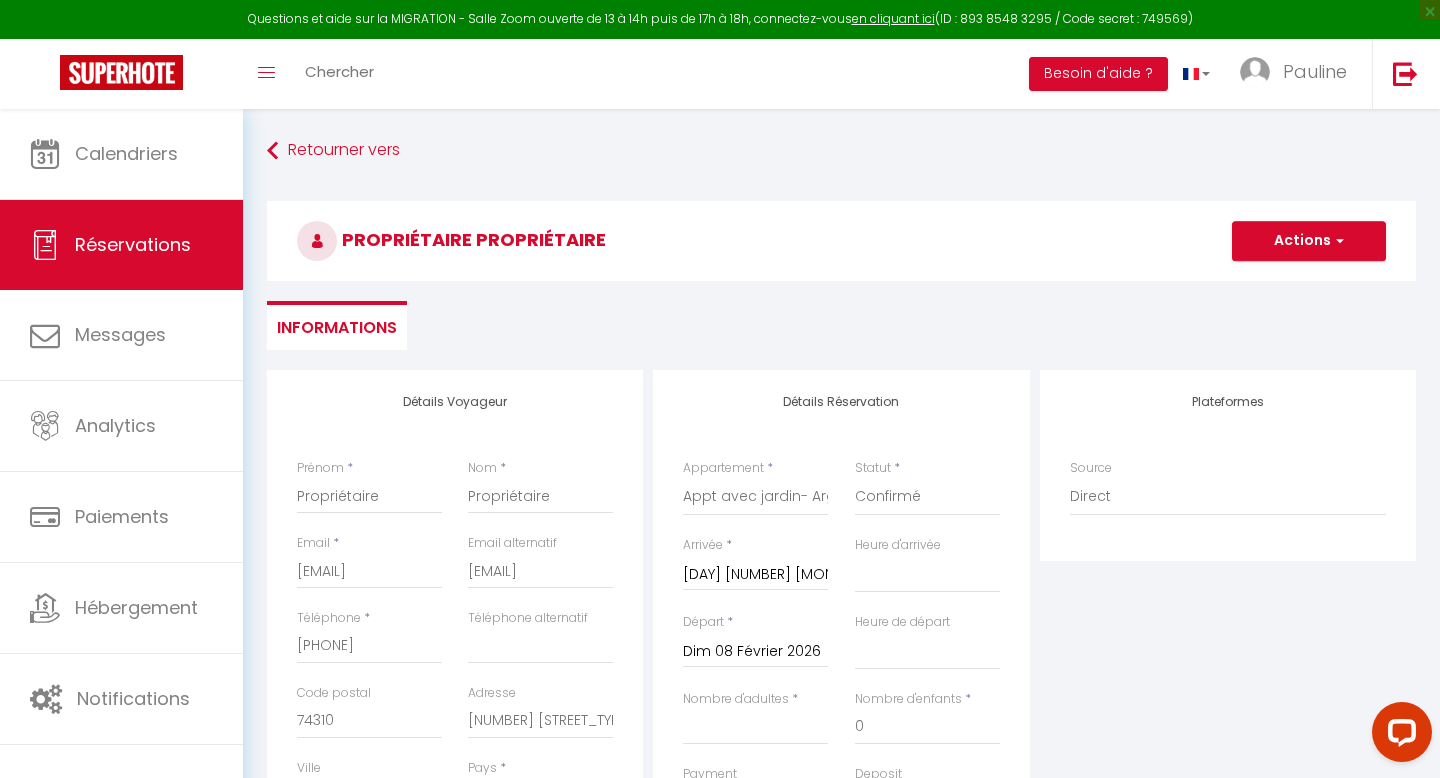 click on "Dim 08 Février 2026" at bounding box center [755, 652] 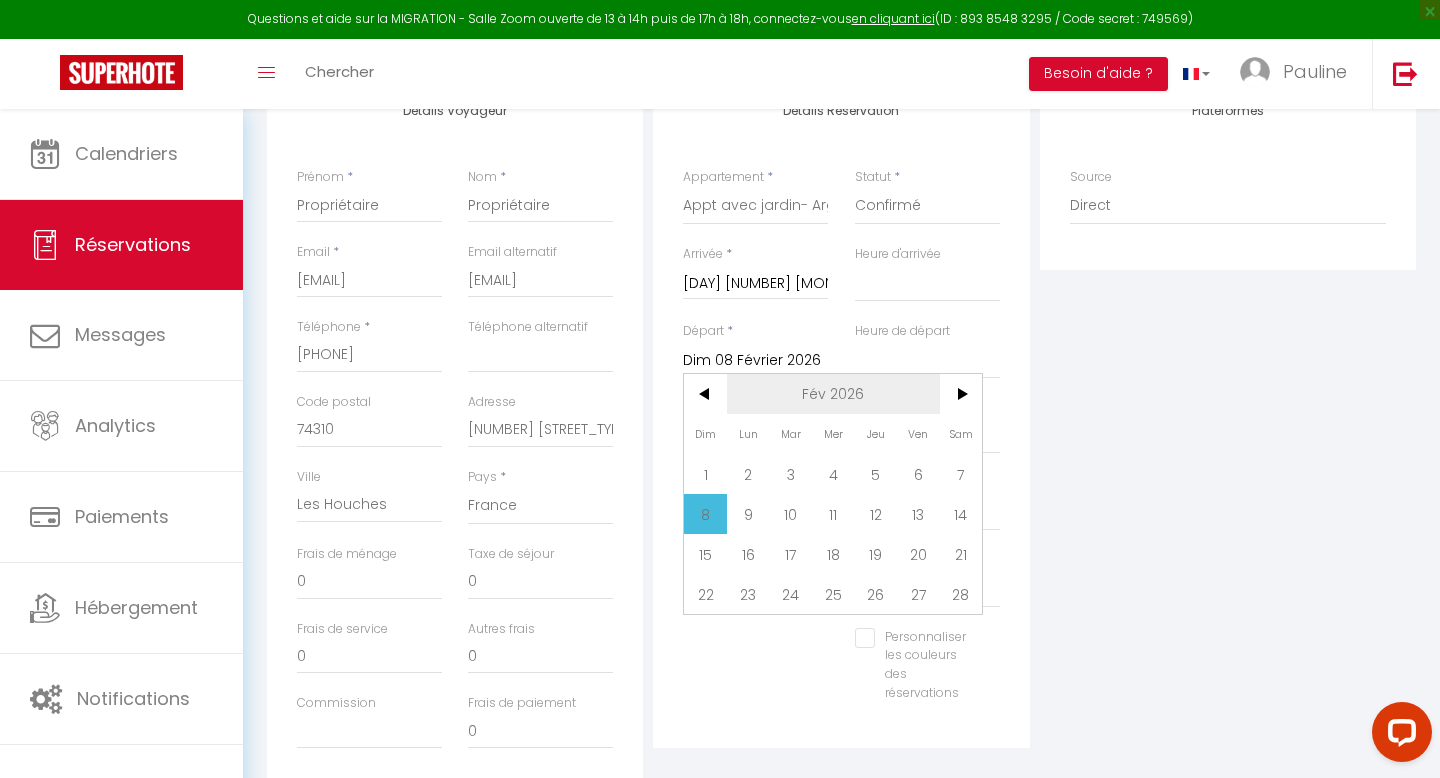scroll, scrollTop: 300, scrollLeft: 0, axis: vertical 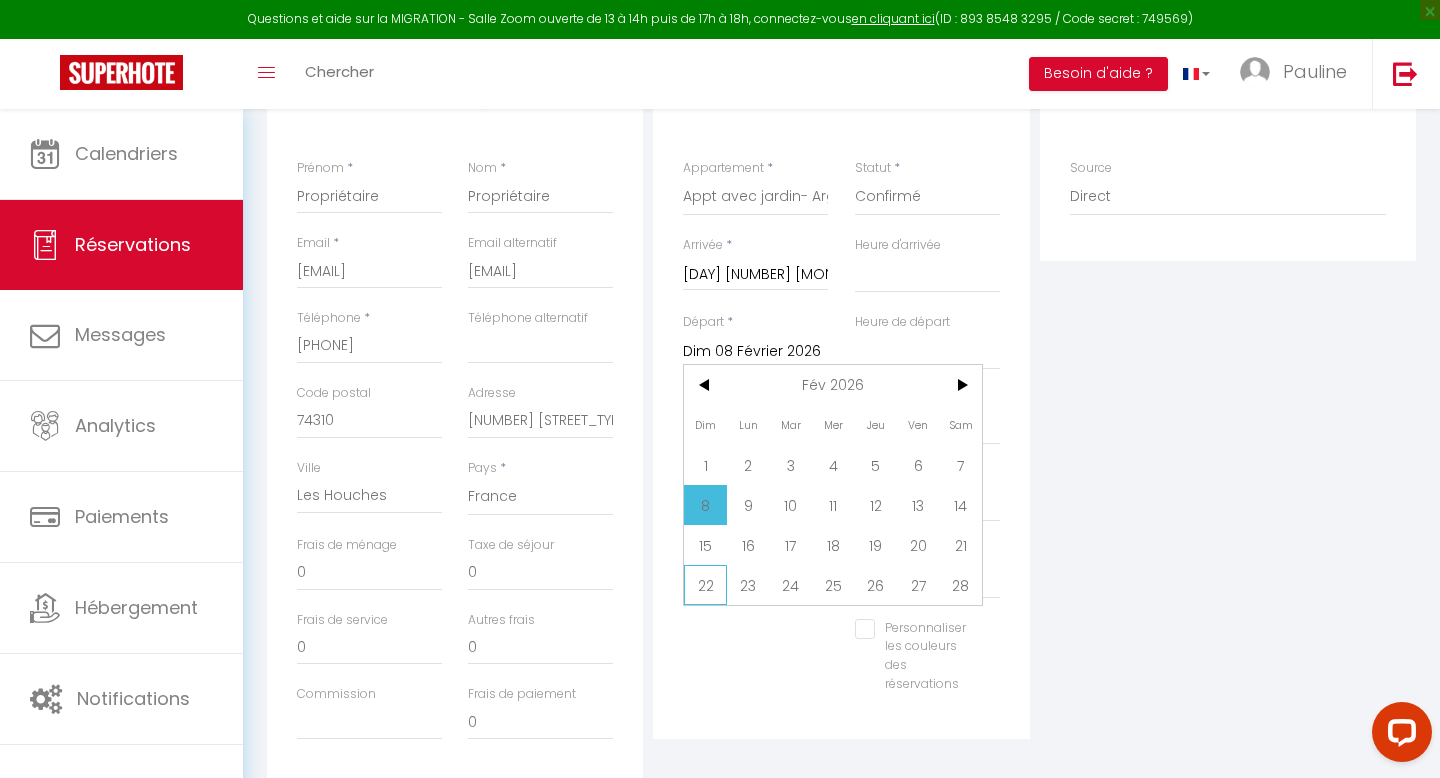 click on "22" at bounding box center (705, 585) 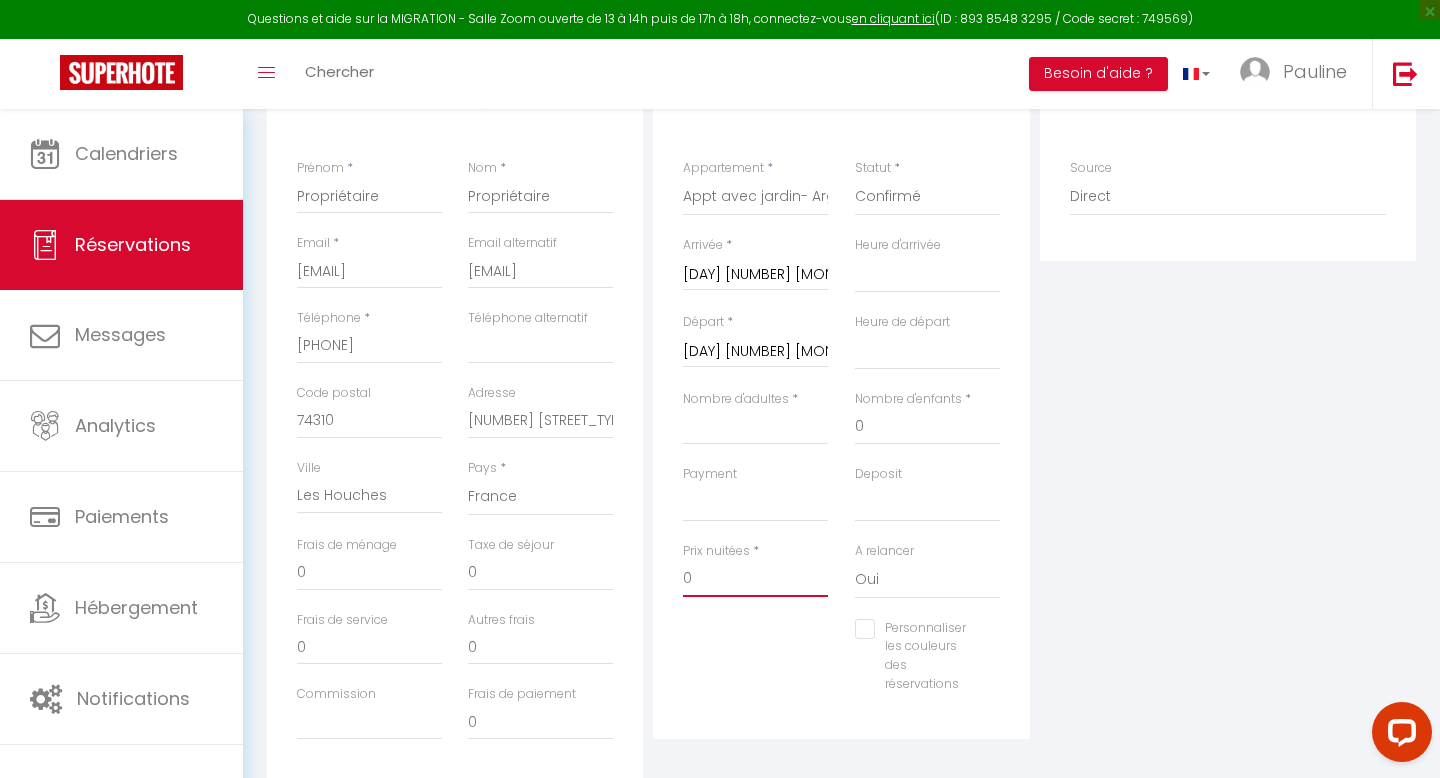click on "0" at bounding box center (755, 579) 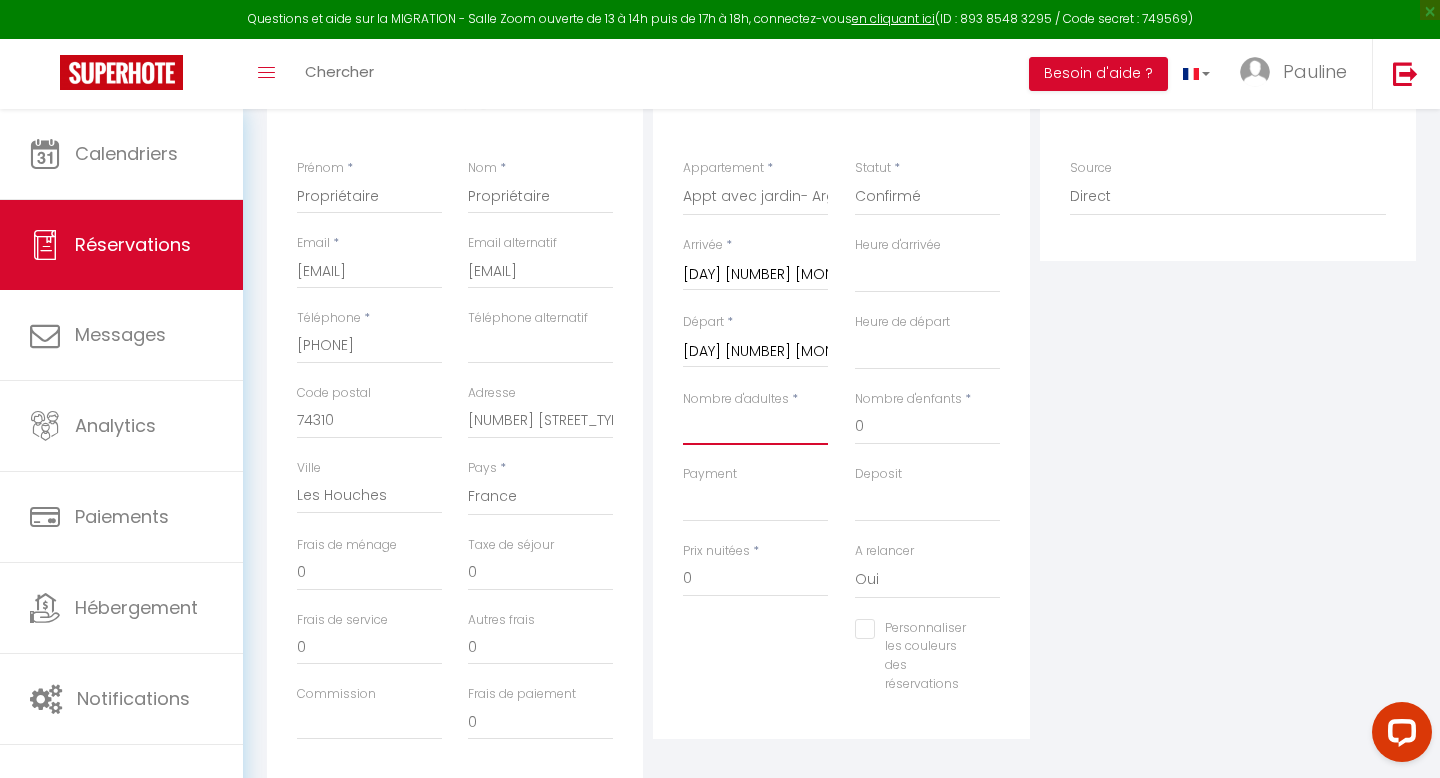 click on "Nombre d'adultes" at bounding box center [755, 427] 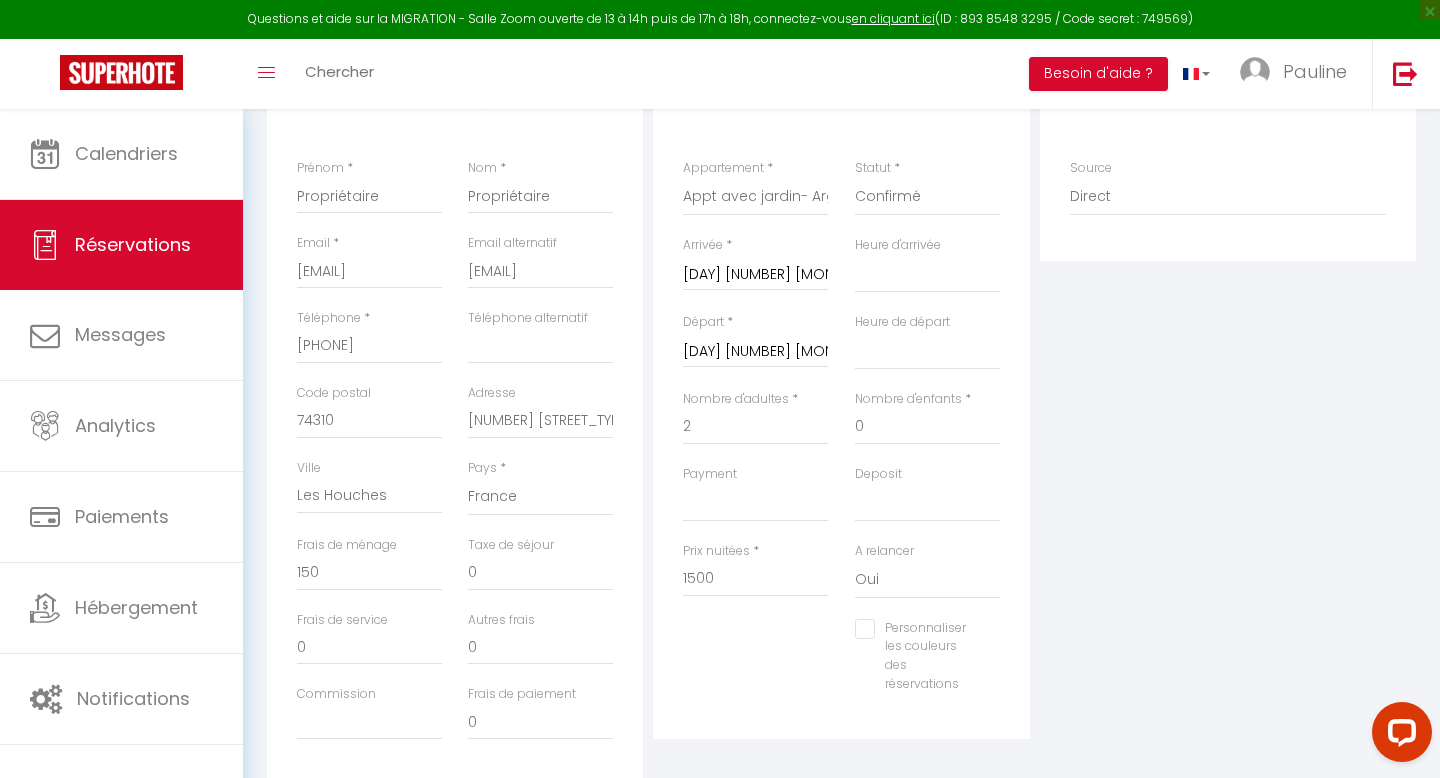 click on "Personnaliser les couleurs des réservations" at bounding box center (915, 629) 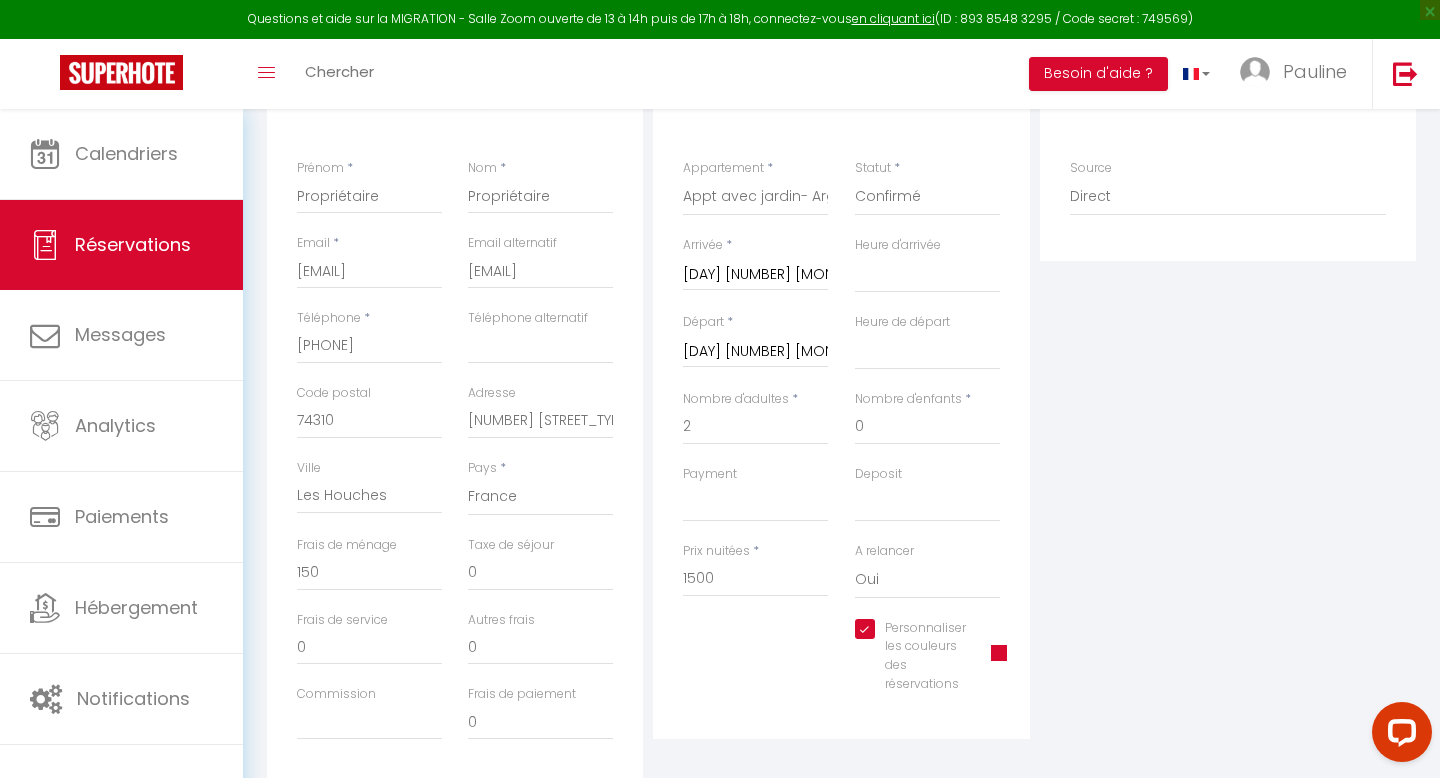 click at bounding box center [999, 653] 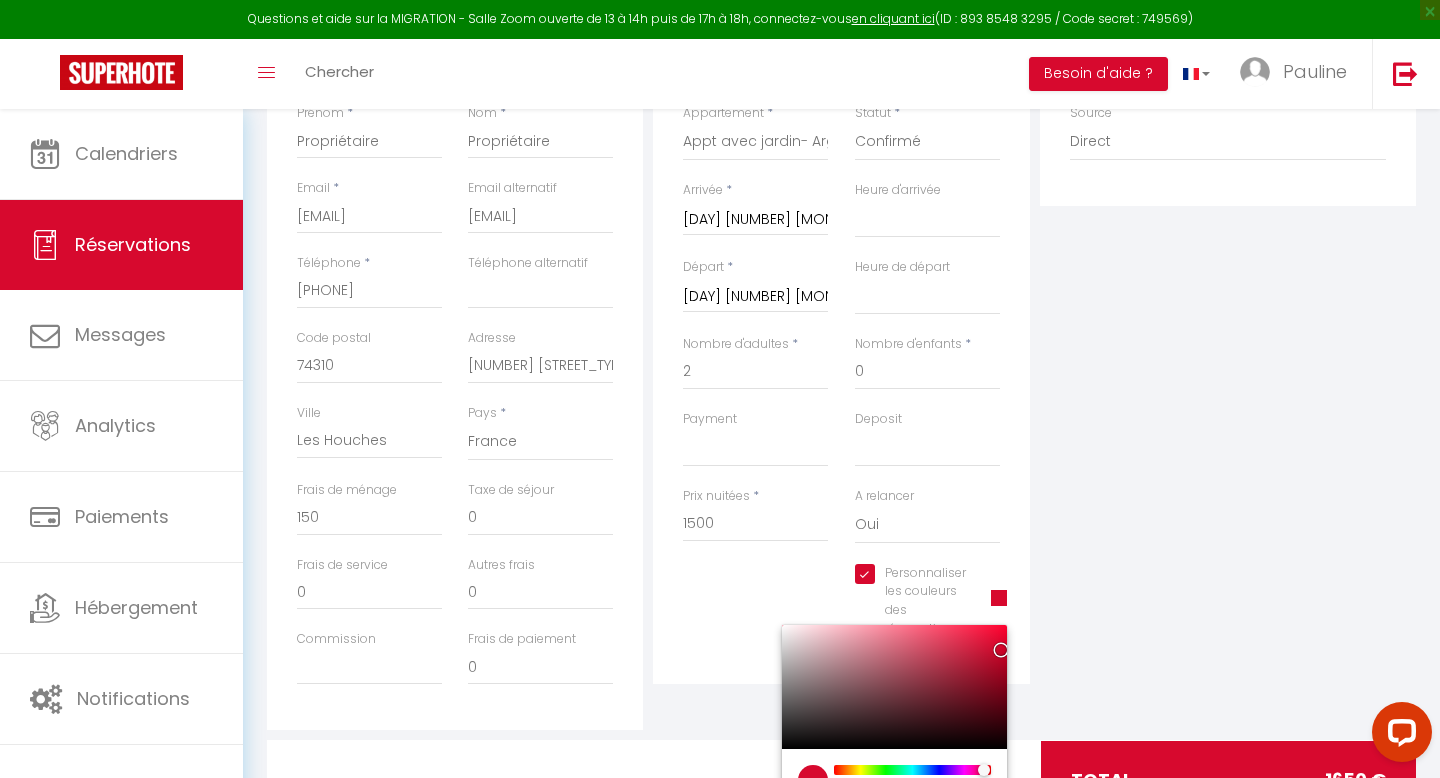 scroll, scrollTop: 447, scrollLeft: 0, axis: vertical 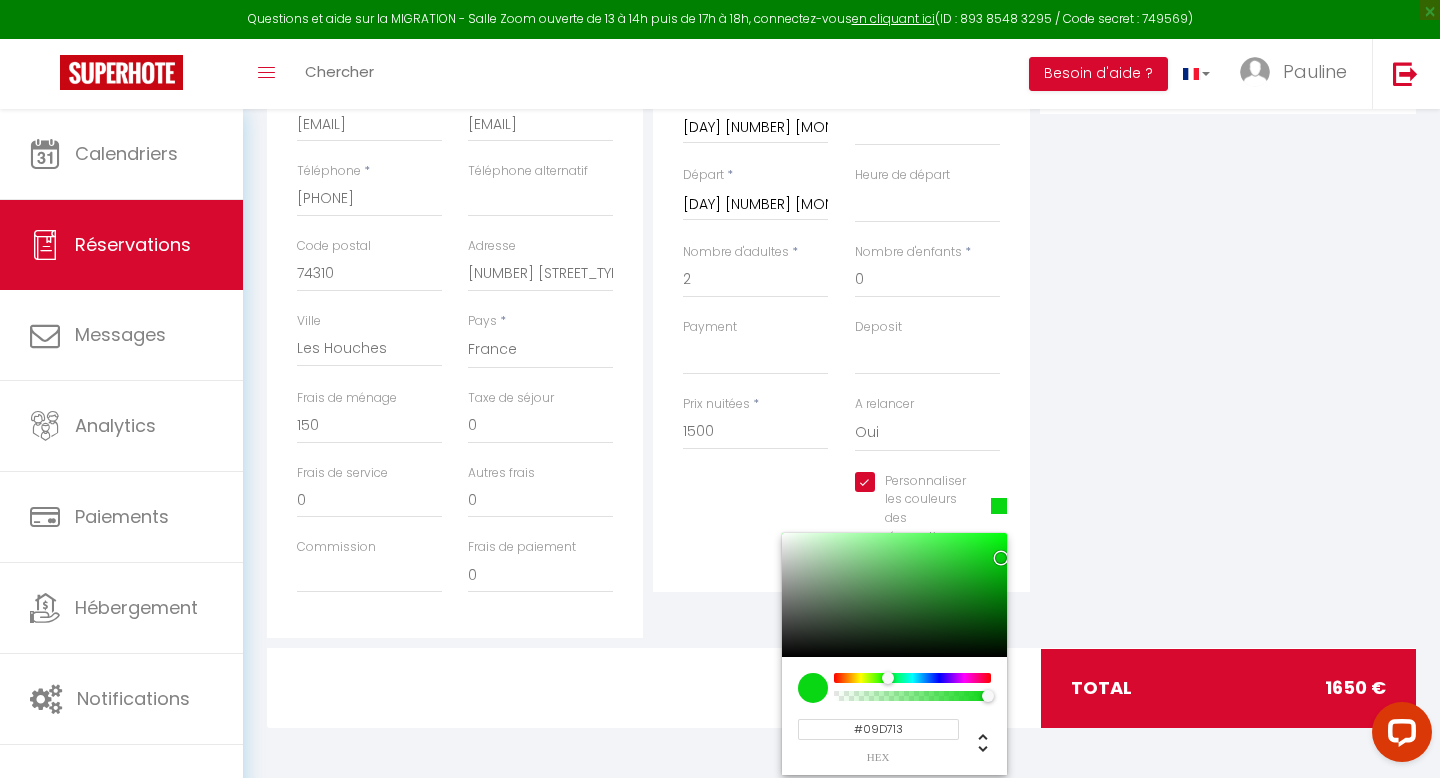 click at bounding box center (912, 678) 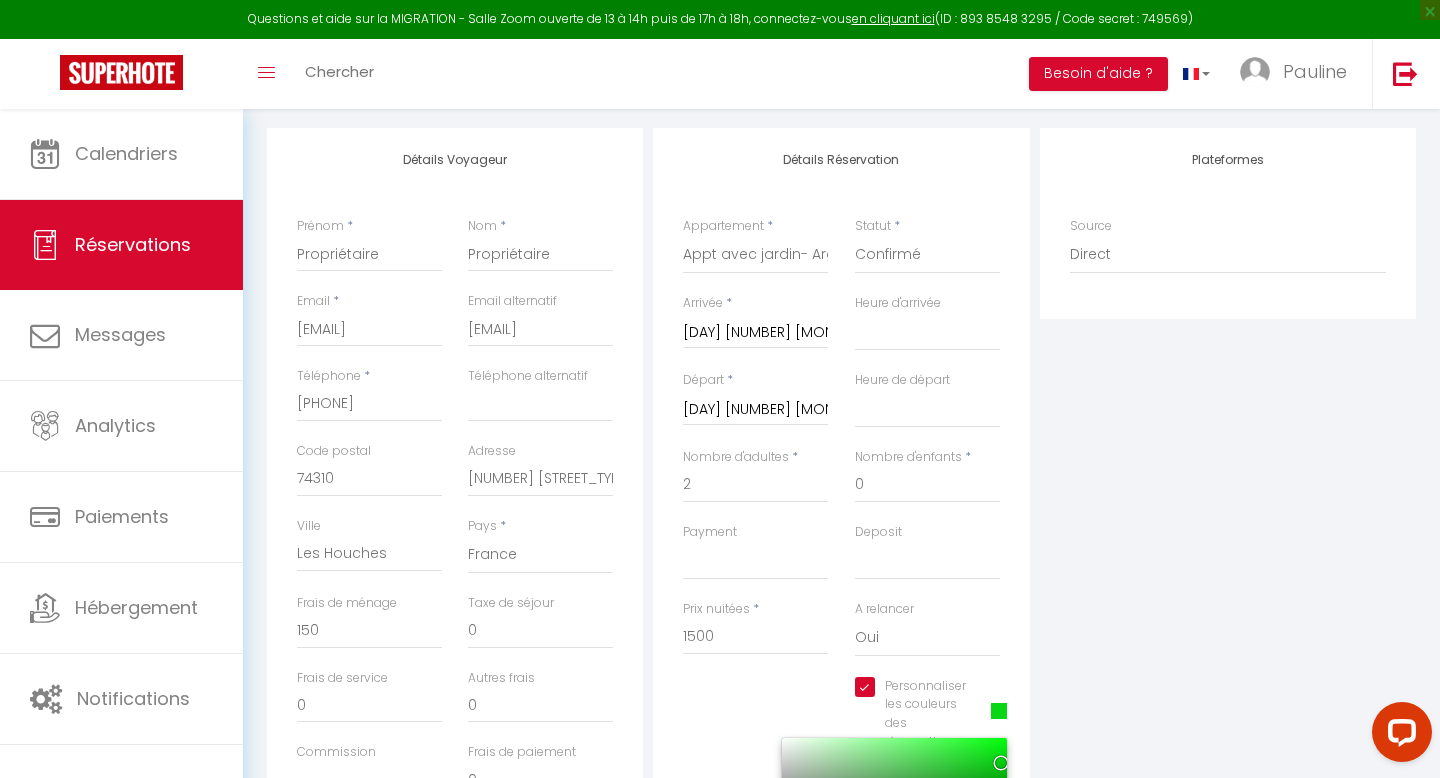 scroll, scrollTop: 0, scrollLeft: 0, axis: both 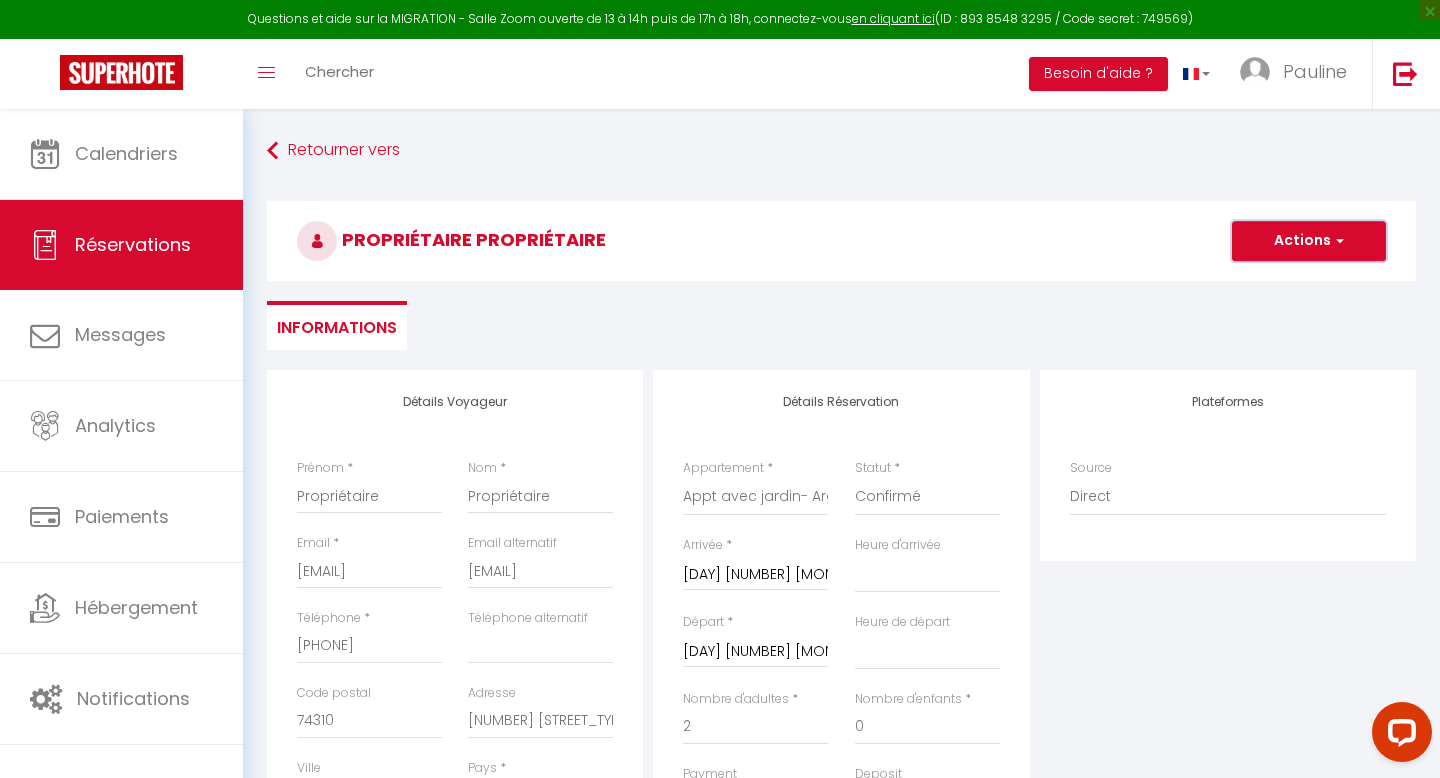 click on "Actions" at bounding box center (1309, 241) 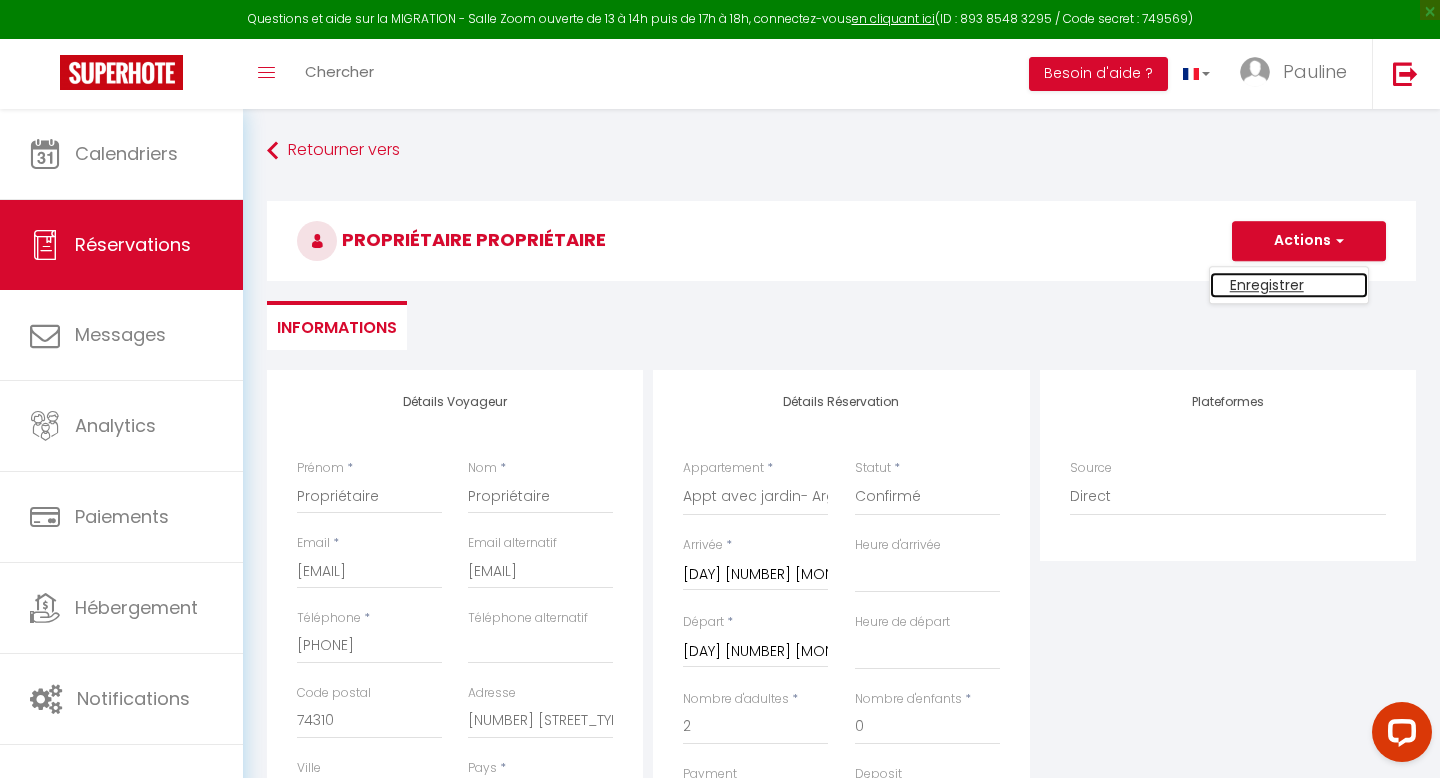 click on "Enregistrer" at bounding box center (1289, 285) 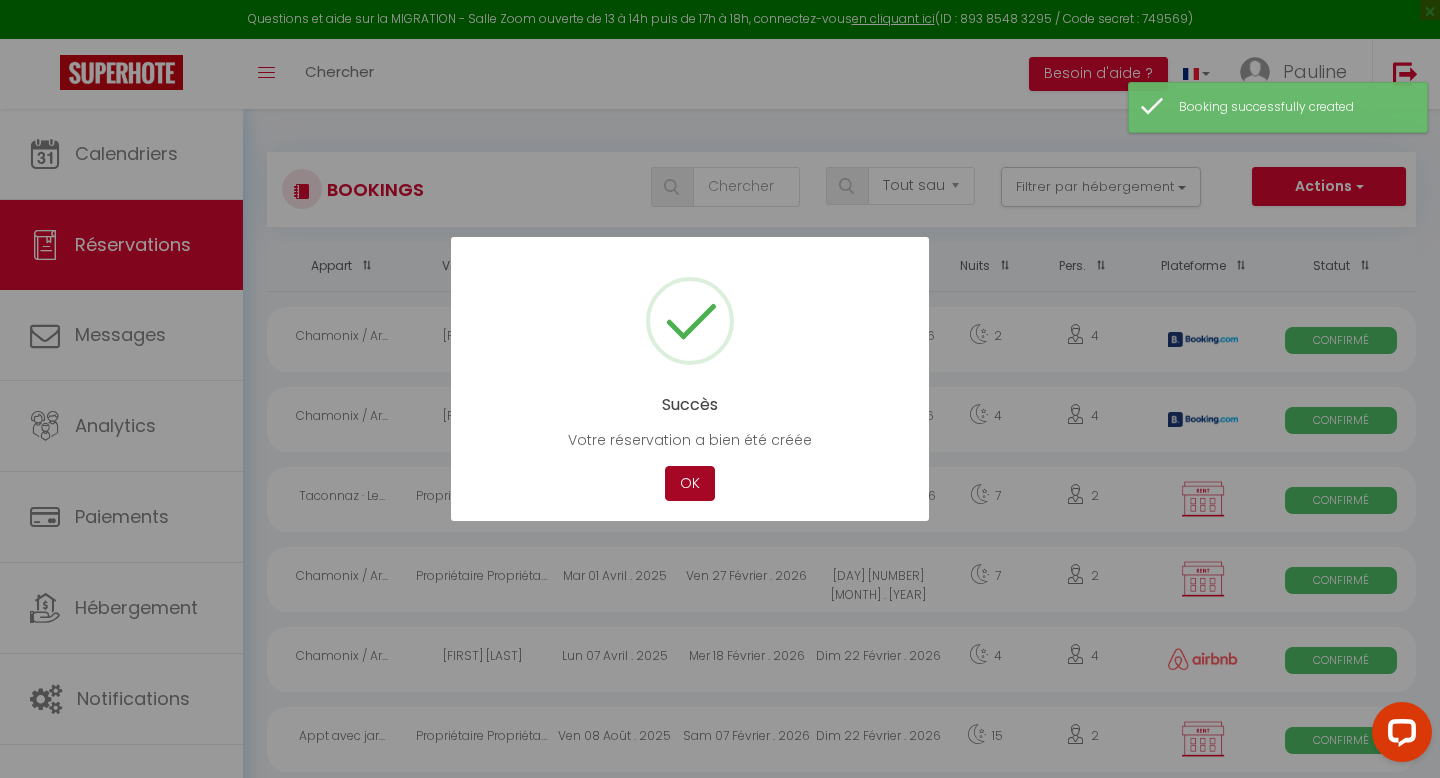 click on "OK" at bounding box center (690, 483) 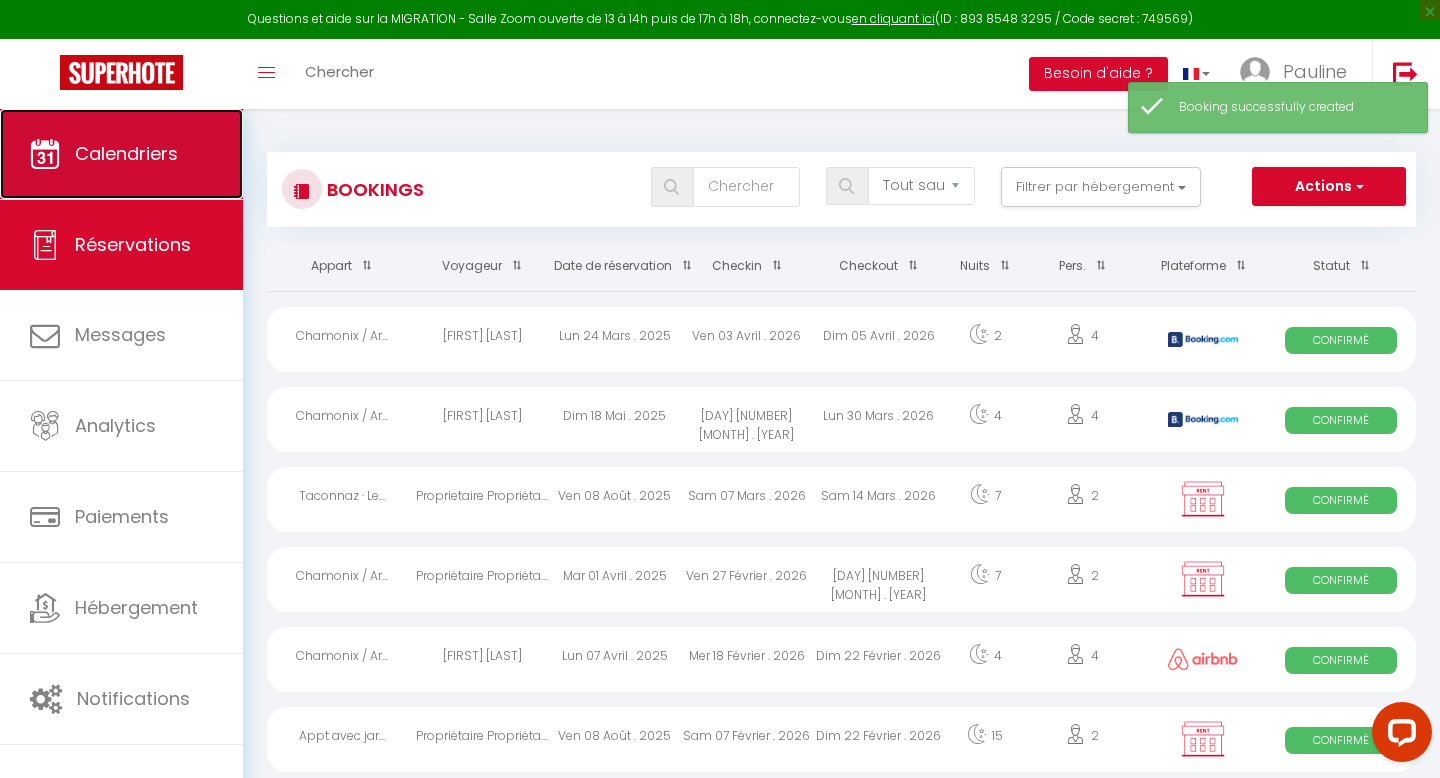 click on "Calendriers" at bounding box center (121, 154) 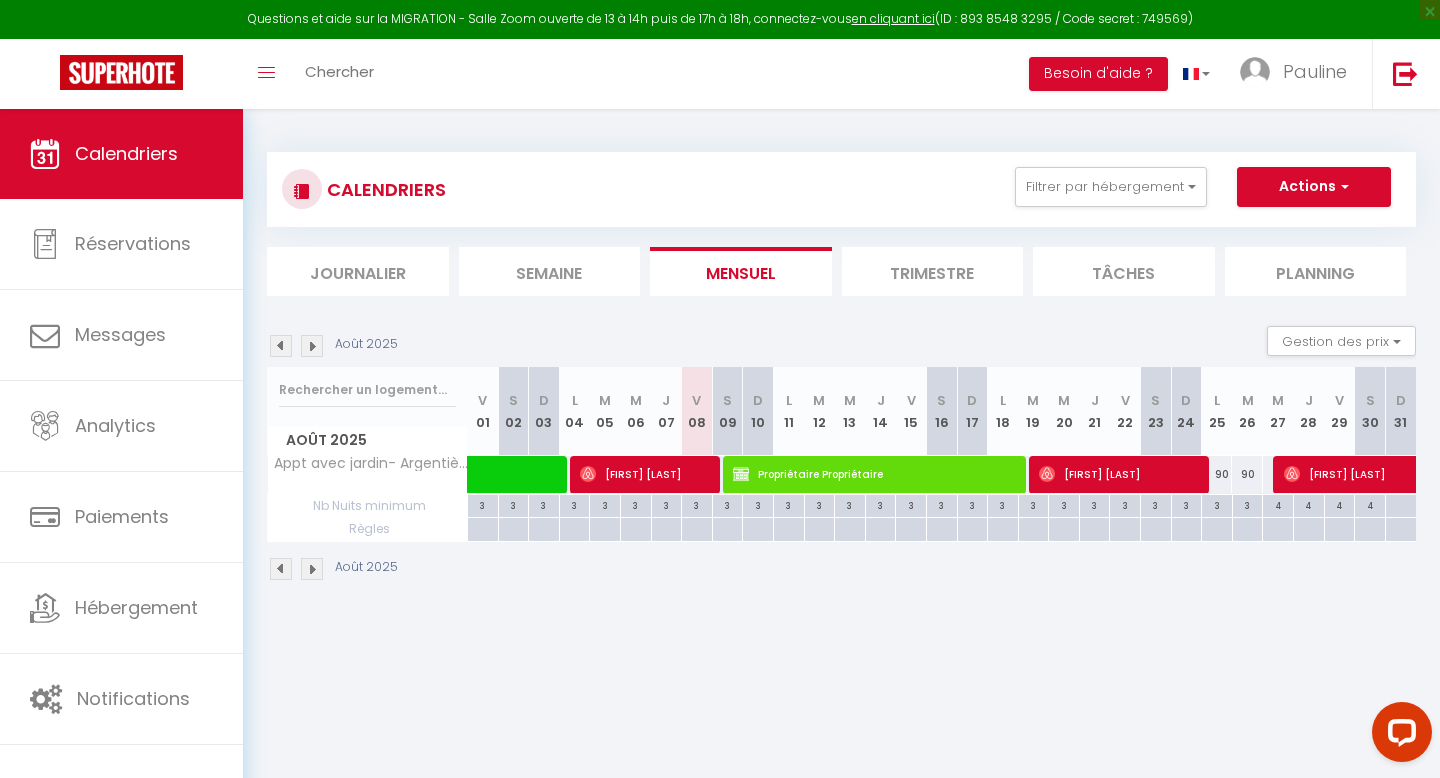 click at bounding box center (312, 346) 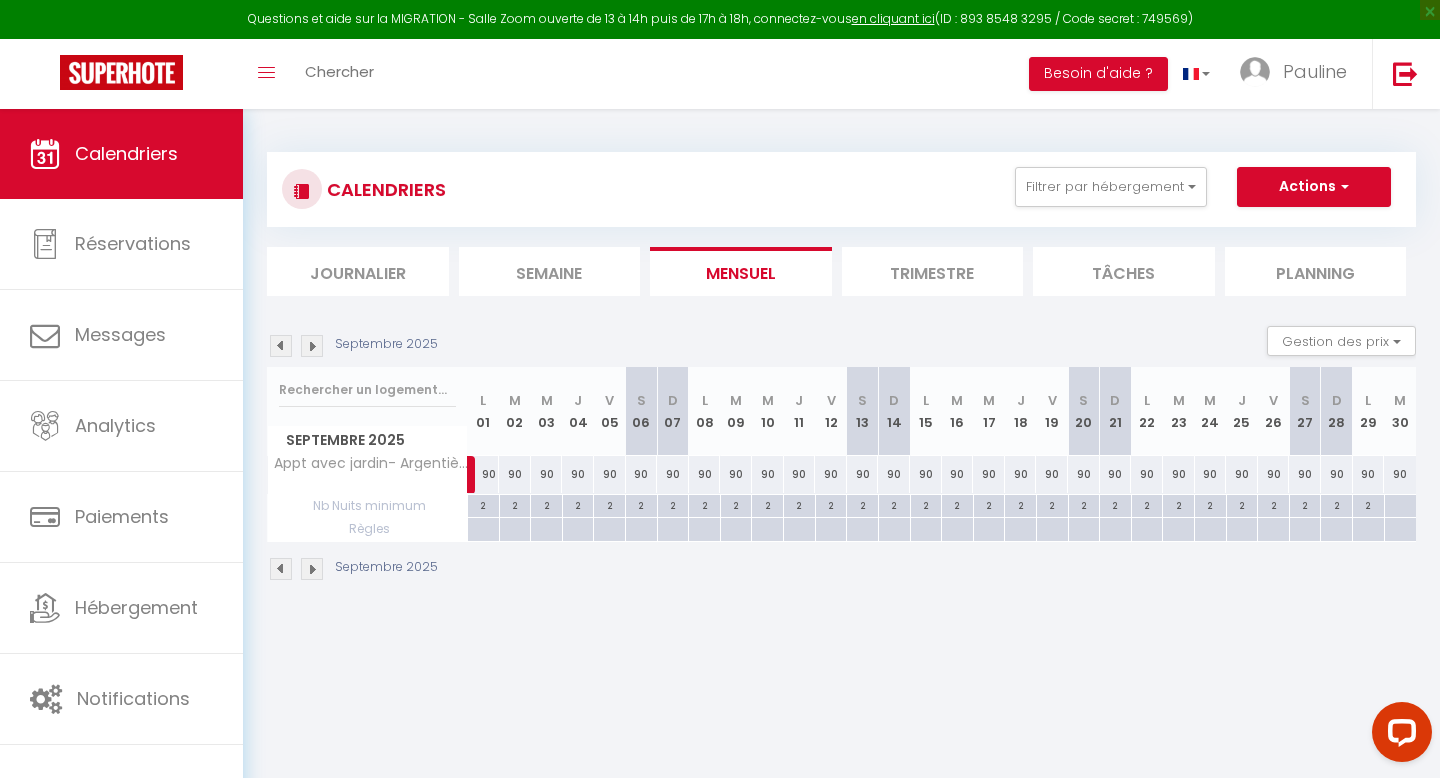 click at bounding box center [312, 346] 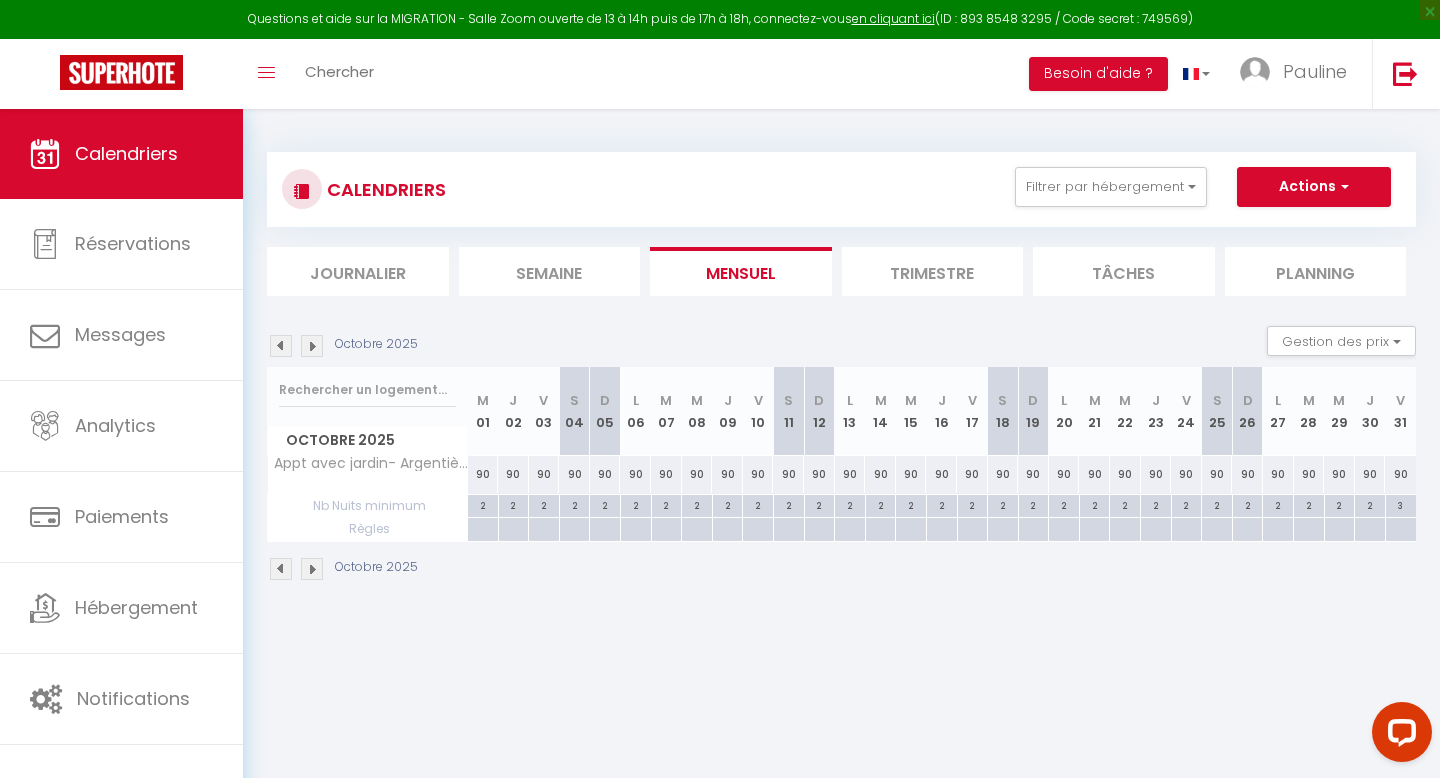 click at bounding box center (312, 346) 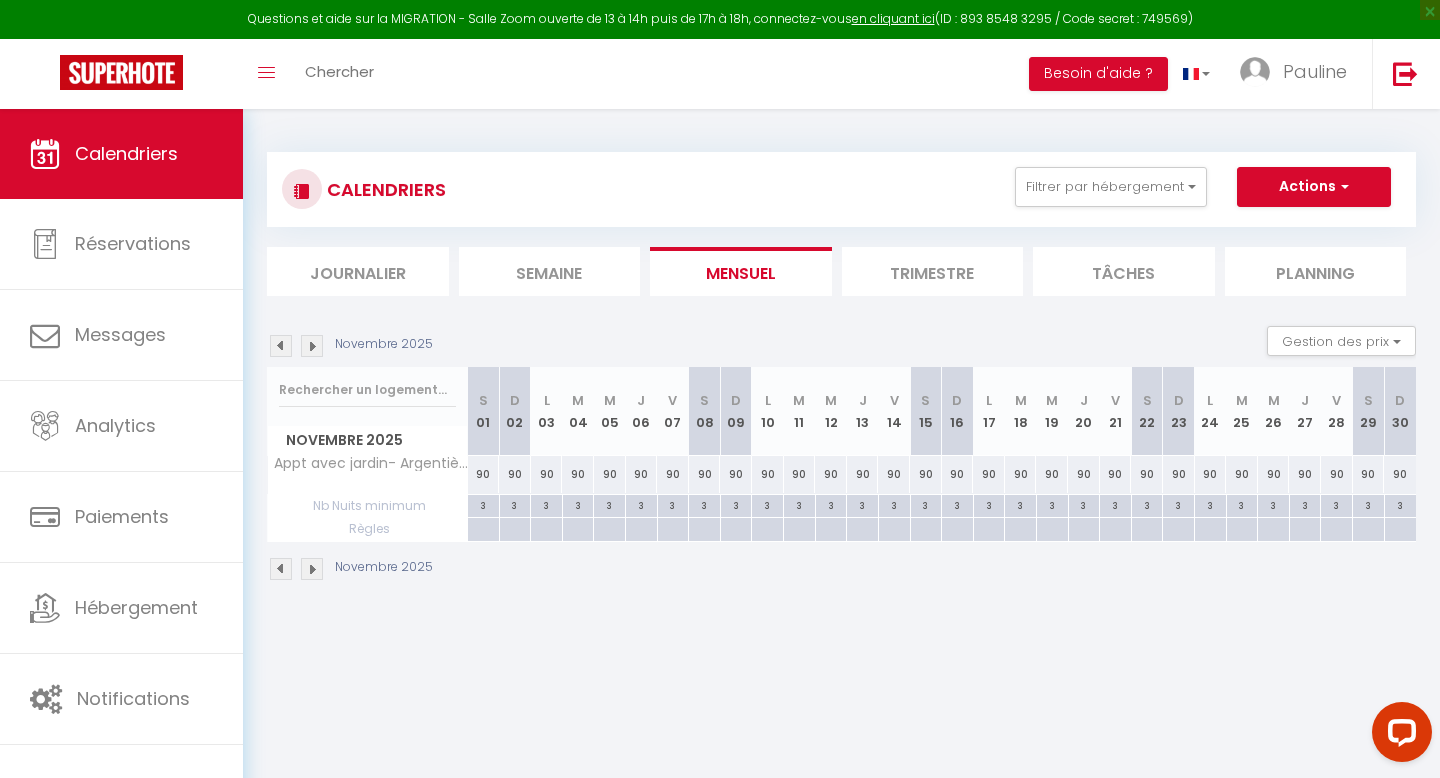 click at bounding box center (312, 346) 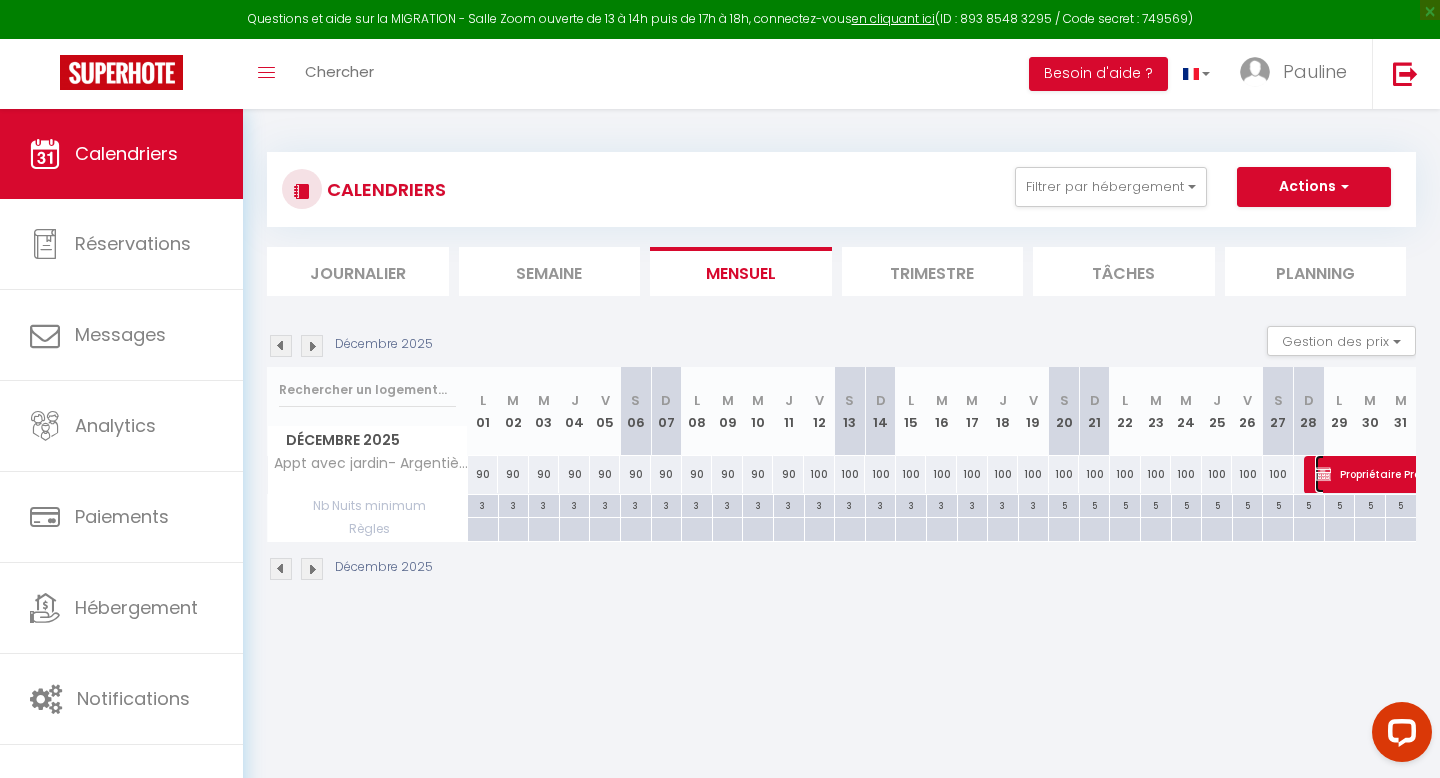 click on "Propriétaire Propriétaire" at bounding box center (1476, 474) 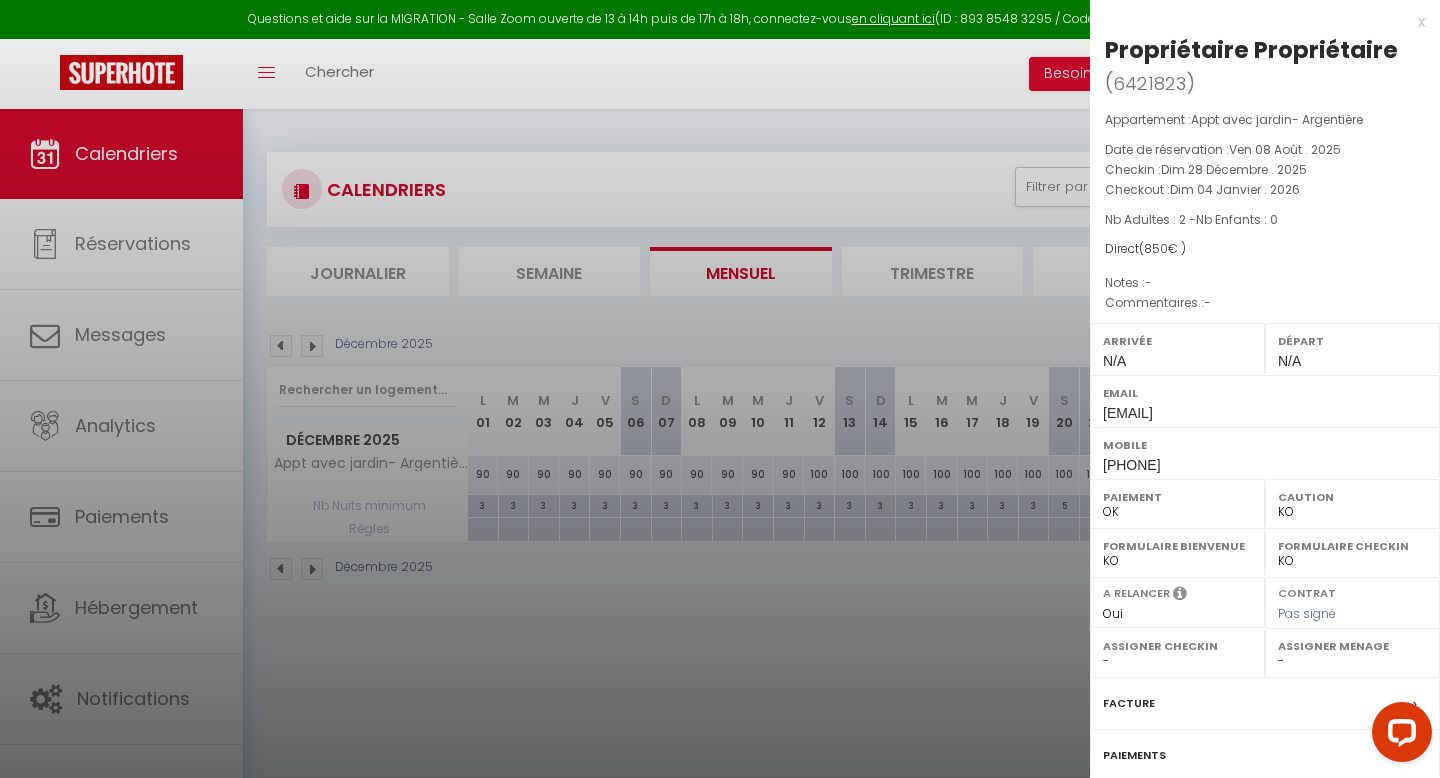 scroll, scrollTop: 186, scrollLeft: 0, axis: vertical 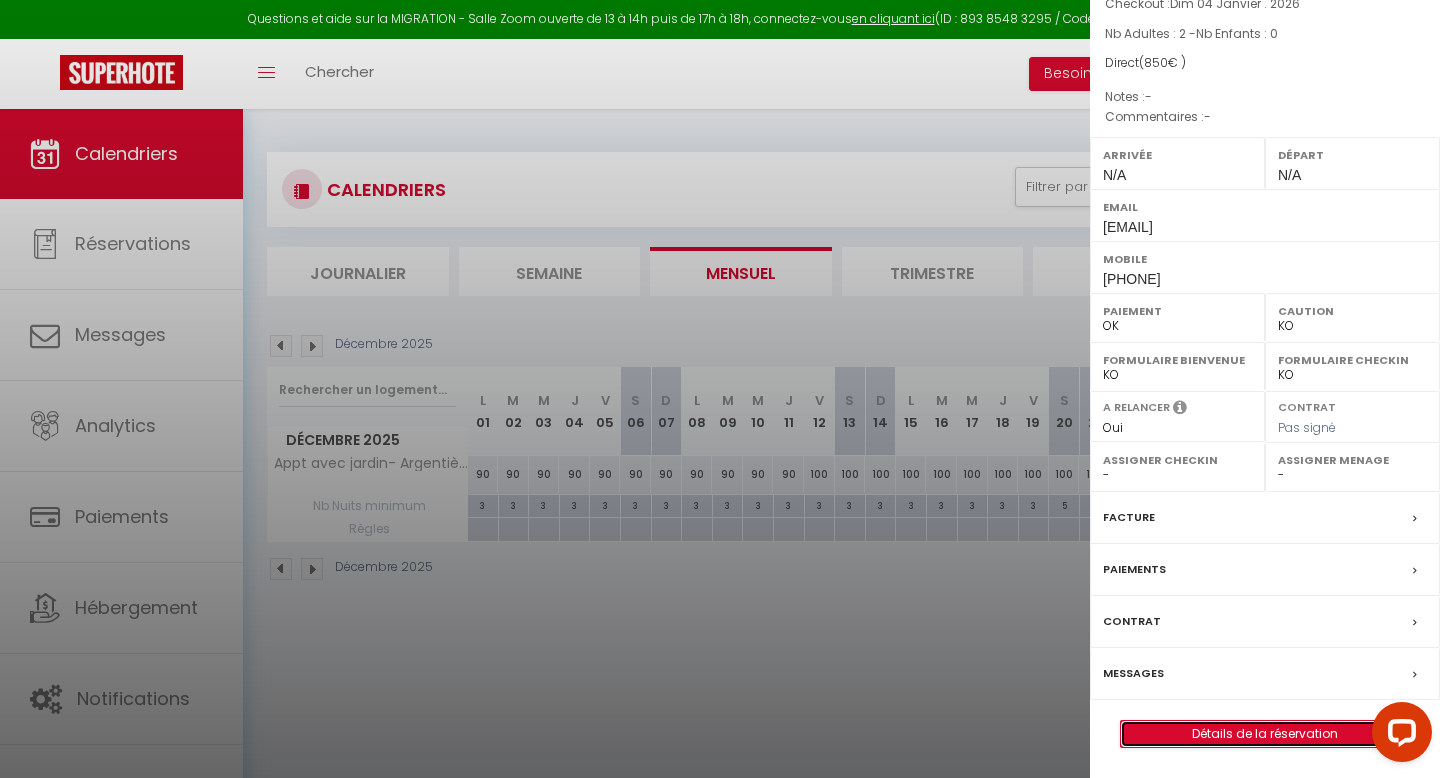 click on "Détails de la réservation" at bounding box center (1265, 734) 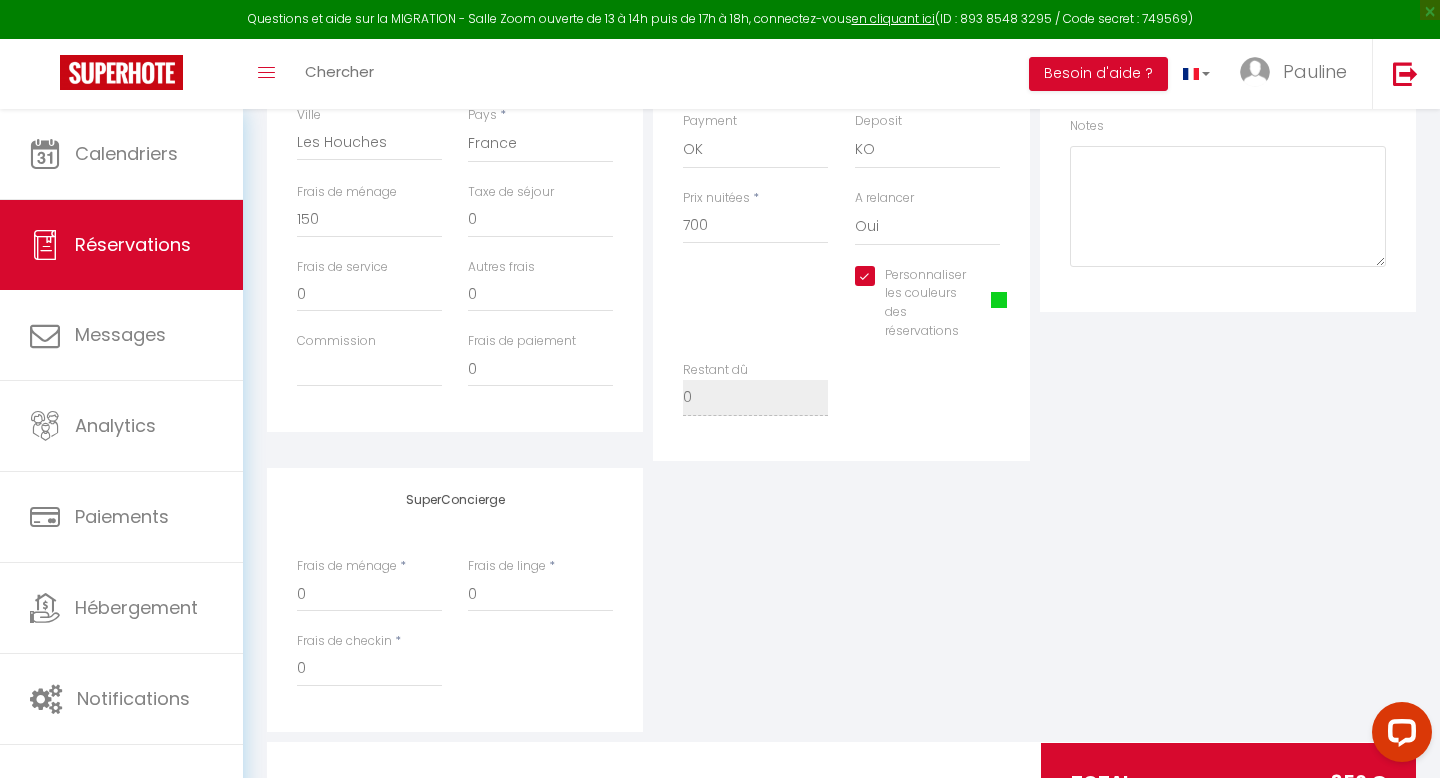 scroll, scrollTop: 718, scrollLeft: 0, axis: vertical 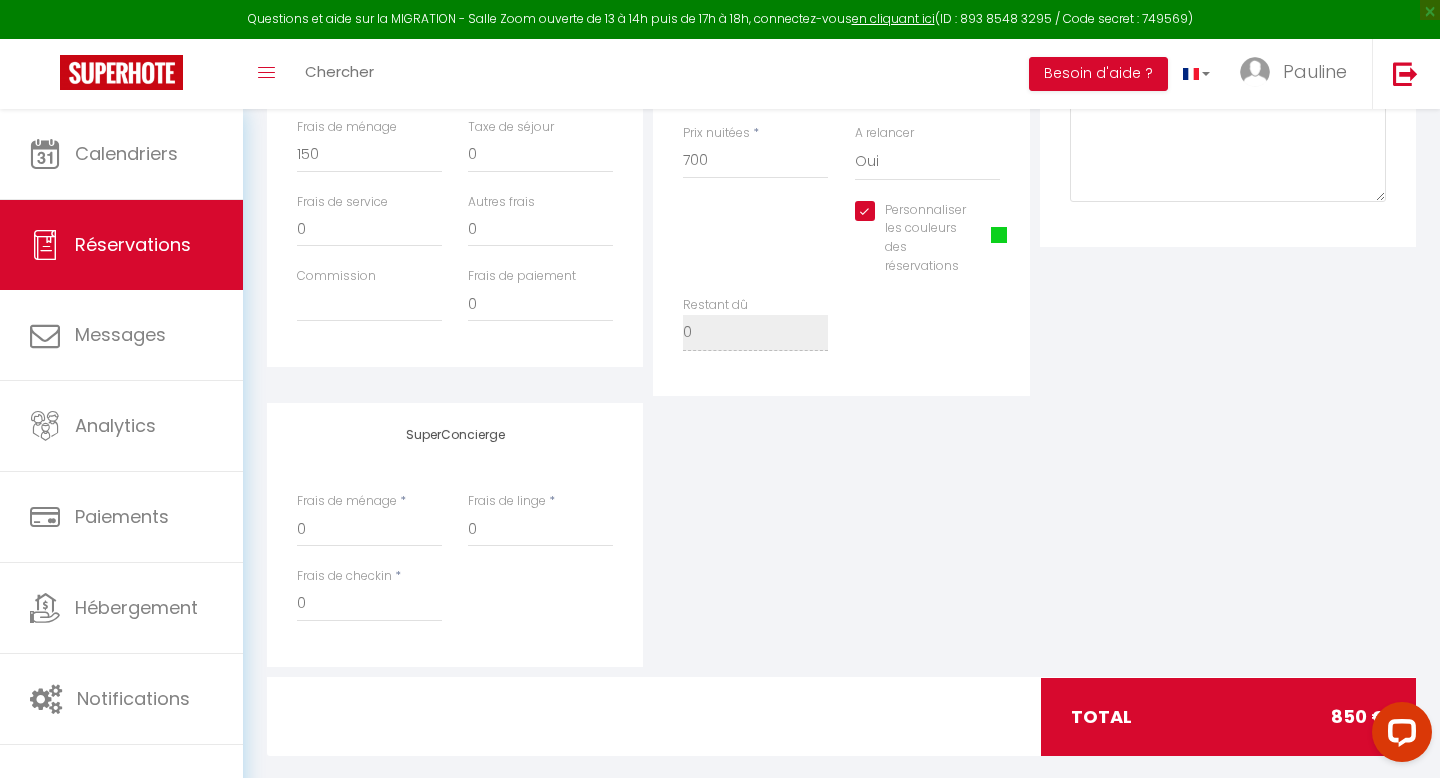 click at bounding box center [999, 235] 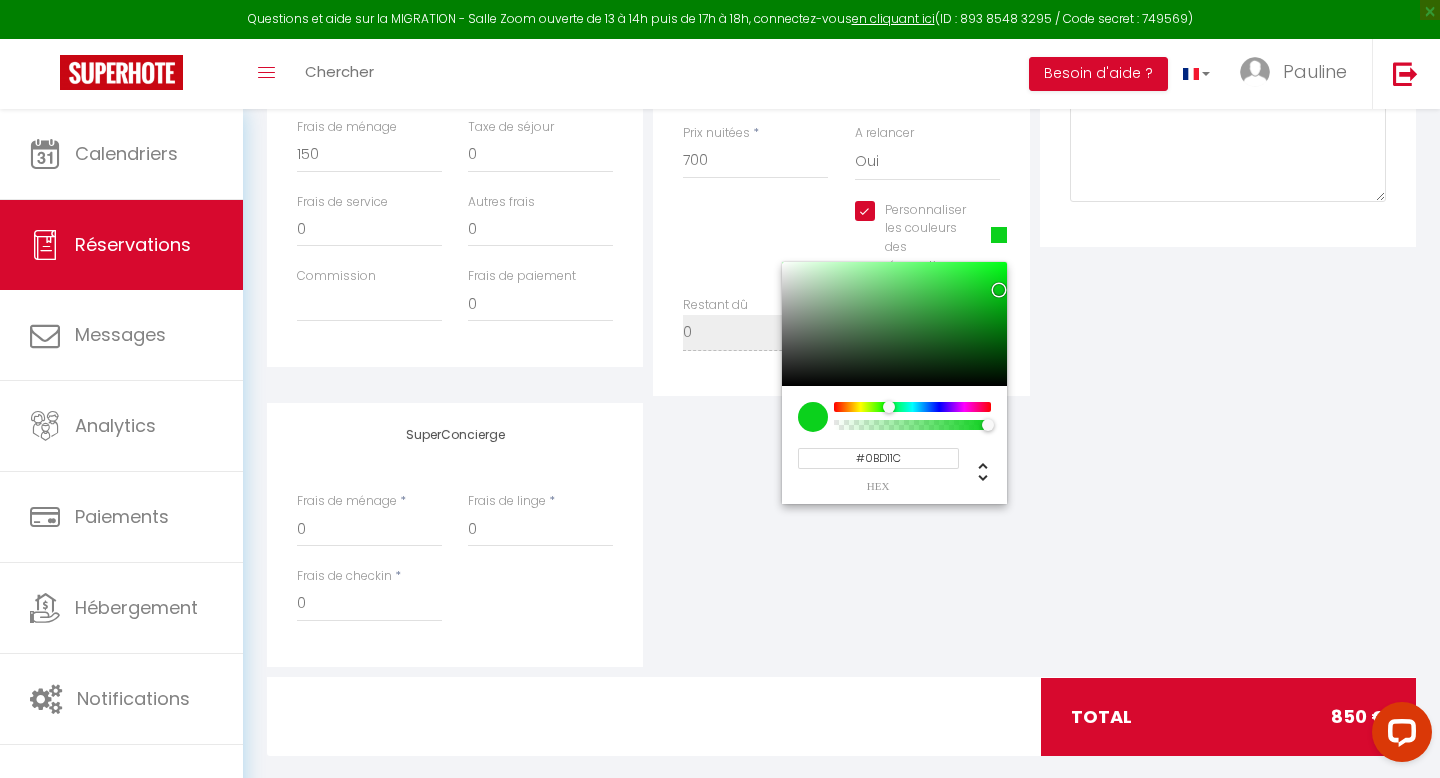 click at bounding box center (1001, 292) 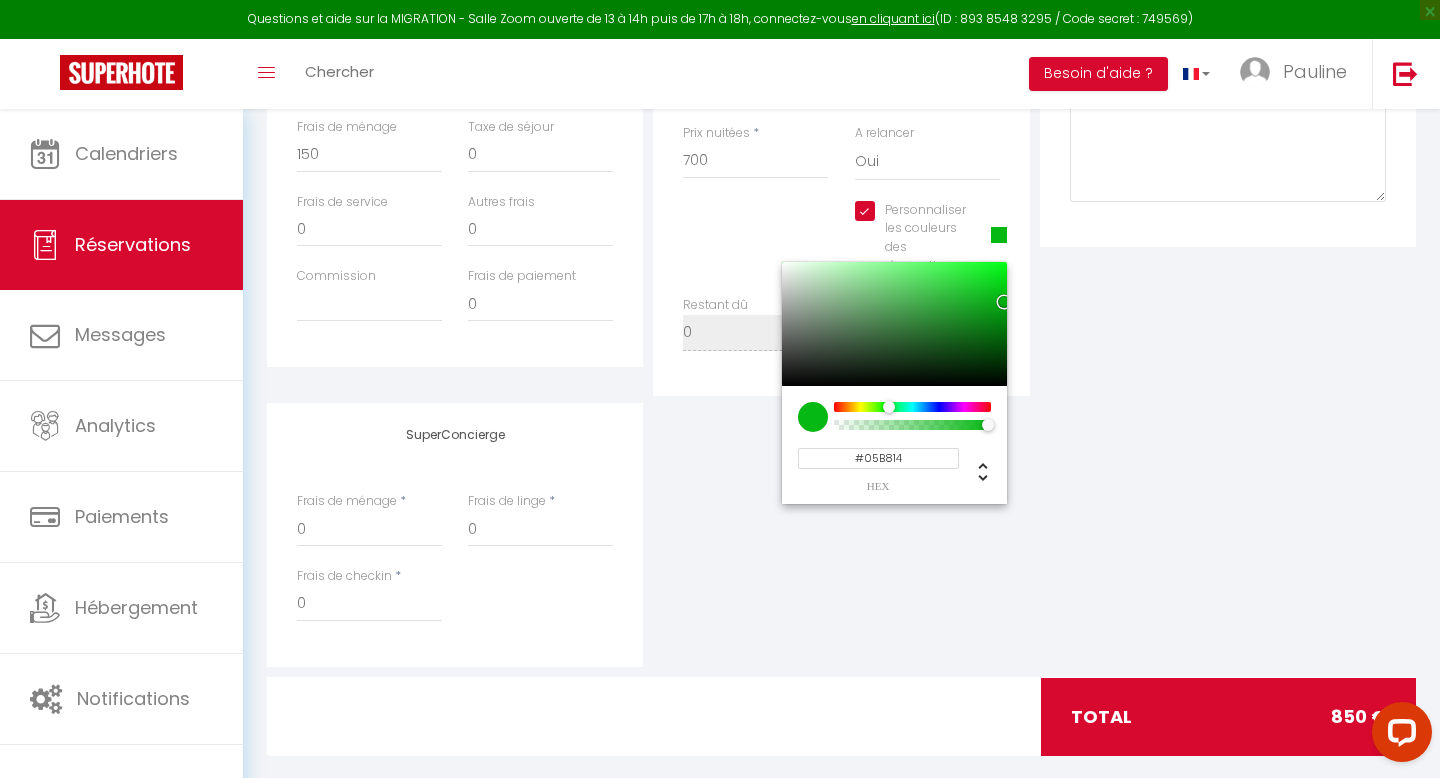 click at bounding box center (894, 324) 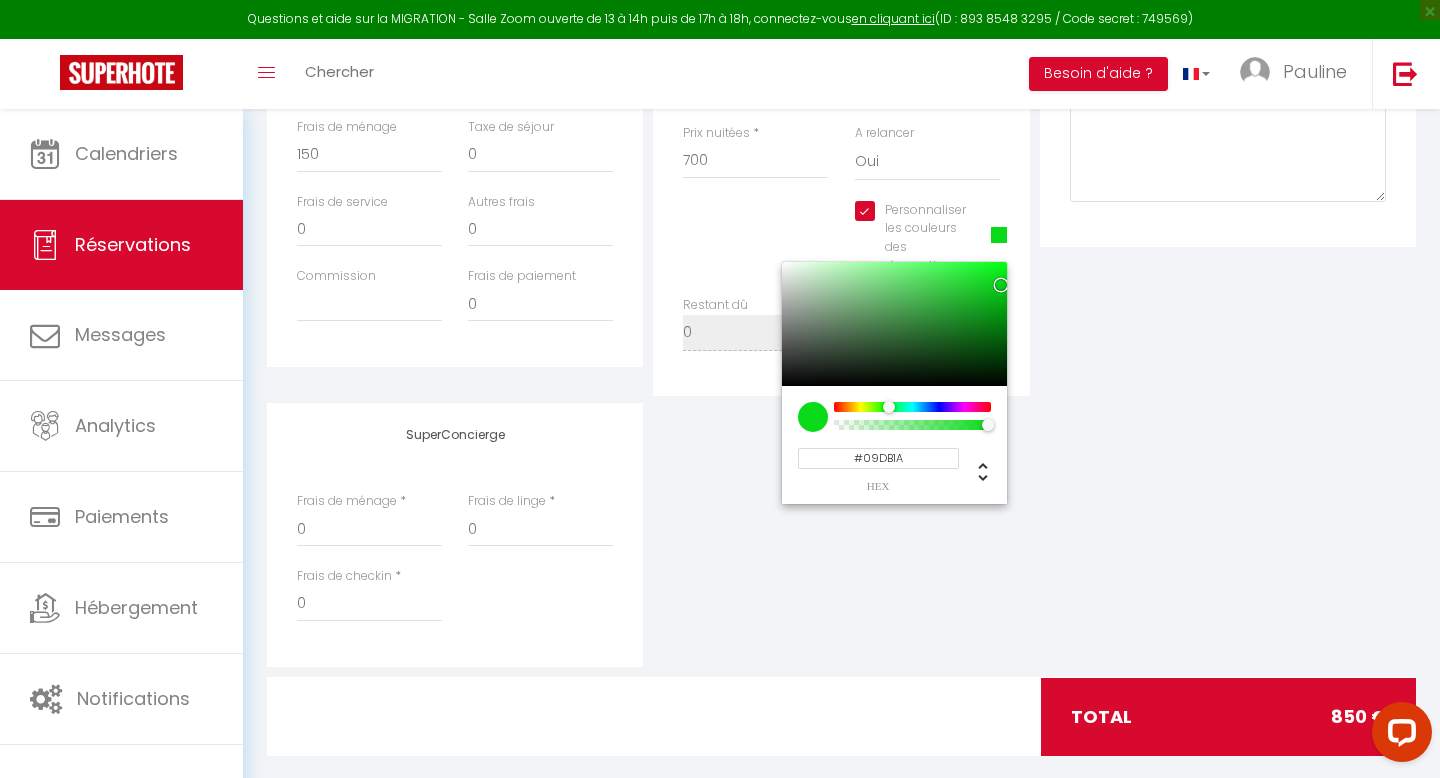 click at bounding box center [813, 417] 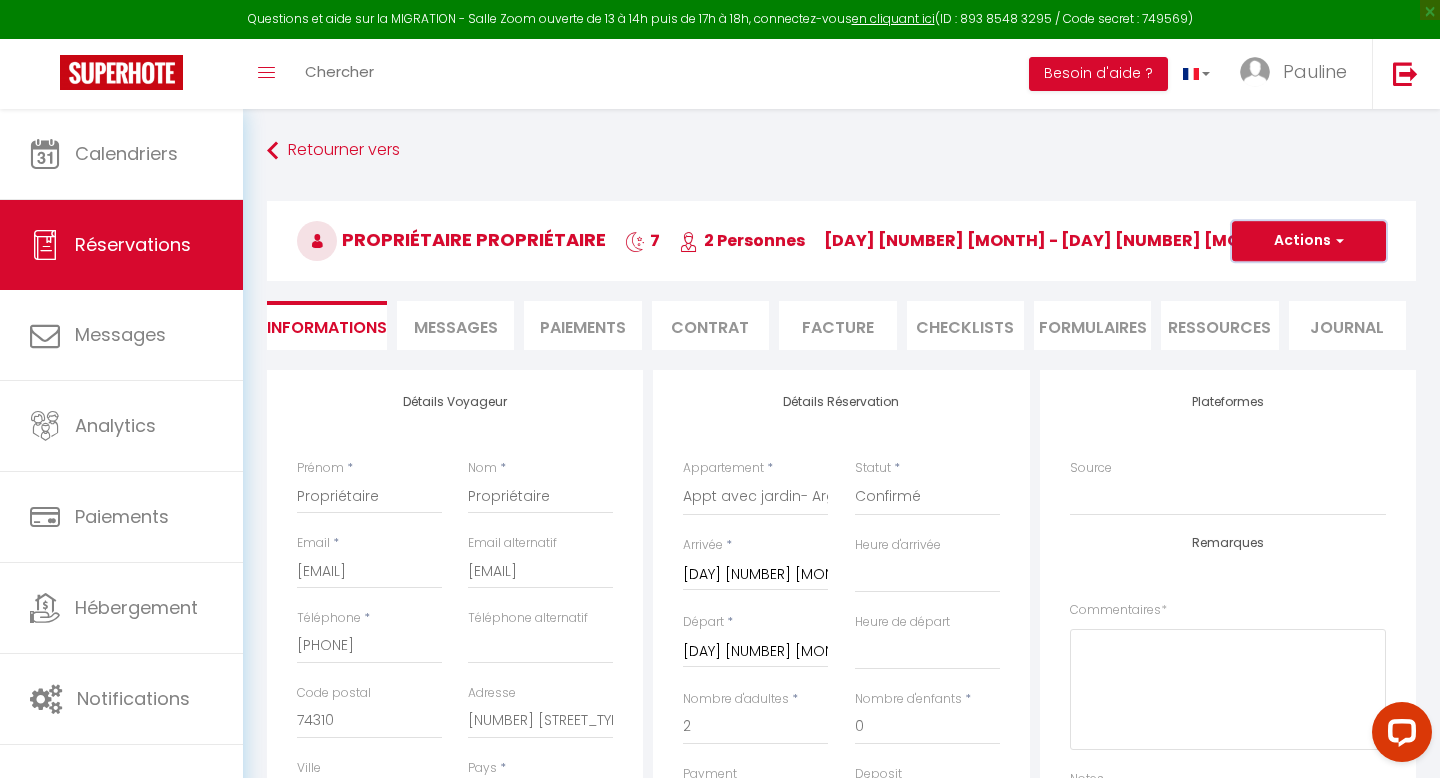 click on "Actions" at bounding box center (1309, 241) 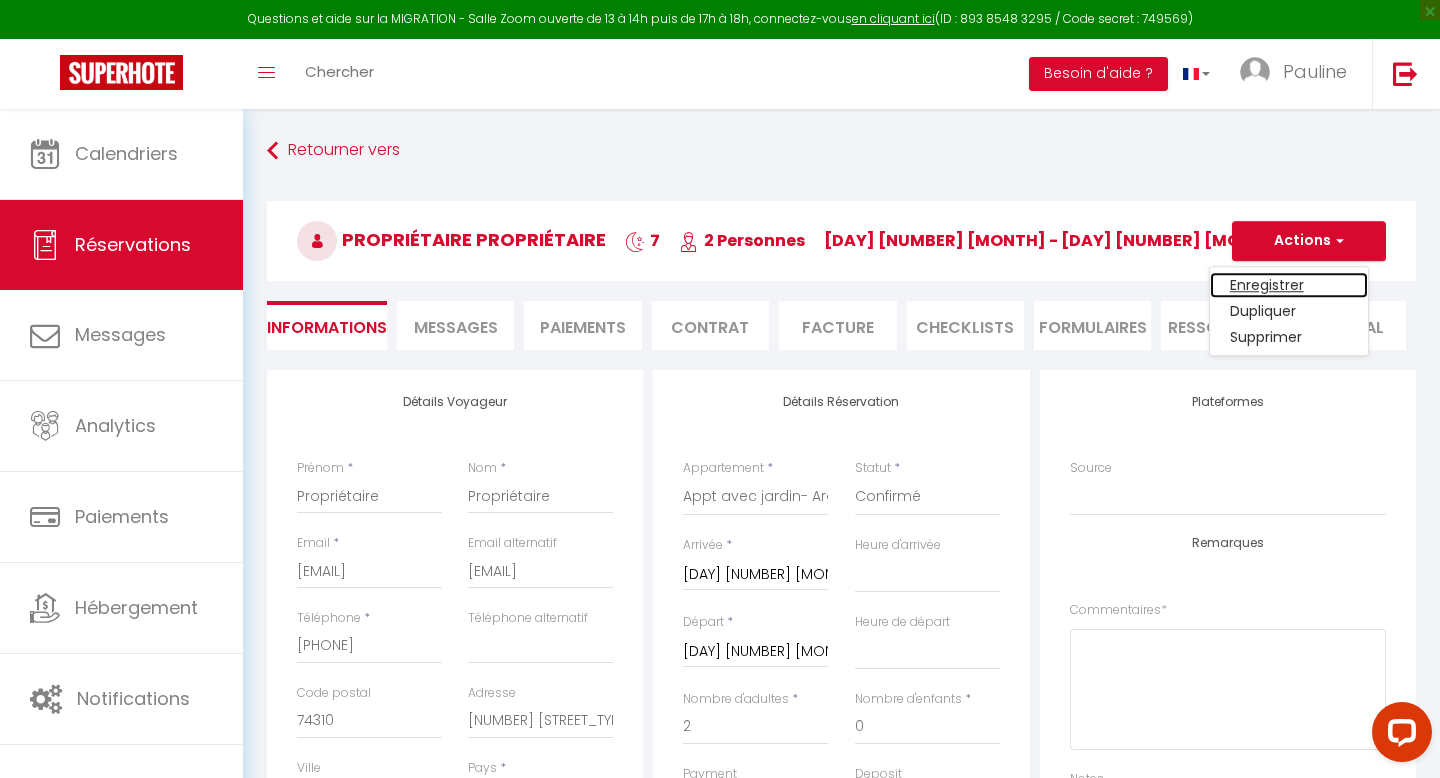 click on "Enregistrer" at bounding box center [1289, 285] 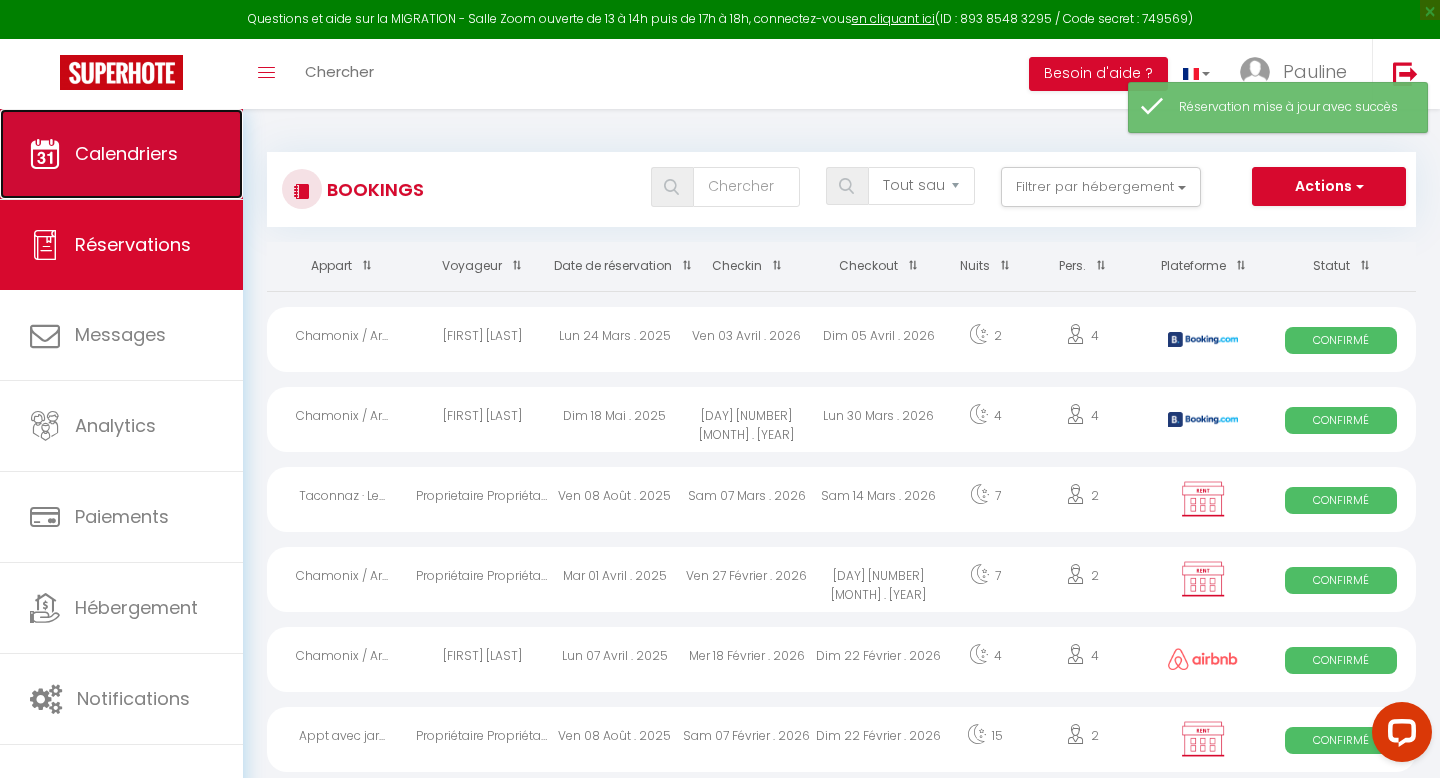 click on "Calendriers" at bounding box center (126, 153) 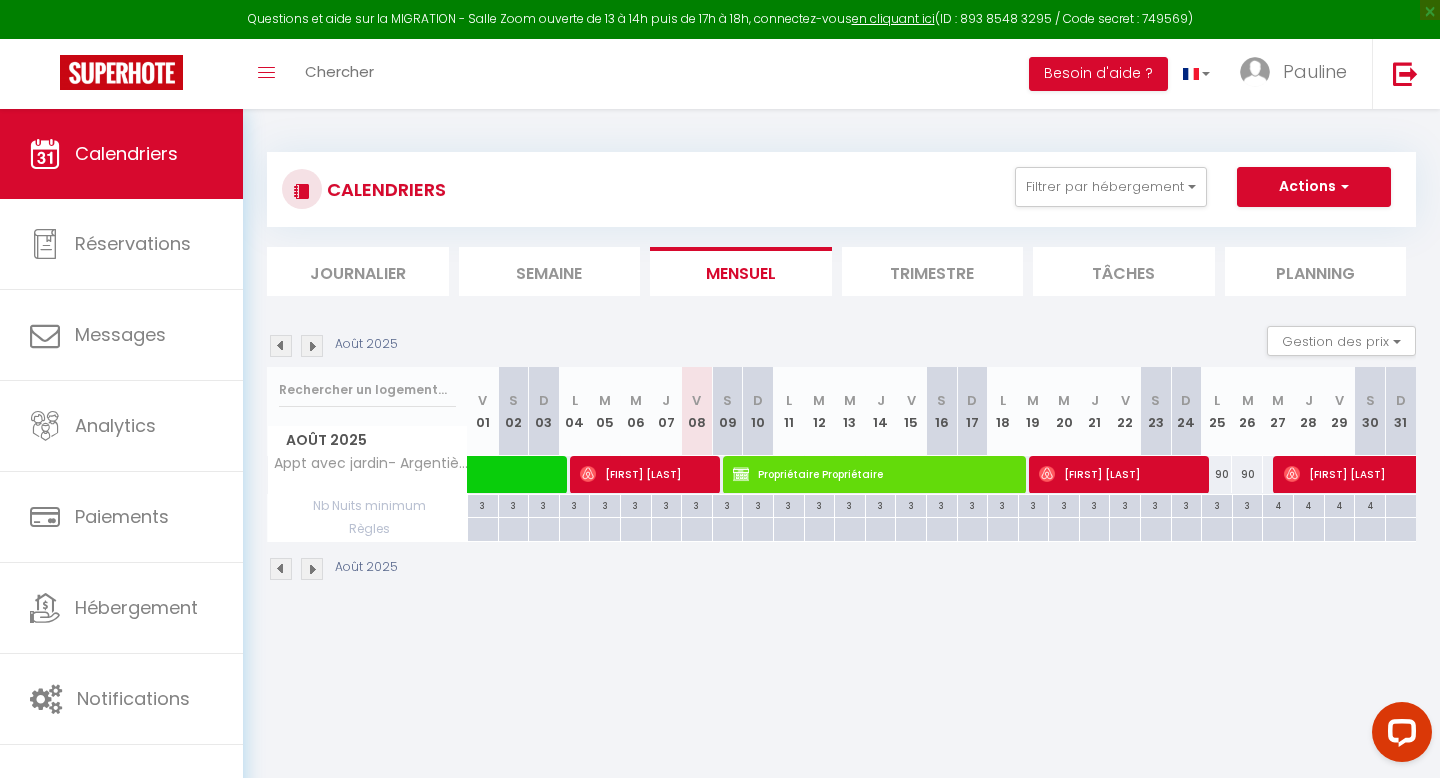click at bounding box center (312, 346) 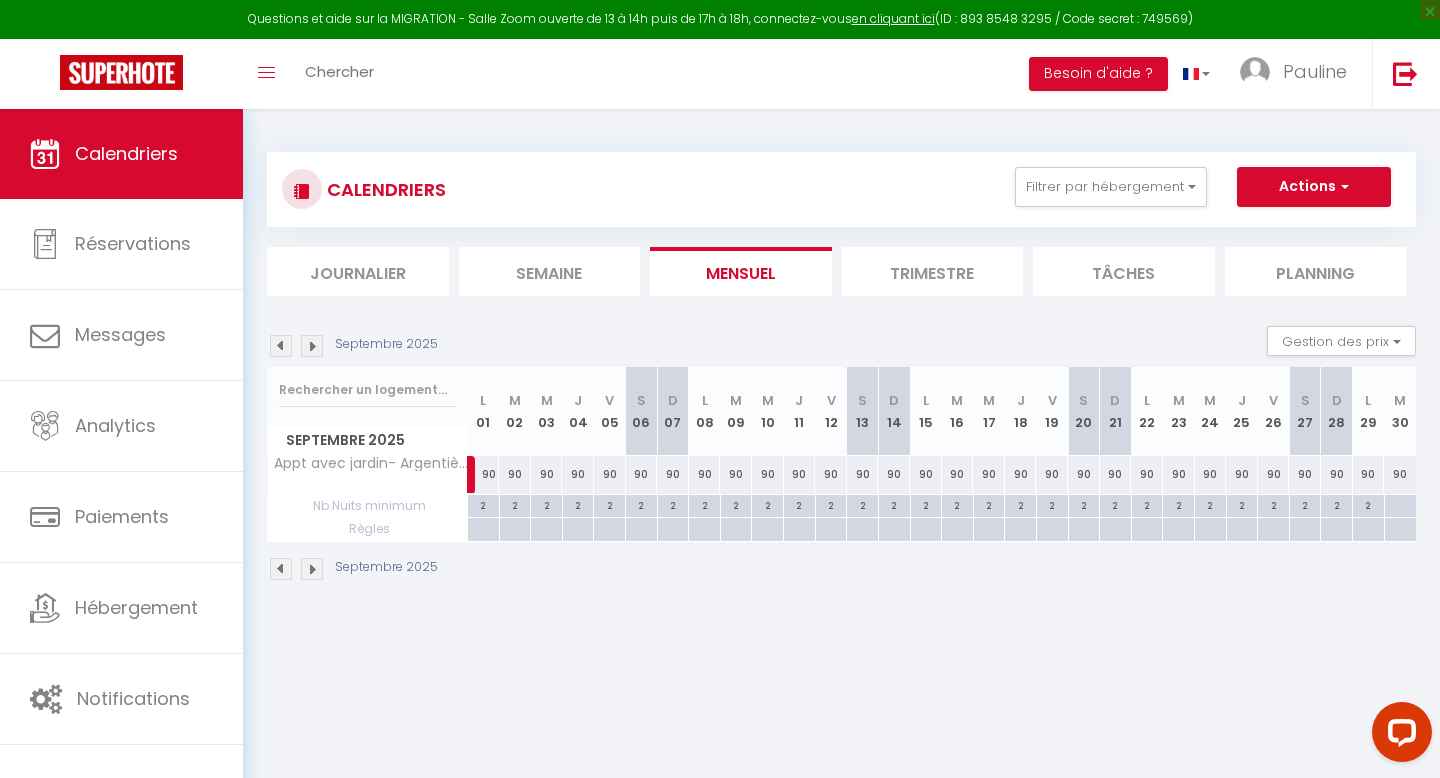 click at bounding box center [312, 346] 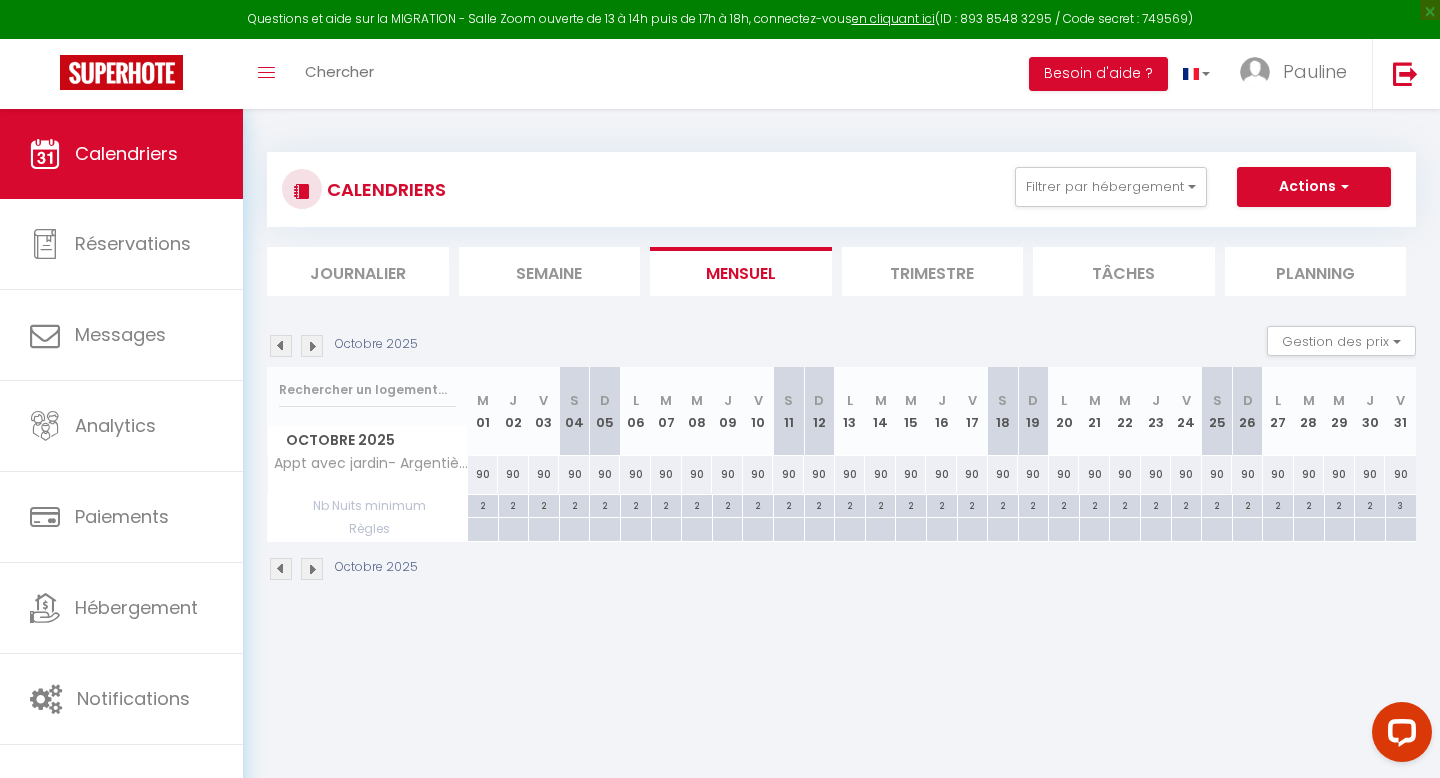 click at bounding box center (312, 346) 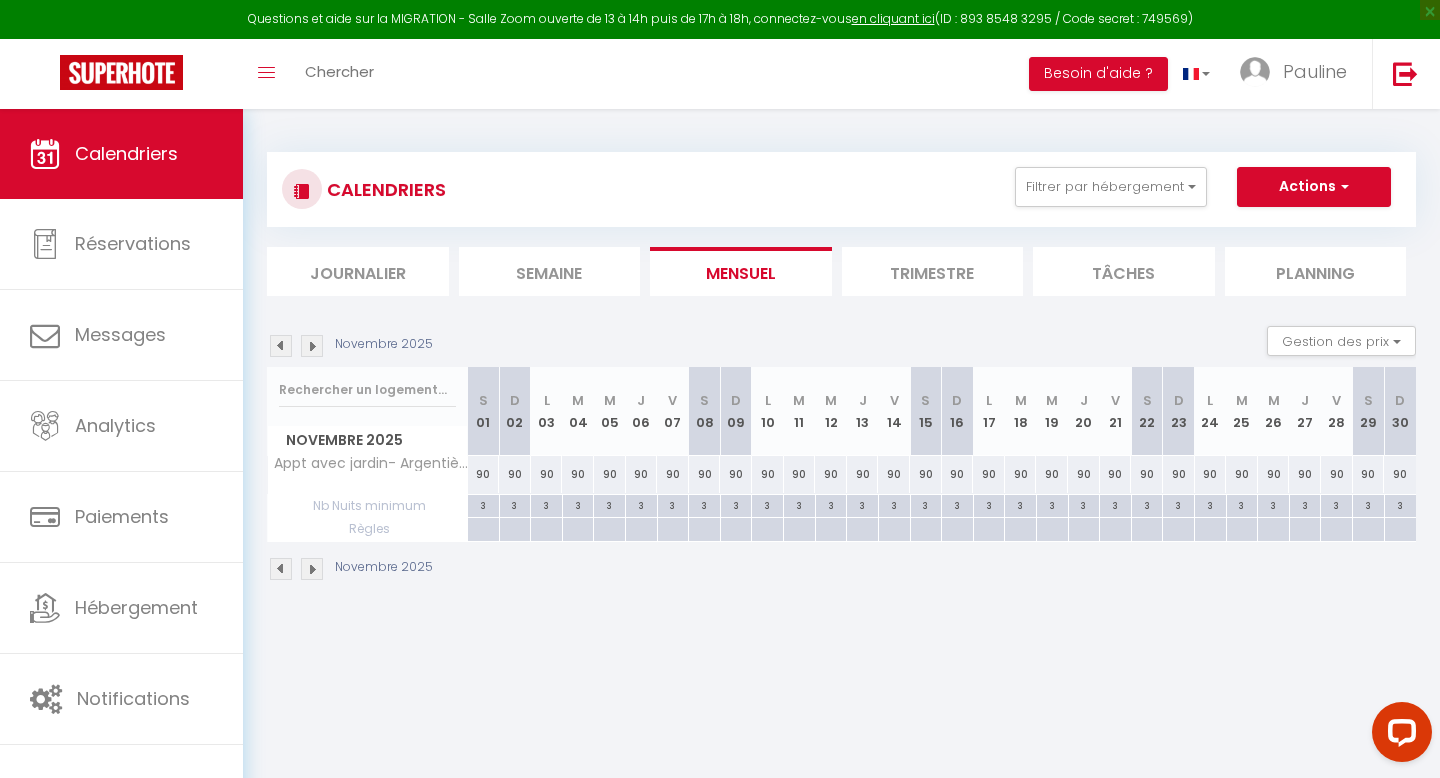 click at bounding box center [312, 346] 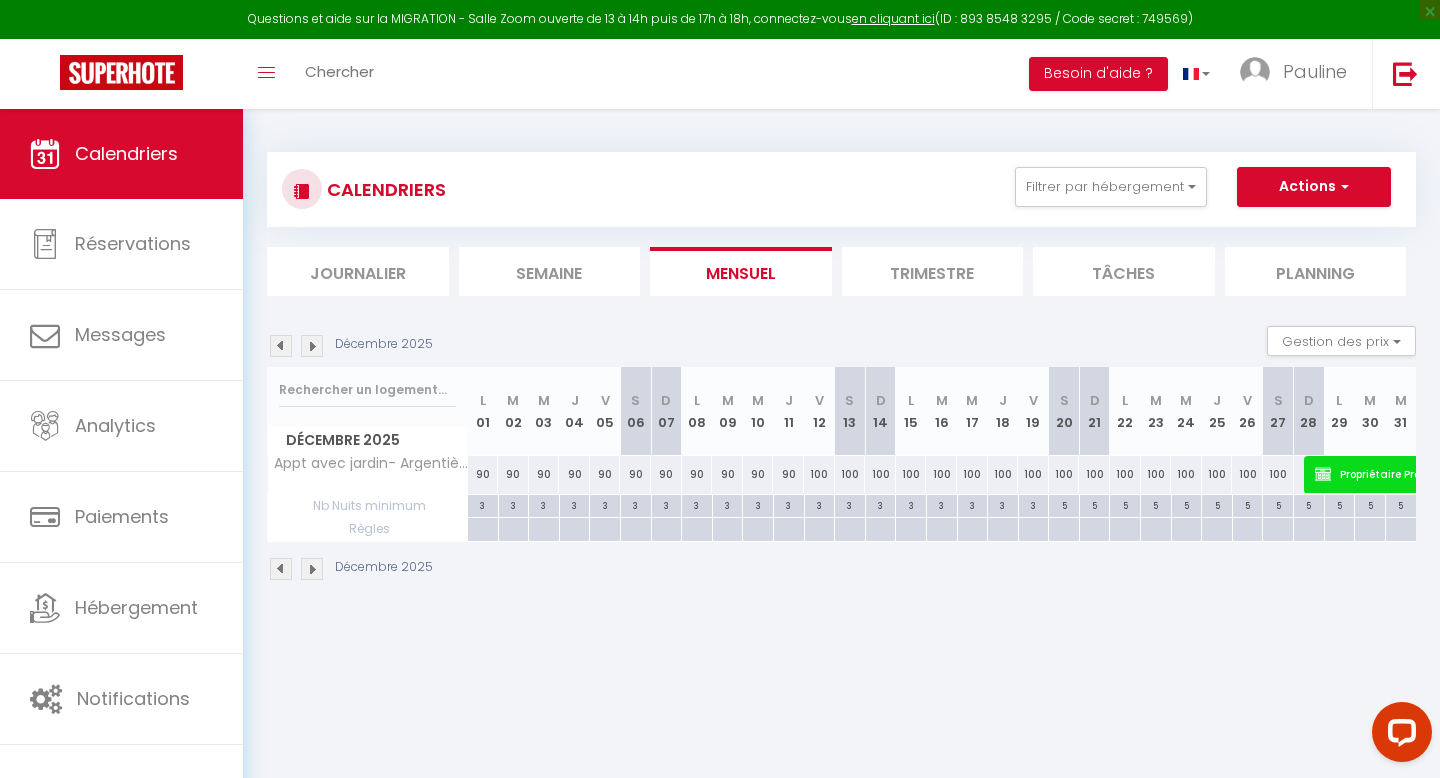 click at bounding box center [312, 346] 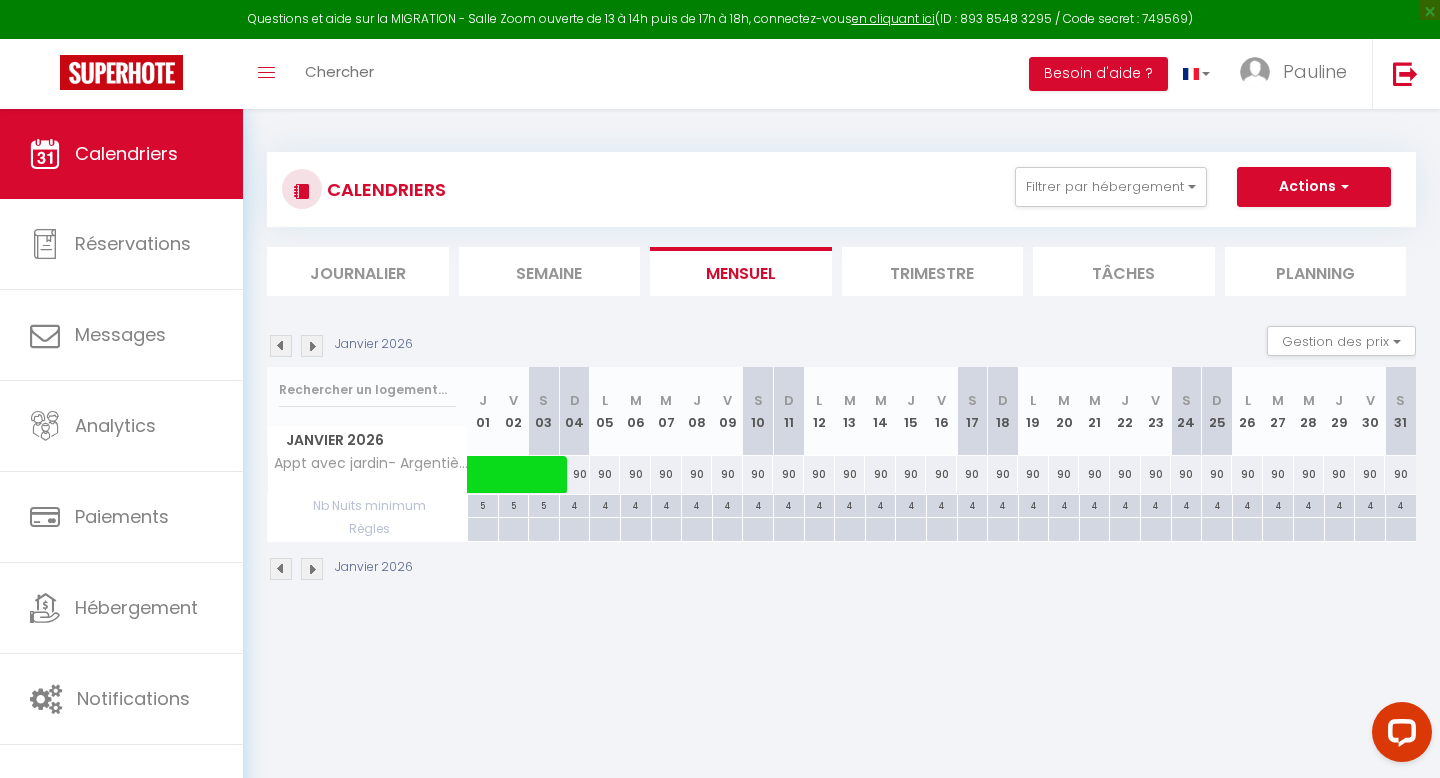click at bounding box center [312, 346] 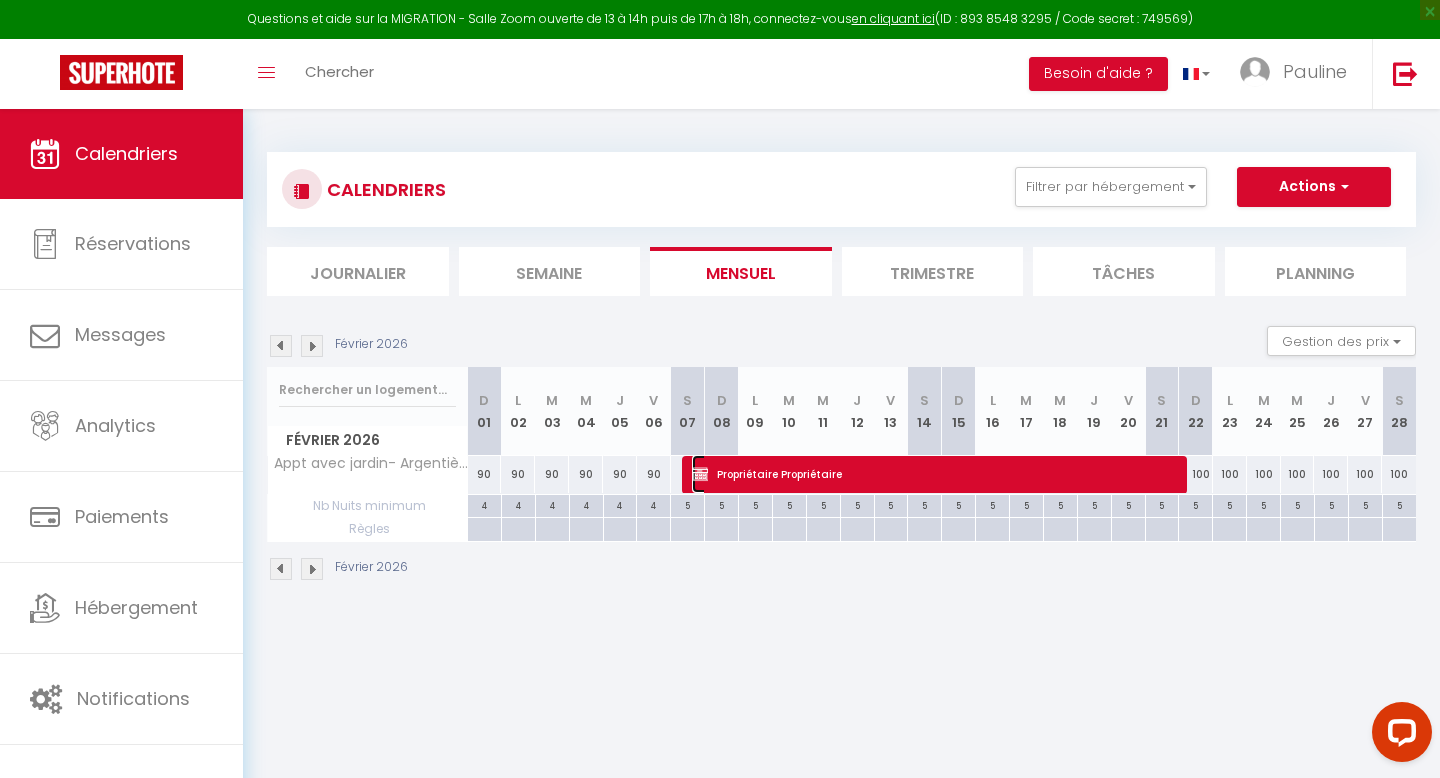 click on "Propriétaire Propriétaire" at bounding box center [935, 474] 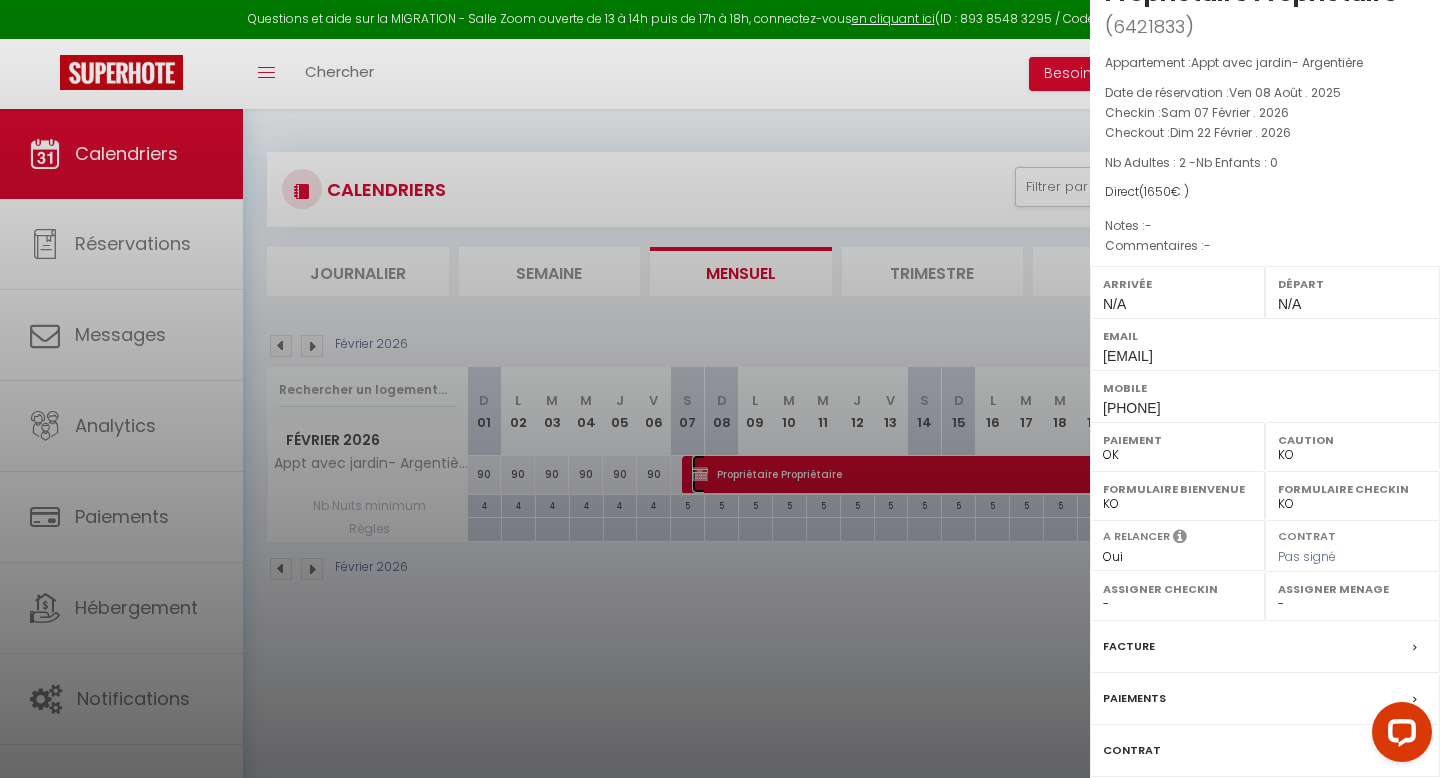 scroll, scrollTop: 186, scrollLeft: 0, axis: vertical 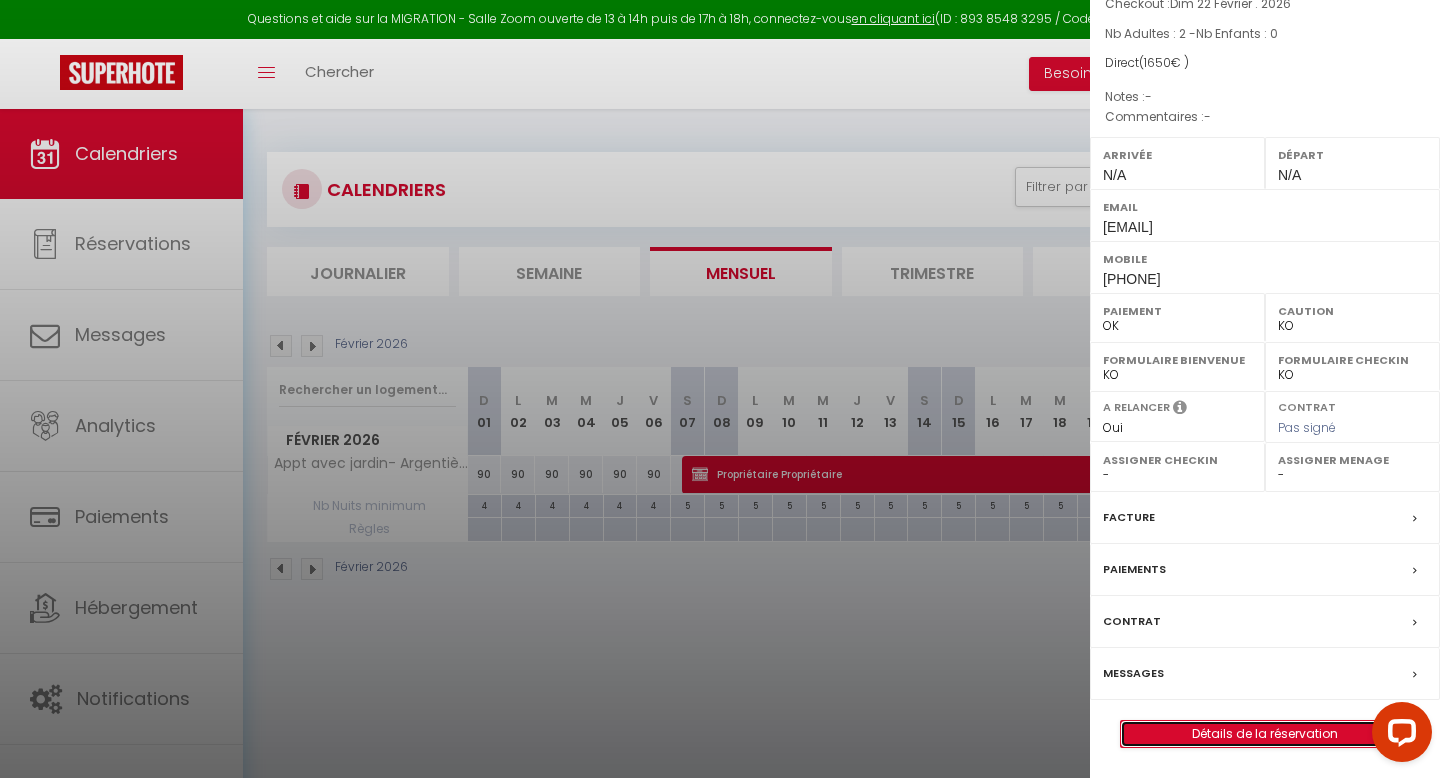 click on "Détails de la réservation" at bounding box center [1265, 734] 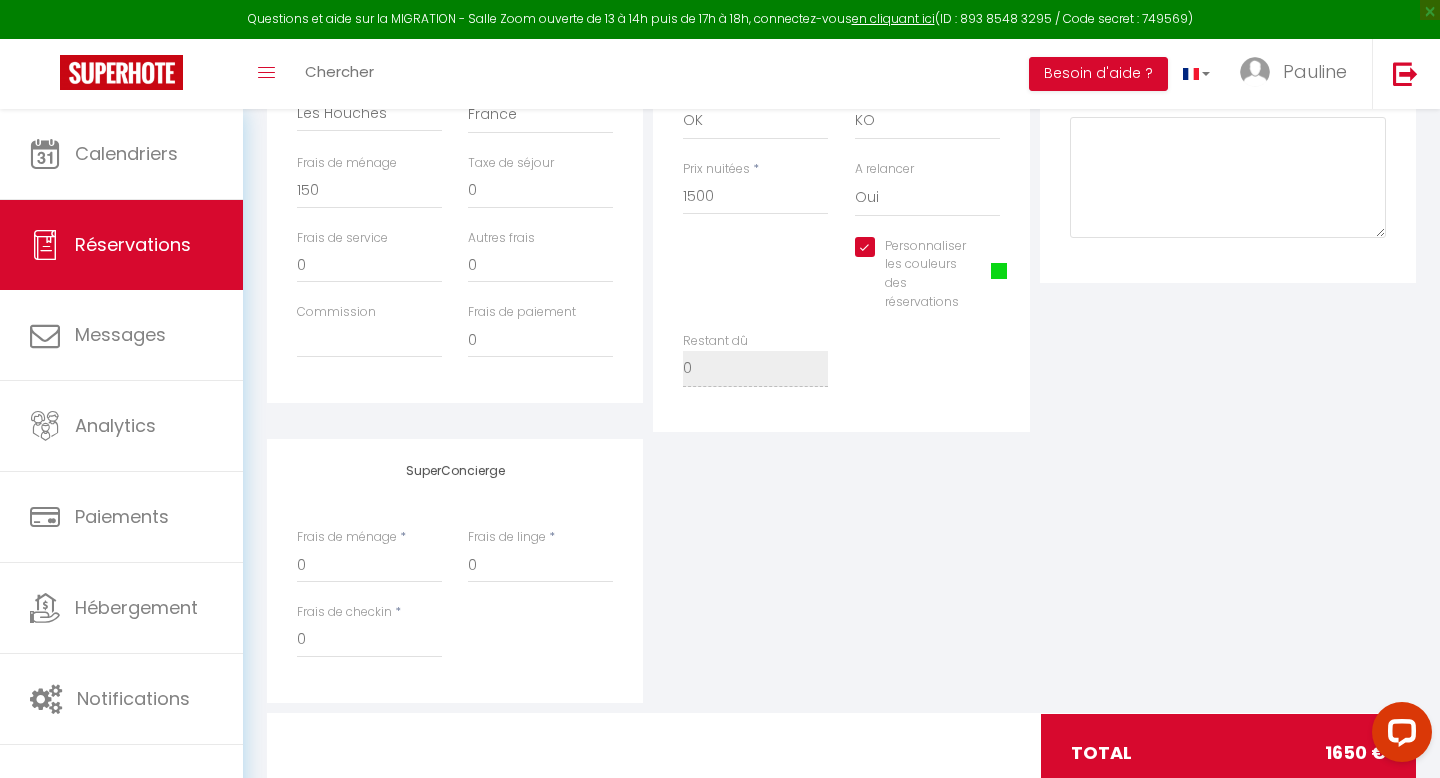 scroll, scrollTop: 746, scrollLeft: 0, axis: vertical 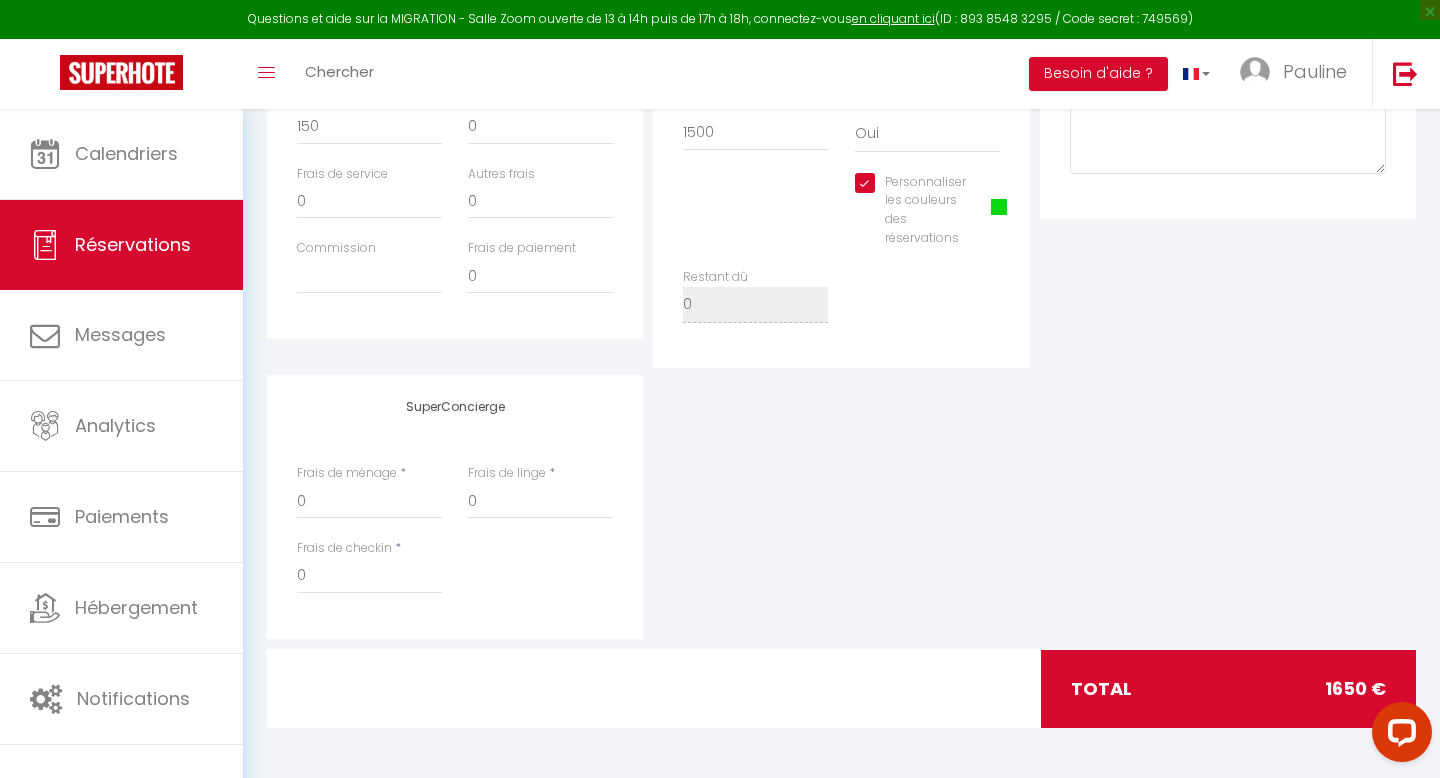 click at bounding box center [999, 207] 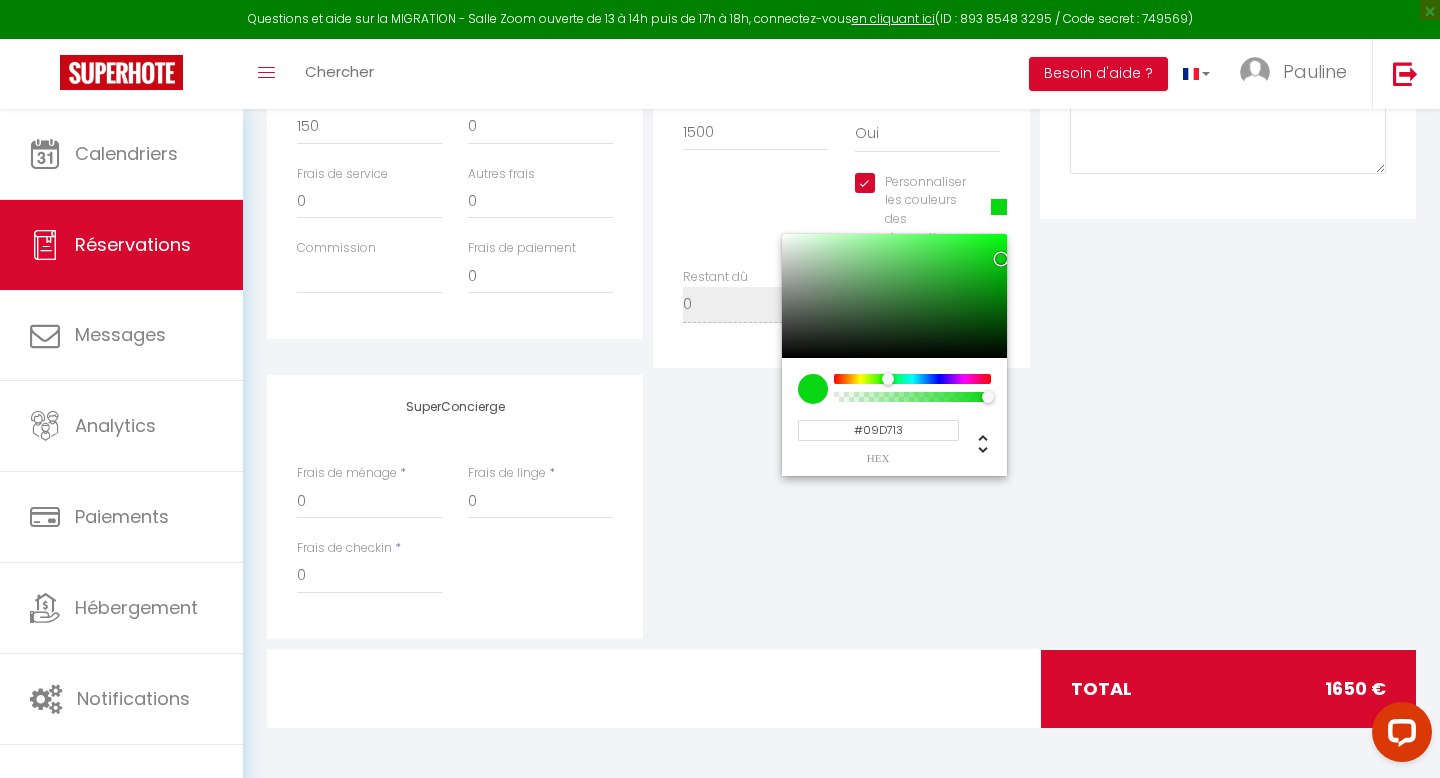 click at bounding box center (813, 389) 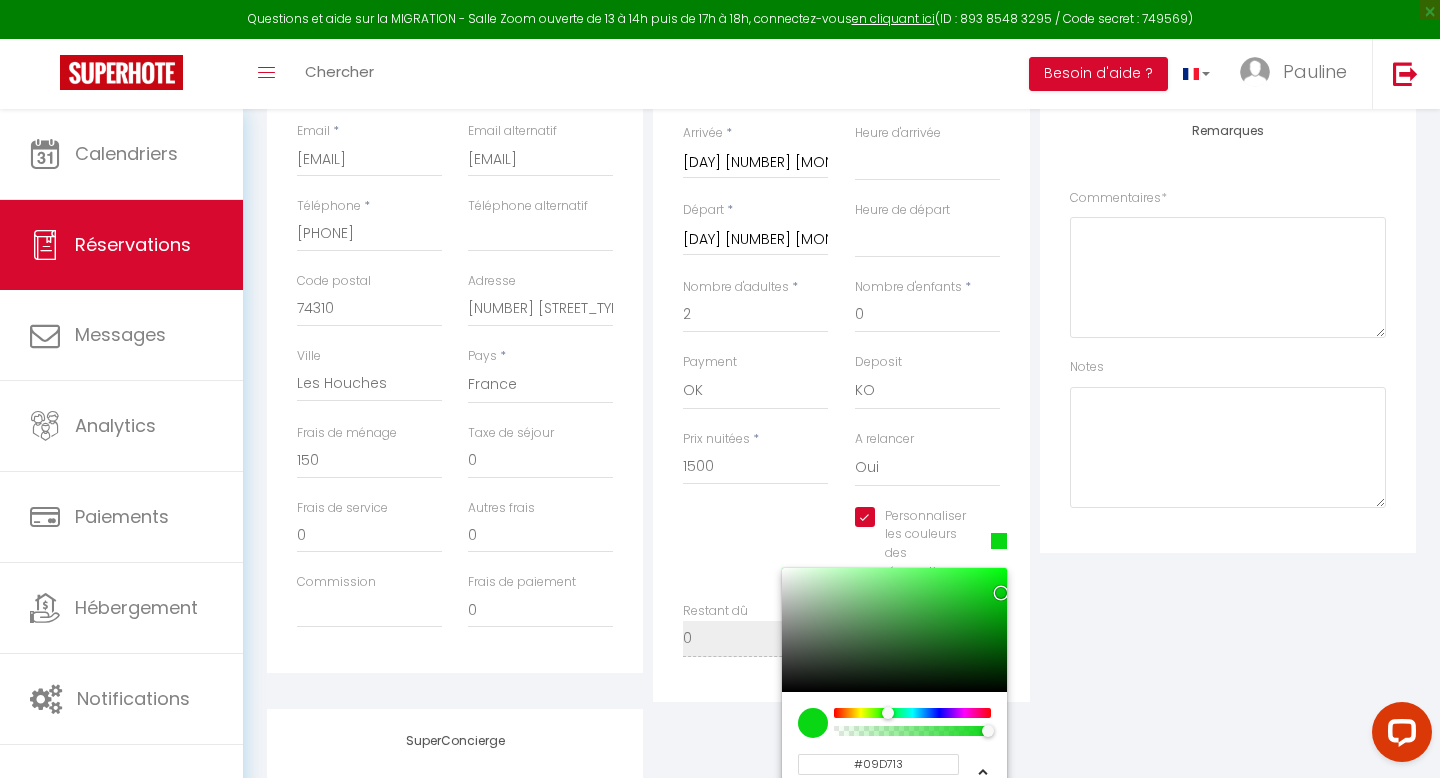 scroll, scrollTop: 69, scrollLeft: 0, axis: vertical 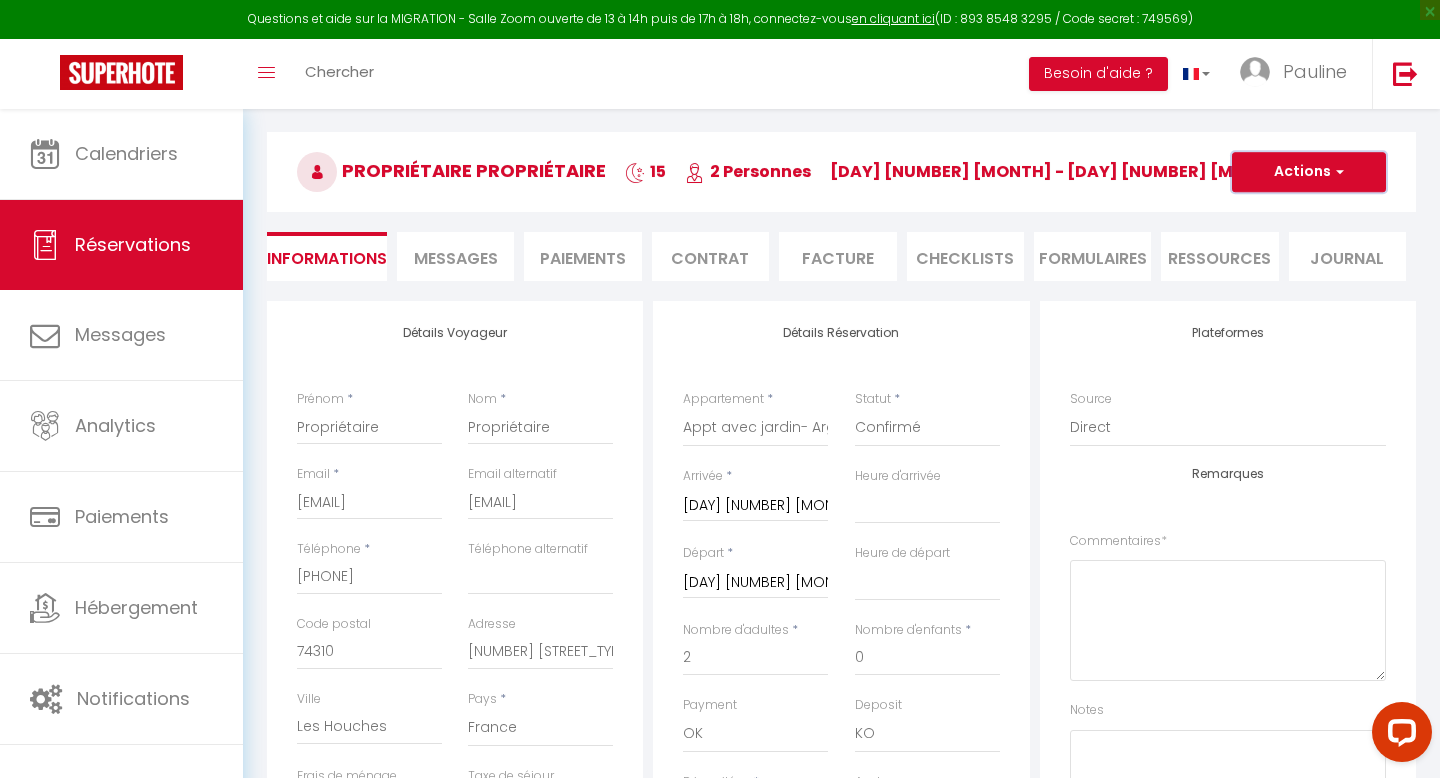 click on "Actions" at bounding box center (1309, 172) 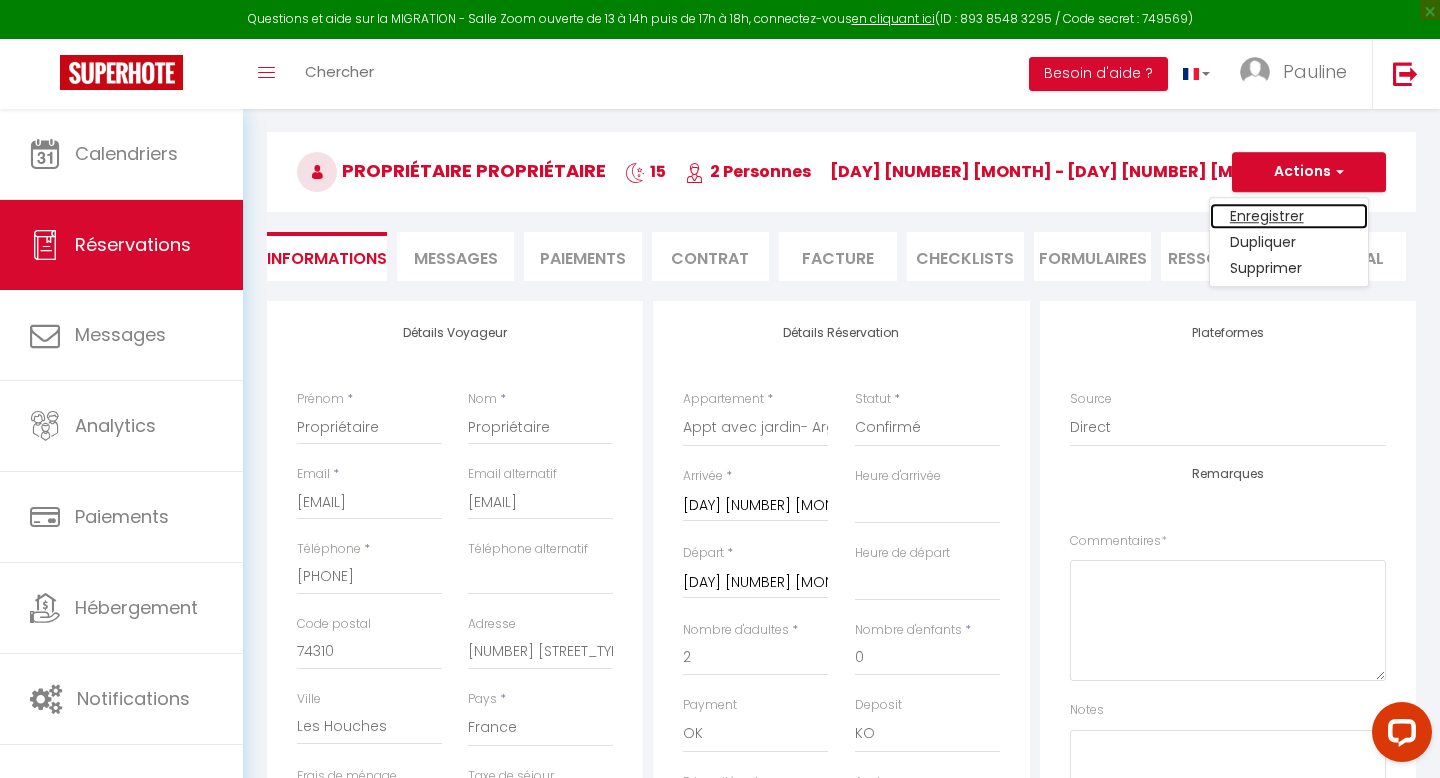 click on "Enregistrer" at bounding box center (1289, 216) 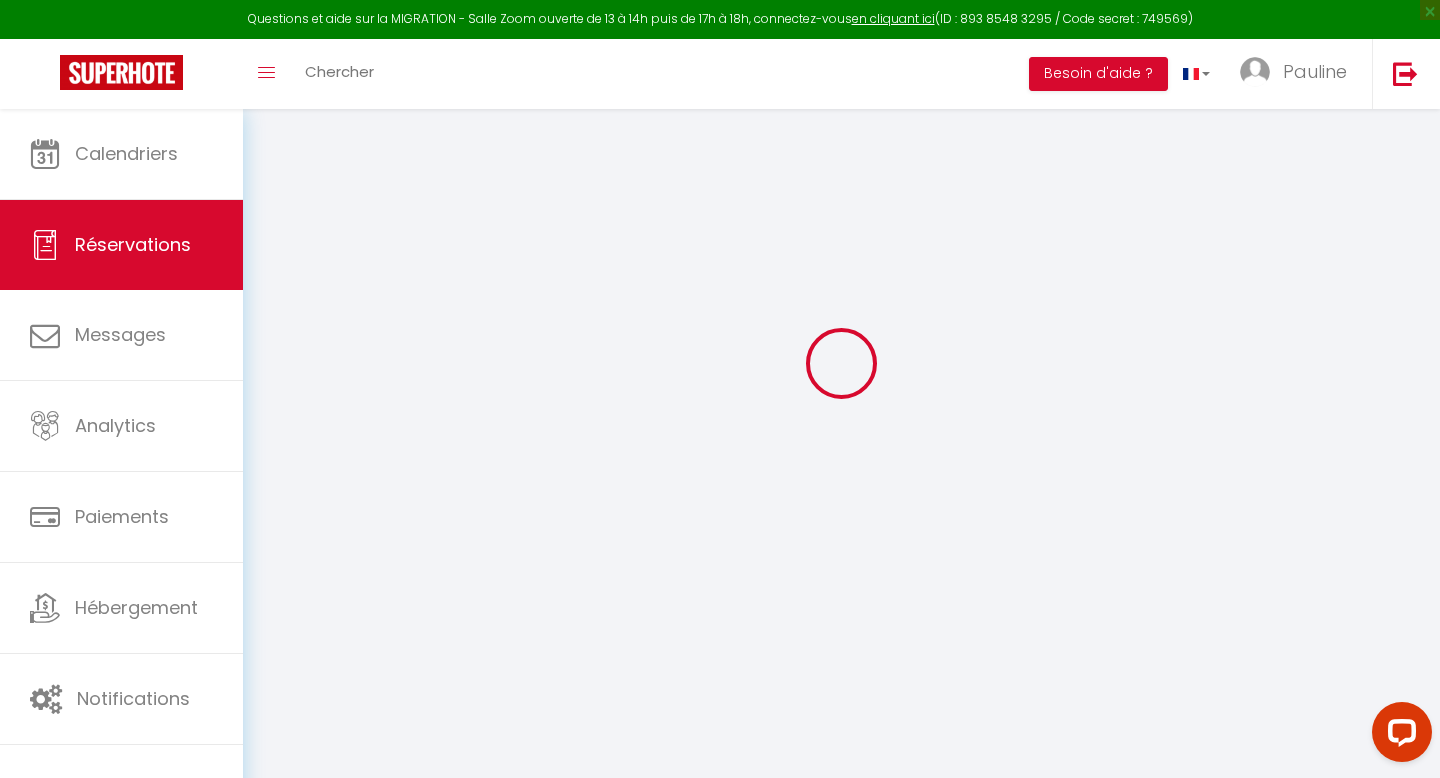 scroll, scrollTop: 0, scrollLeft: 0, axis: both 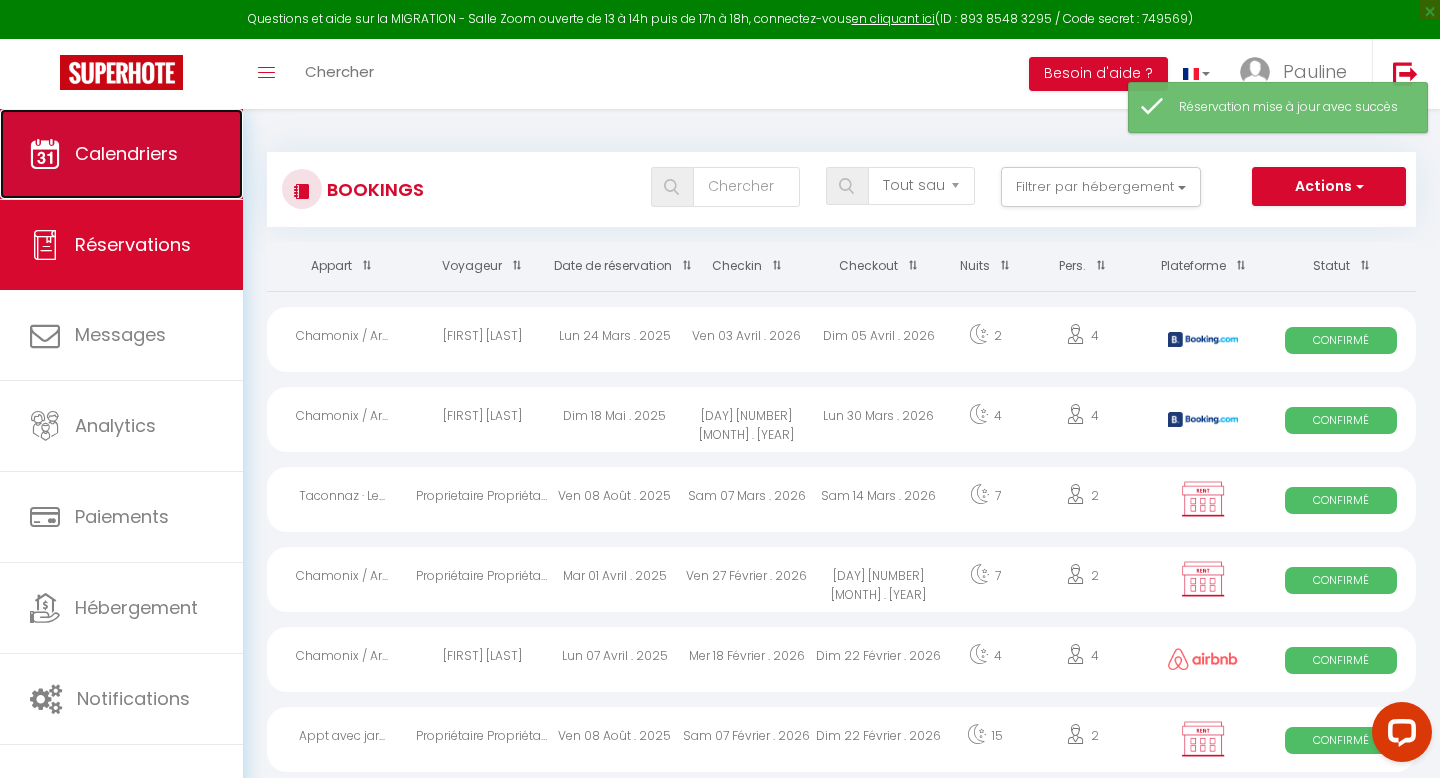 click on "Calendriers" at bounding box center [126, 153] 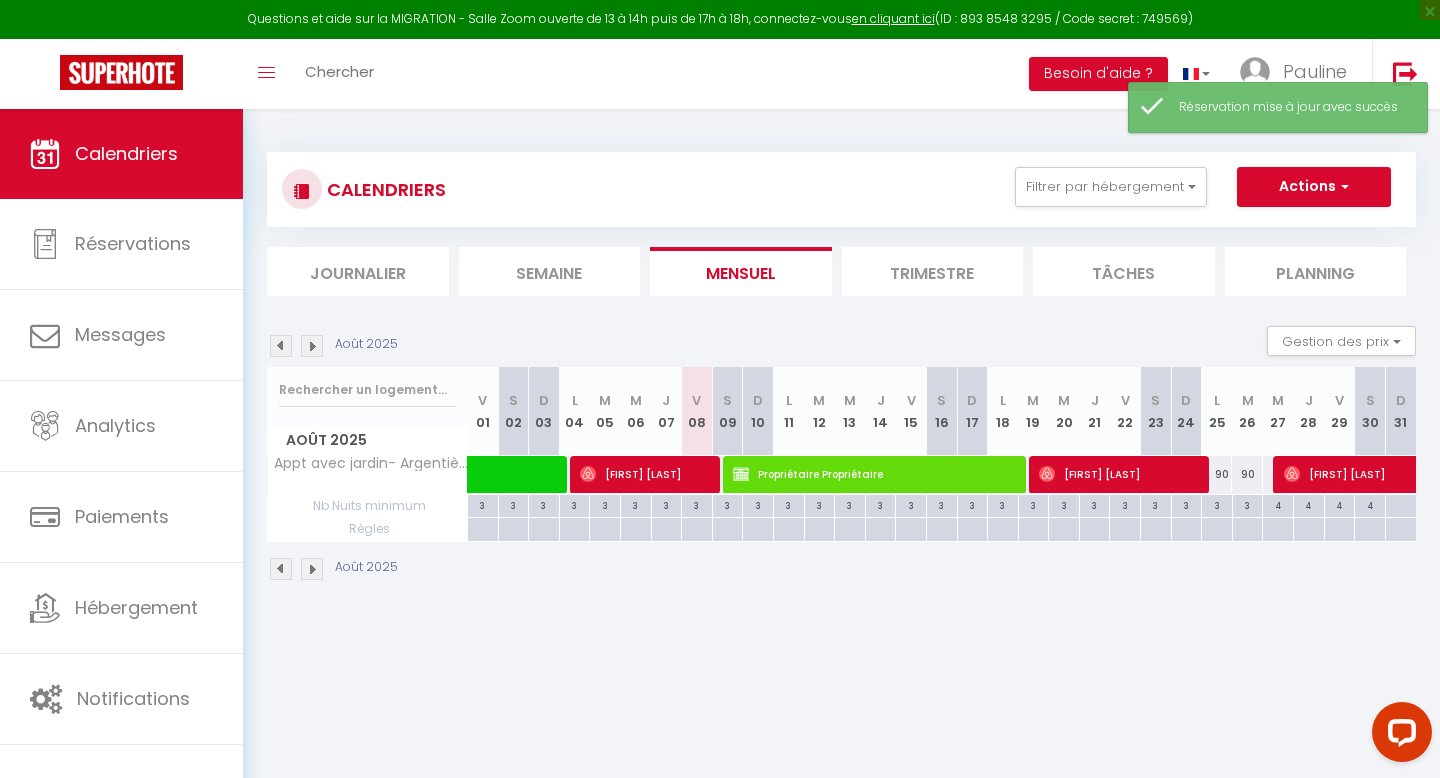 click at bounding box center [312, 346] 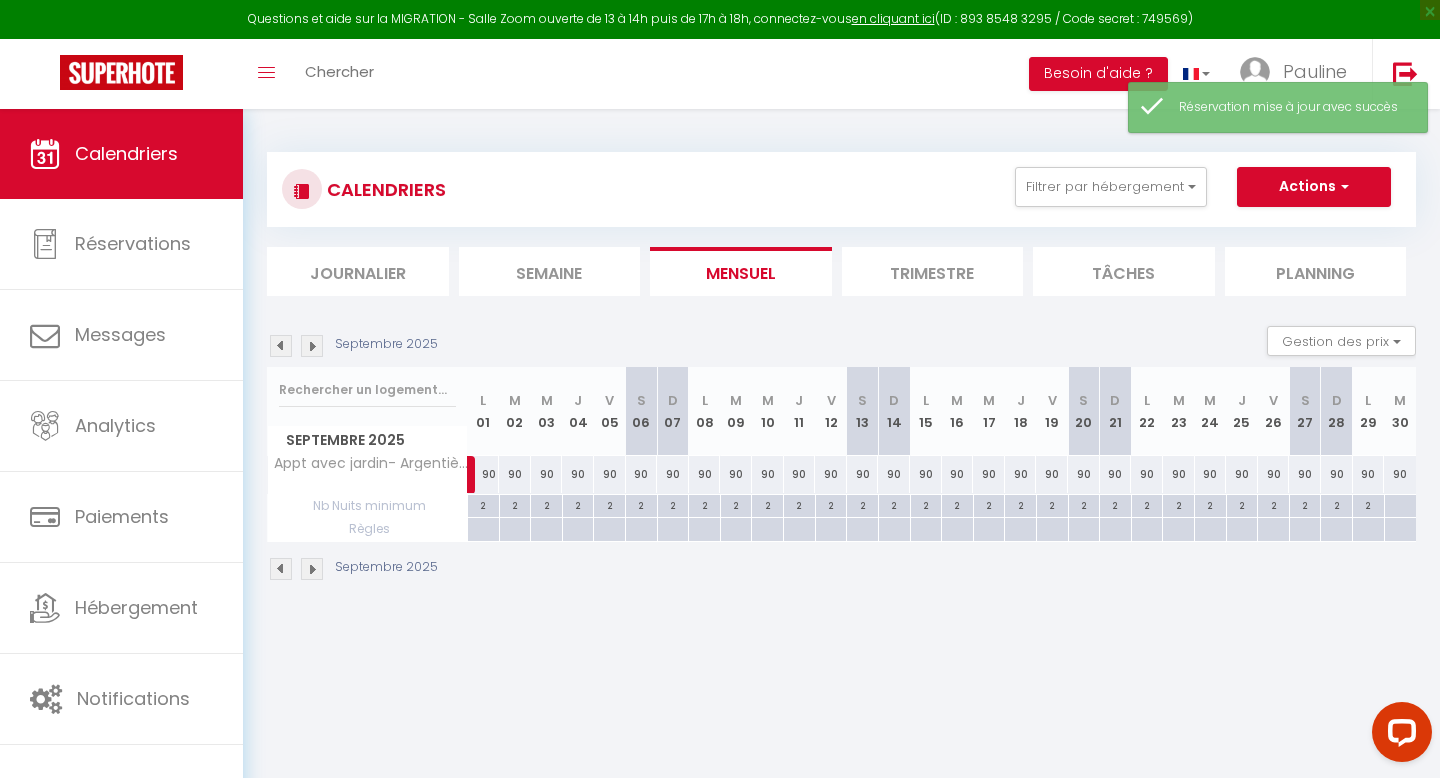 click at bounding box center [312, 346] 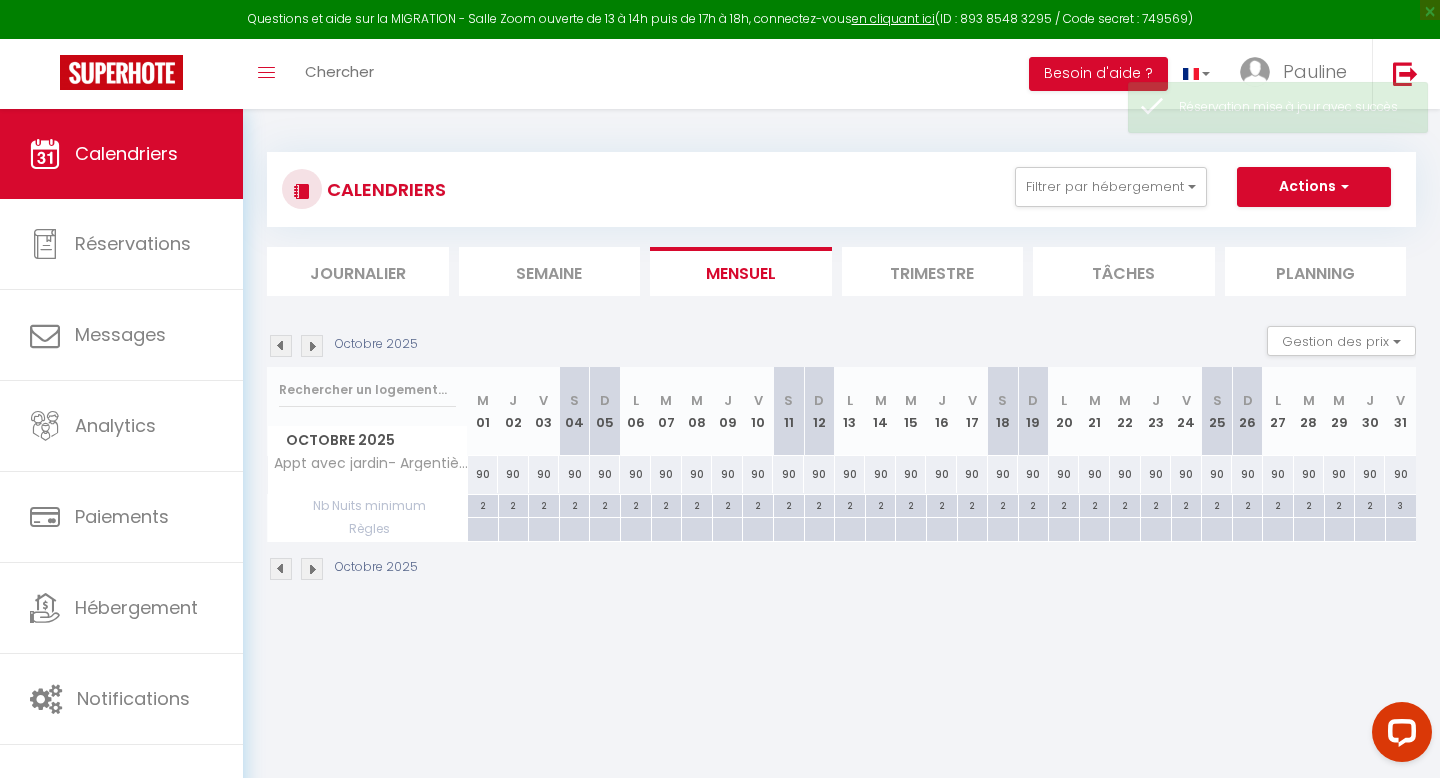 click at bounding box center (312, 346) 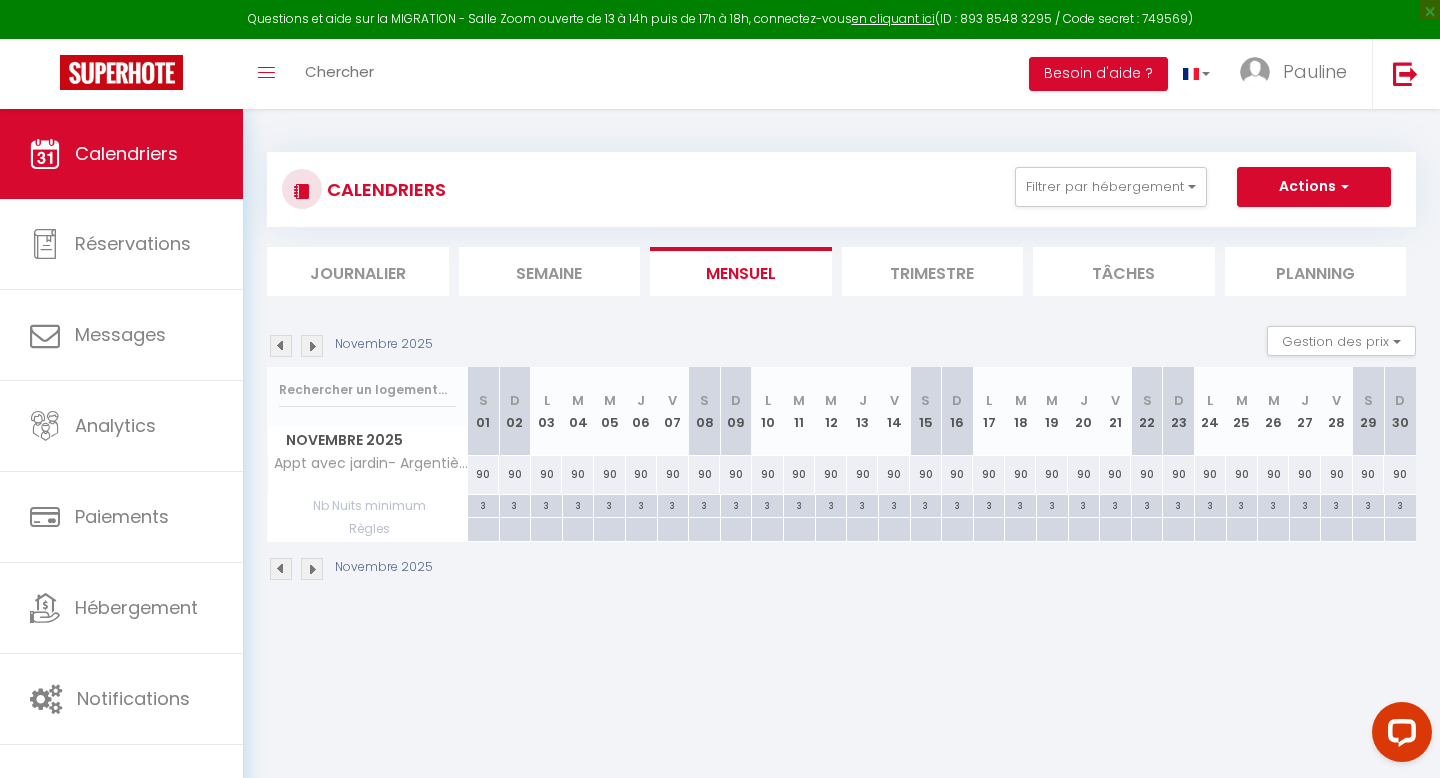 click at bounding box center [312, 346] 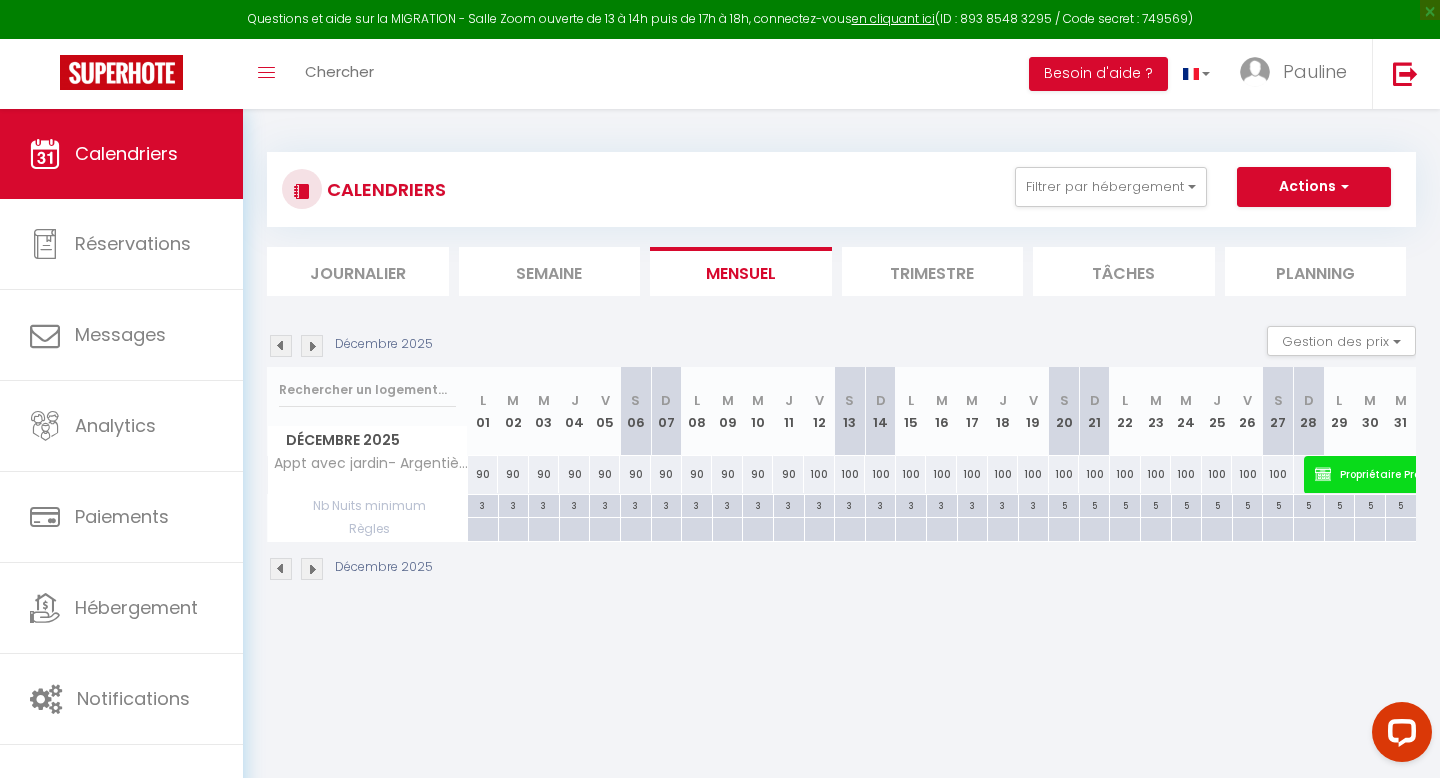 click at bounding box center [312, 346] 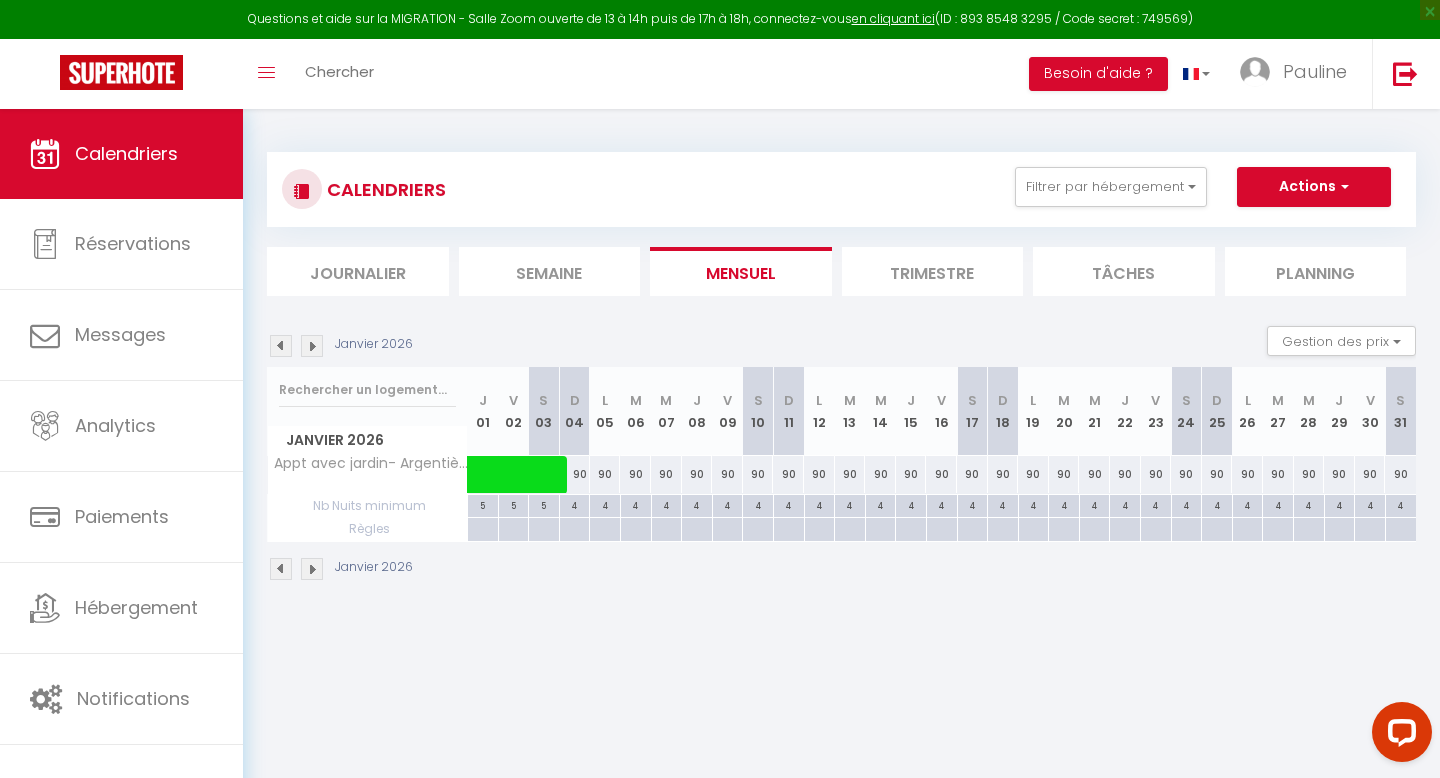 click at bounding box center [312, 346] 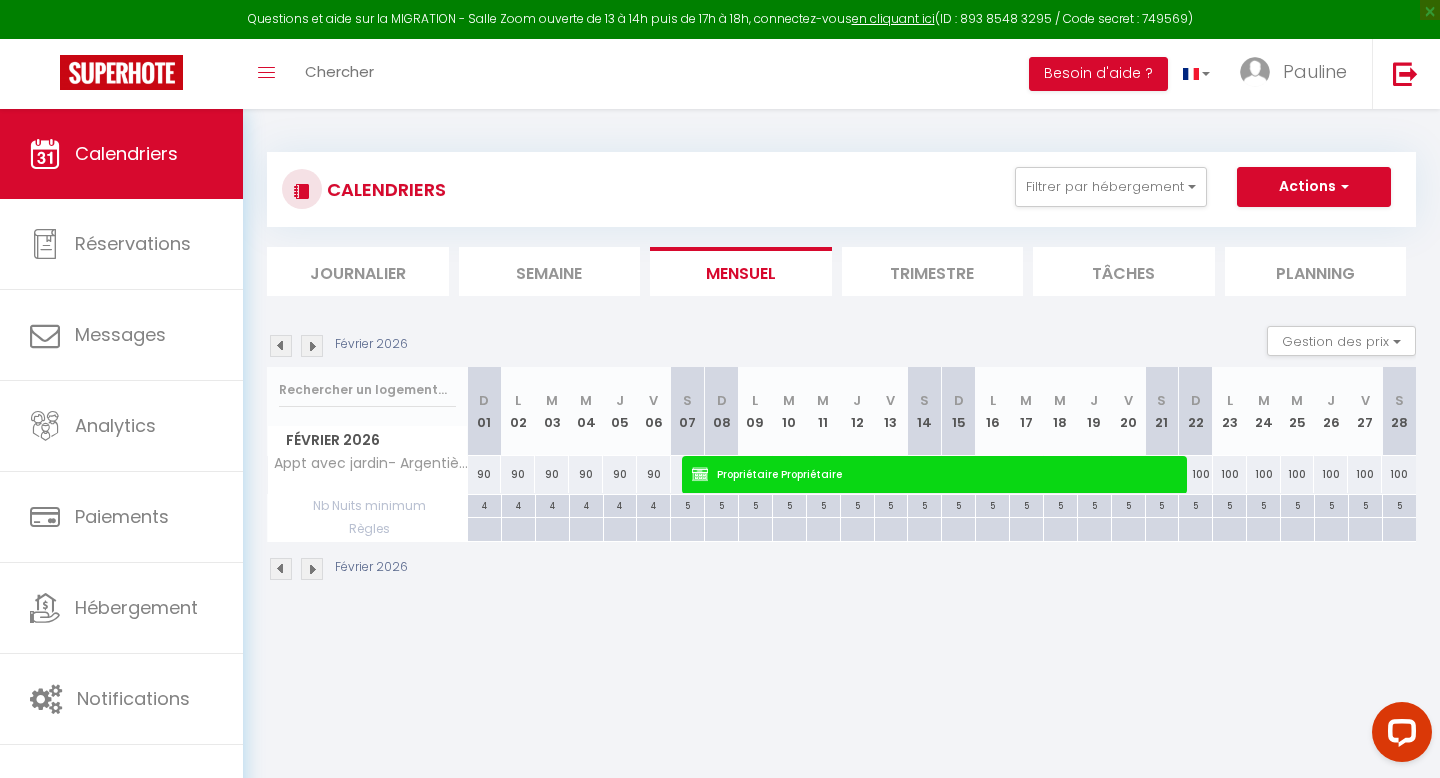 click on "100" at bounding box center (1196, 474) 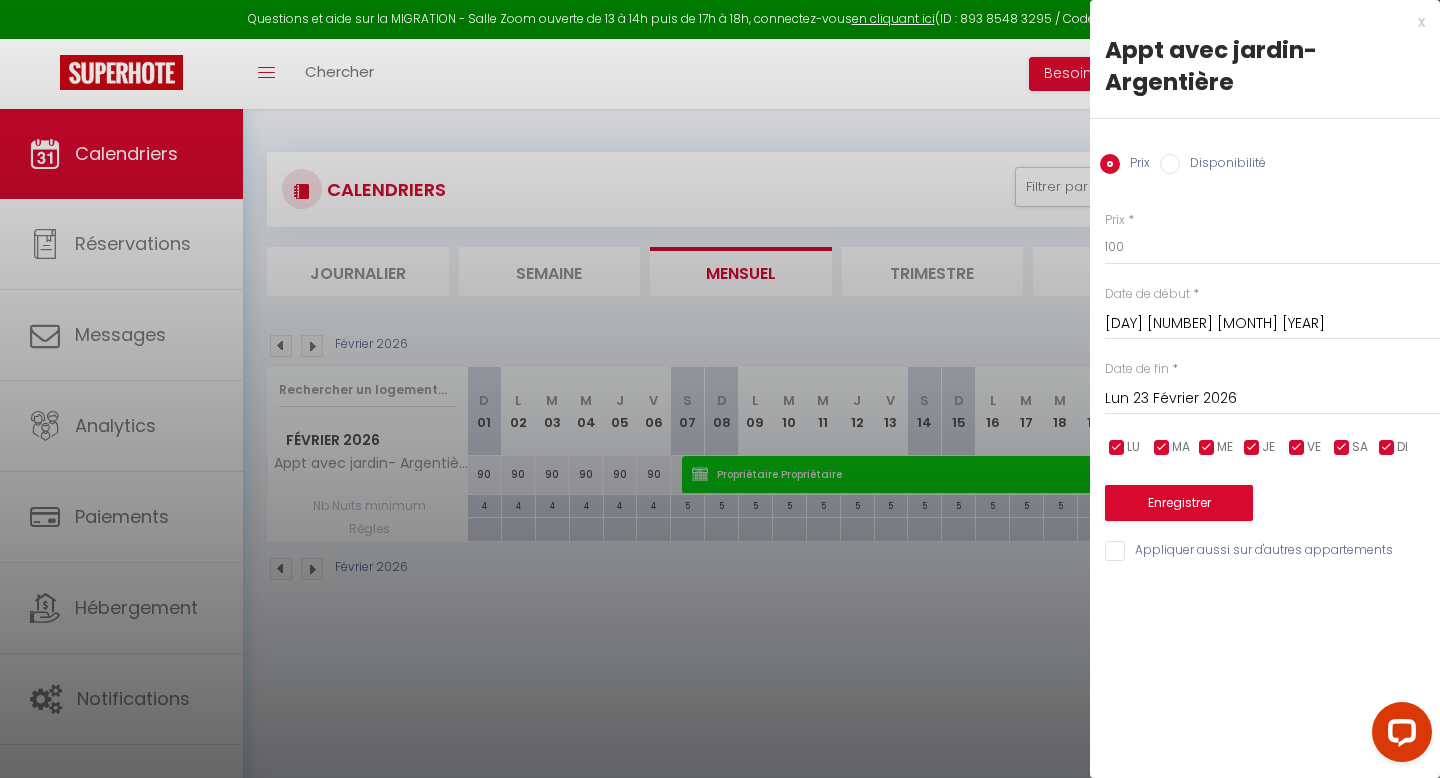 click on "x" at bounding box center (1257, 22) 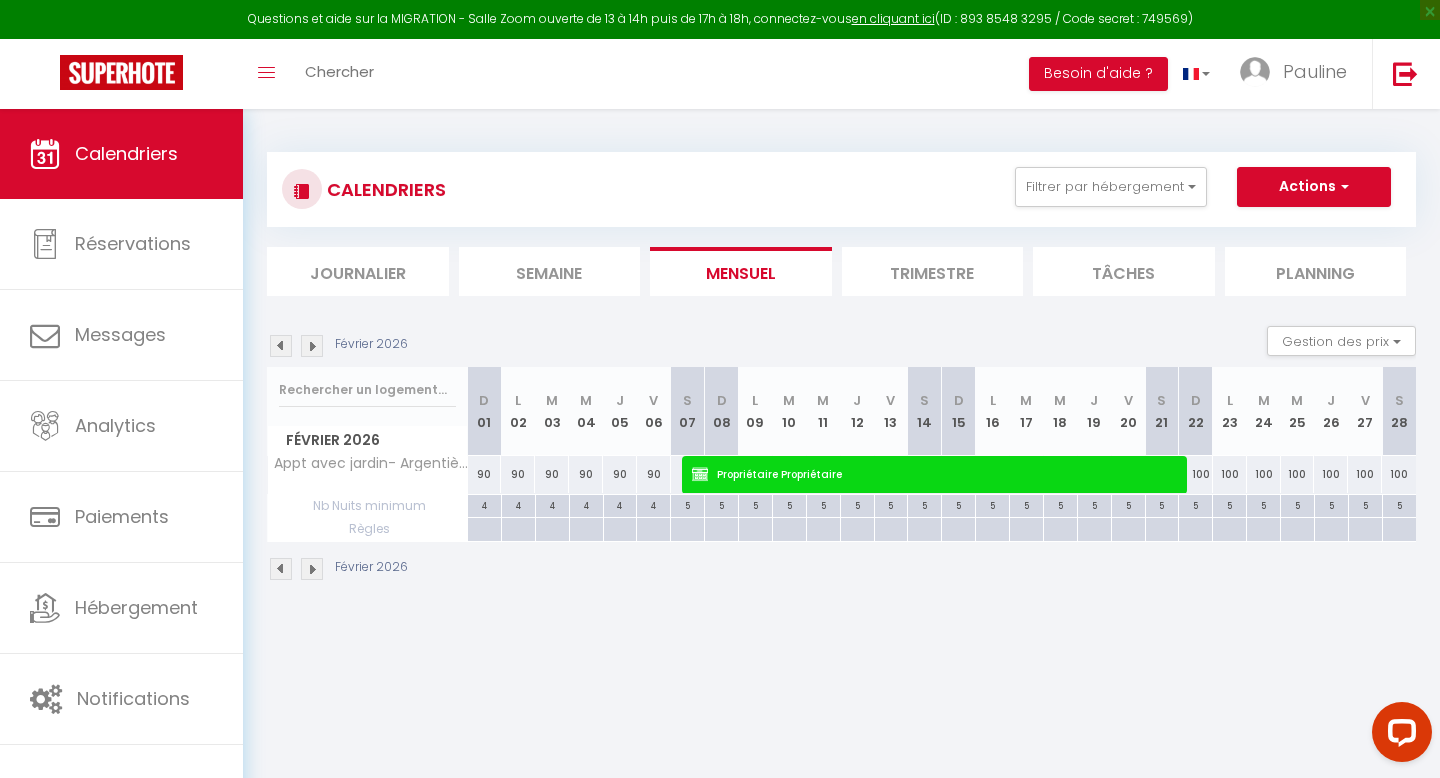 click at bounding box center [312, 346] 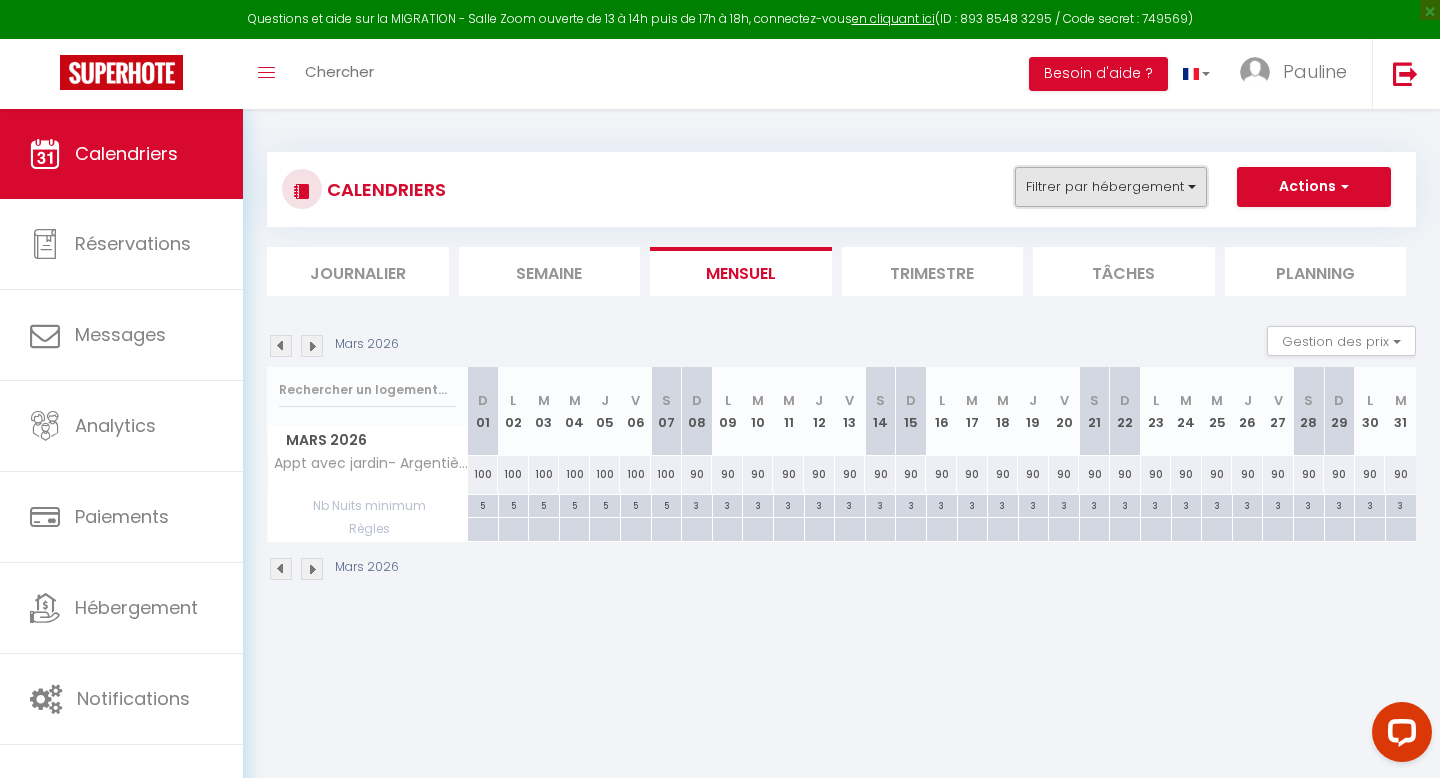 click on "Filtrer par hébergement" at bounding box center (1111, 187) 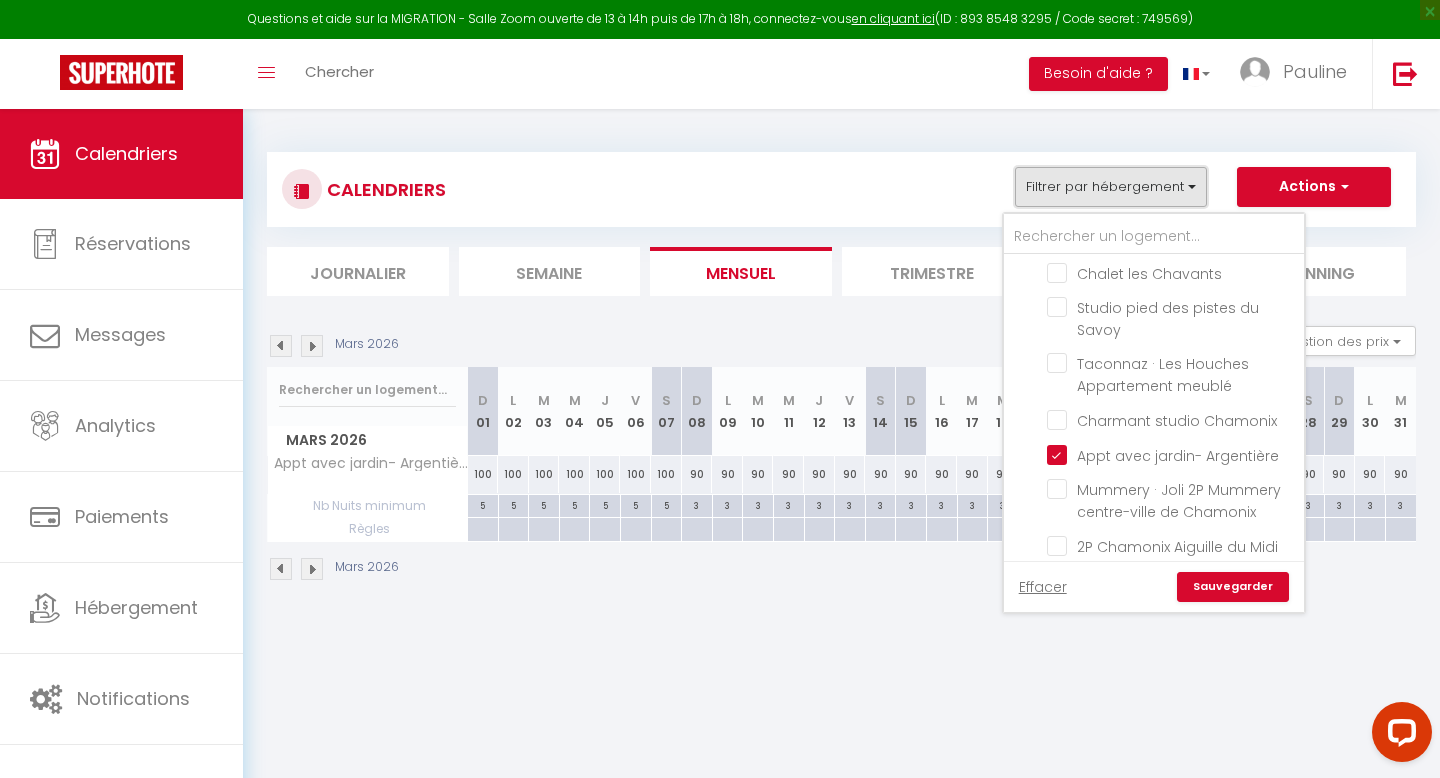 scroll, scrollTop: 259, scrollLeft: 0, axis: vertical 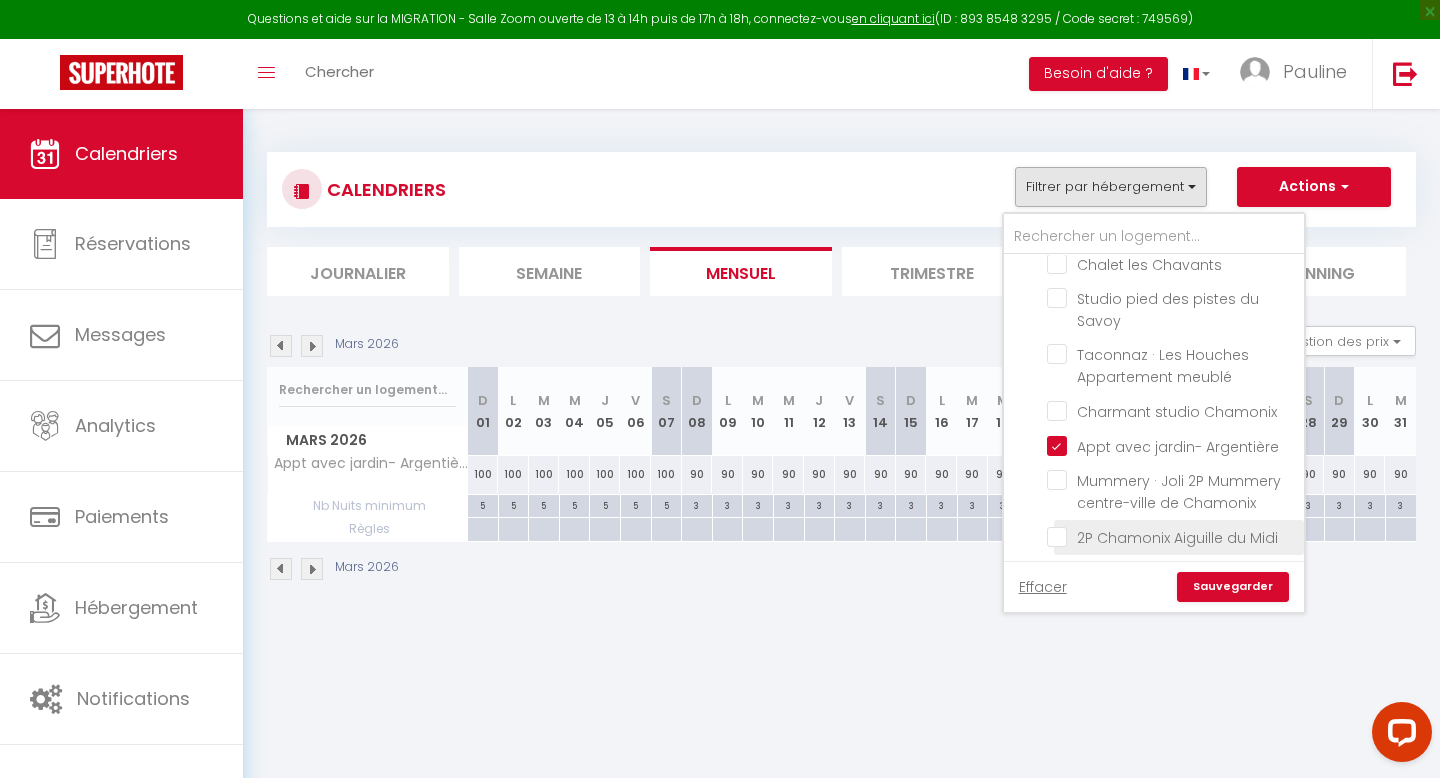 click on "2P Chamonix Aiguille du Midi" at bounding box center (1172, 536) 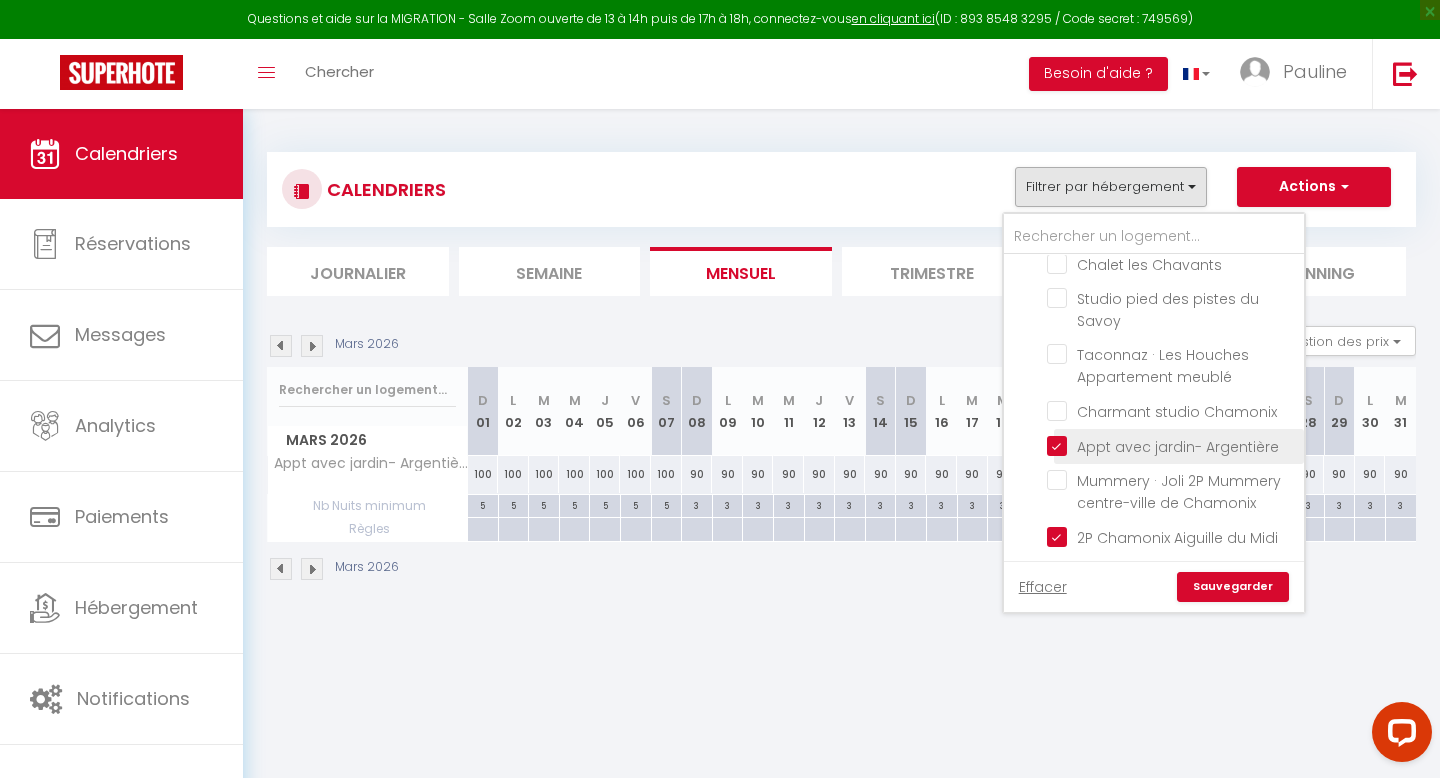 click on "Appt avec jardin- Argentière" at bounding box center [1172, 445] 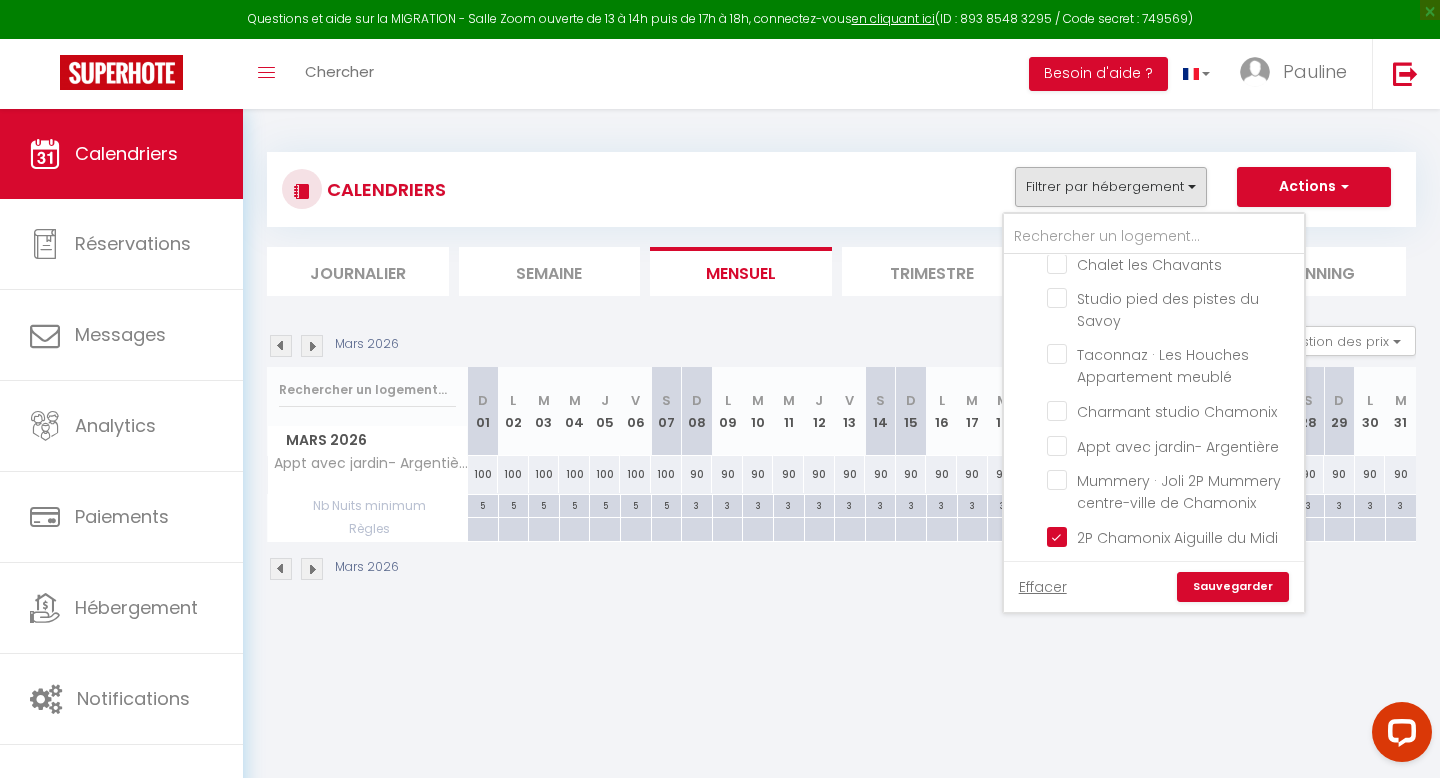 click on "Sauvegarder" at bounding box center (1233, 587) 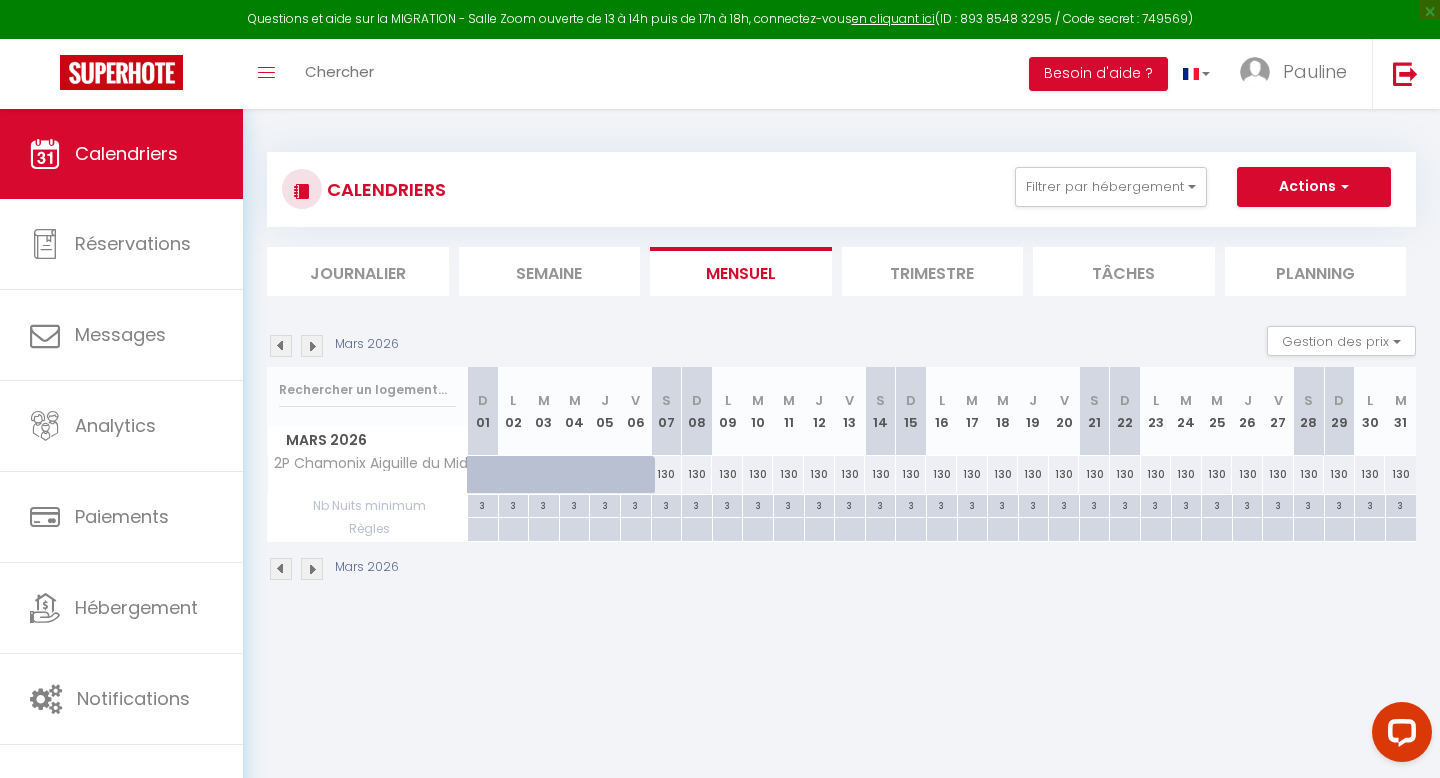 click at bounding box center (281, 346) 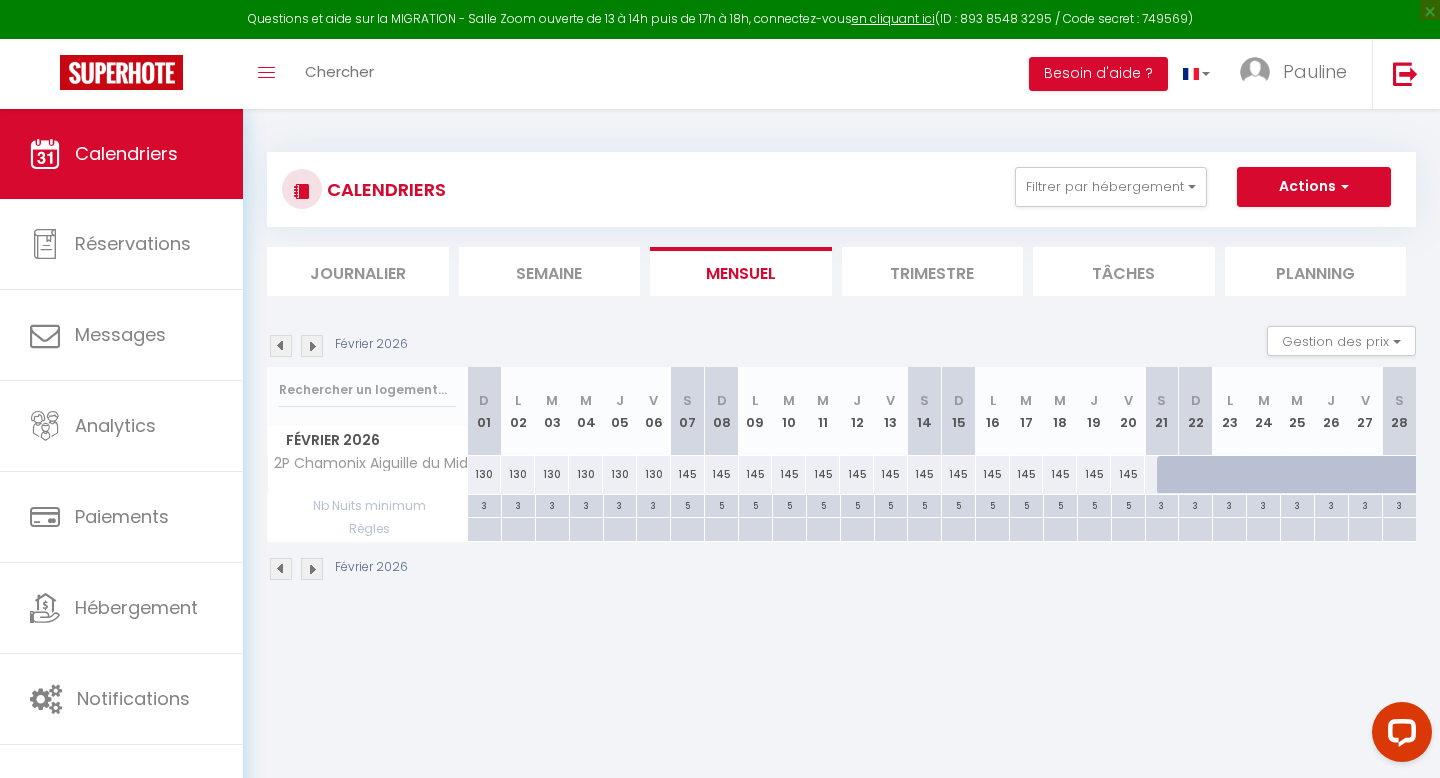 click at bounding box center (1174, 475) 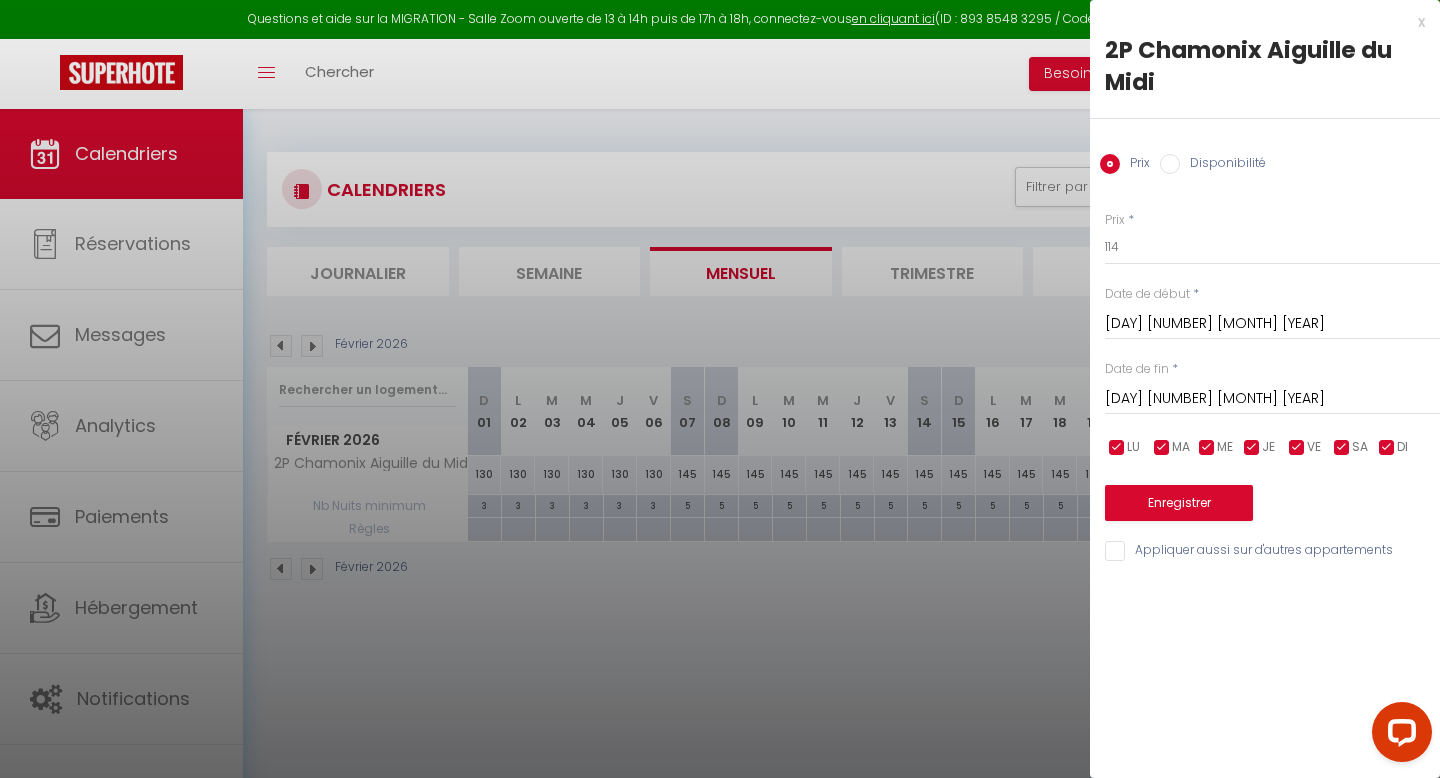 click on "Dim 22 Février 2026" at bounding box center [1272, 399] 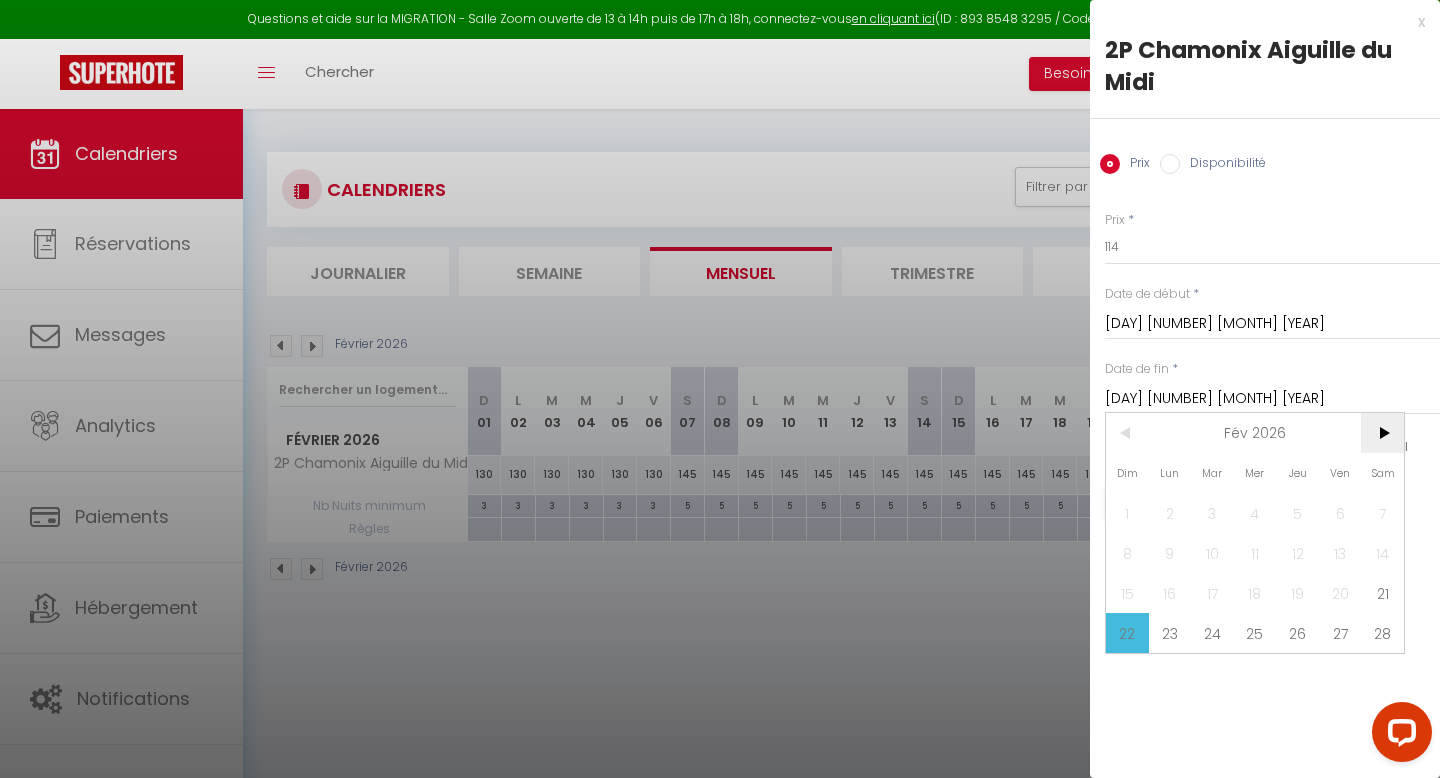 click on ">" at bounding box center [1382, 433] 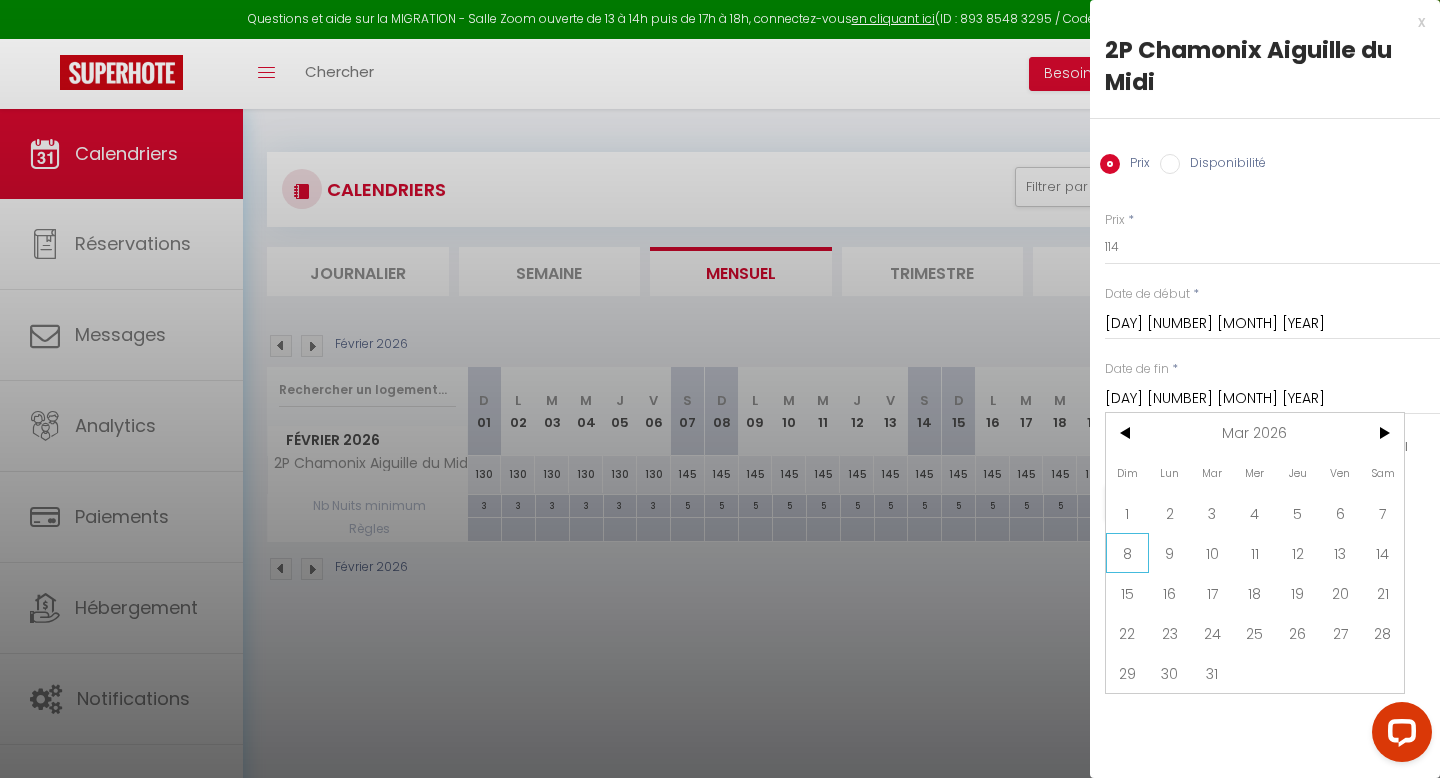 click on "8" at bounding box center [1127, 553] 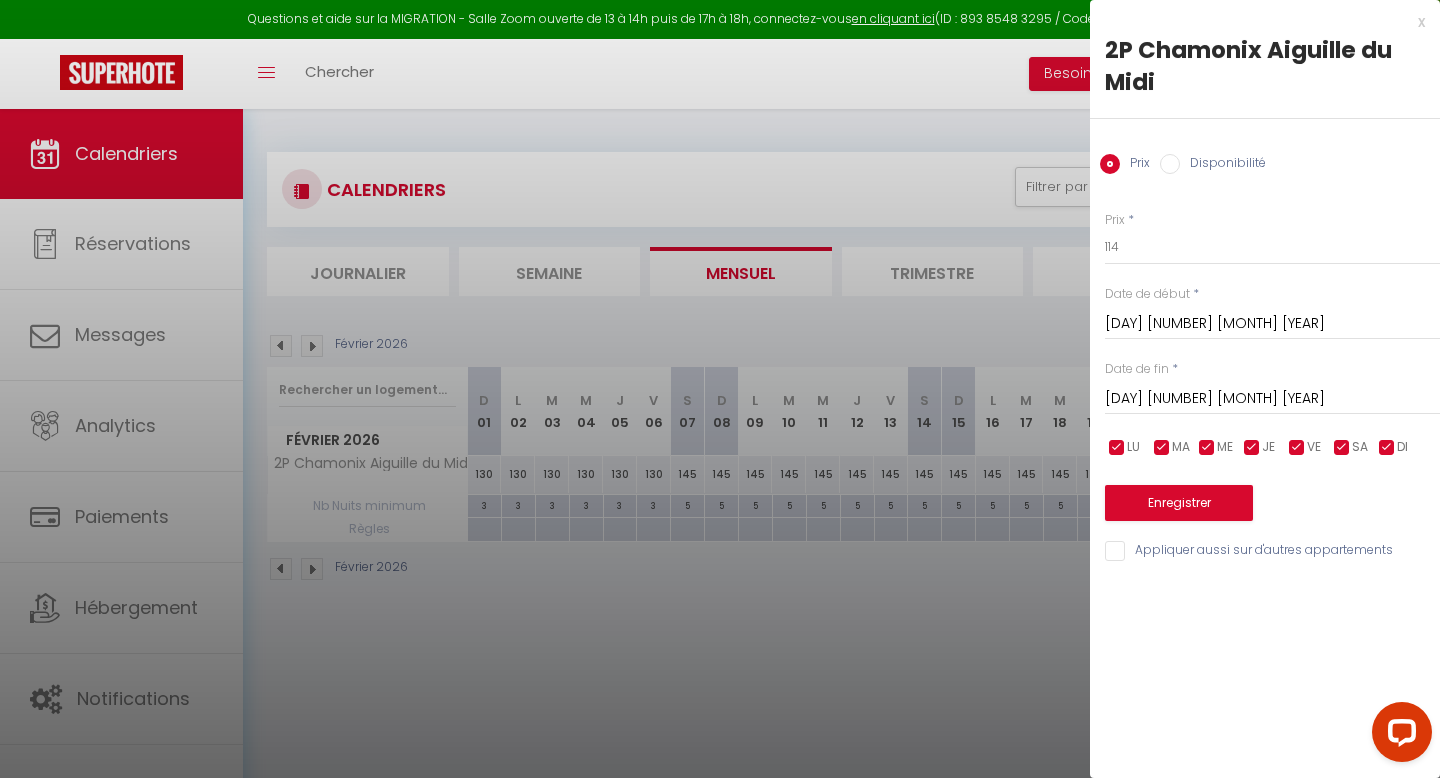 click on "Disponibilité" at bounding box center (1170, 164) 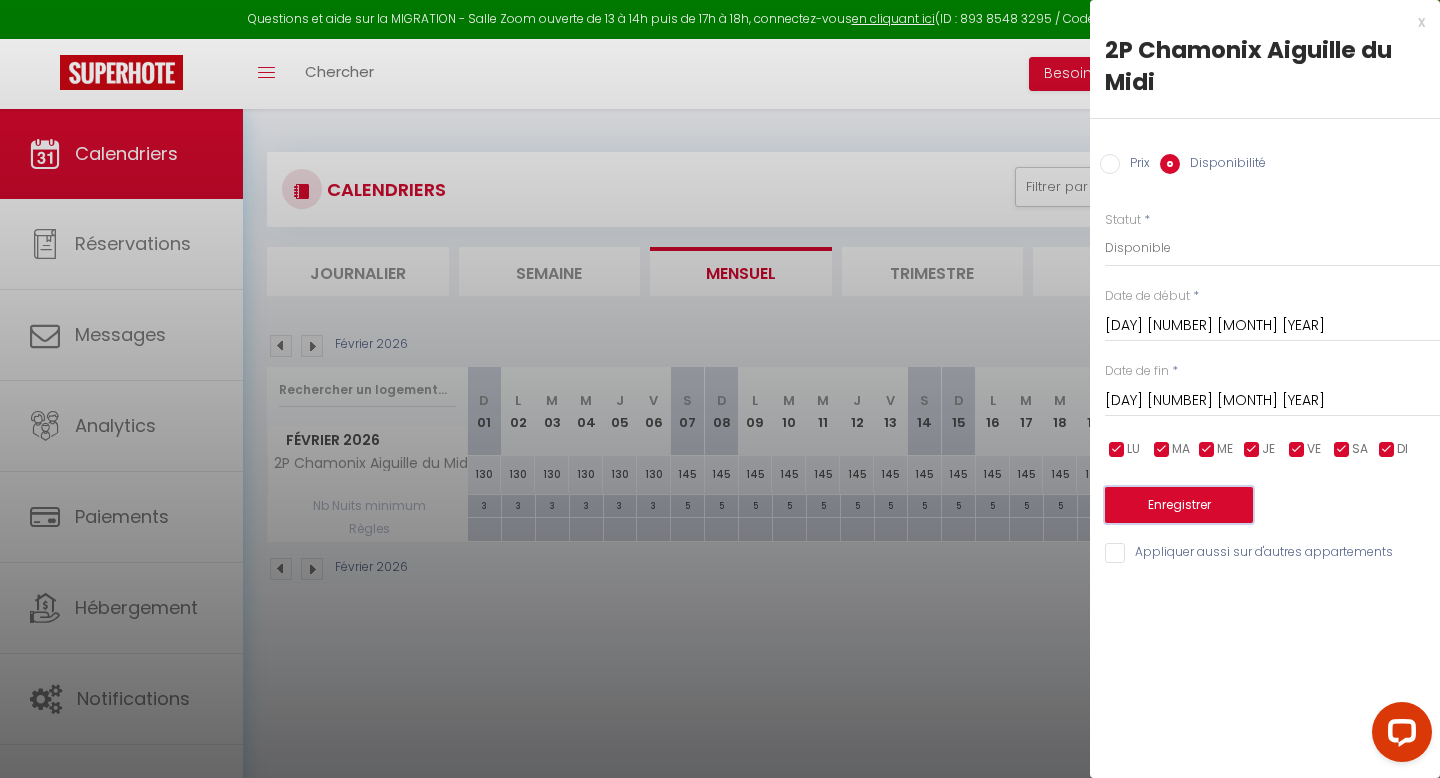 click on "Enregistrer" at bounding box center (1179, 505) 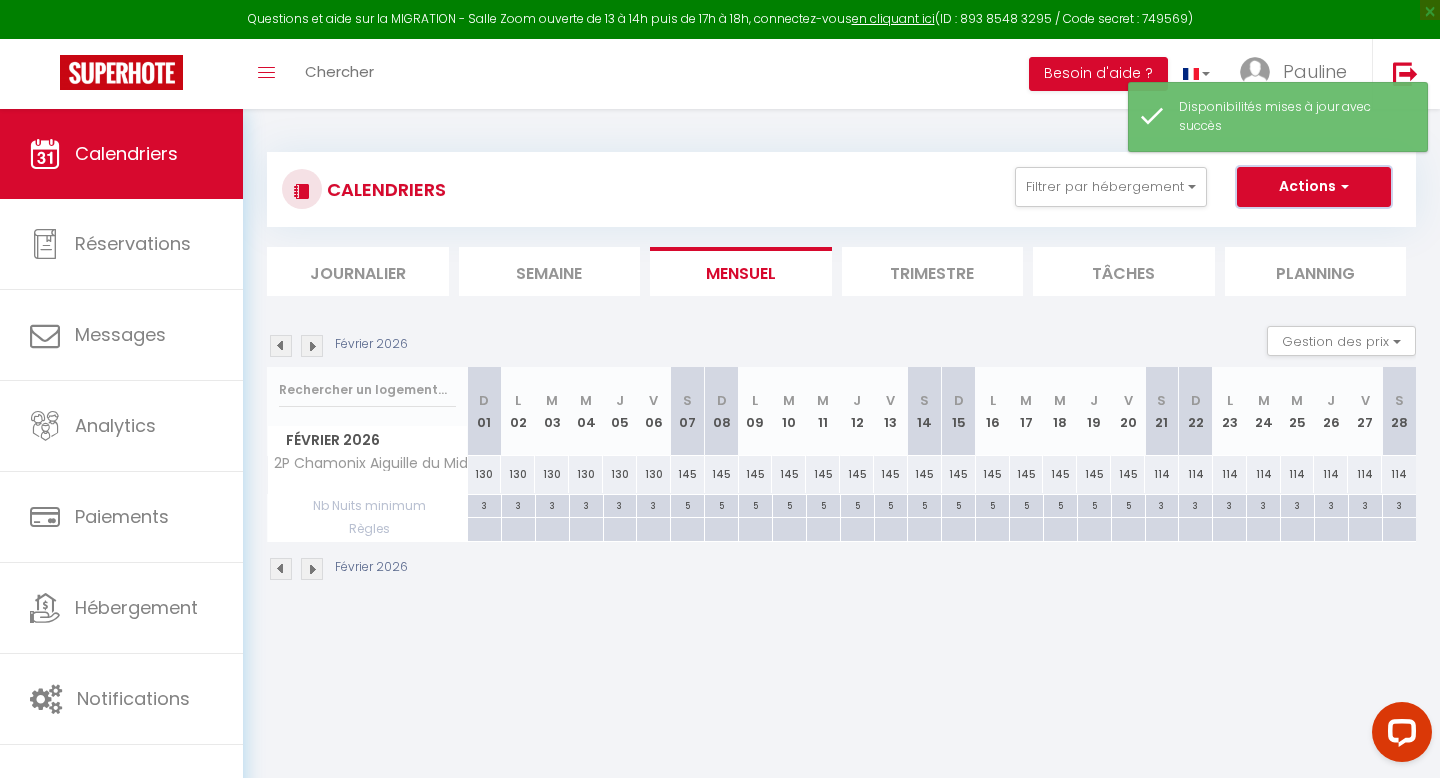 click at bounding box center [1342, 186] 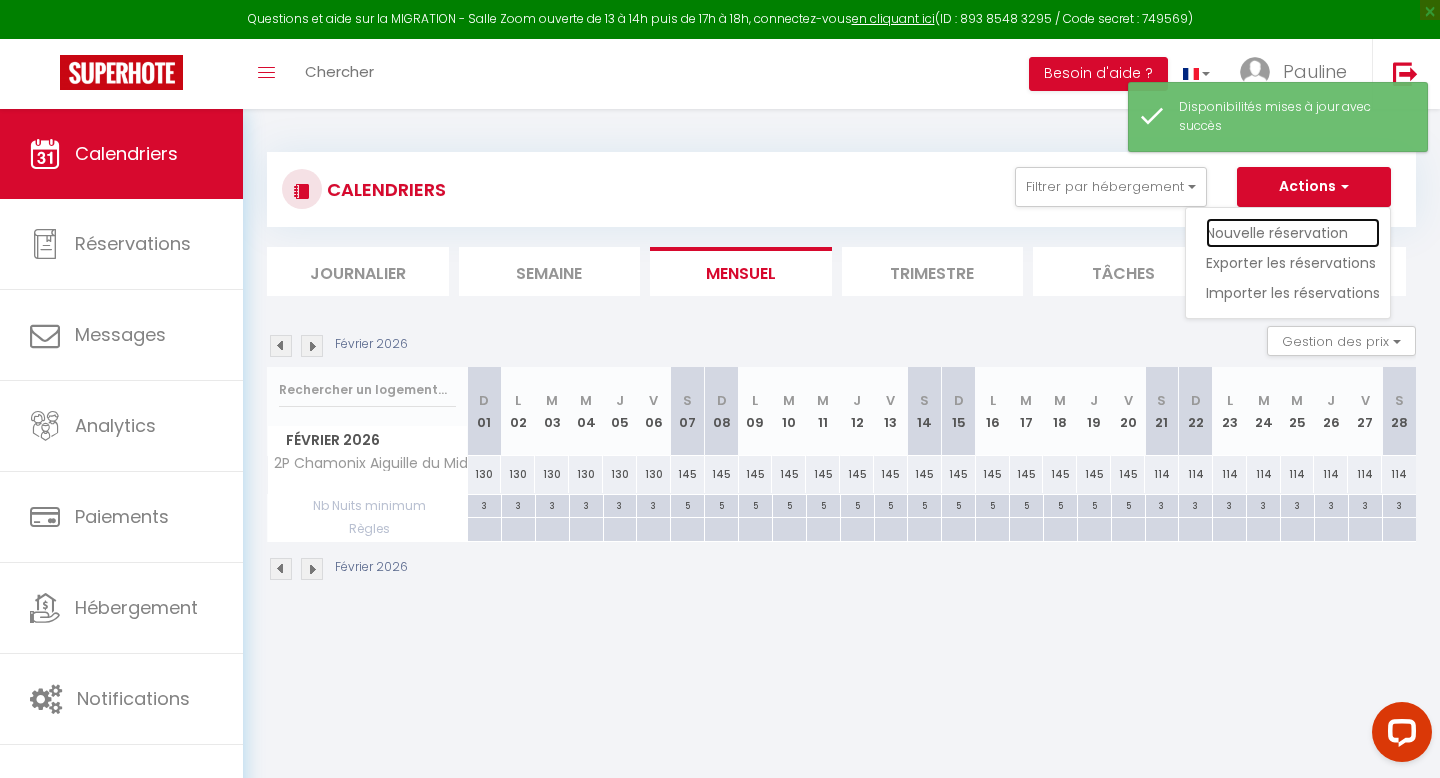 click on "Nouvelle réservation" at bounding box center [1293, 233] 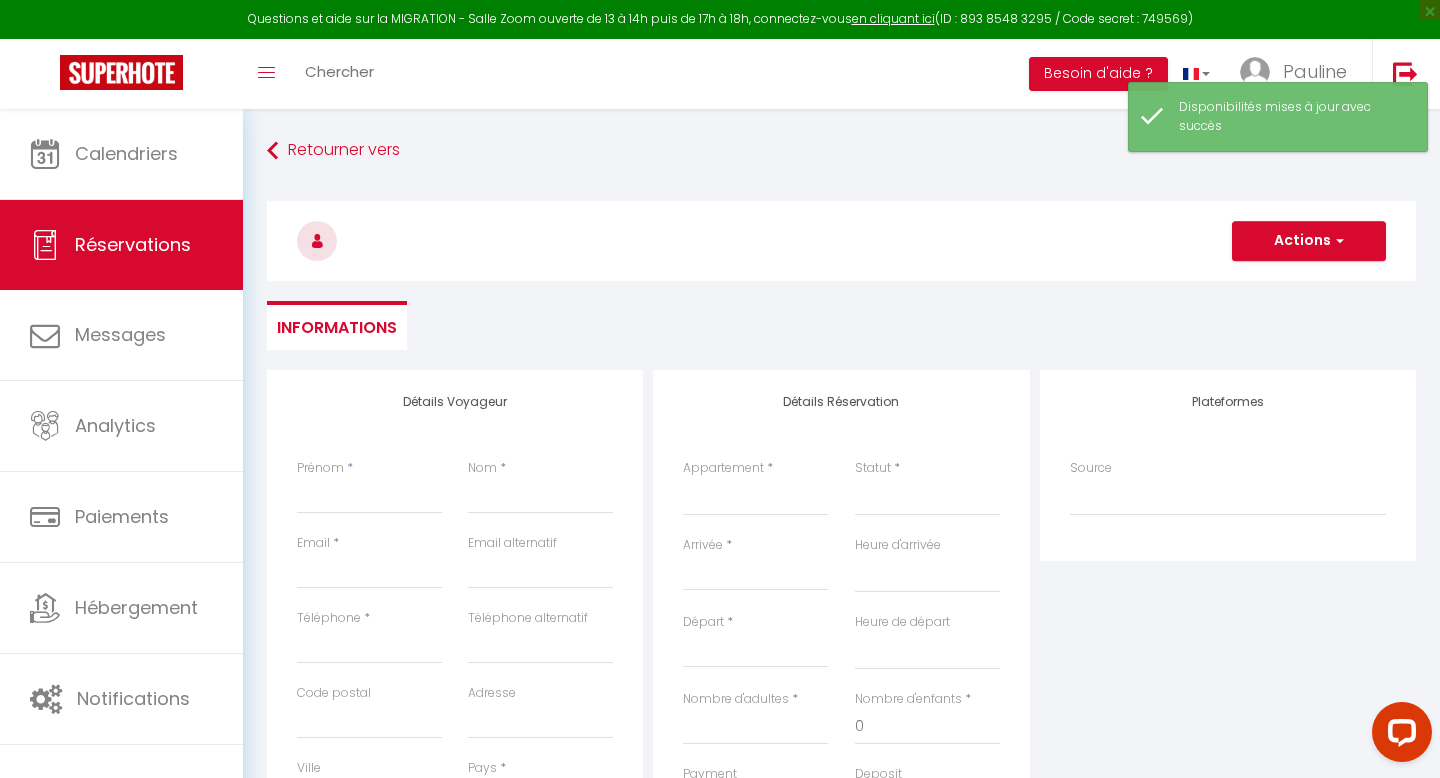 click on "Prénom" at bounding box center [320, 468] 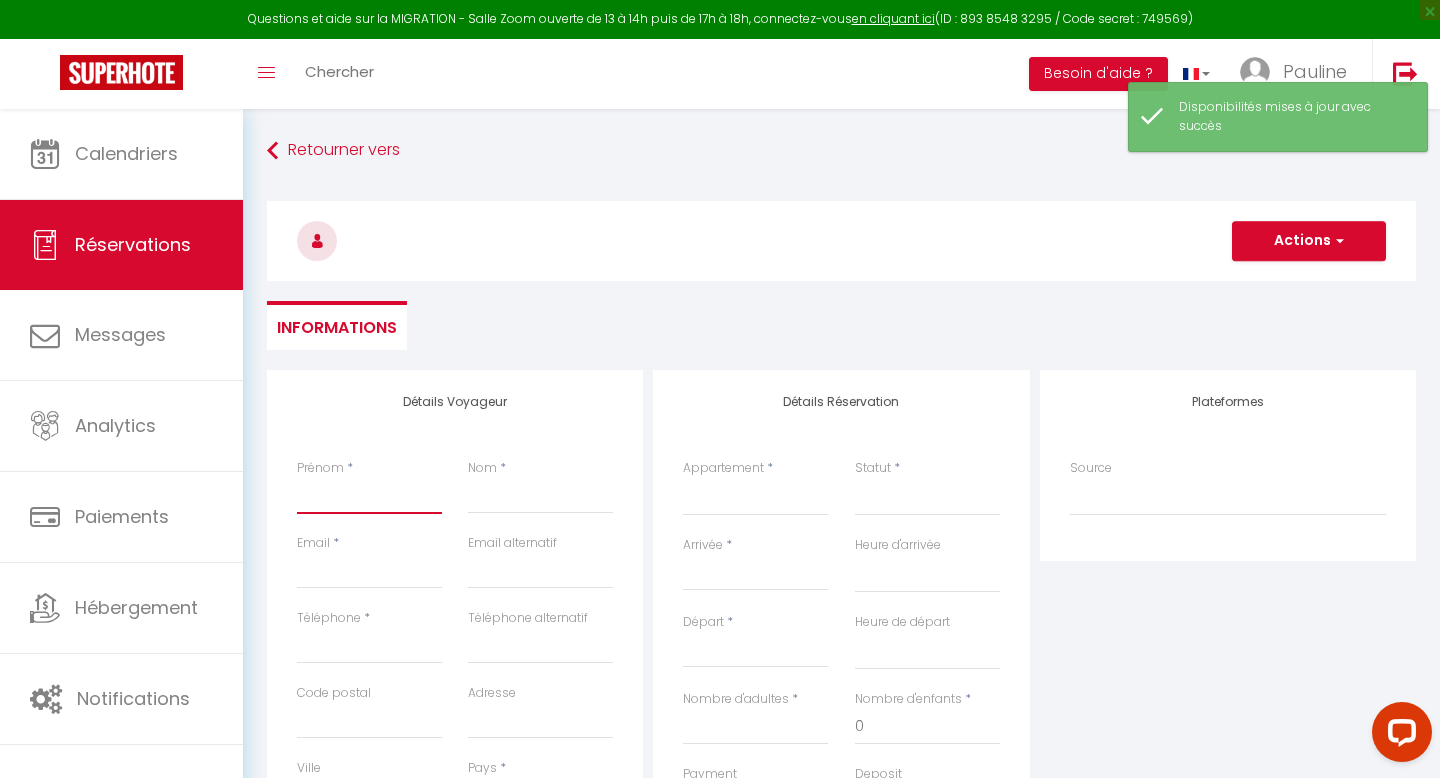 click on "Prénom" at bounding box center (369, 496) 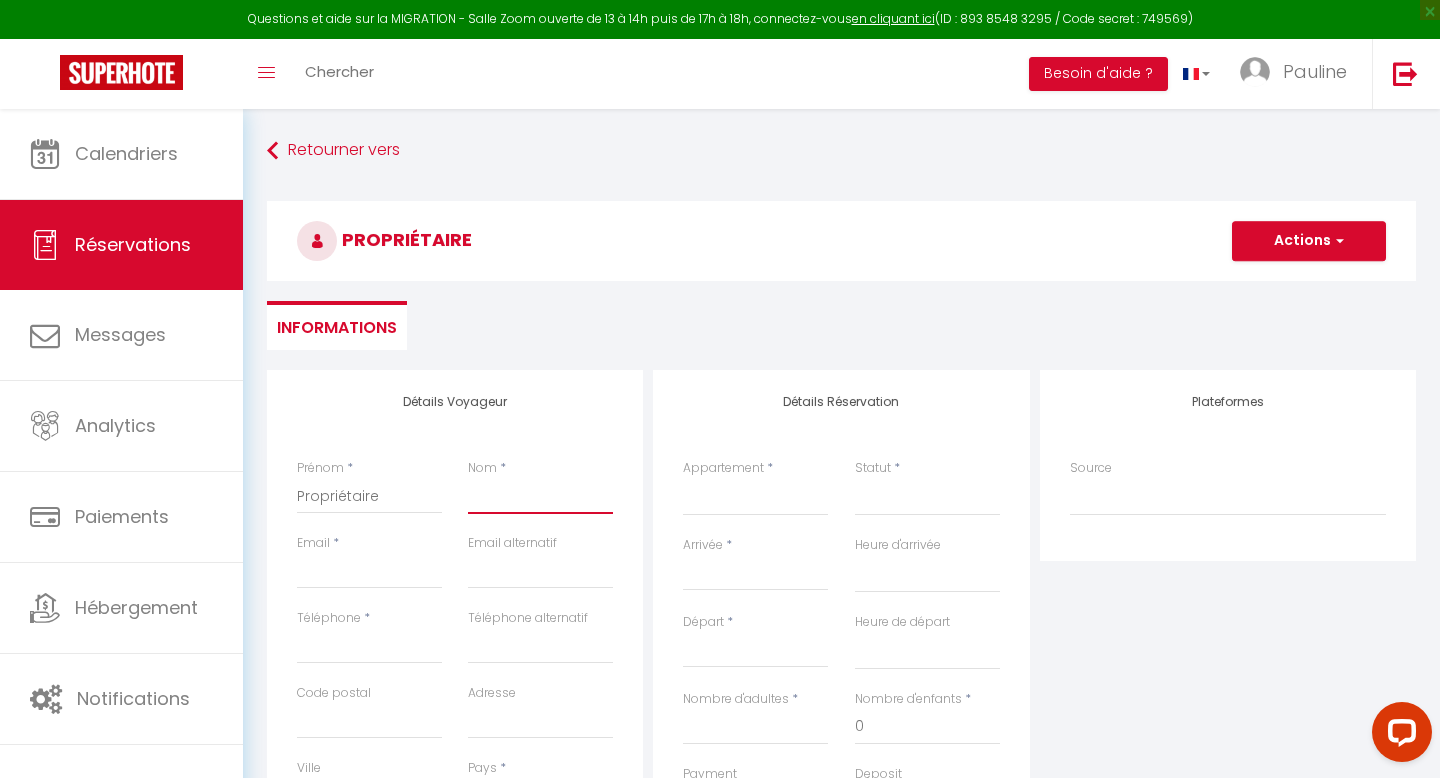 click on "Nom" at bounding box center (540, 496) 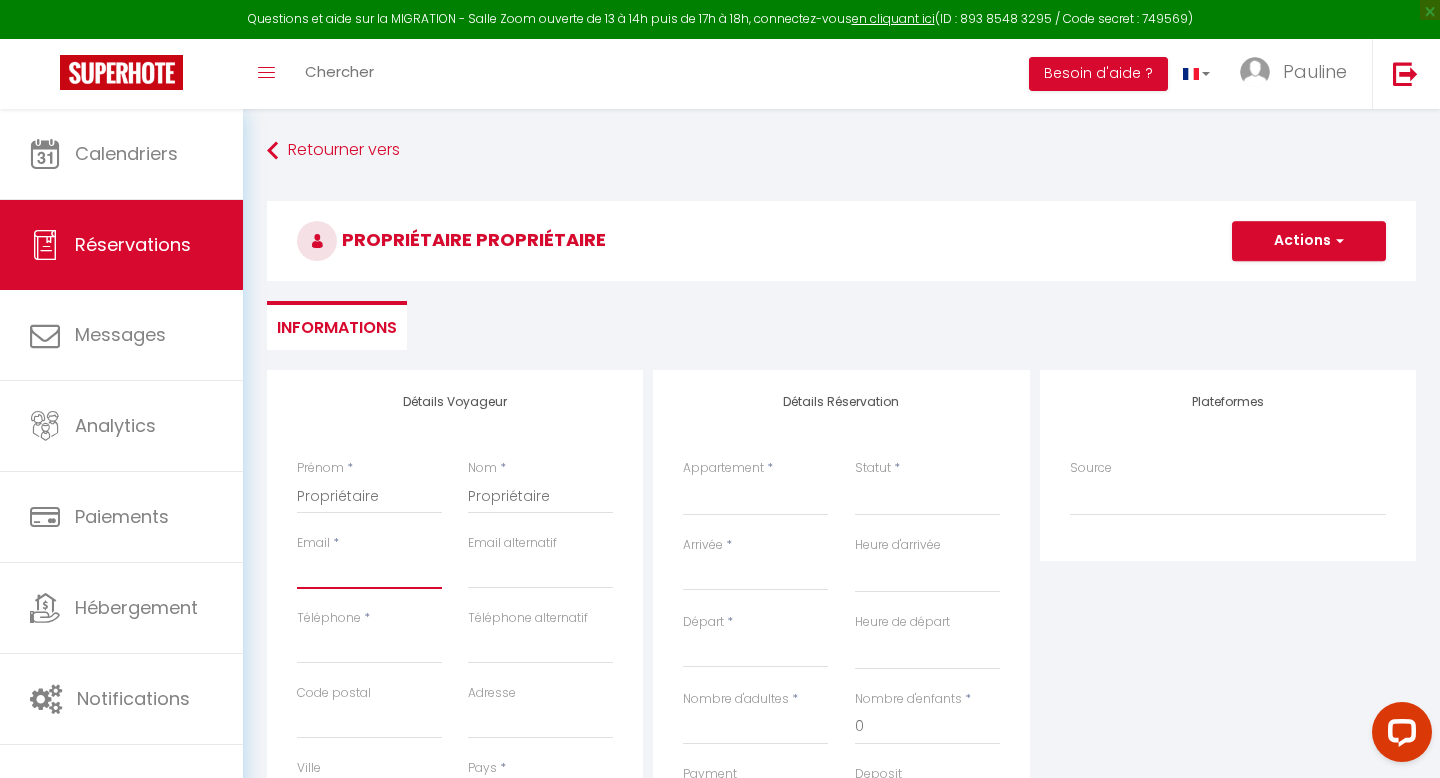 click on "Email client" at bounding box center (369, 571) 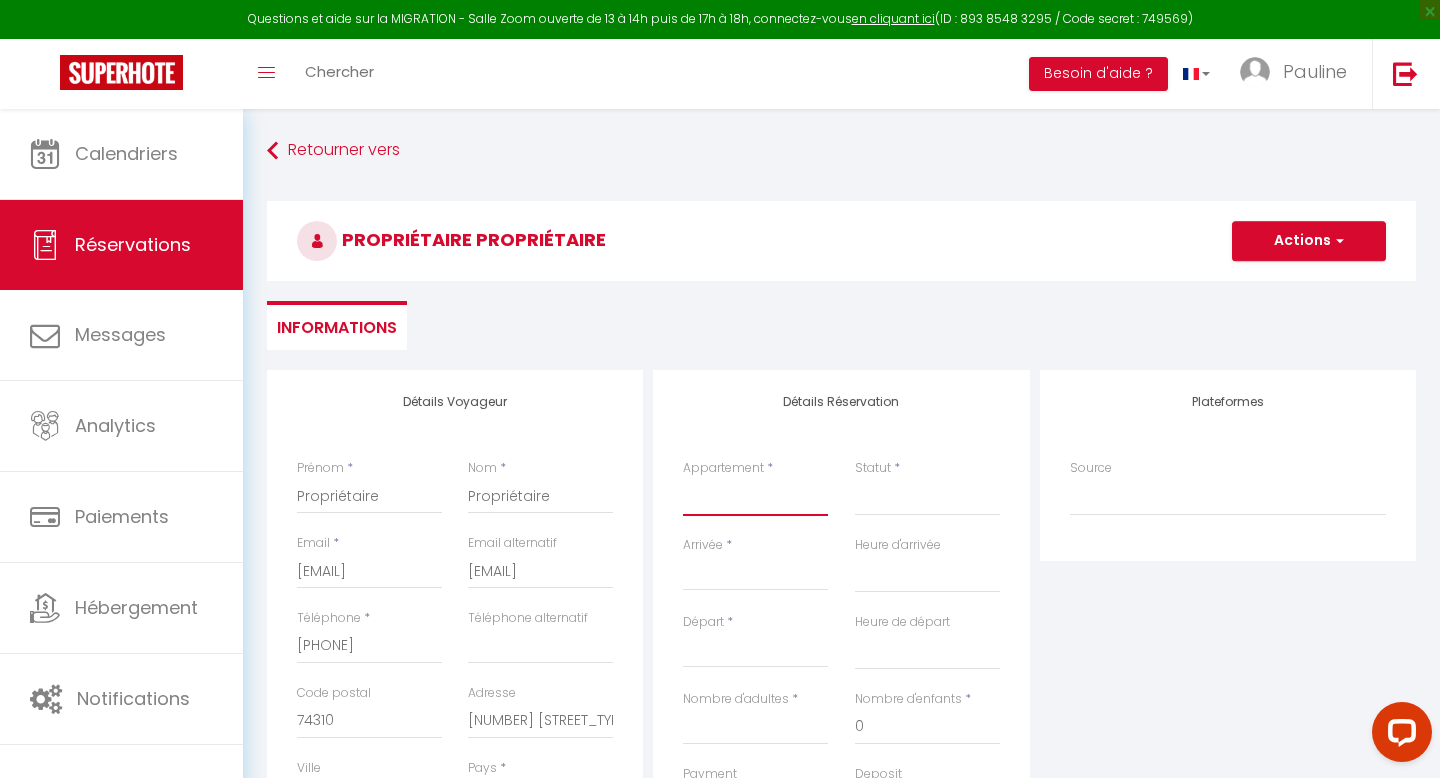 click on "Appt cosy Les Houches 4P Appartement  - Vue Mont-Blanc Le Chalet d'Alice Appartement des Glaciers Chamonix / Argentière - Duplex 6p Chalet les Chavants Studio pied des pistes du Savoy Taconnaz · Les Houches Appartement  meublé Charmant studio Chamonix Appt avec jardin- Argentière Mummery  · Joli 2P Mummery centre-ville de Chamonix 2P Chamonix Aiguille du Midi" at bounding box center (755, 497) 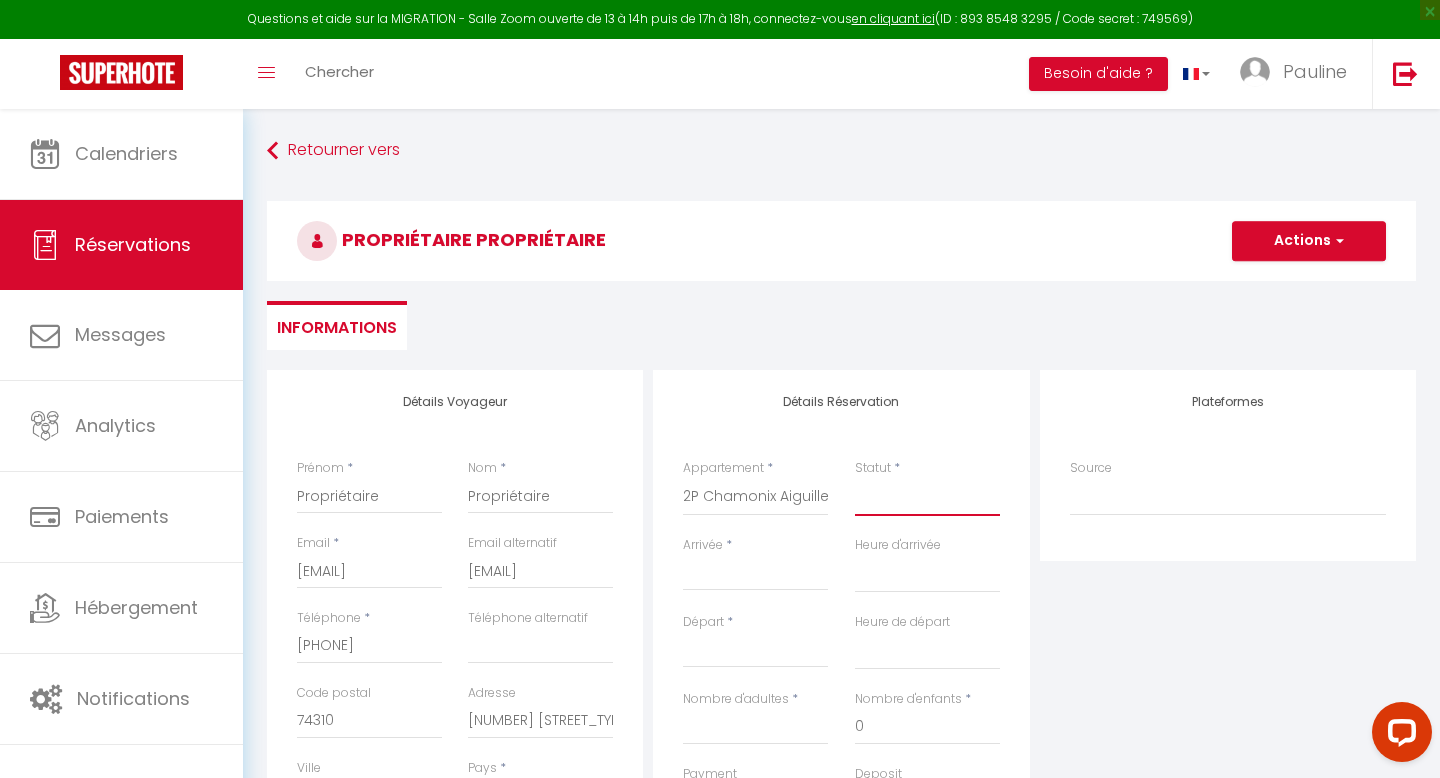 click on "Confirmé Non Confirmé Annulé Annulé par le voyageur No Show Request" at bounding box center [927, 497] 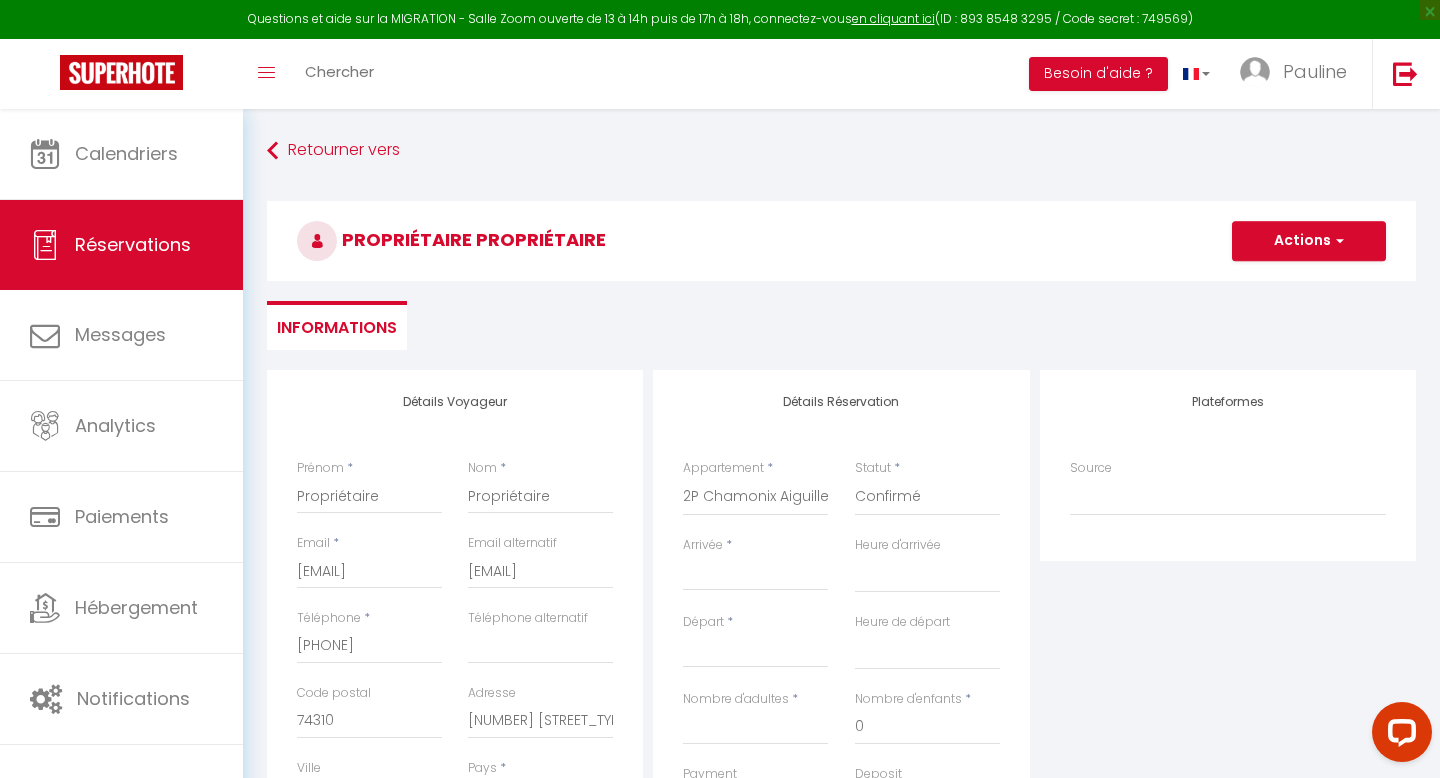 click on "Arrivée" at bounding box center [755, 575] 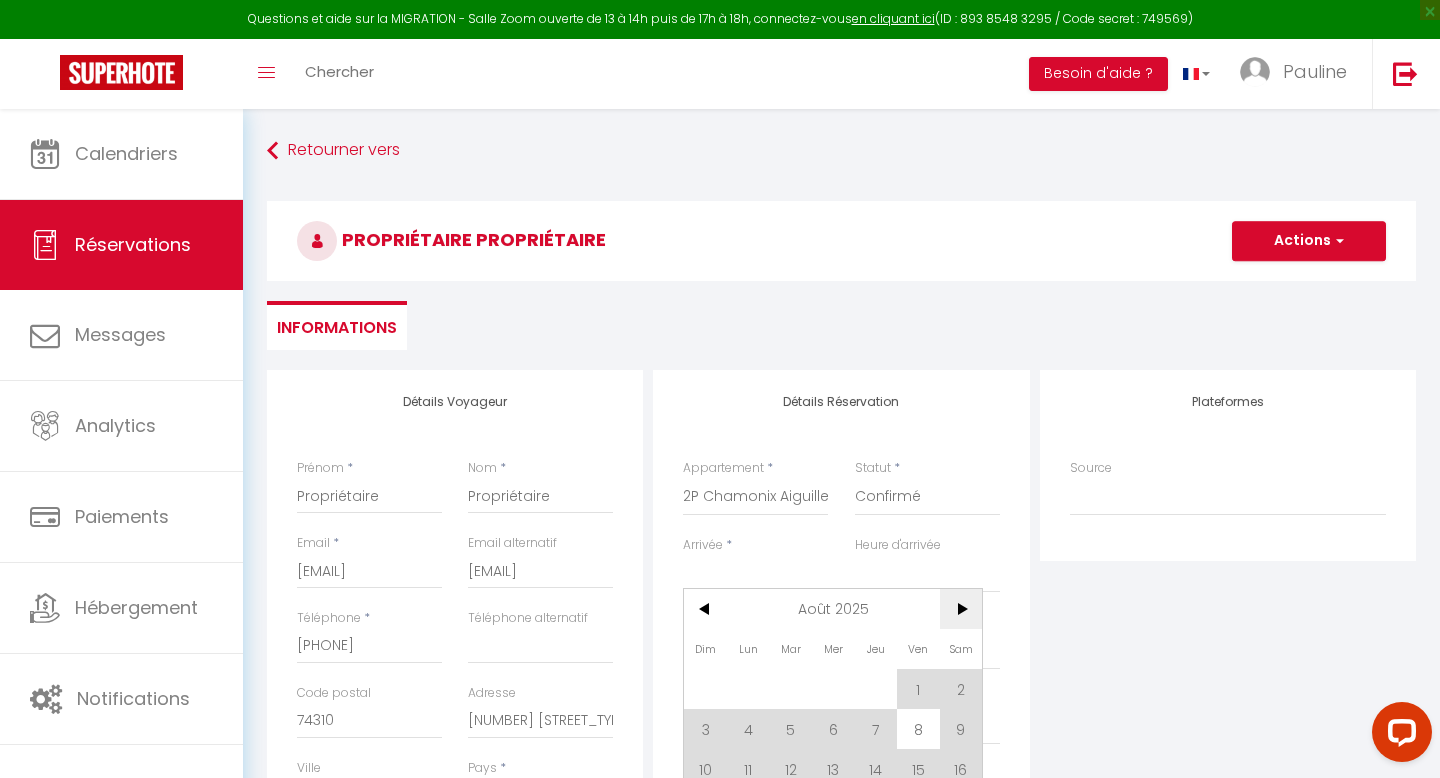 click on ">" at bounding box center (961, 609) 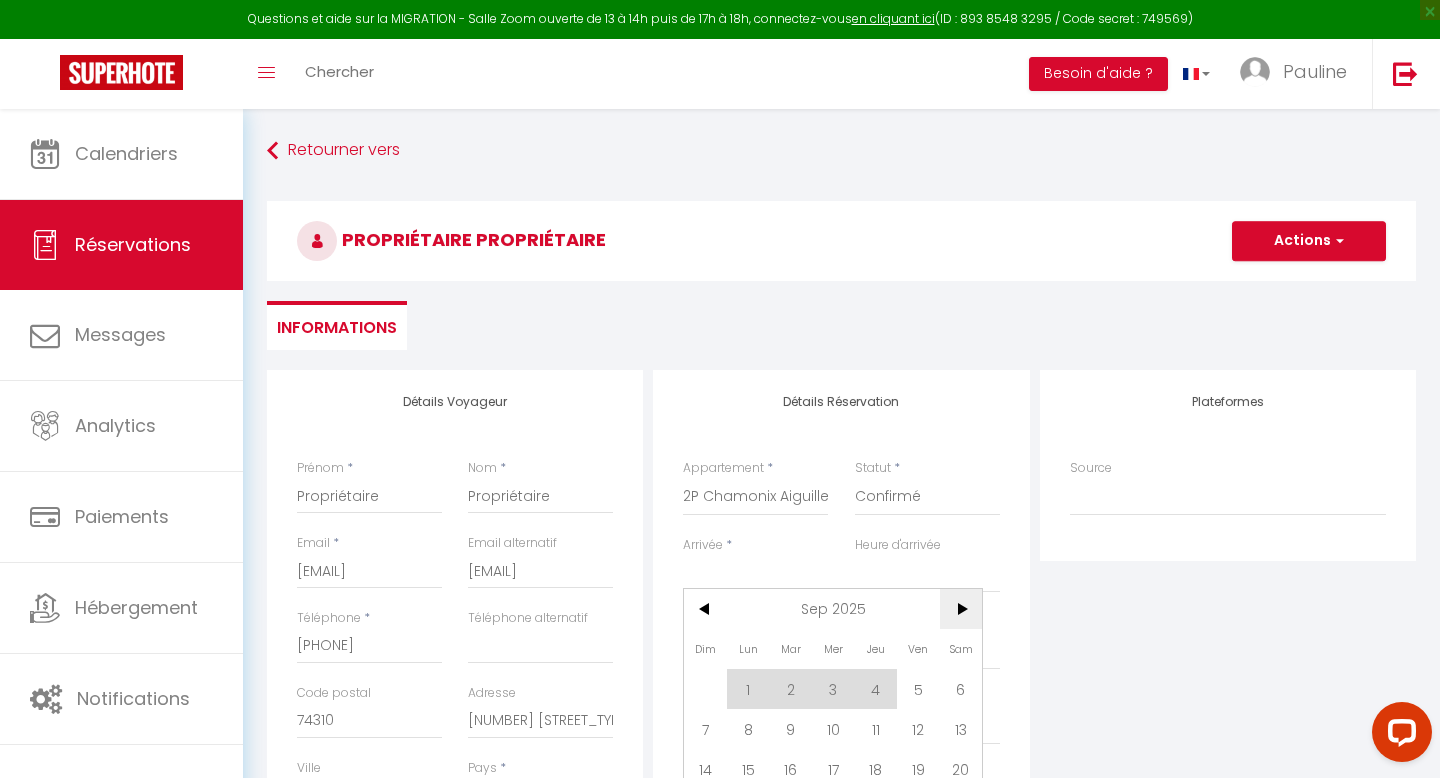 click on ">" at bounding box center [961, 609] 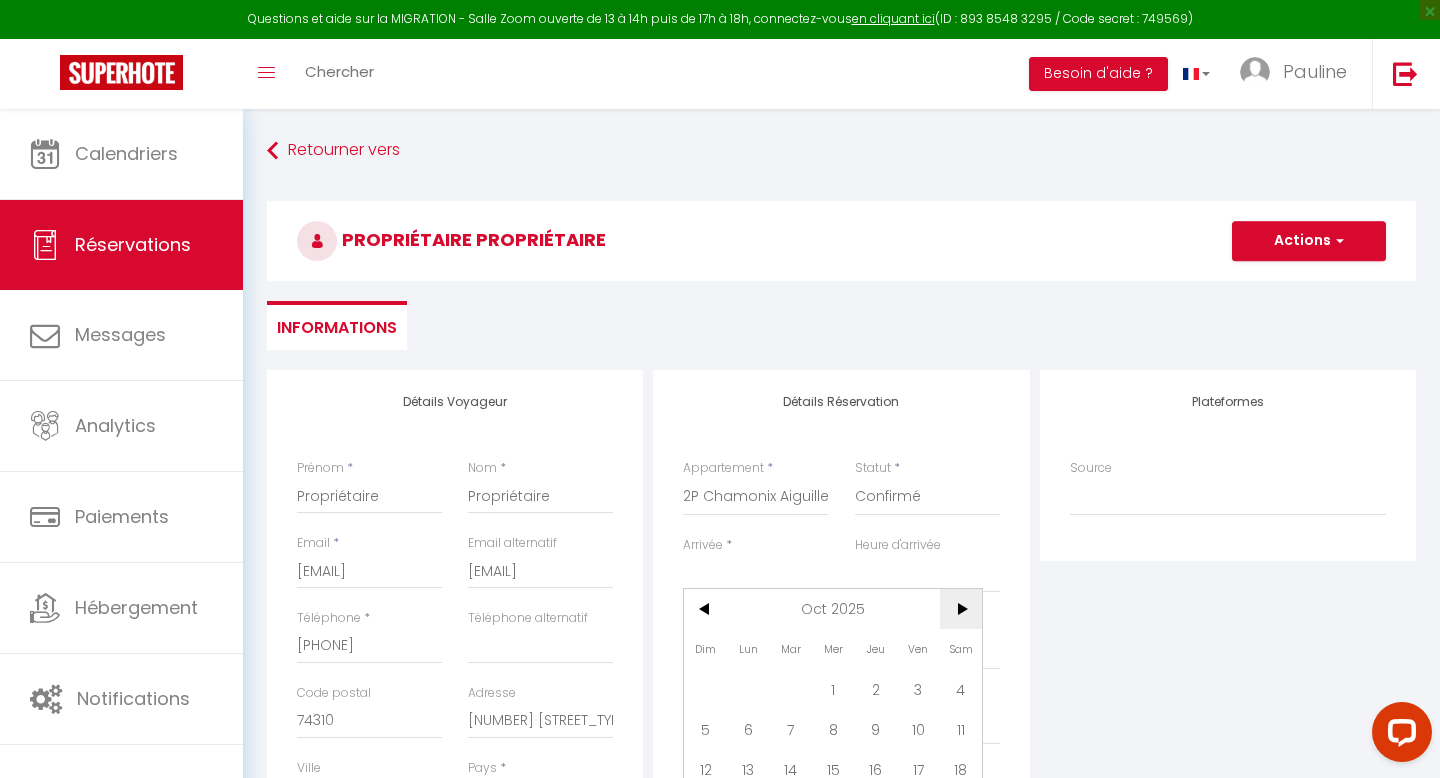 click on ">" at bounding box center [961, 609] 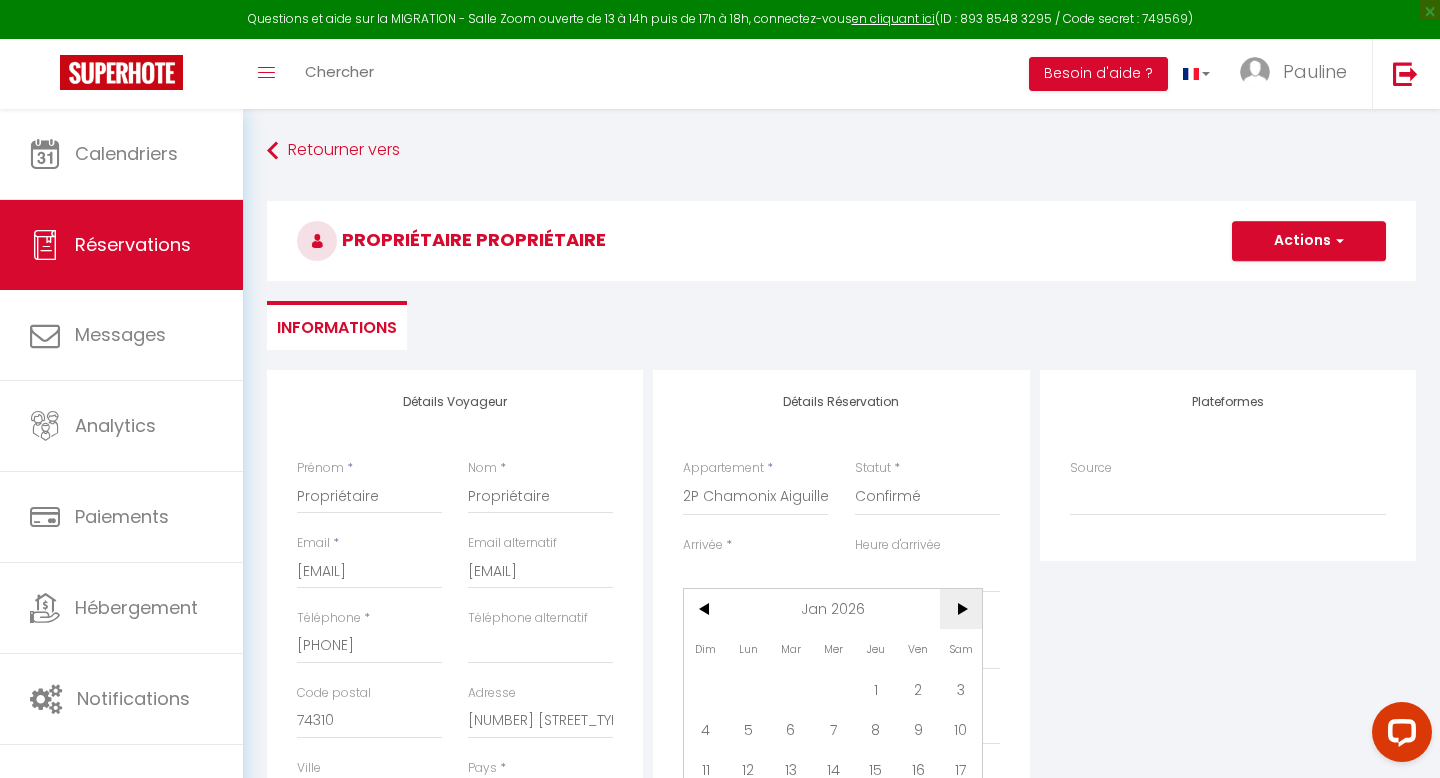 click on ">" at bounding box center [961, 609] 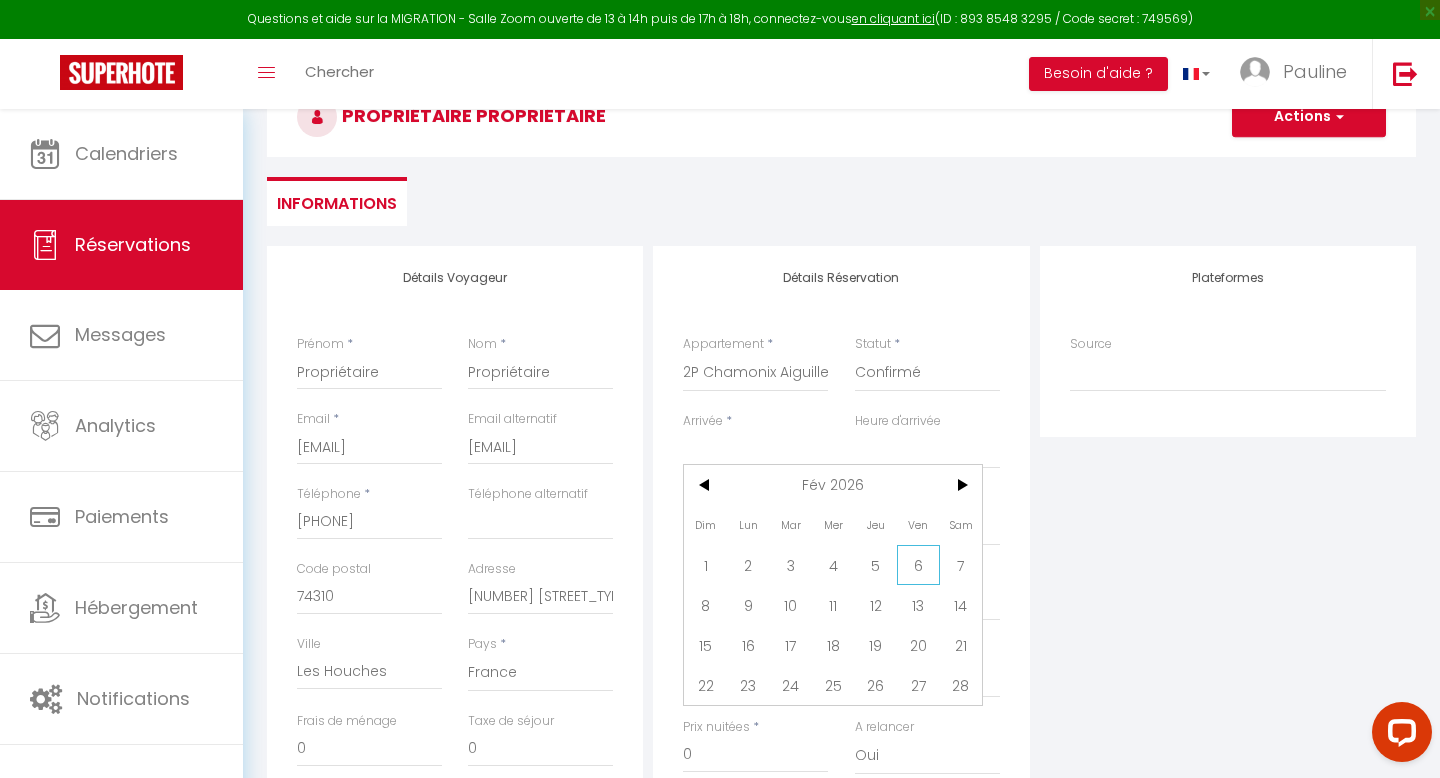 scroll, scrollTop: 133, scrollLeft: 0, axis: vertical 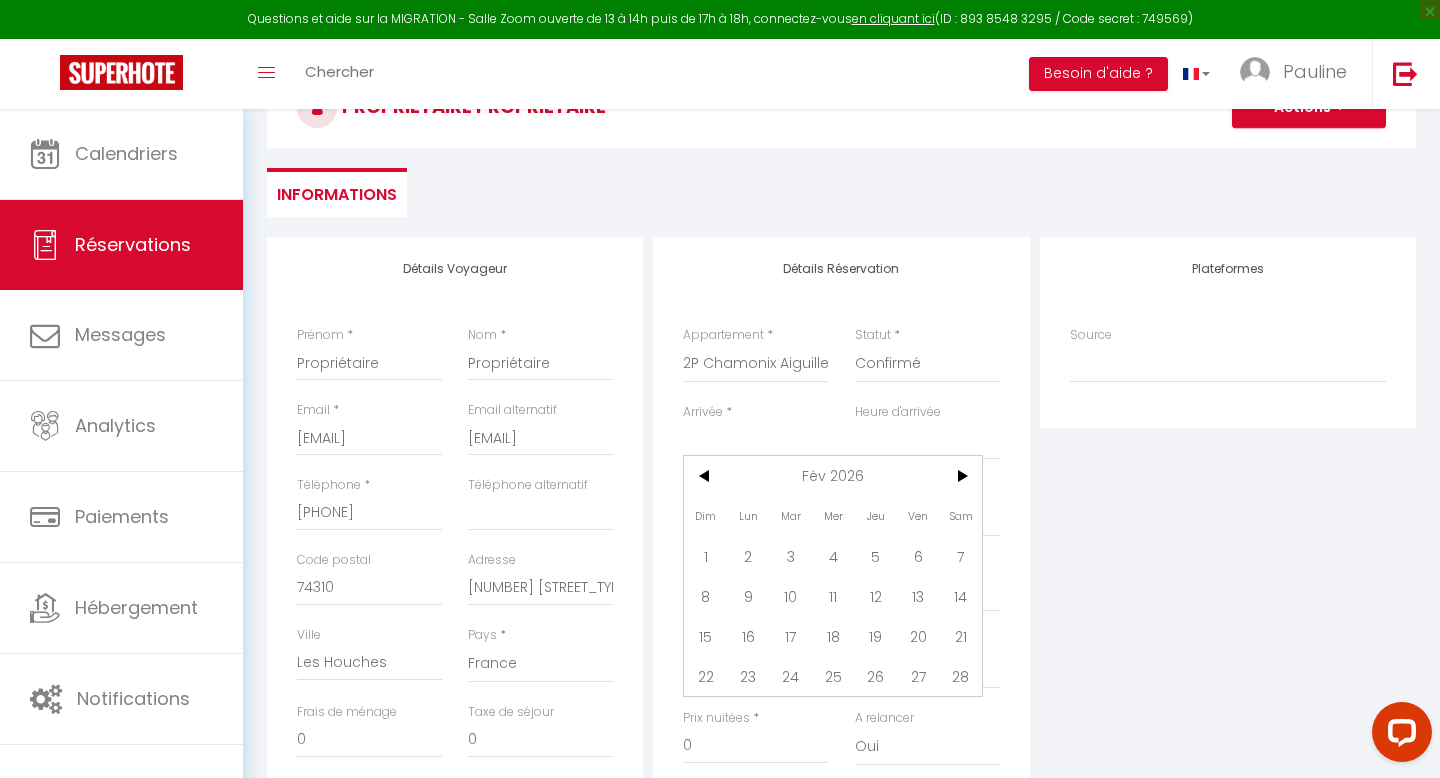 click on "21" at bounding box center [961, 636] 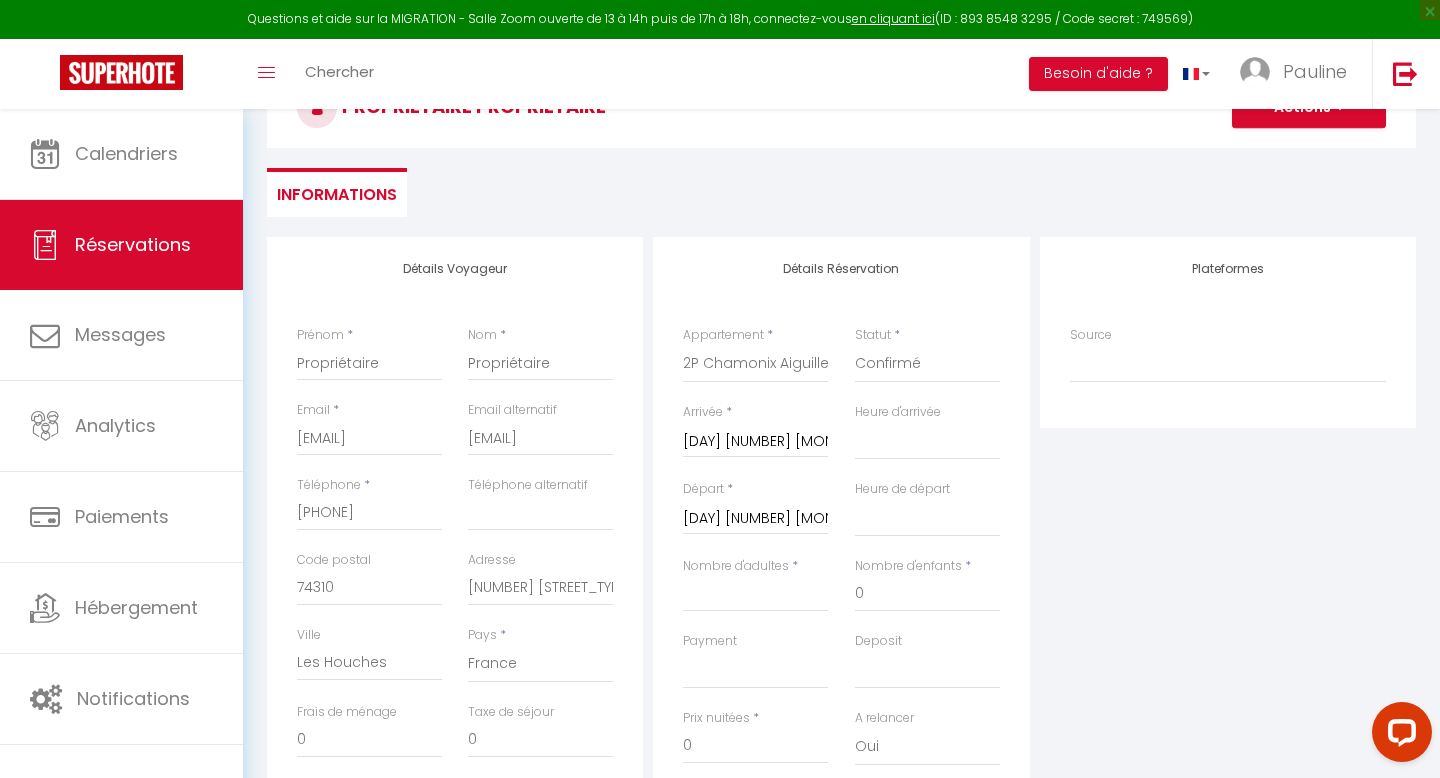 click on "Dim 22 Février 2026" at bounding box center [755, 519] 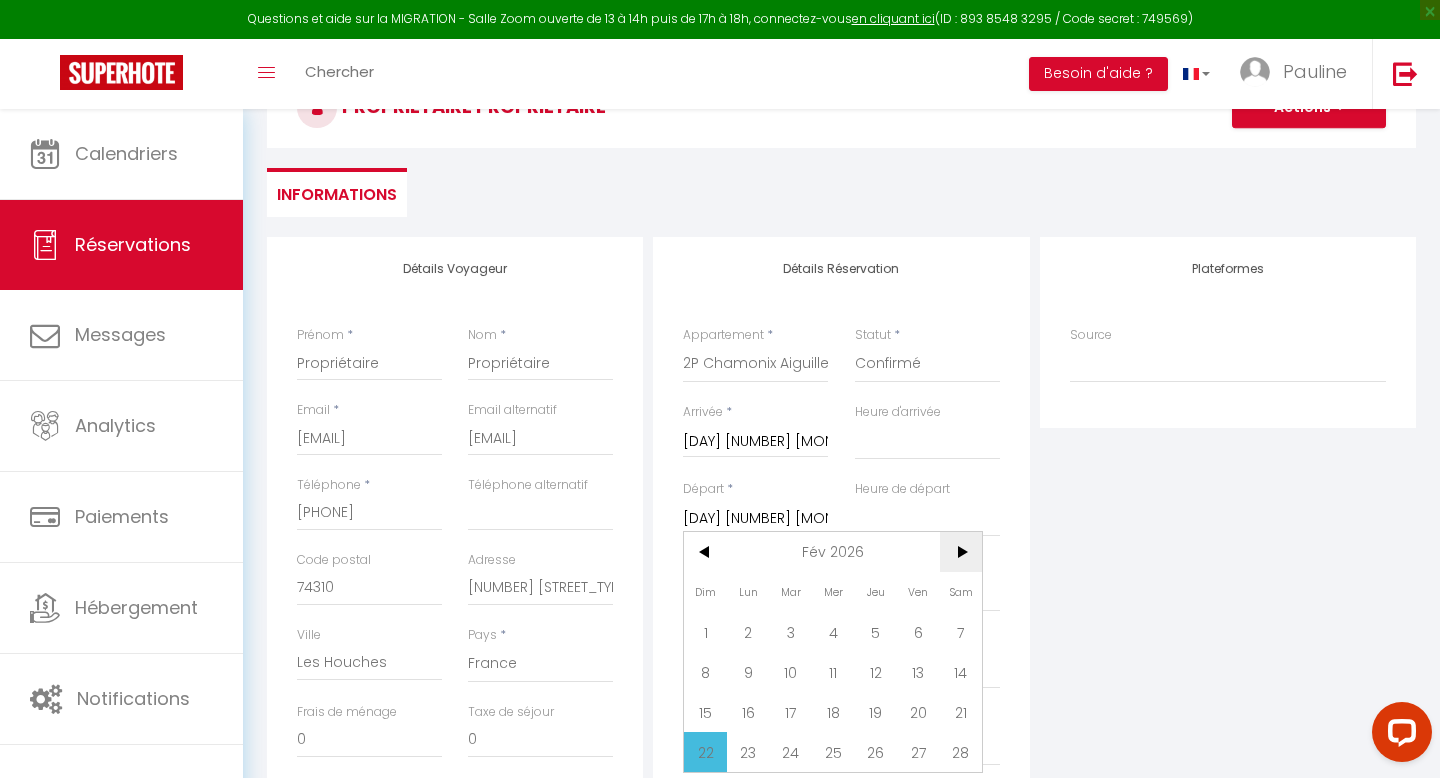 click on ">" at bounding box center (961, 552) 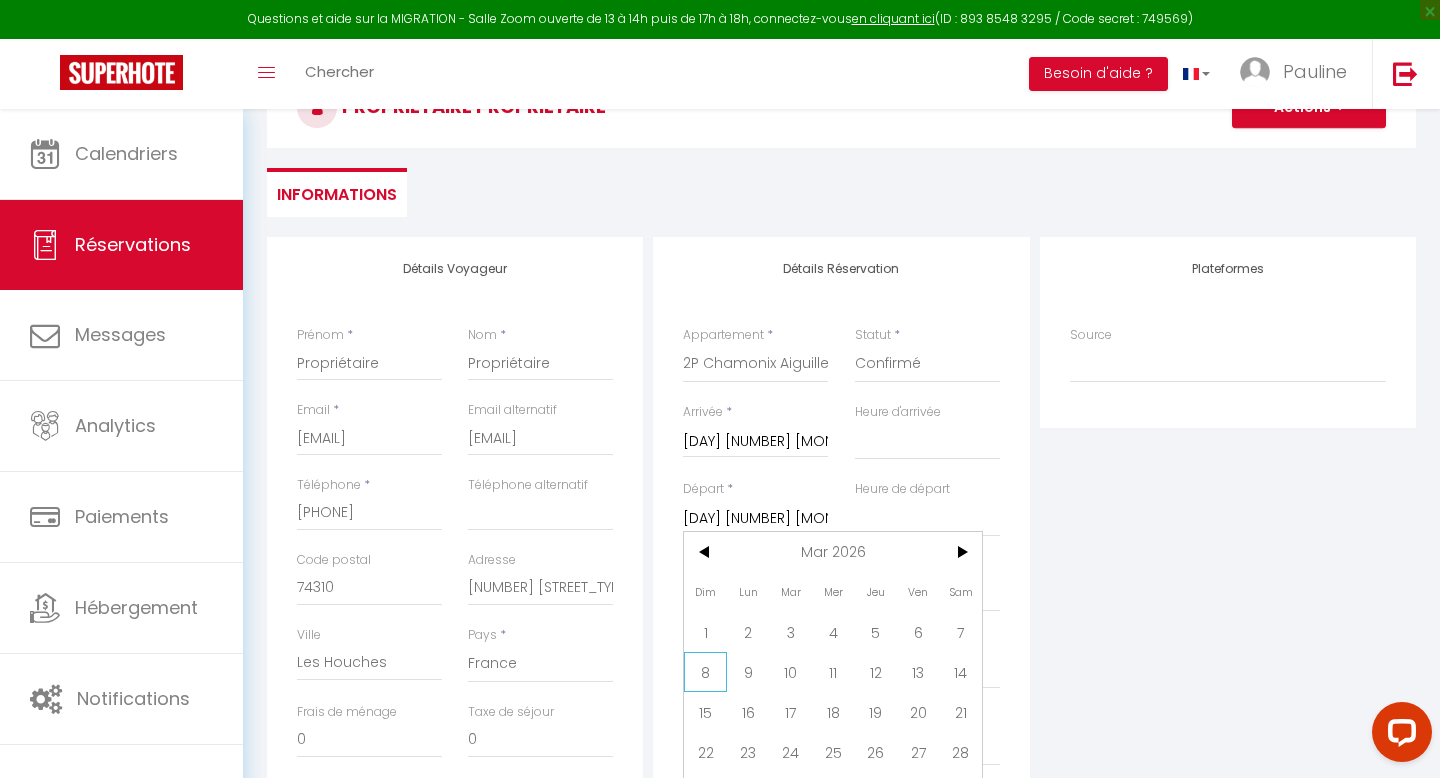click on "8" at bounding box center [705, 672] 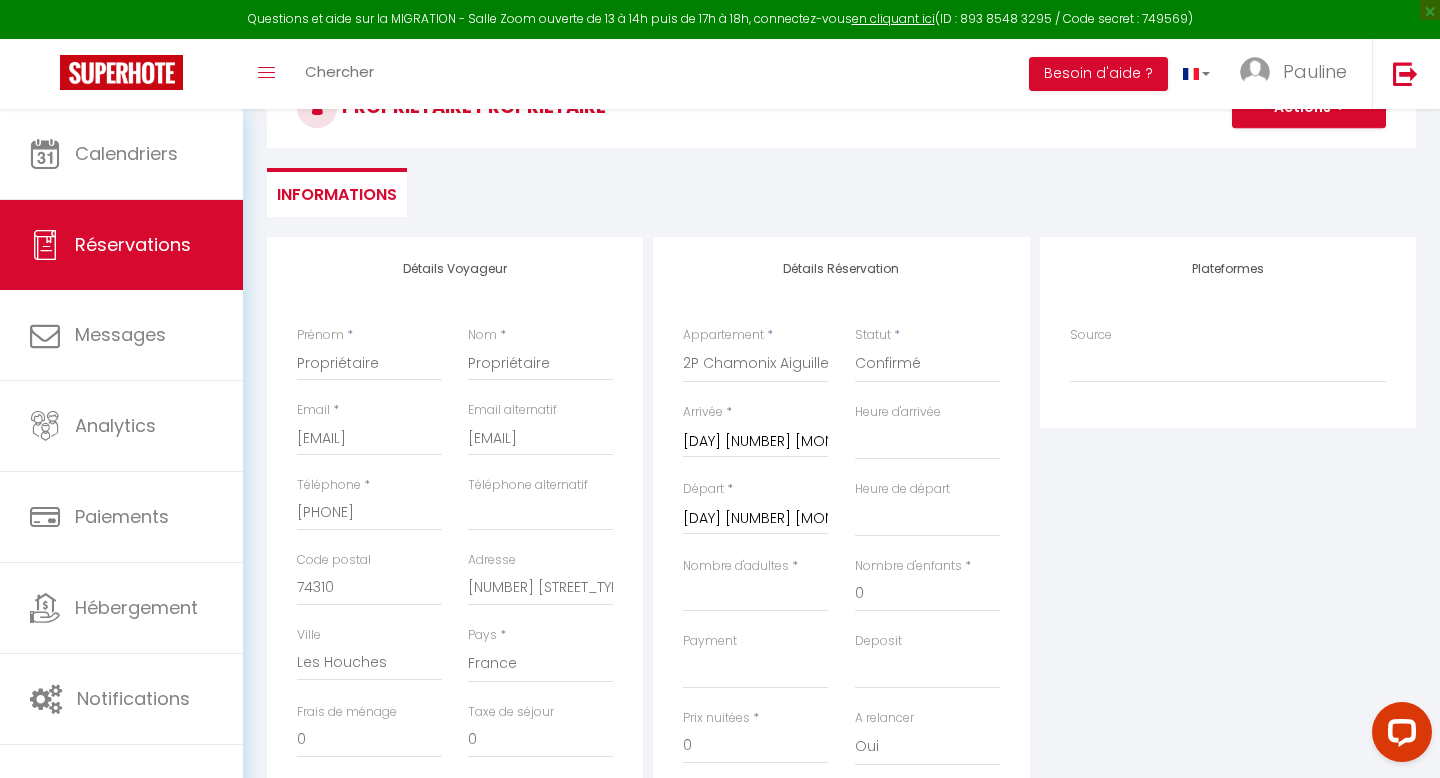 click on "Dim 08 Mars 2026" at bounding box center (755, 519) 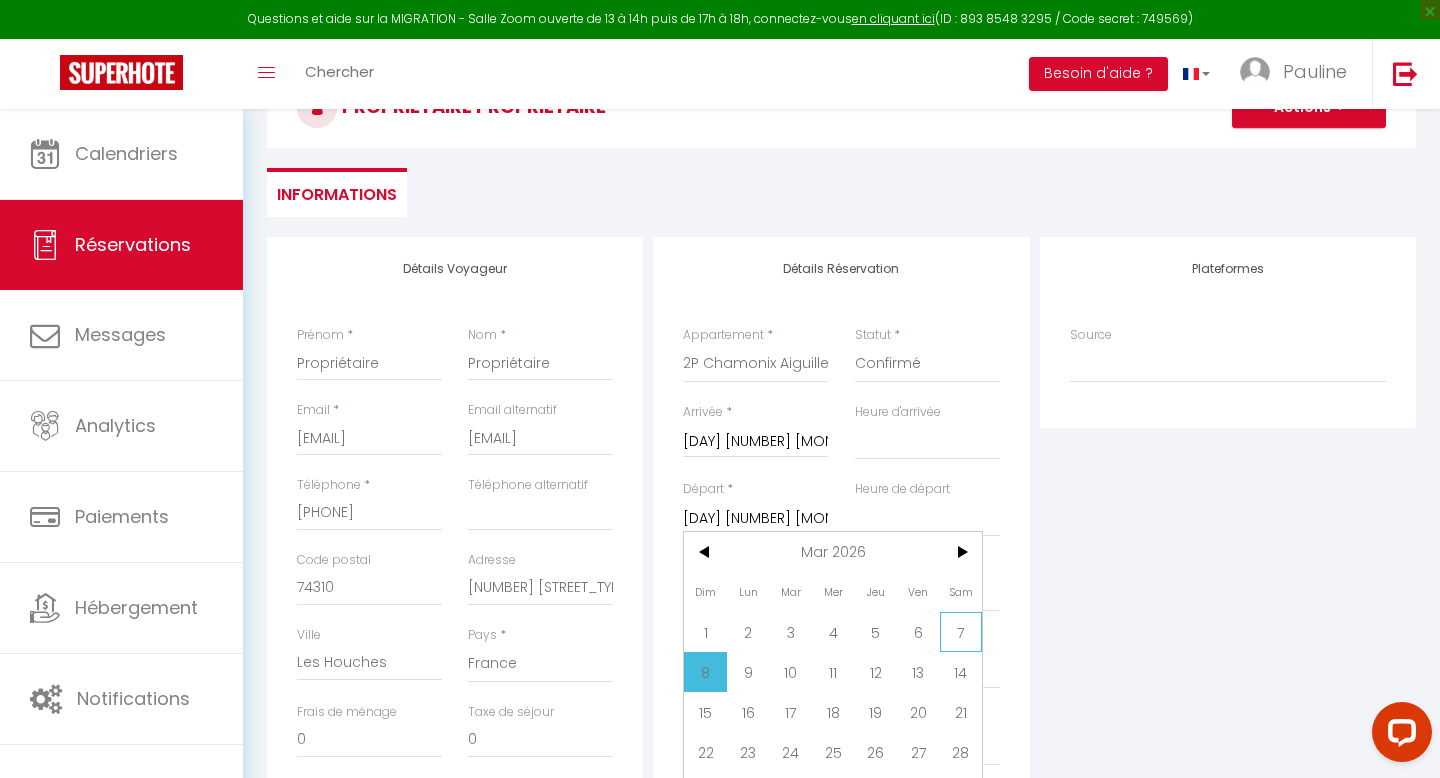 click on "7" at bounding box center [961, 632] 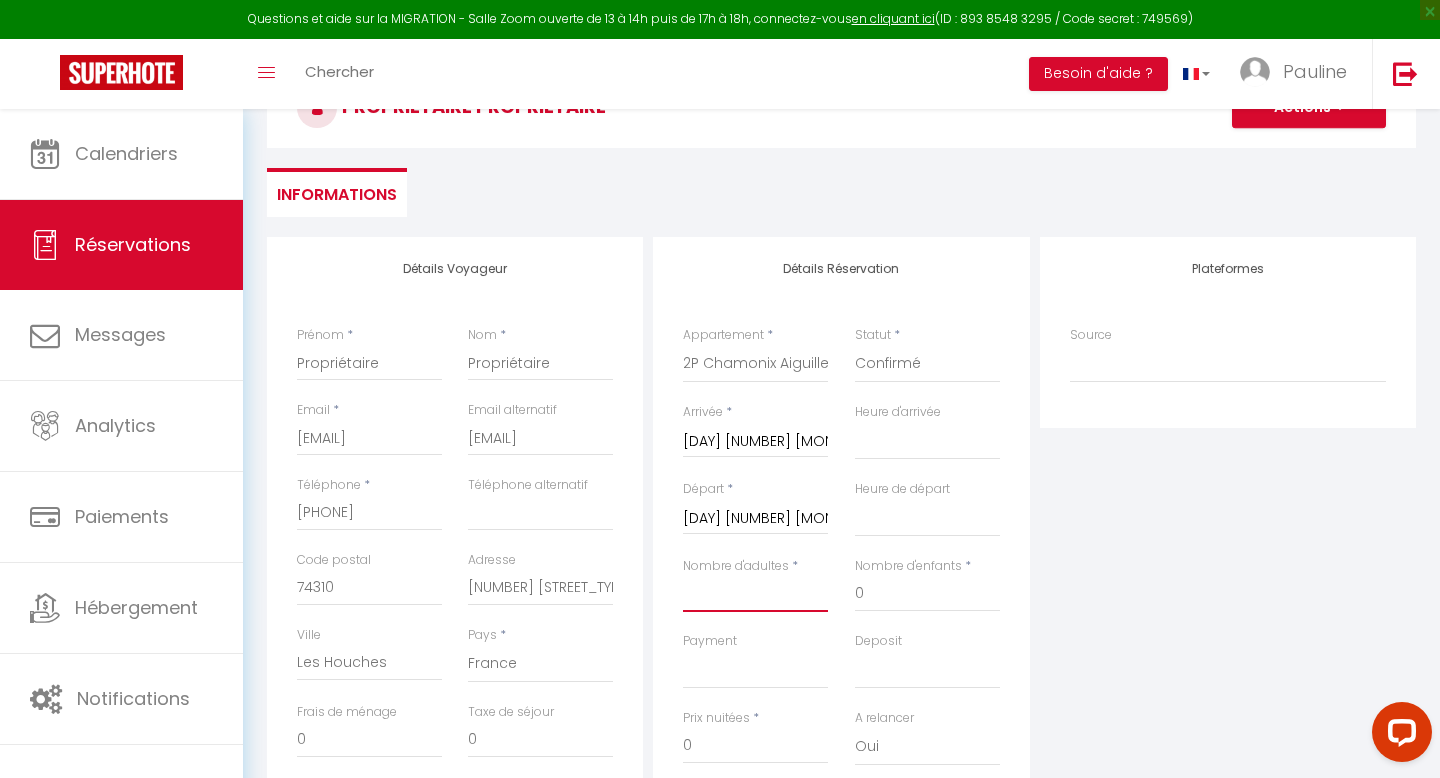 click on "Nombre d'adultes" at bounding box center (755, 594) 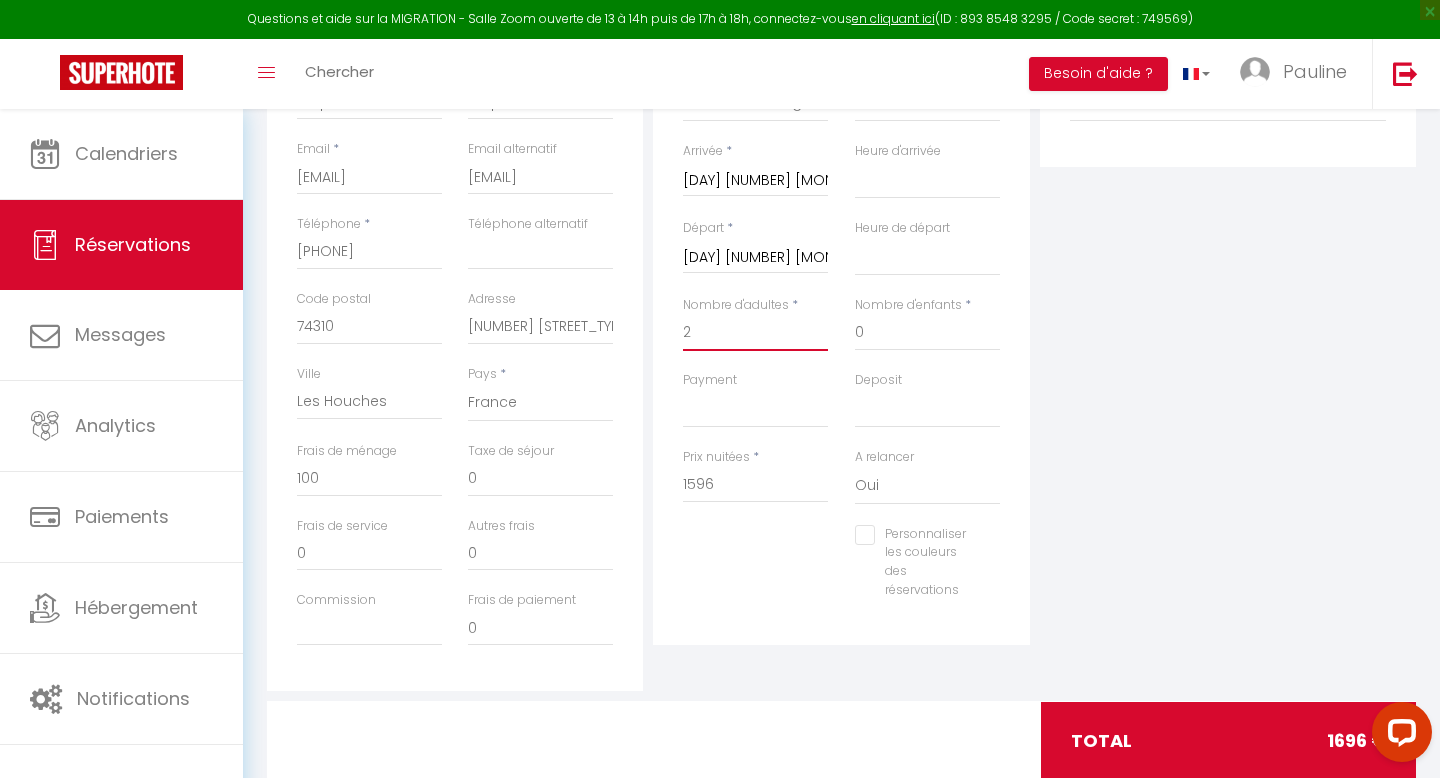 scroll, scrollTop: 447, scrollLeft: 0, axis: vertical 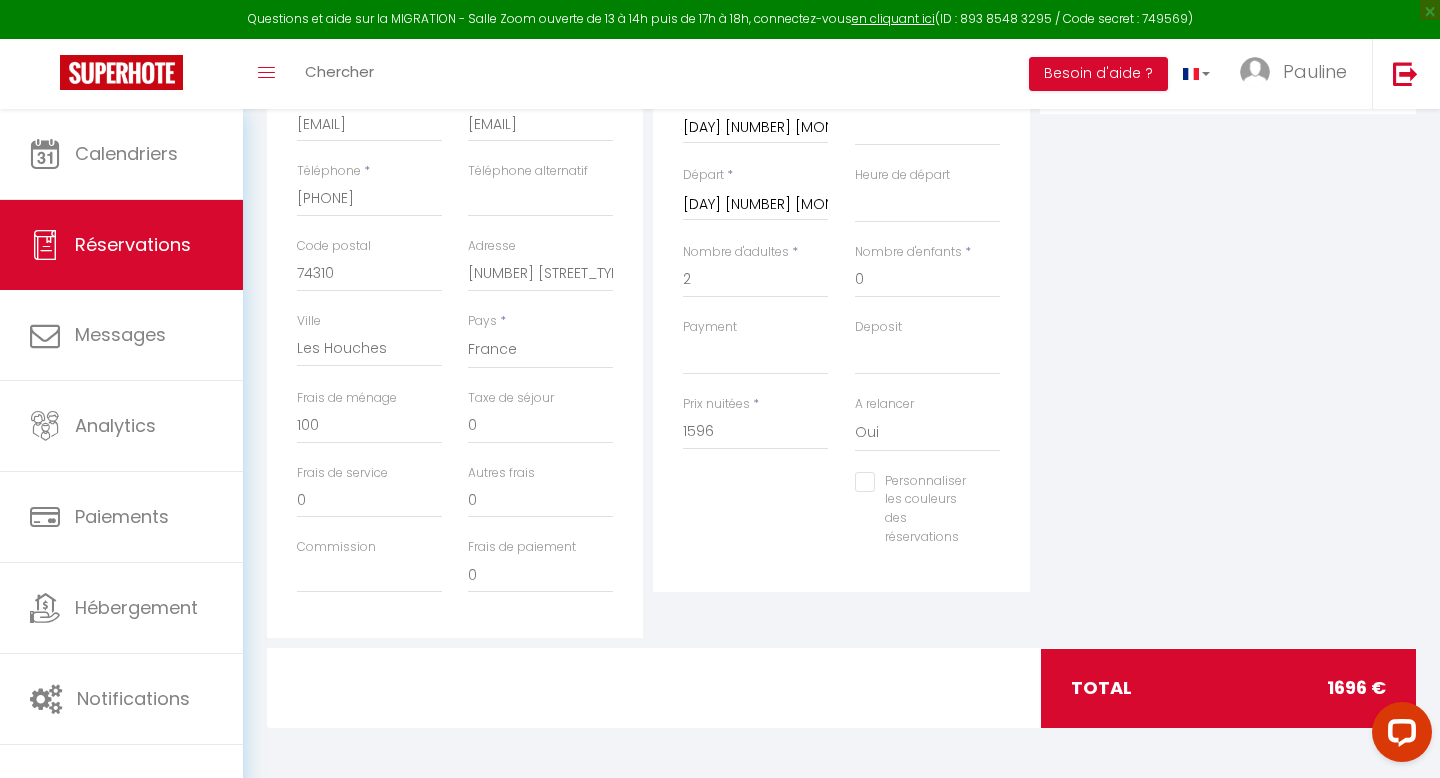 click on "Personnaliser les couleurs des réservations" at bounding box center (915, 482) 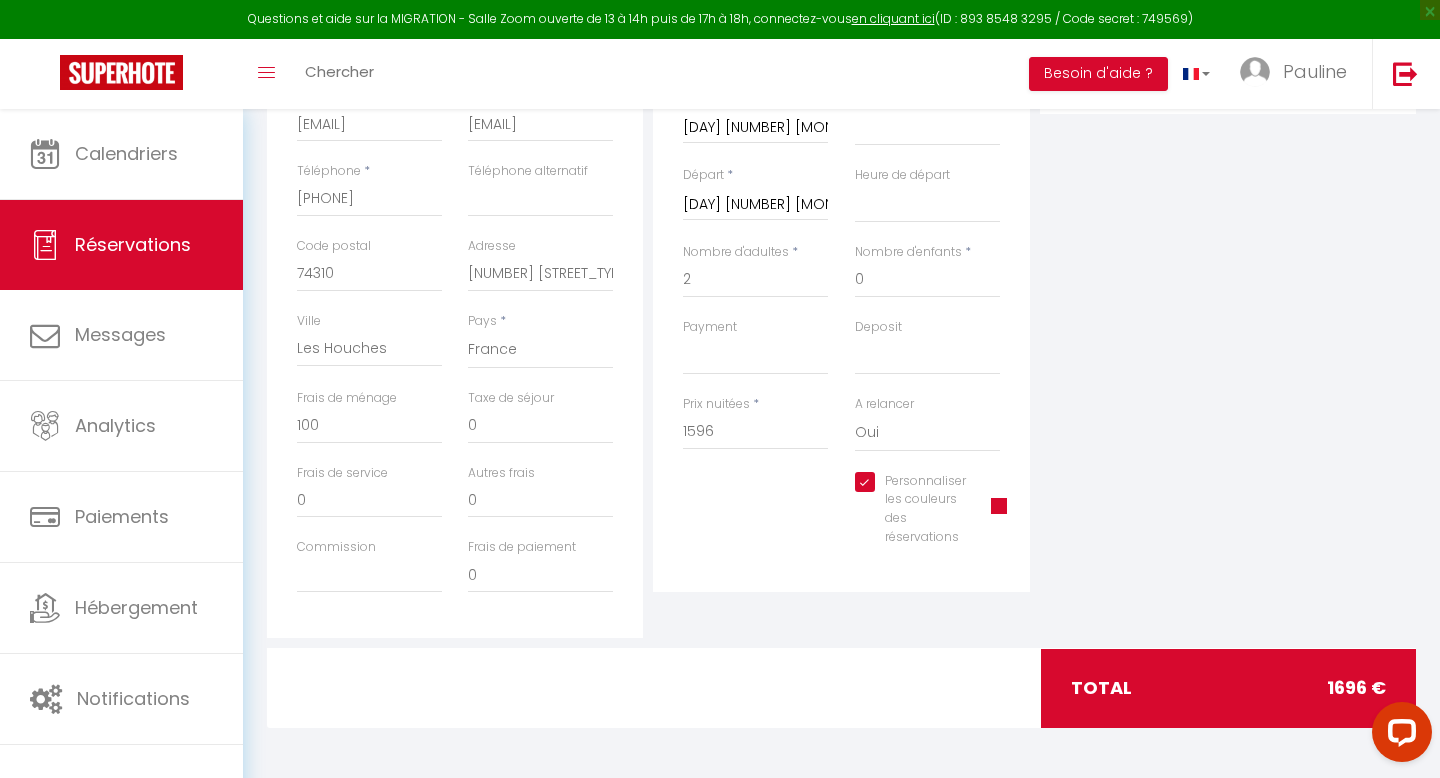 click at bounding box center [999, 506] 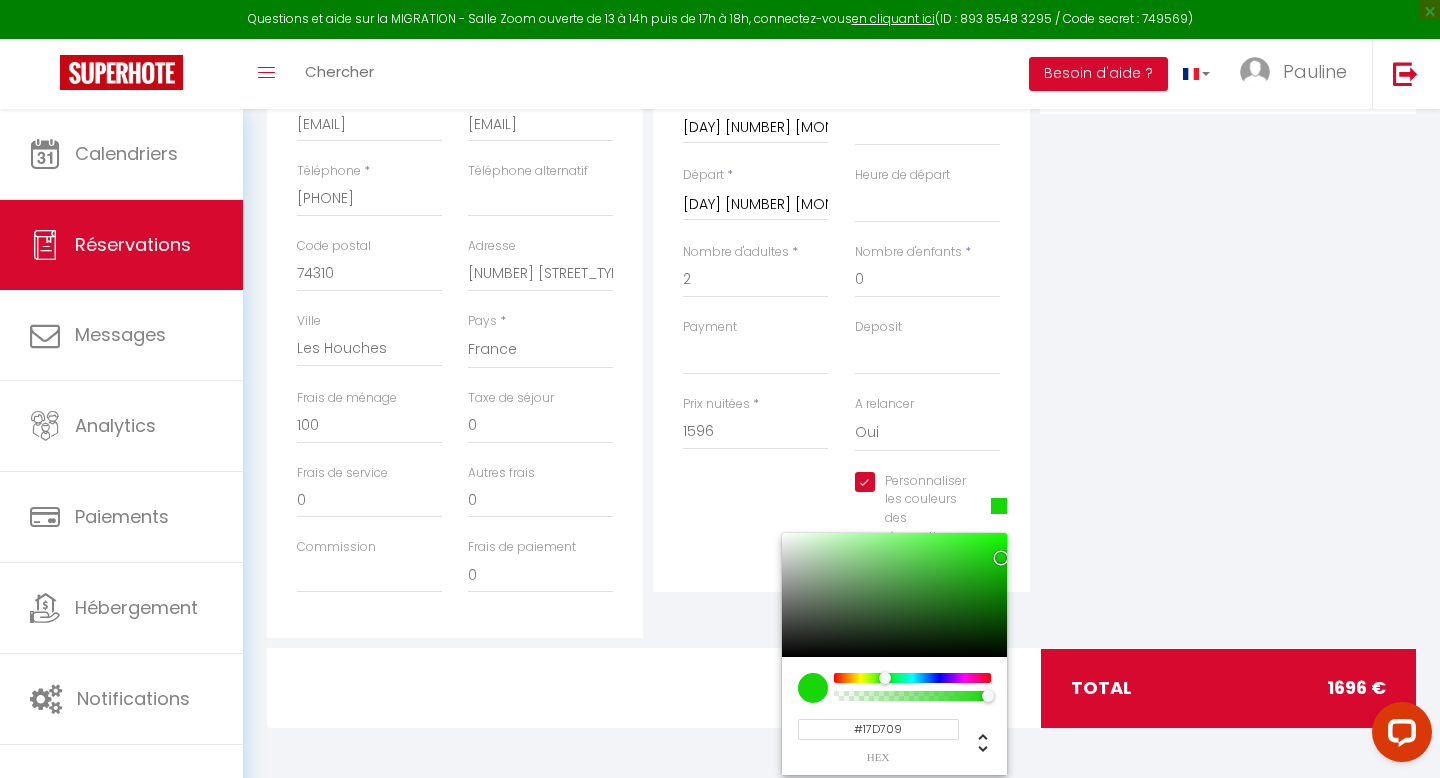 click at bounding box center (912, 678) 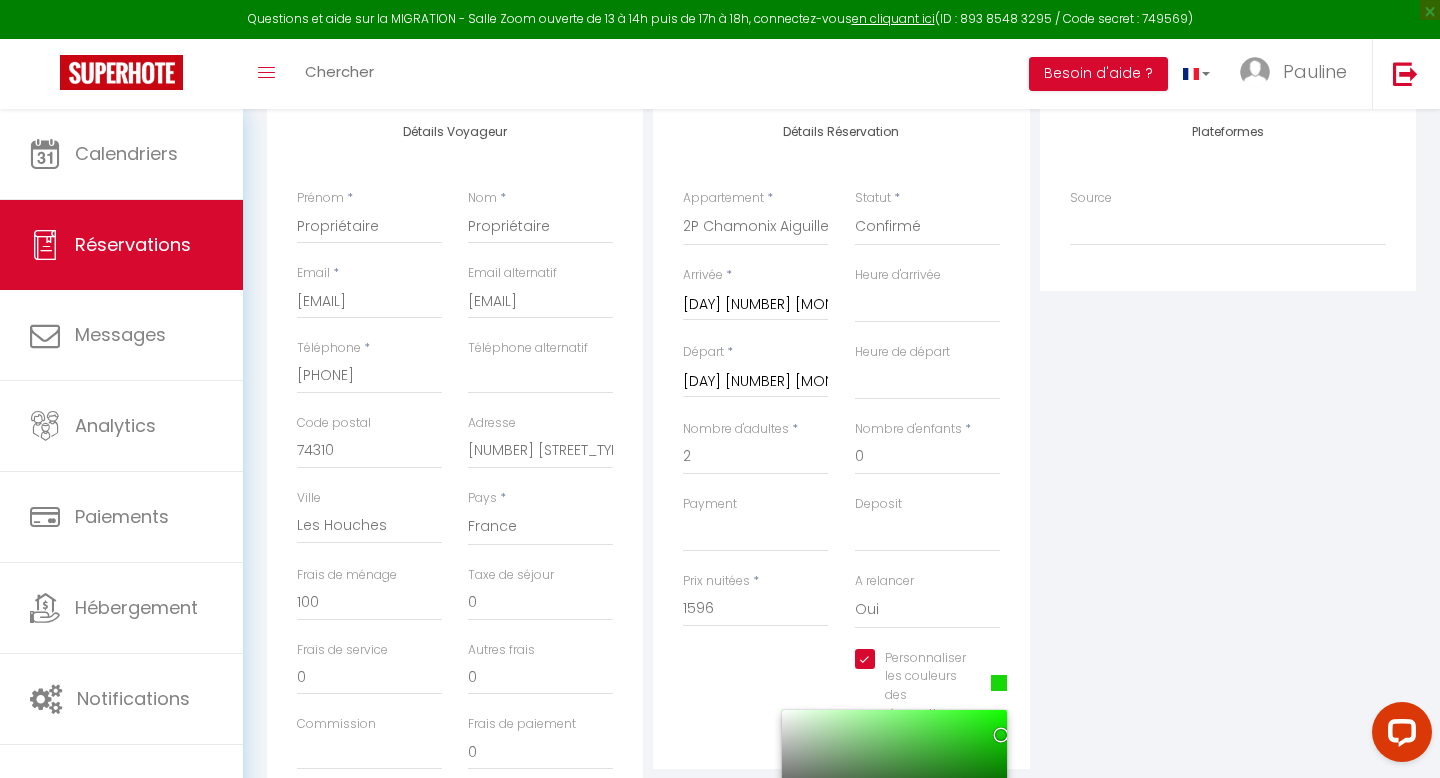 scroll, scrollTop: 0, scrollLeft: 0, axis: both 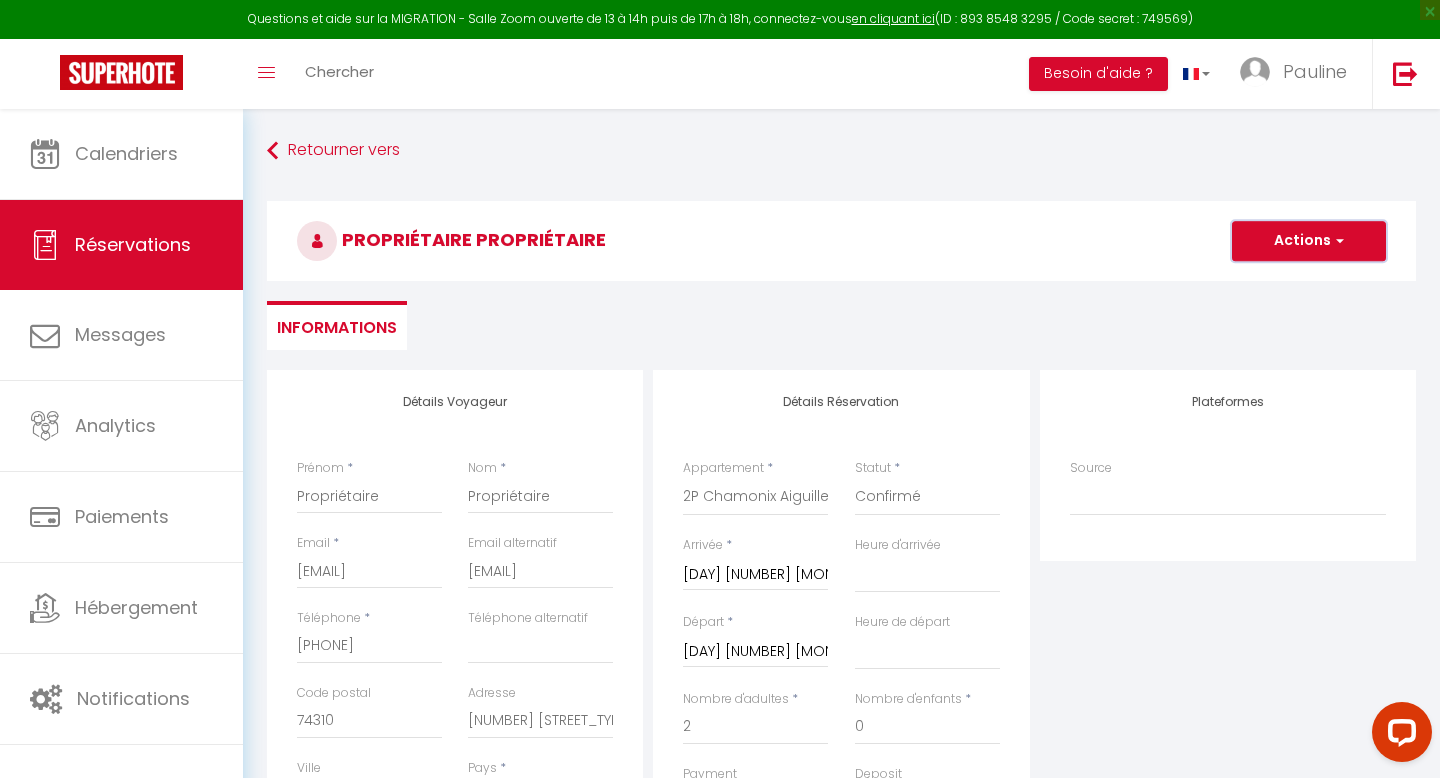 click on "Actions" at bounding box center (1309, 241) 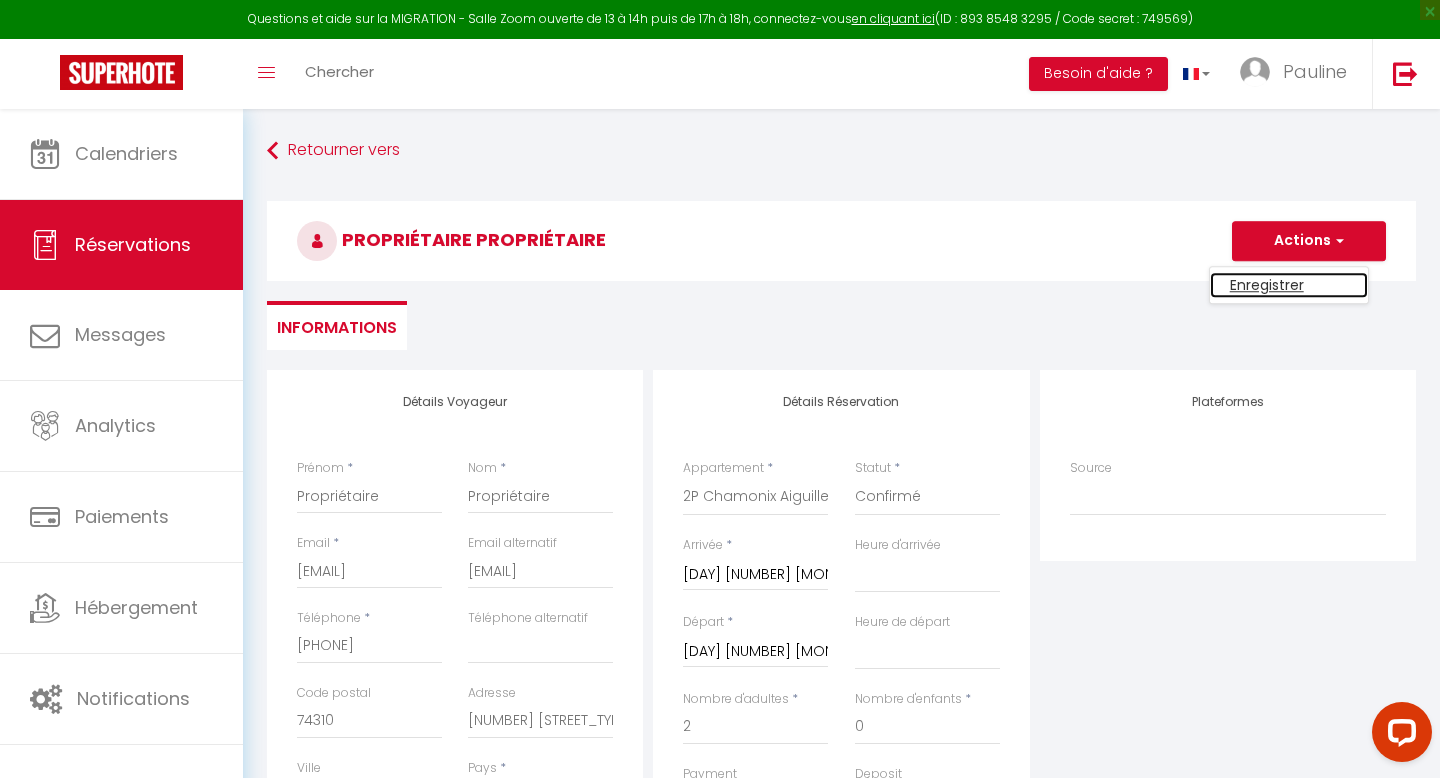 click on "Enregistrer" at bounding box center [1289, 285] 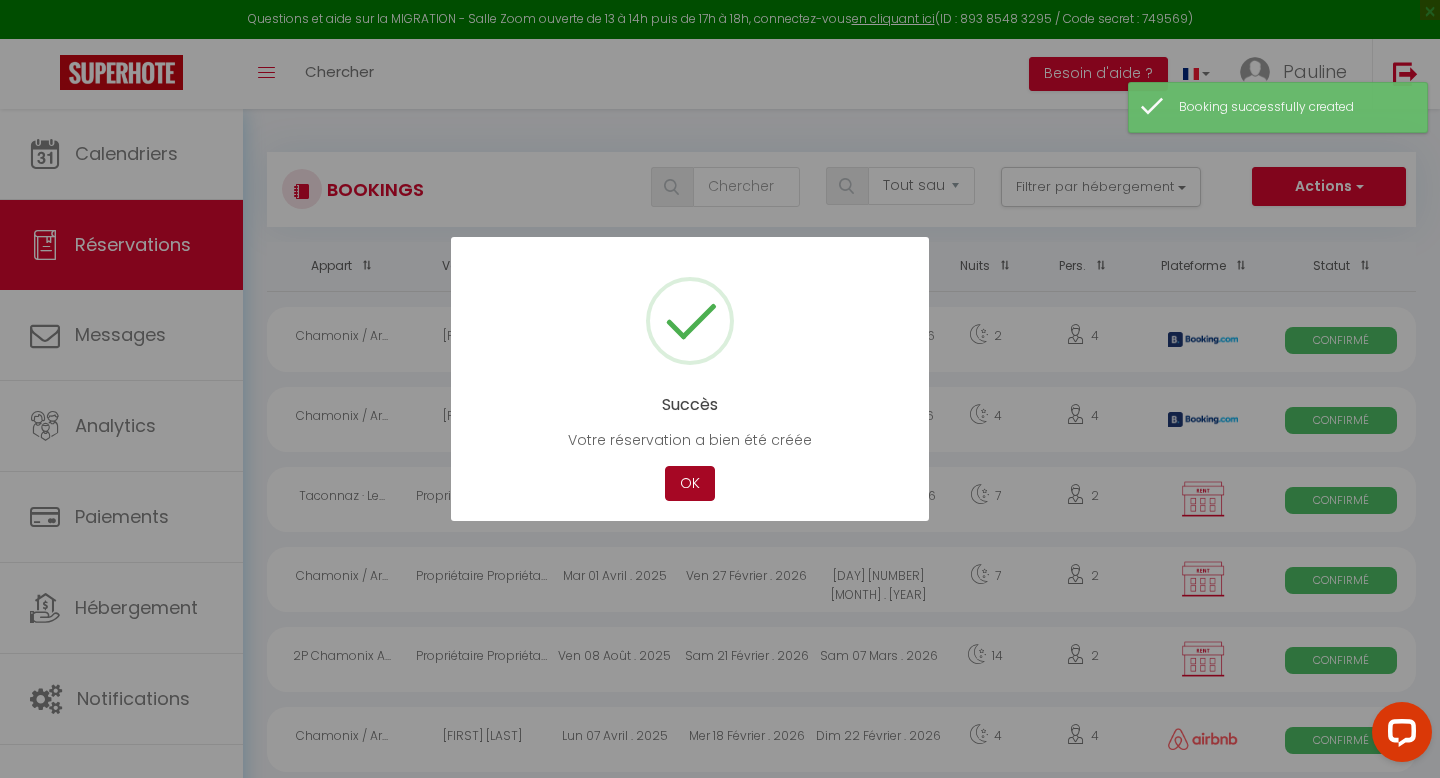 click on "OK" at bounding box center (690, 483) 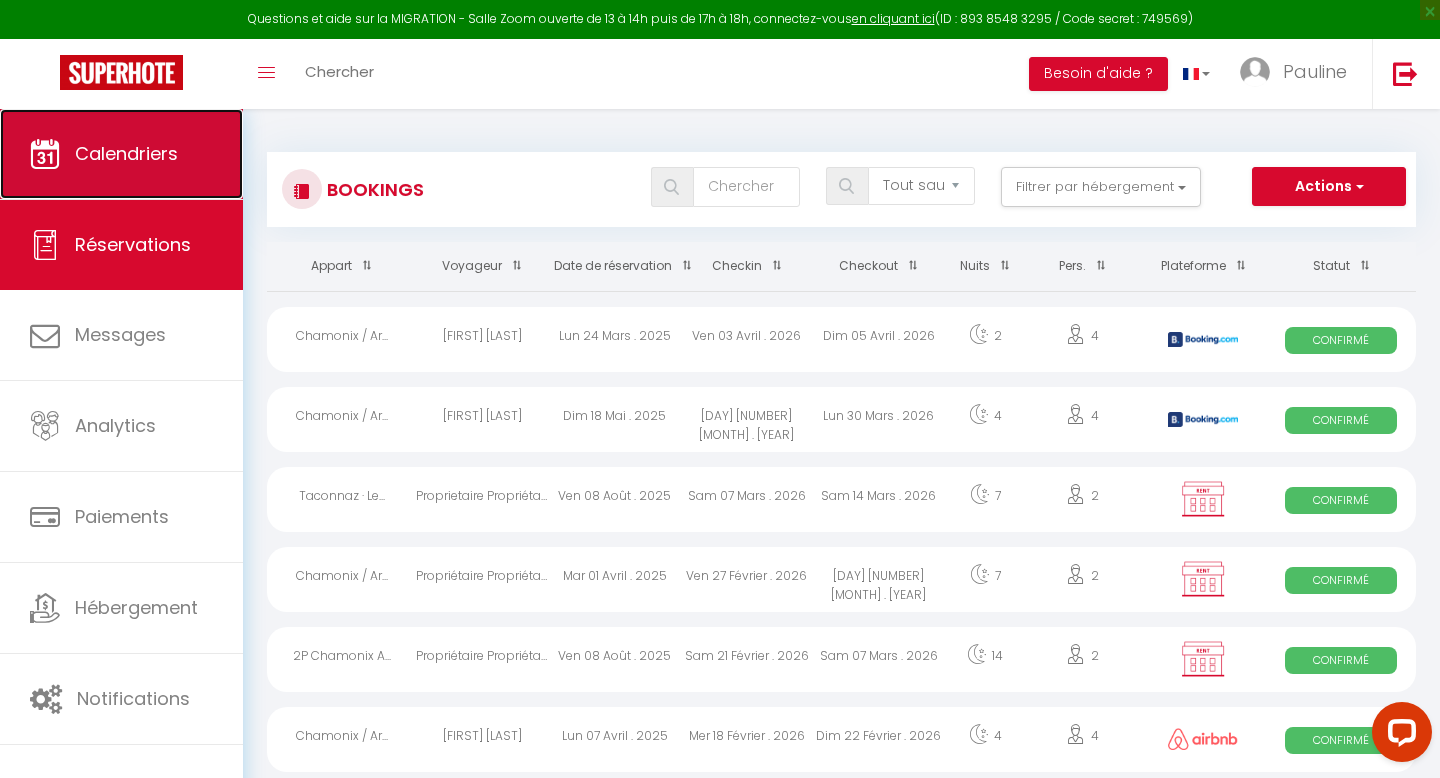 click on "Calendriers" at bounding box center [126, 153] 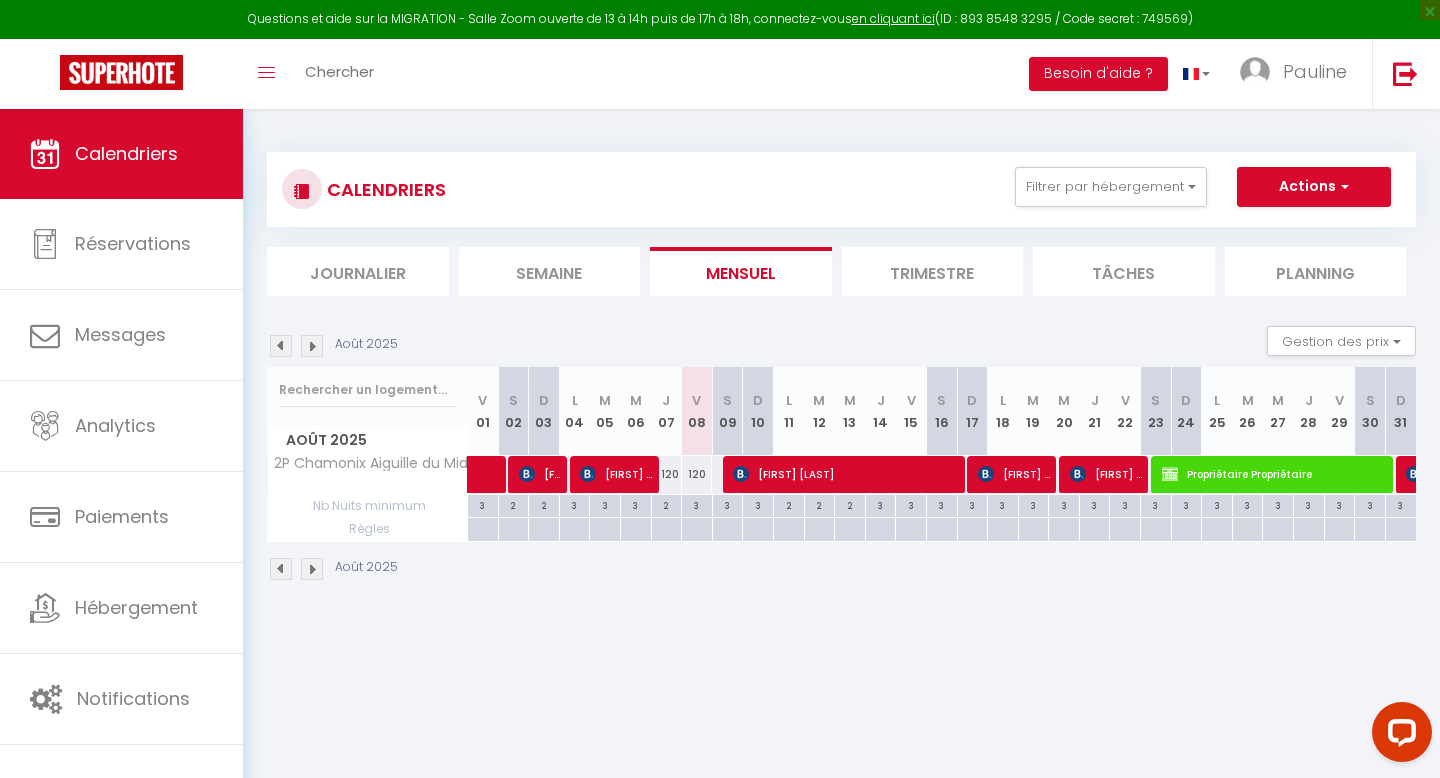 click at bounding box center [312, 346] 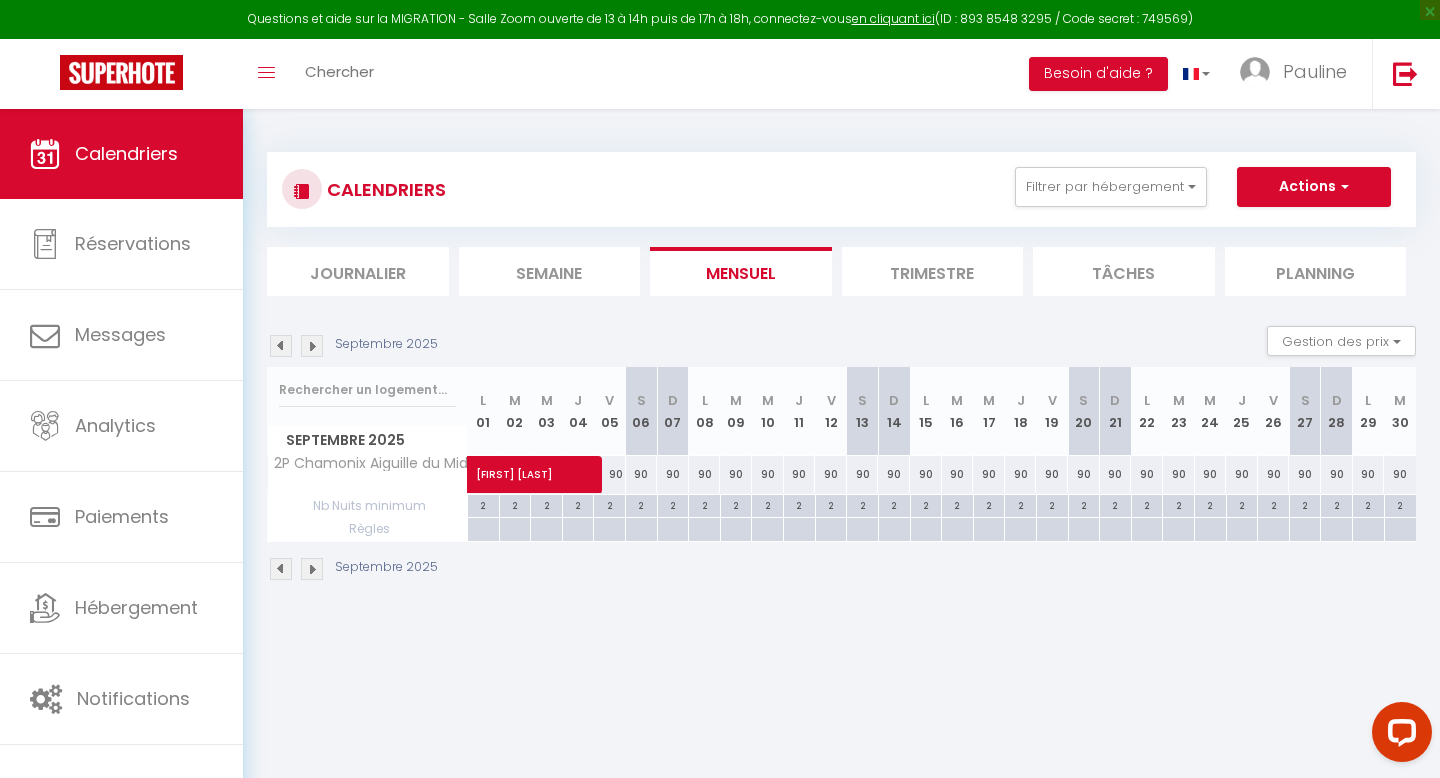 click at bounding box center (312, 346) 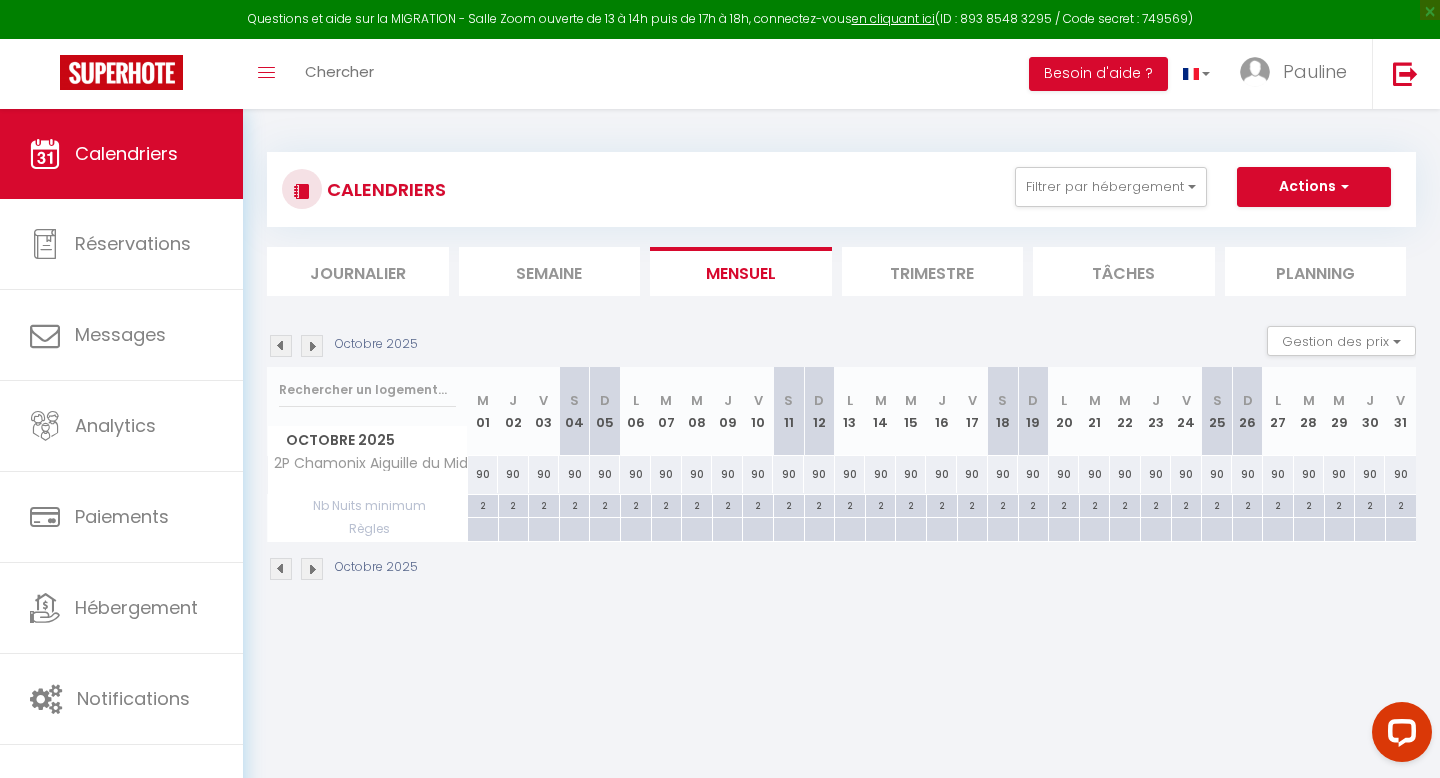 click at bounding box center [312, 346] 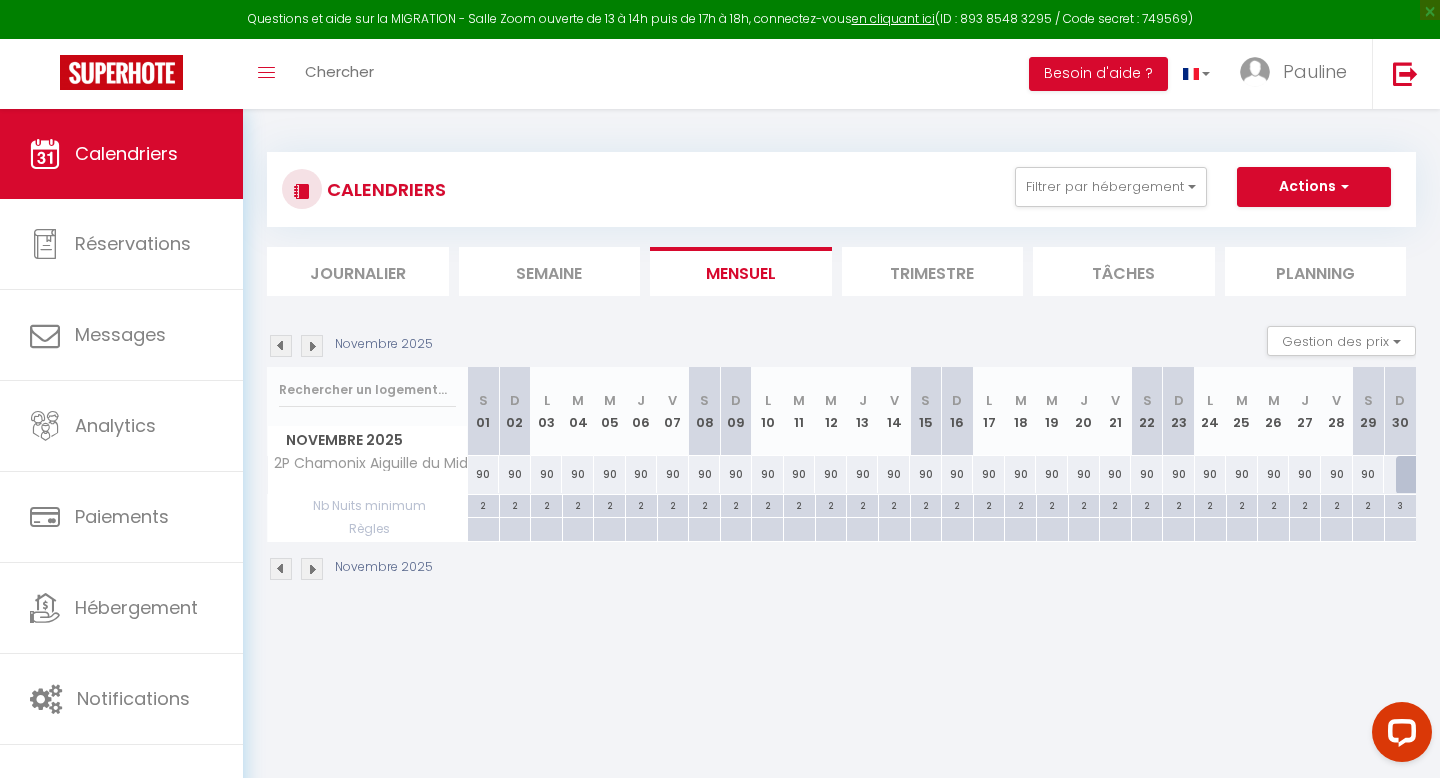 click at bounding box center (312, 346) 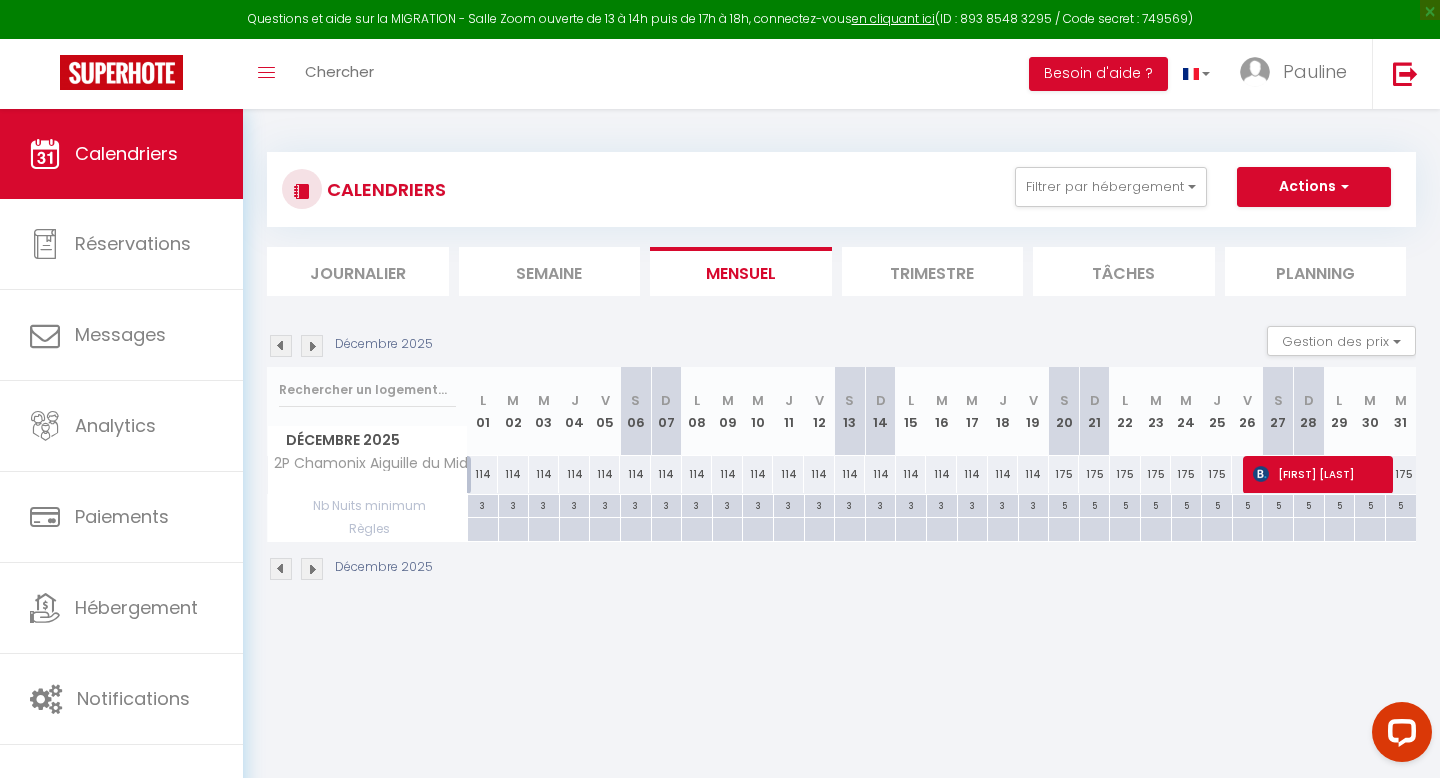 click at bounding box center [312, 346] 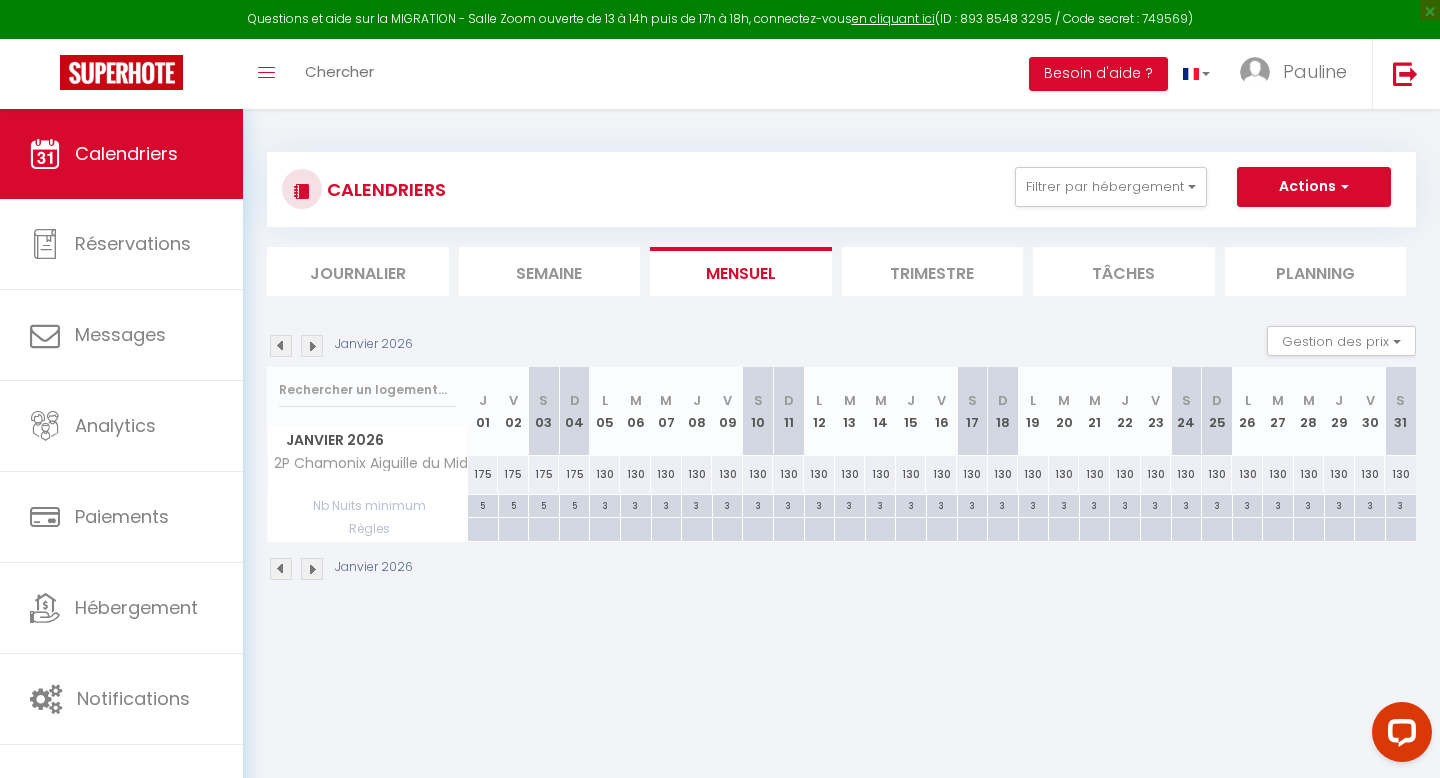 click at bounding box center [312, 346] 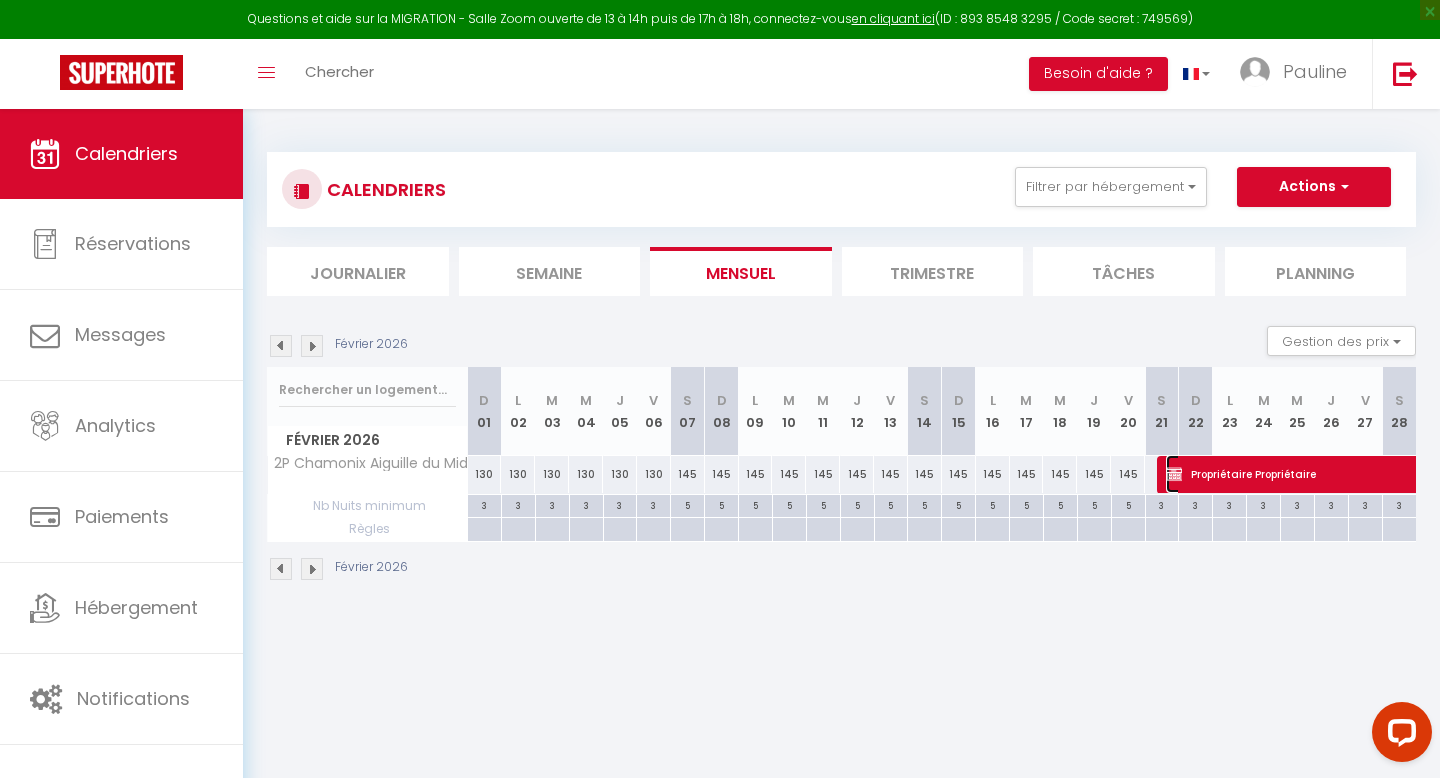 click on "Propriétaire Propriétaire" at bounding box center (1488, 474) 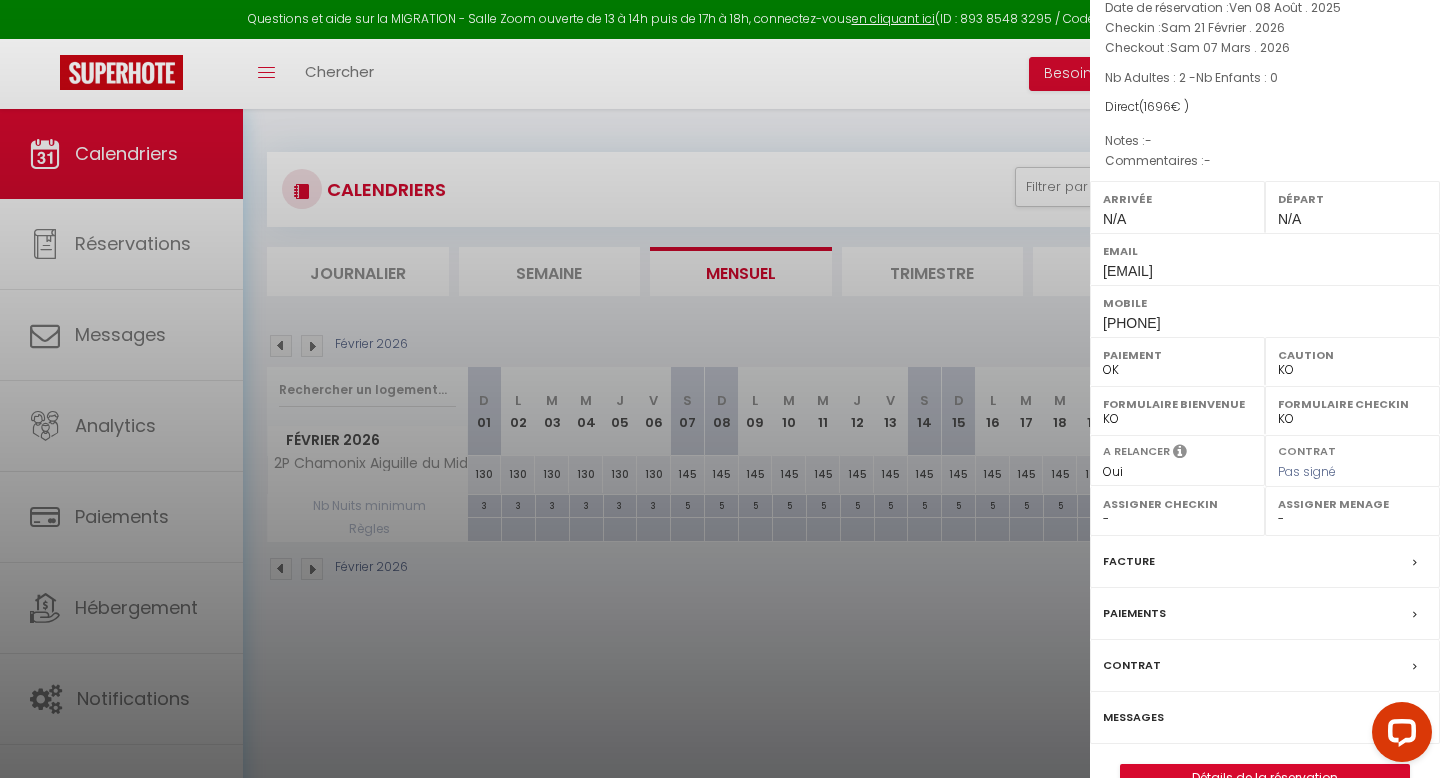 scroll, scrollTop: 186, scrollLeft: 0, axis: vertical 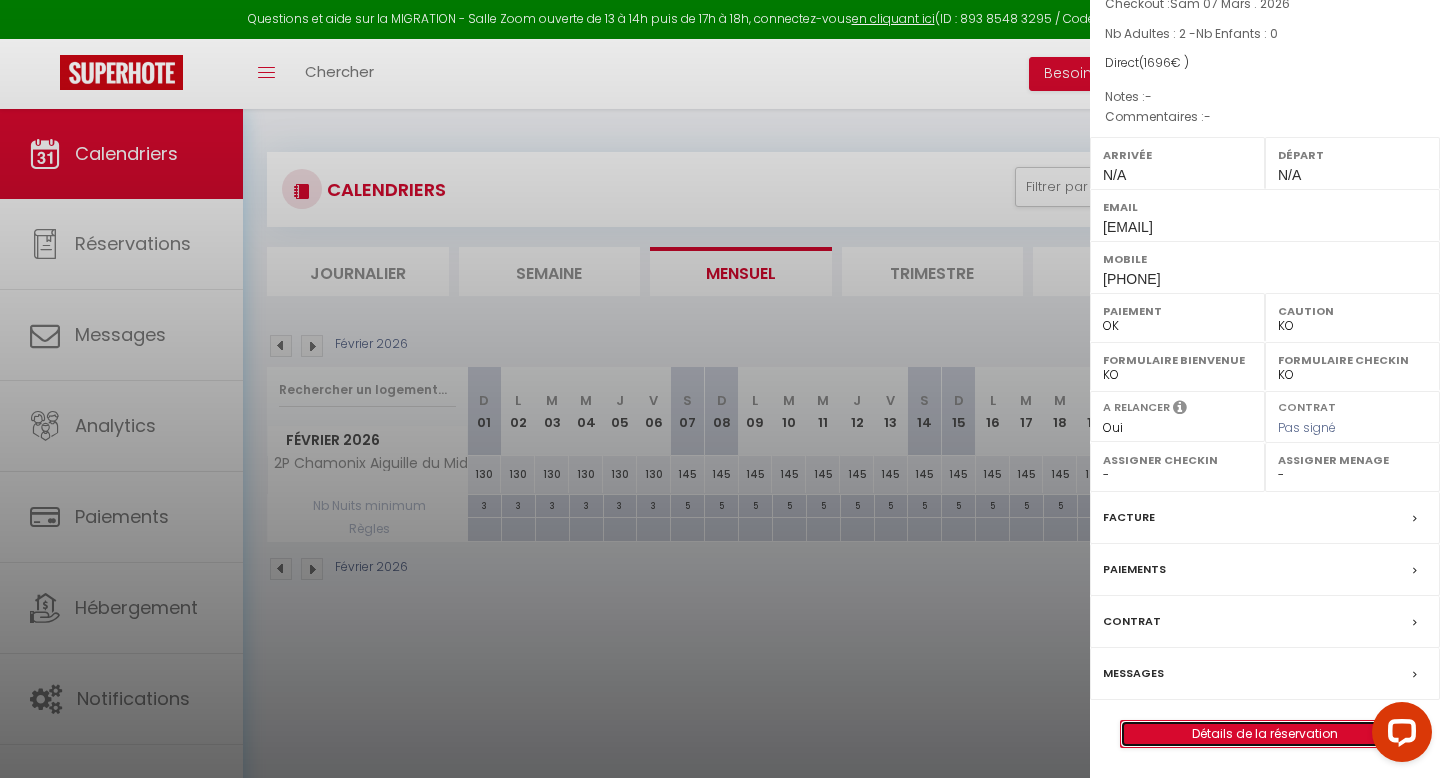 click on "Détails de la réservation" at bounding box center (1265, 734) 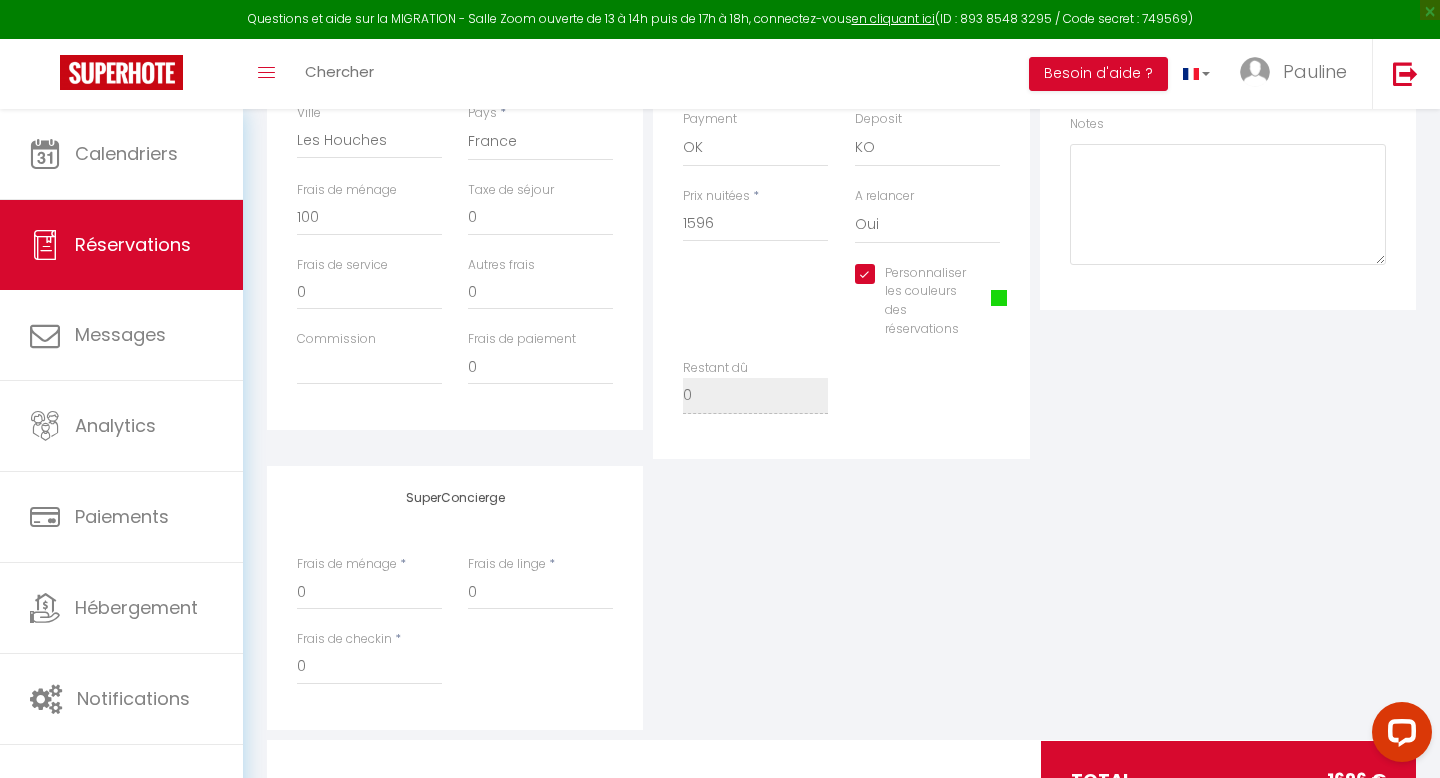 scroll, scrollTop: 746, scrollLeft: 0, axis: vertical 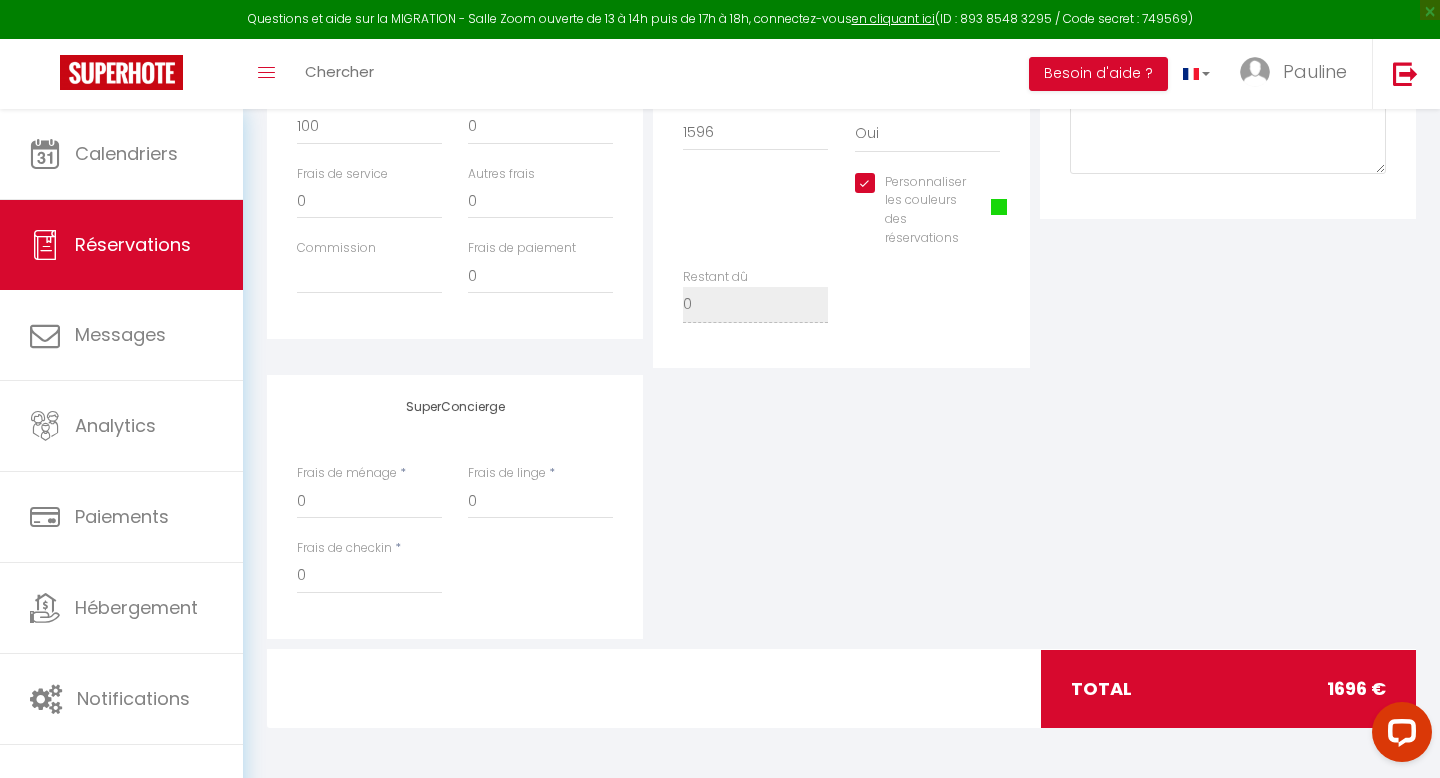 click at bounding box center [999, 207] 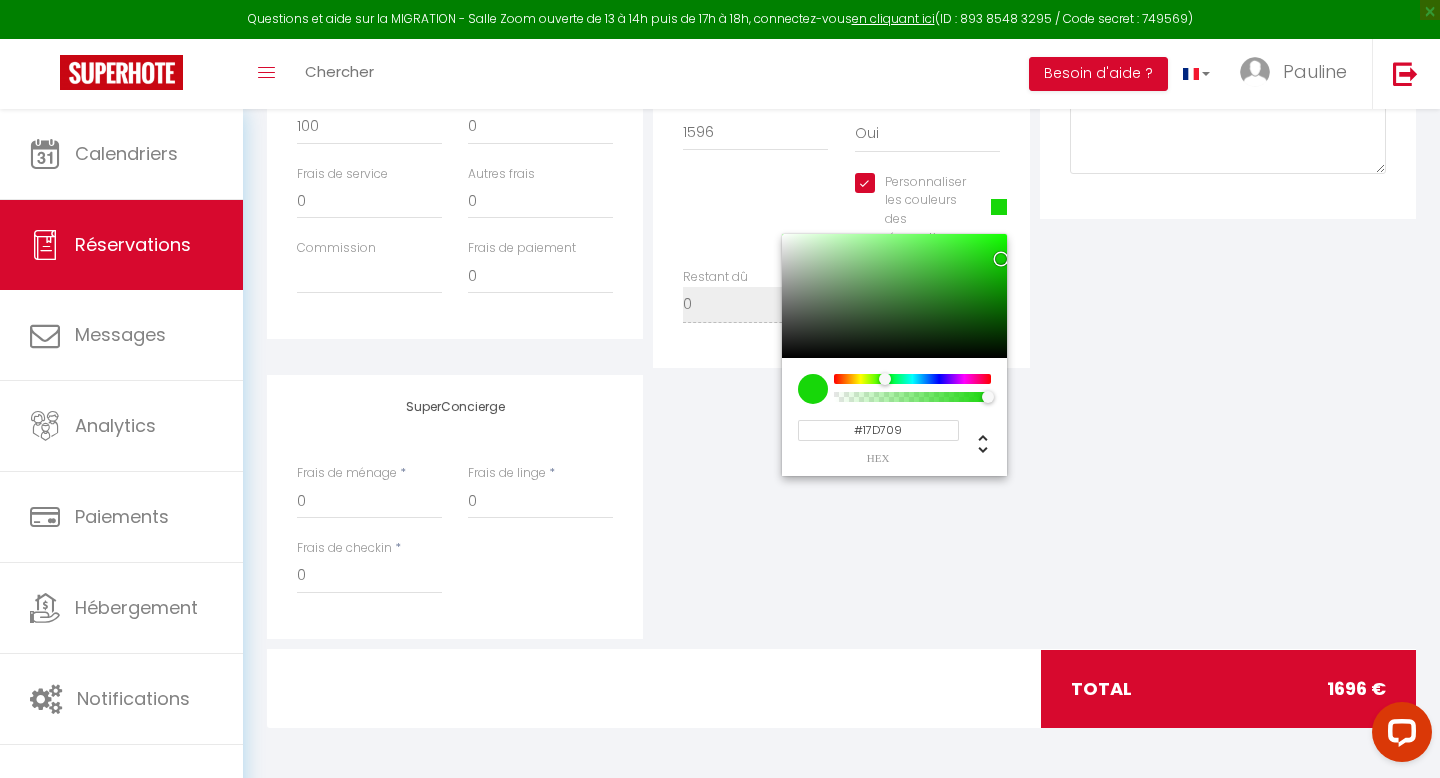 click at bounding box center (813, 389) 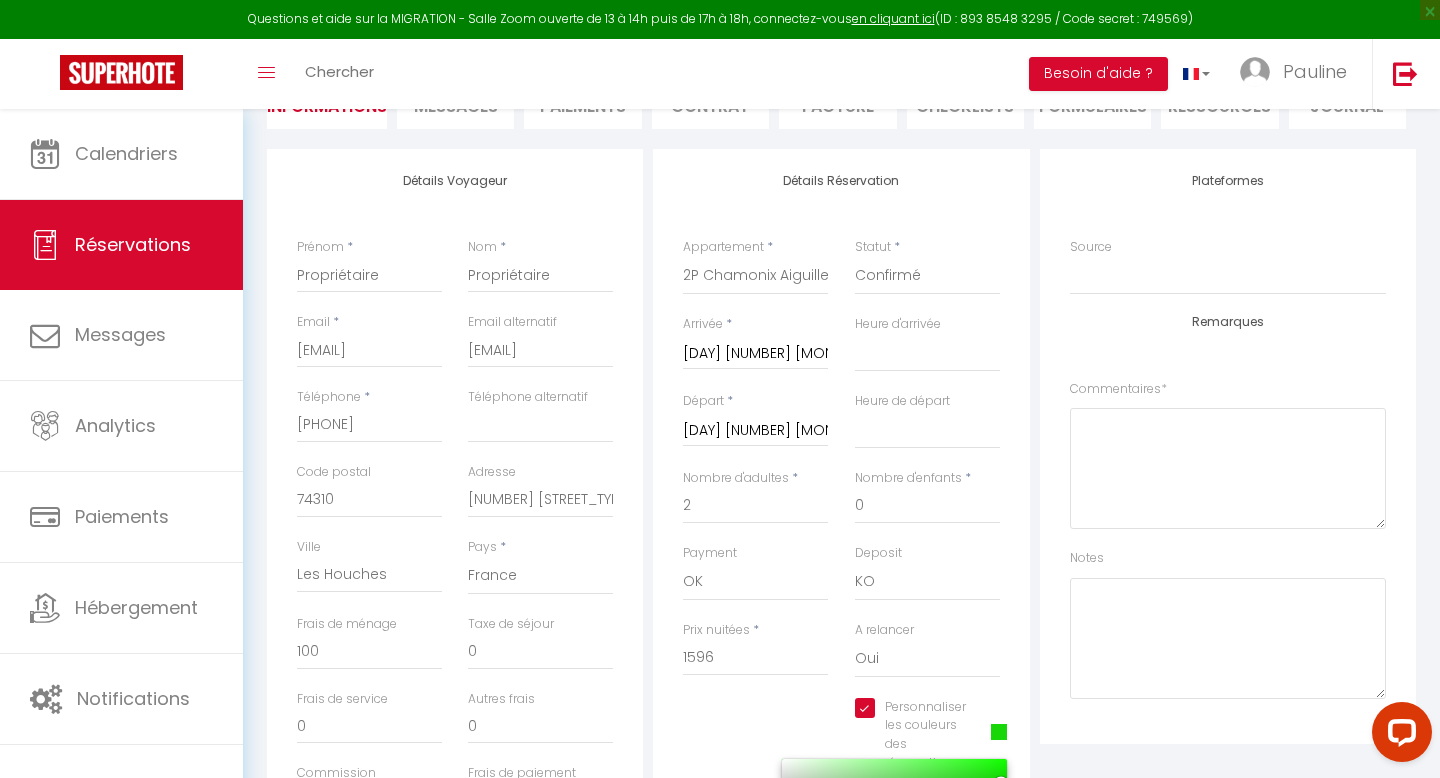 scroll, scrollTop: 0, scrollLeft: 0, axis: both 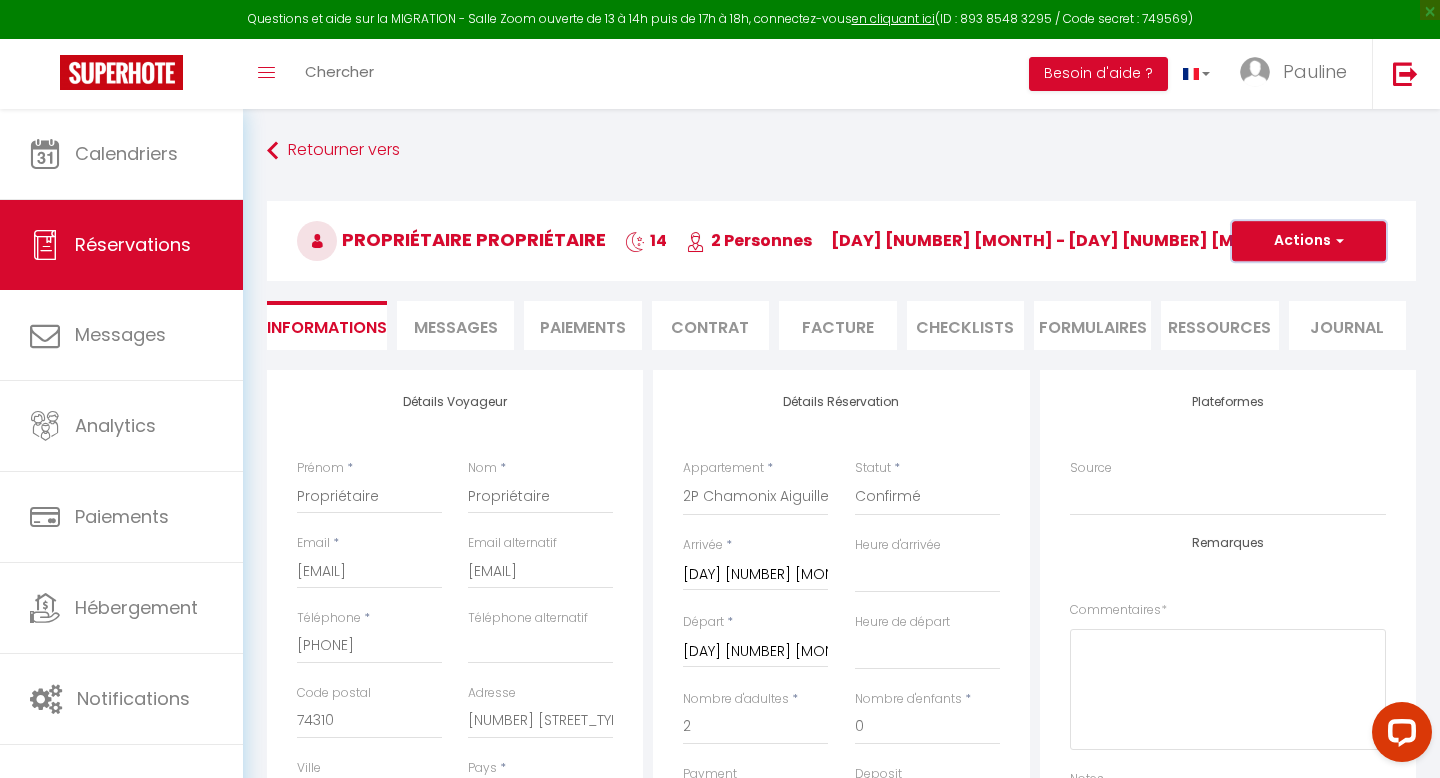 click on "Actions" at bounding box center [1309, 241] 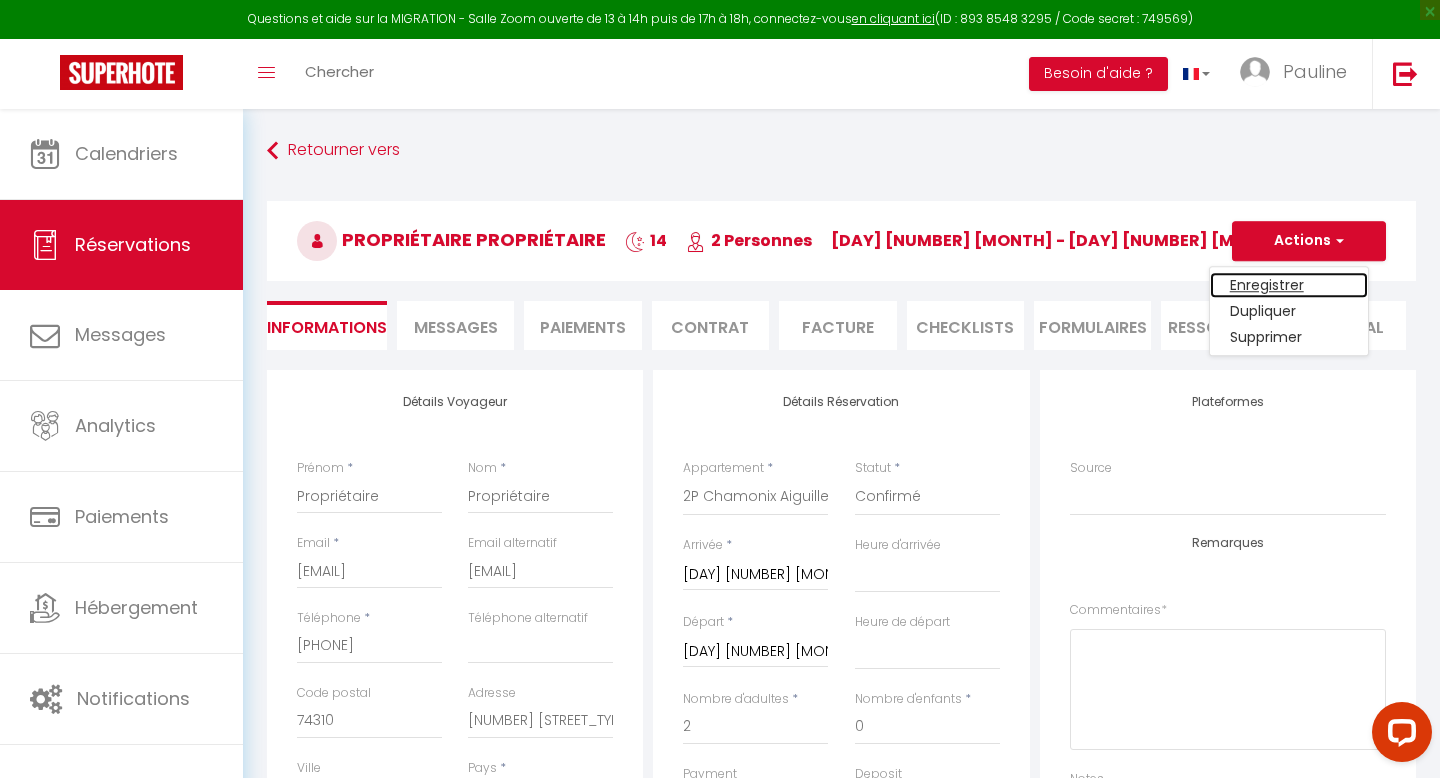 click on "Enregistrer" at bounding box center [1289, 285] 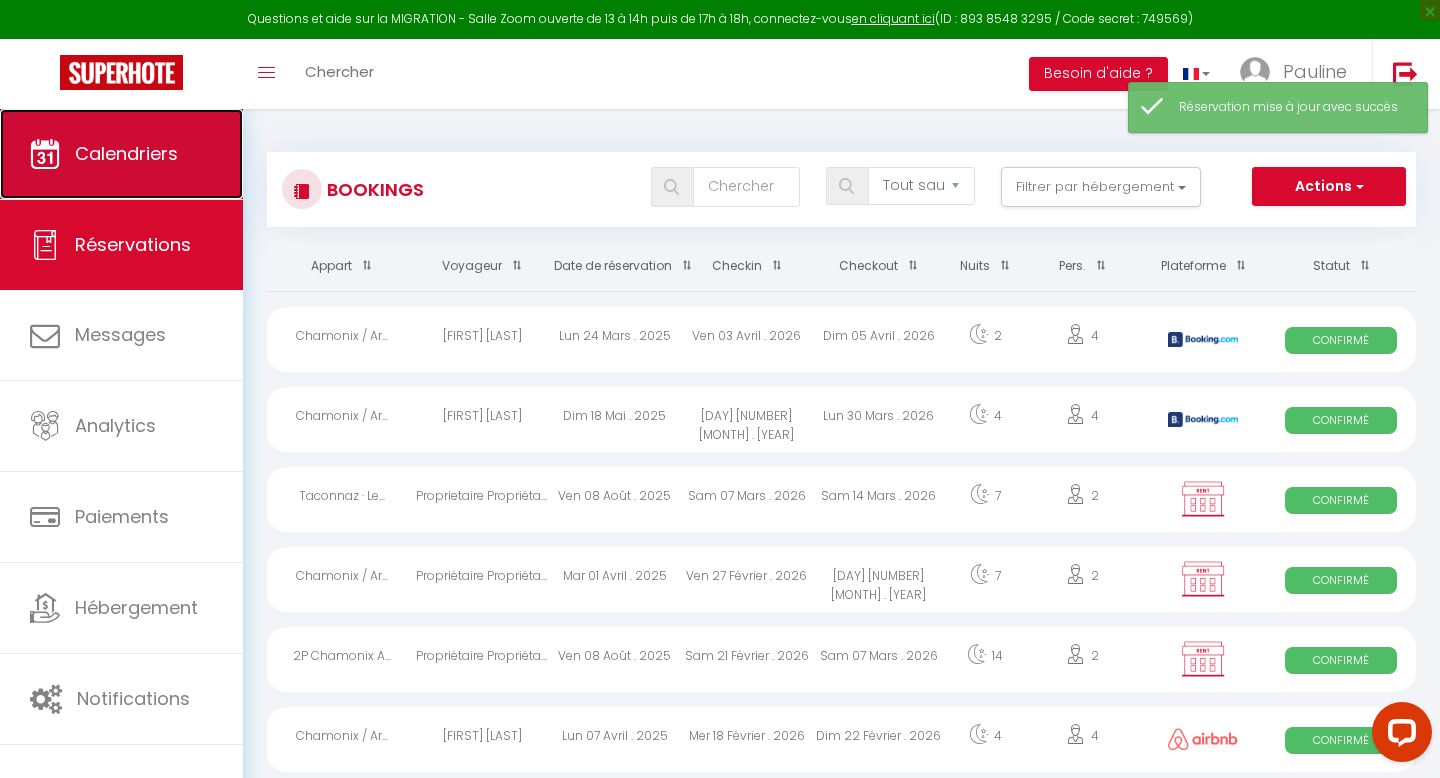 click on "Calendriers" at bounding box center [121, 154] 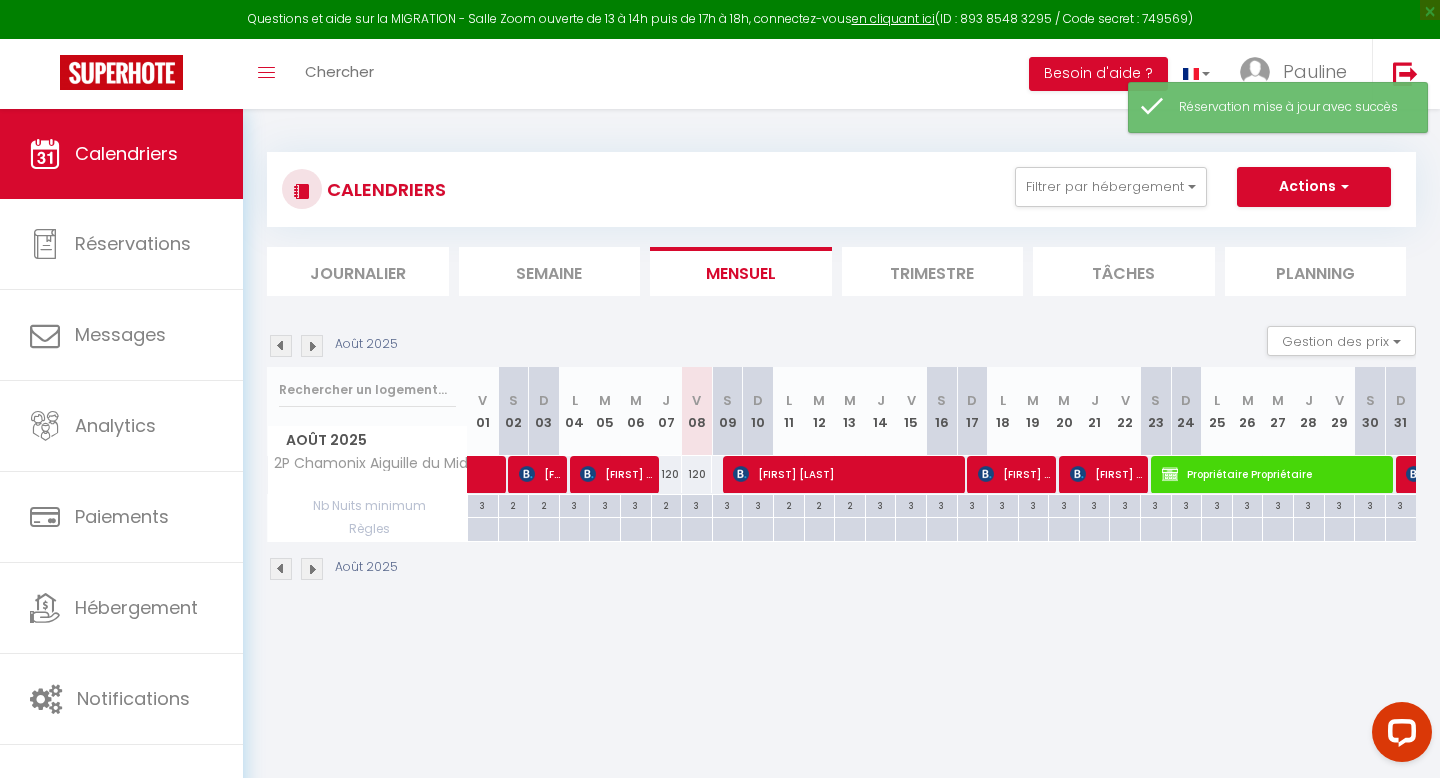 click at bounding box center [312, 346] 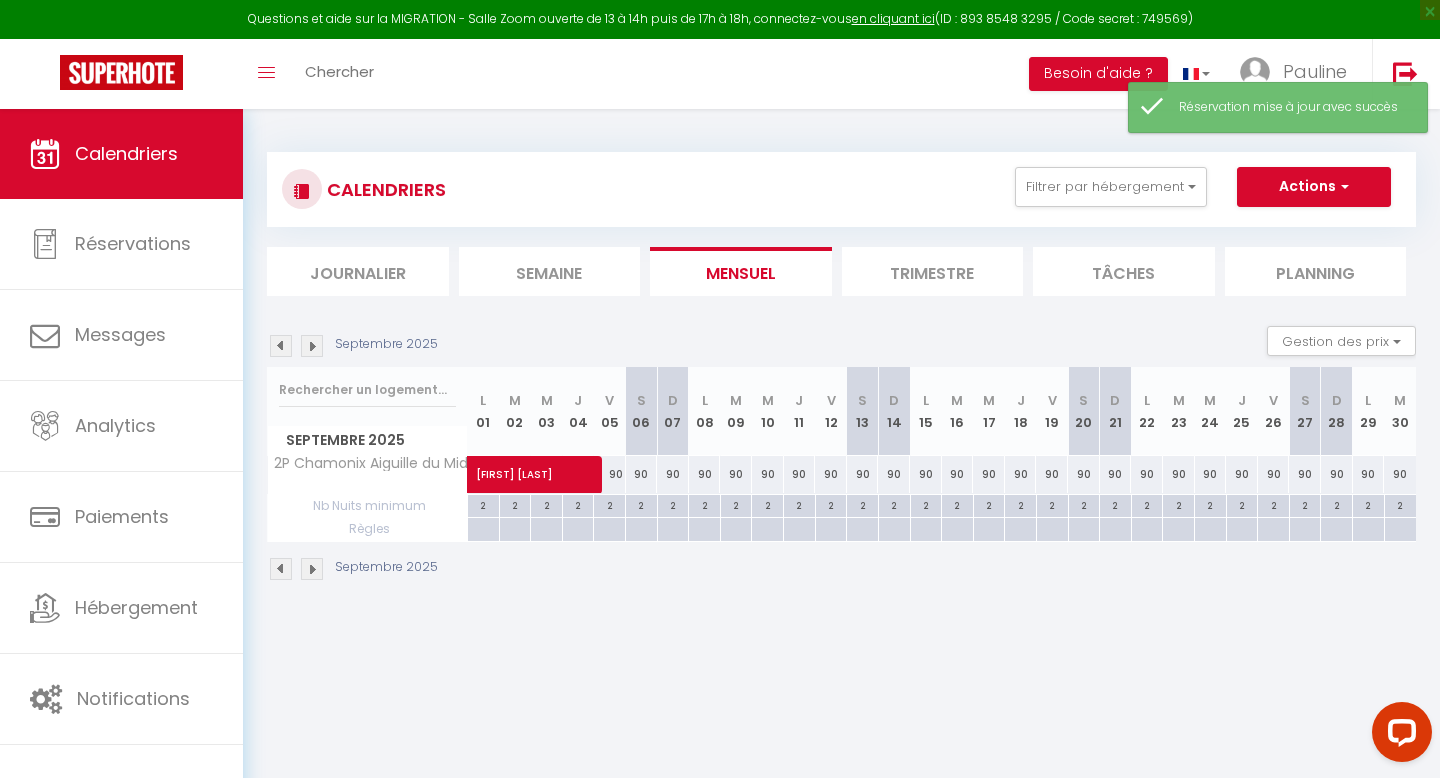 click at bounding box center [312, 346] 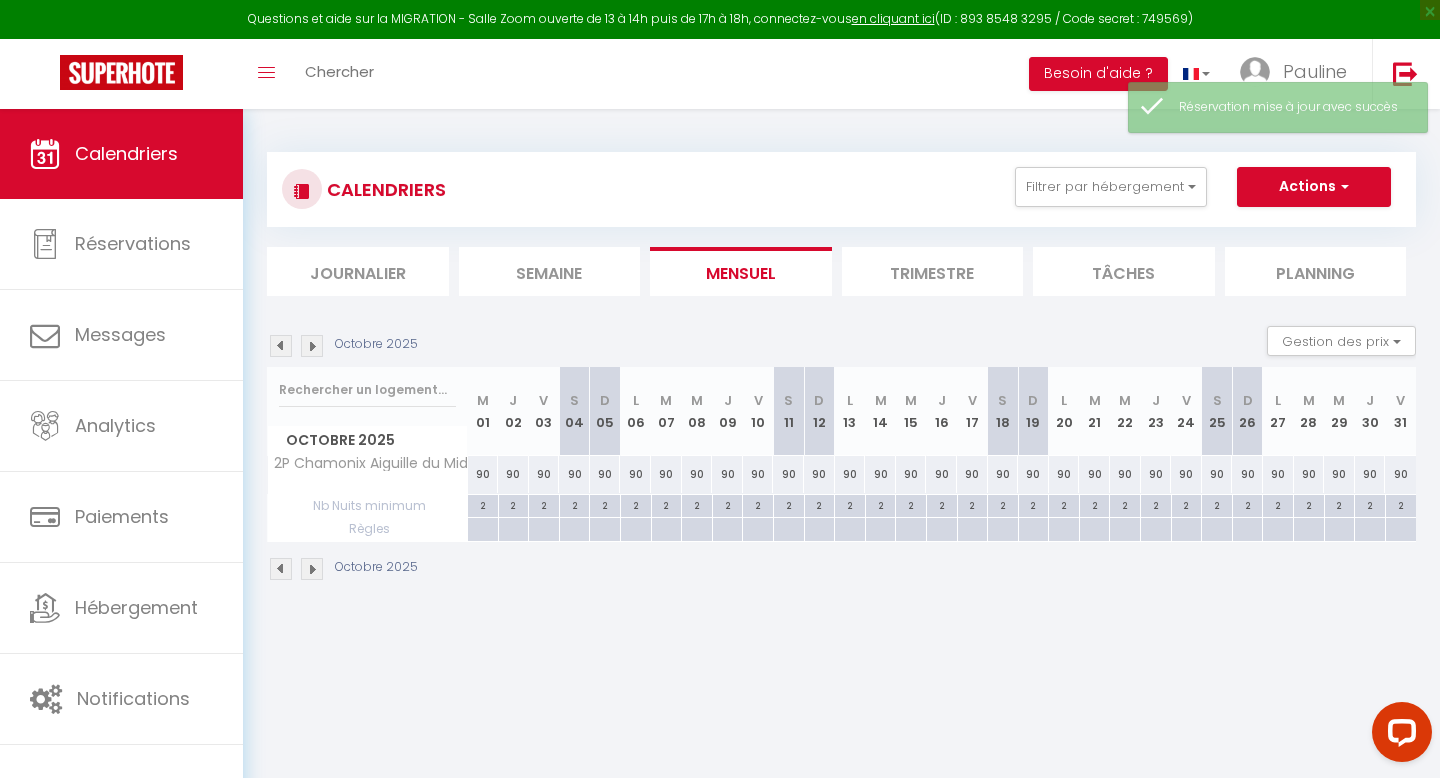 click at bounding box center (312, 346) 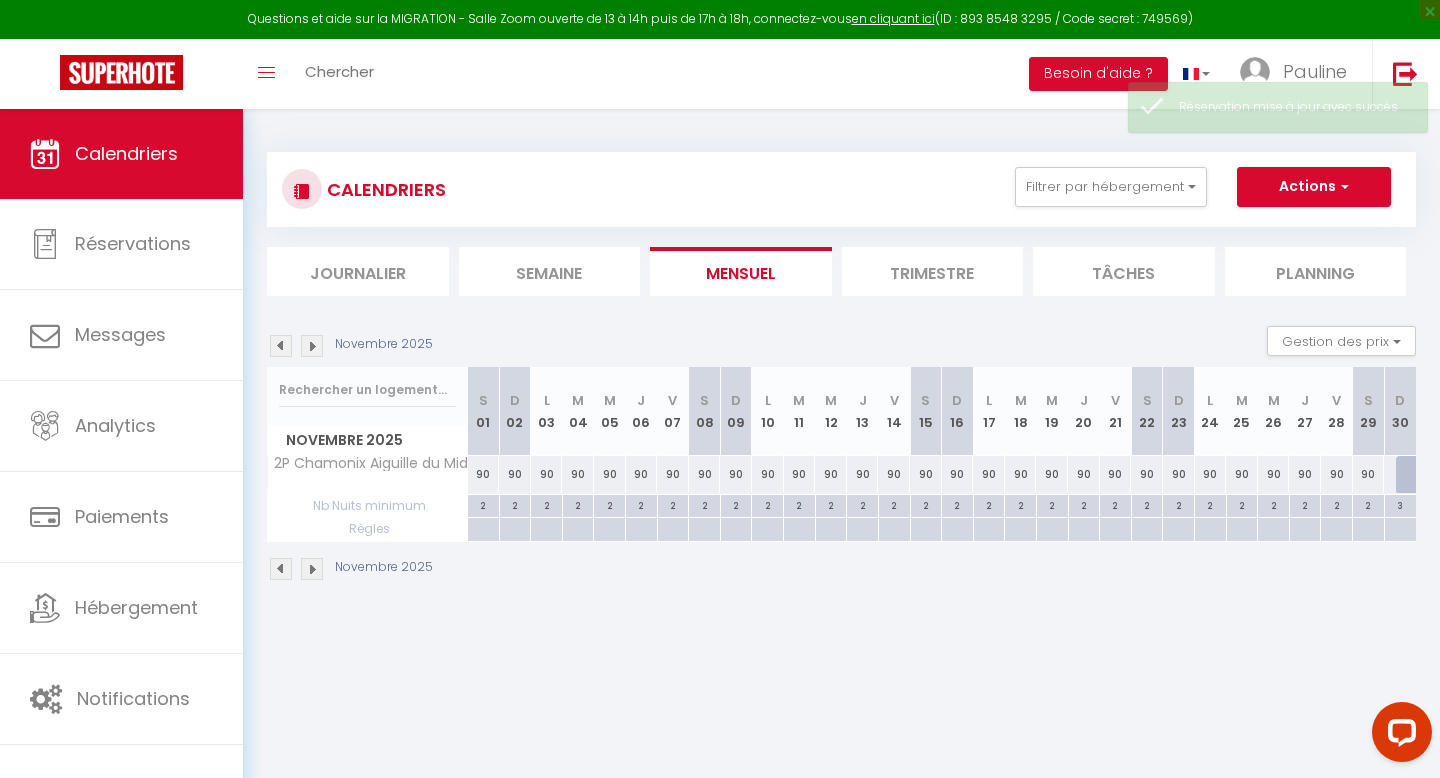 click at bounding box center [312, 346] 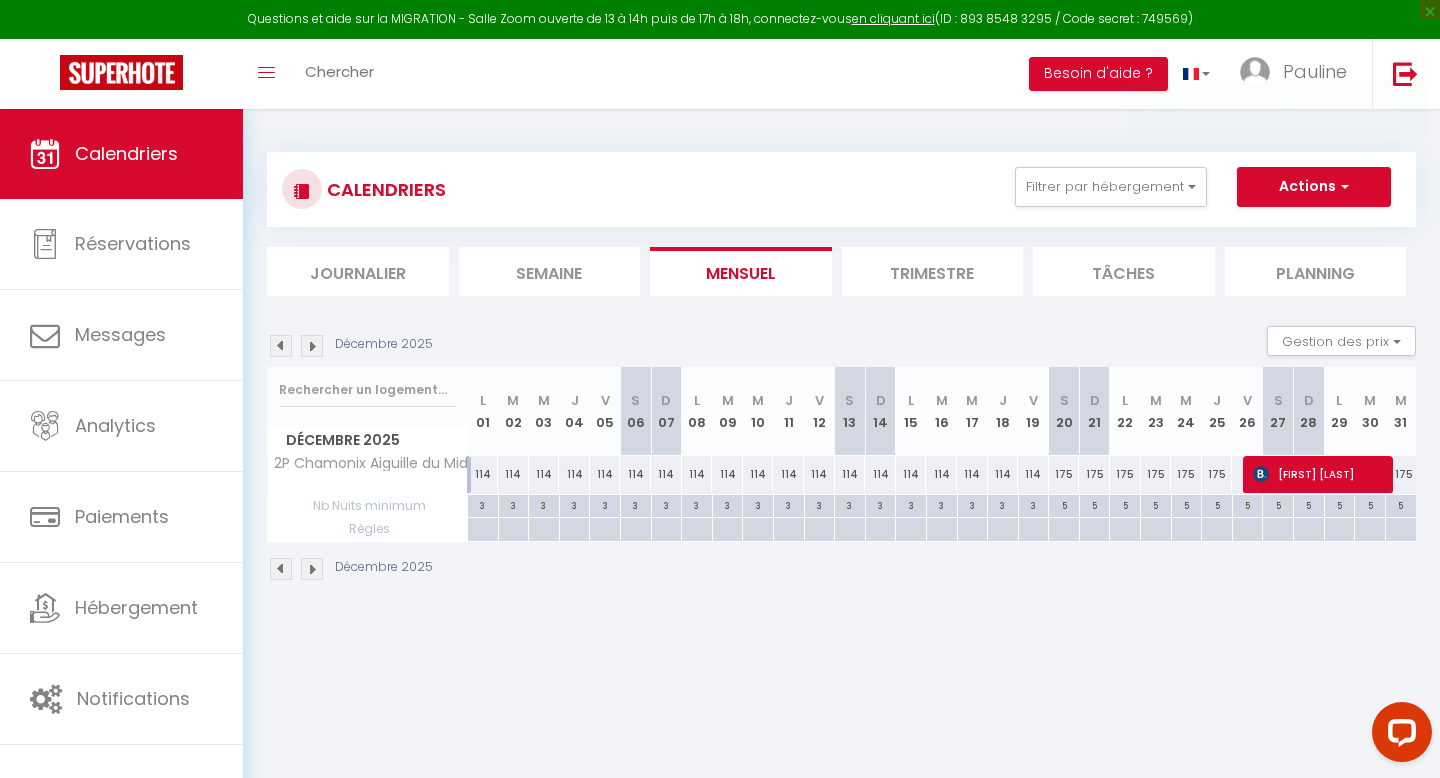 click at bounding box center (312, 346) 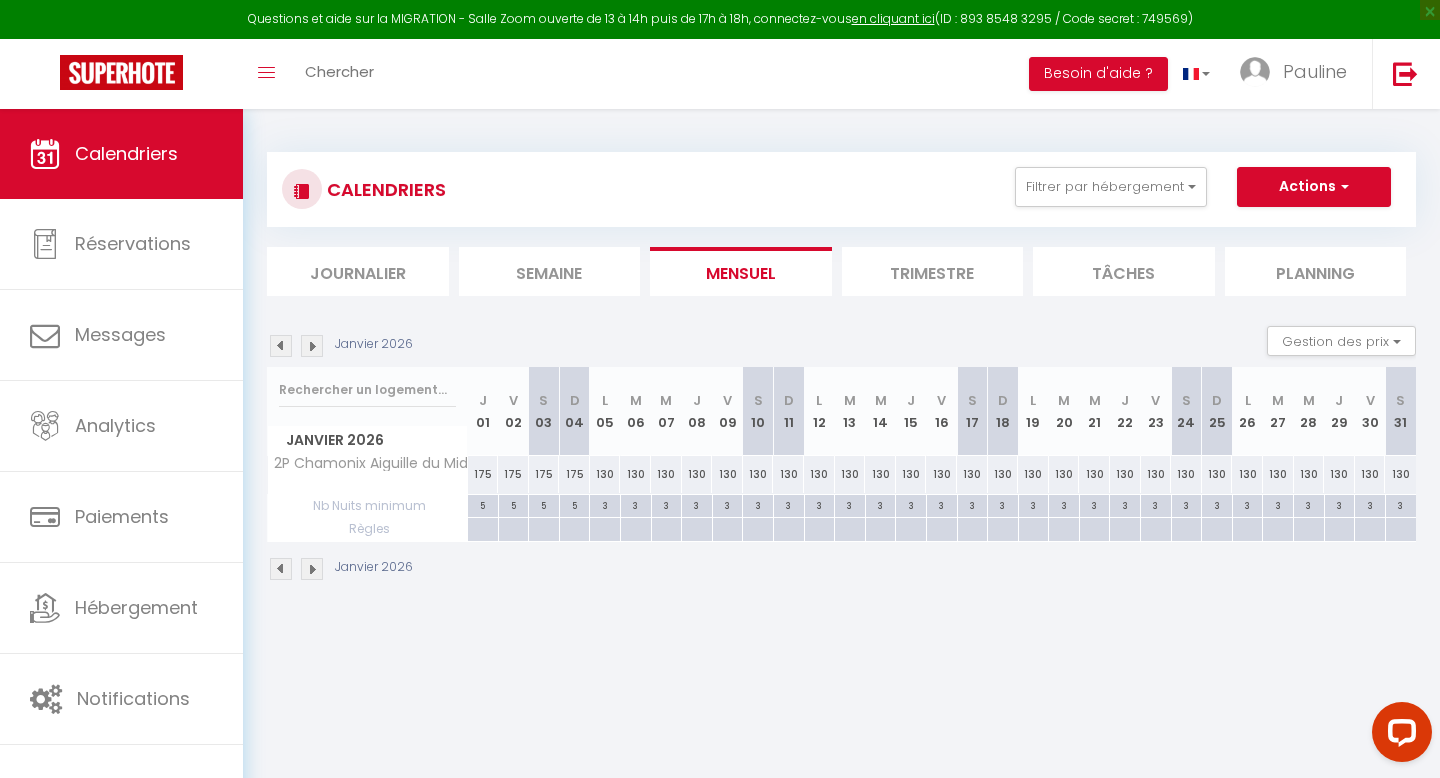 click at bounding box center (312, 346) 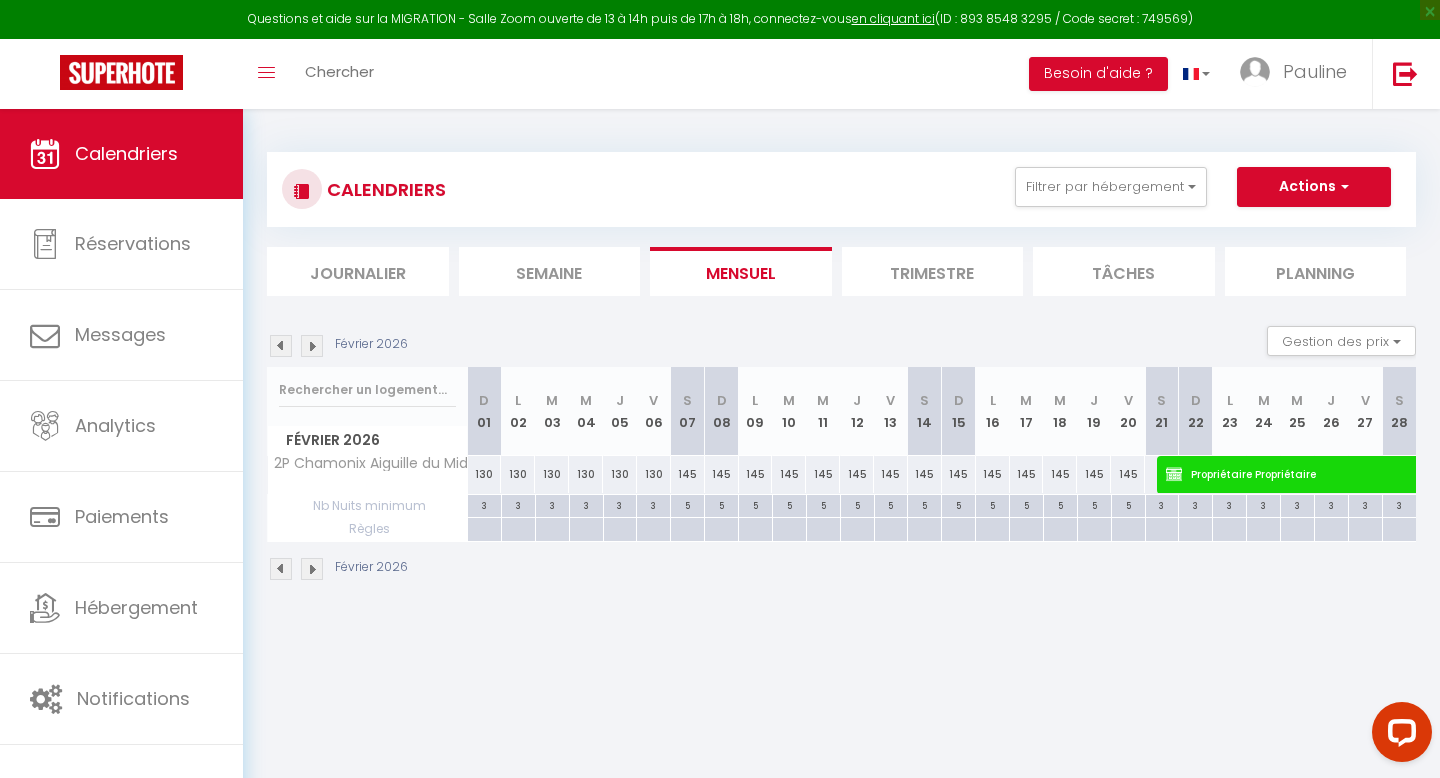click at bounding box center (312, 346) 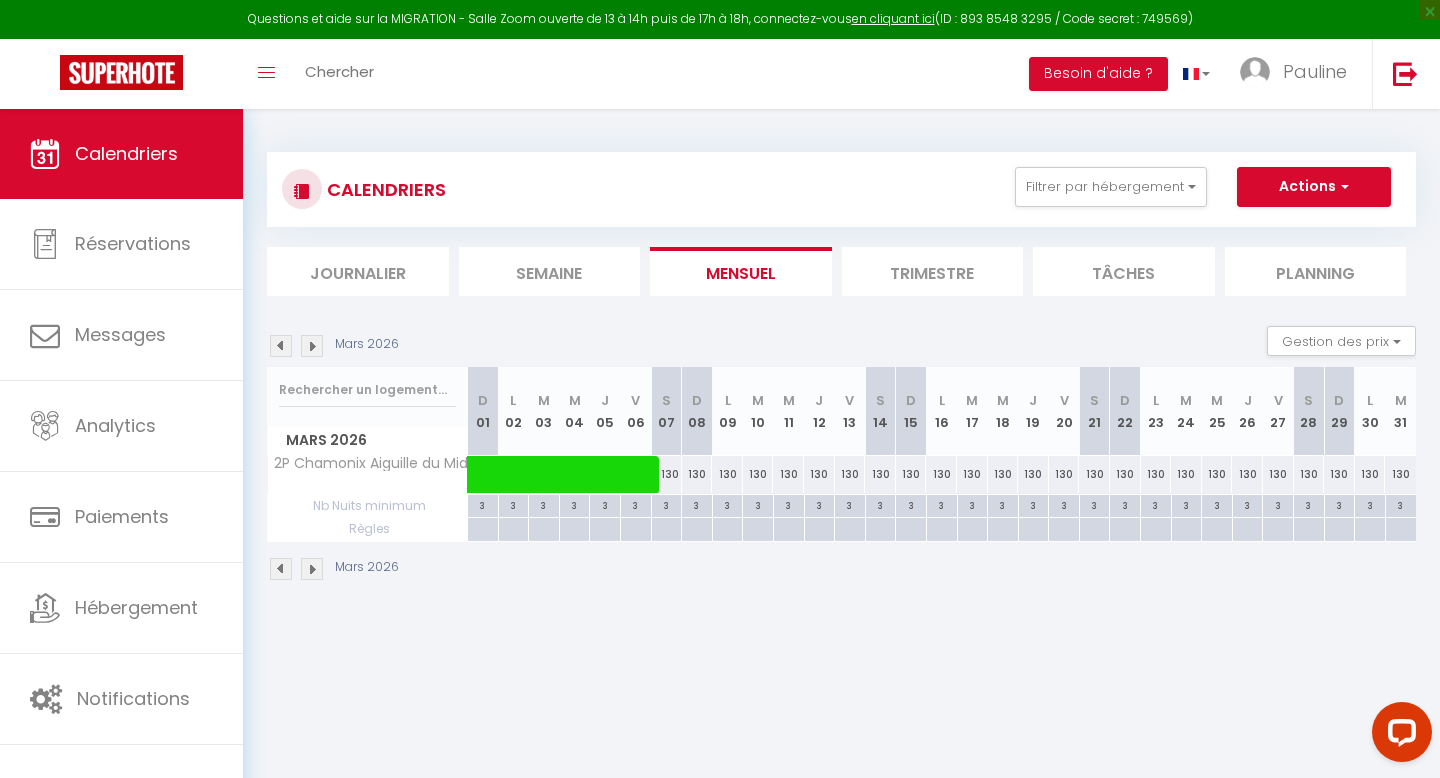 click at bounding box center (281, 346) 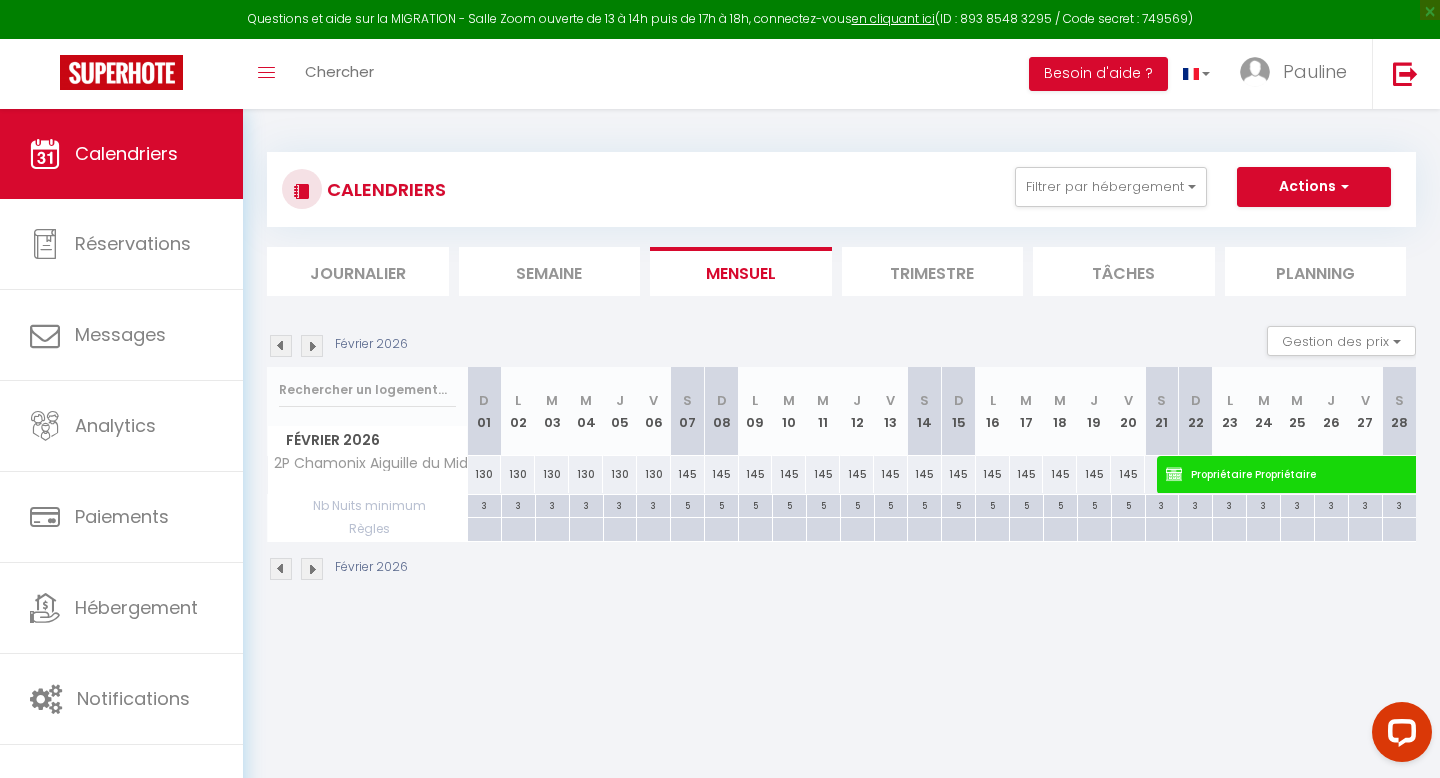 click at bounding box center (281, 346) 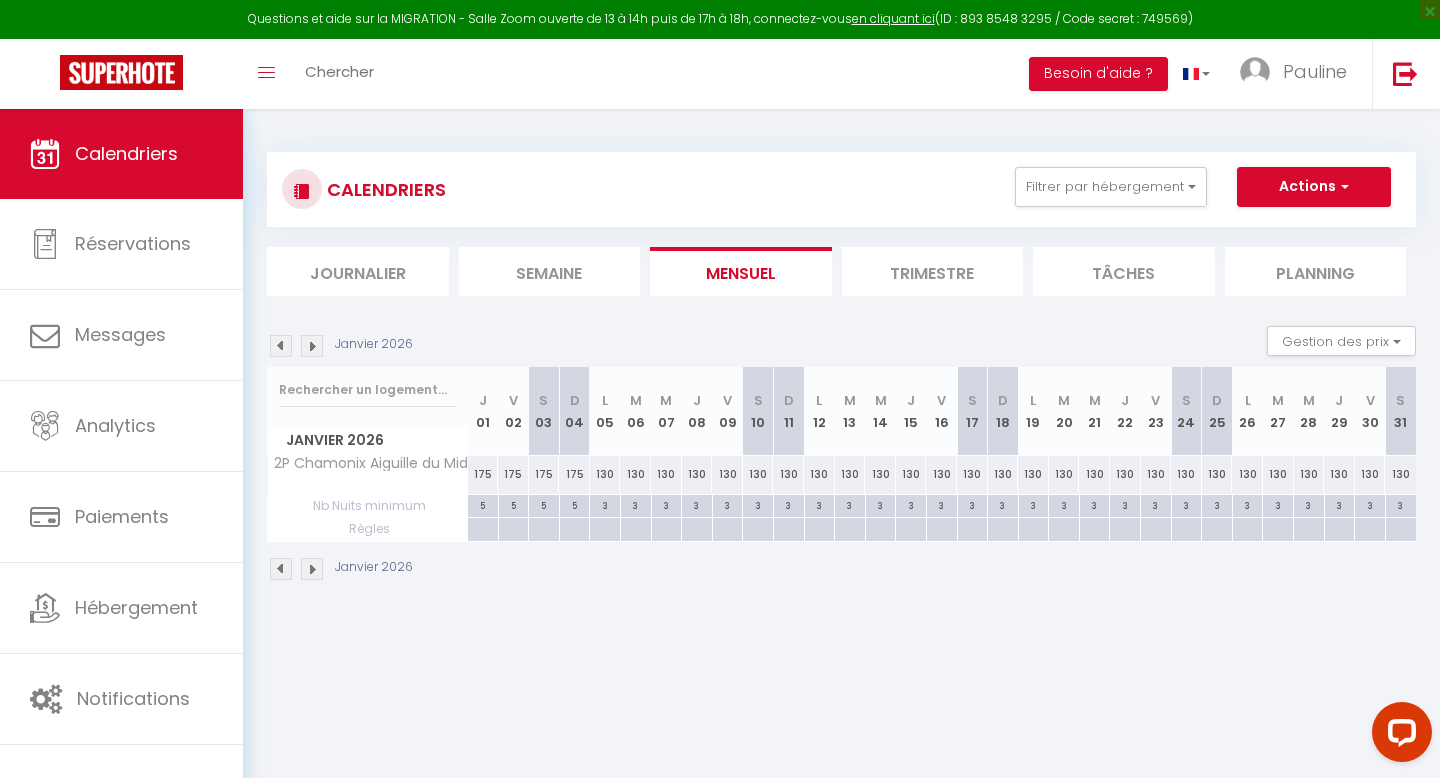 click at bounding box center (281, 346) 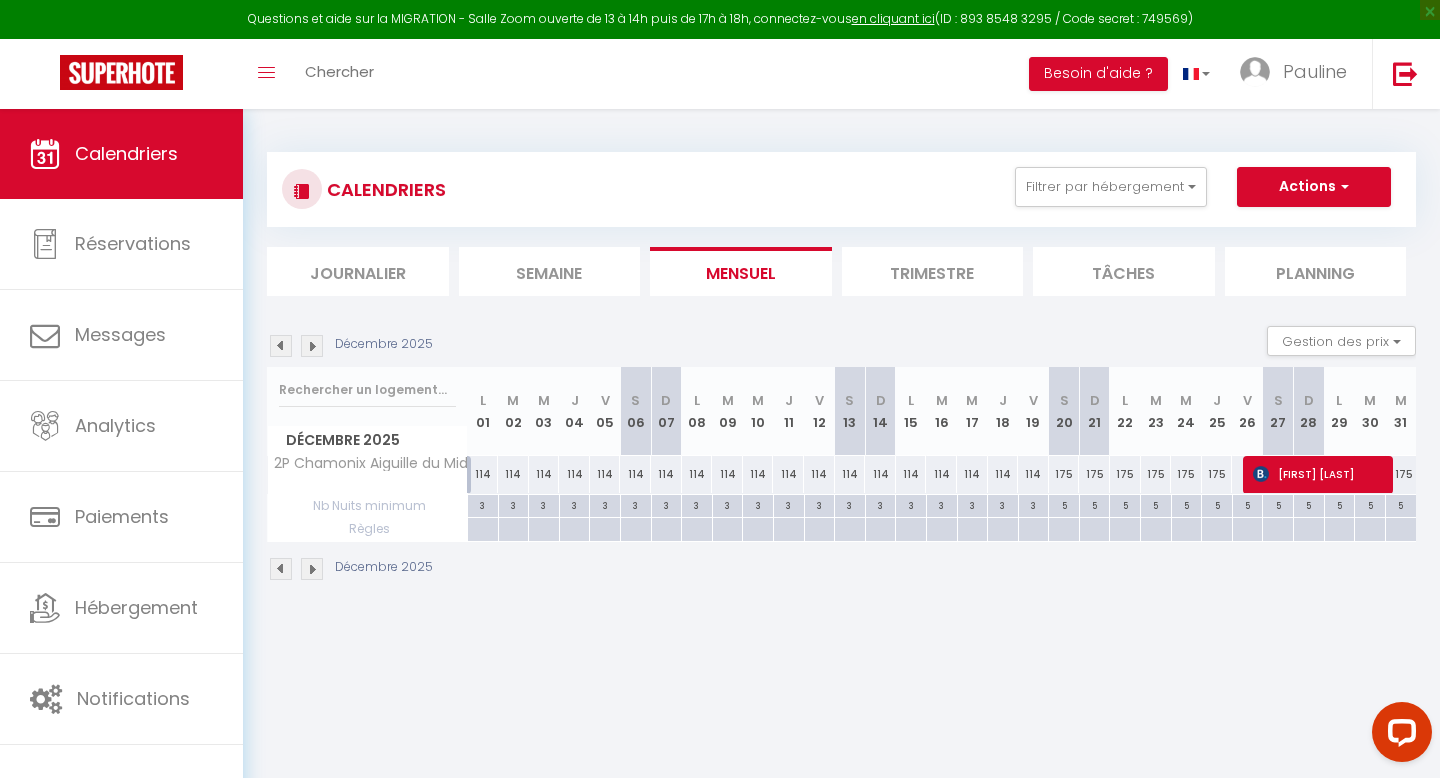 click at bounding box center [281, 346] 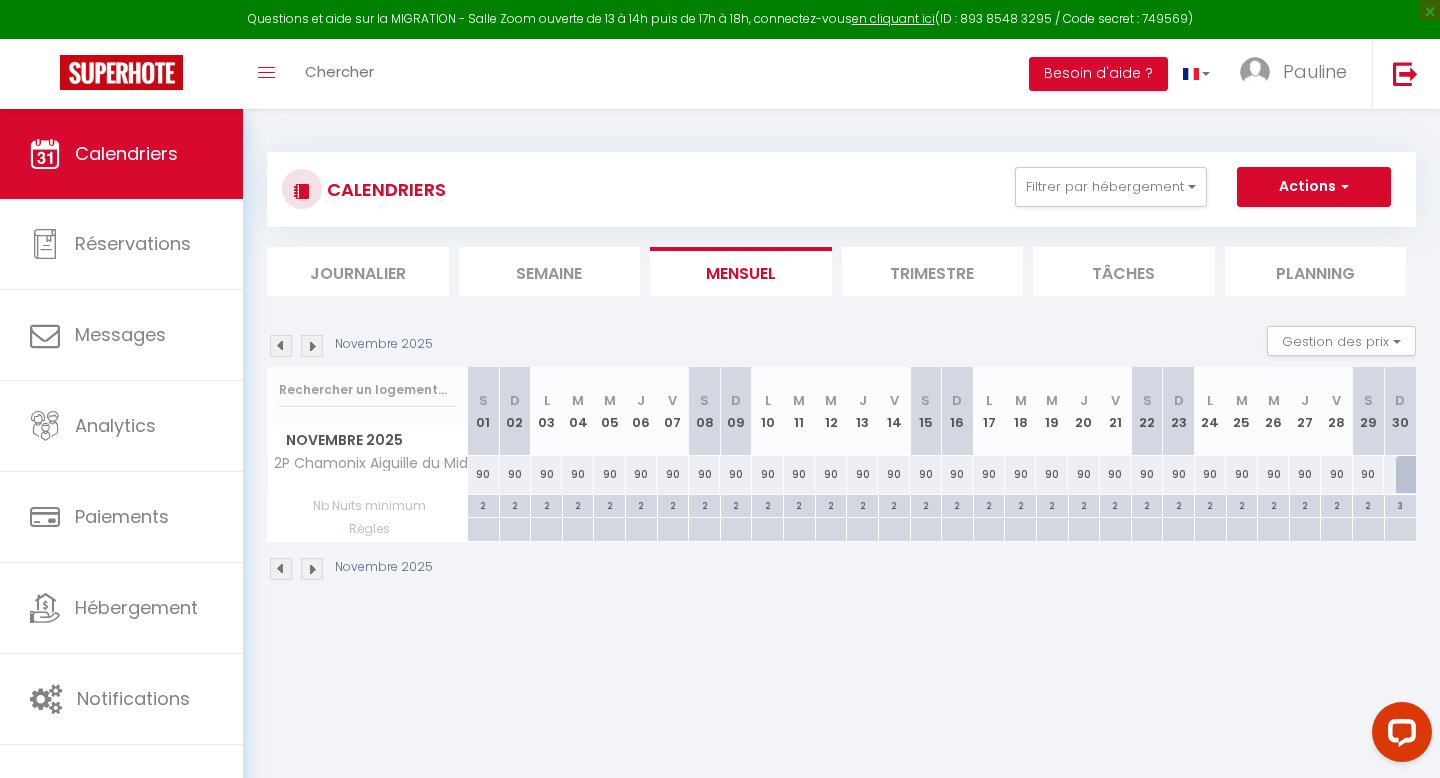 click at bounding box center [281, 346] 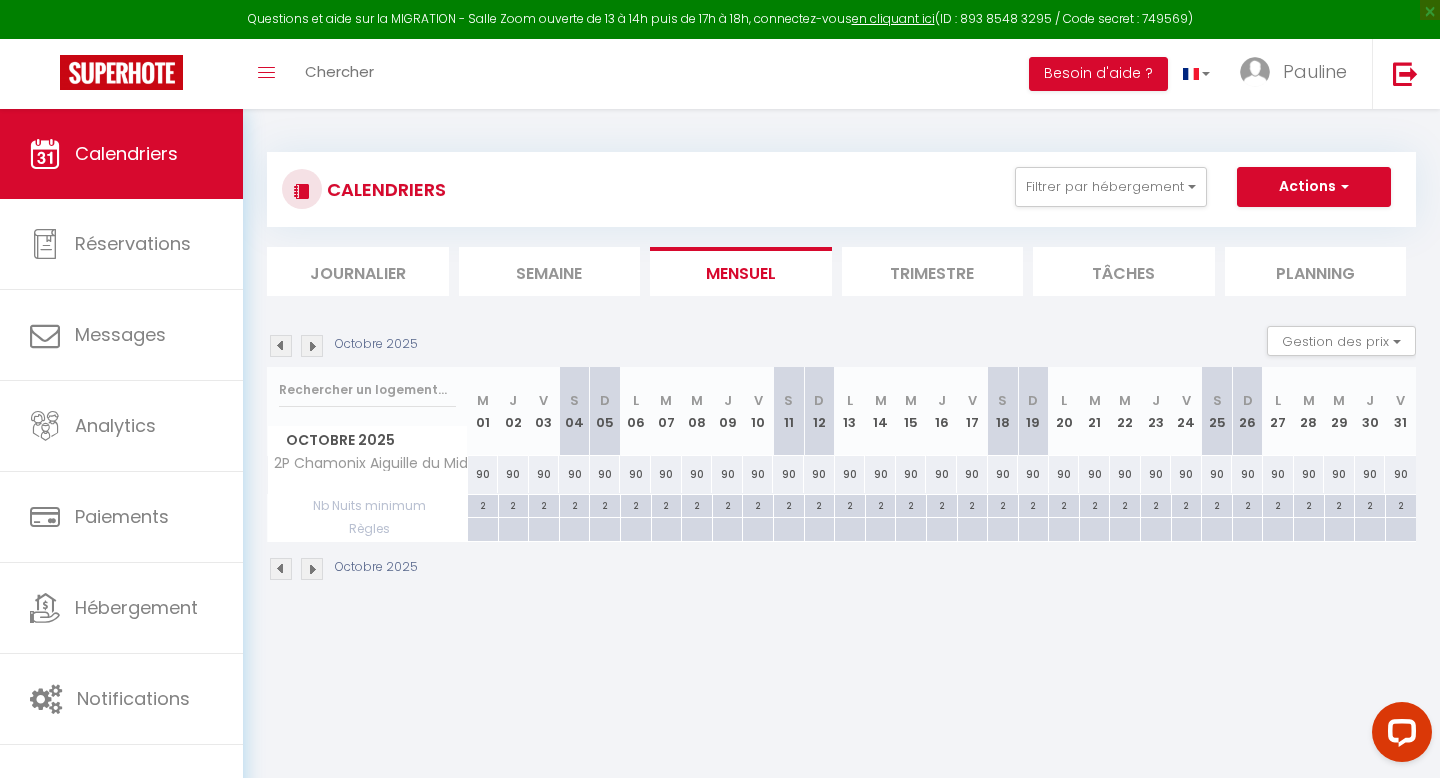 click at bounding box center [281, 346] 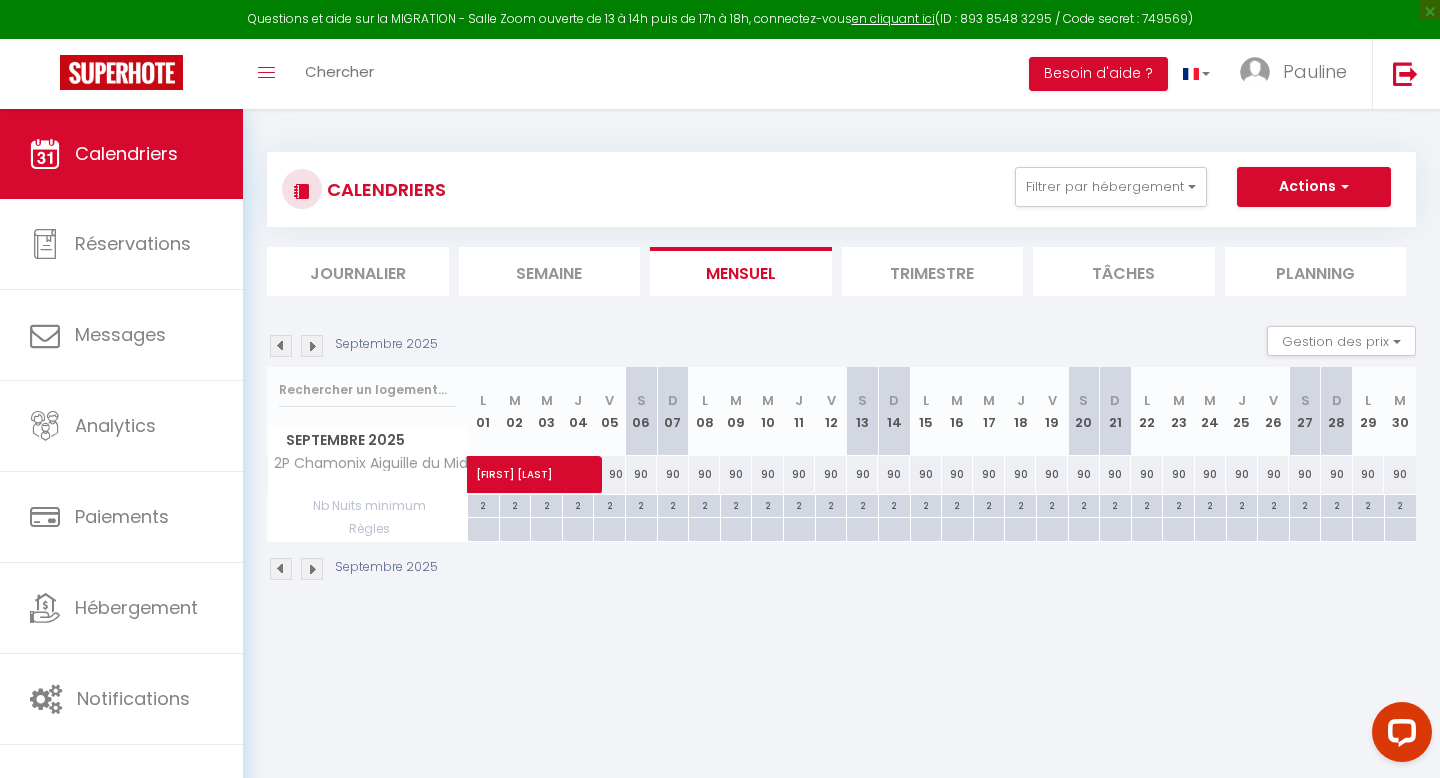 click at bounding box center [281, 346] 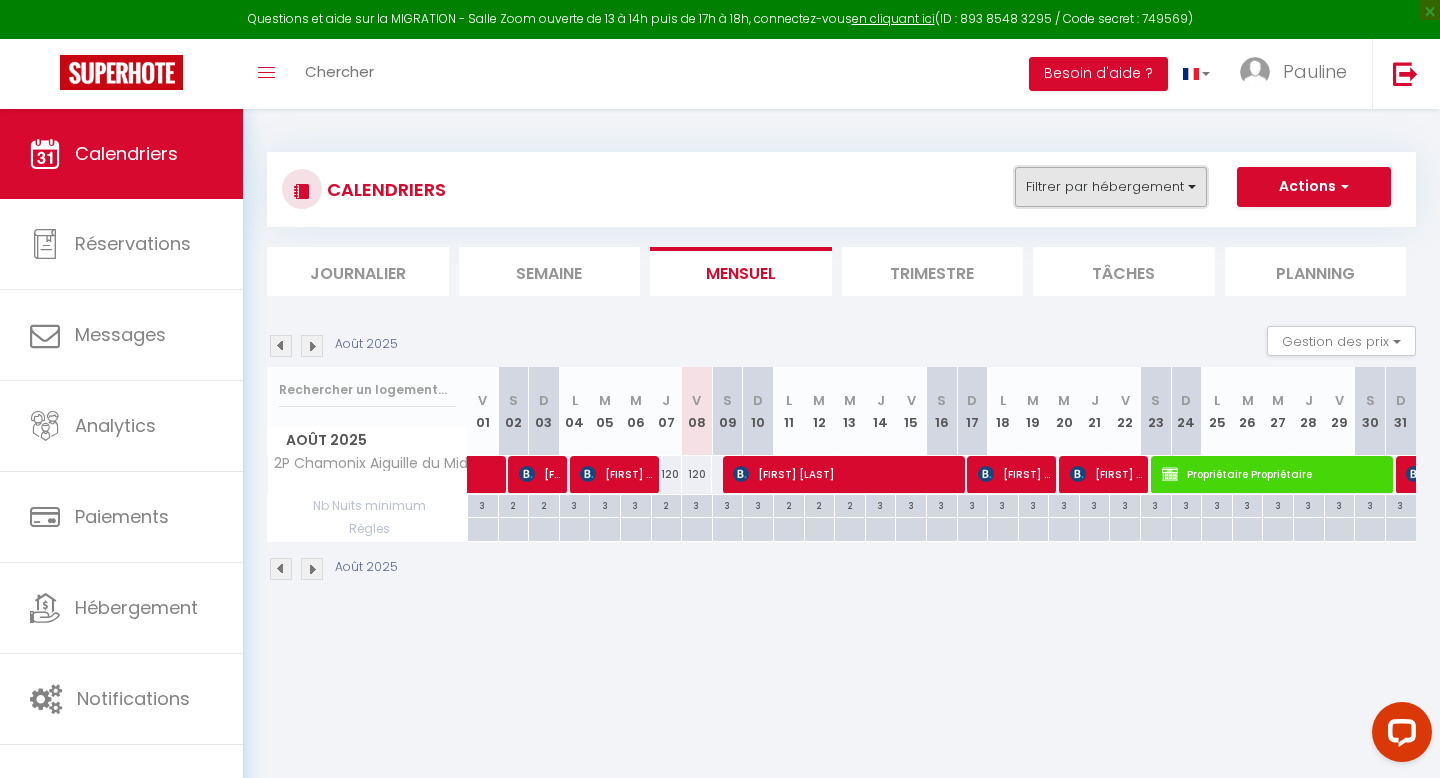 click on "Filtrer par hébergement" at bounding box center [1111, 187] 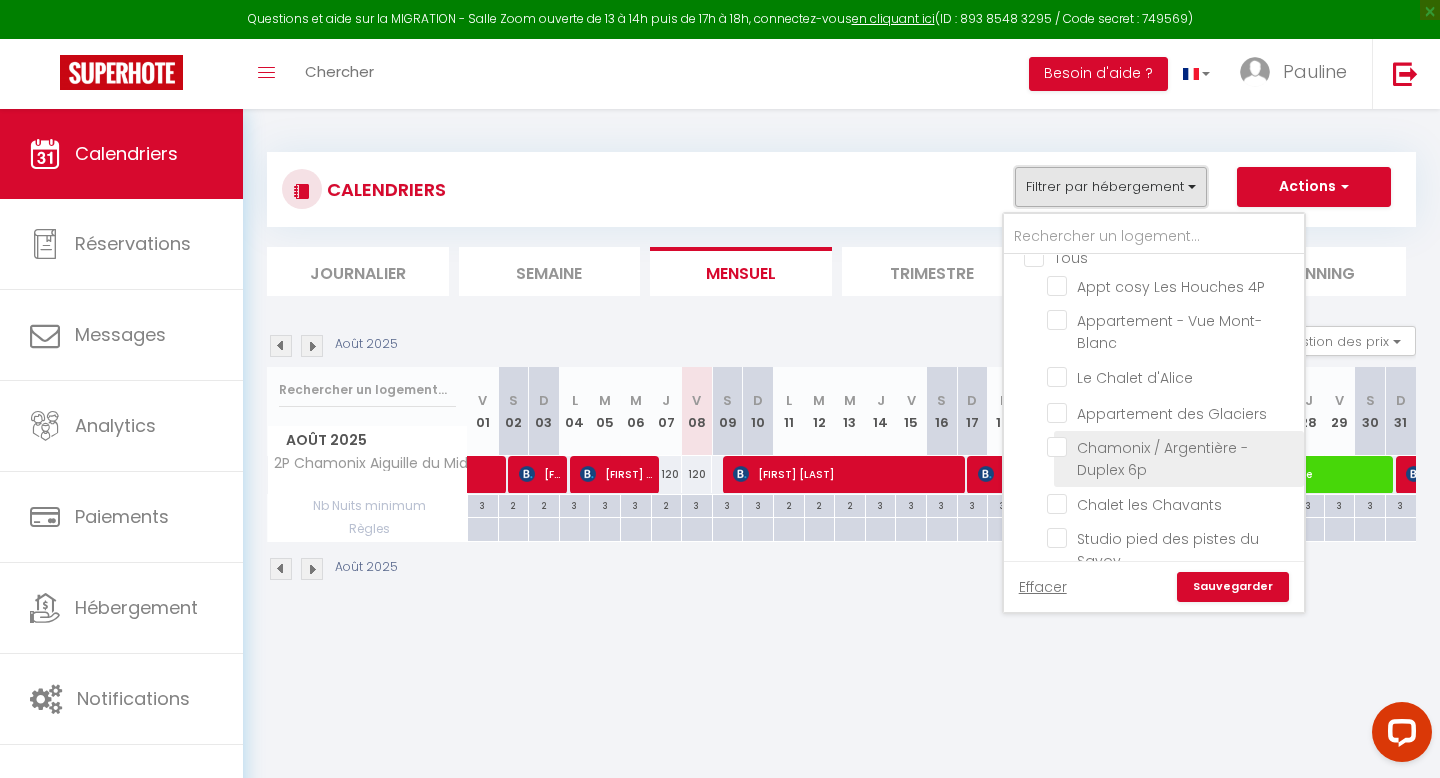 scroll, scrollTop: 21, scrollLeft: 0, axis: vertical 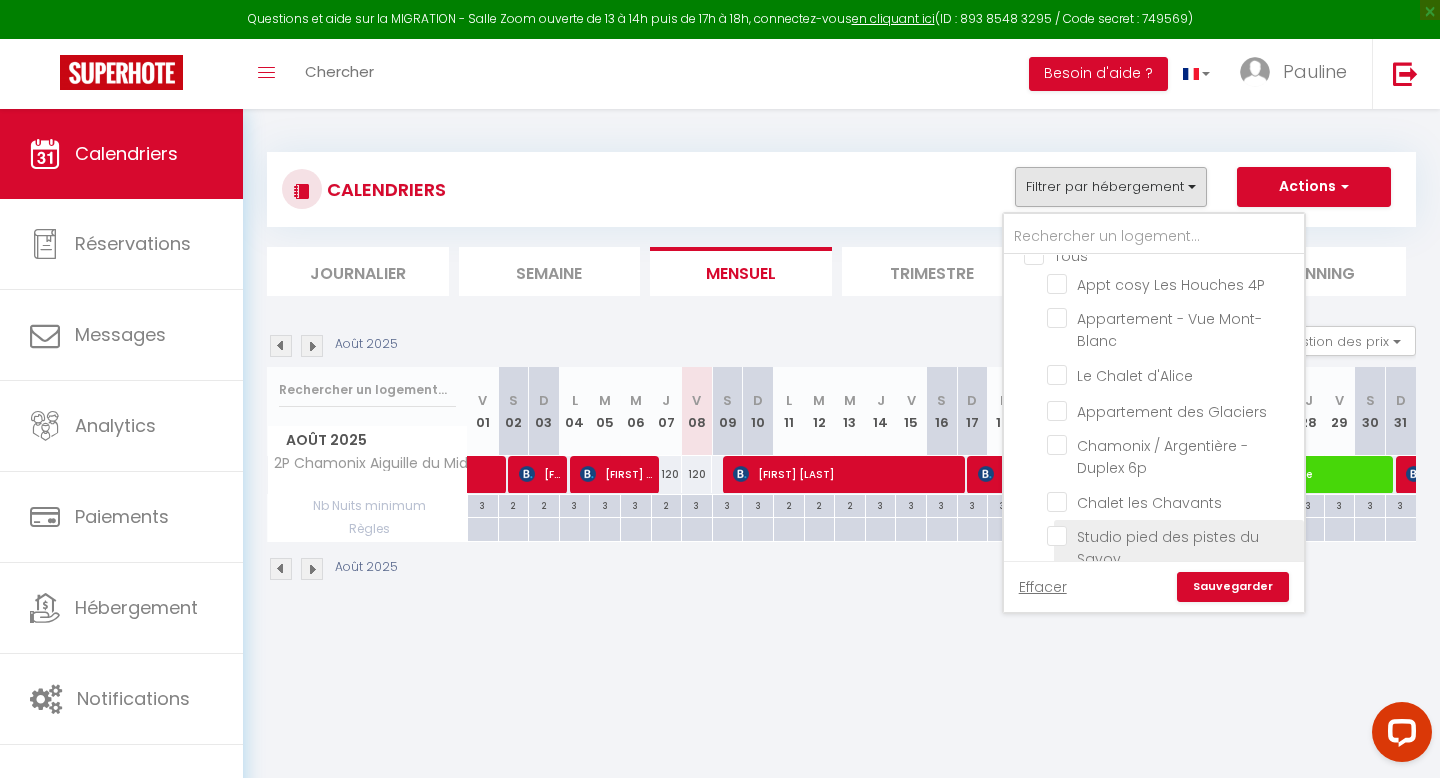 click on "Studio pied des pistes du Savoy" at bounding box center (1172, 536) 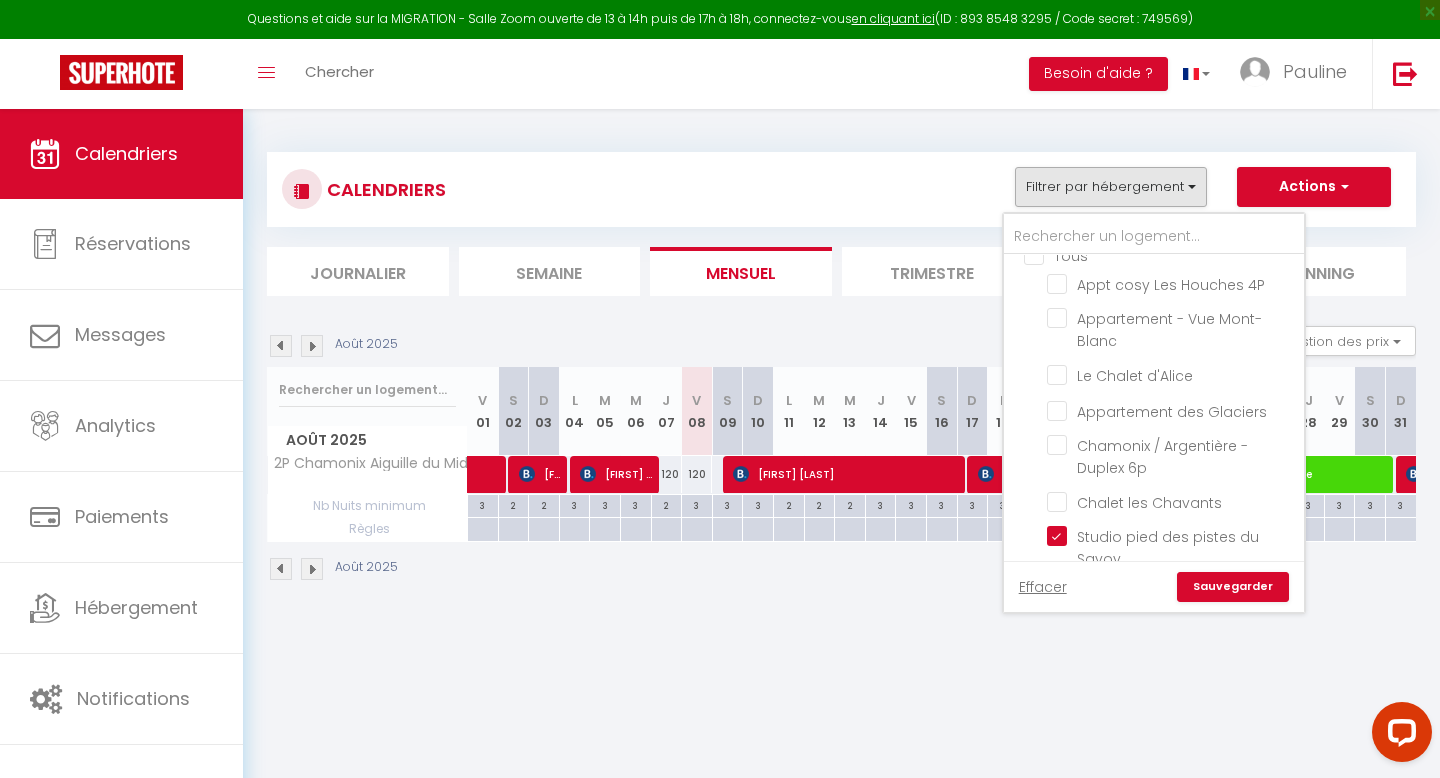 click on "Sauvegarder" at bounding box center [1233, 587] 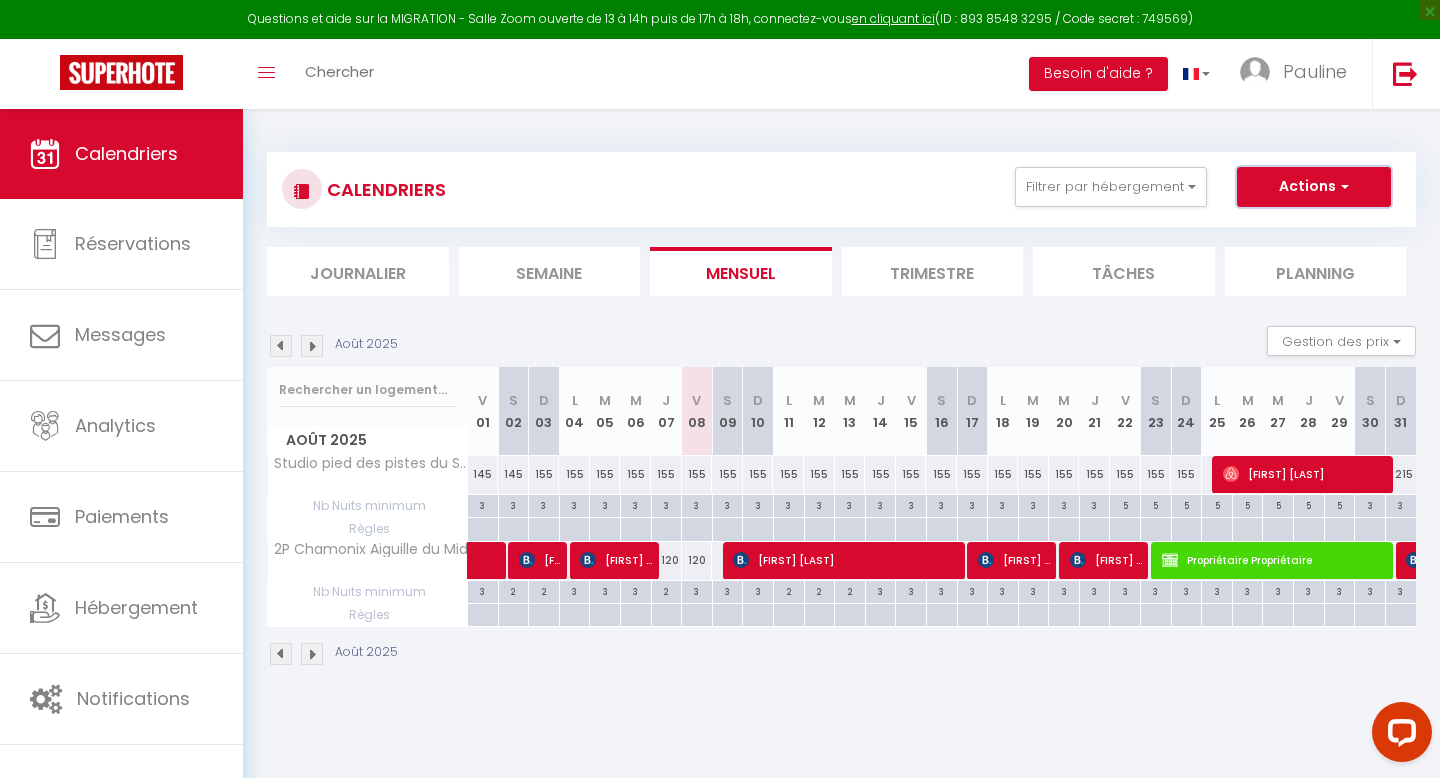 click on "Actions" at bounding box center [1314, 187] 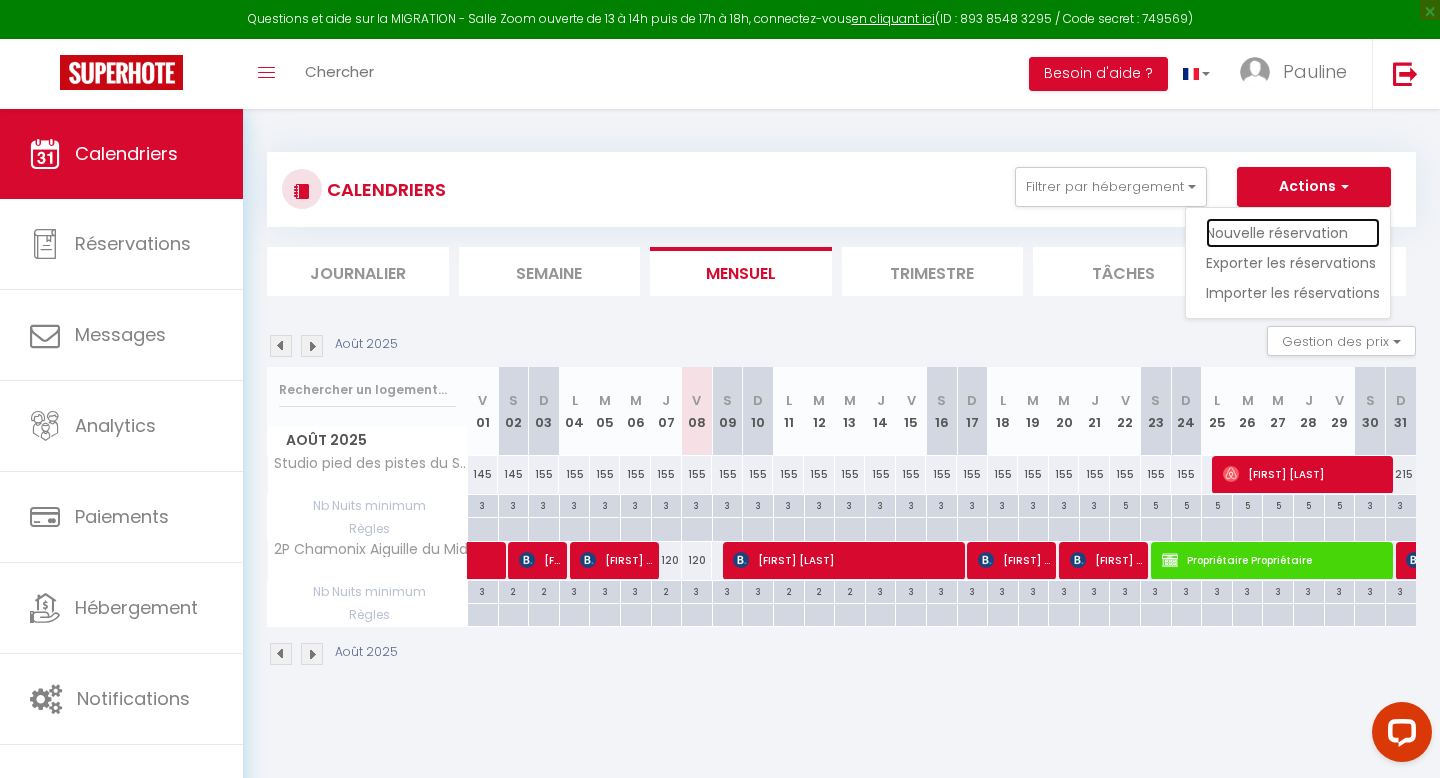 click on "Nouvelle réservation" at bounding box center [1293, 233] 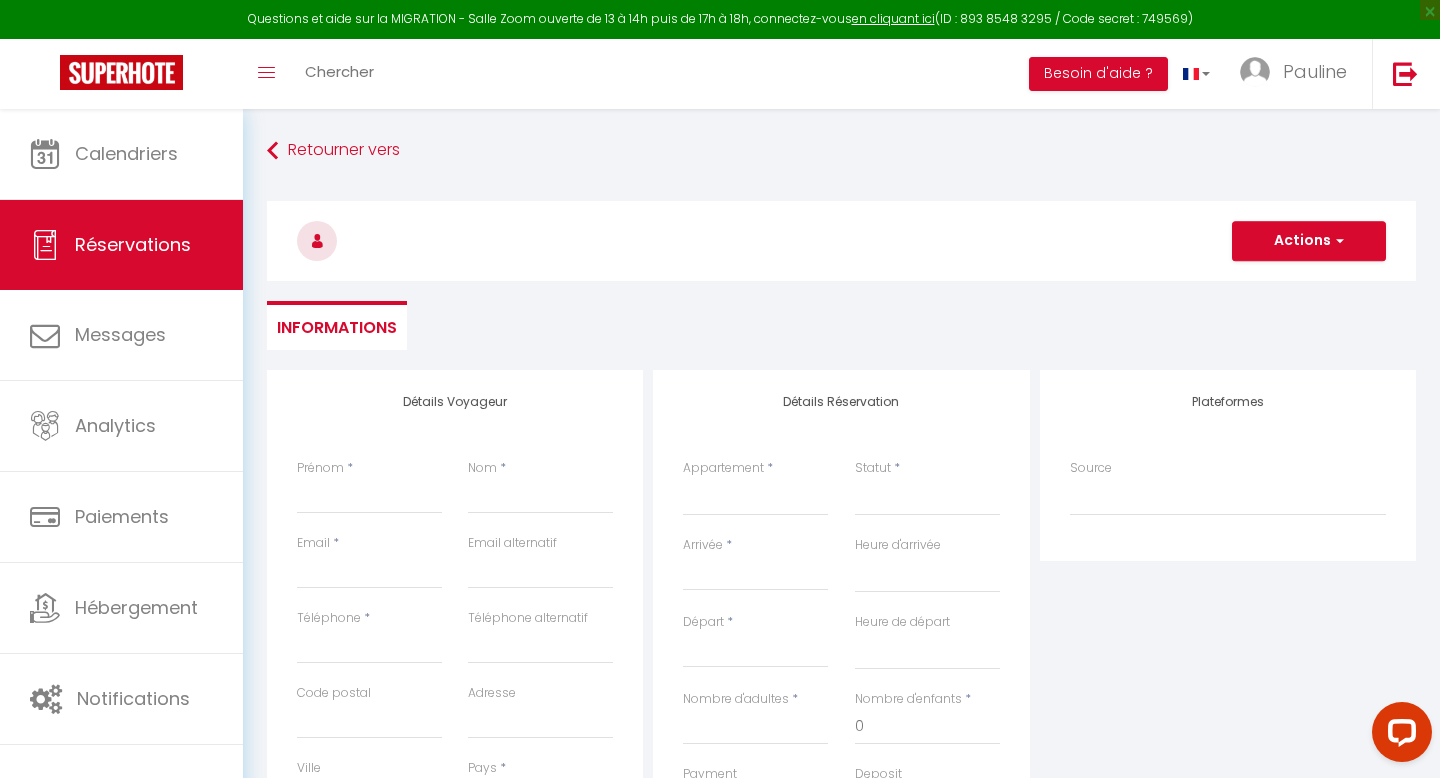 click on "Prénom   *" at bounding box center (369, 496) 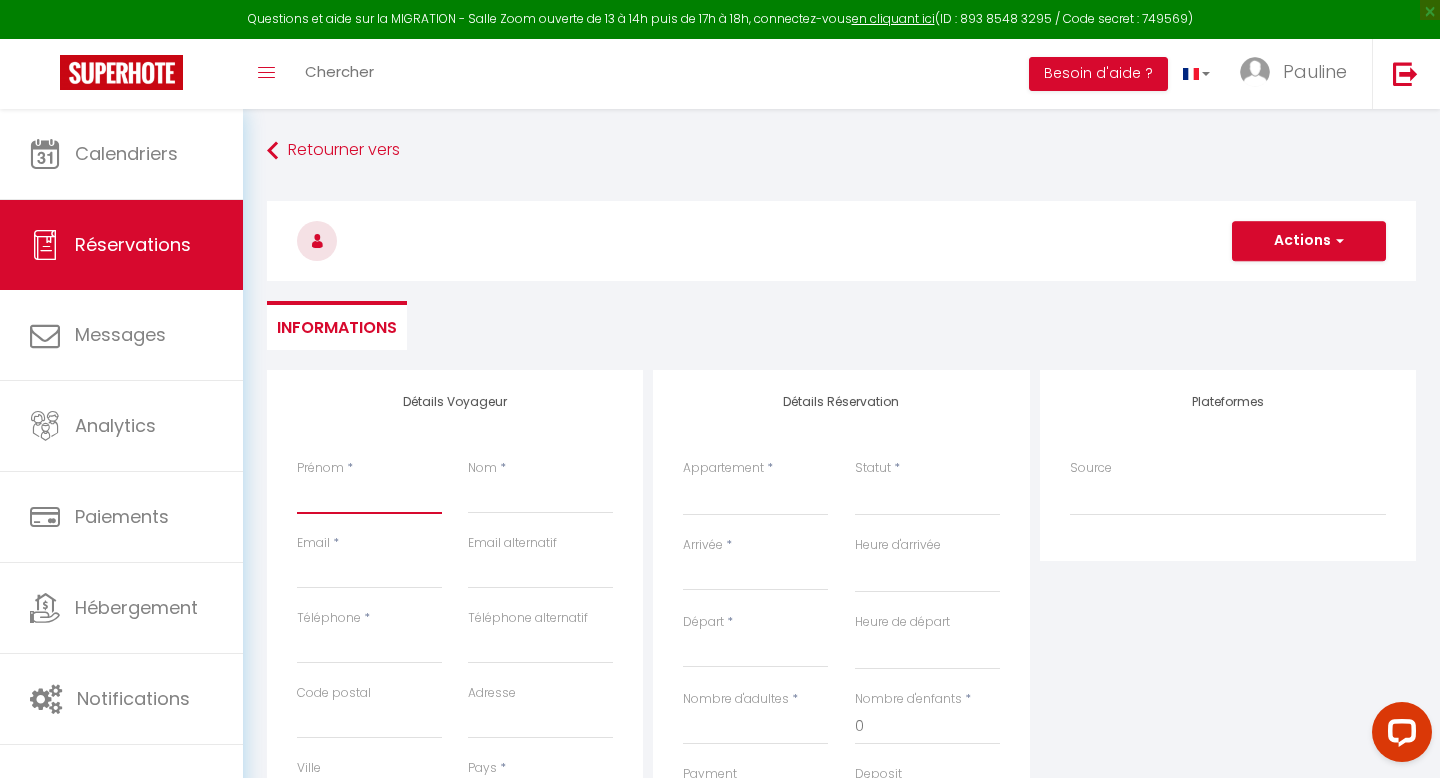click on "Prénom" at bounding box center (369, 496) 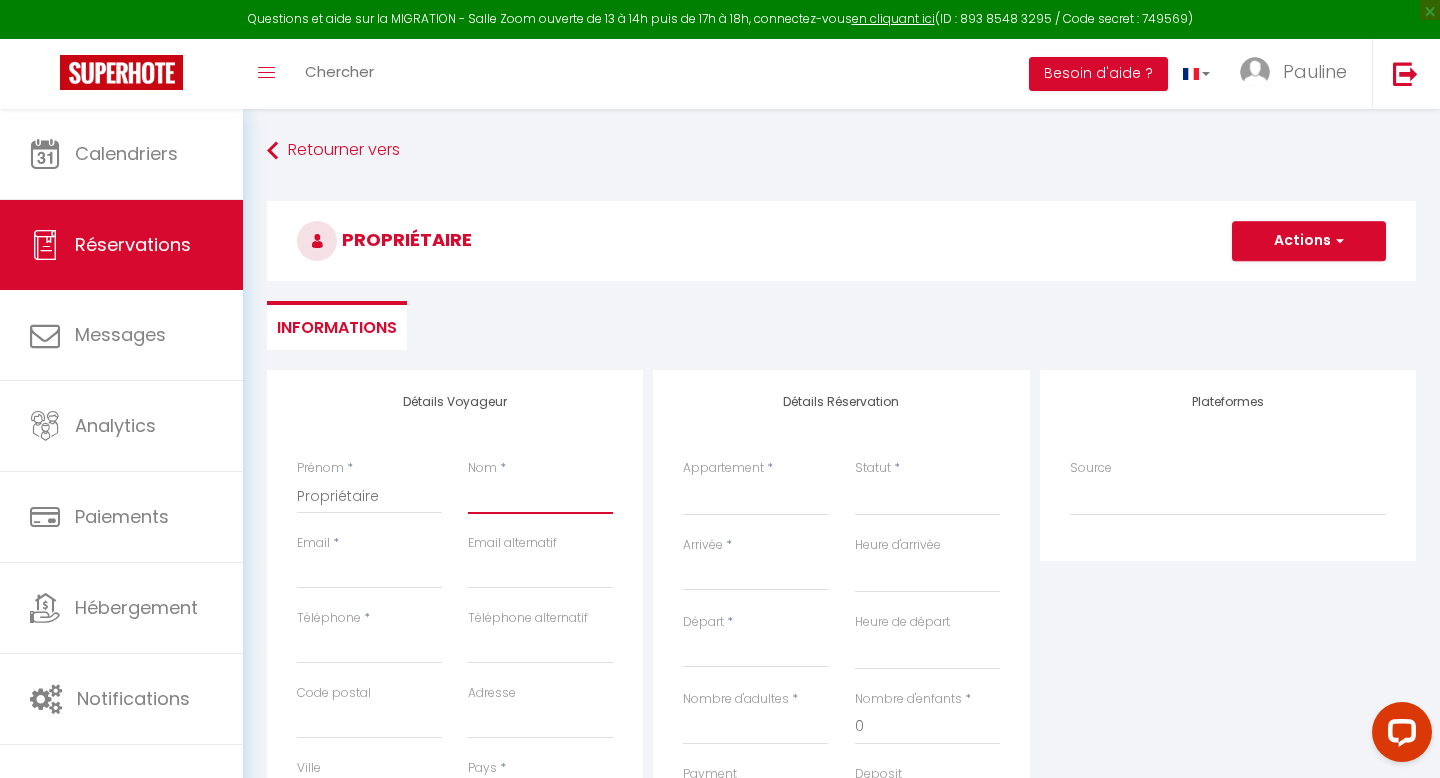 click on "Nom" at bounding box center [540, 496] 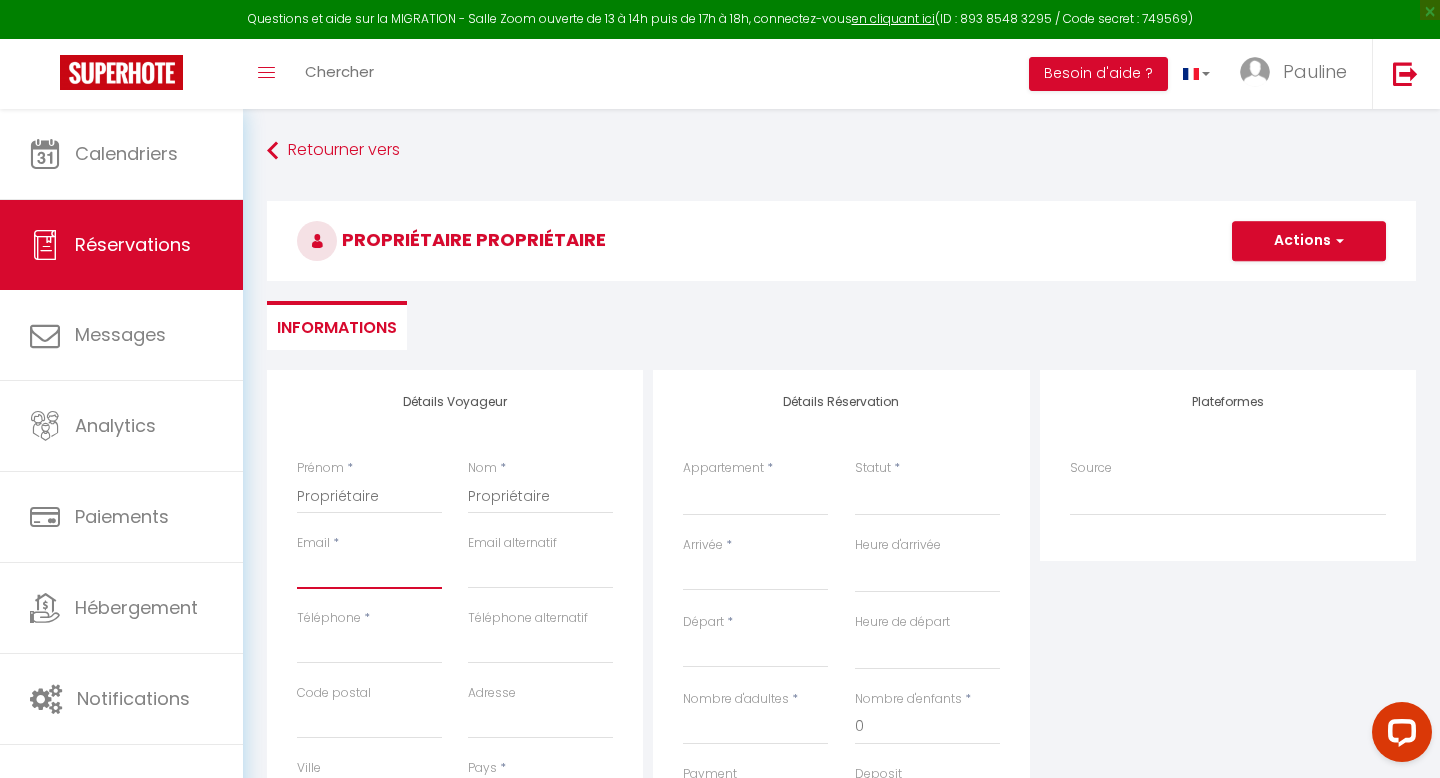 click on "Email client" at bounding box center (369, 571) 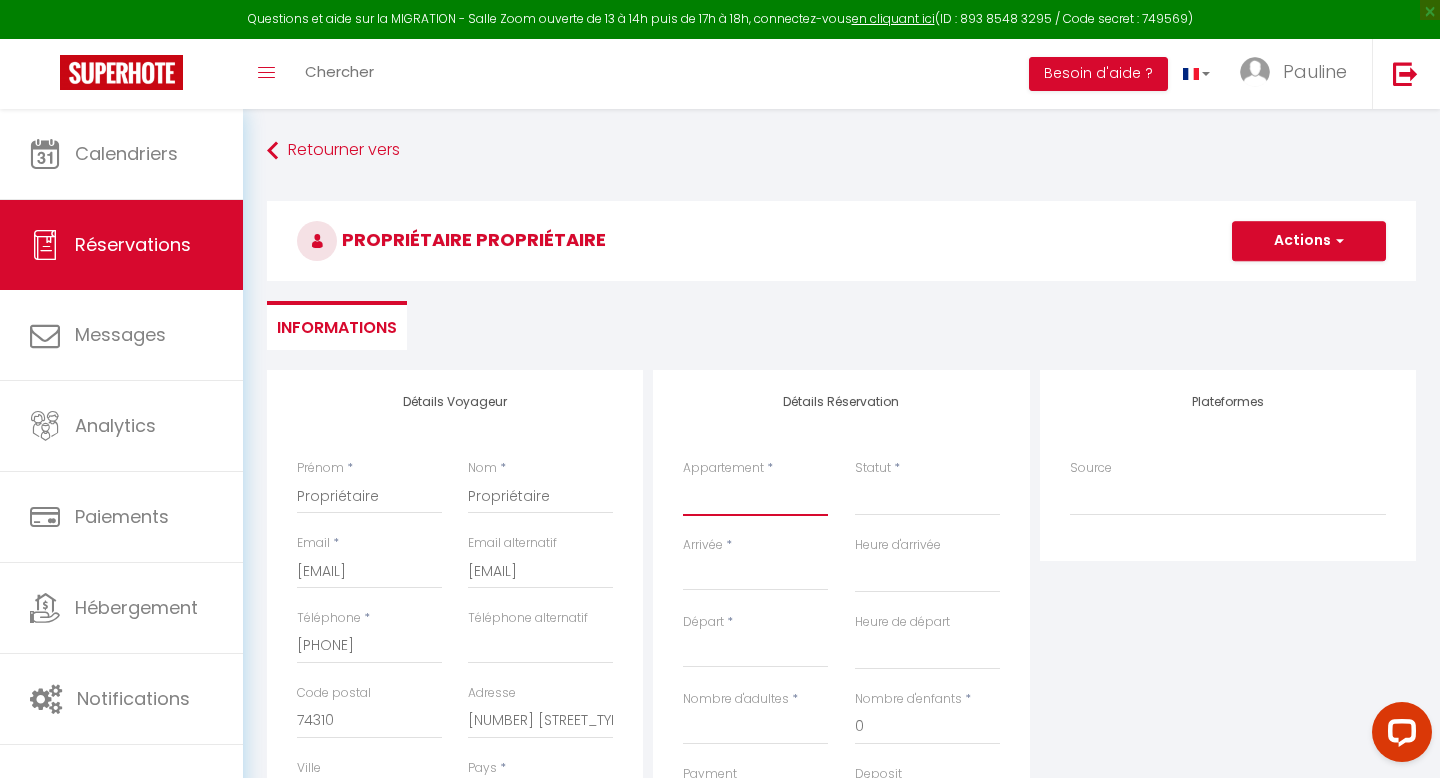 click on "Appt cosy Les Houches 4P Appartement  - Vue Mont-Blanc Le Chalet d'Alice Appartement des Glaciers Chamonix / Argentière - Duplex 6p Chalet les Chavants Studio pied des pistes du Savoy Taconnaz · Les Houches Appartement  meublé Charmant studio Chamonix Appt avec jardin- Argentière Mummery  · Joli 2P Mummery centre-ville de Chamonix 2P Chamonix Aiguille du Midi" at bounding box center [755, 497] 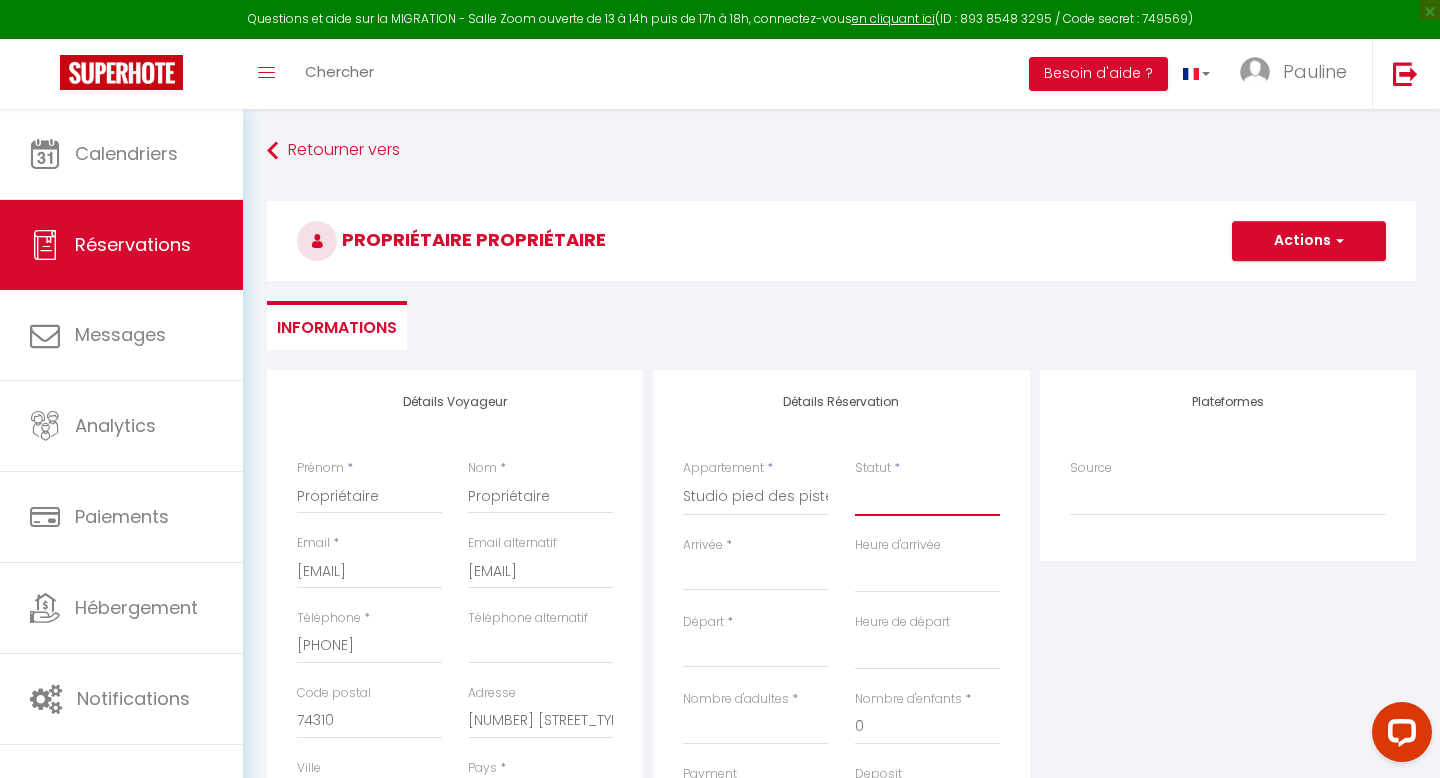 click on "Confirmé Non Confirmé Annulé Annulé par le voyageur No Show Request" at bounding box center [927, 497] 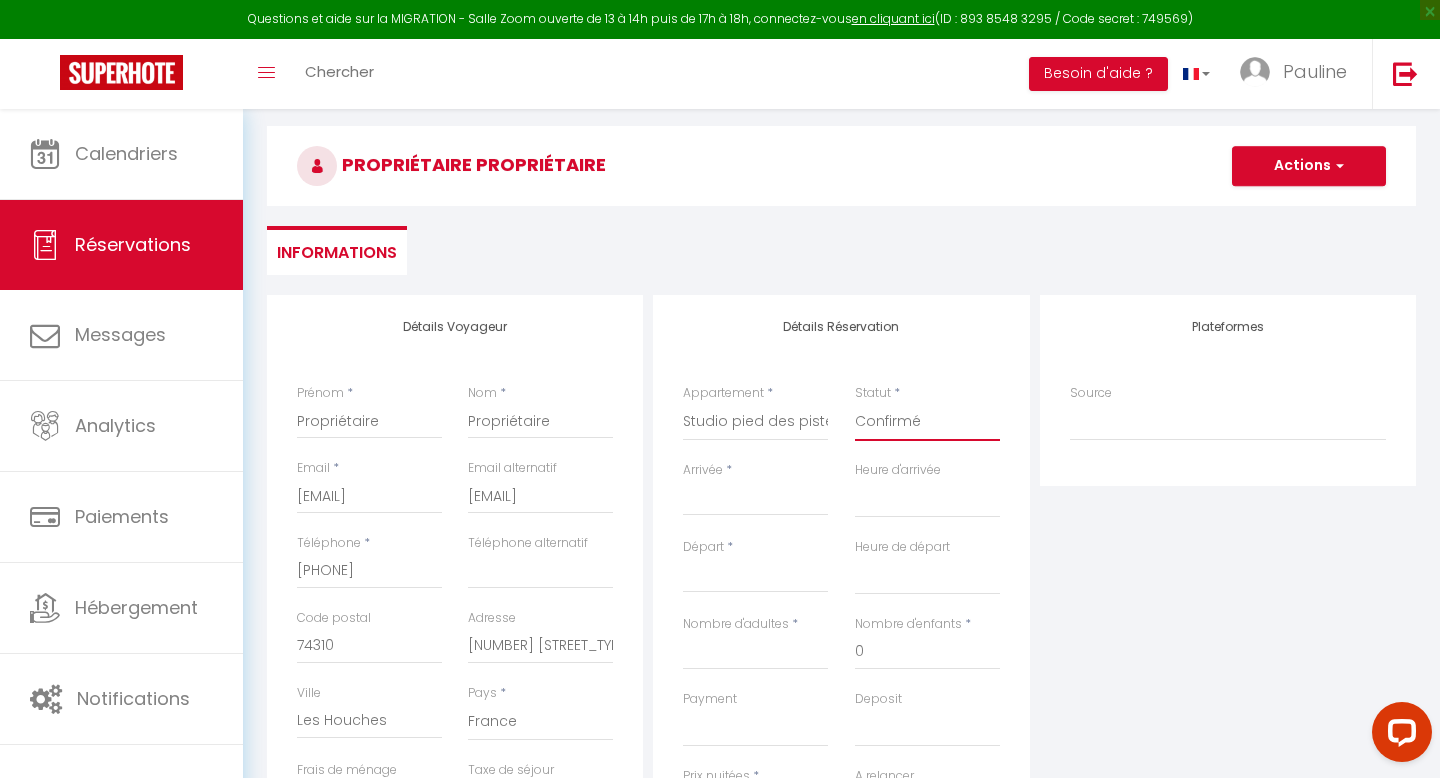 scroll, scrollTop: 81, scrollLeft: 0, axis: vertical 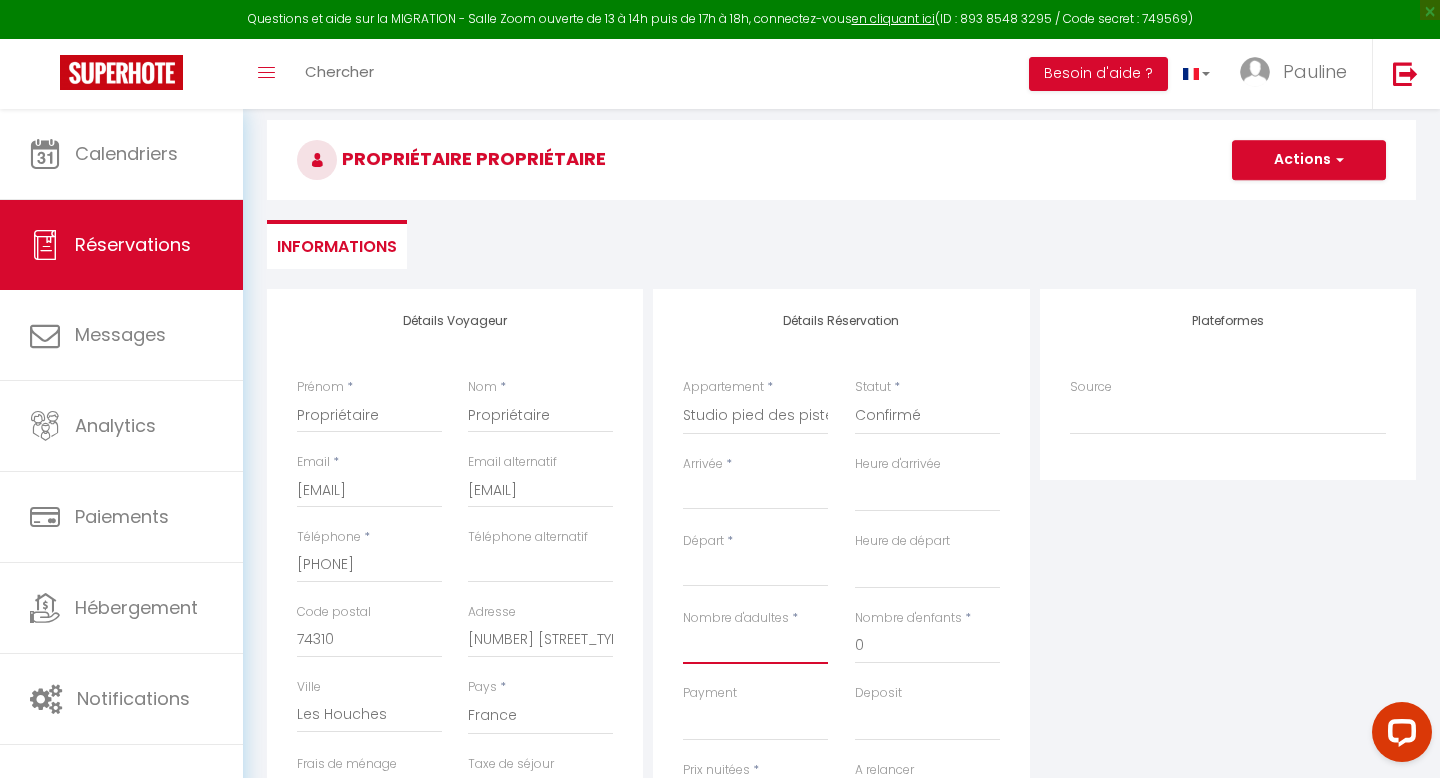 click on "Nombre d'adultes" at bounding box center (755, 646) 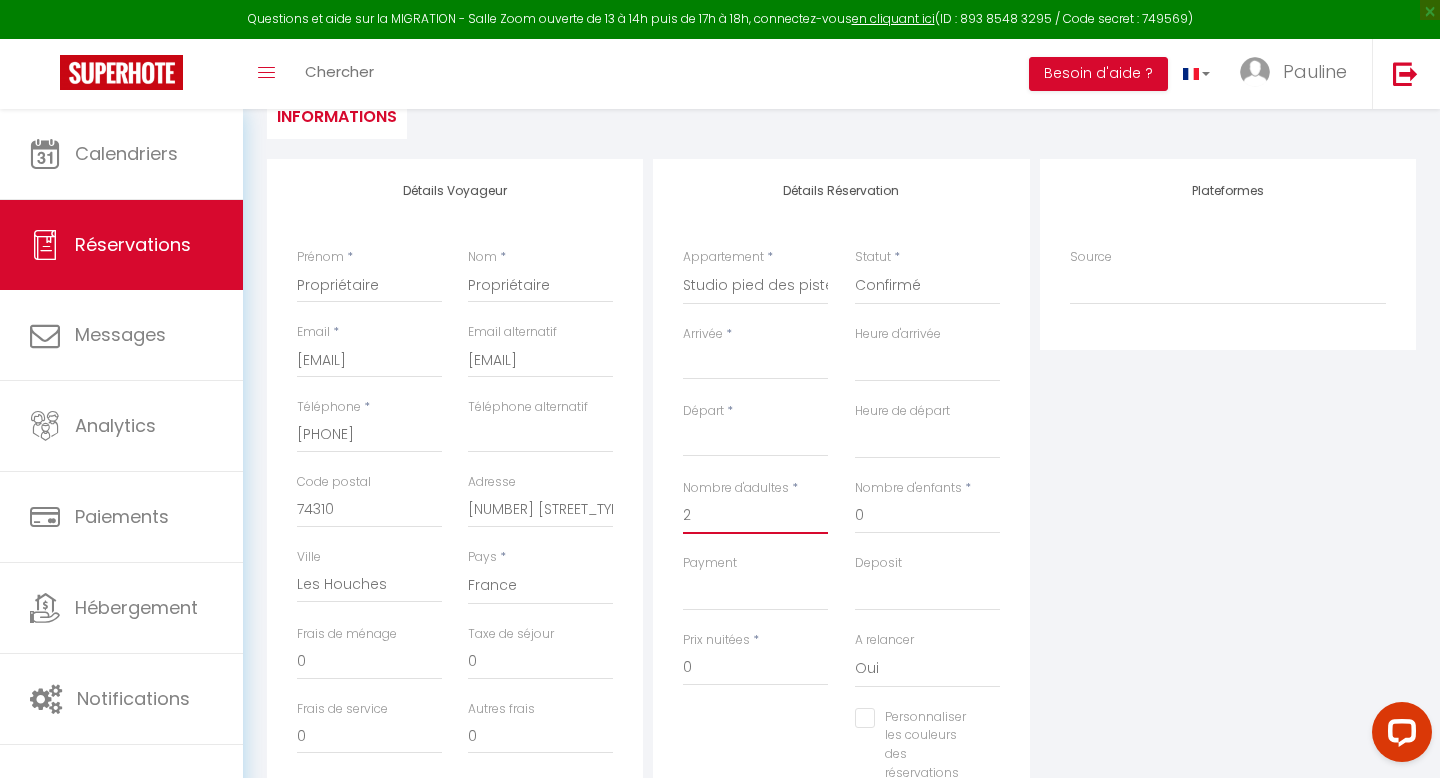 scroll, scrollTop: 212, scrollLeft: 0, axis: vertical 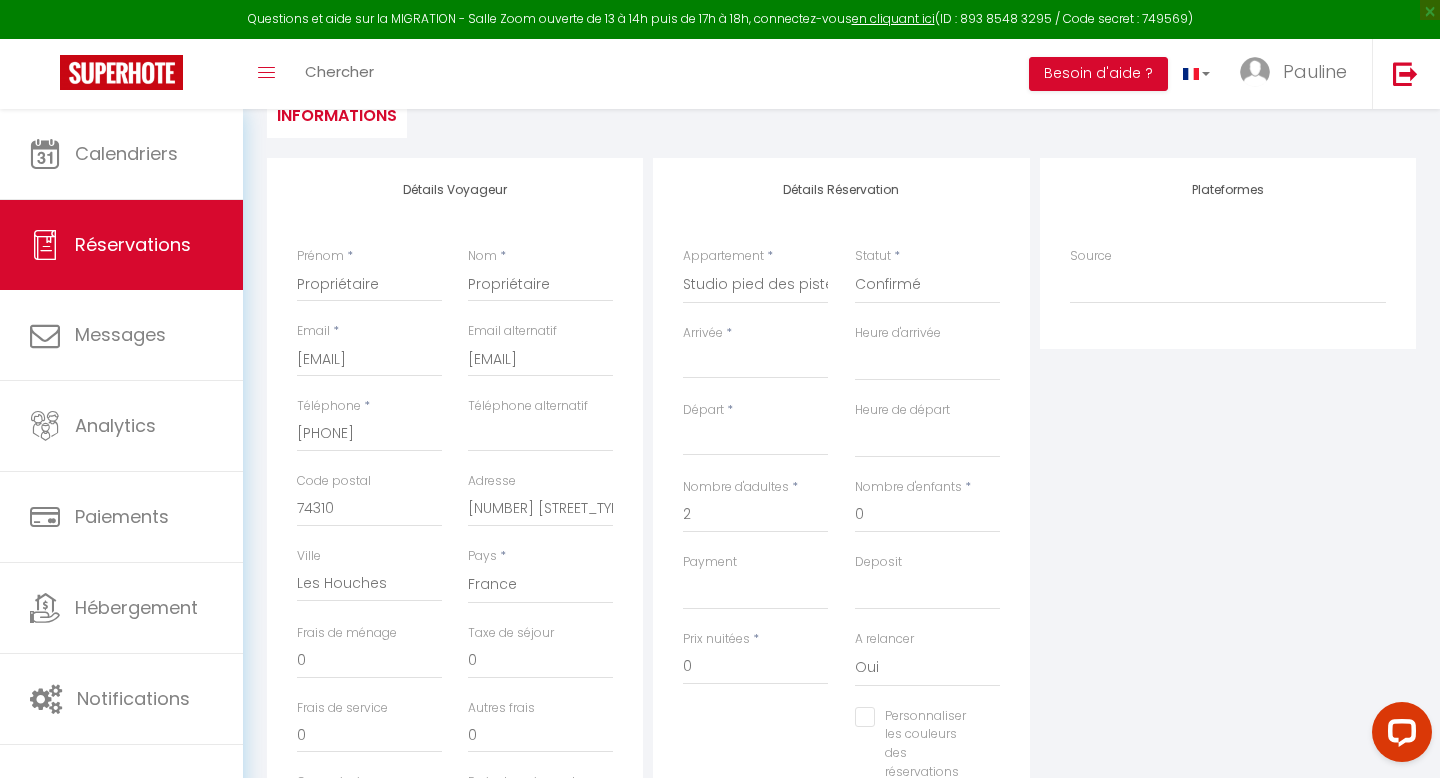 click on "Arrivée" at bounding box center (755, 363) 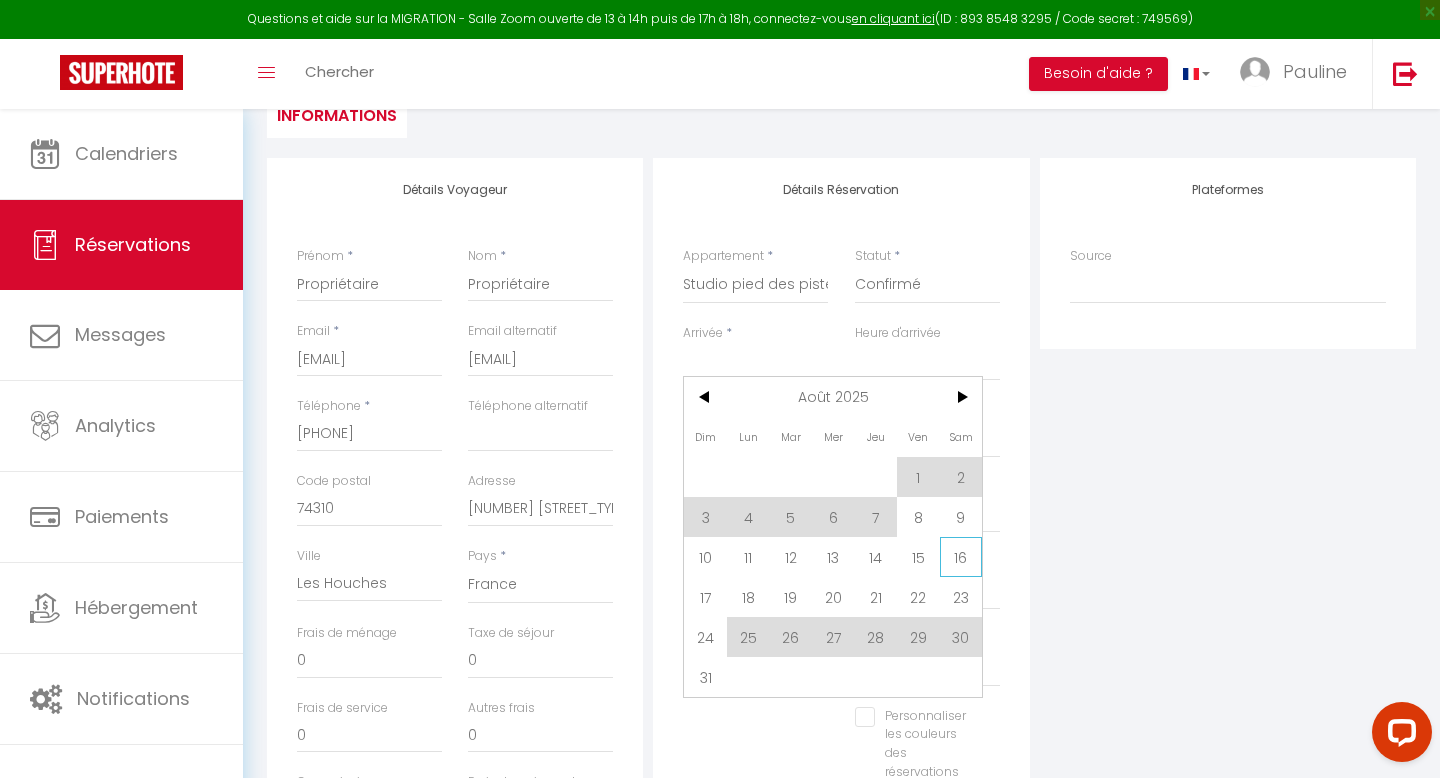 click on "16" at bounding box center (961, 557) 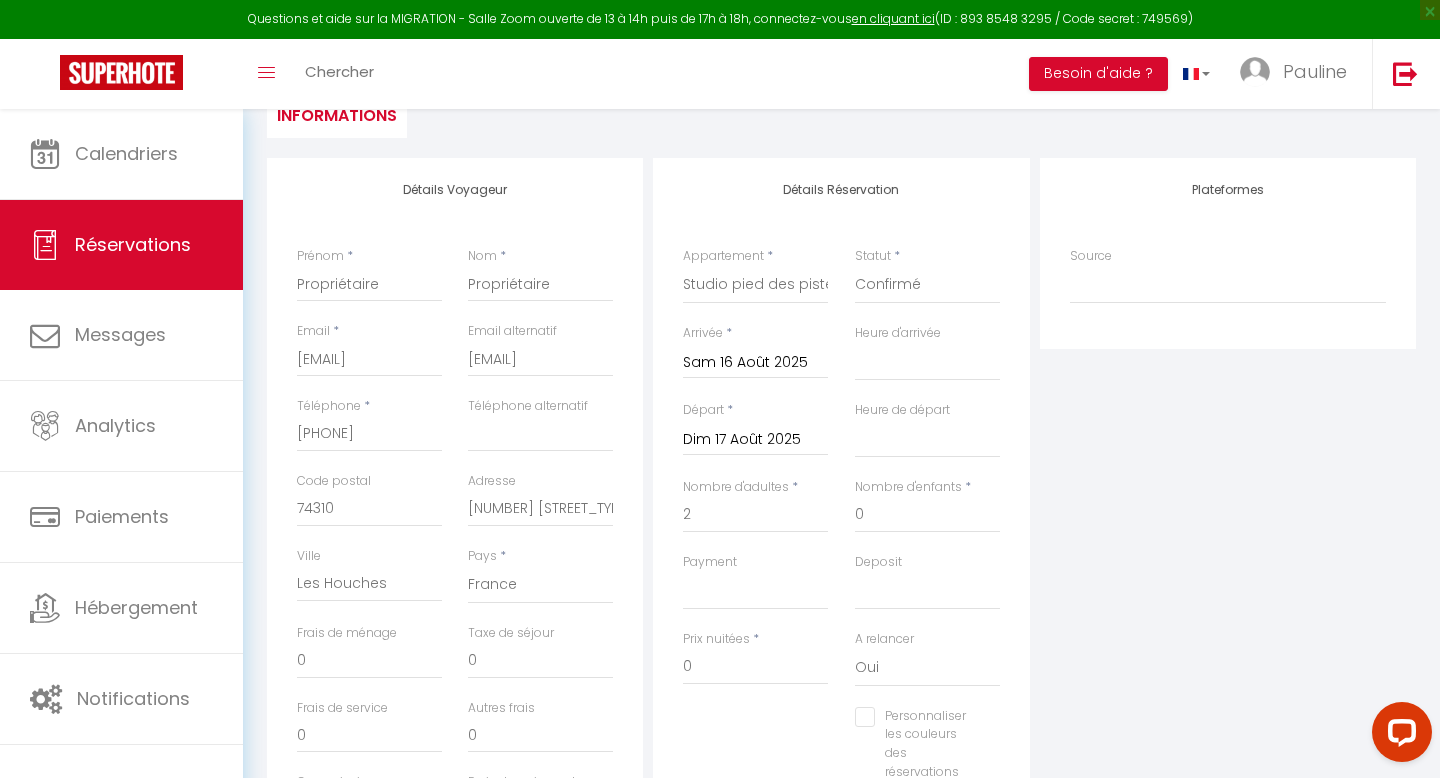 click on "Dim 17 Août 2025" at bounding box center (755, 440) 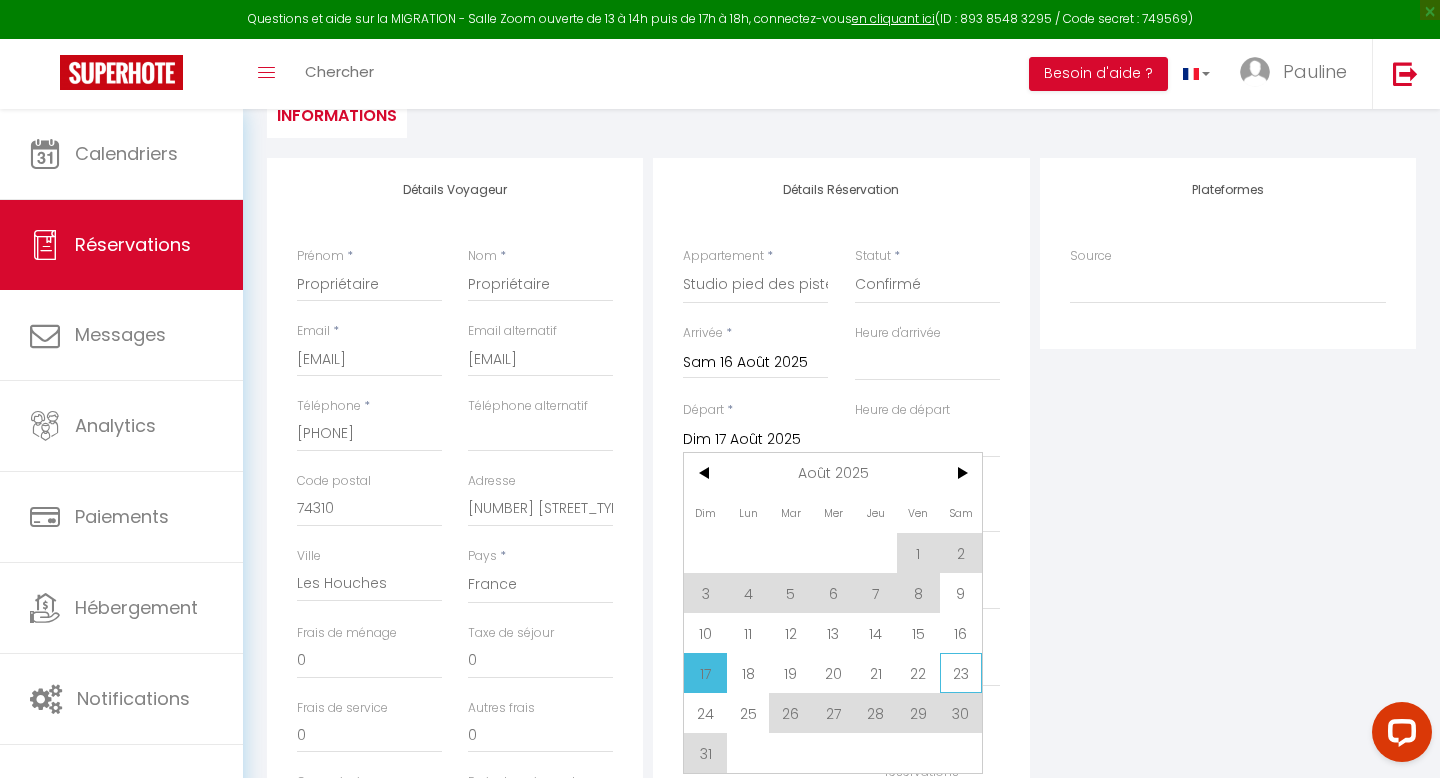 click on "23" at bounding box center (961, 673) 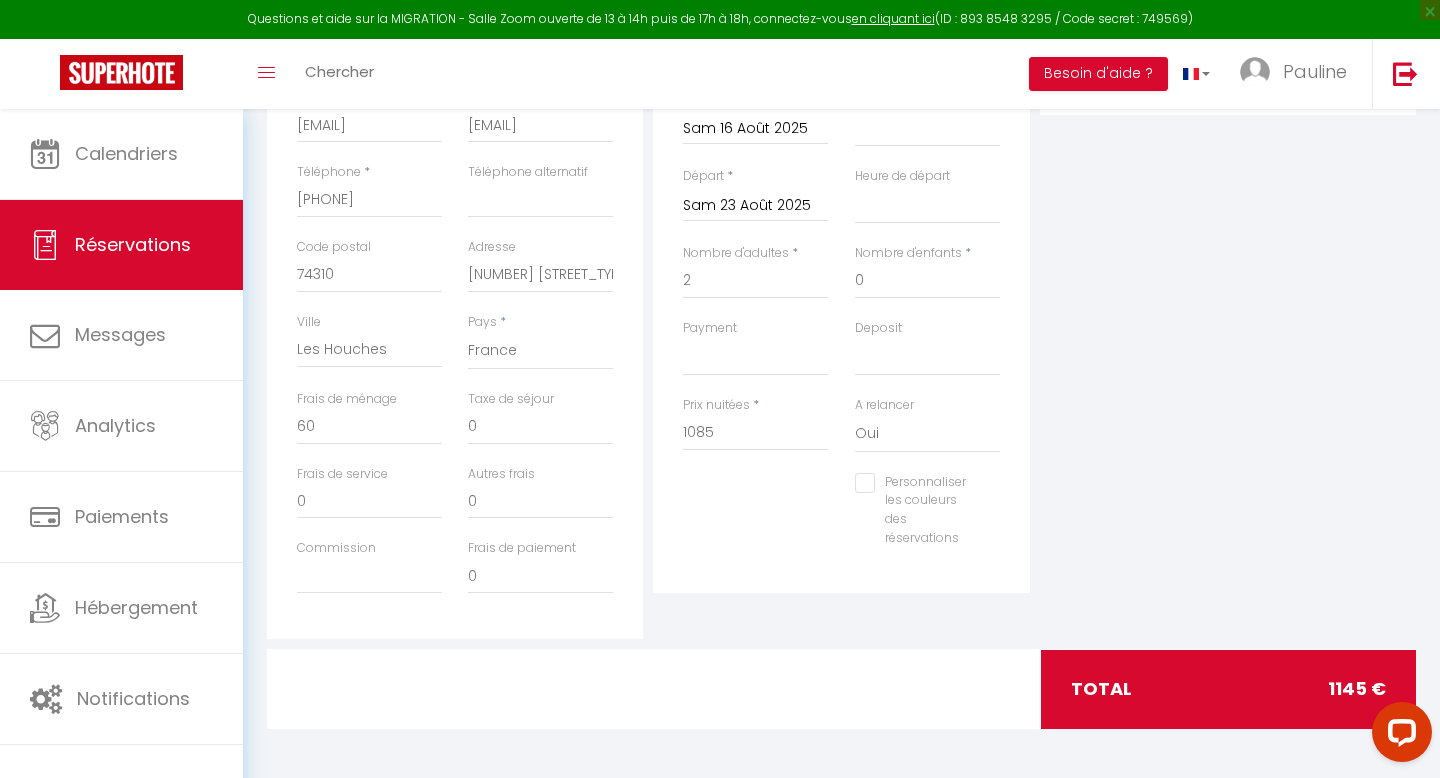 scroll, scrollTop: 447, scrollLeft: 0, axis: vertical 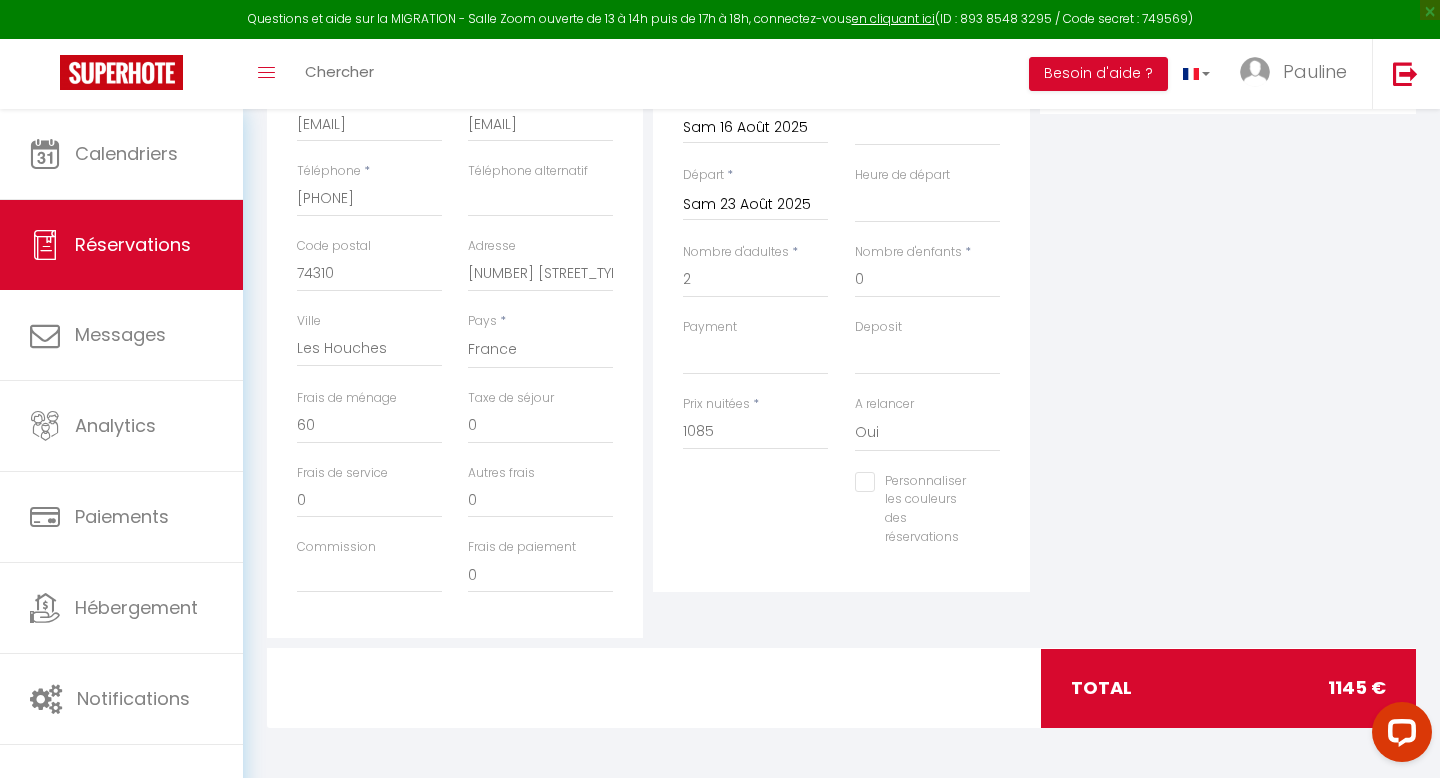 click on "Personnaliser les couleurs des réservations" at bounding box center (915, 482) 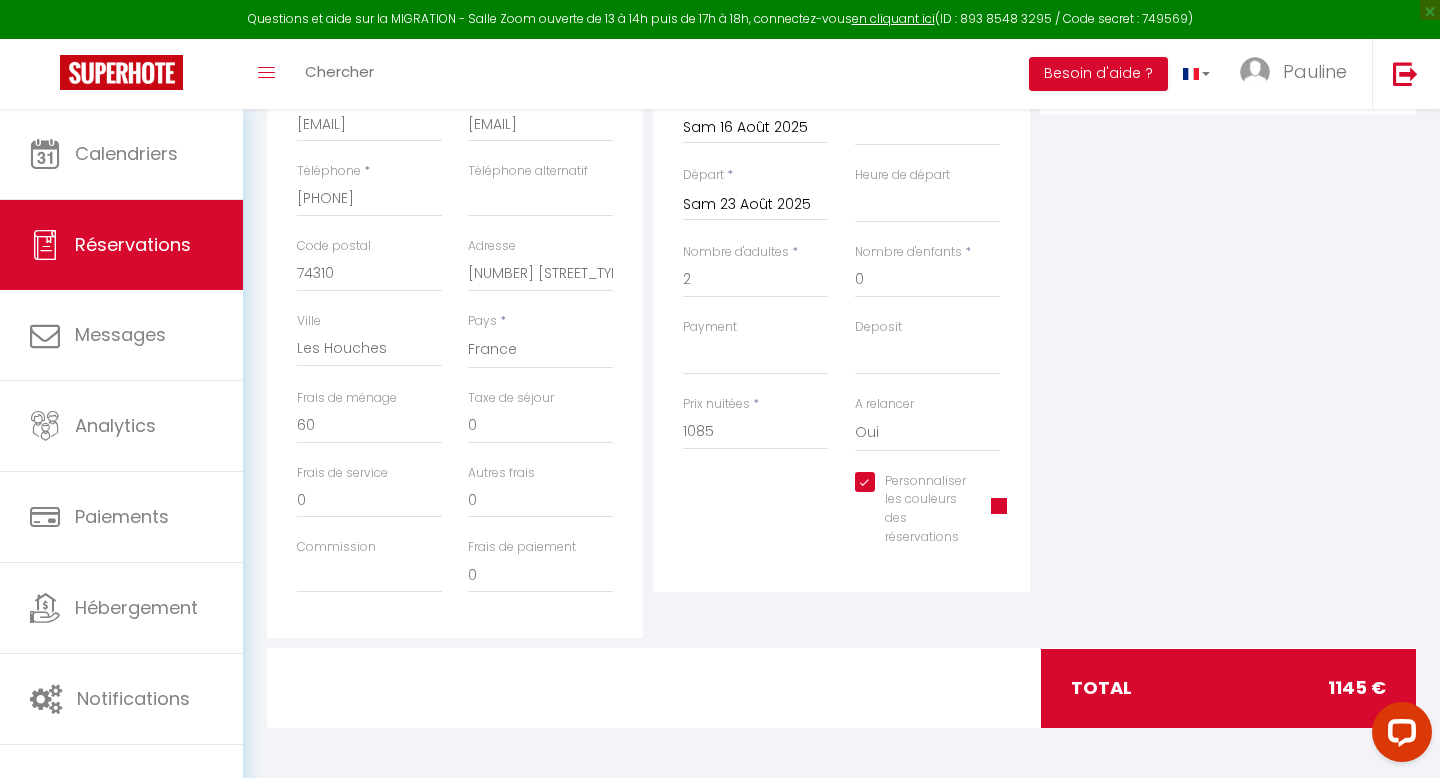 click at bounding box center [999, 506] 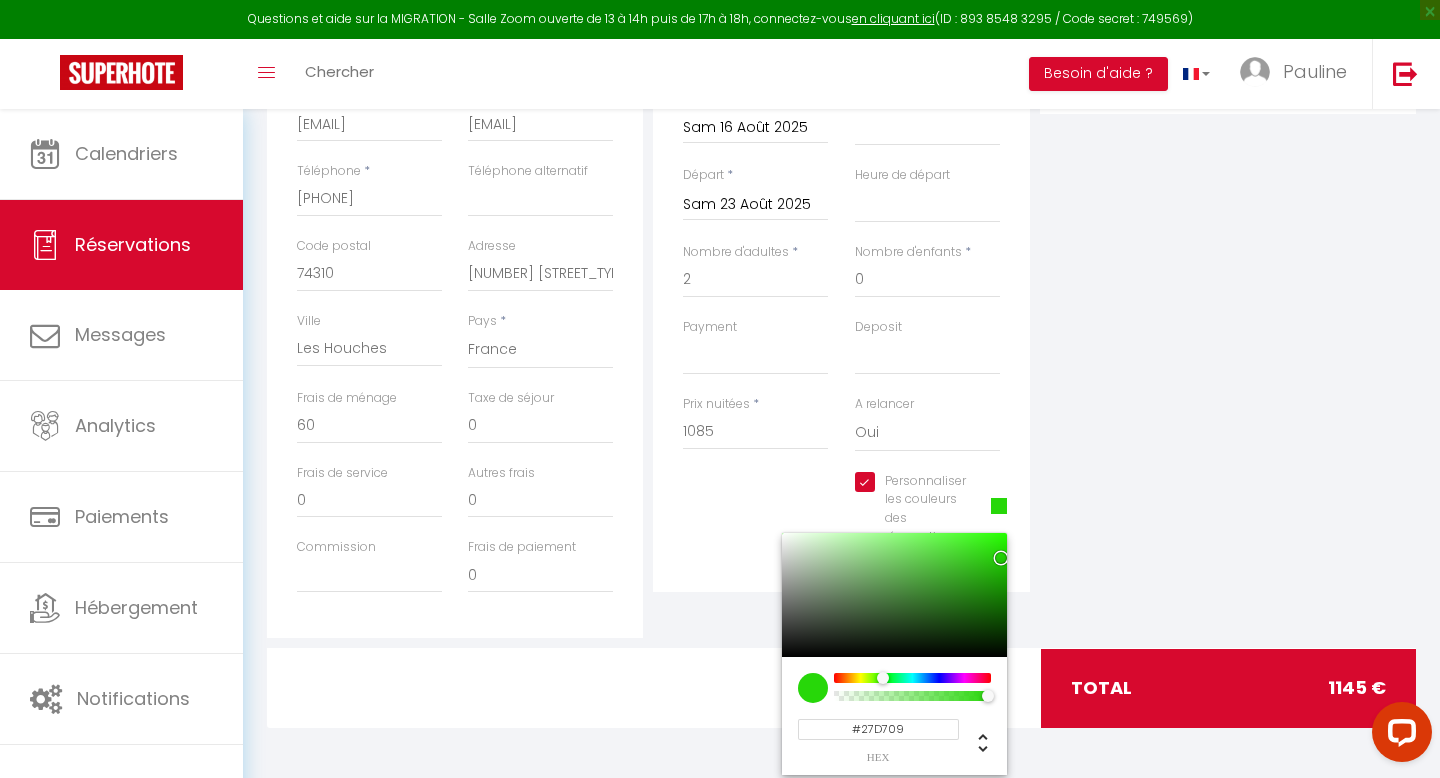 click at bounding box center (912, 678) 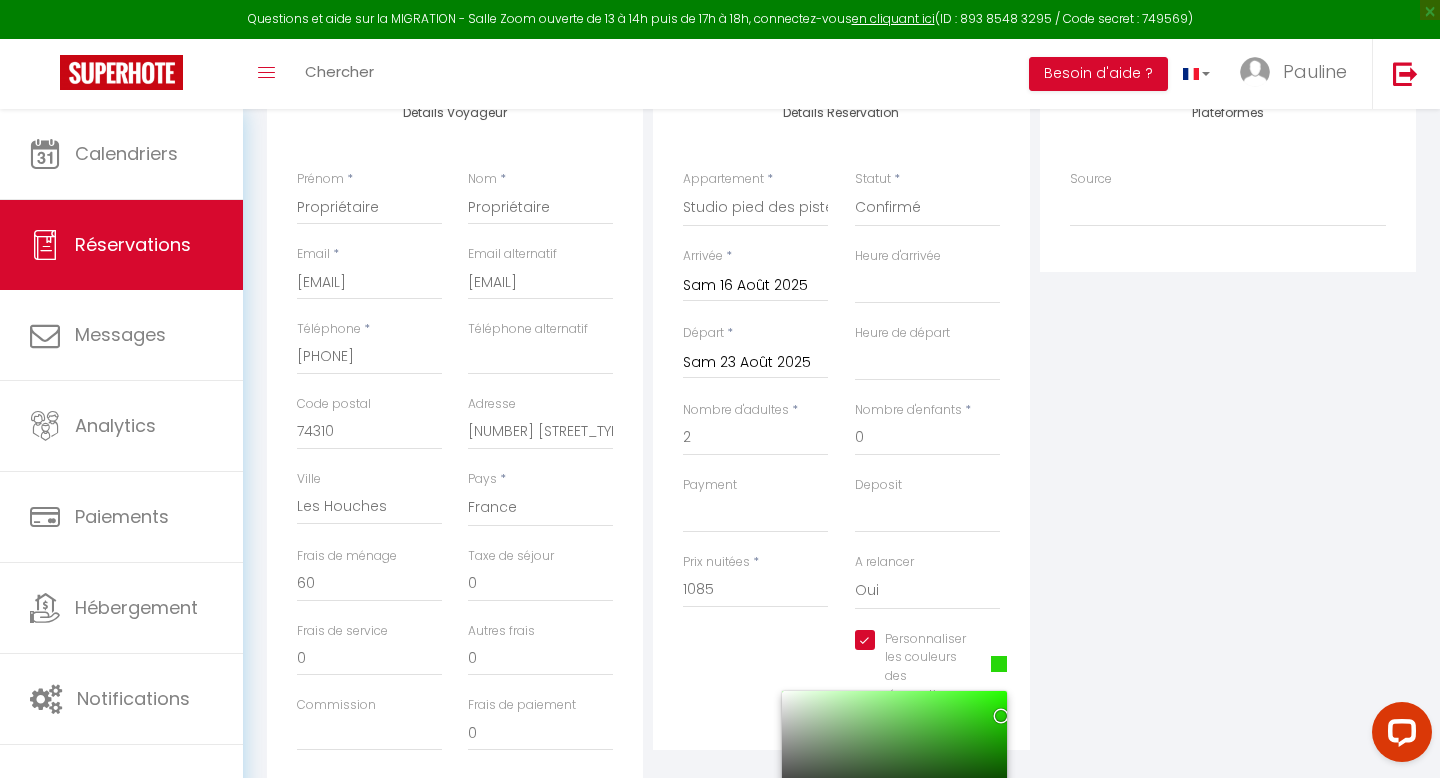 scroll, scrollTop: 0, scrollLeft: 0, axis: both 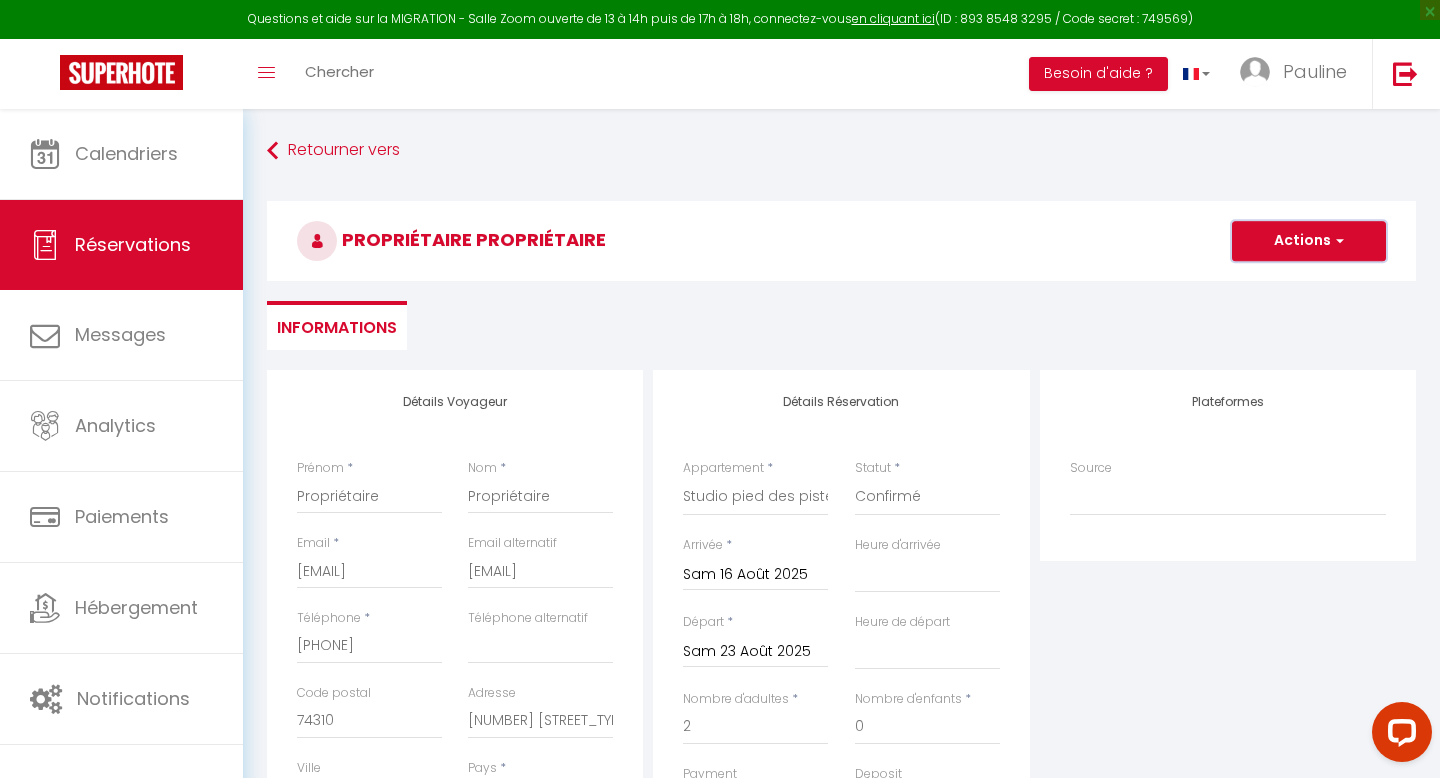 click on "Actions" at bounding box center (1309, 241) 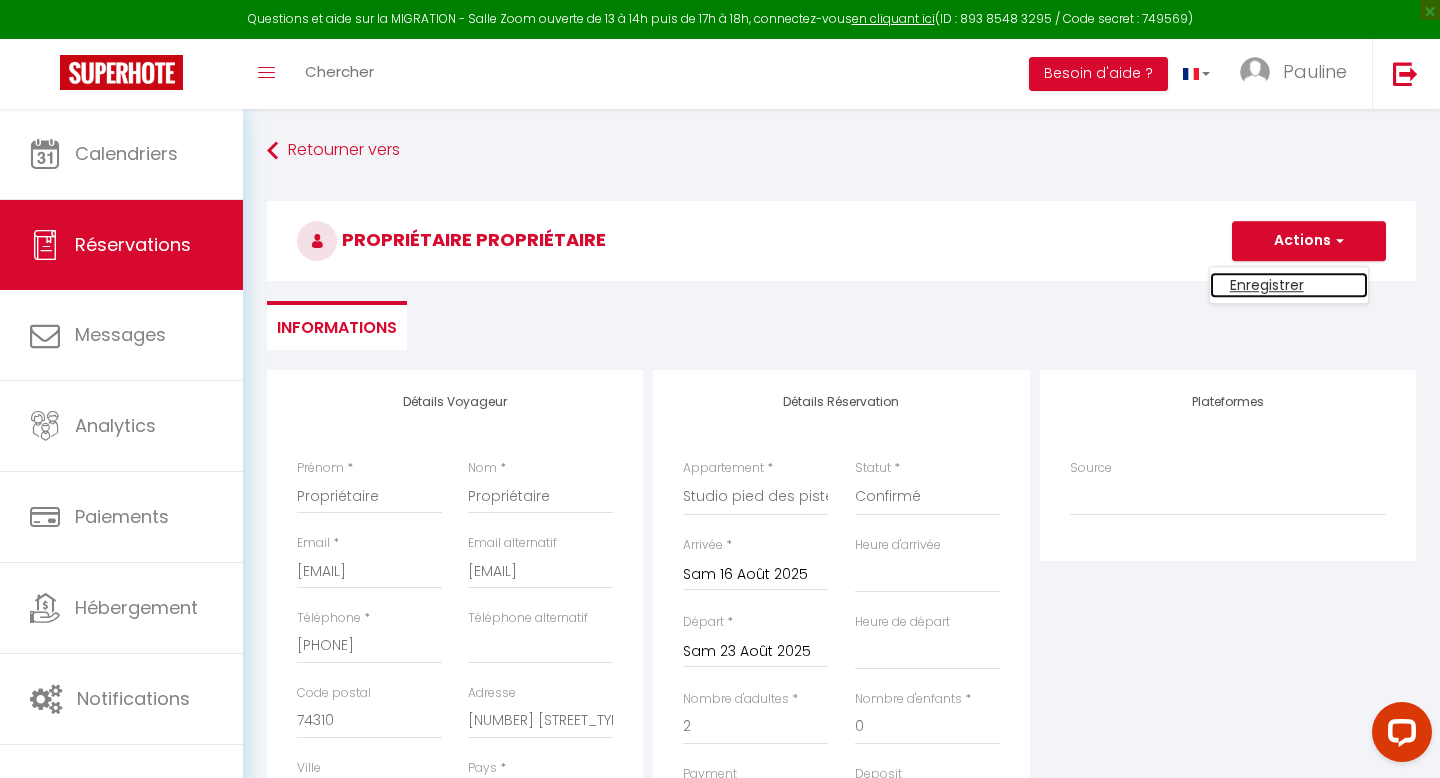 click on "Enregistrer" at bounding box center [1289, 285] 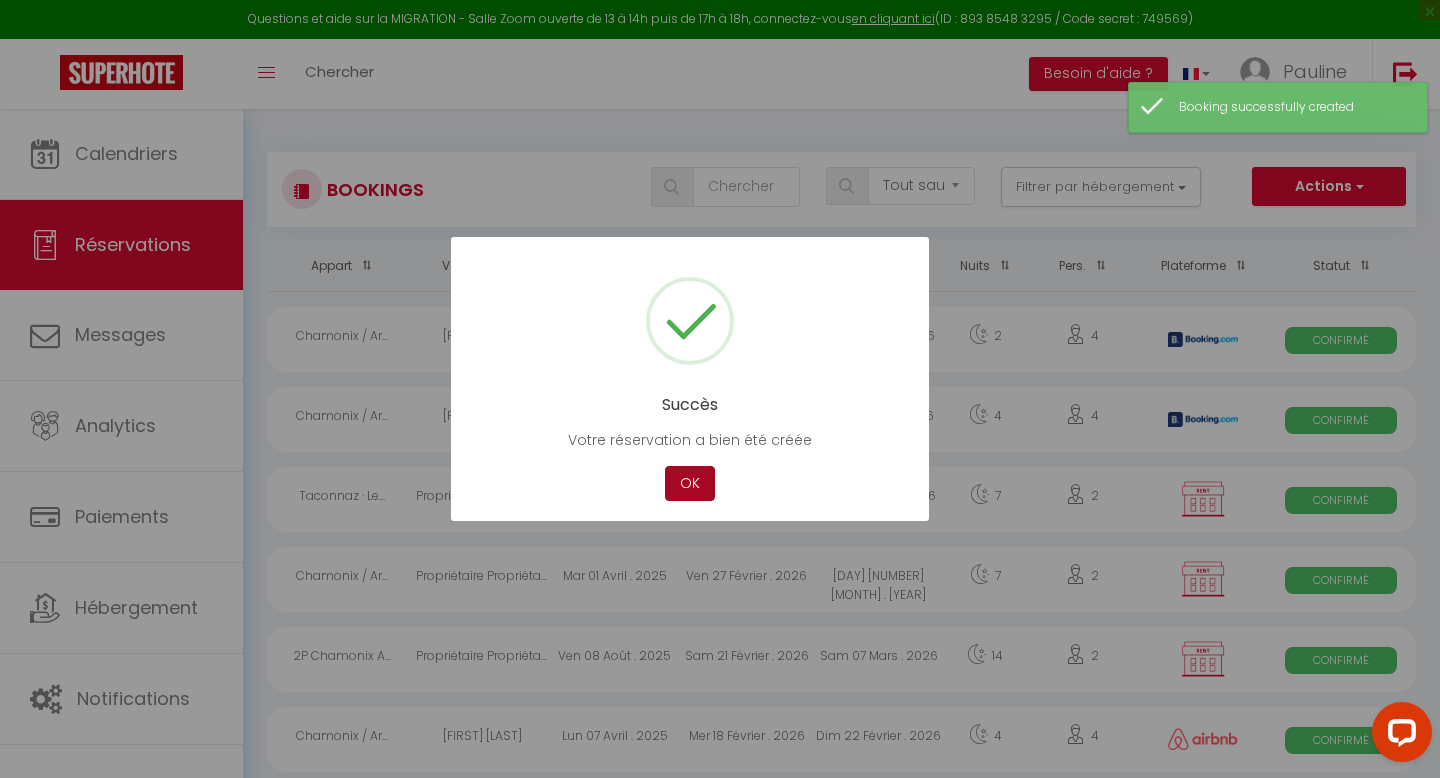 click on "OK" at bounding box center [690, 483] 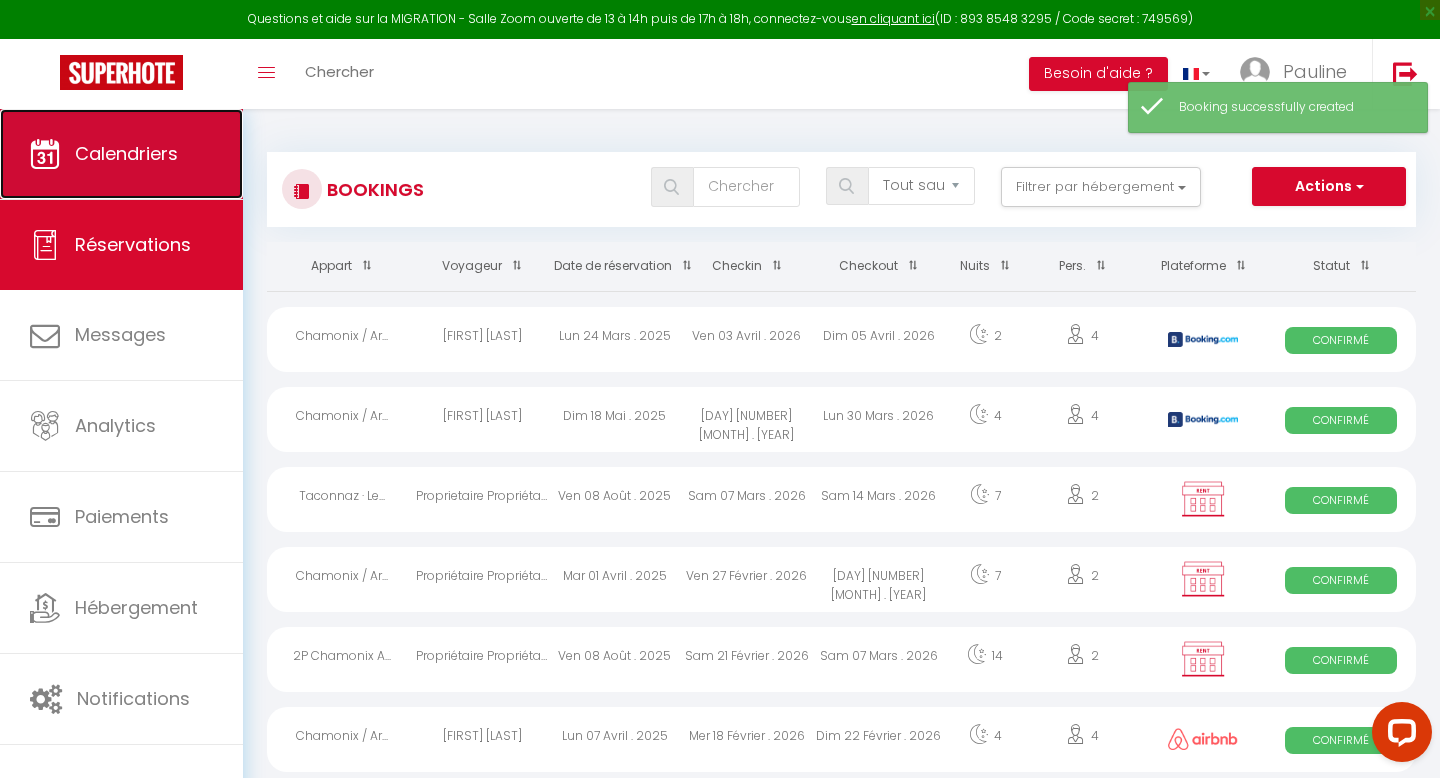 click on "Calendriers" at bounding box center [126, 153] 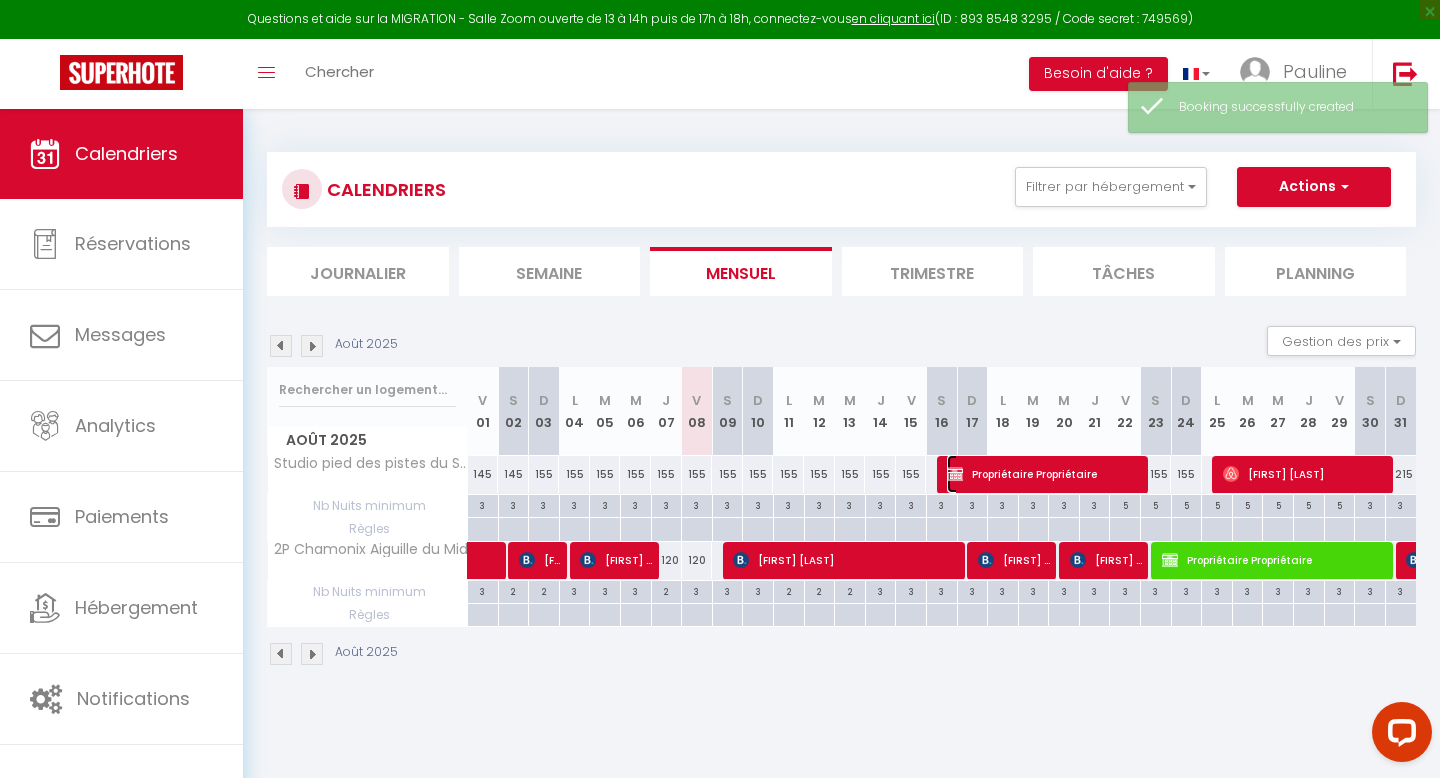 click on "Propriétaire Propriétaire" at bounding box center [1045, 474] 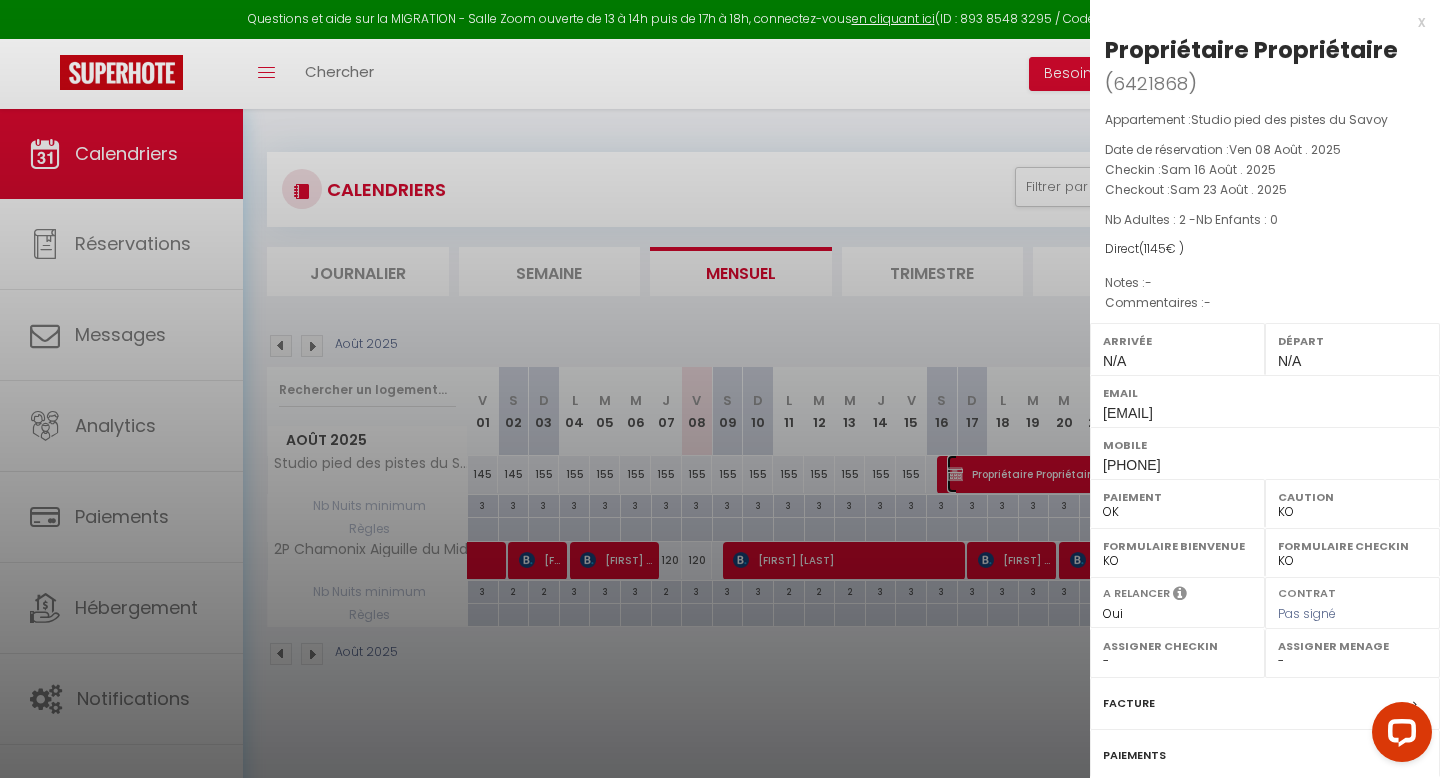 scroll, scrollTop: 186, scrollLeft: 0, axis: vertical 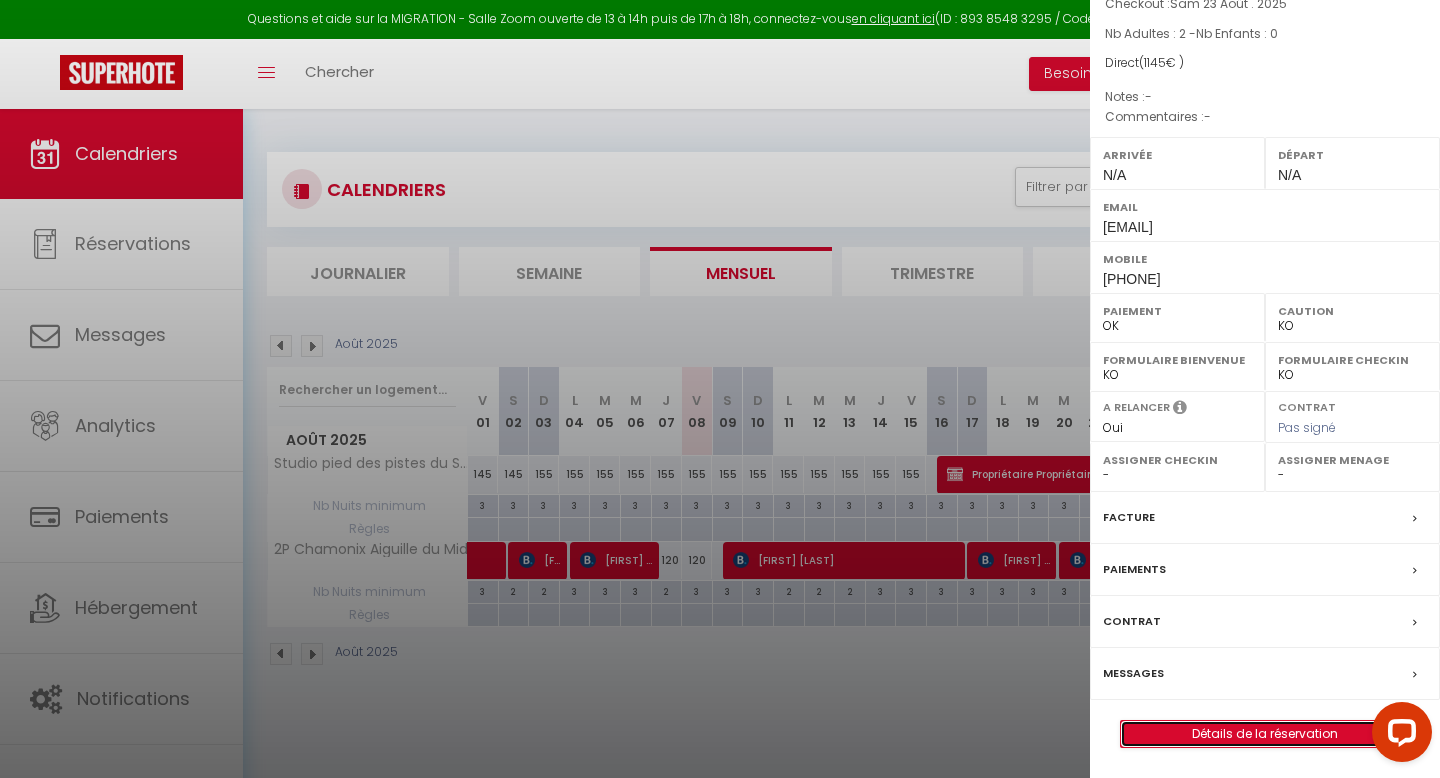 click on "Détails de la réservation" at bounding box center (1265, 734) 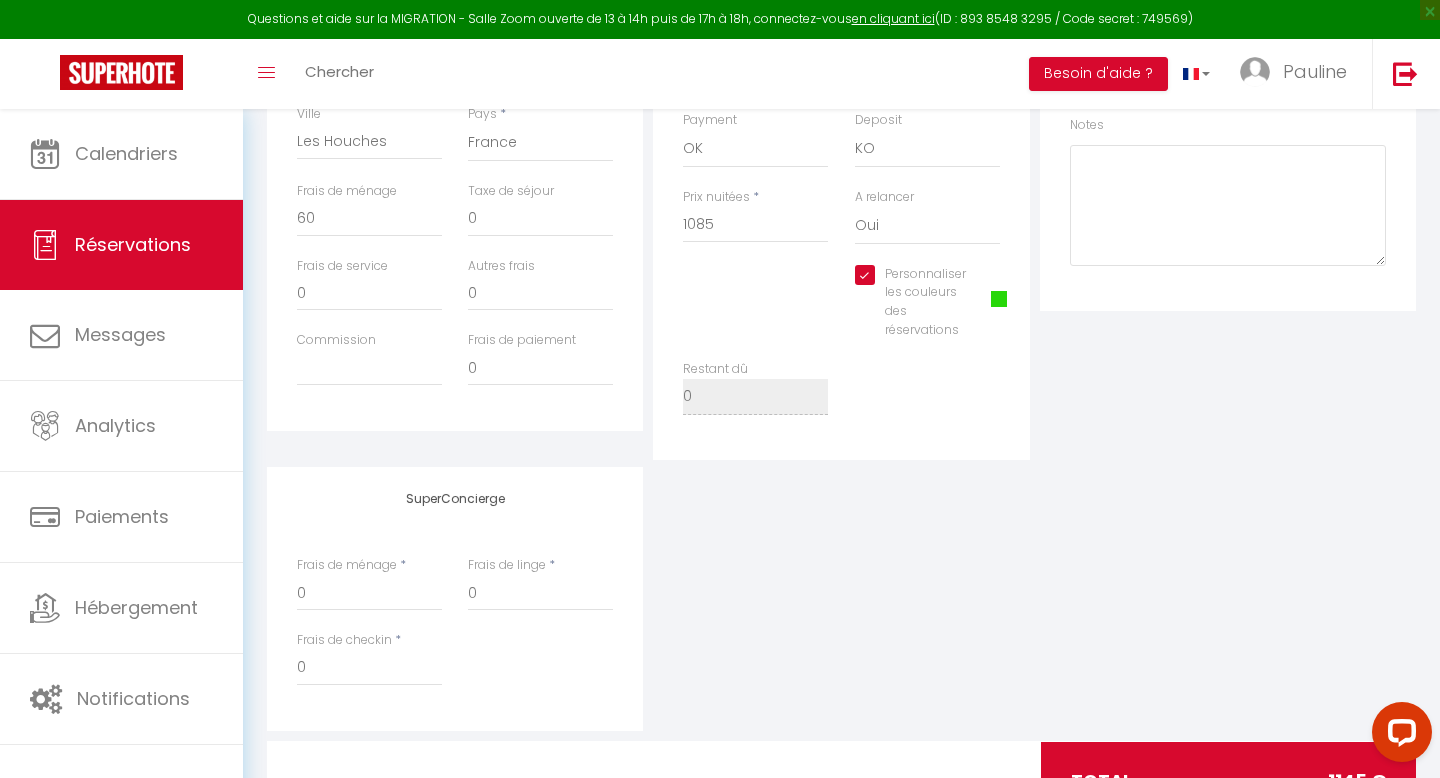 scroll, scrollTop: 746, scrollLeft: 0, axis: vertical 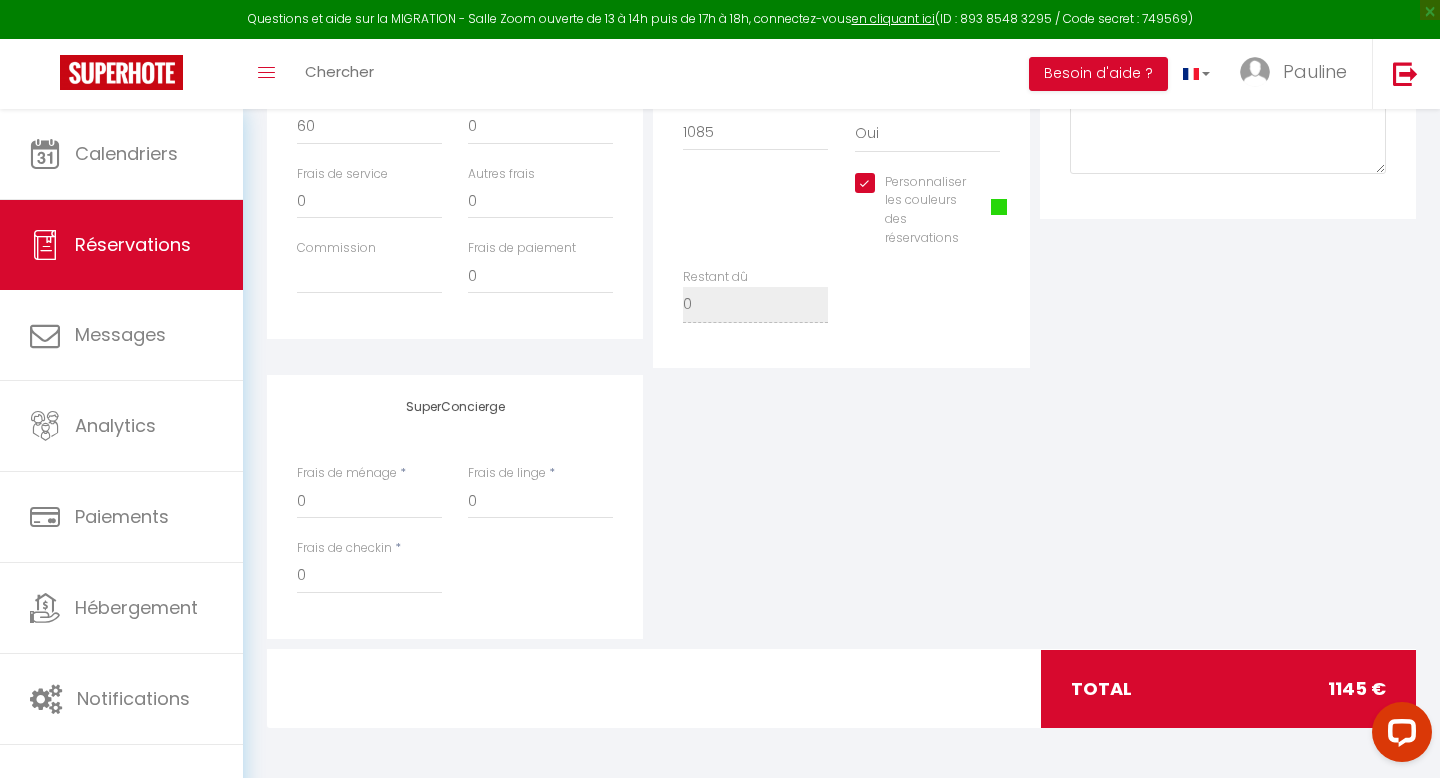 click at bounding box center [999, 207] 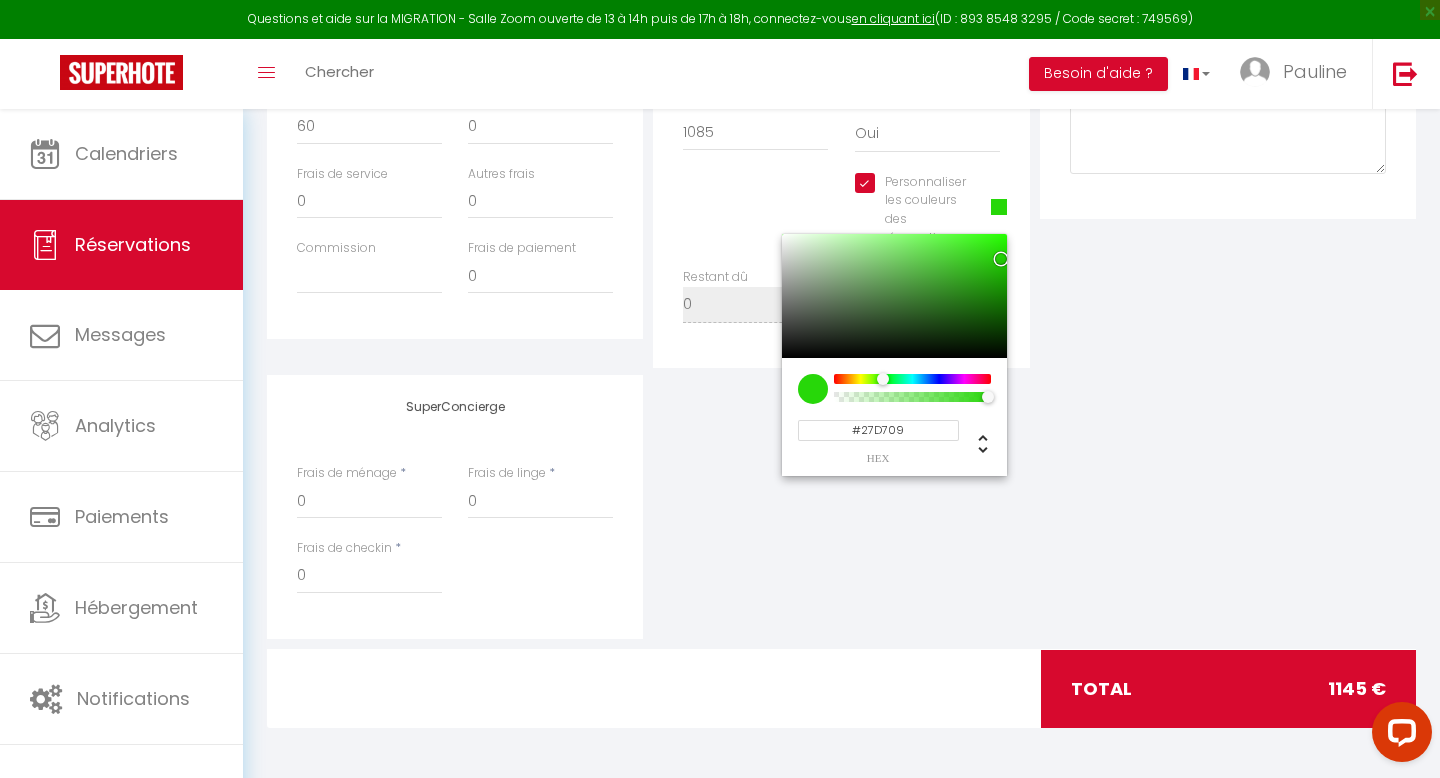 click at bounding box center (813, 389) 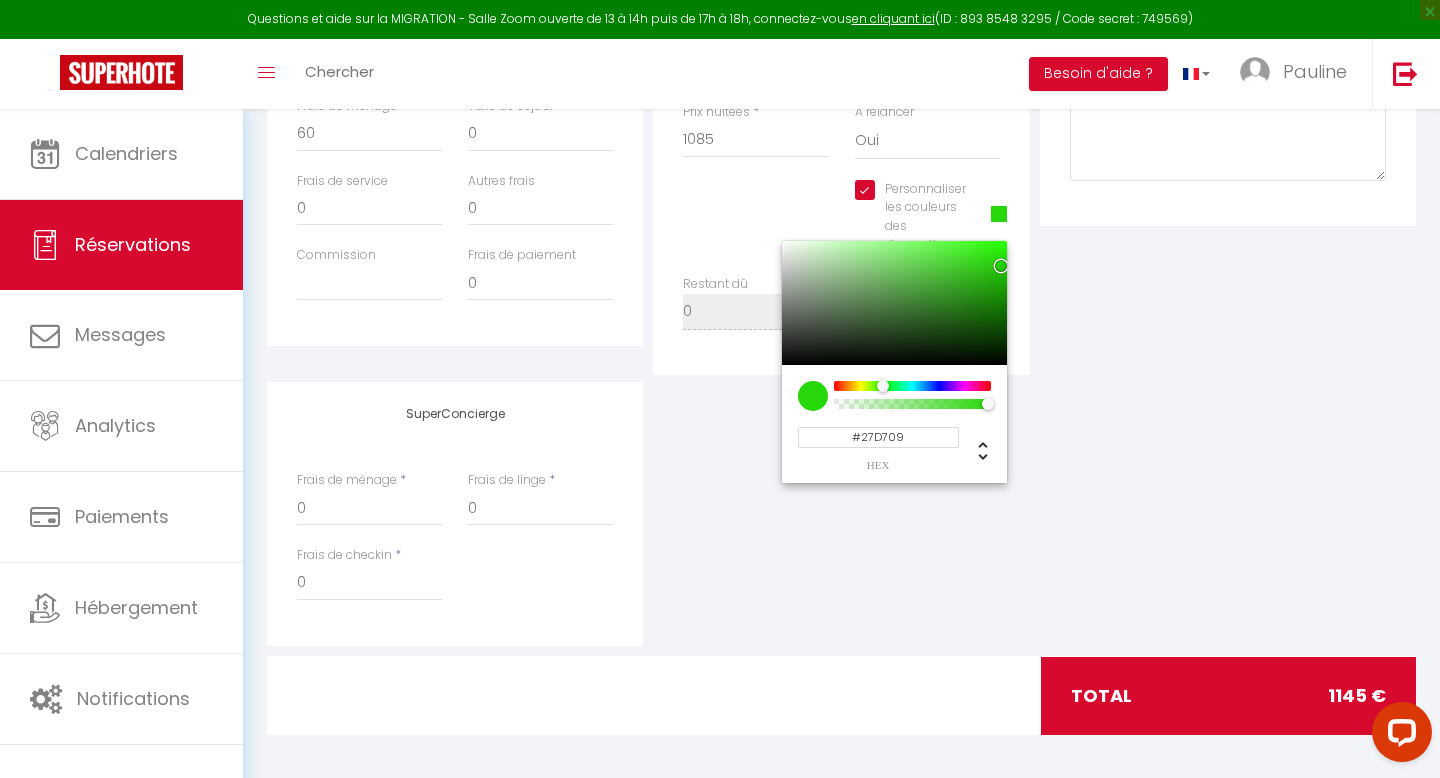 click at bounding box center (813, 396) 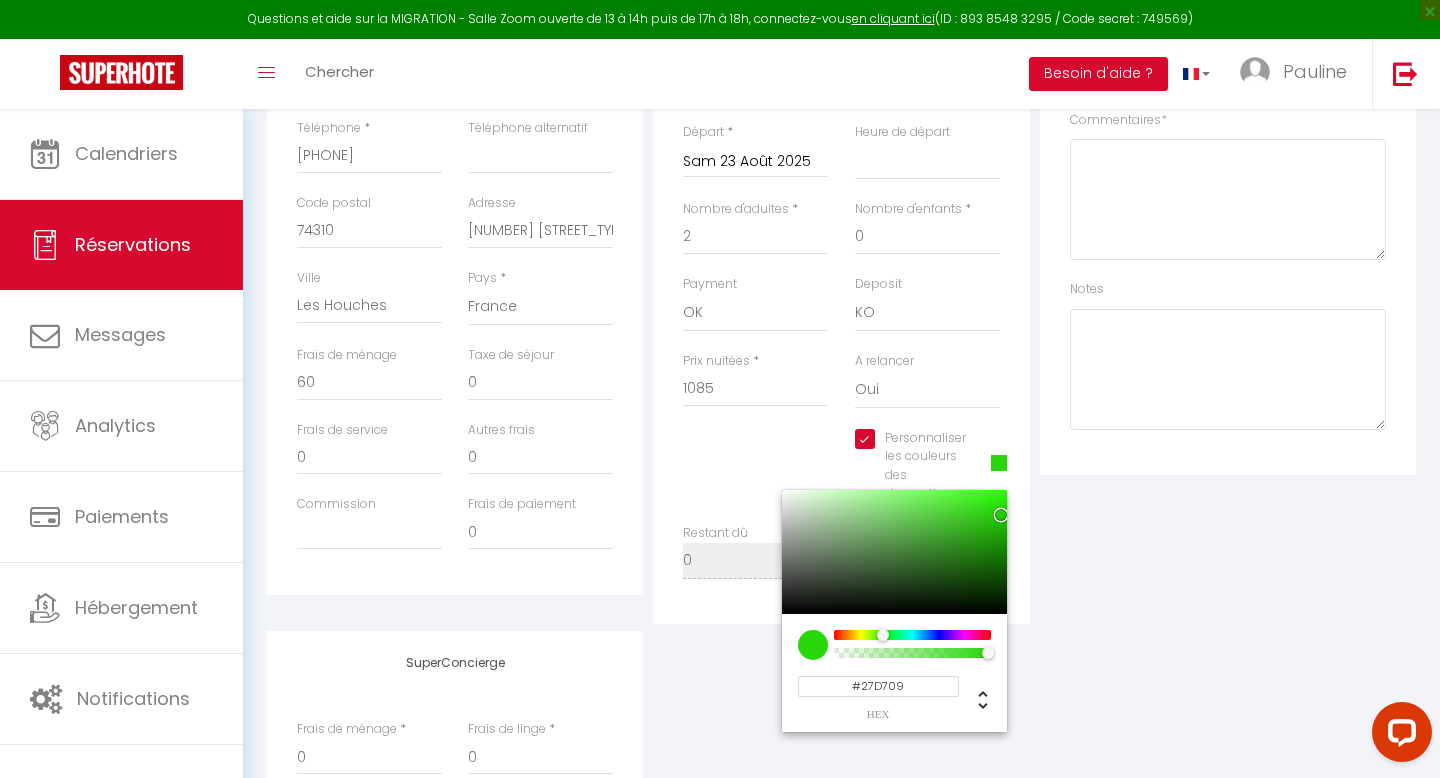 scroll, scrollTop: 0, scrollLeft: 0, axis: both 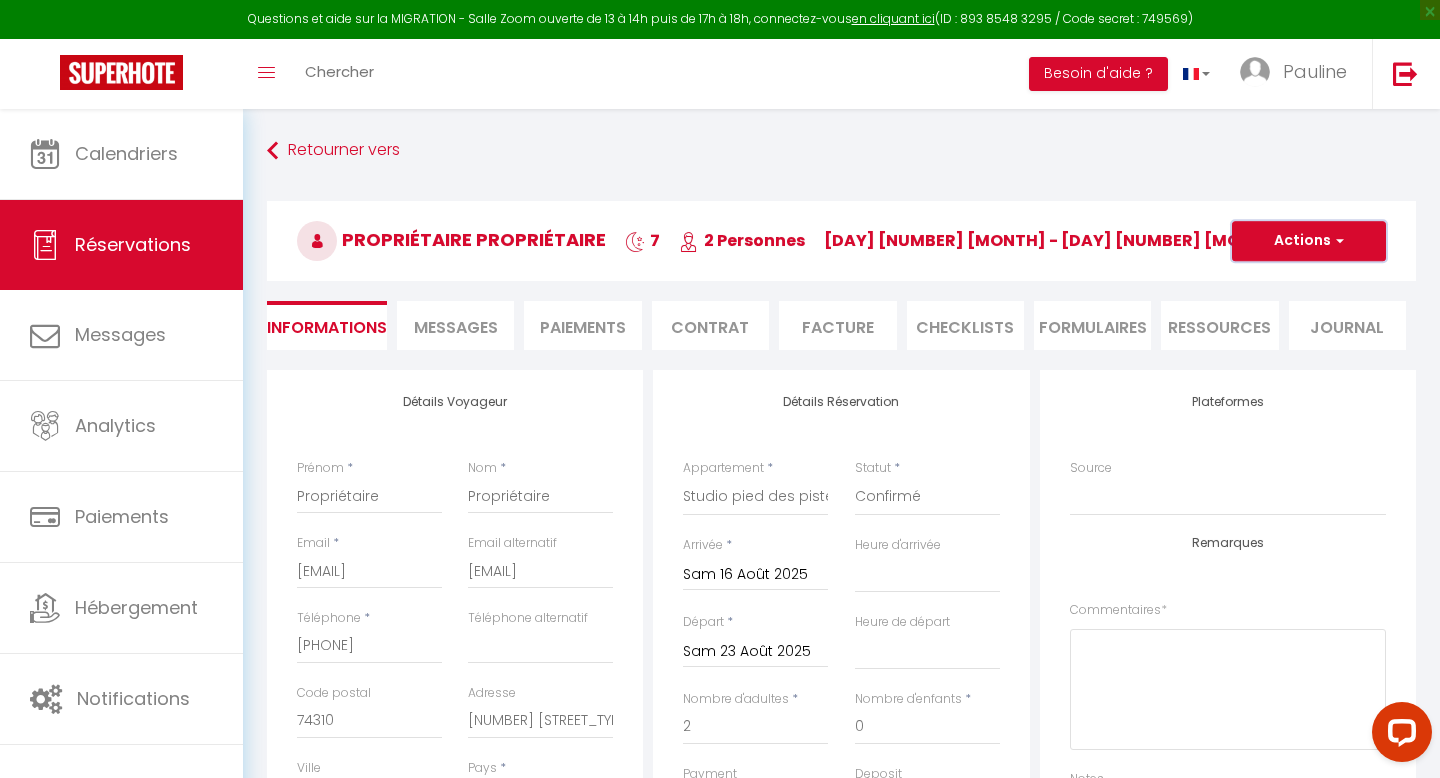 click at bounding box center [1337, 241] 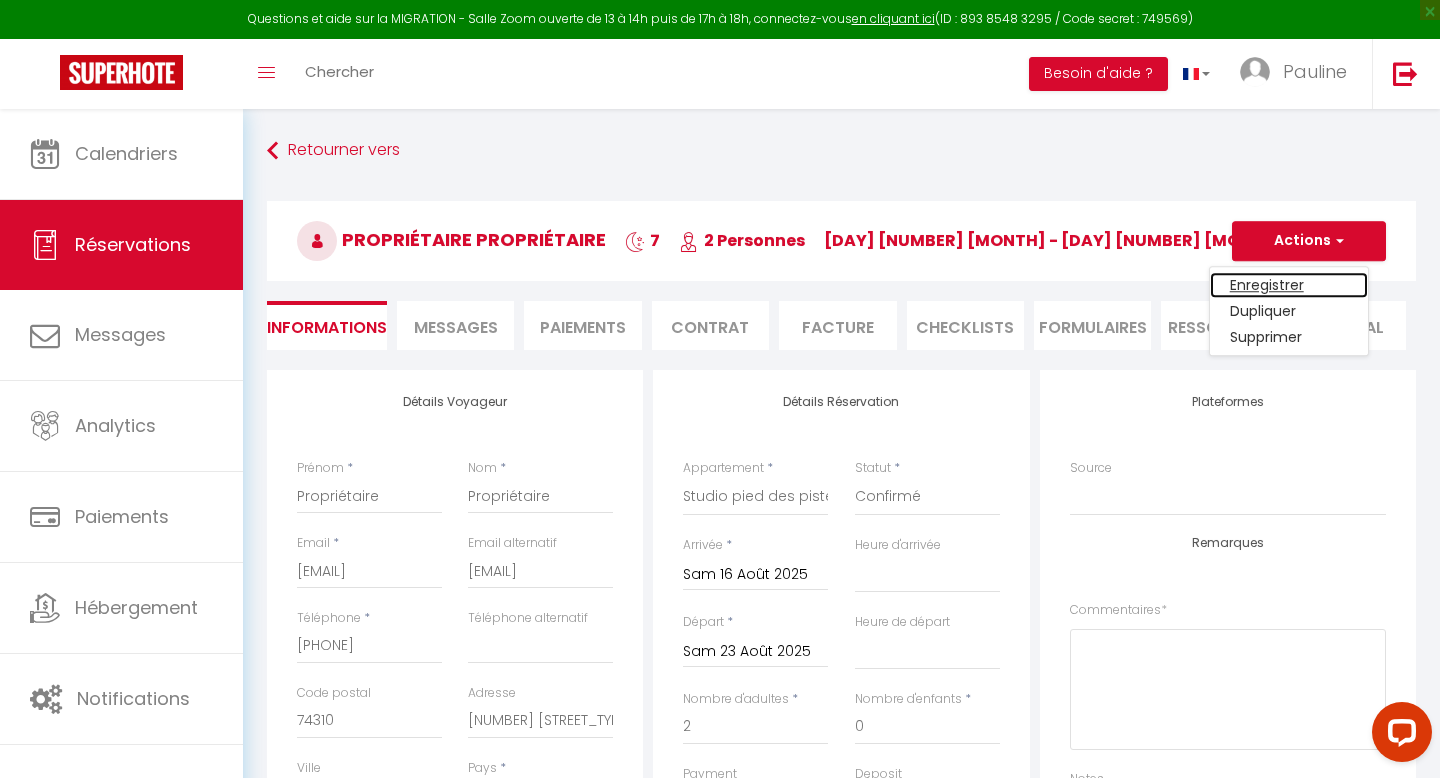 click on "Enregistrer" at bounding box center [1289, 285] 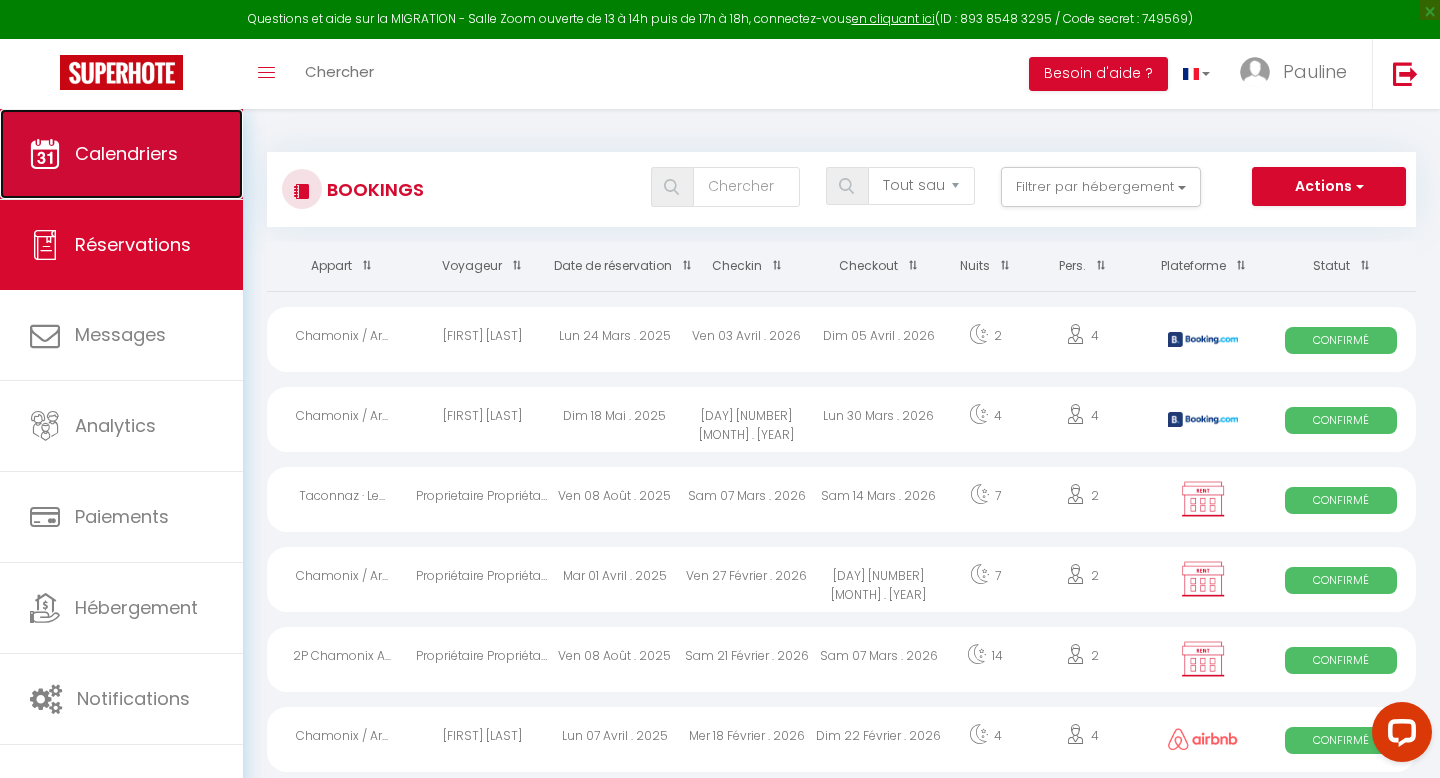 click on "Calendriers" at bounding box center [121, 154] 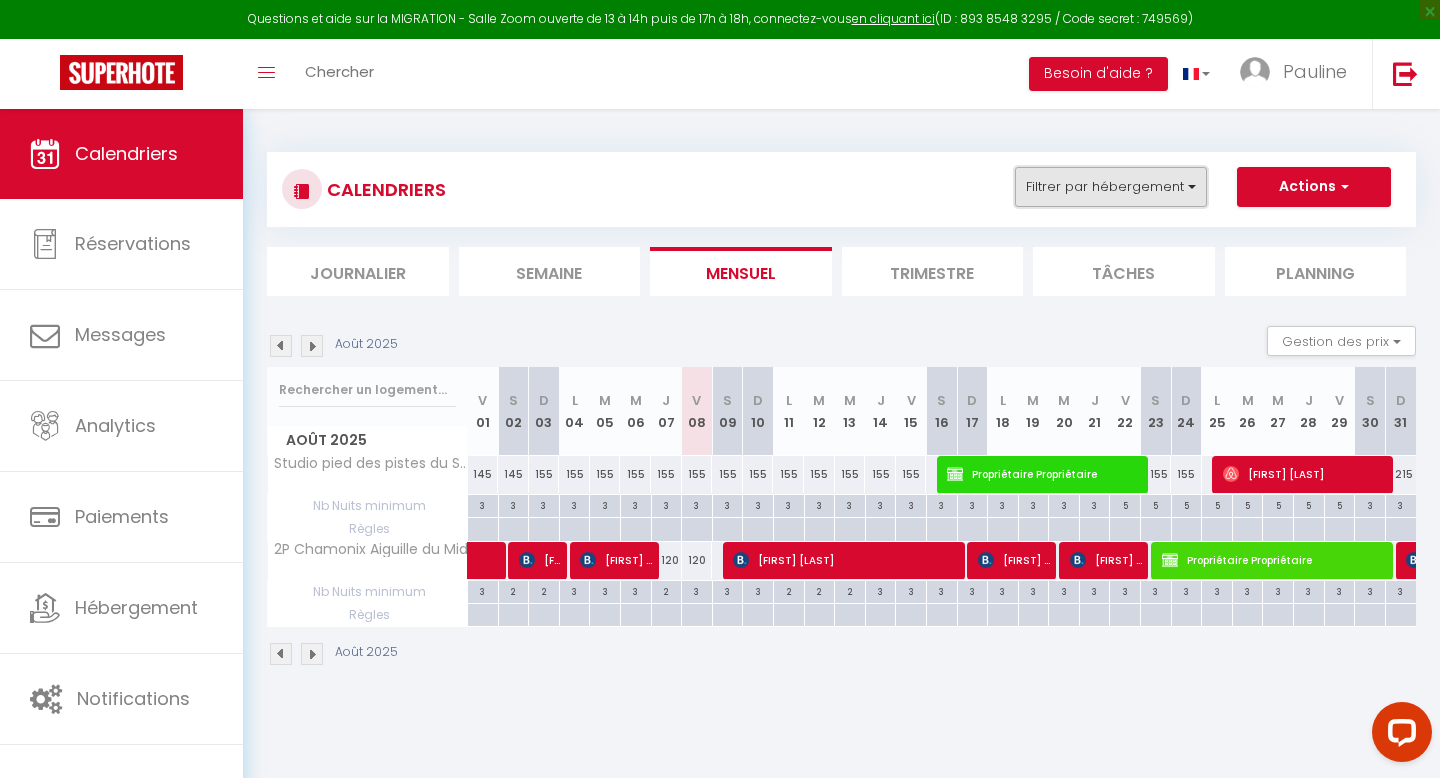 click on "Filtrer par hébergement" at bounding box center (1111, 187) 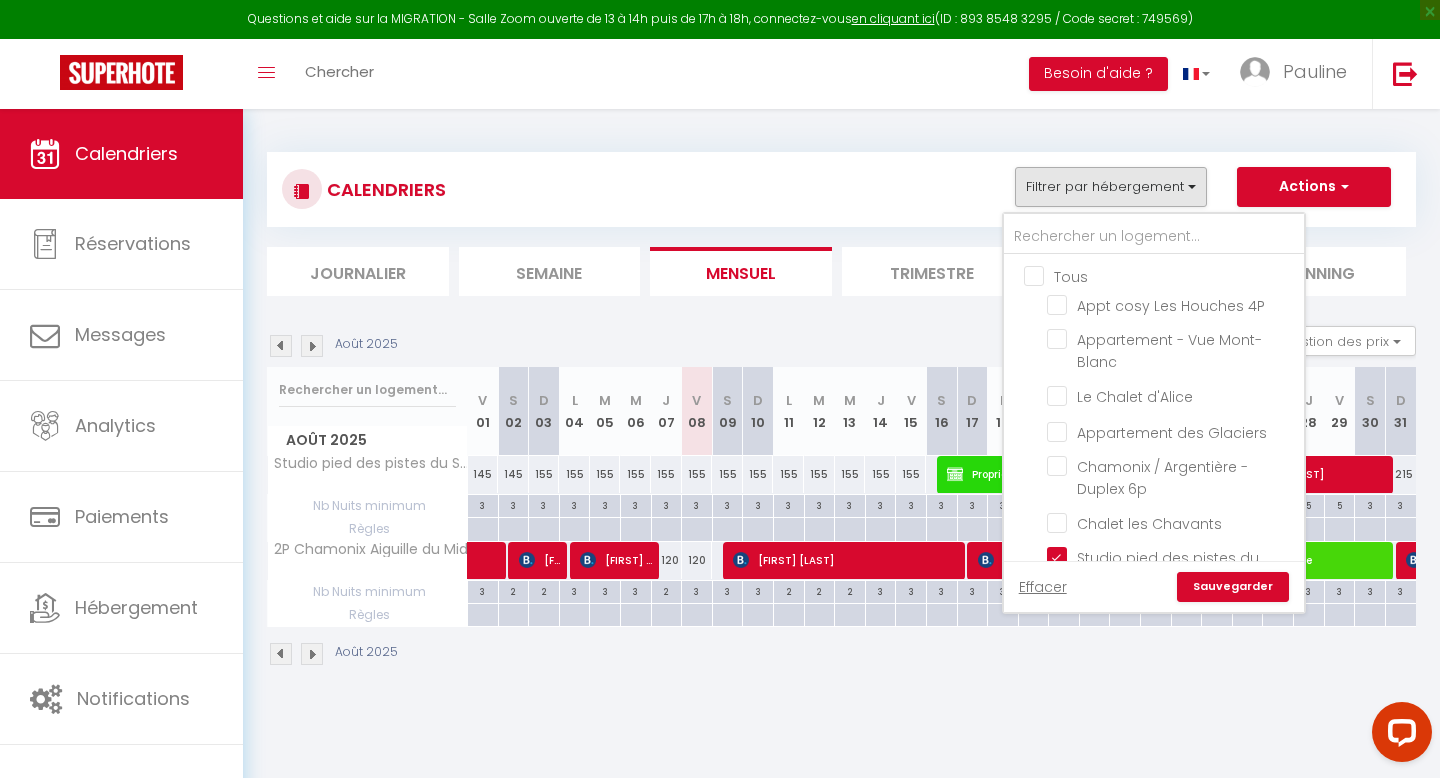 click on "Tous" at bounding box center (1174, 275) 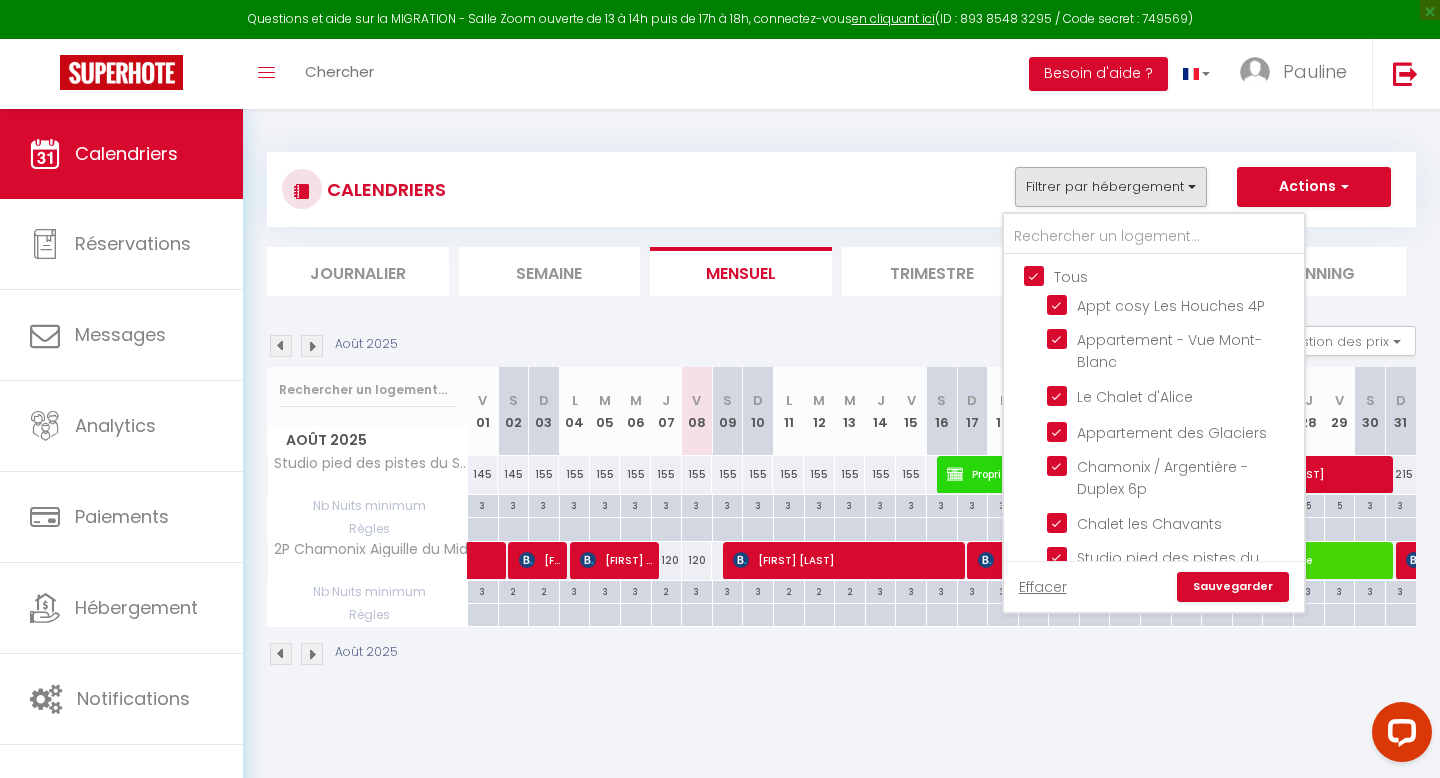 click on "Sauvegarder" at bounding box center (1233, 587) 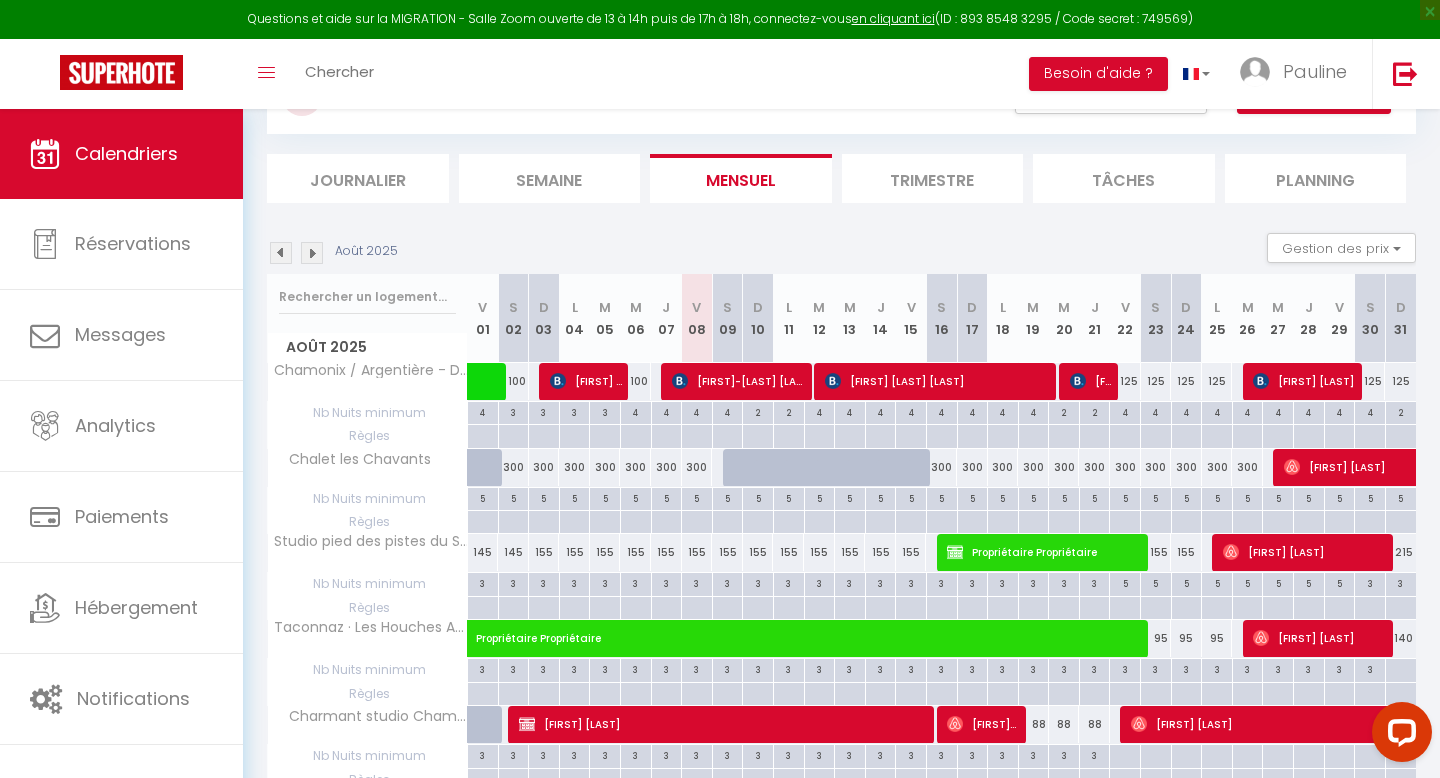 scroll, scrollTop: 10, scrollLeft: 0, axis: vertical 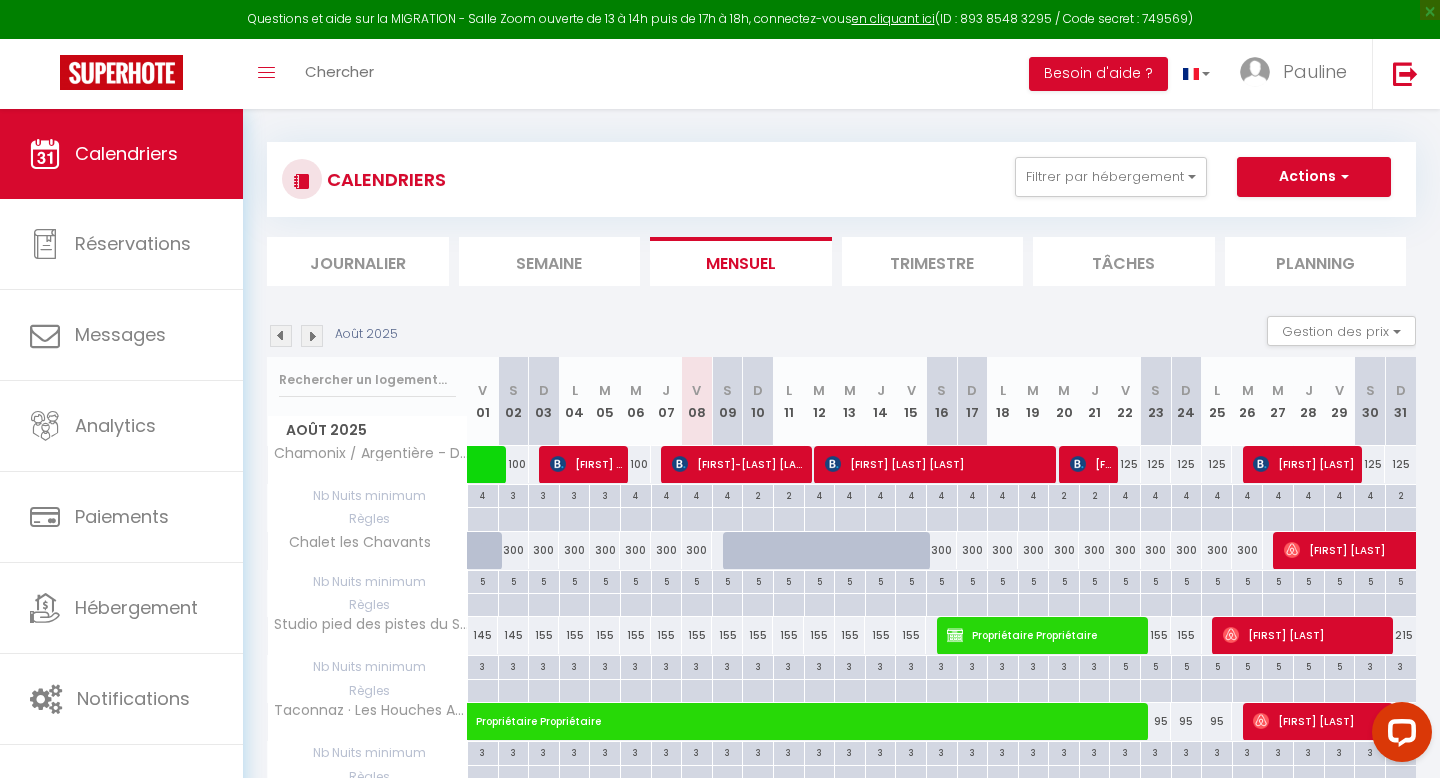 click at bounding box center [312, 336] 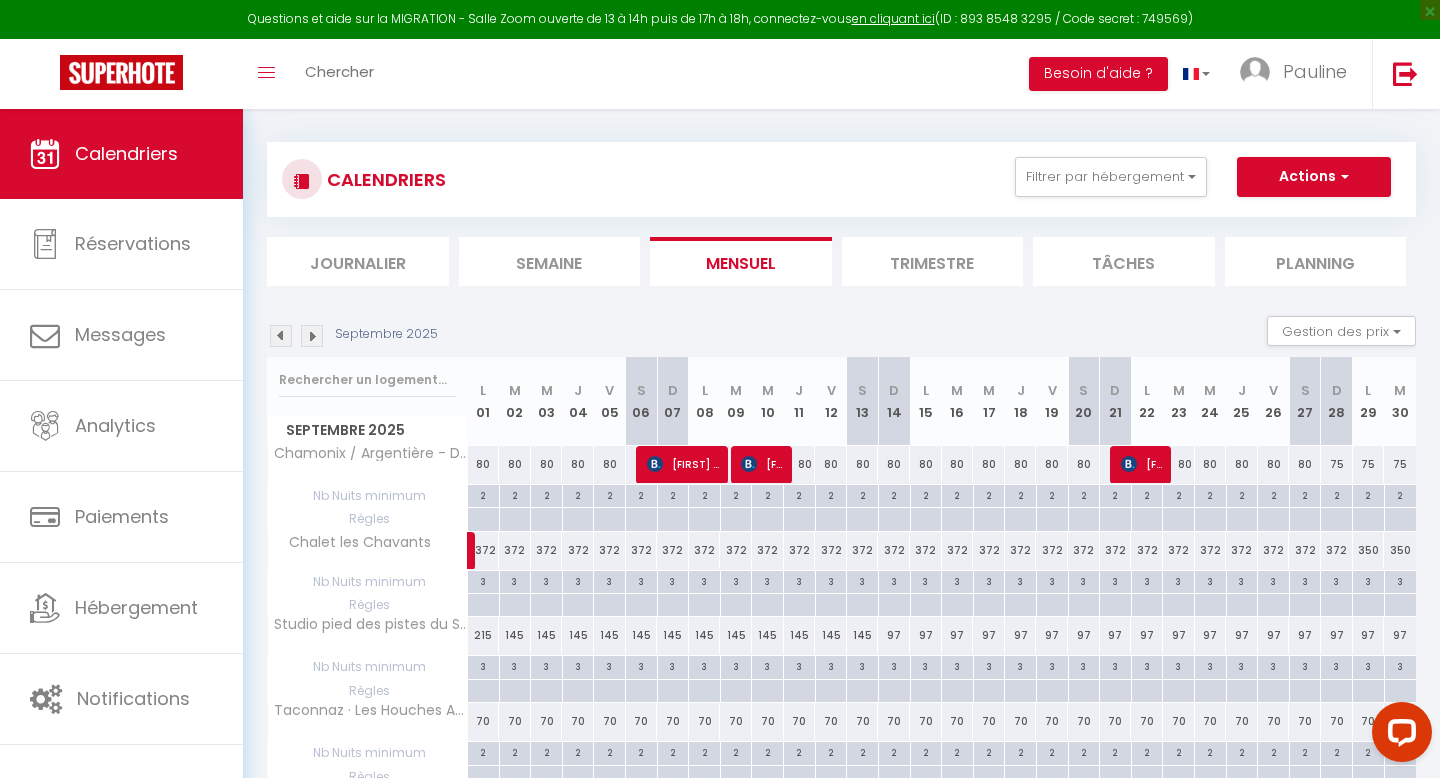 click at bounding box center [312, 336] 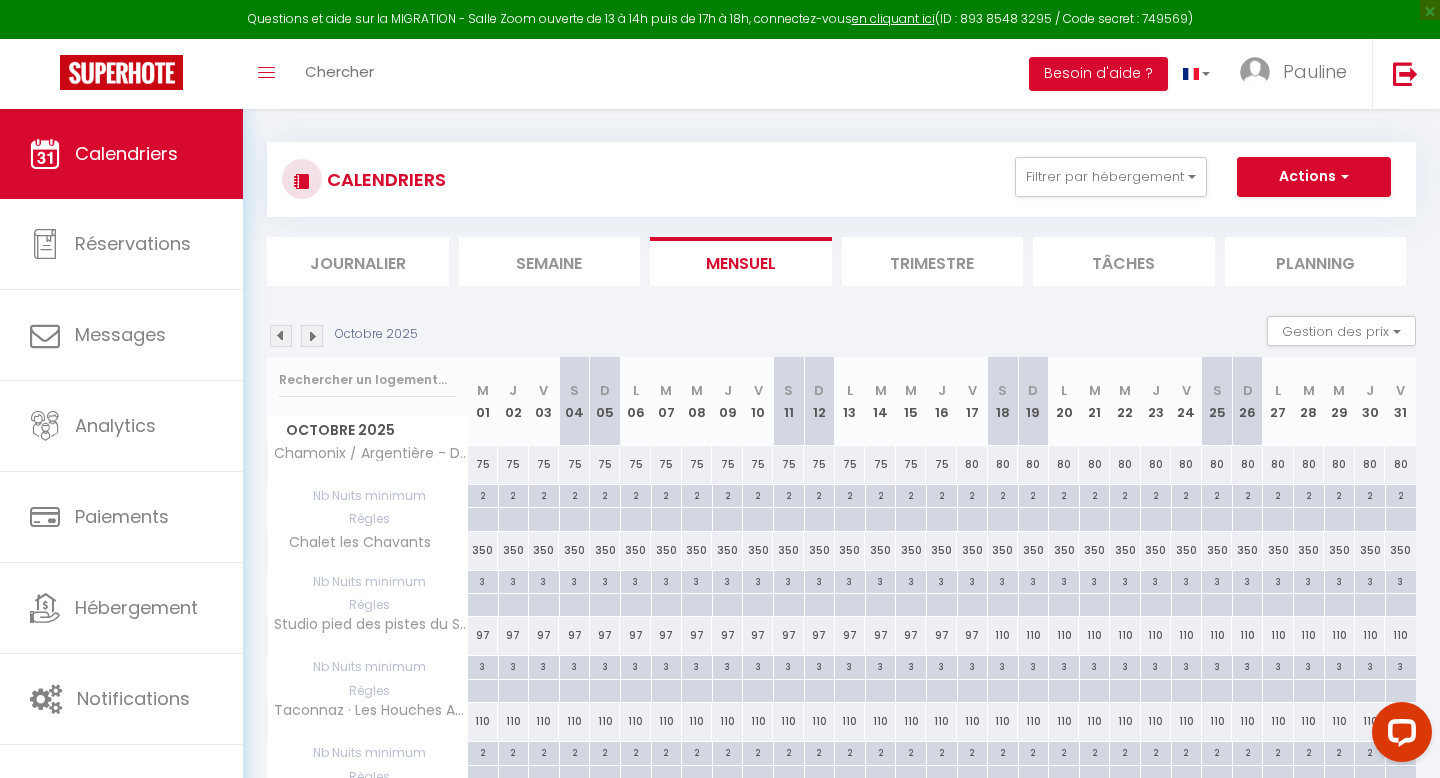 click at bounding box center (312, 336) 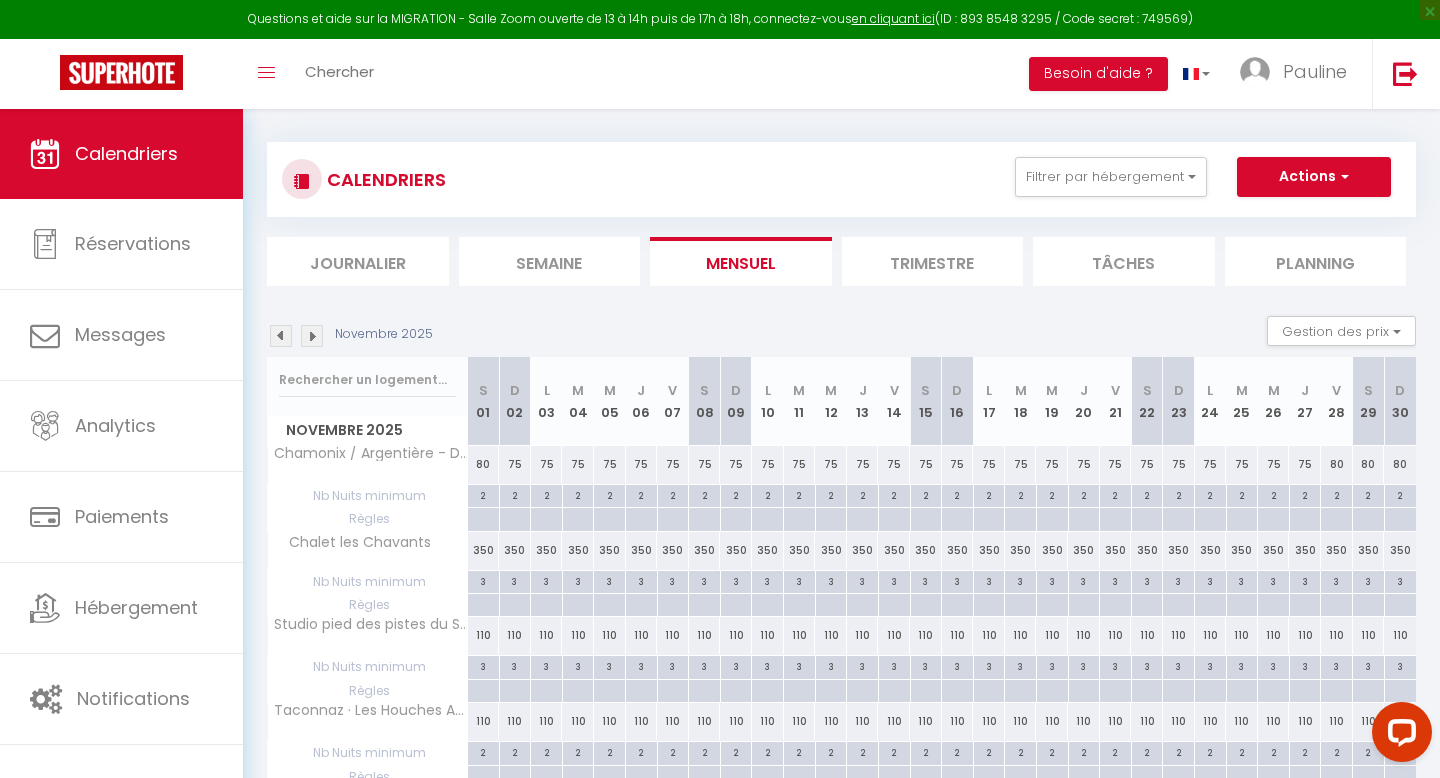 click at bounding box center (312, 336) 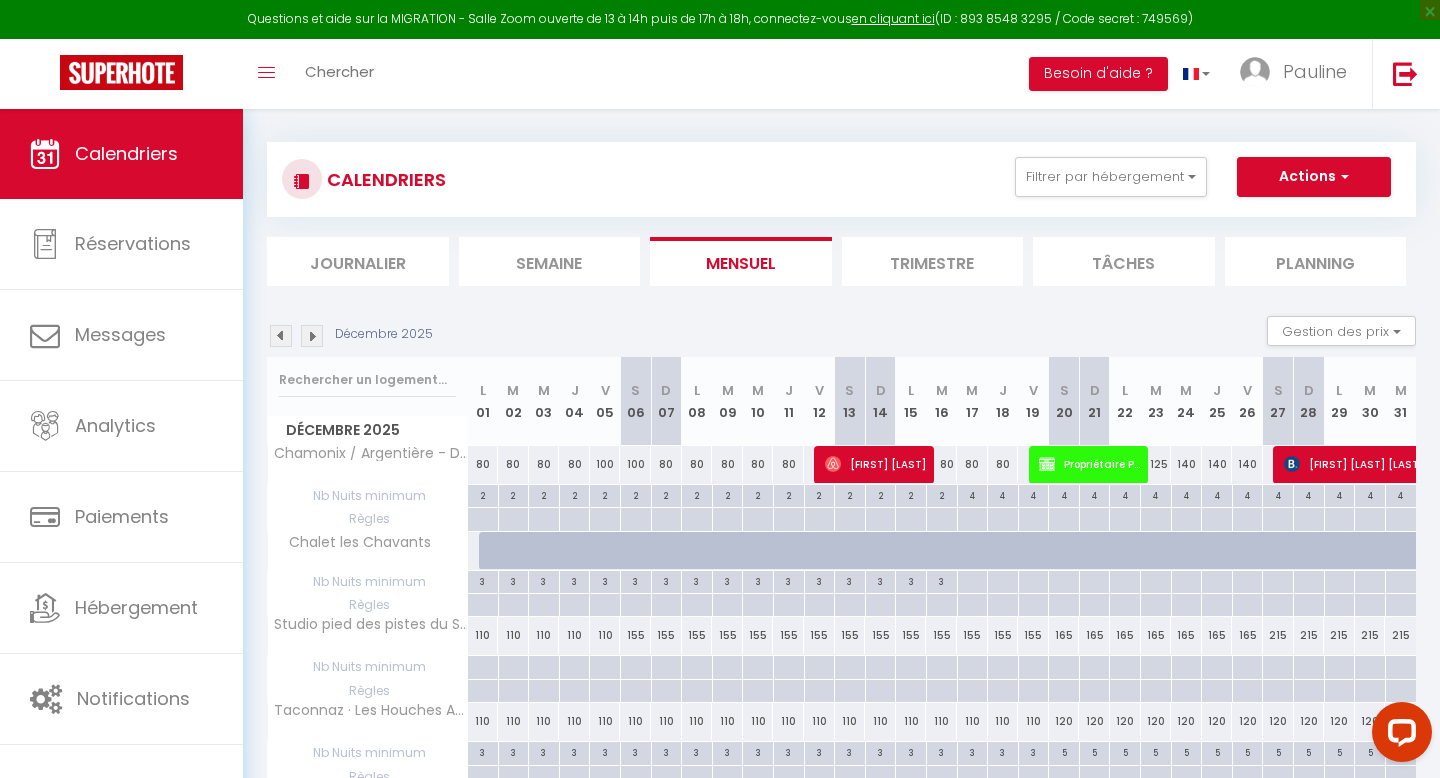 click at bounding box center (312, 336) 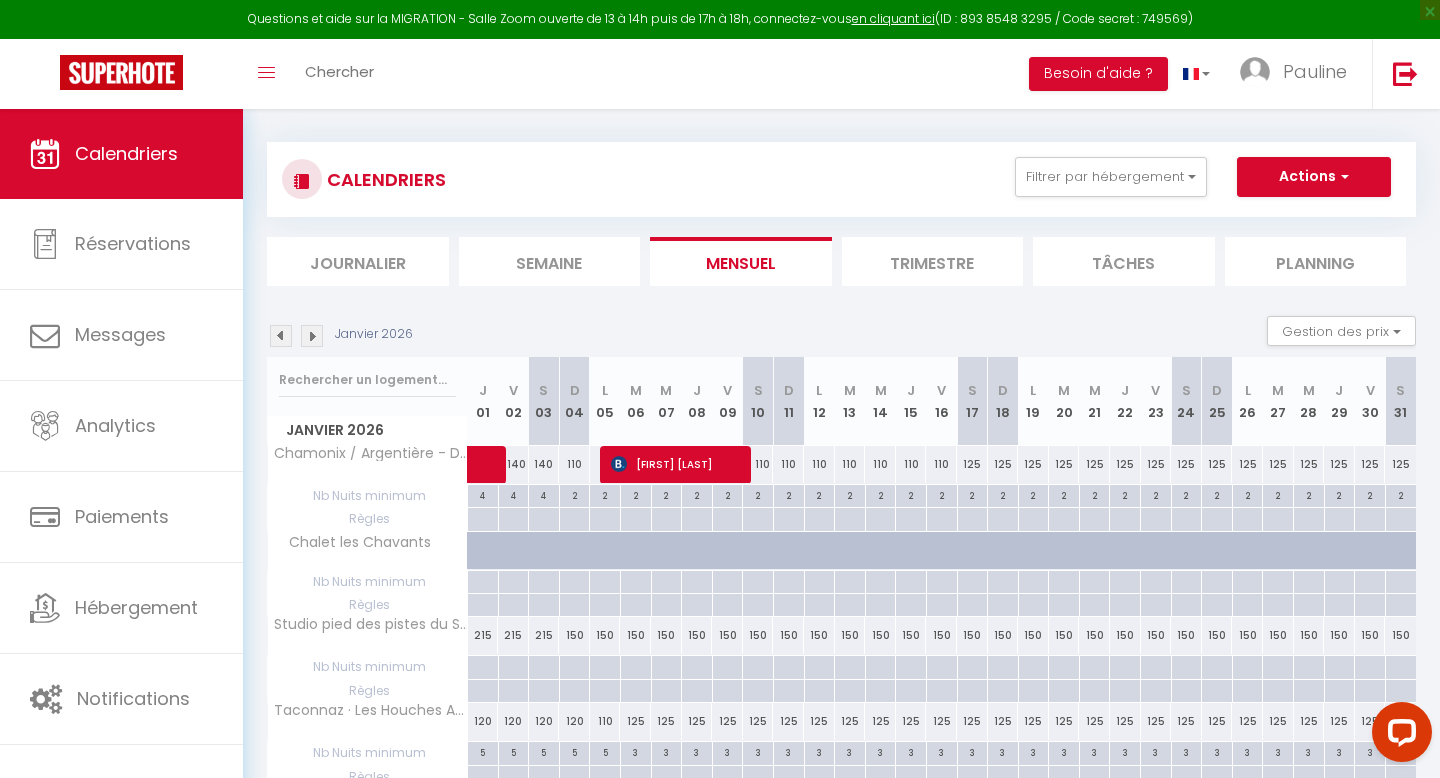 click at bounding box center [281, 336] 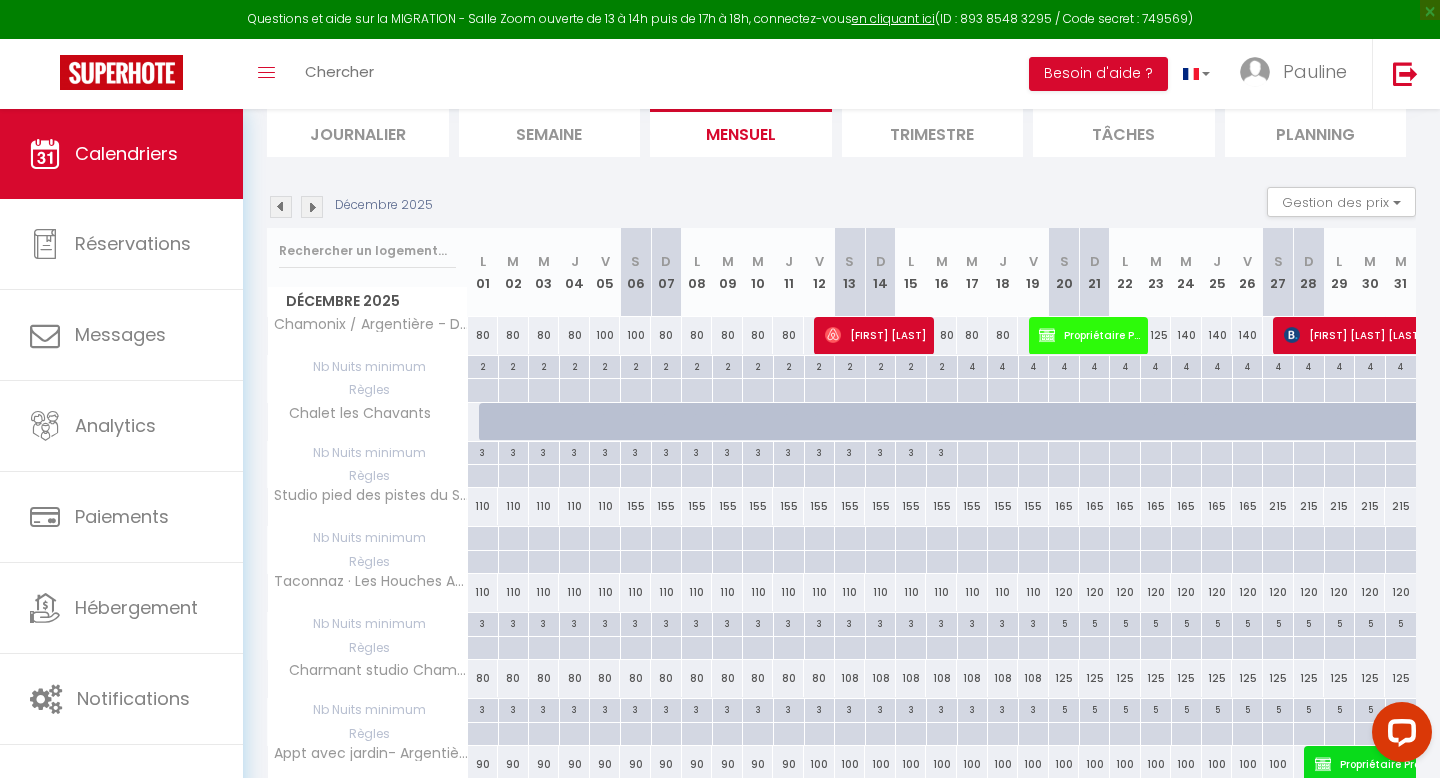 scroll, scrollTop: 138, scrollLeft: 0, axis: vertical 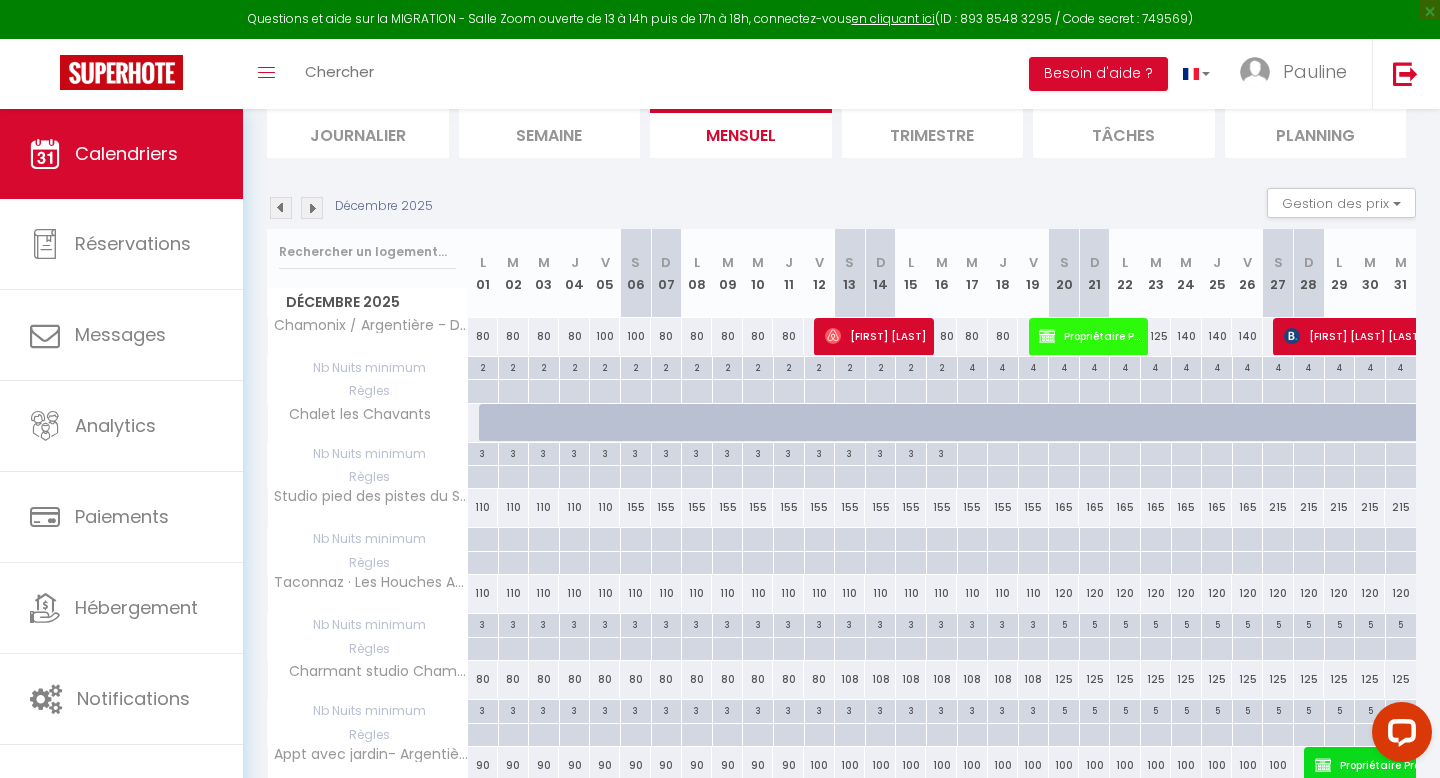 click at bounding box center [312, 208] 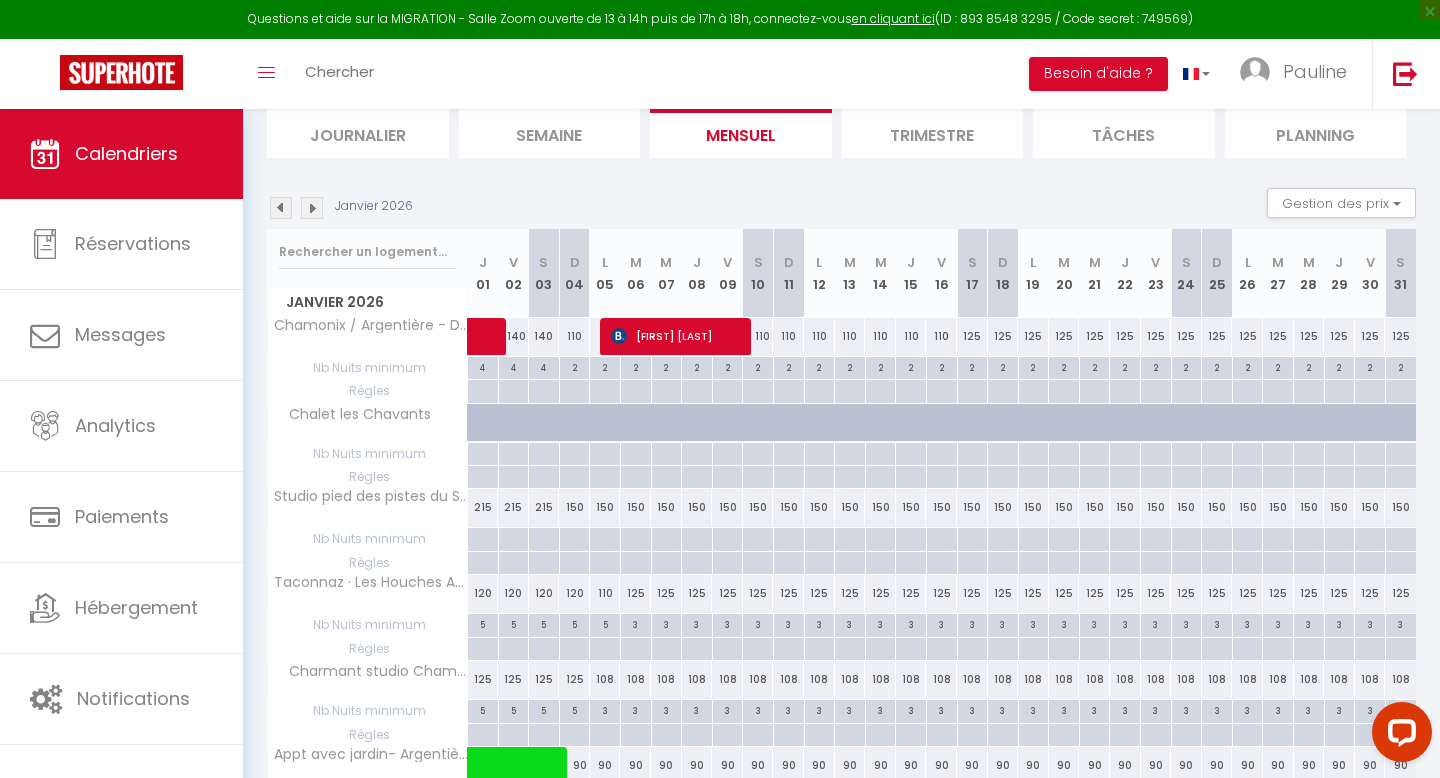click at bounding box center (312, 208) 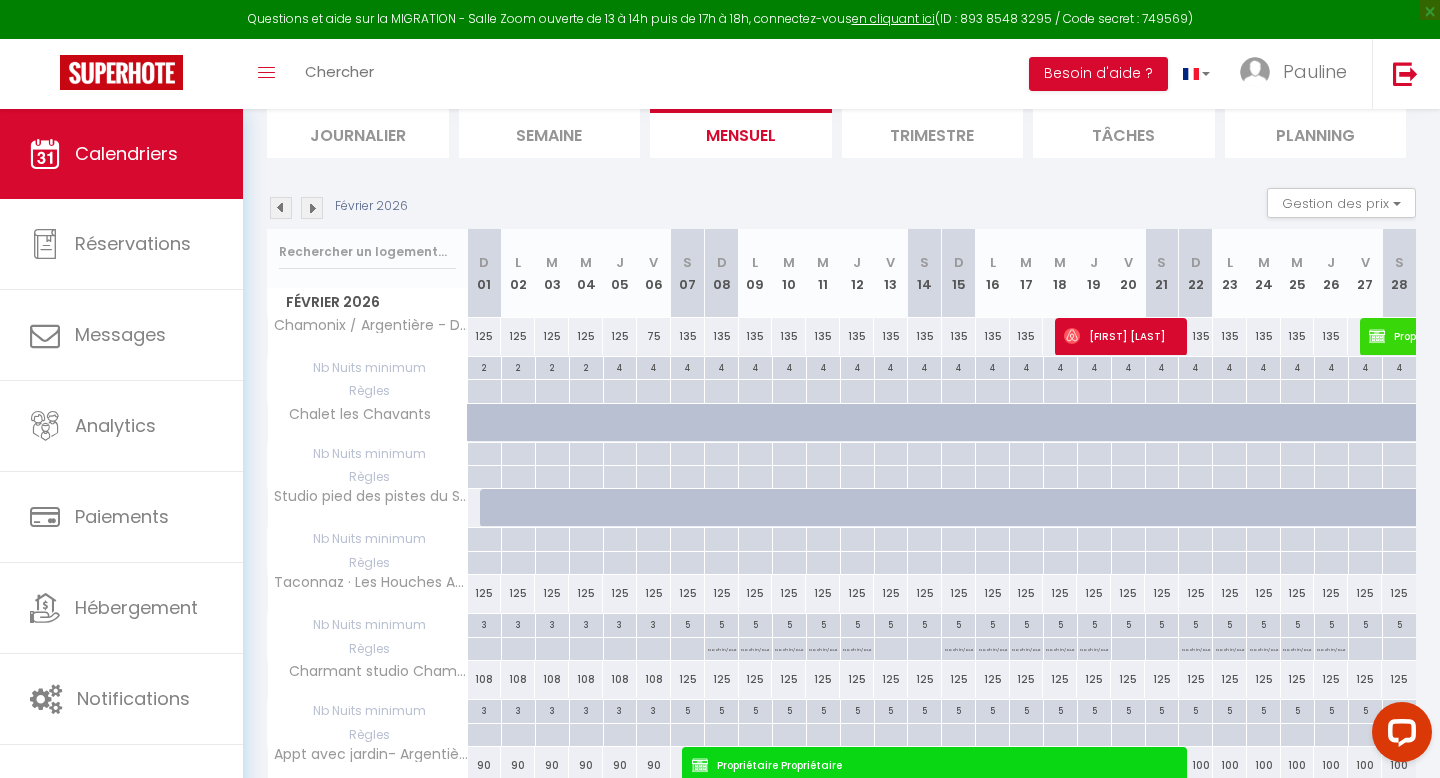 click at bounding box center (937, 434) 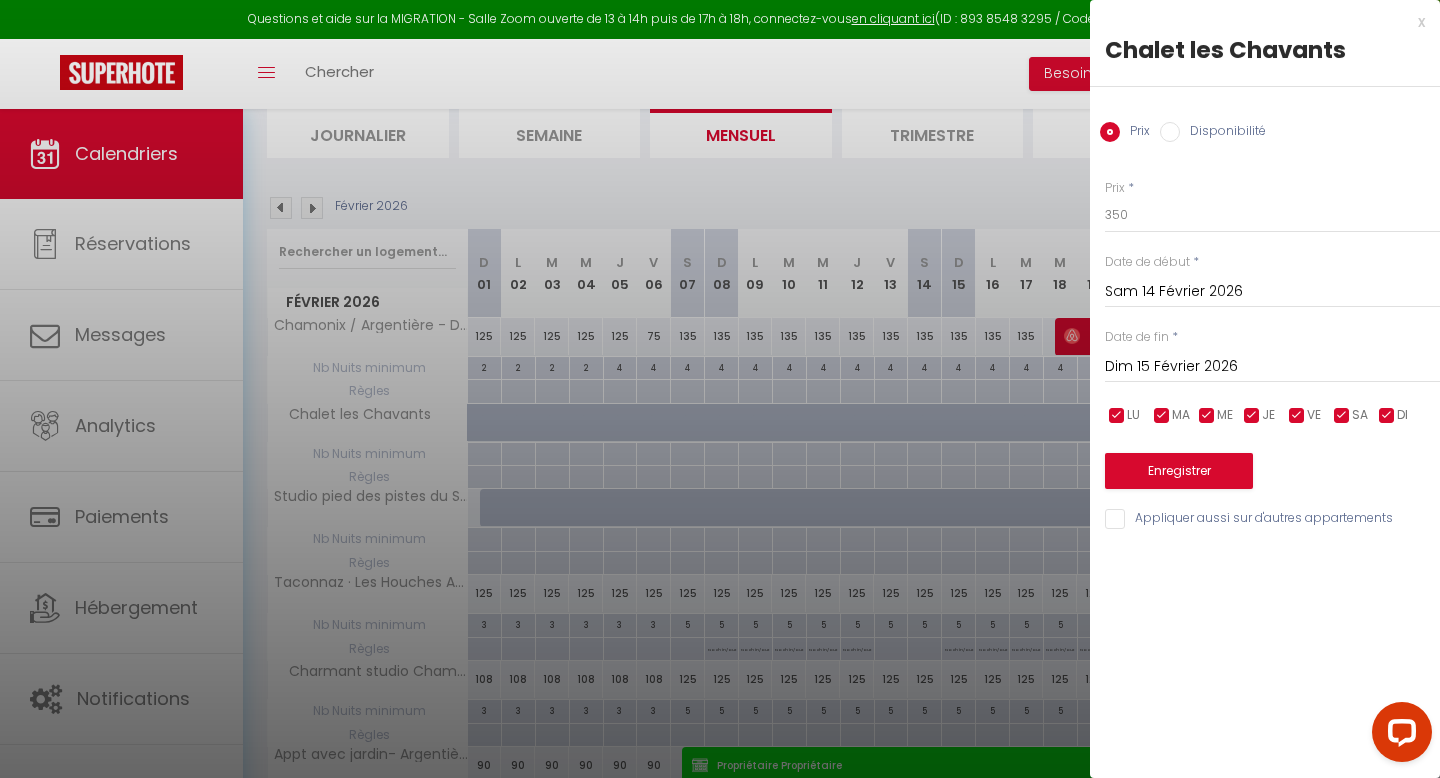 click on "Disponibilité" at bounding box center (1170, 132) 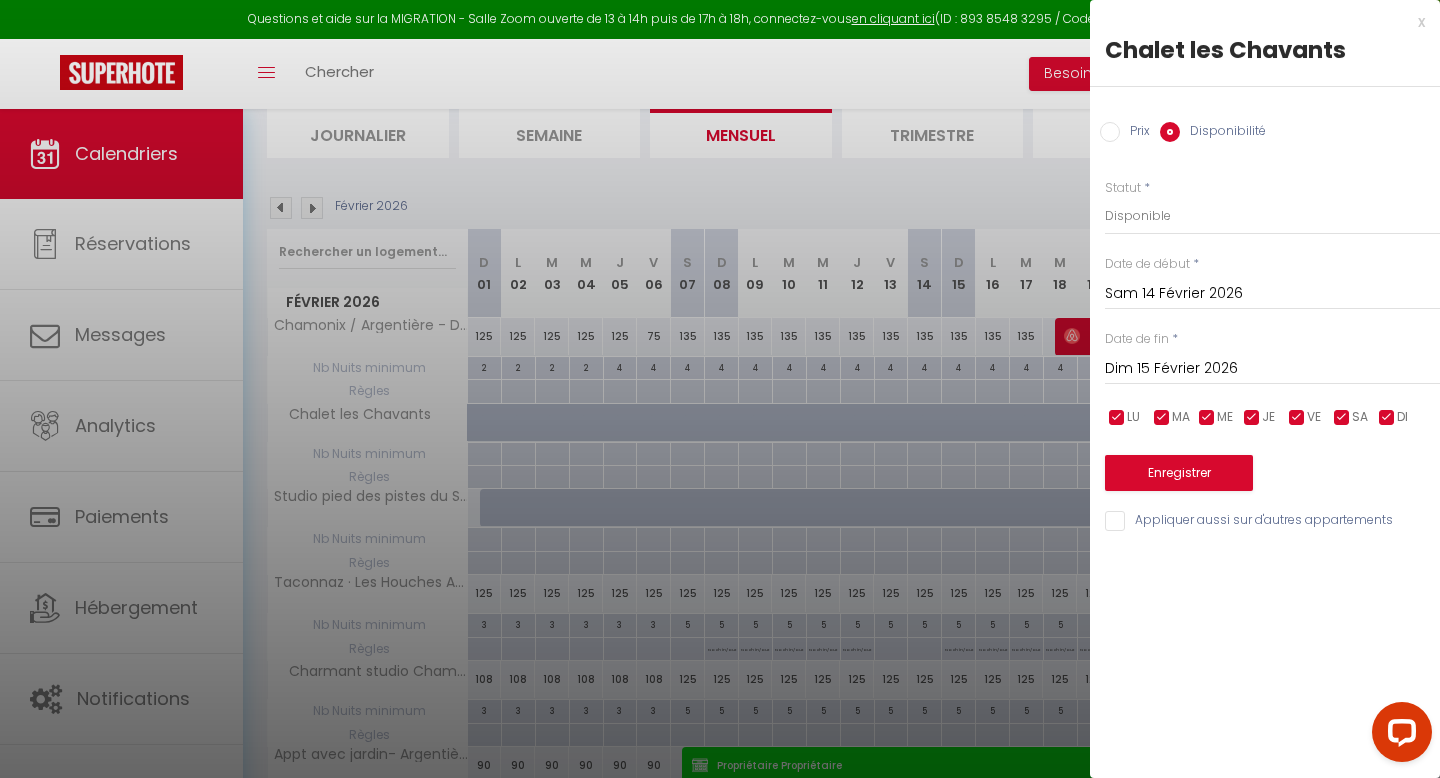 click on "Dim 15 Février 2026" at bounding box center [1272, 369] 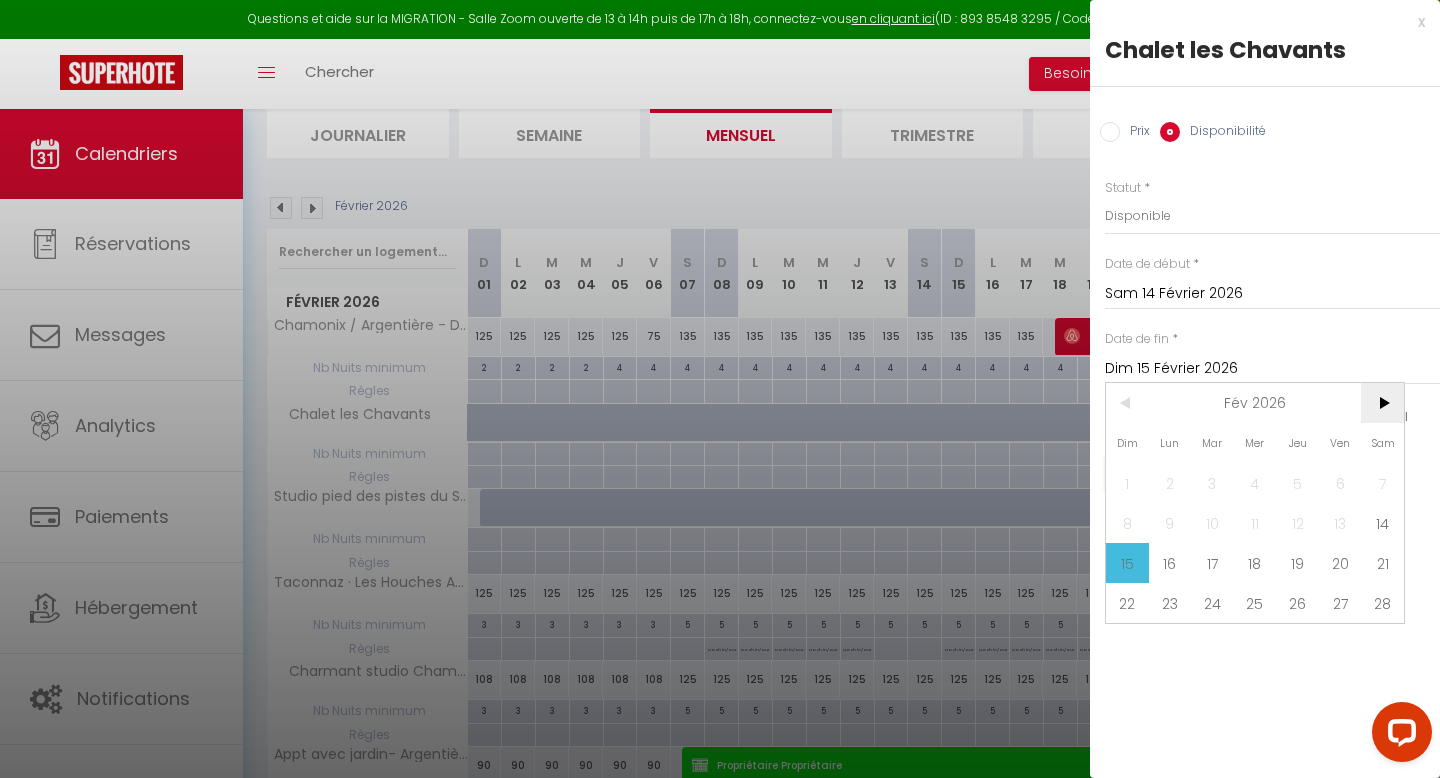 click on ">" at bounding box center [1382, 403] 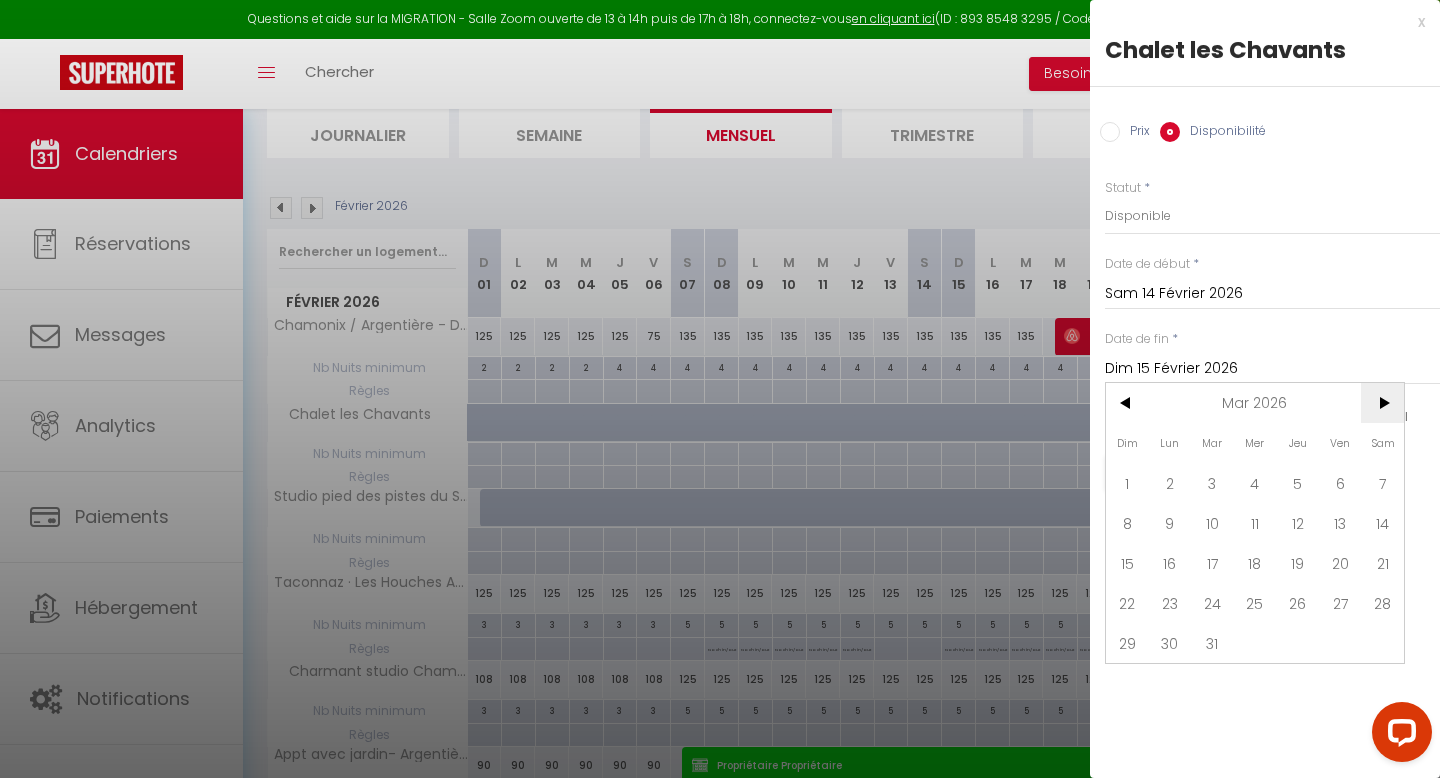 click on ">" at bounding box center [1382, 403] 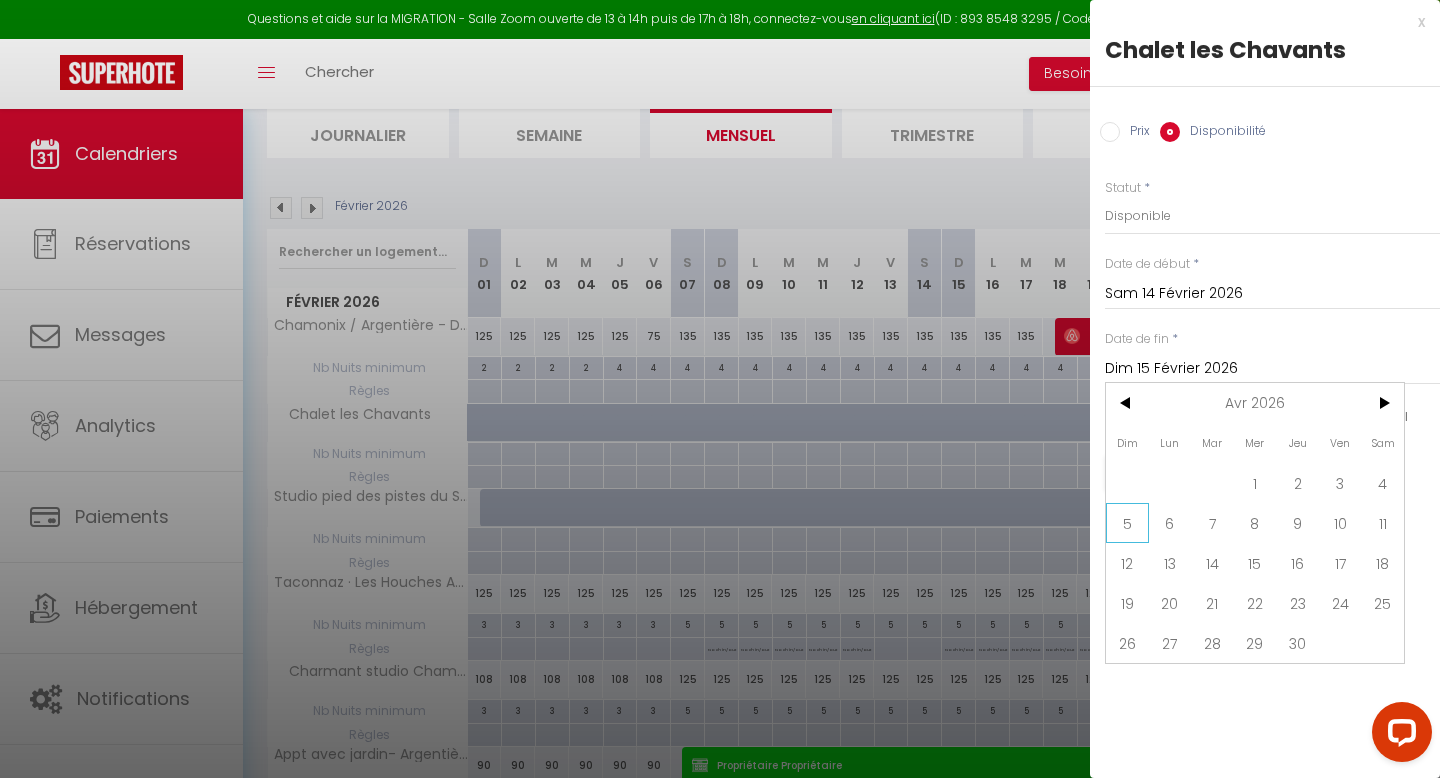 click on "5" at bounding box center (1127, 523) 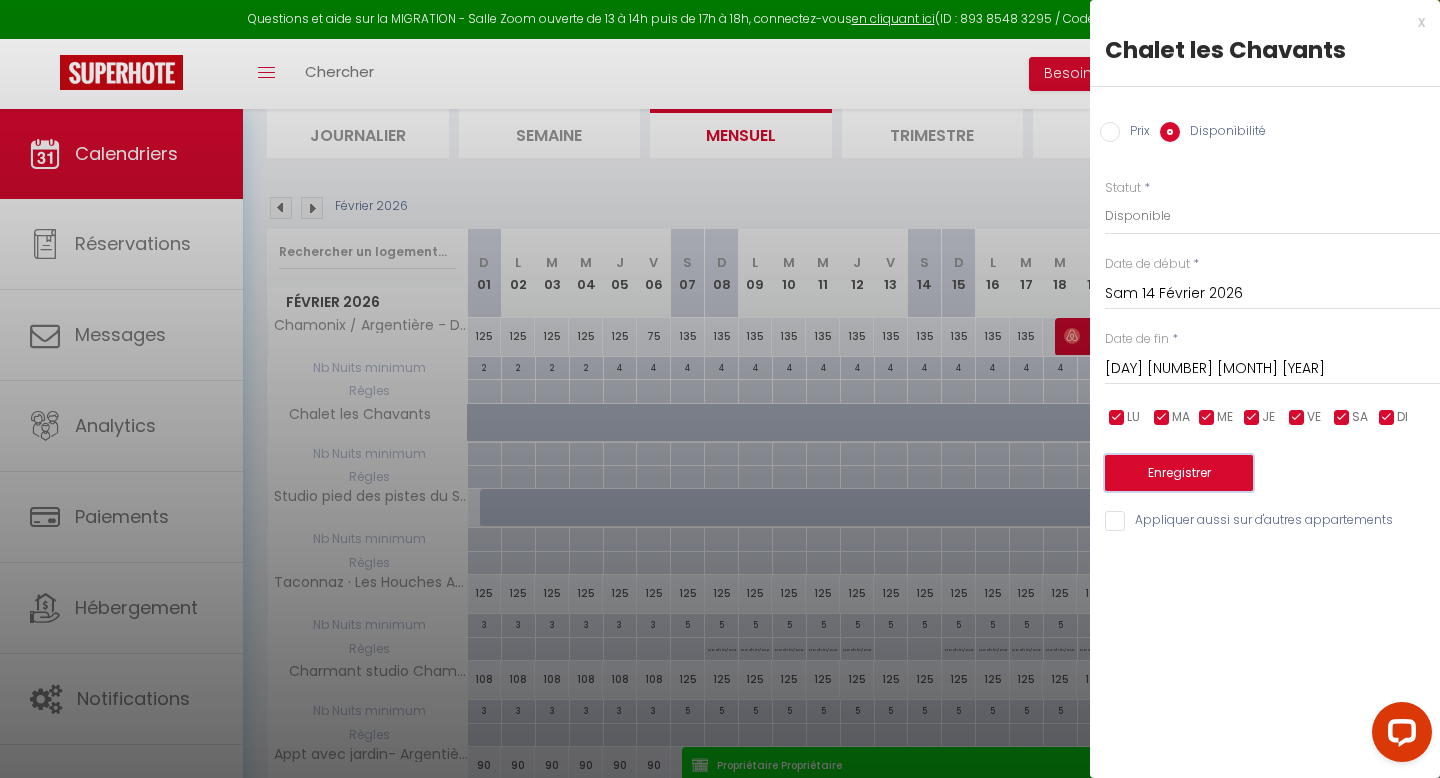 click on "Enregistrer" at bounding box center [1179, 473] 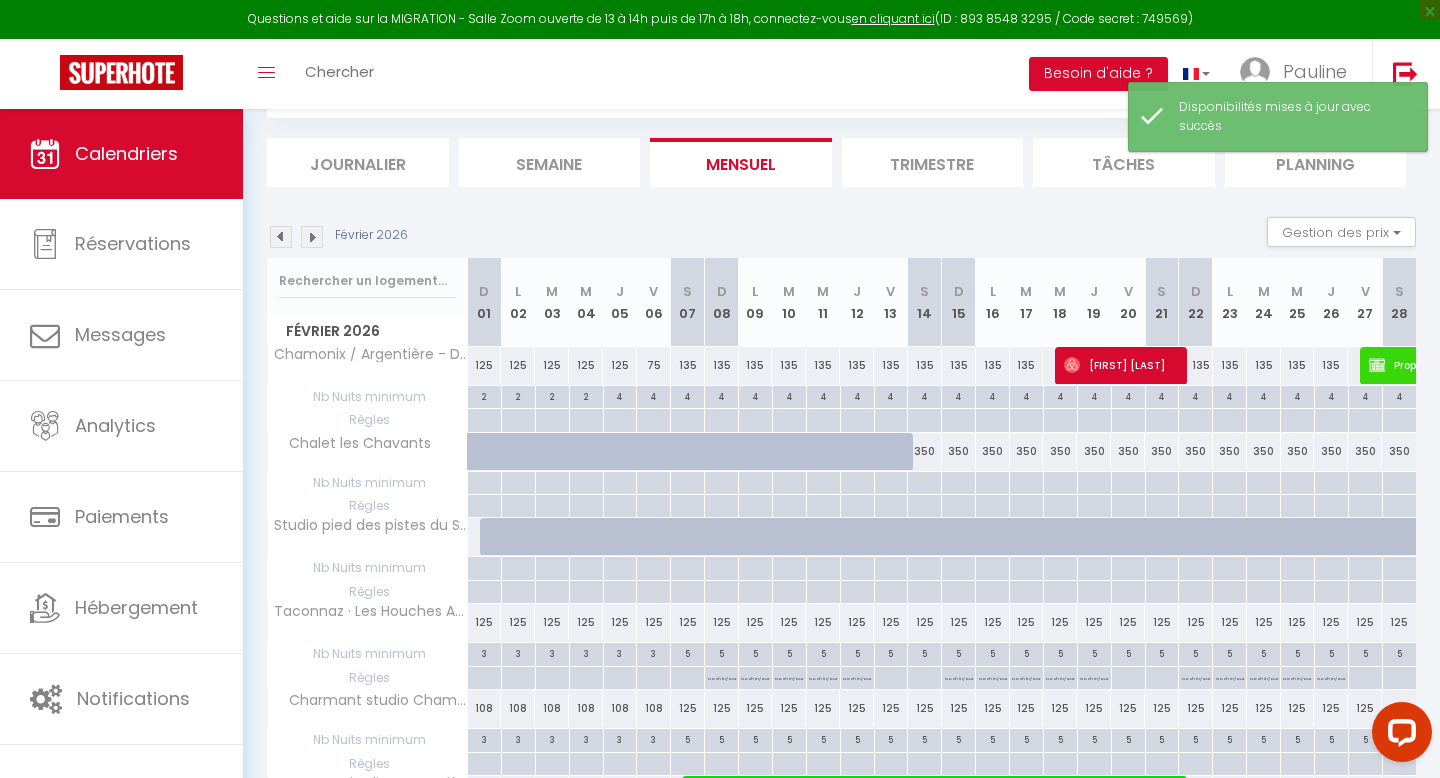scroll, scrollTop: 138, scrollLeft: 0, axis: vertical 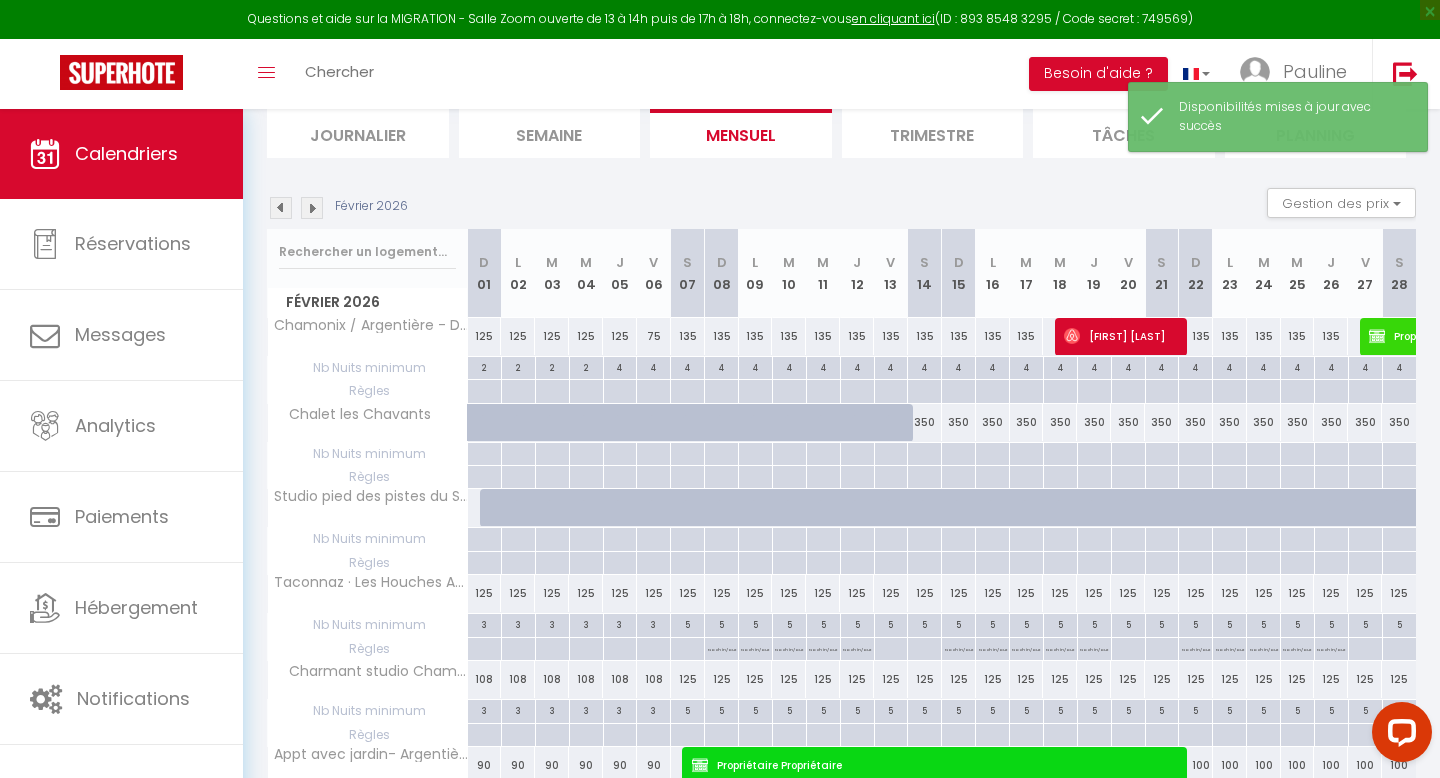 click on "350" at bounding box center (925, 422) 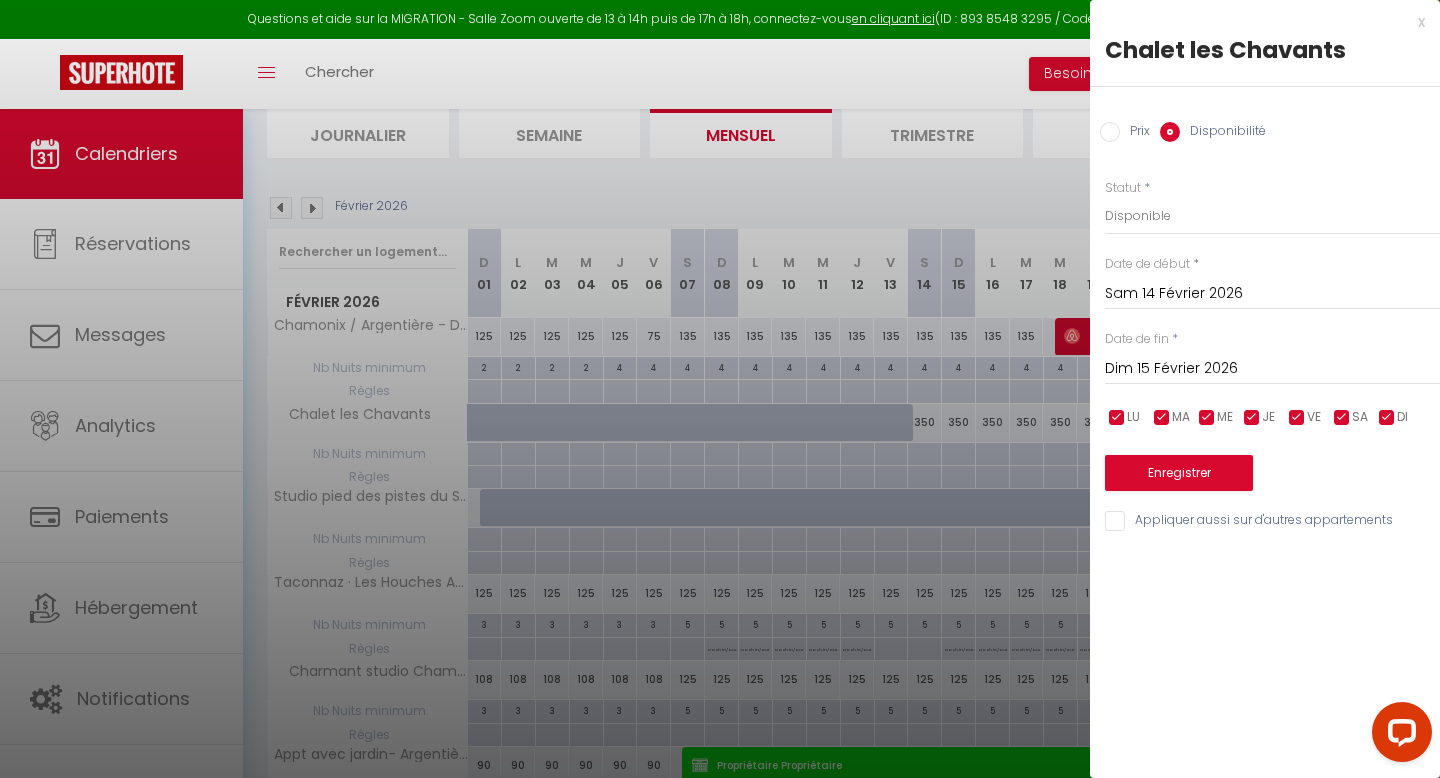 click at bounding box center (720, 389) 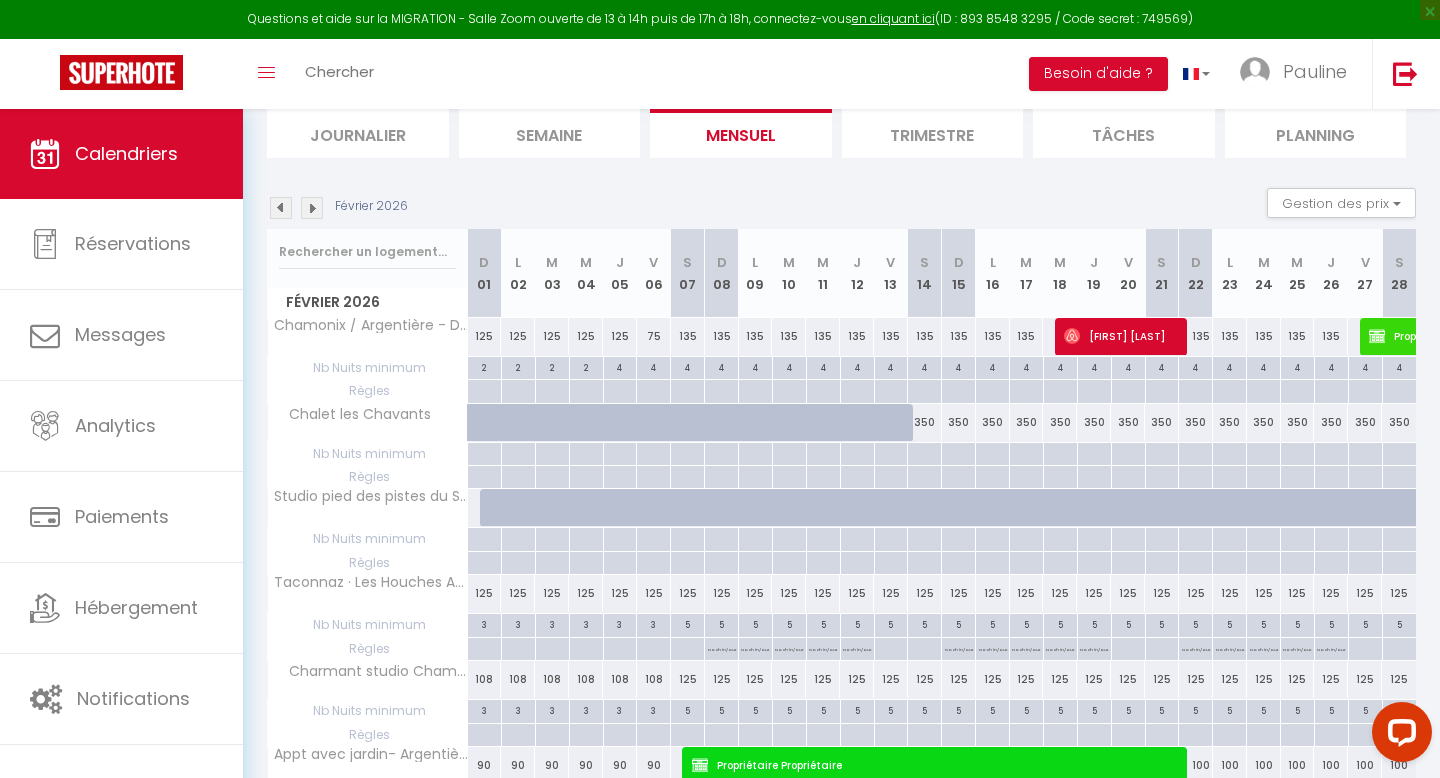 click at bounding box center (281, 208) 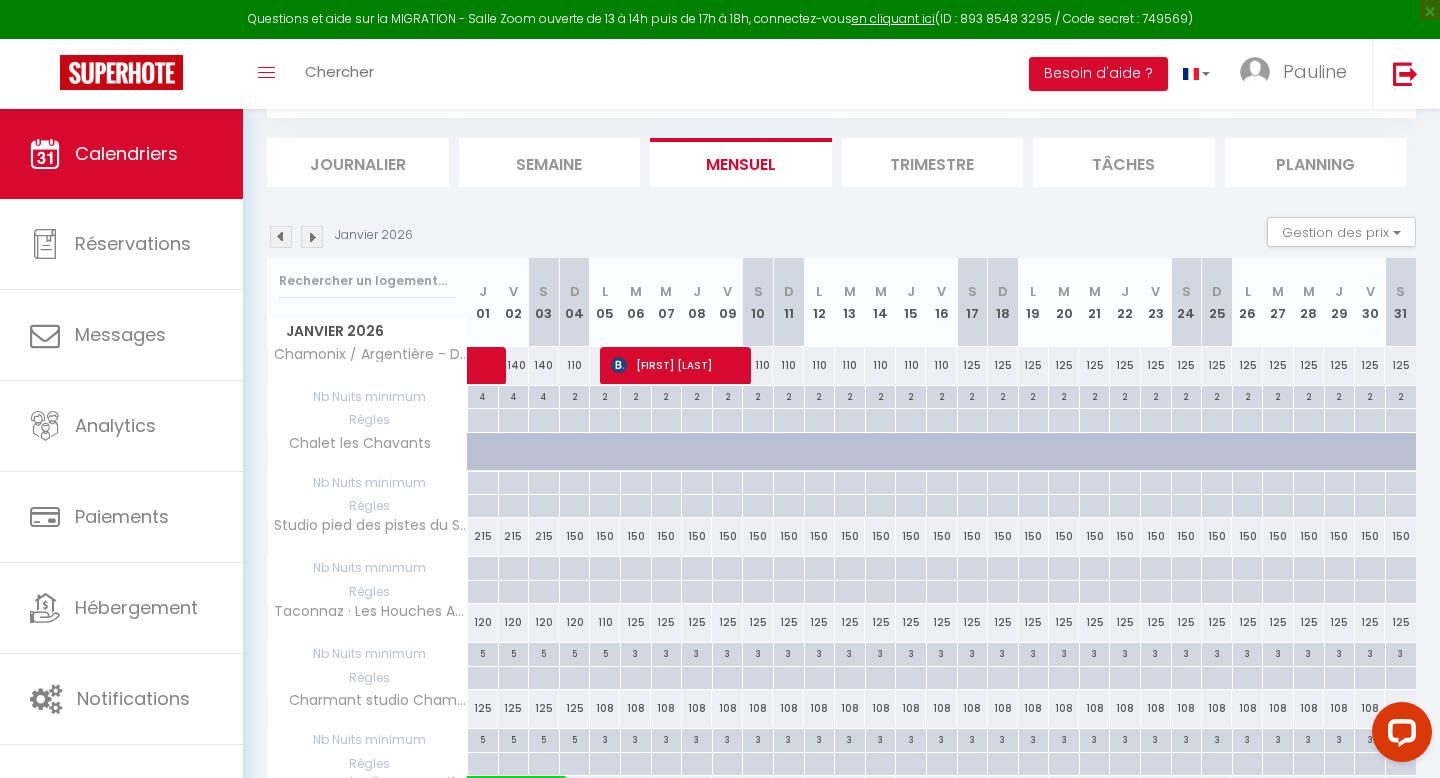 scroll, scrollTop: 138, scrollLeft: 0, axis: vertical 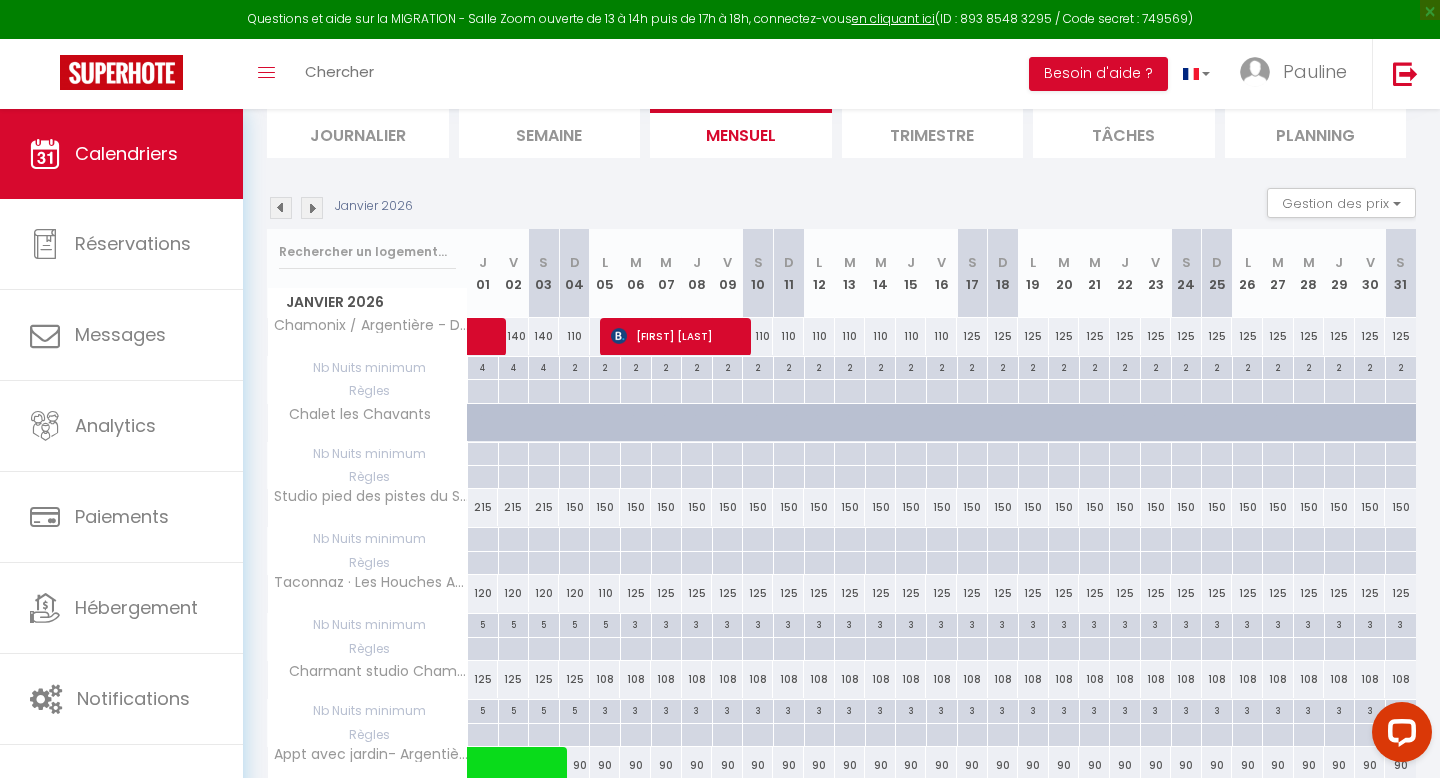 click at bounding box center [281, 208] 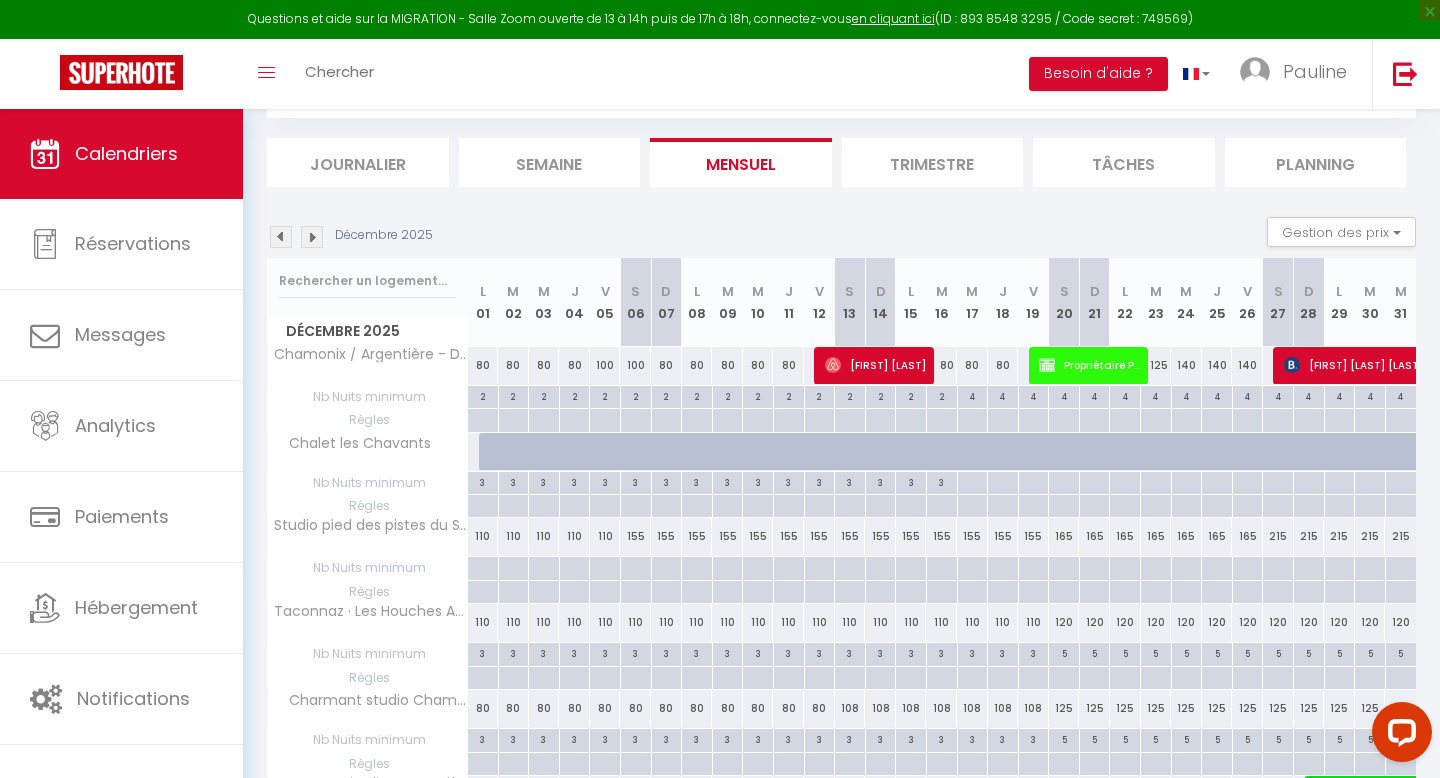 scroll, scrollTop: 138, scrollLeft: 0, axis: vertical 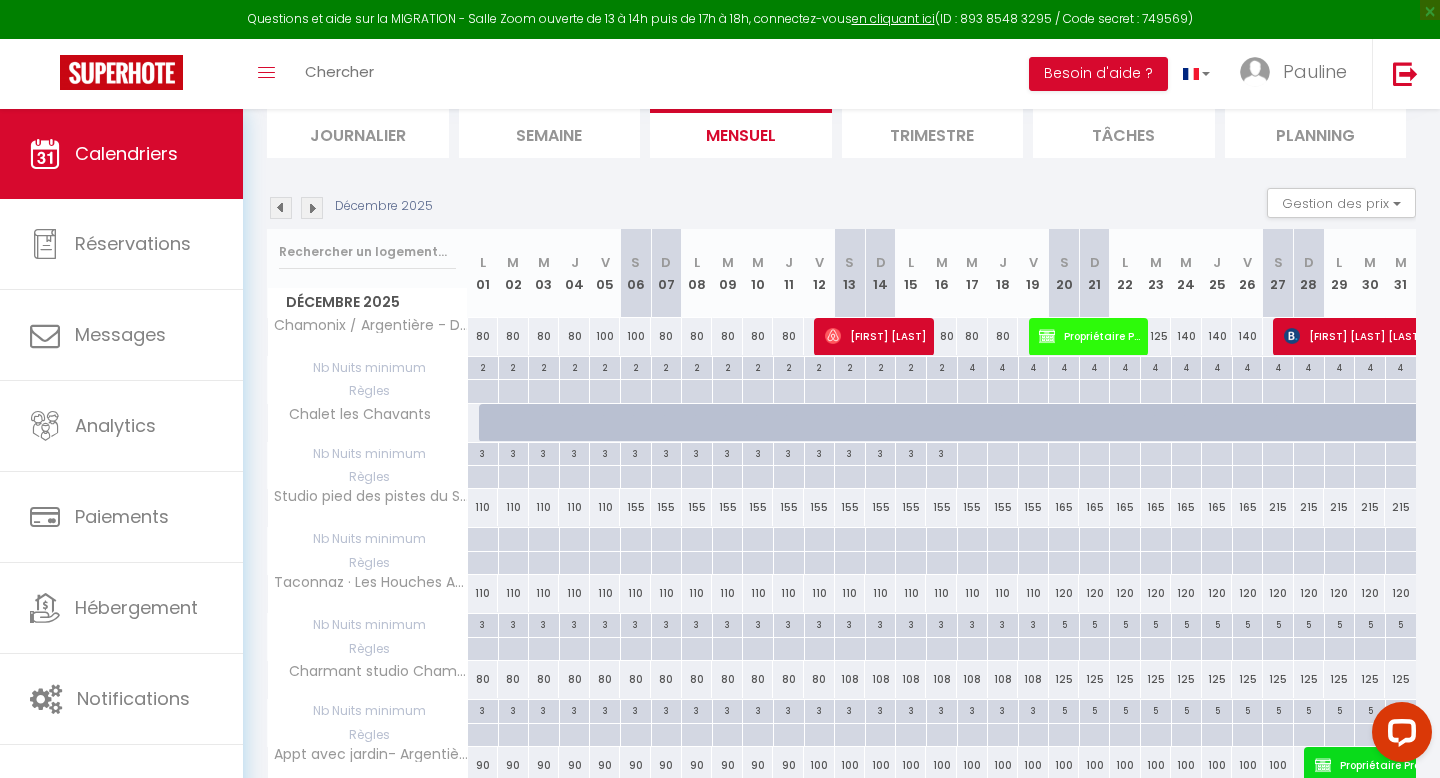 click at bounding box center [861, 434] 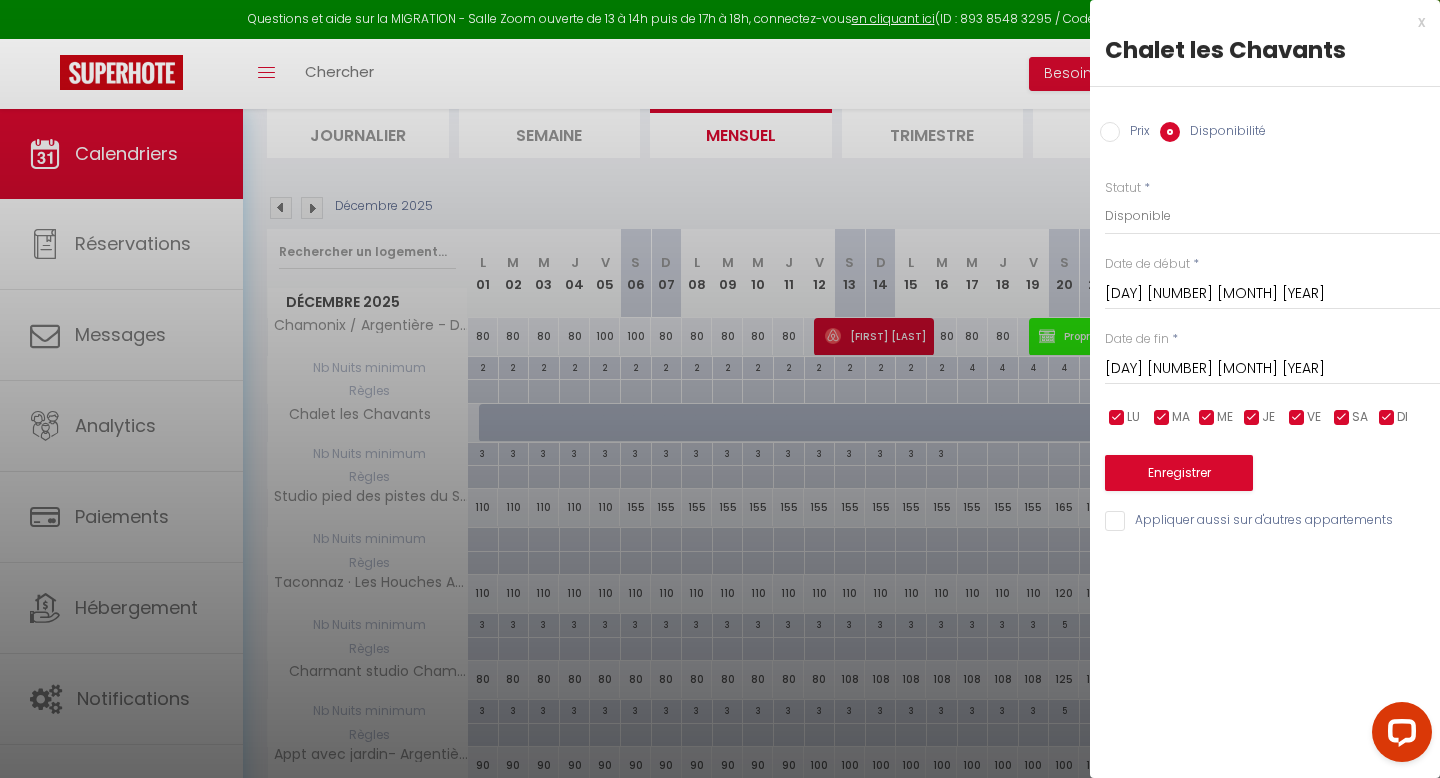 click on "[DAY] [DATE] [MONTH] [YEAR]" at bounding box center (1272, 369) 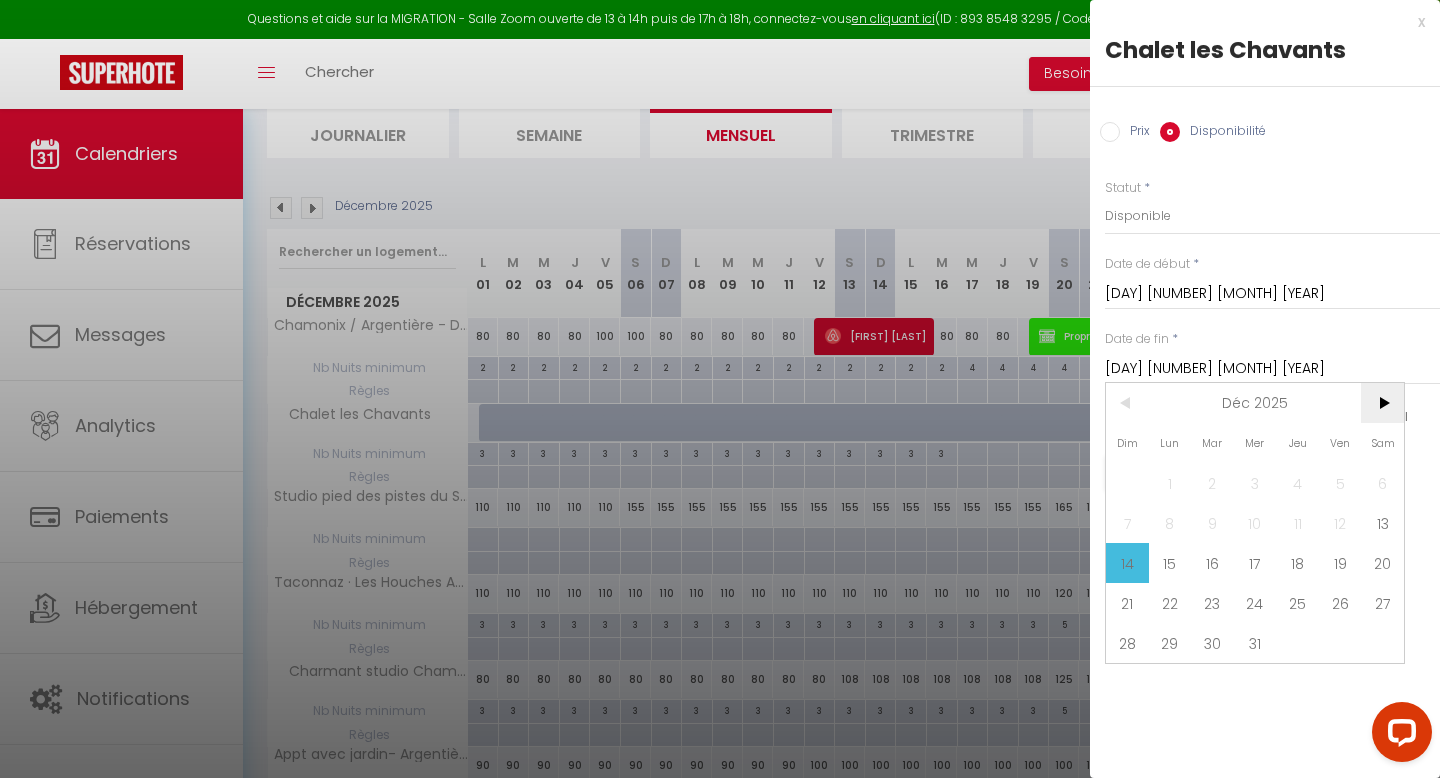 click on ">" at bounding box center [1382, 403] 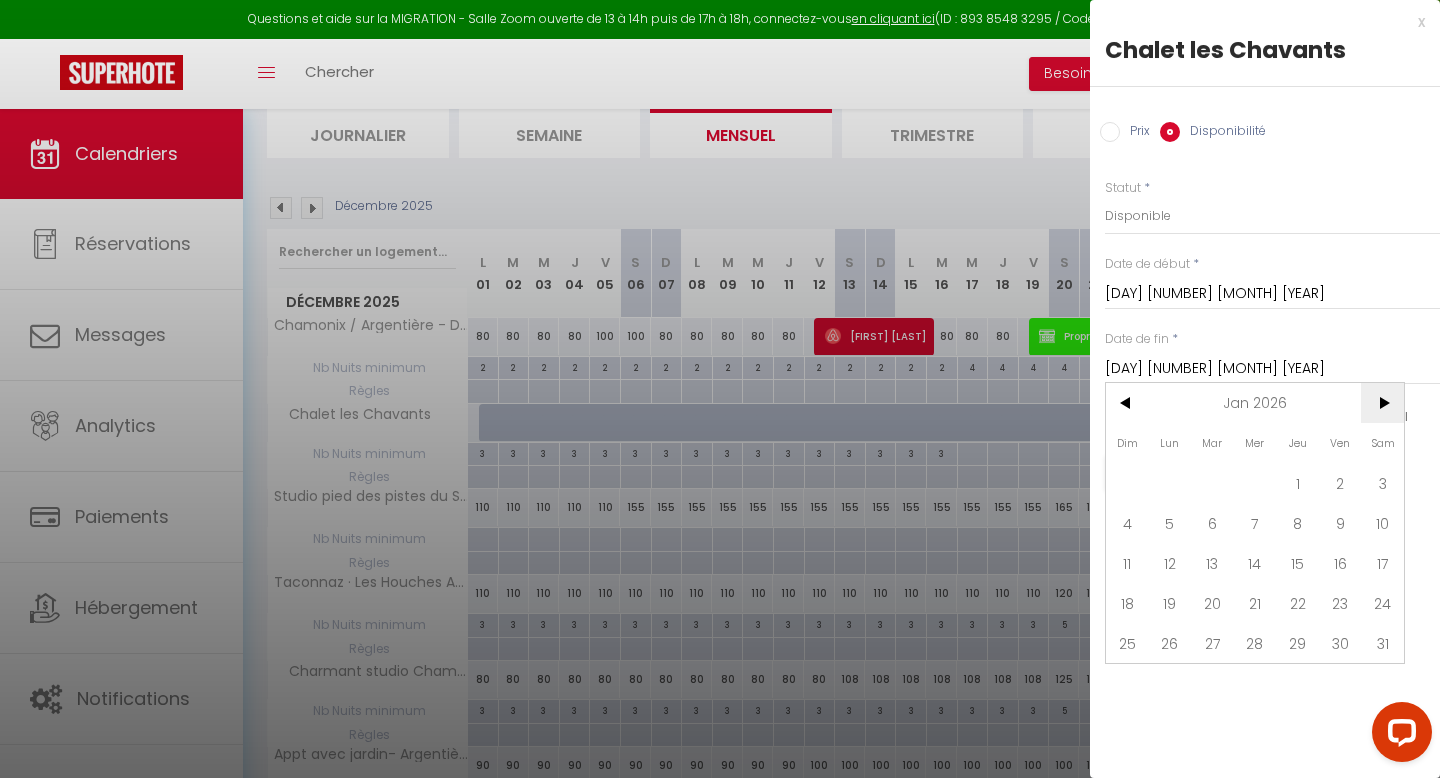 click on ">" at bounding box center (1382, 403) 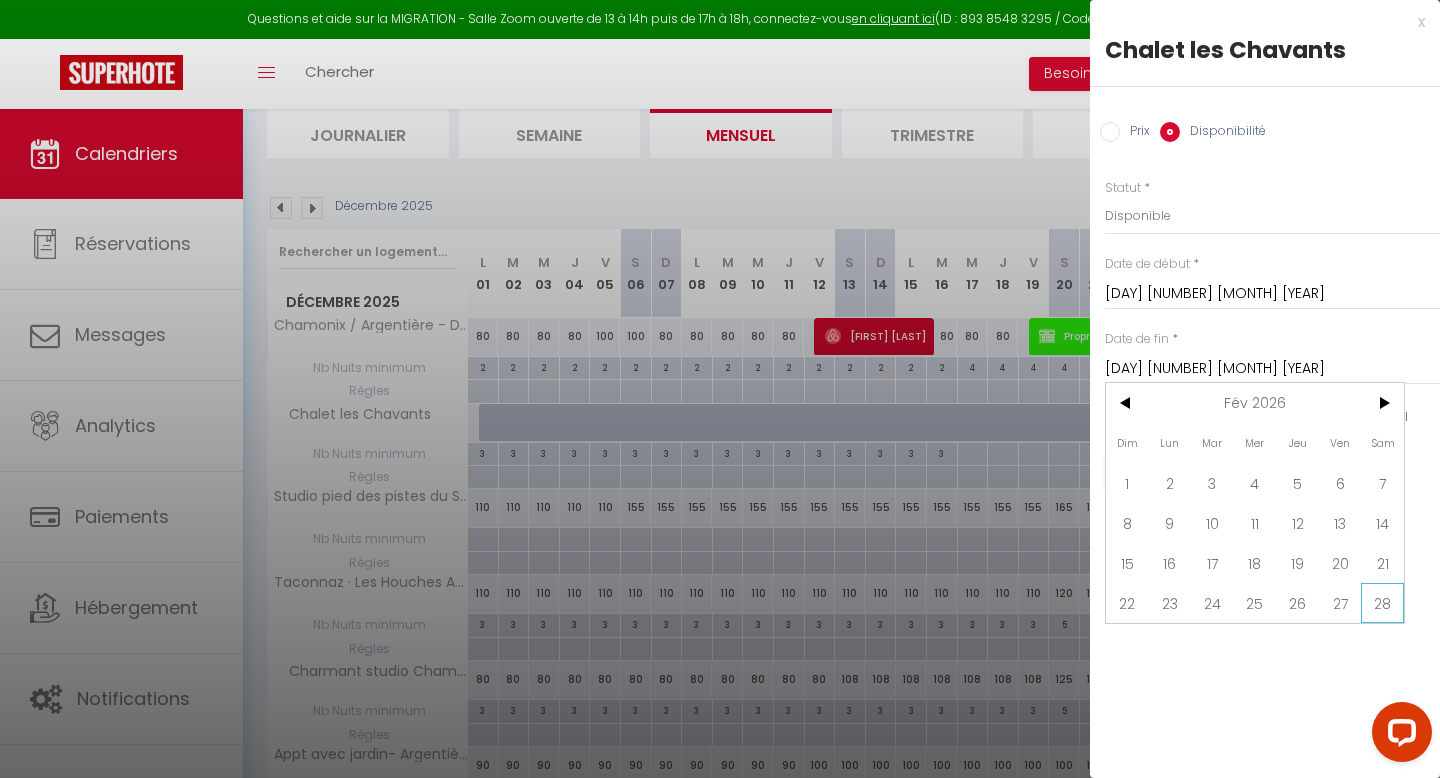 click on "28" at bounding box center [1382, 603] 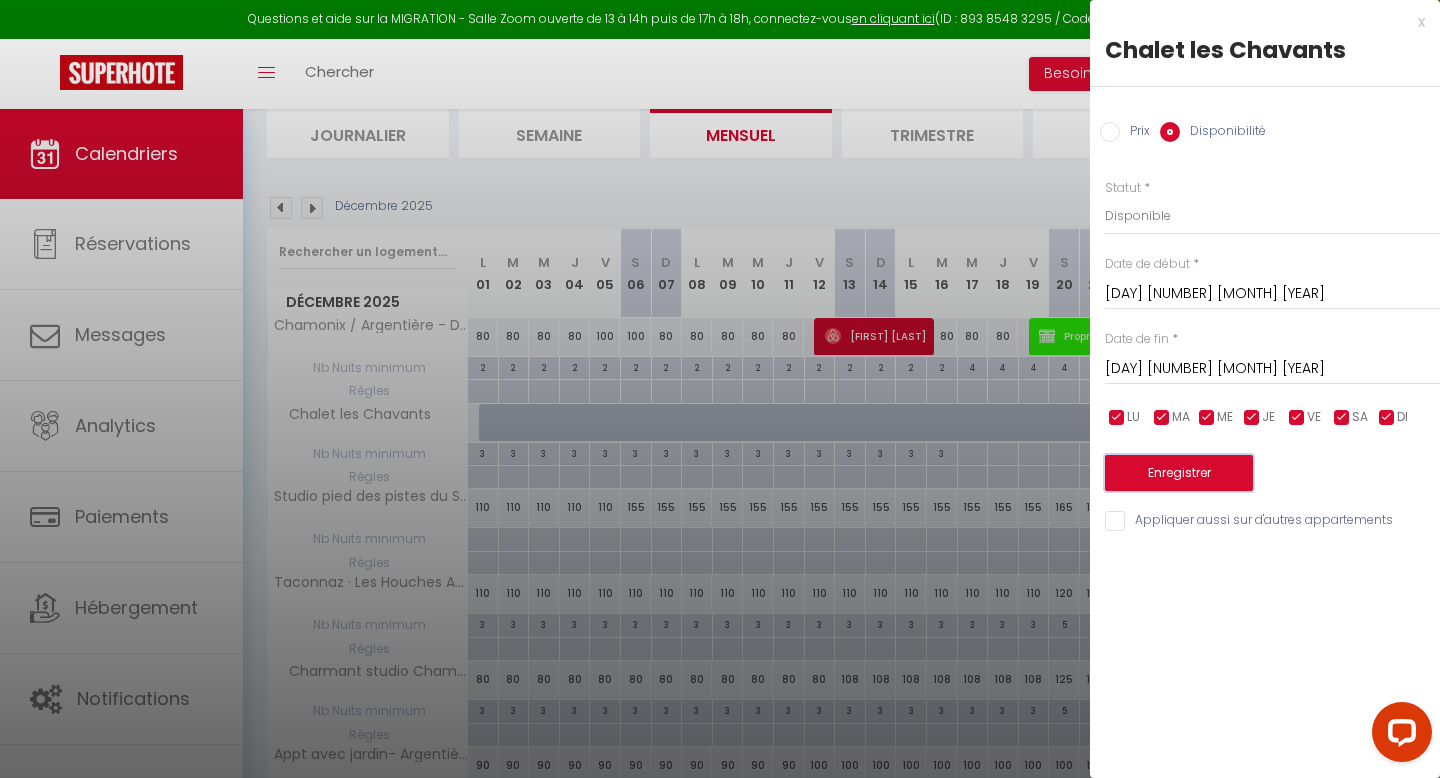 click on "Enregistrer" at bounding box center [1179, 473] 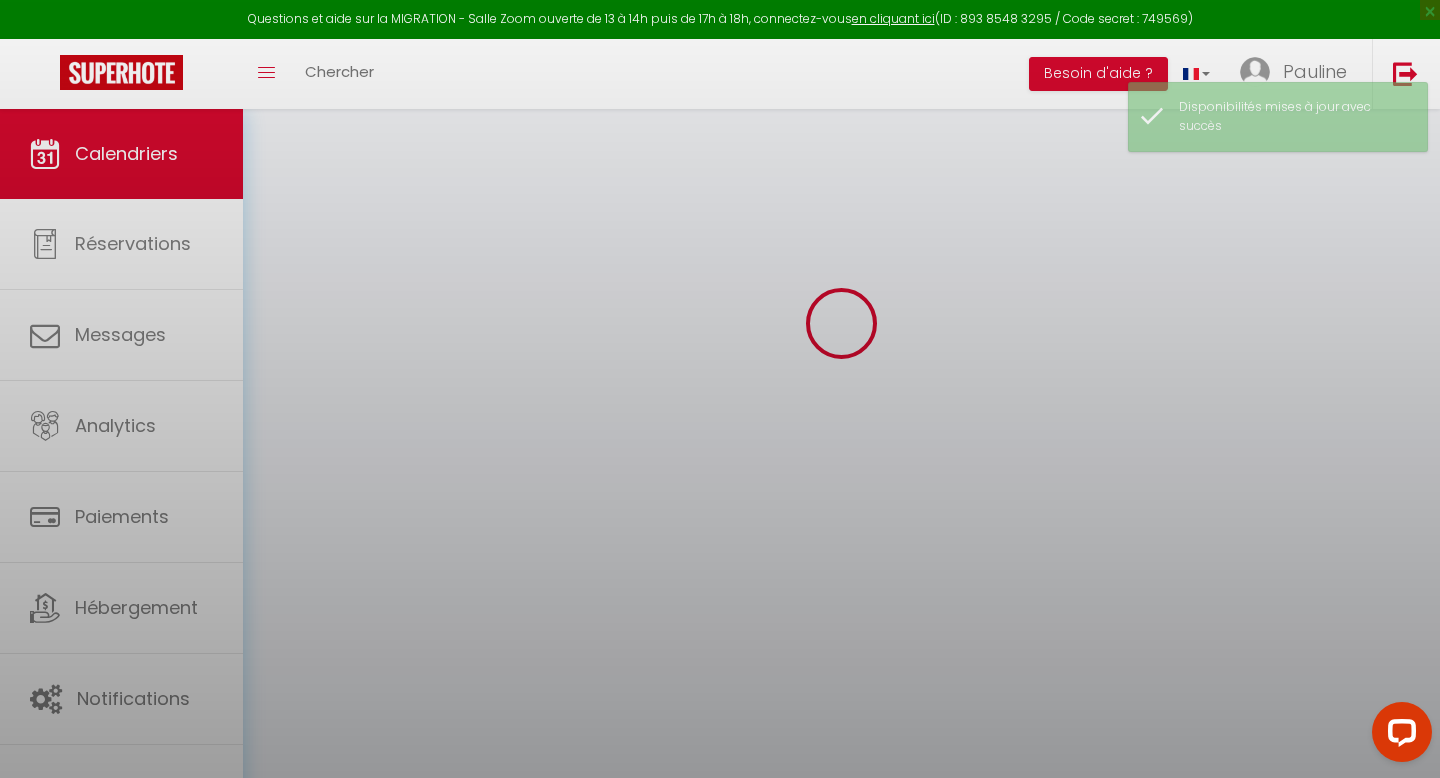 scroll, scrollTop: 138, scrollLeft: 0, axis: vertical 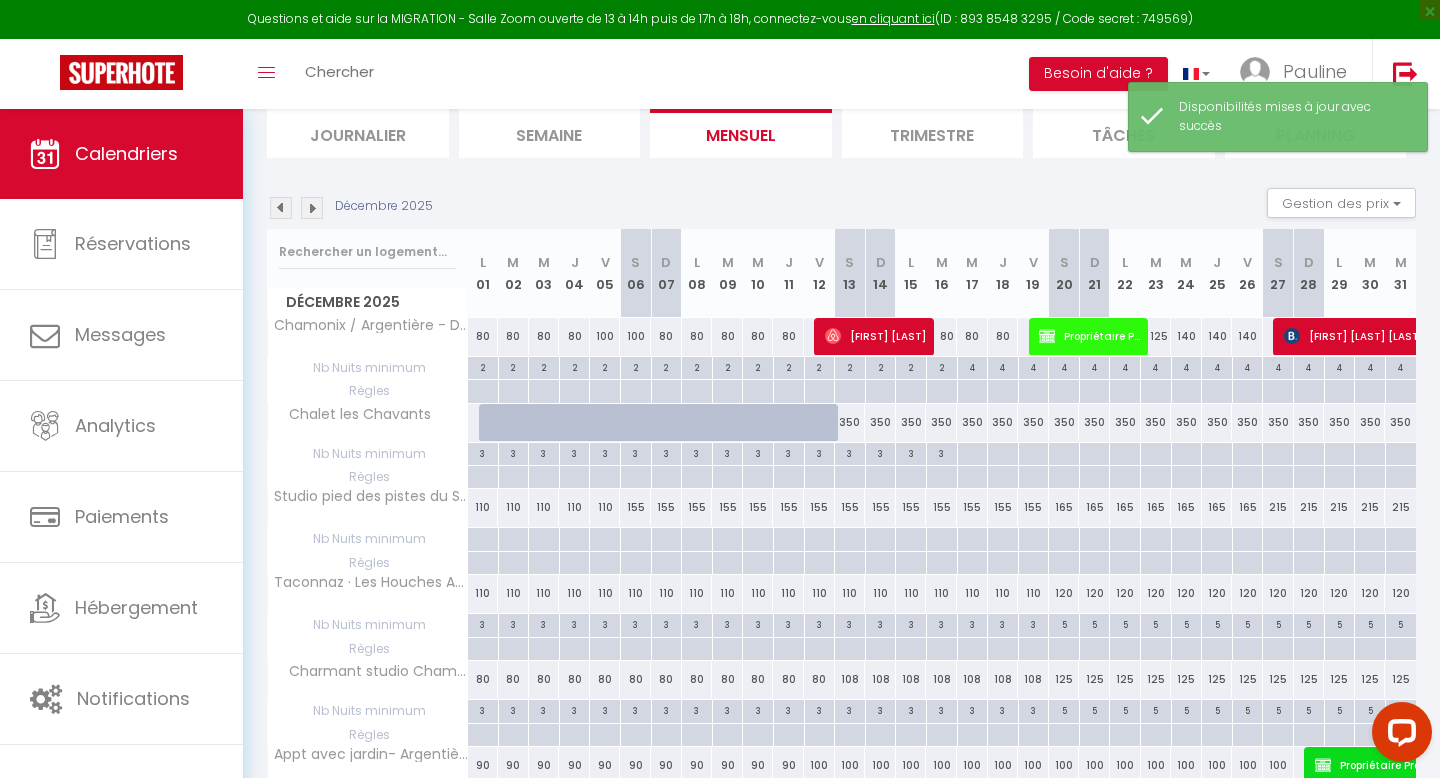 click on "350" at bounding box center (850, 422) 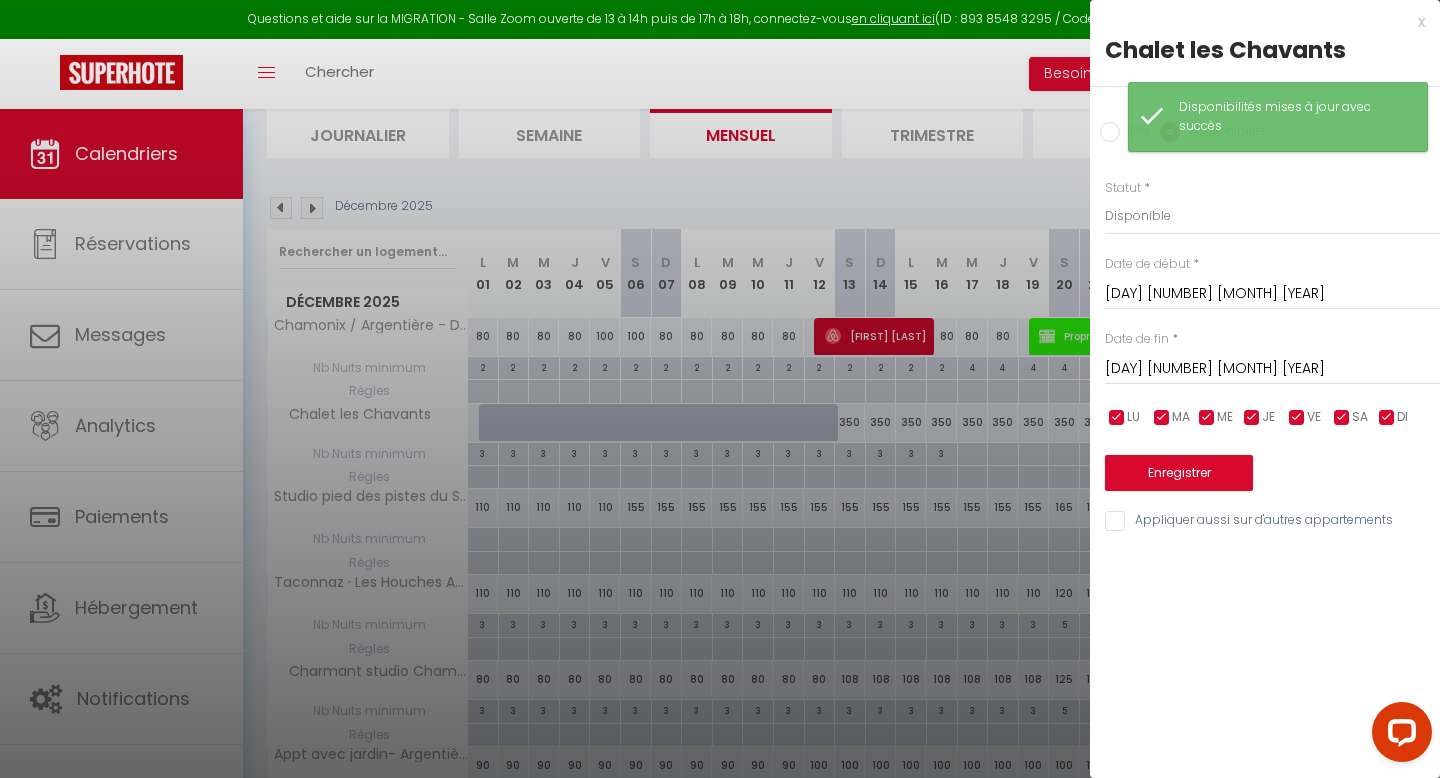 click on "[DAY] [DATE] [MONTH] [YEAR]" at bounding box center (1272, 369) 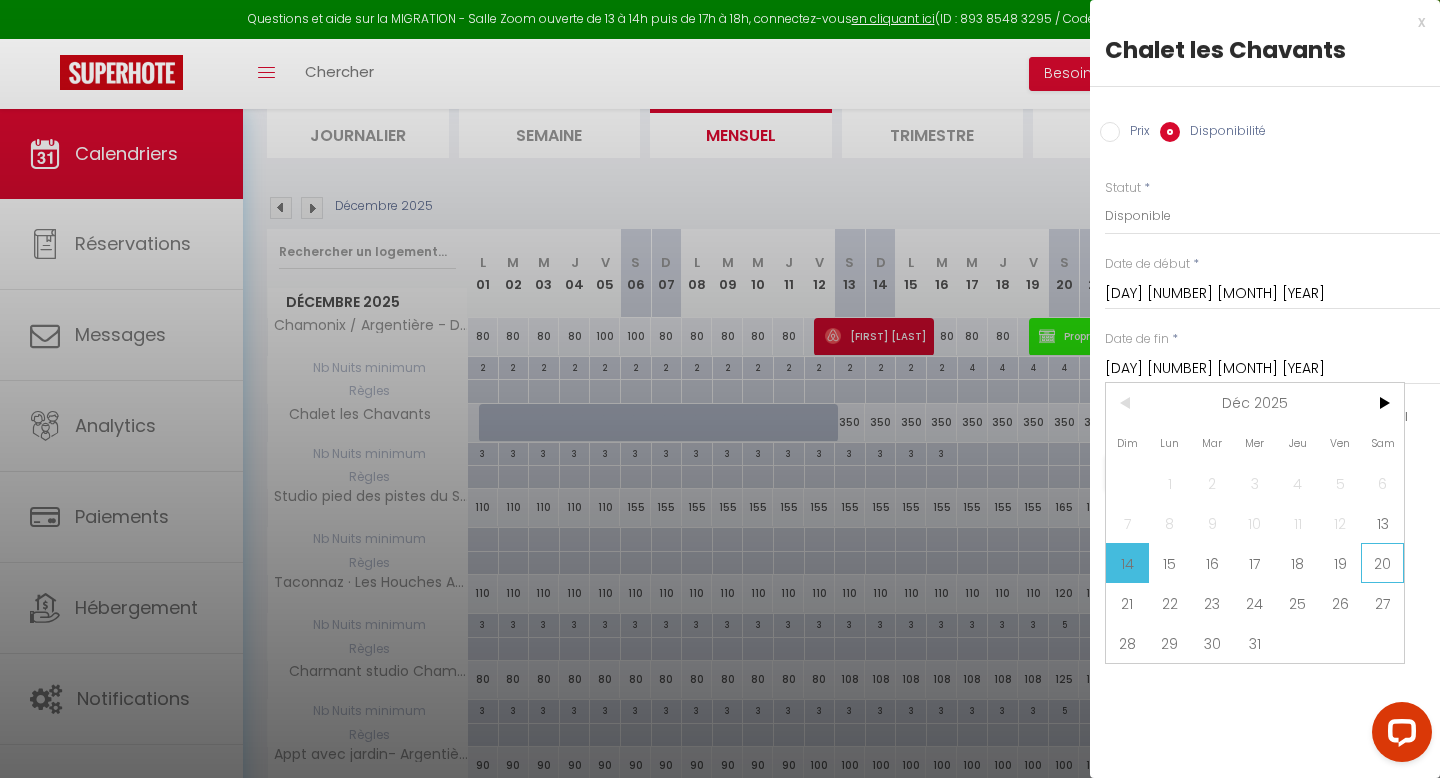 click on "20" at bounding box center [1382, 563] 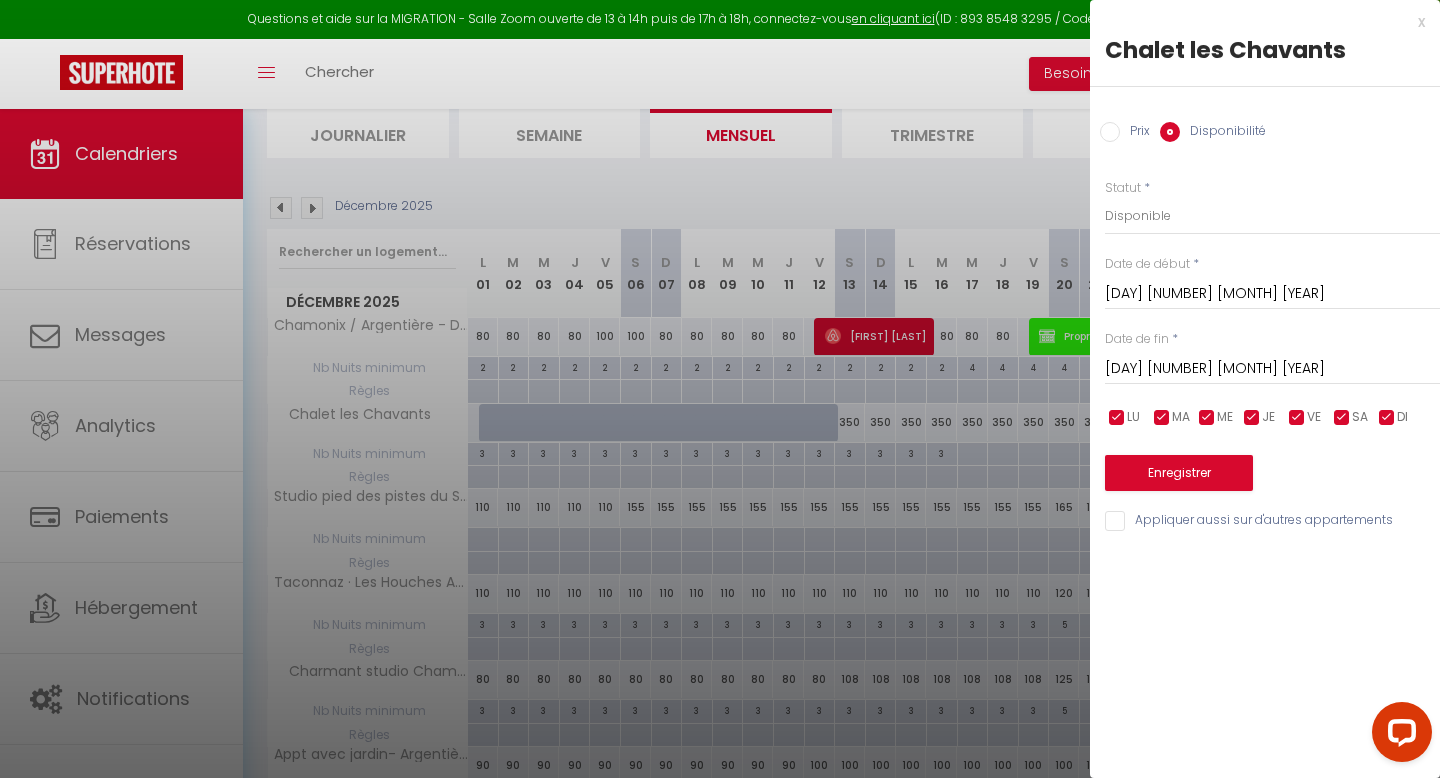 click on "Prix" at bounding box center (1110, 132) 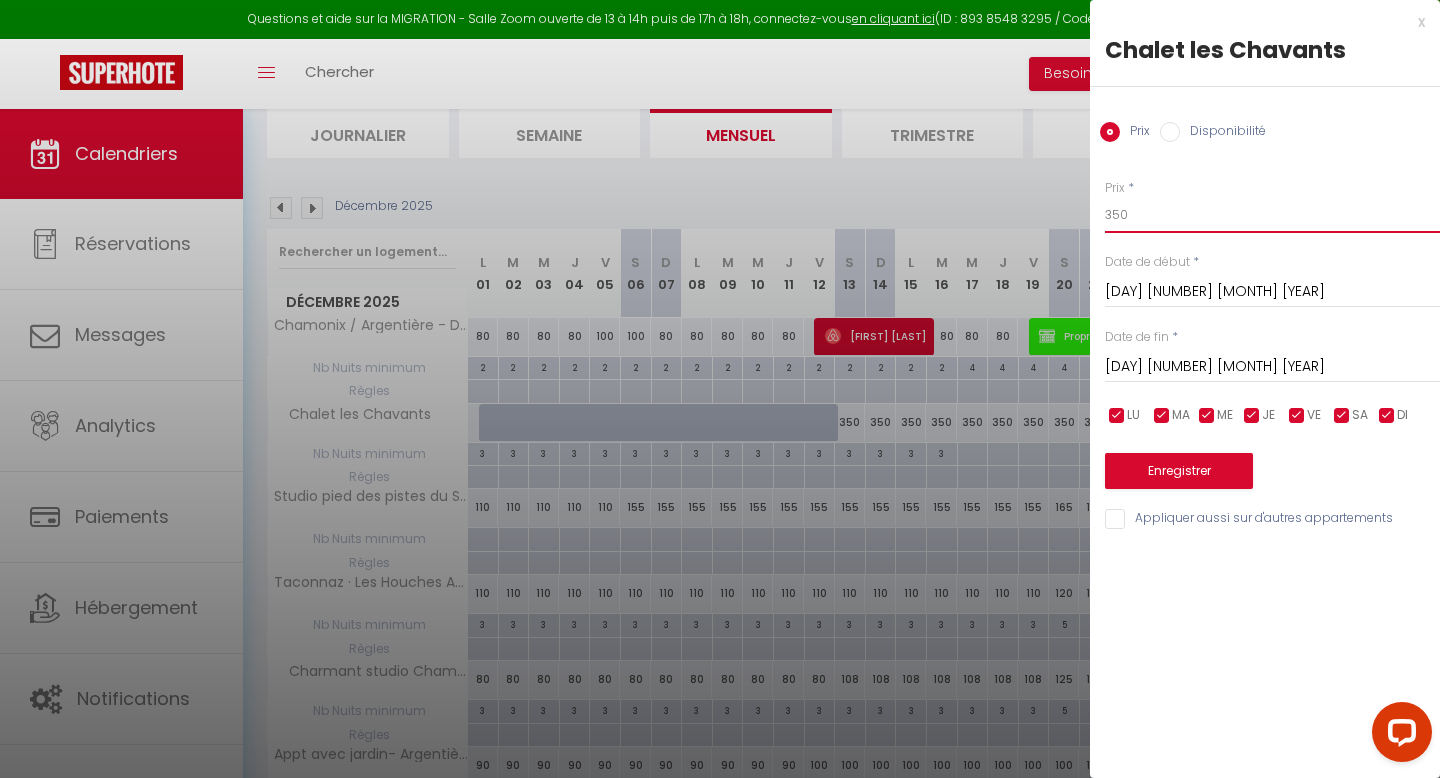 click on "350" at bounding box center [1272, 215] 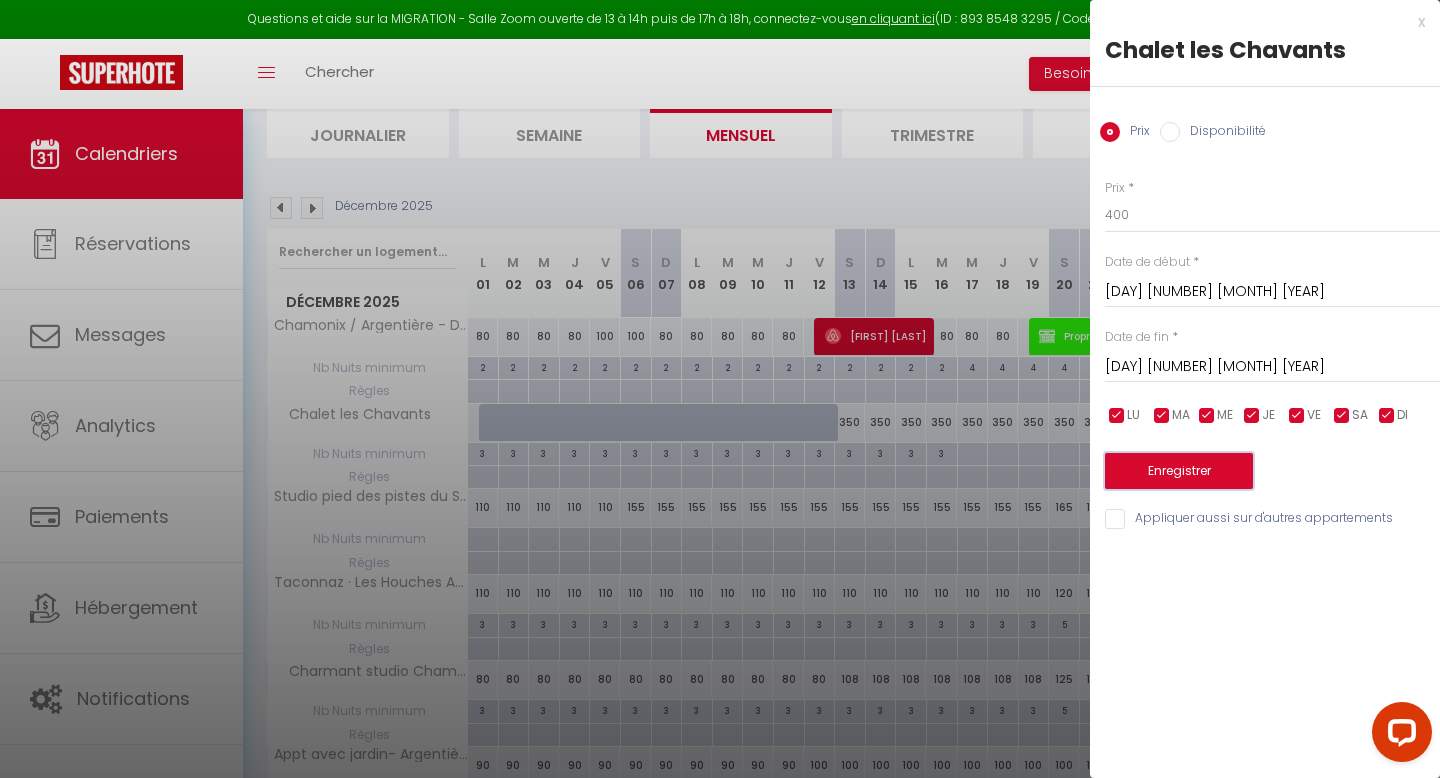 click on "Enregistrer" at bounding box center [1179, 471] 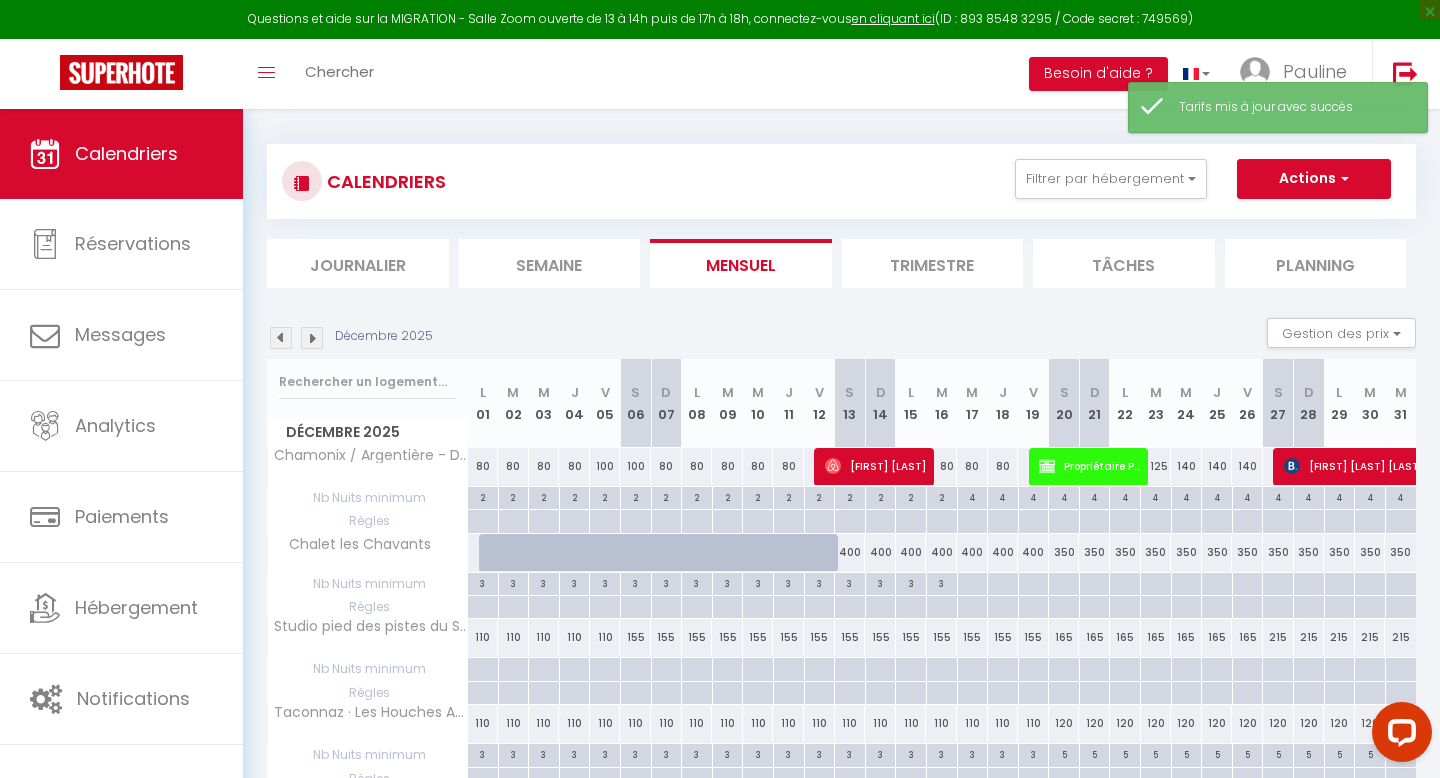 scroll, scrollTop: 0, scrollLeft: 0, axis: both 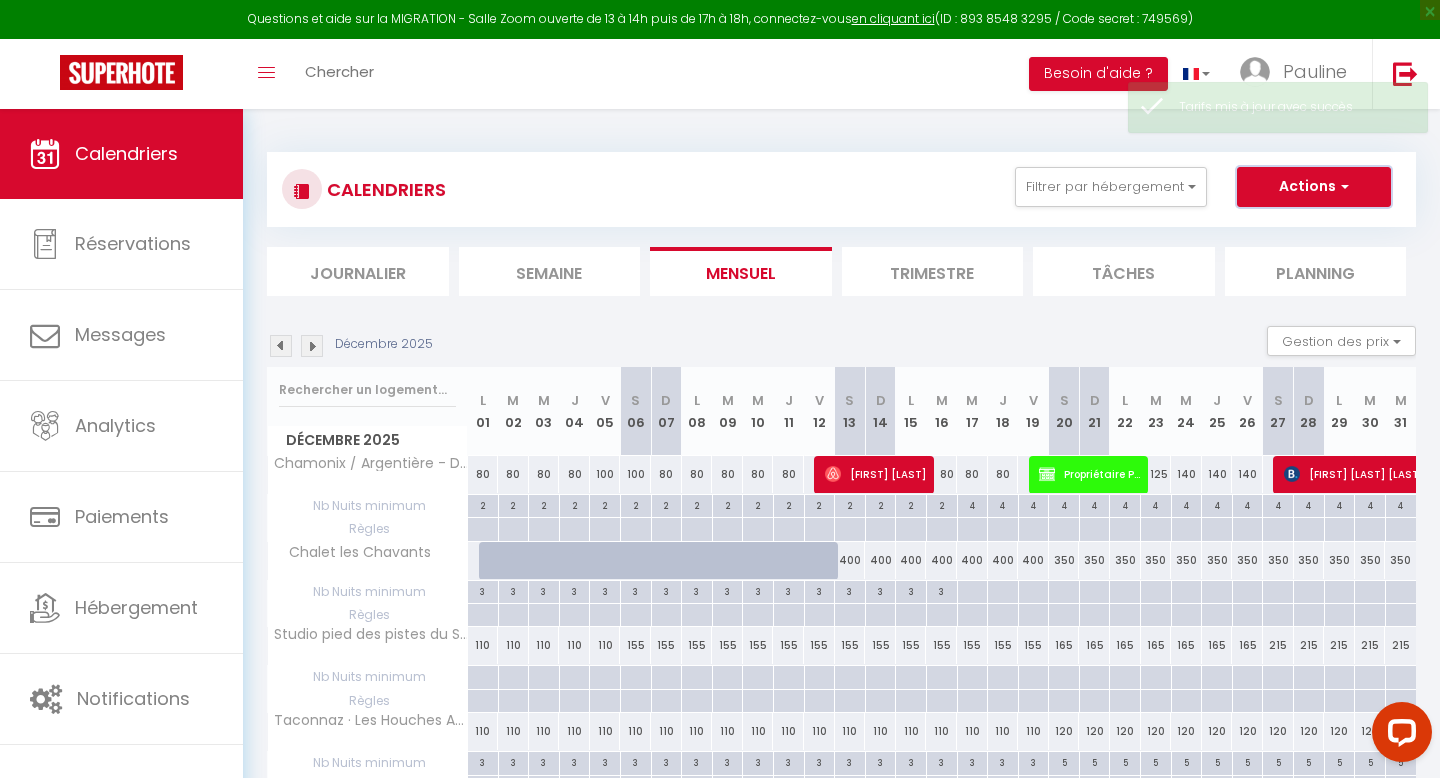 click on "Actions" at bounding box center [1314, 187] 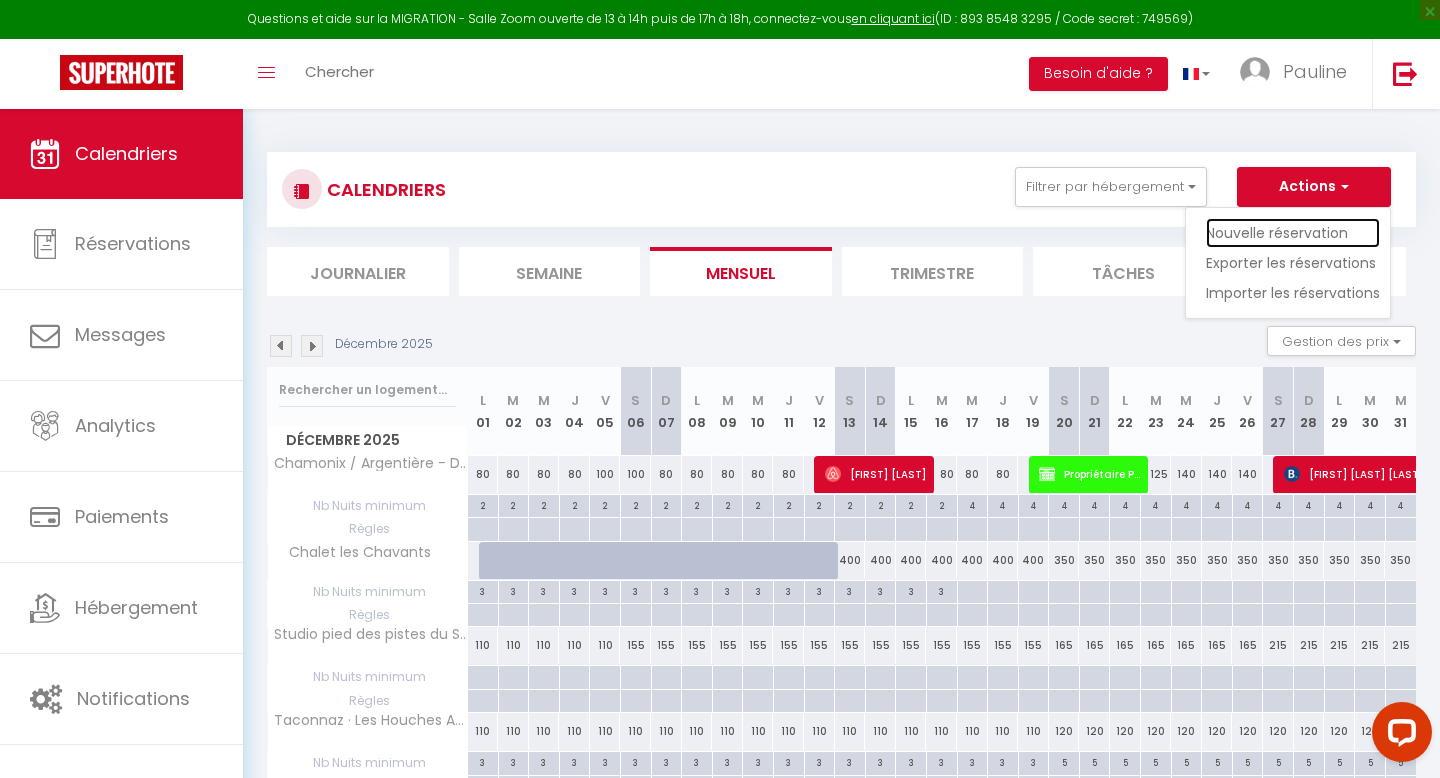 click on "Nouvelle réservation" at bounding box center [1293, 233] 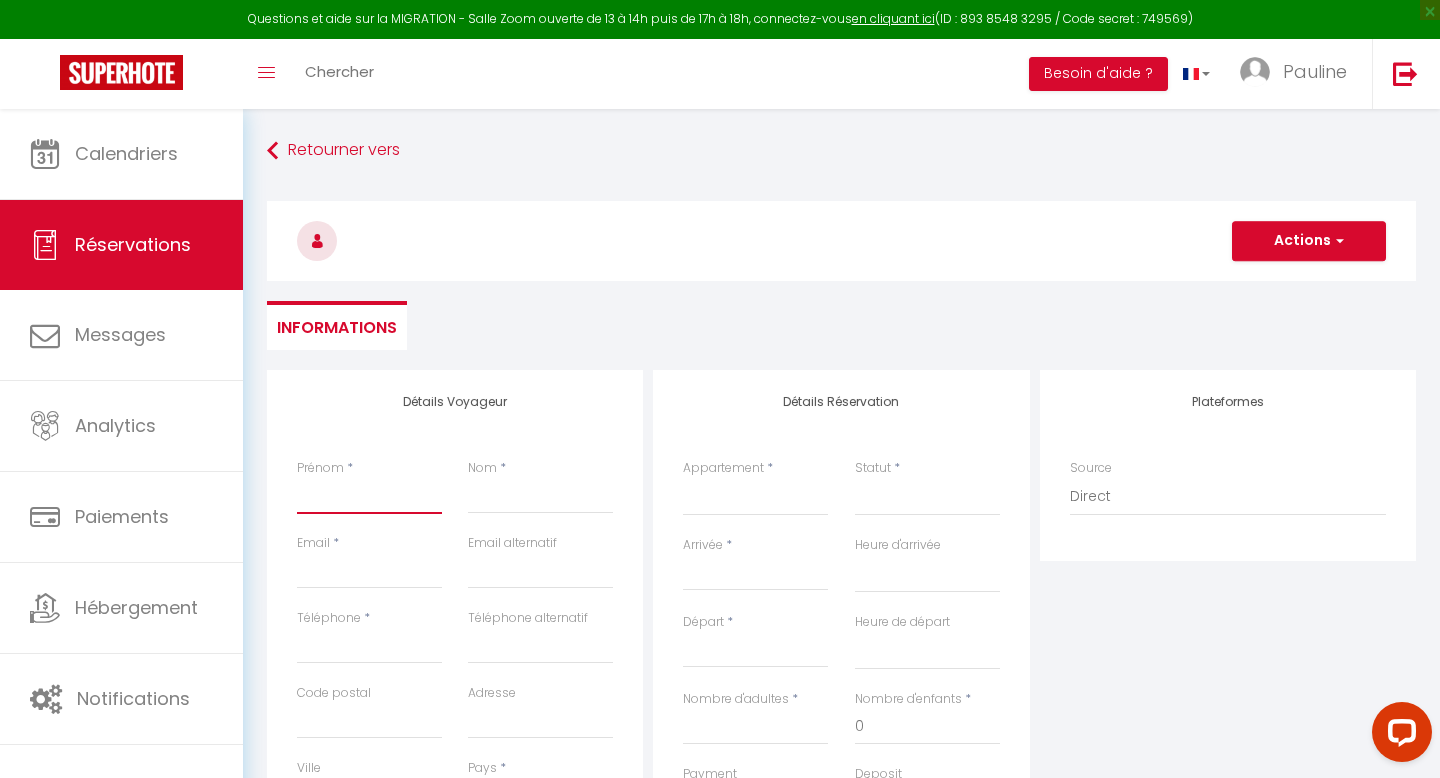 click on "Prénom" at bounding box center [369, 496] 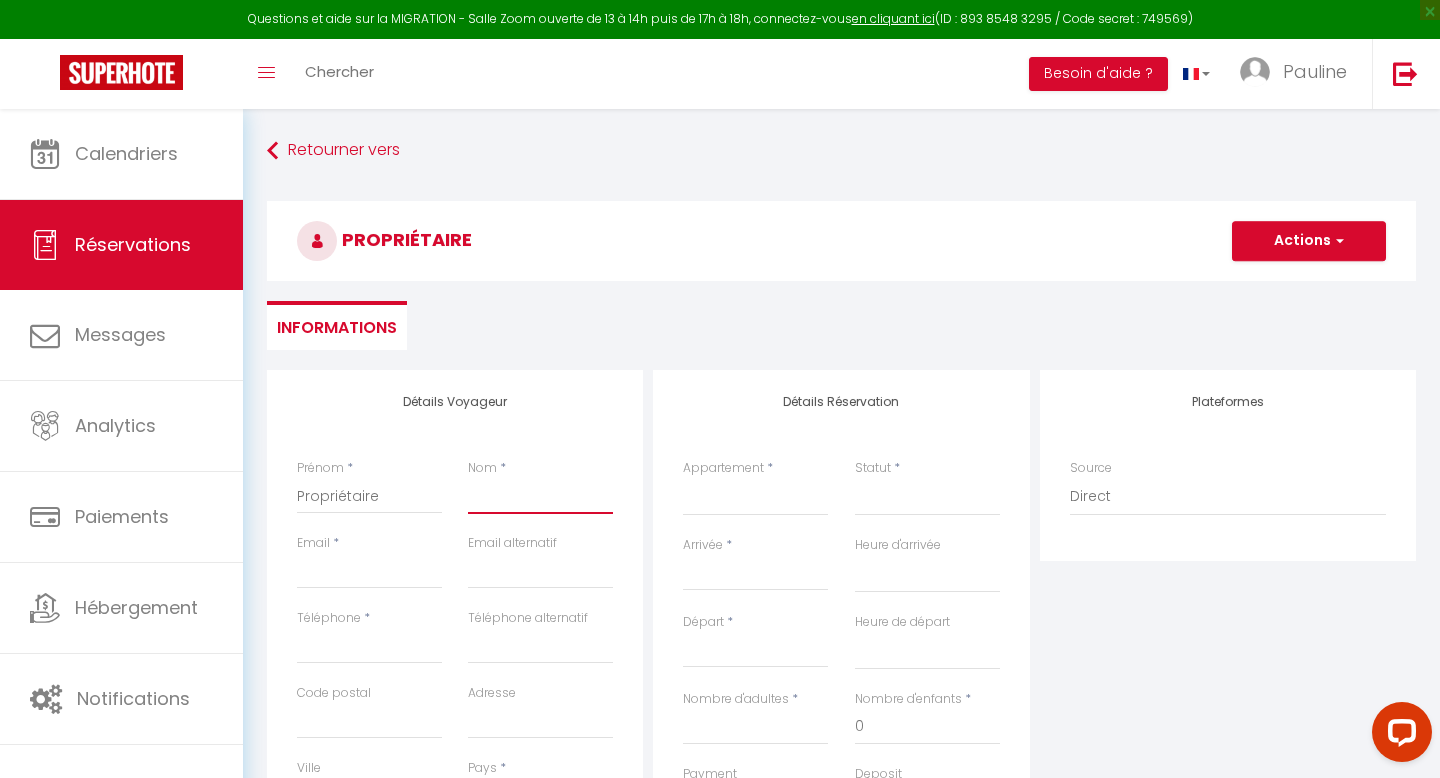 click on "Nom" at bounding box center [540, 496] 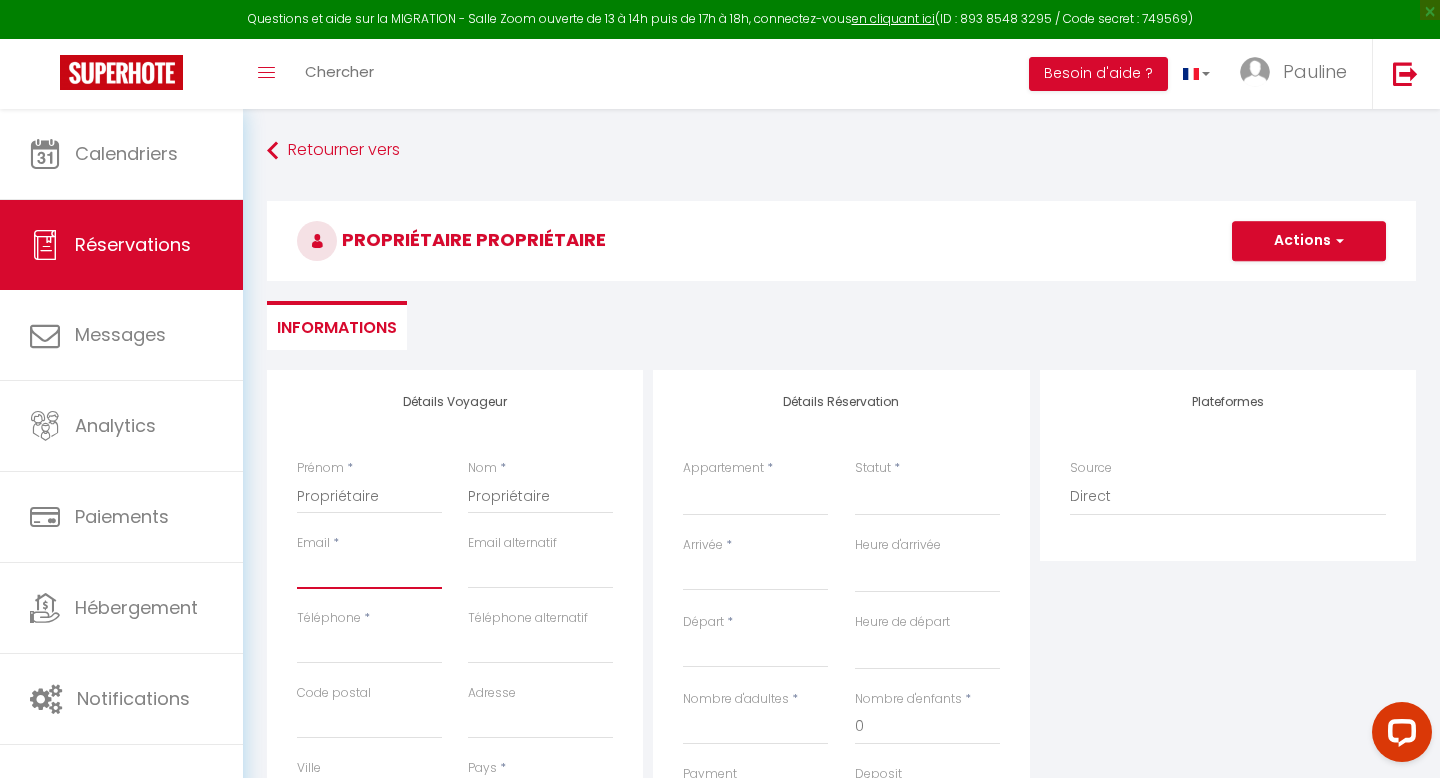 click on "Email client" at bounding box center (369, 571) 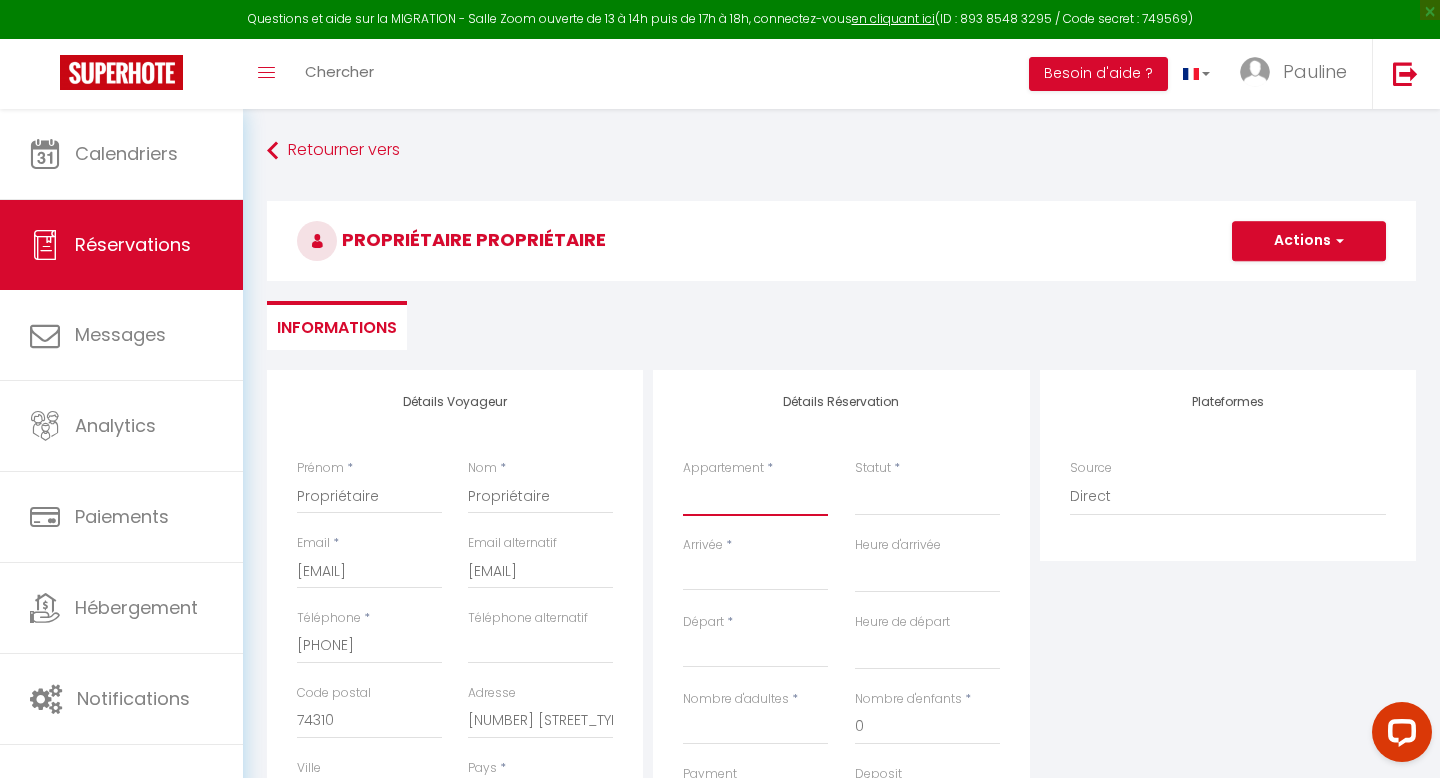 click on "Appt cosy Les Houches 4P Appartement  - Vue Mont-Blanc Le Chalet d'Alice Appartement des Glaciers Chamonix / Argentière - Duplex 6p Chalet les Chavants Studio pied des pistes du Savoy Taconnaz · Les Houches Appartement  meublé Charmant studio Chamonix Appt avec jardin- Argentière Mummery  · Joli 2P Mummery centre-ville de Chamonix 2P Chamonix Aiguille du Midi" at bounding box center [755, 497] 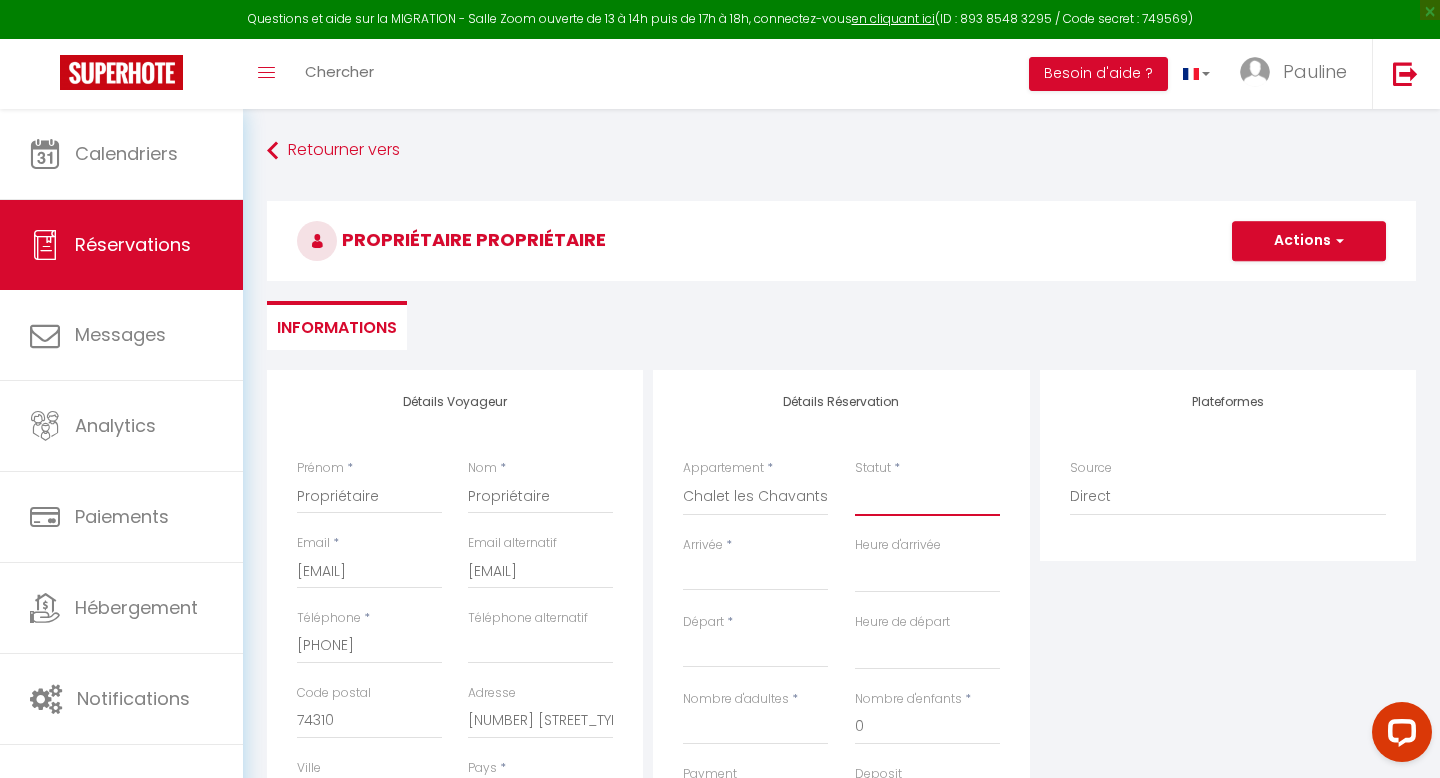 click on "Confirmé Non Confirmé Annulé Annulé par le voyageur No Show Request" at bounding box center (927, 497) 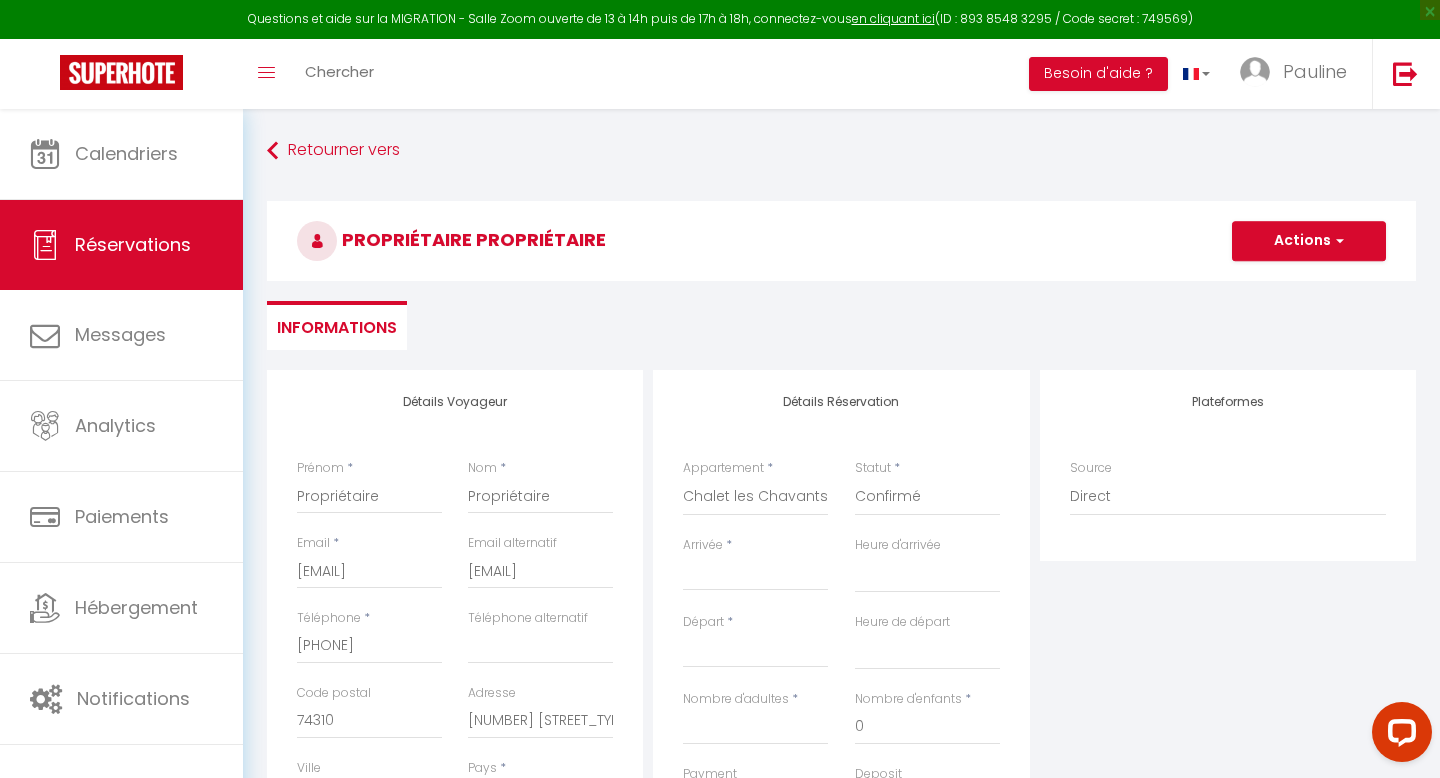 click on "<   Août 2025   >   Dim Lun Mar Mer Jeu Ven Sam   1 2 3 4 5 6 7 8 9 10 11 12 13 14 15 16 17 18 19 20 21 22 23 24 25 26 27 28 29 30 31     <   2025   >   Janvier Février Mars Avril Mai Juin Juillet Août Septembre Octobre Novembre Décembre     <   2020 - 2029   >   2020 2021 2022 2023 2024 2025 2026 2027 2028 2029" at bounding box center [755, 573] 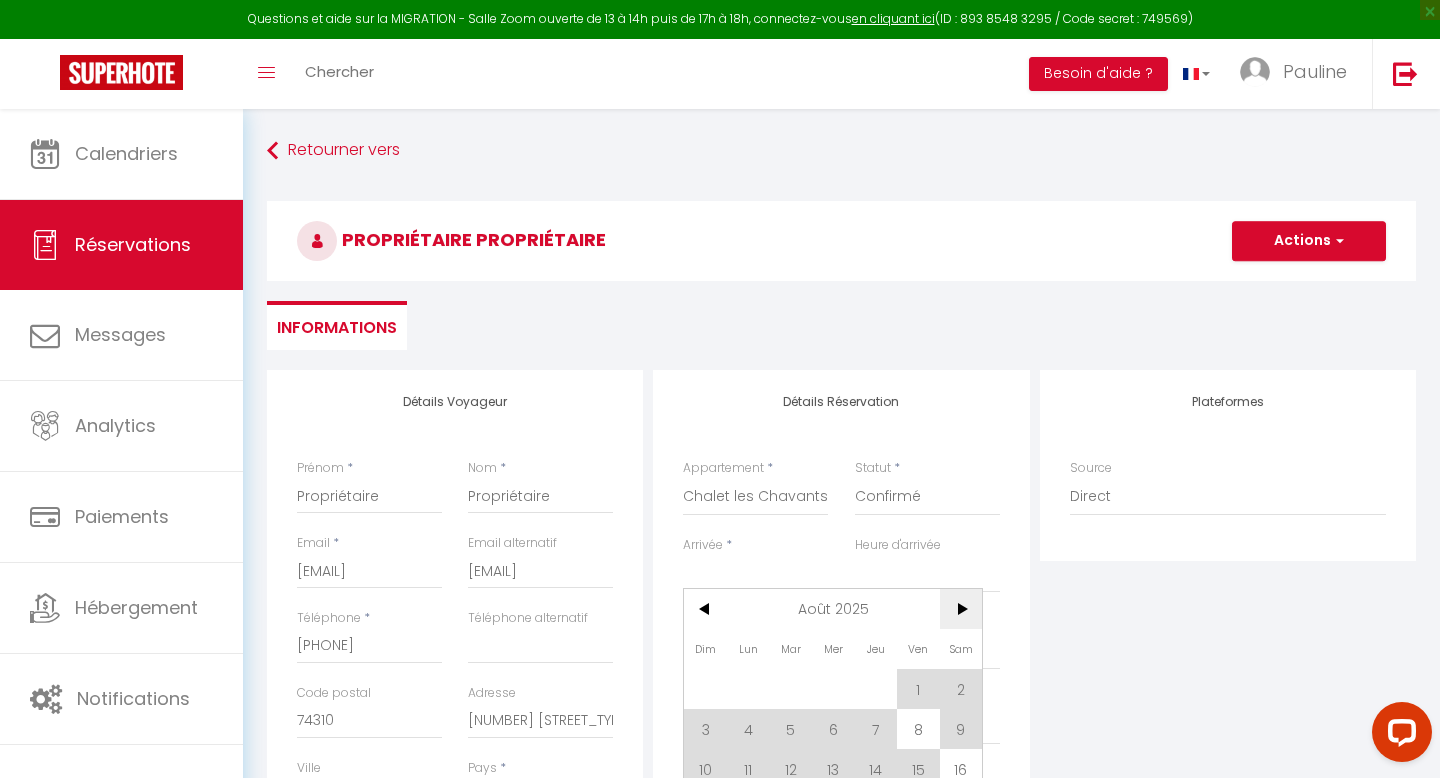 click on ">" at bounding box center [961, 609] 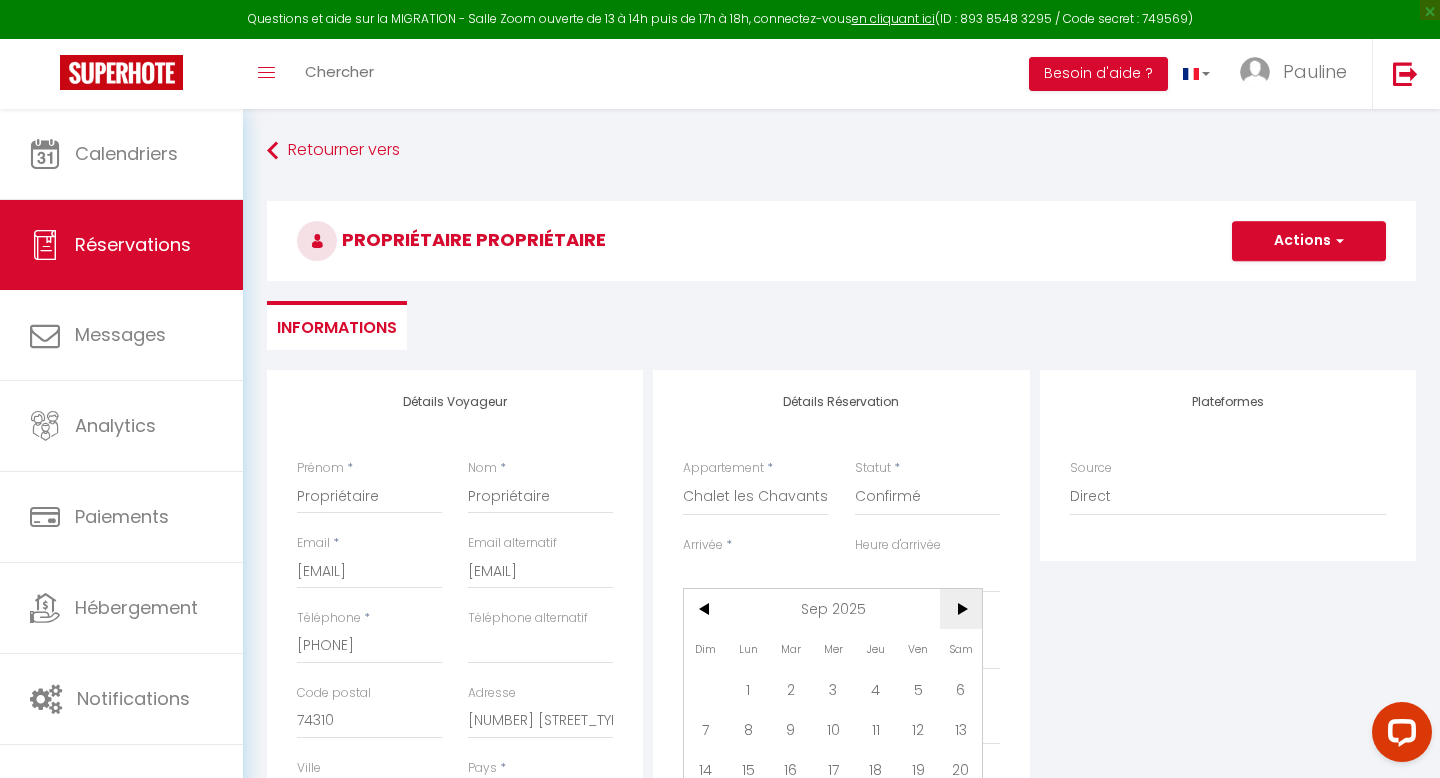 click on ">" at bounding box center (961, 609) 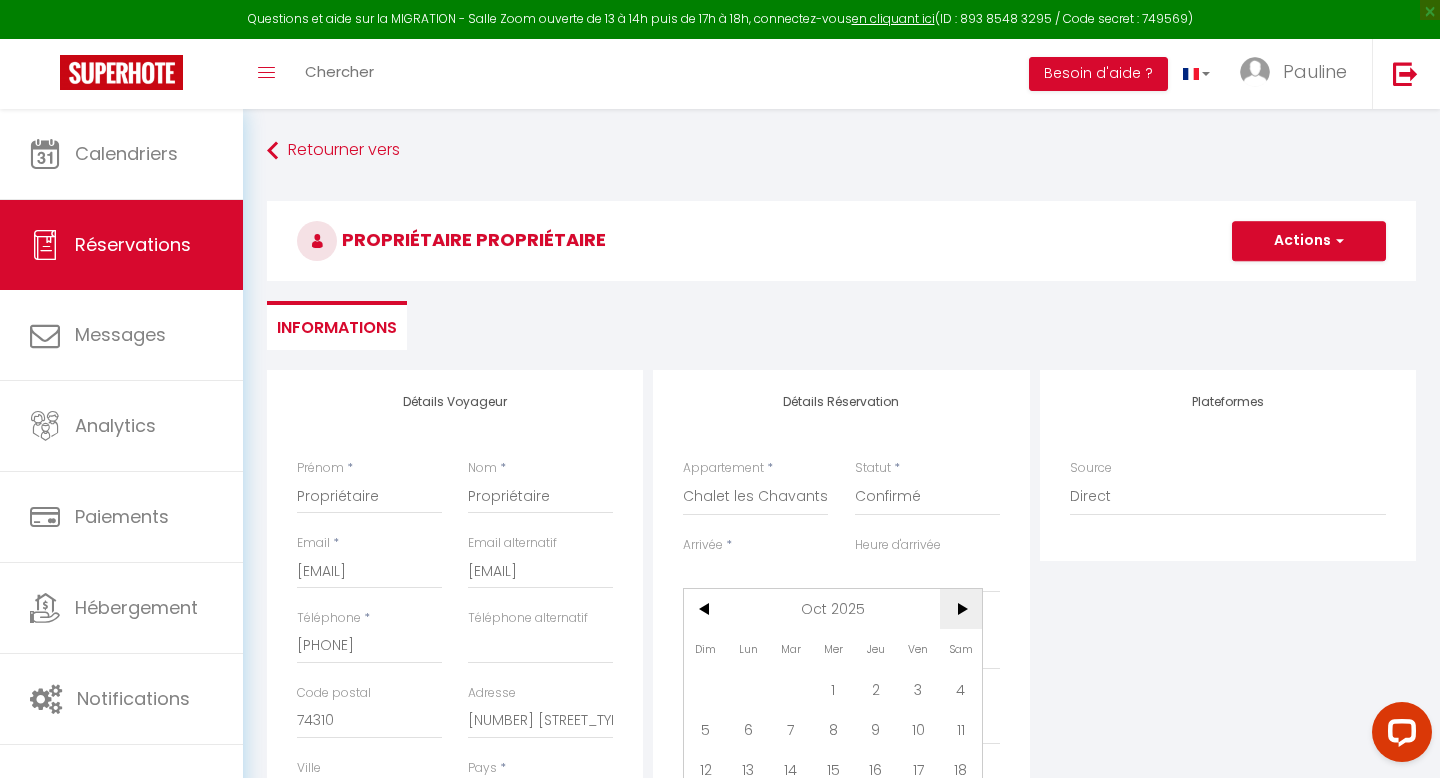 click on ">" at bounding box center (961, 609) 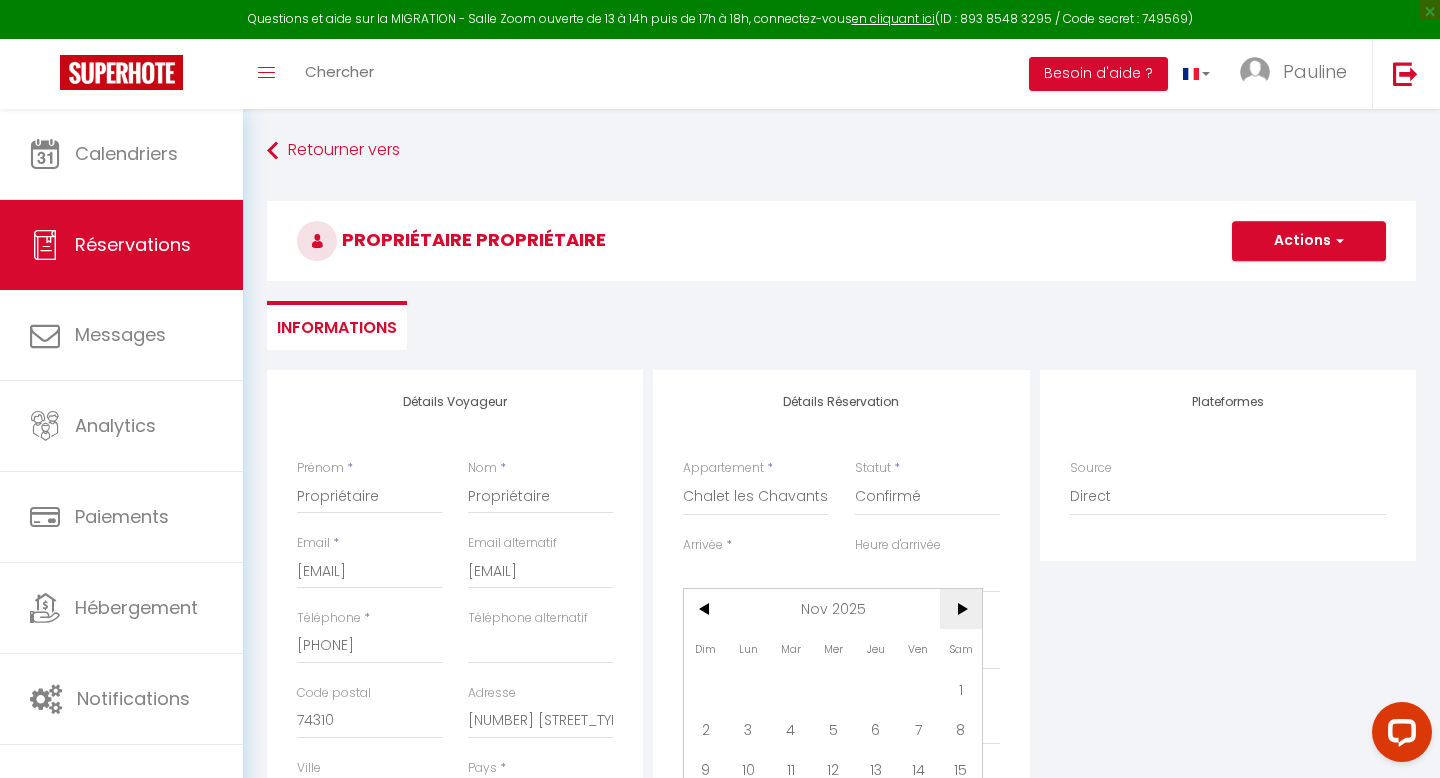 click on ">" at bounding box center [961, 609] 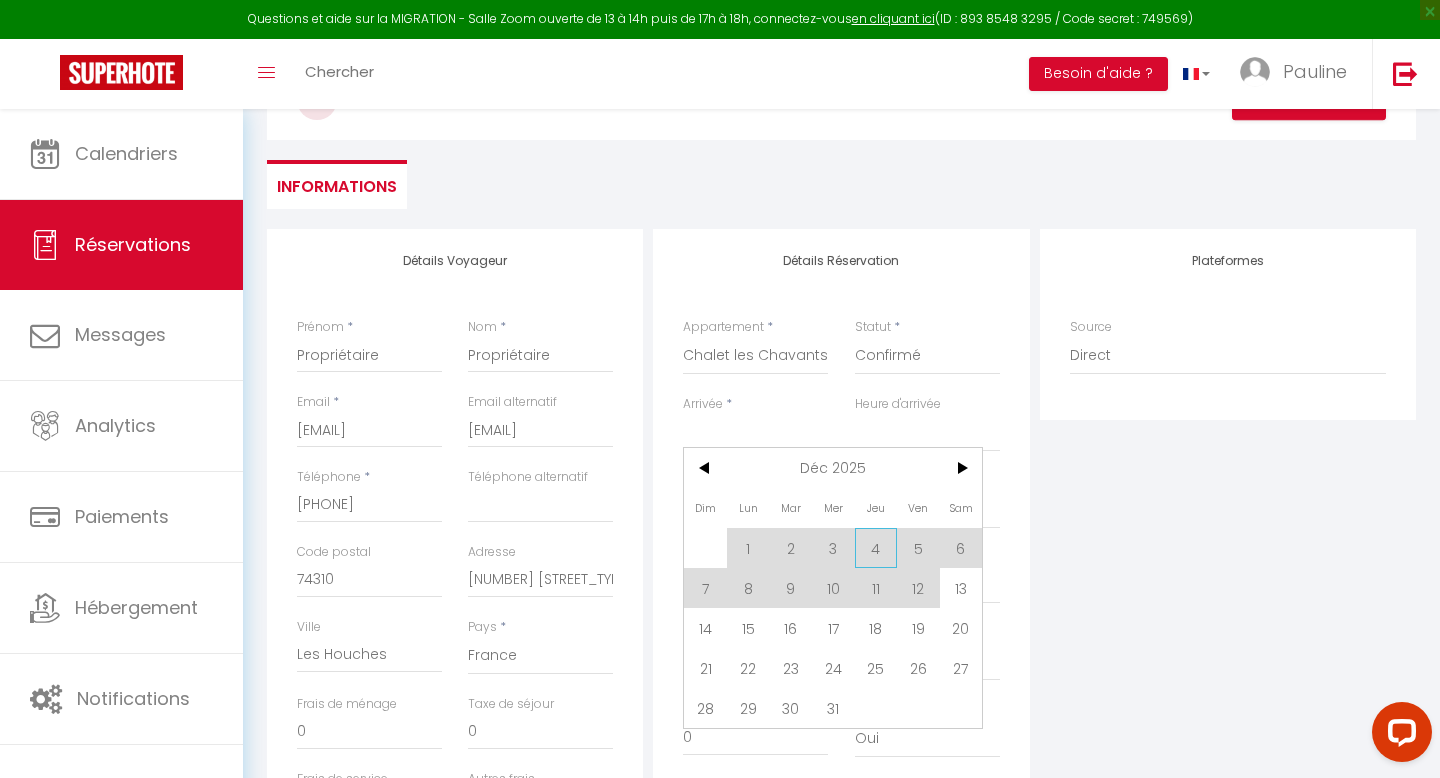 scroll, scrollTop: 142, scrollLeft: 0, axis: vertical 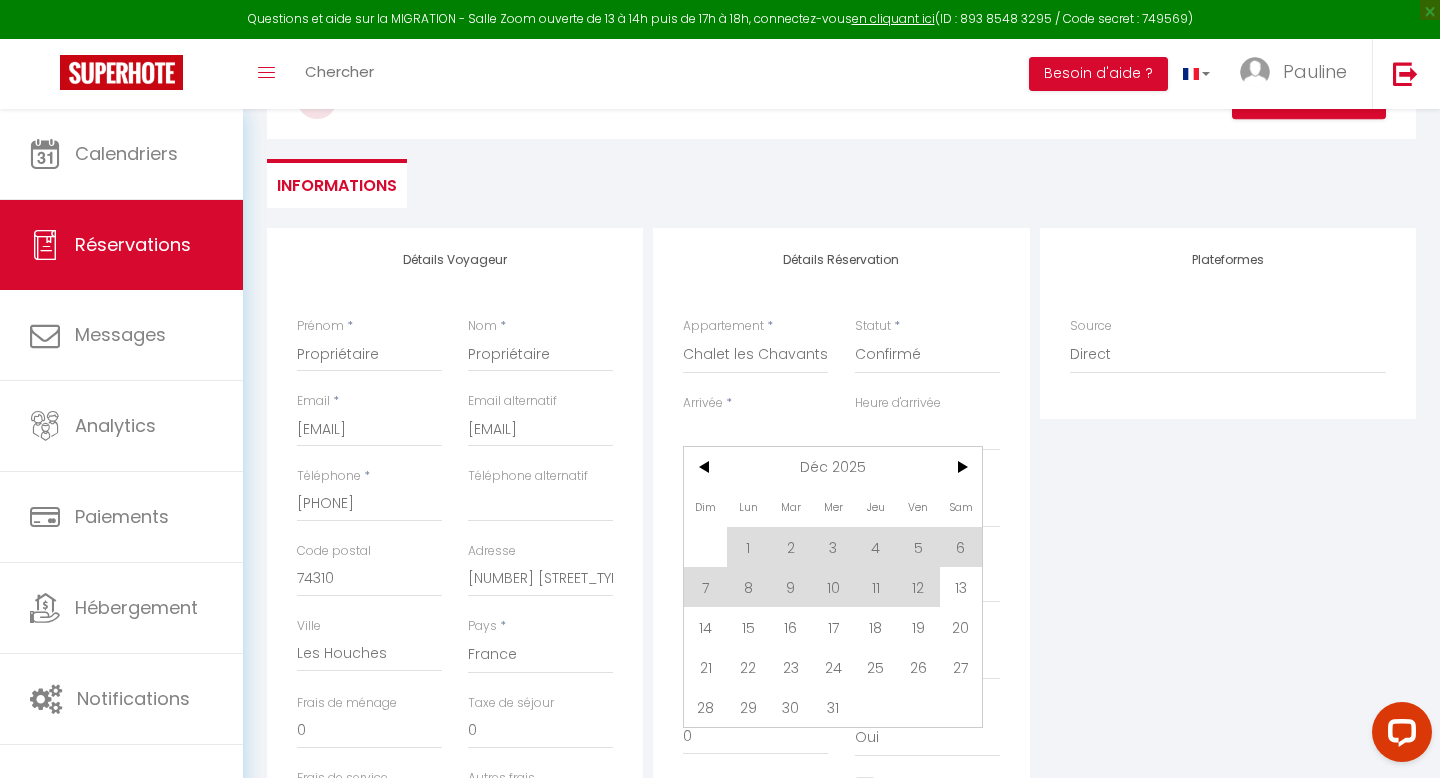 drag, startPoint x: 970, startPoint y: 619, endPoint x: 962, endPoint y: 471, distance: 148.21606 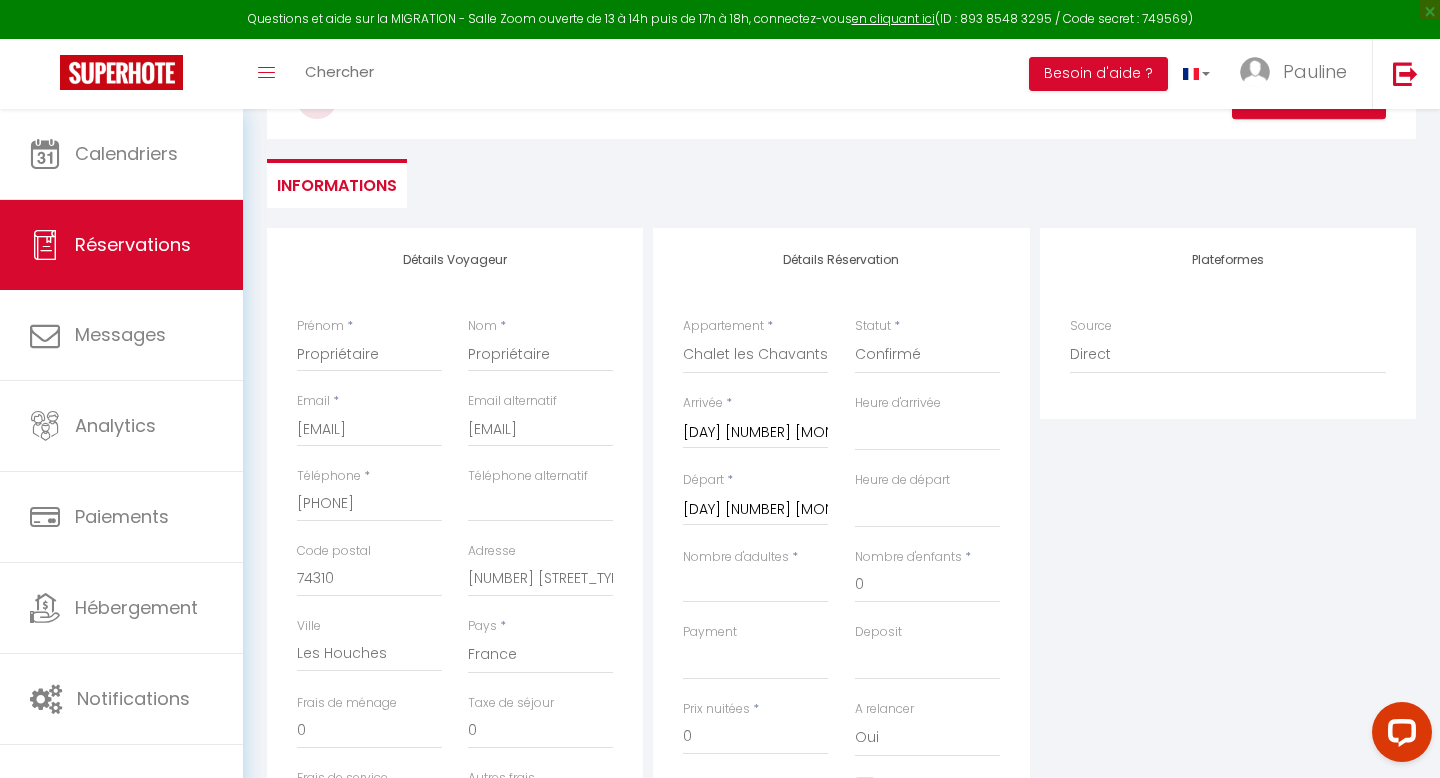 click on "[DAY] [DATE] [MONTH] [YEAR]" at bounding box center (755, 510) 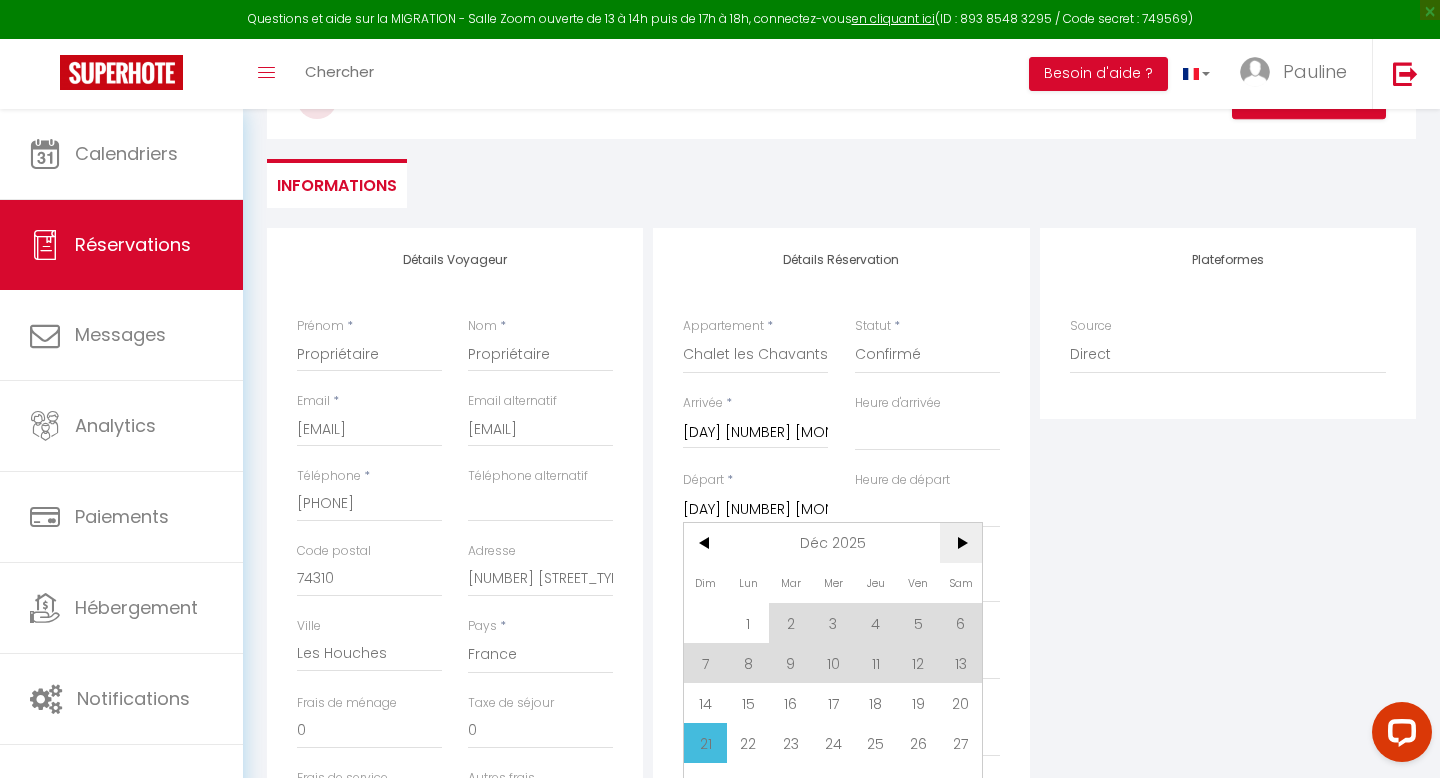 click on ">" at bounding box center (961, 543) 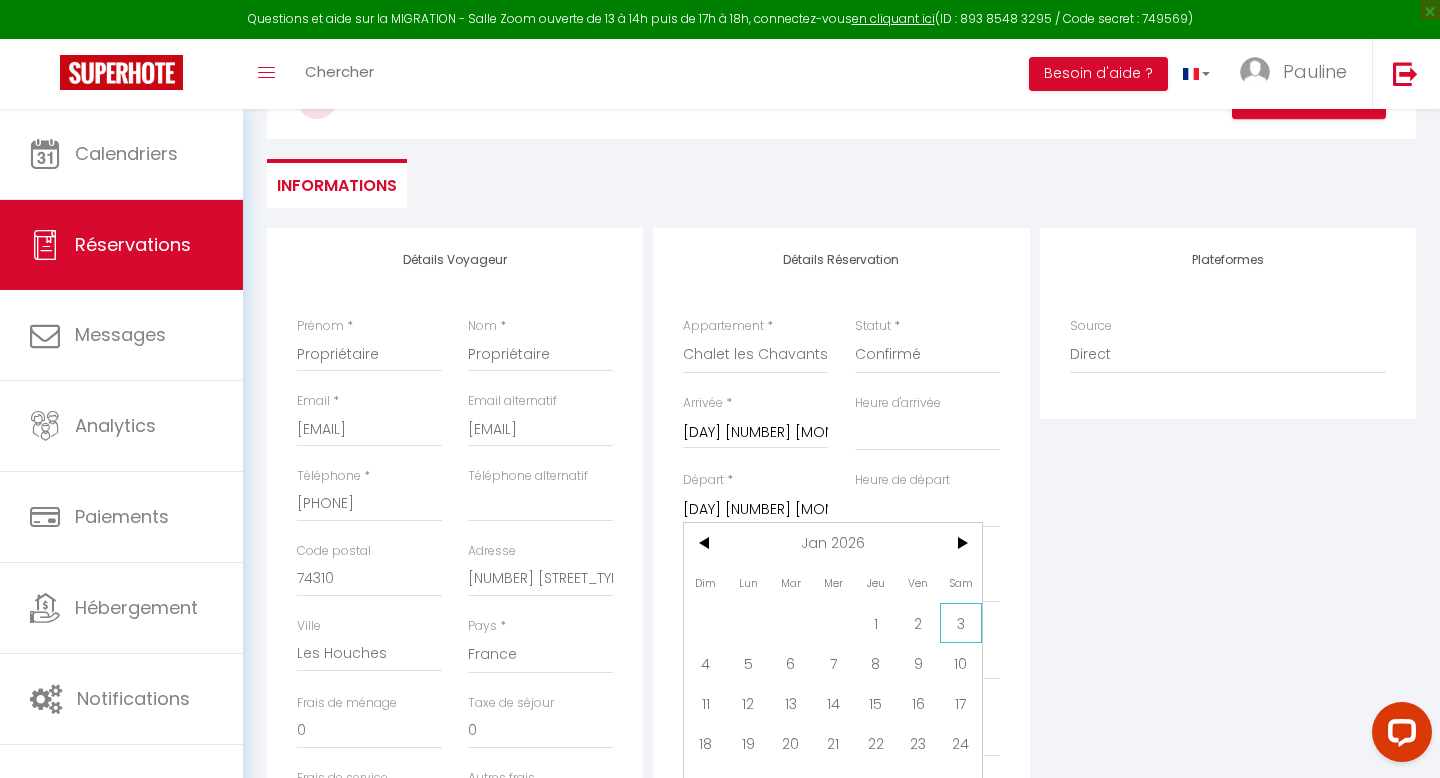 click on "3" at bounding box center (961, 623) 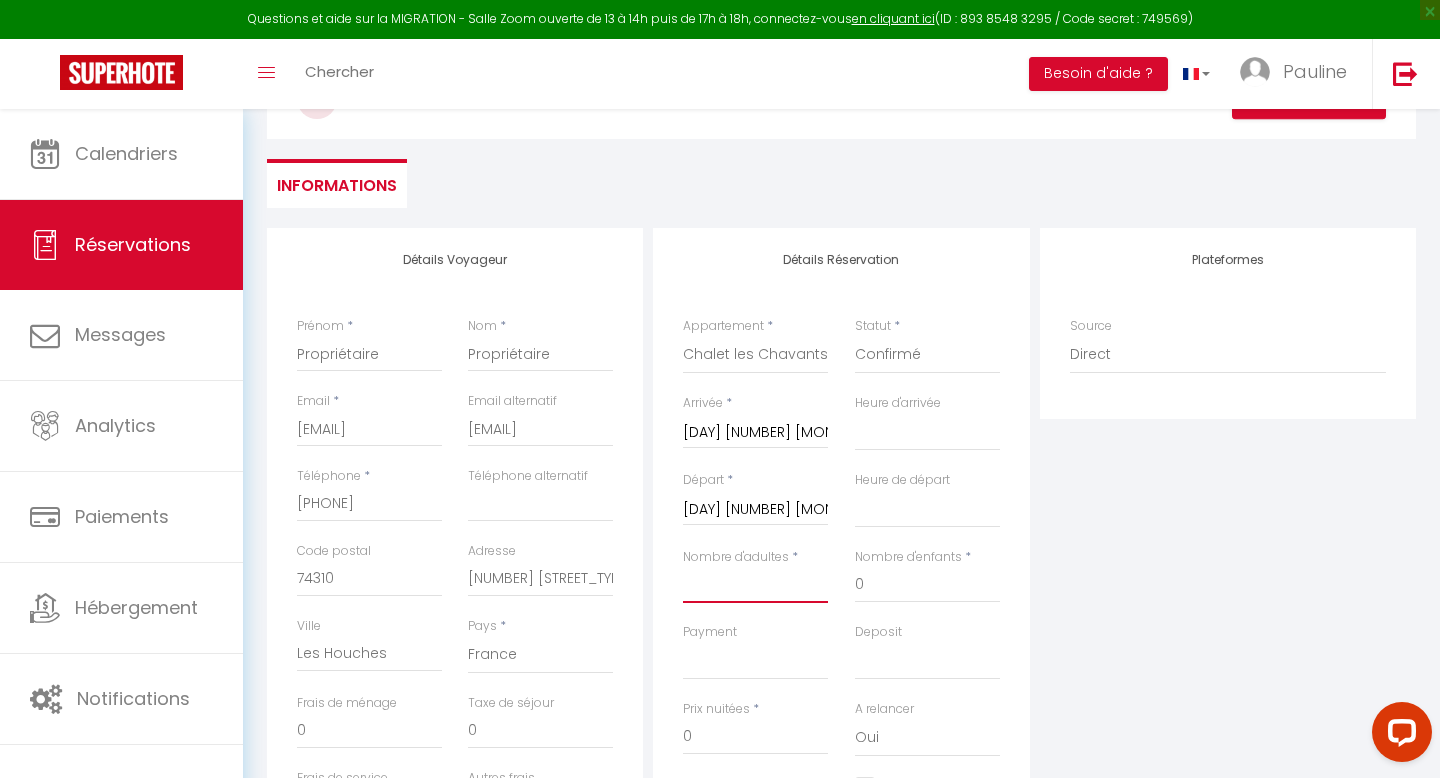 click on "Nombre d'adultes" at bounding box center [755, 585] 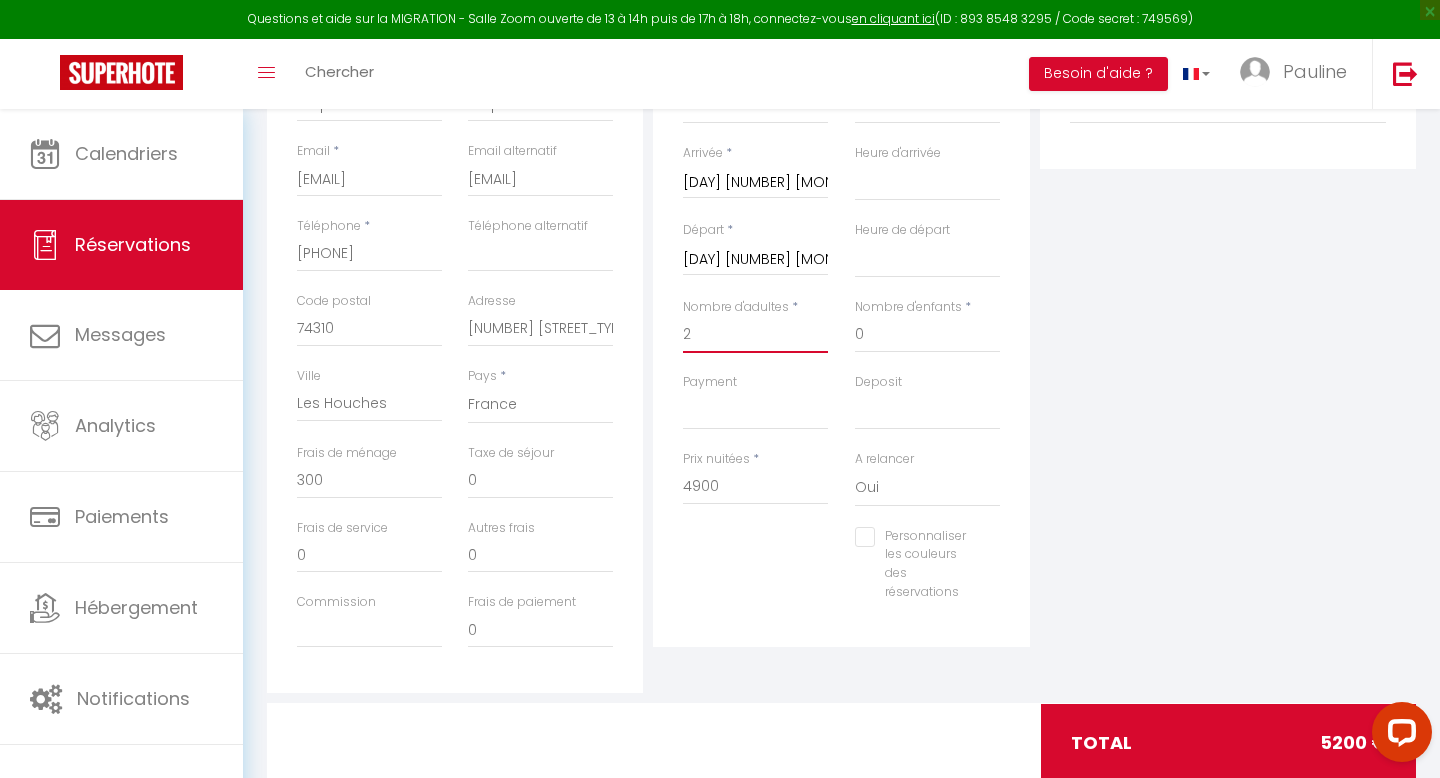 scroll, scrollTop: 438, scrollLeft: 0, axis: vertical 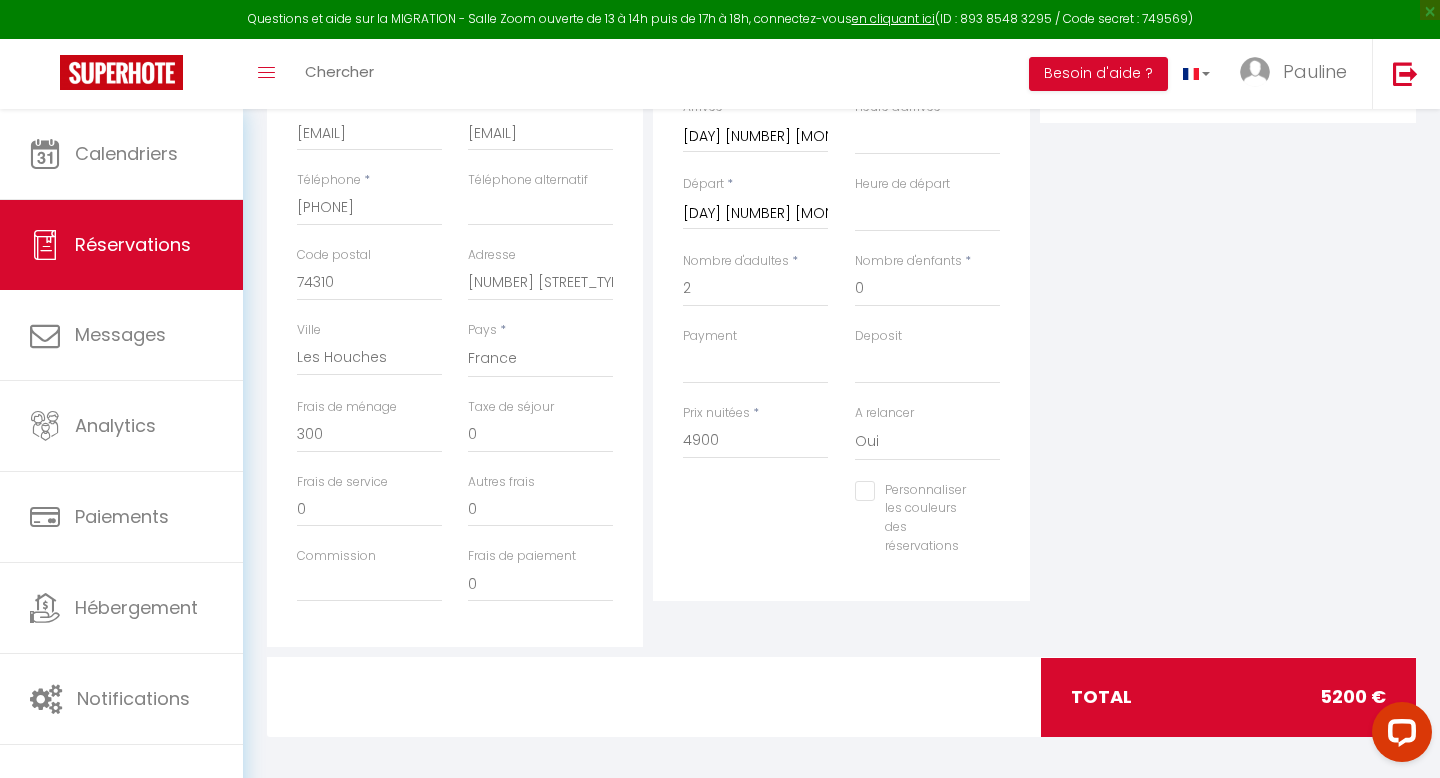 click on "Personnaliser les couleurs des réservations" at bounding box center [915, 491] 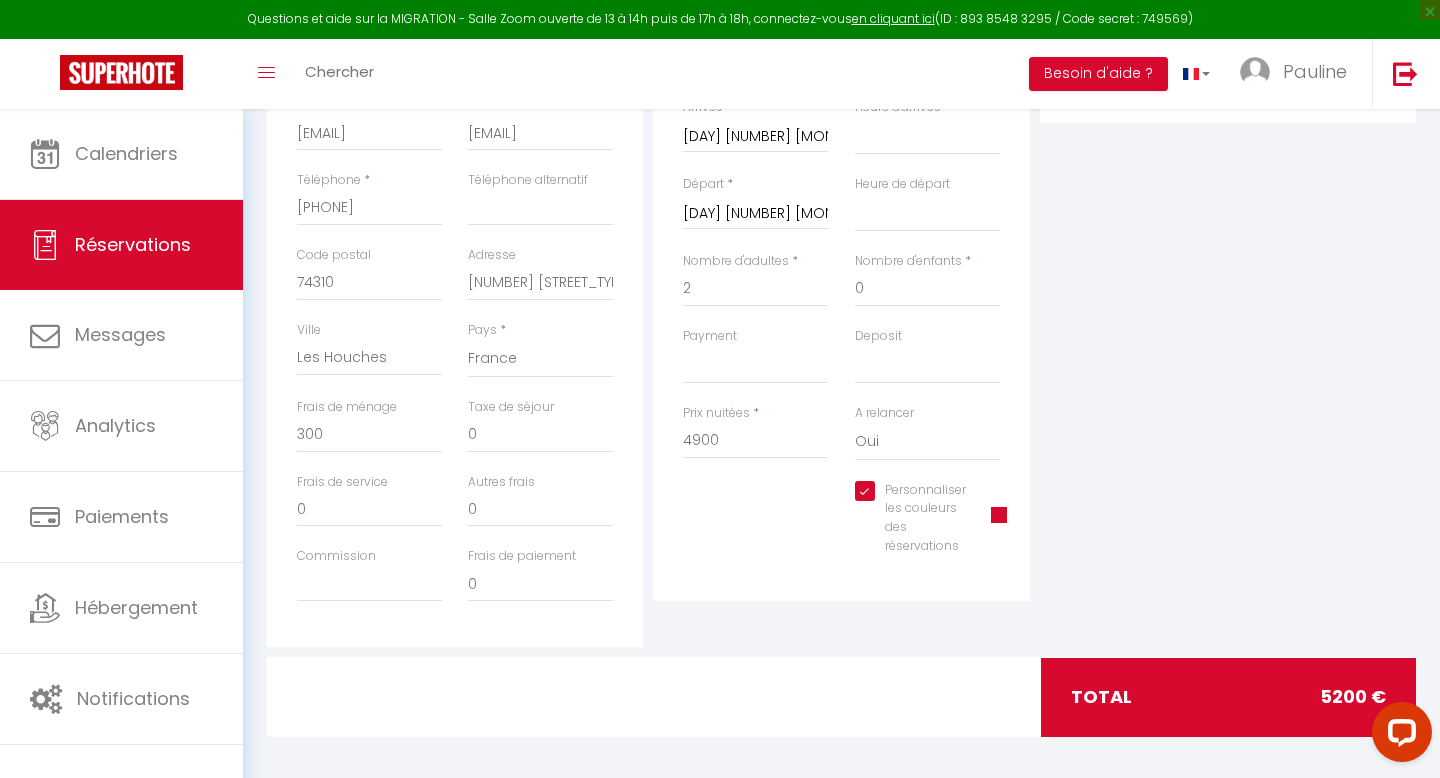 click at bounding box center [999, 515] 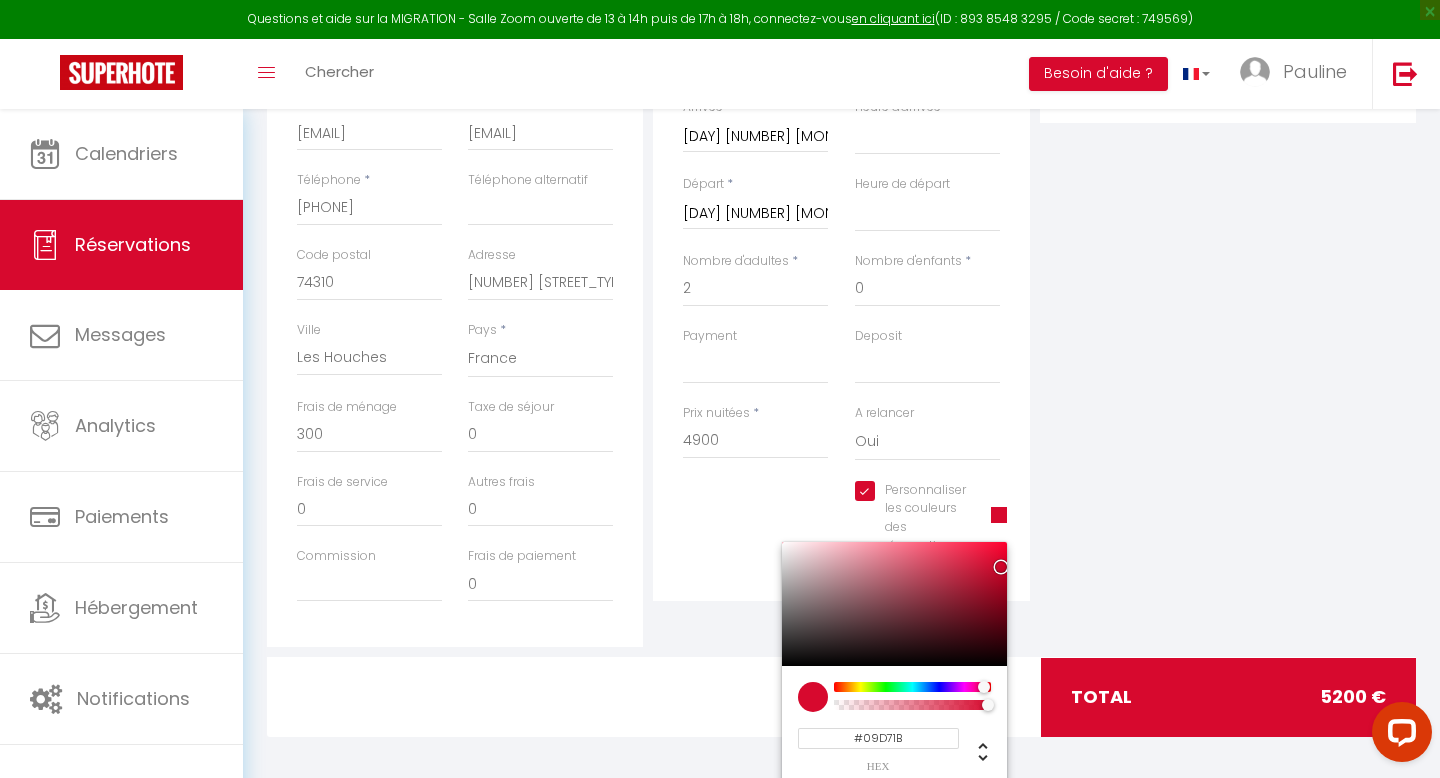 click at bounding box center [912, 687] 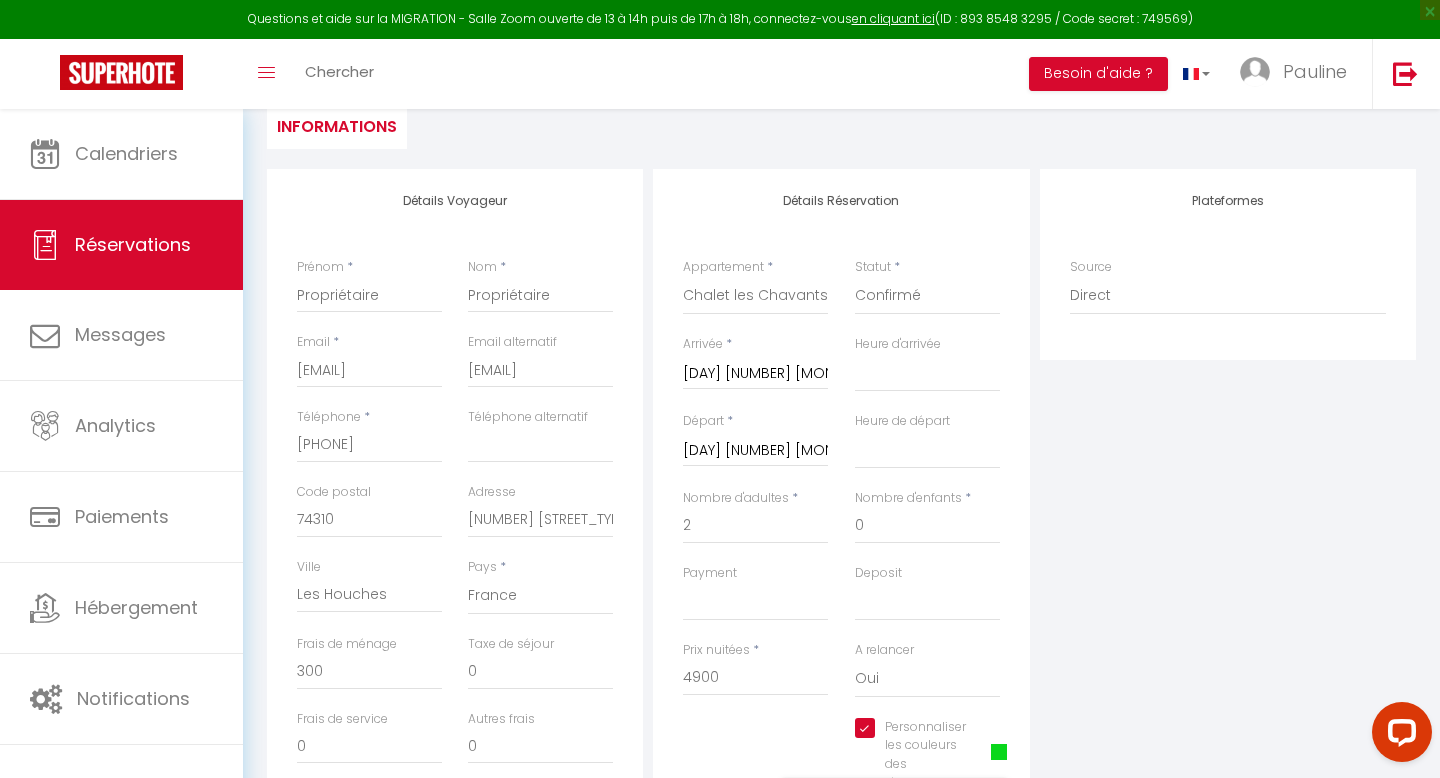 scroll, scrollTop: 0, scrollLeft: 0, axis: both 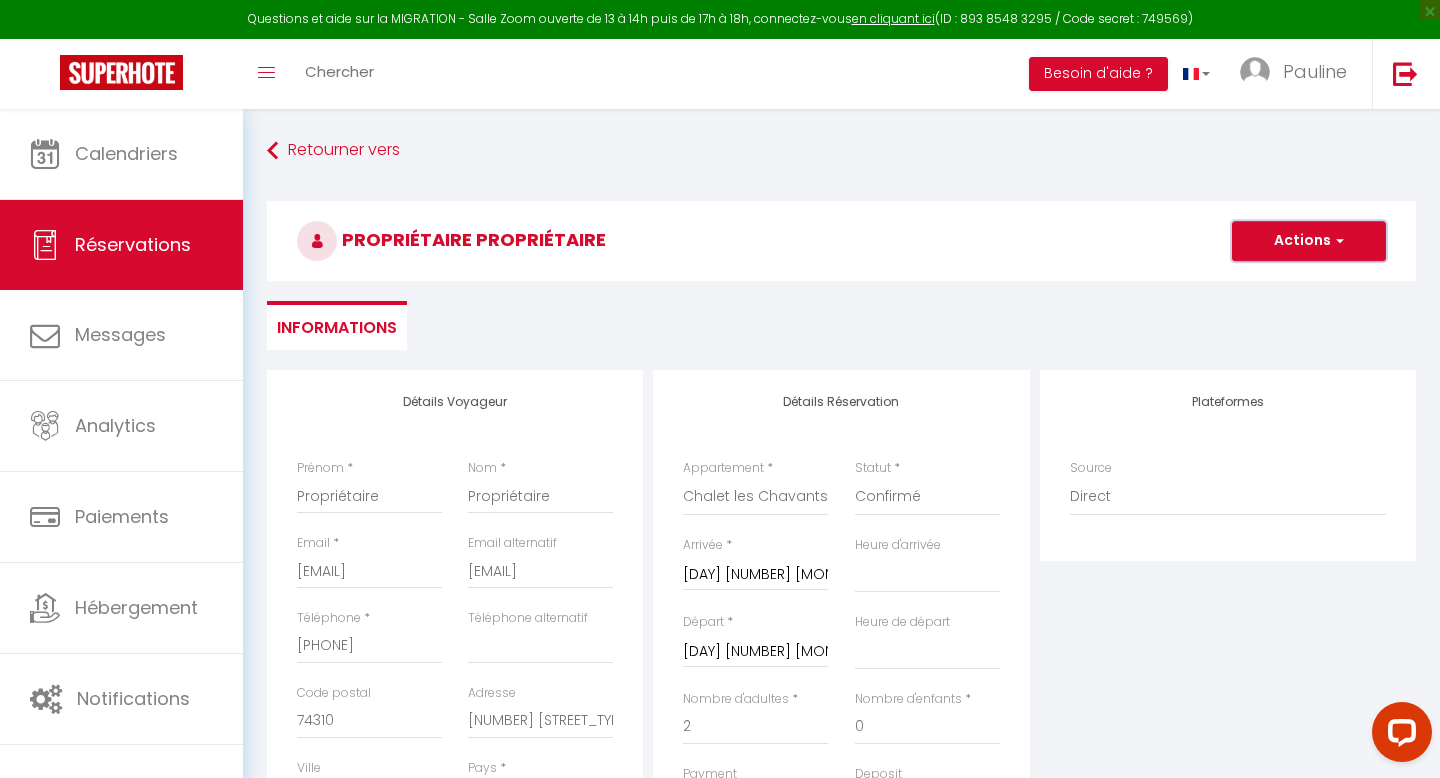 click on "Actions" at bounding box center [1309, 241] 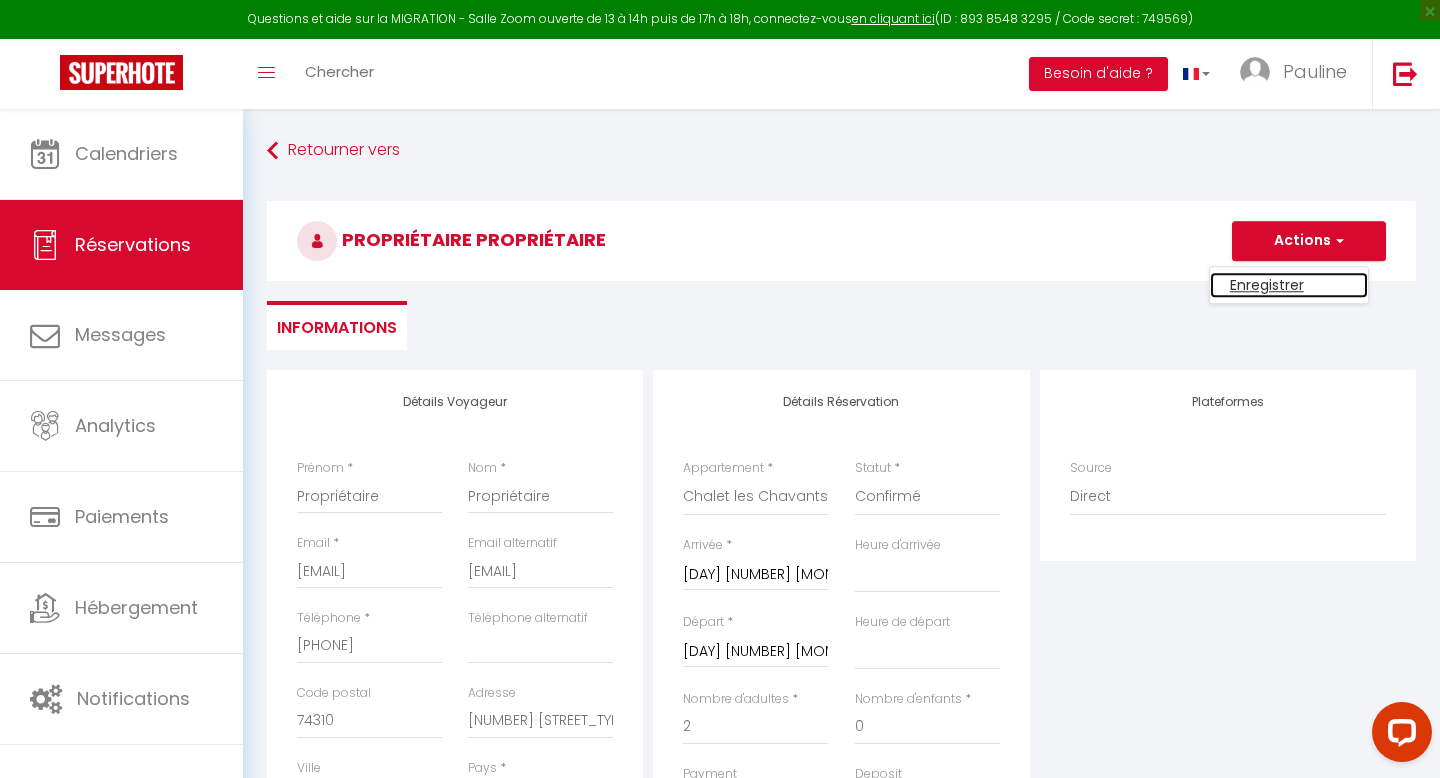 click on "Enregistrer" at bounding box center [1289, 285] 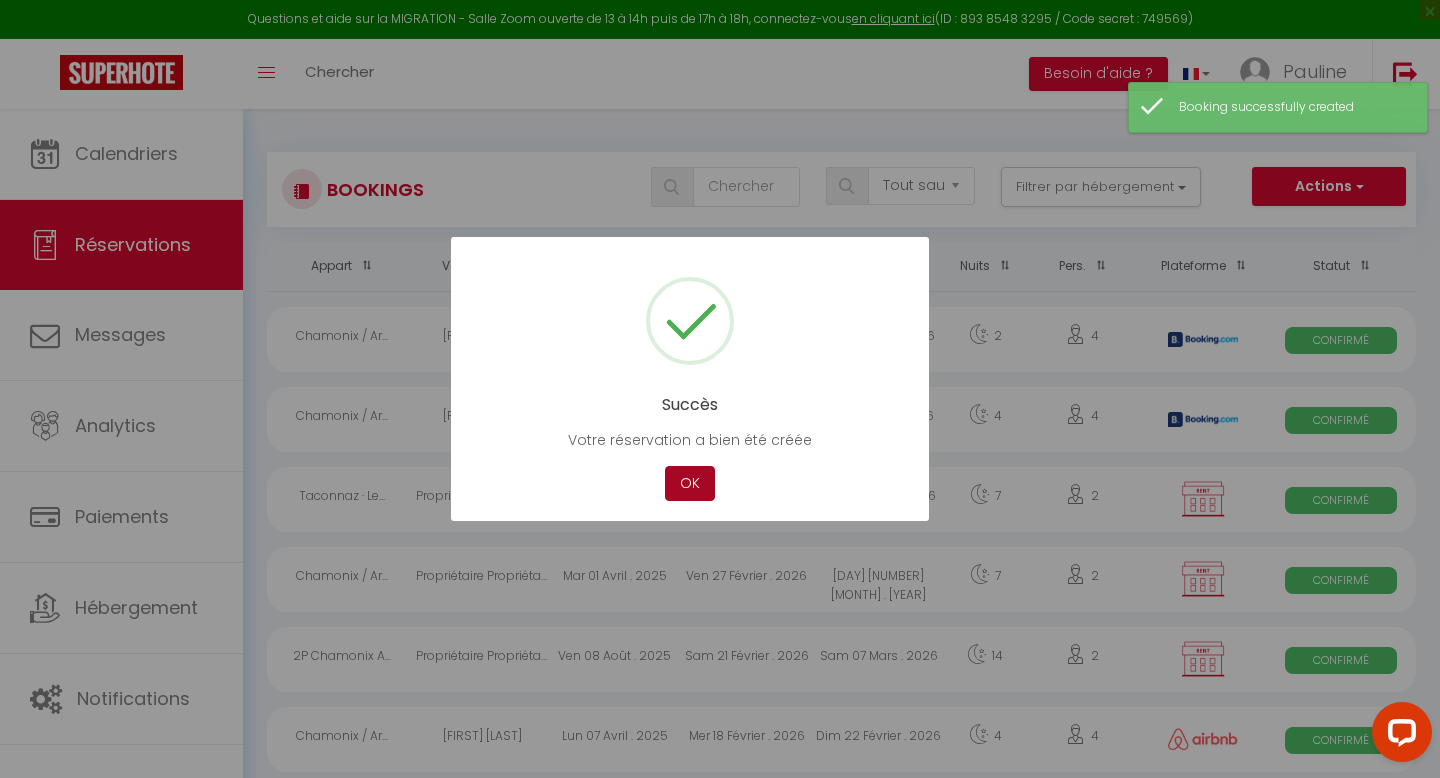 click on "OK" at bounding box center (690, 483) 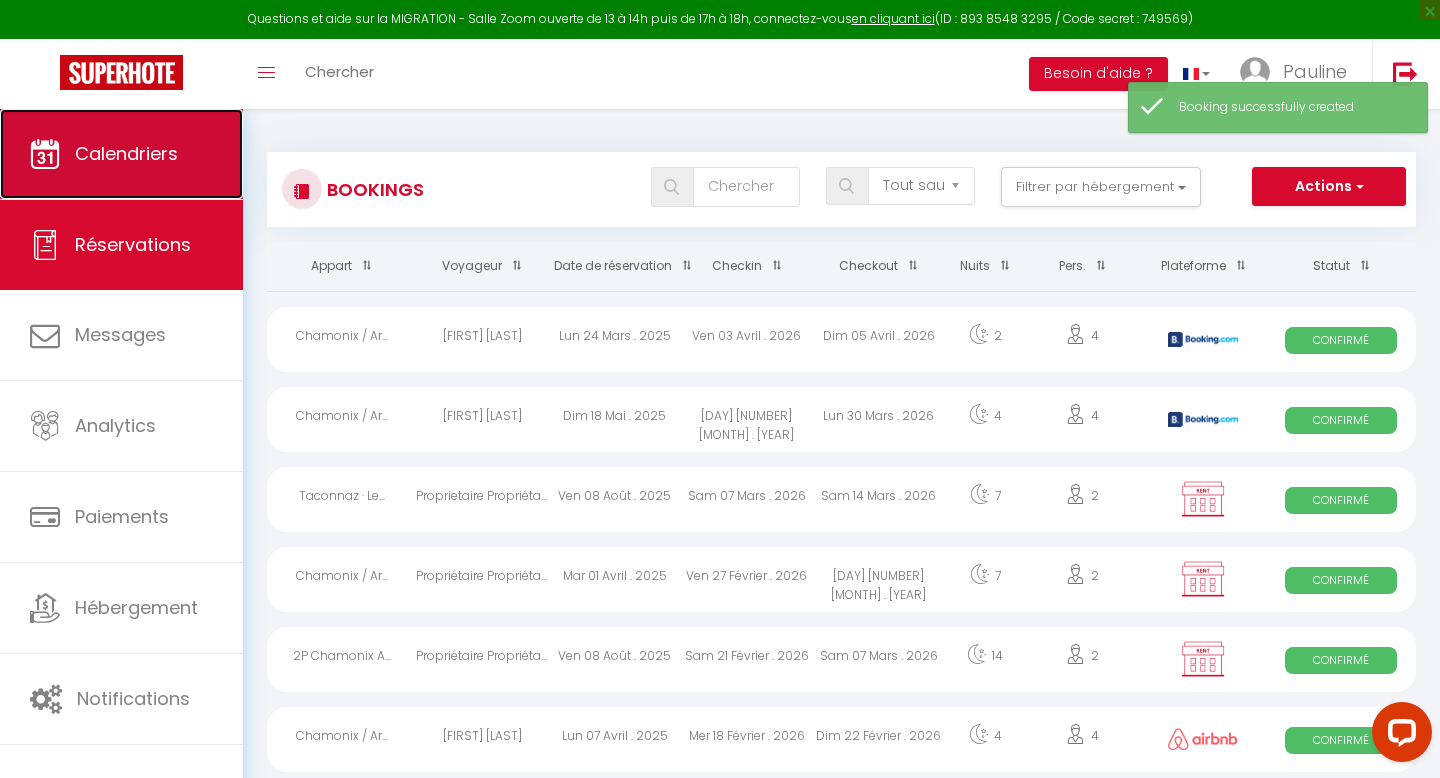 click on "Calendriers" at bounding box center (126, 153) 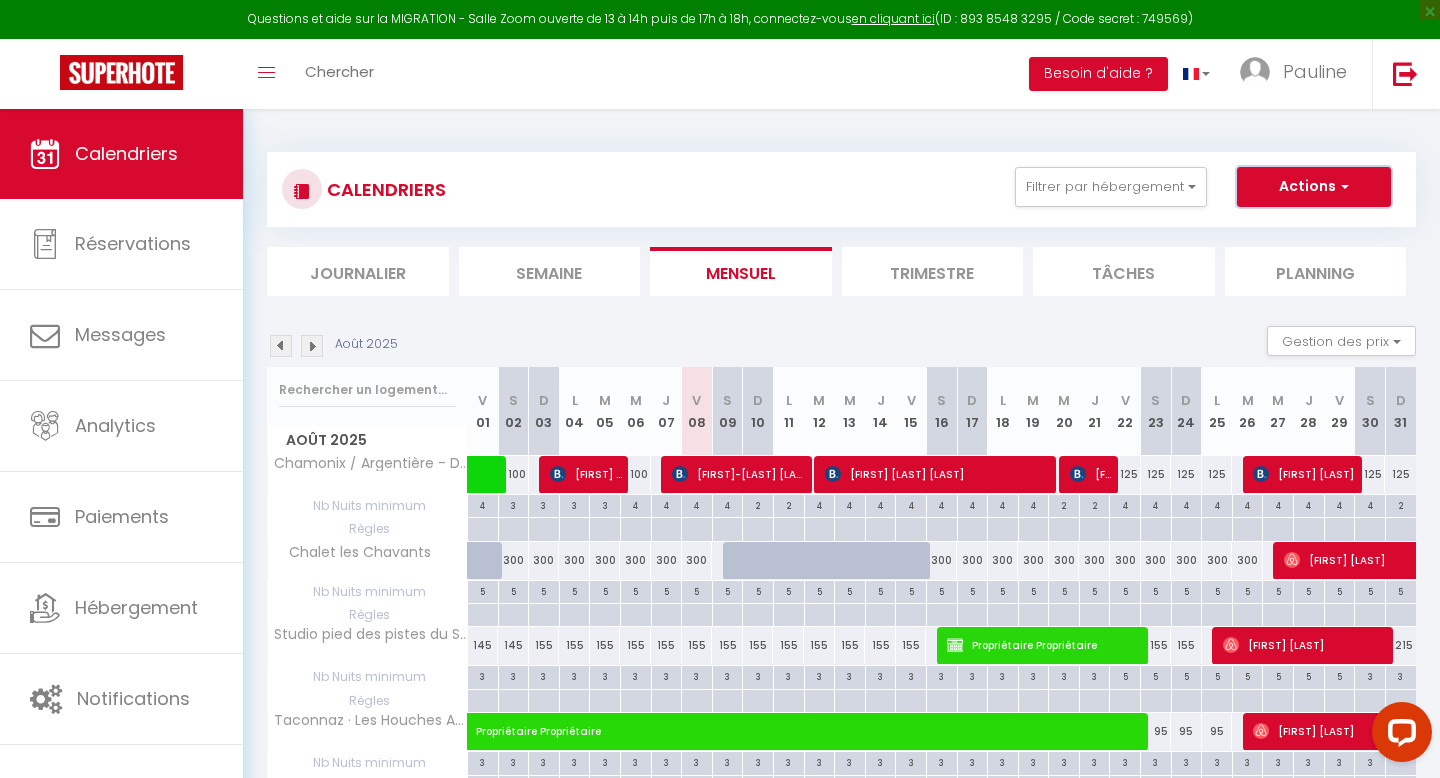 click on "Actions" at bounding box center (1314, 187) 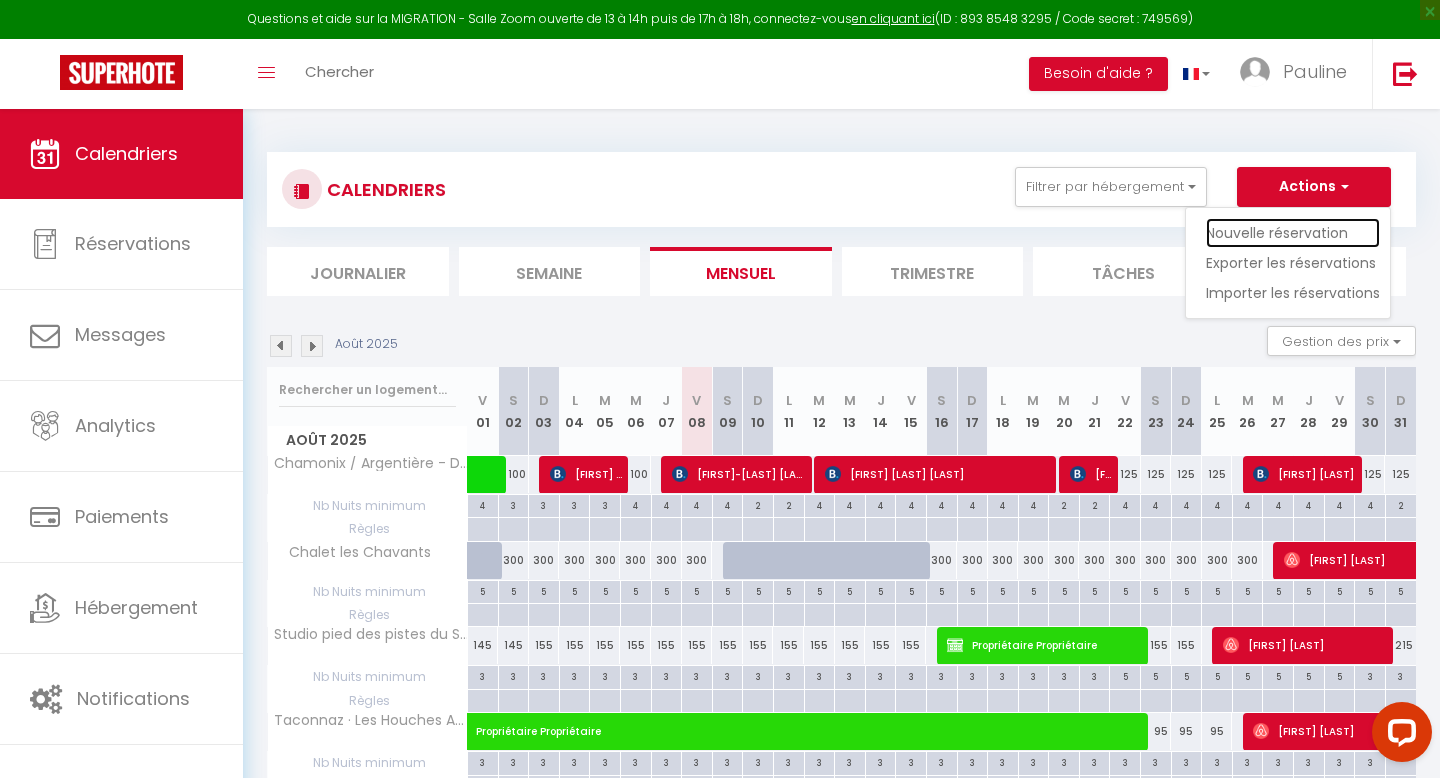 click on "Nouvelle réservation" at bounding box center (1293, 233) 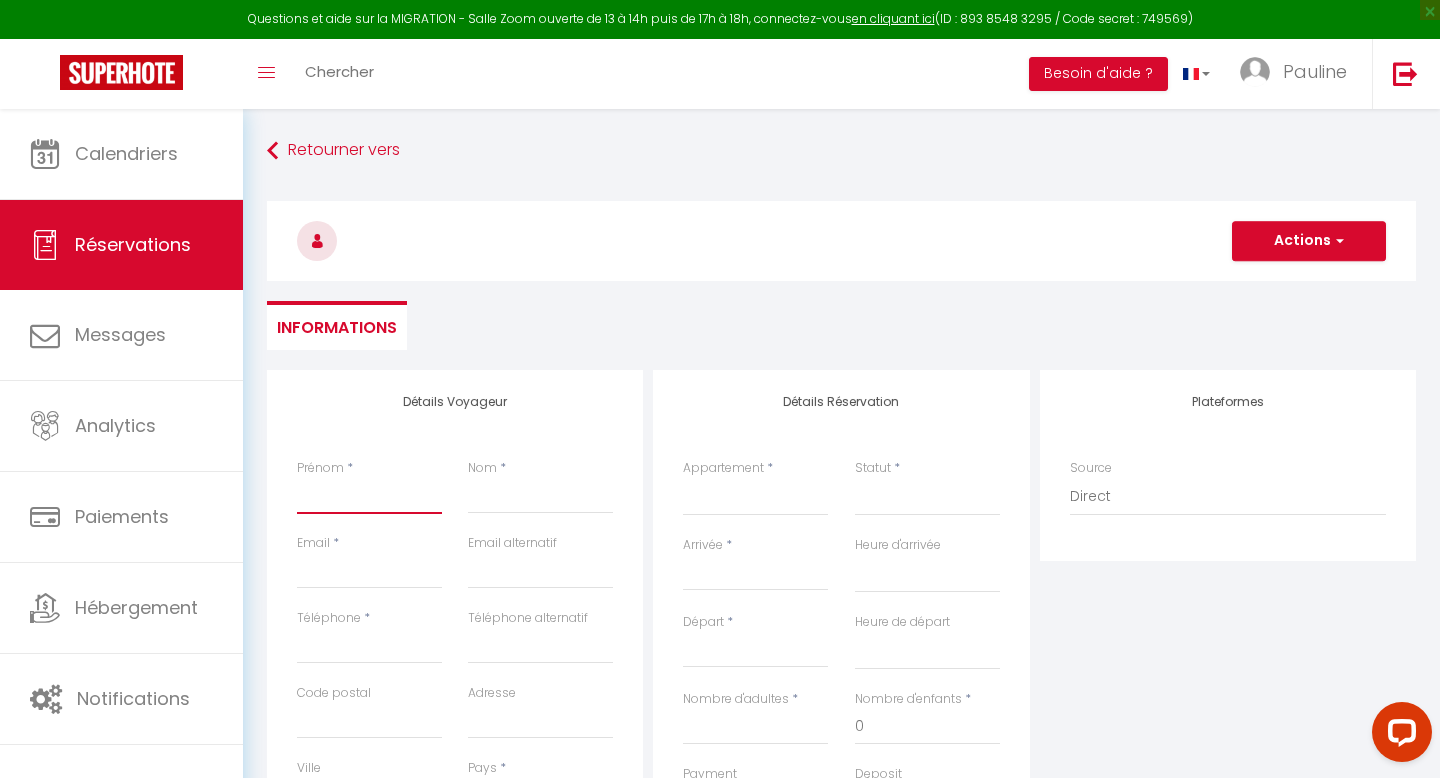 click on "Prénom" at bounding box center [369, 496] 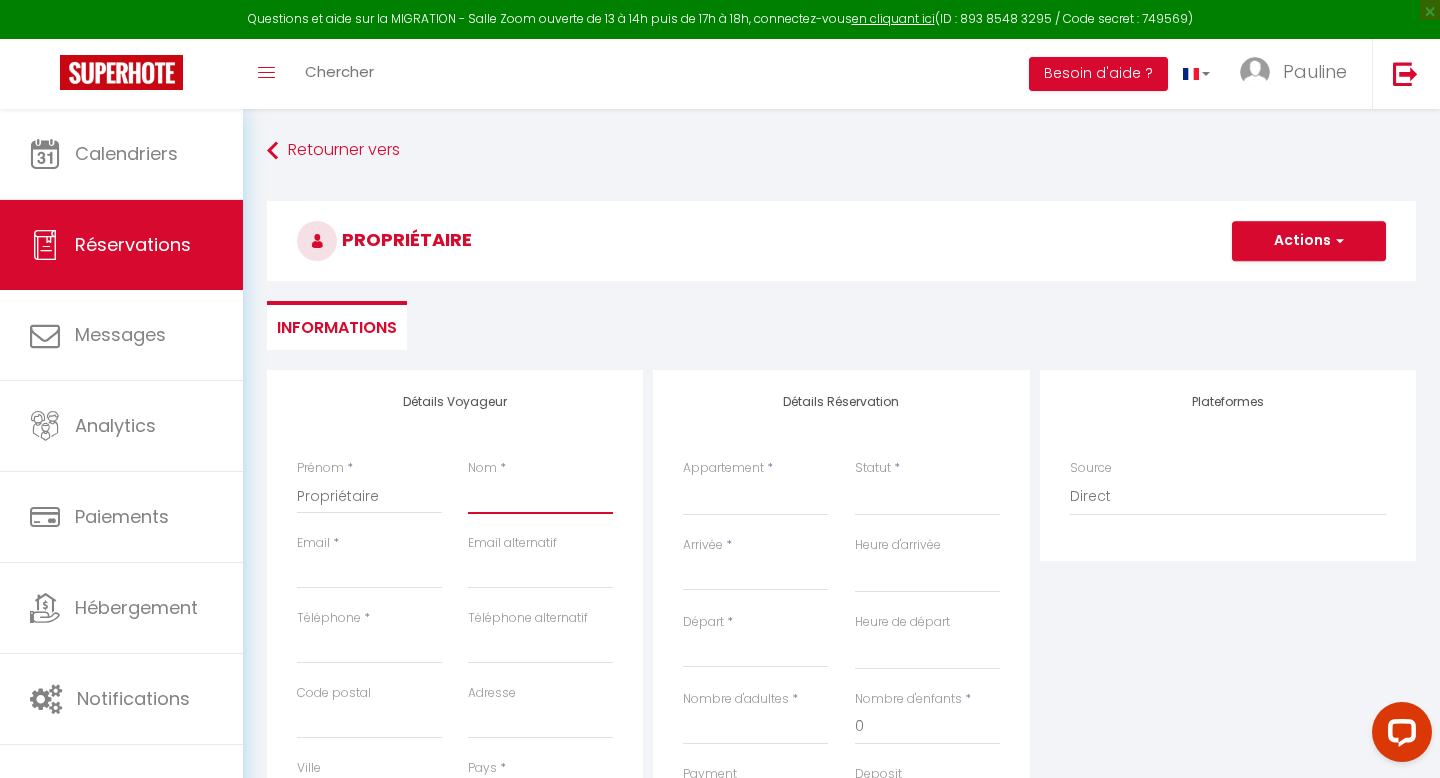 click on "Nom" at bounding box center (540, 496) 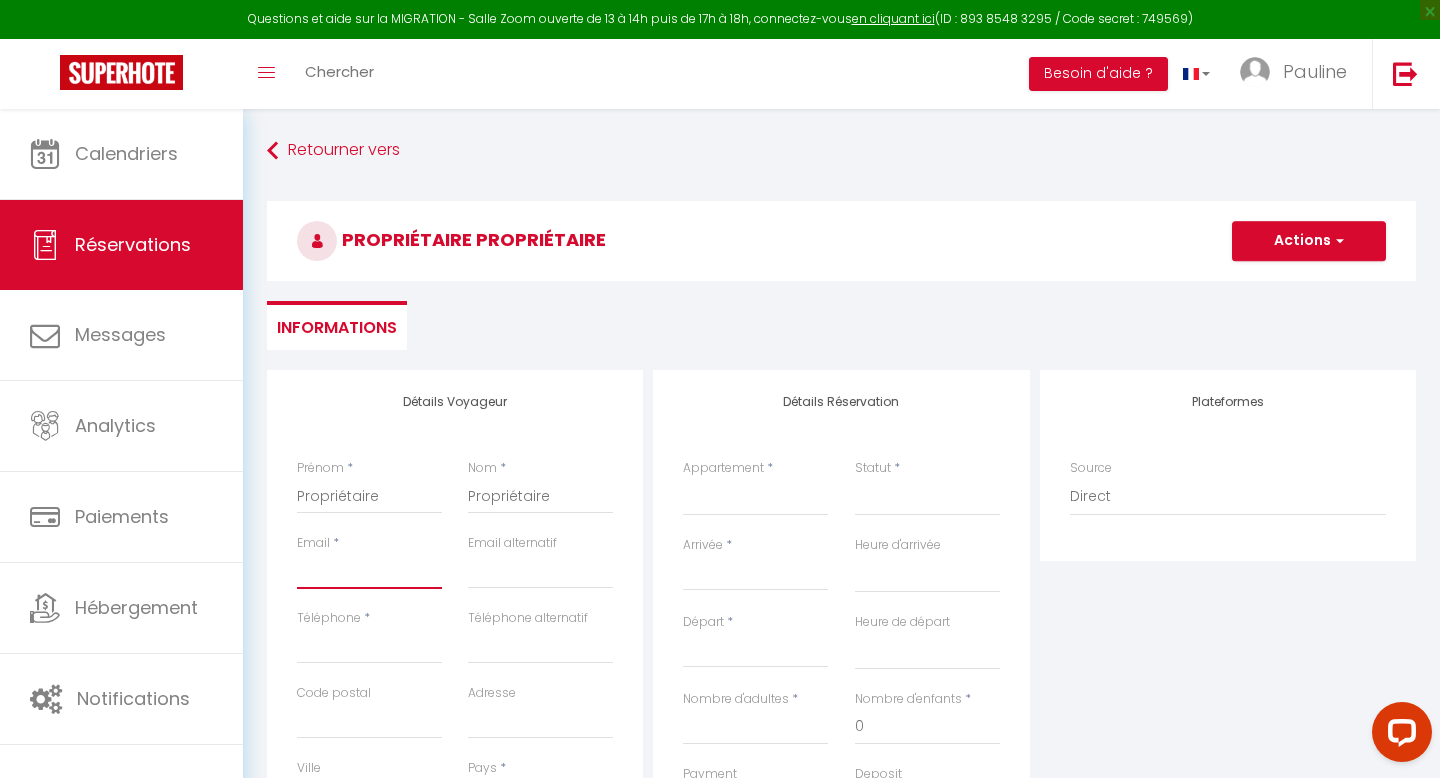 click on "Email client" at bounding box center (369, 571) 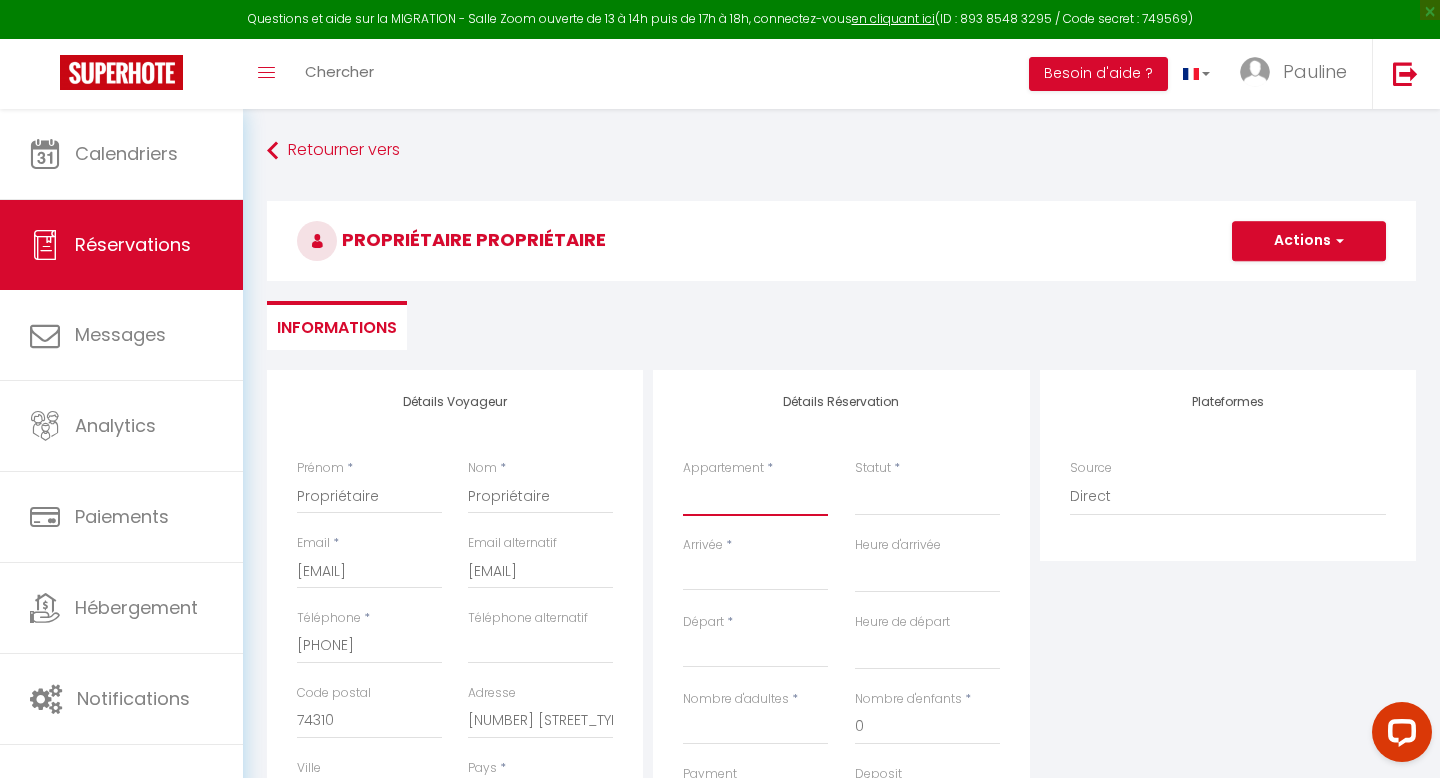 click on "Appt cosy Les Houches 4P Appartement  - Vue Mont-Blanc Le Chalet d'Alice Appartement des Glaciers Chamonix / Argentière - Duplex 6p Chalet les Chavants Studio pied des pistes du Savoy Taconnaz · Les Houches Appartement  meublé Charmant studio Chamonix Appt avec jardin- Argentière Mummery  · Joli 2P Mummery centre-ville de Chamonix 2P Chamonix Aiguille du Midi" at bounding box center [755, 497] 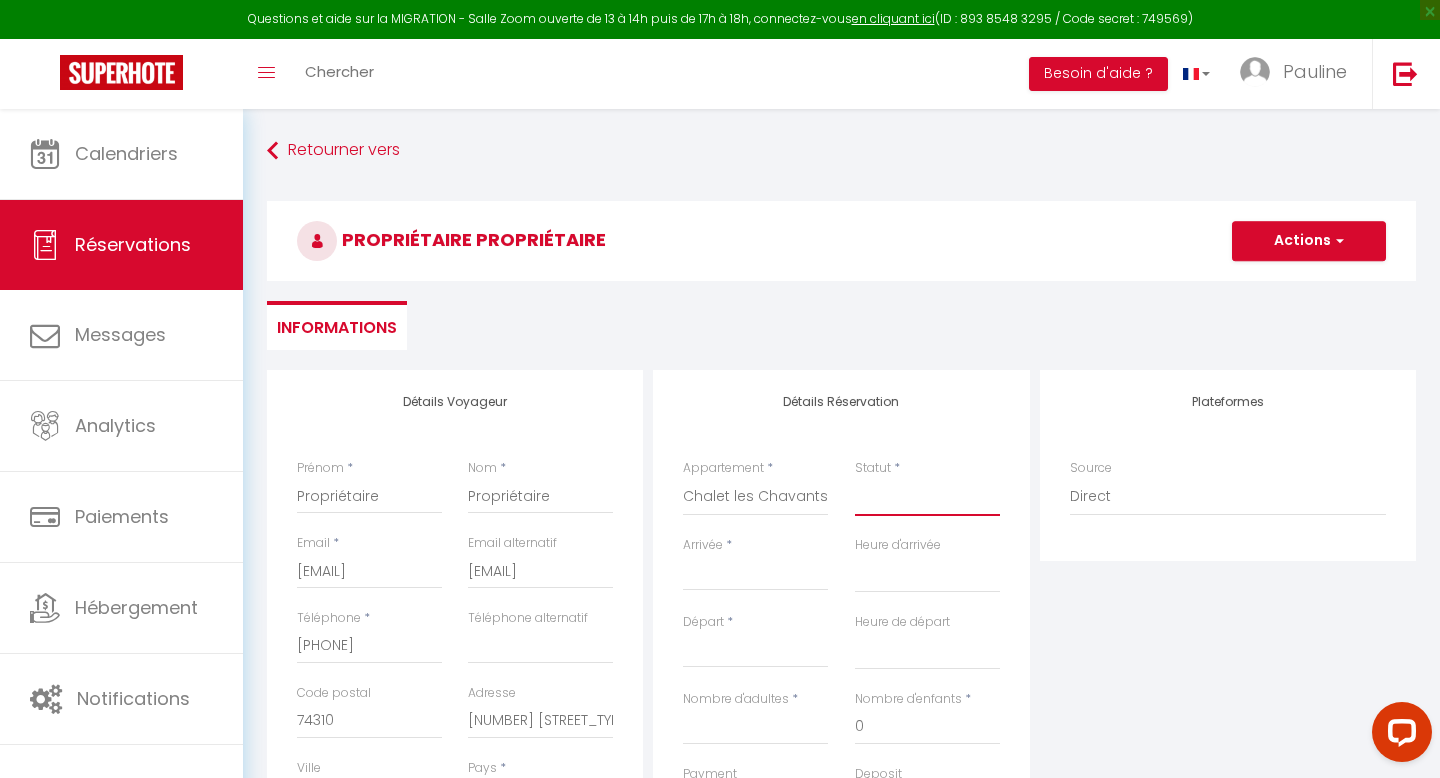 click on "Confirmé Non Confirmé Annulé Annulé par le voyageur No Show Request" at bounding box center (927, 497) 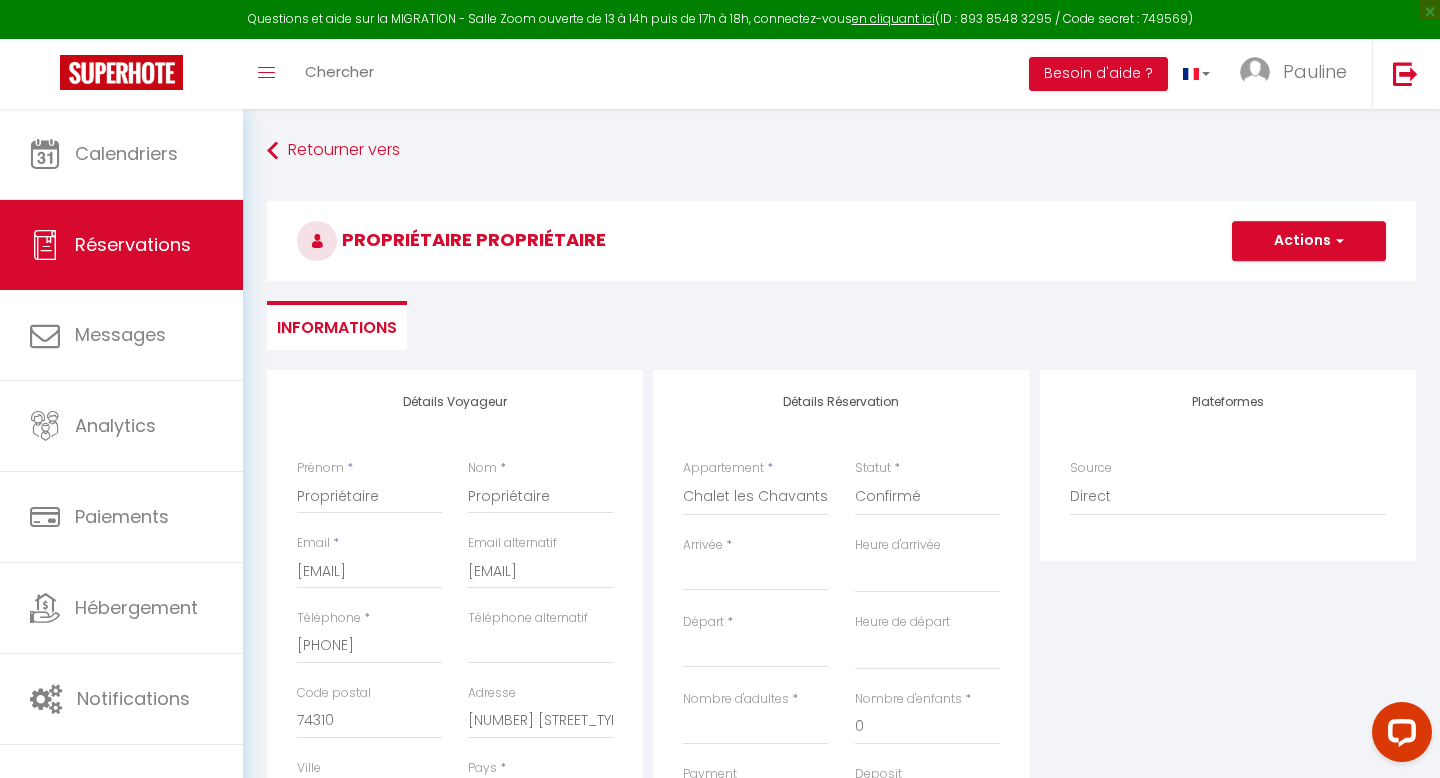 click on "Arrivée" at bounding box center (755, 575) 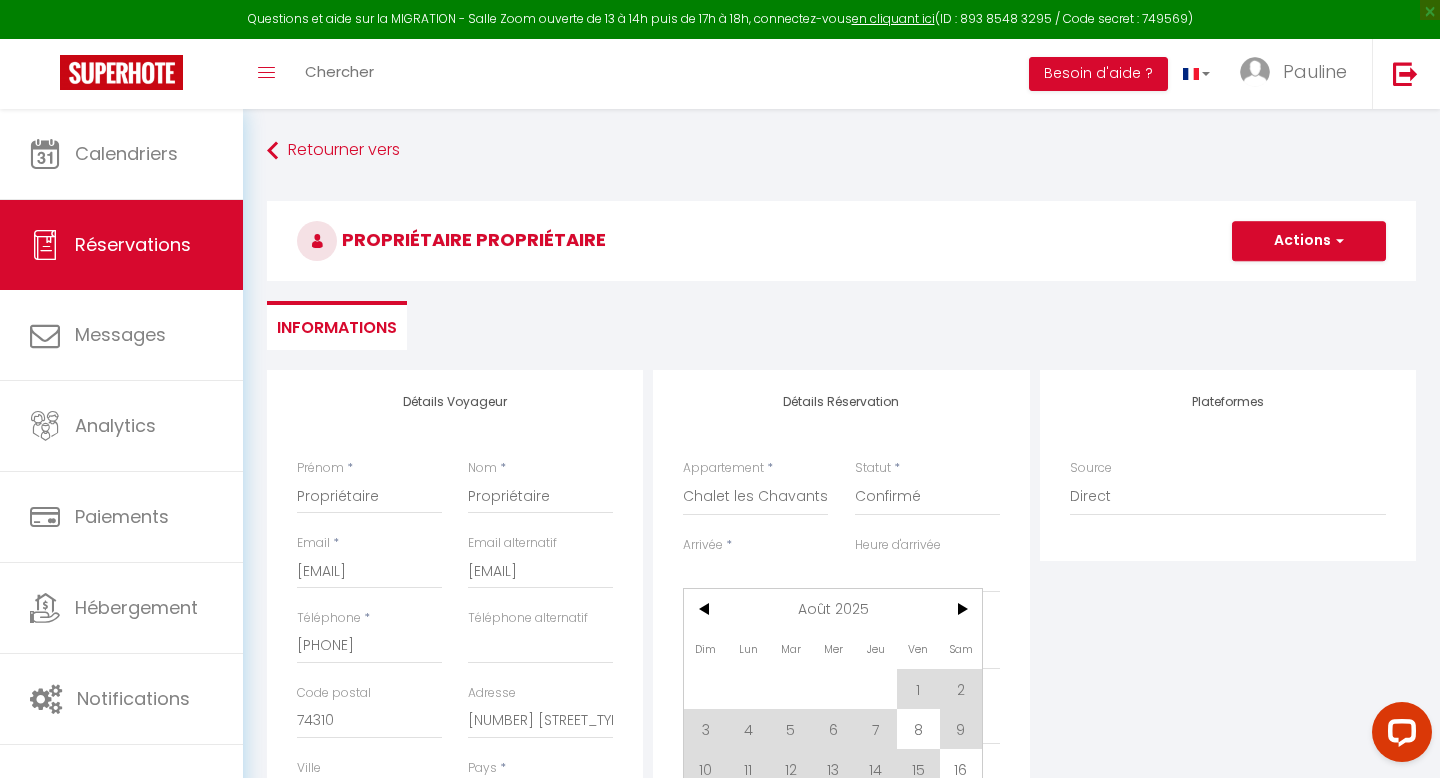 click on "<   Août 2025   >   Dim Lun Mar Mer Jeu Ven Sam   1 2 3 4 5 6 7 8 9 10 11 12 13 14 15 16 17 18 19 20 21 22 23 24 25 26 27 28 29 30 31" at bounding box center [833, 749] 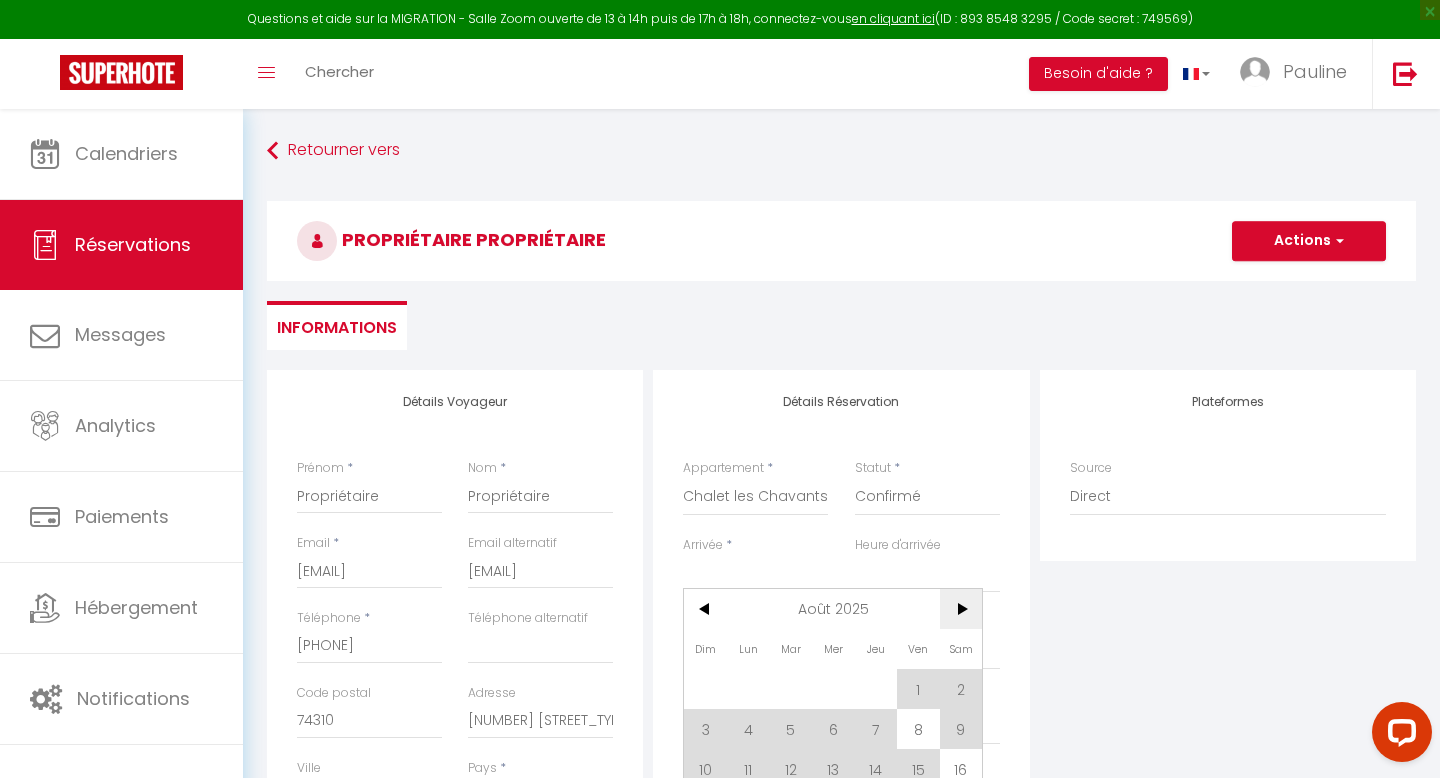 click on ">" at bounding box center (961, 609) 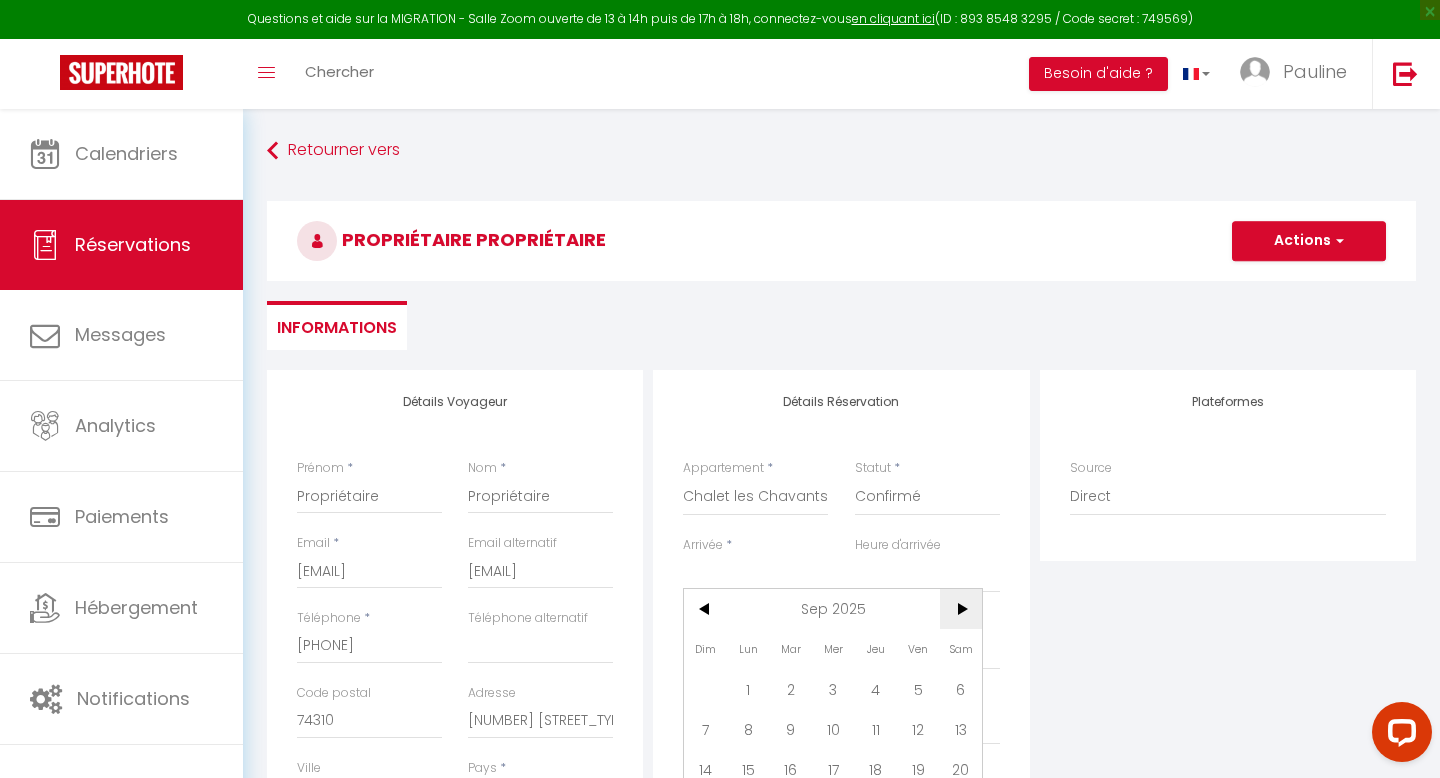 click on ">" at bounding box center [961, 609] 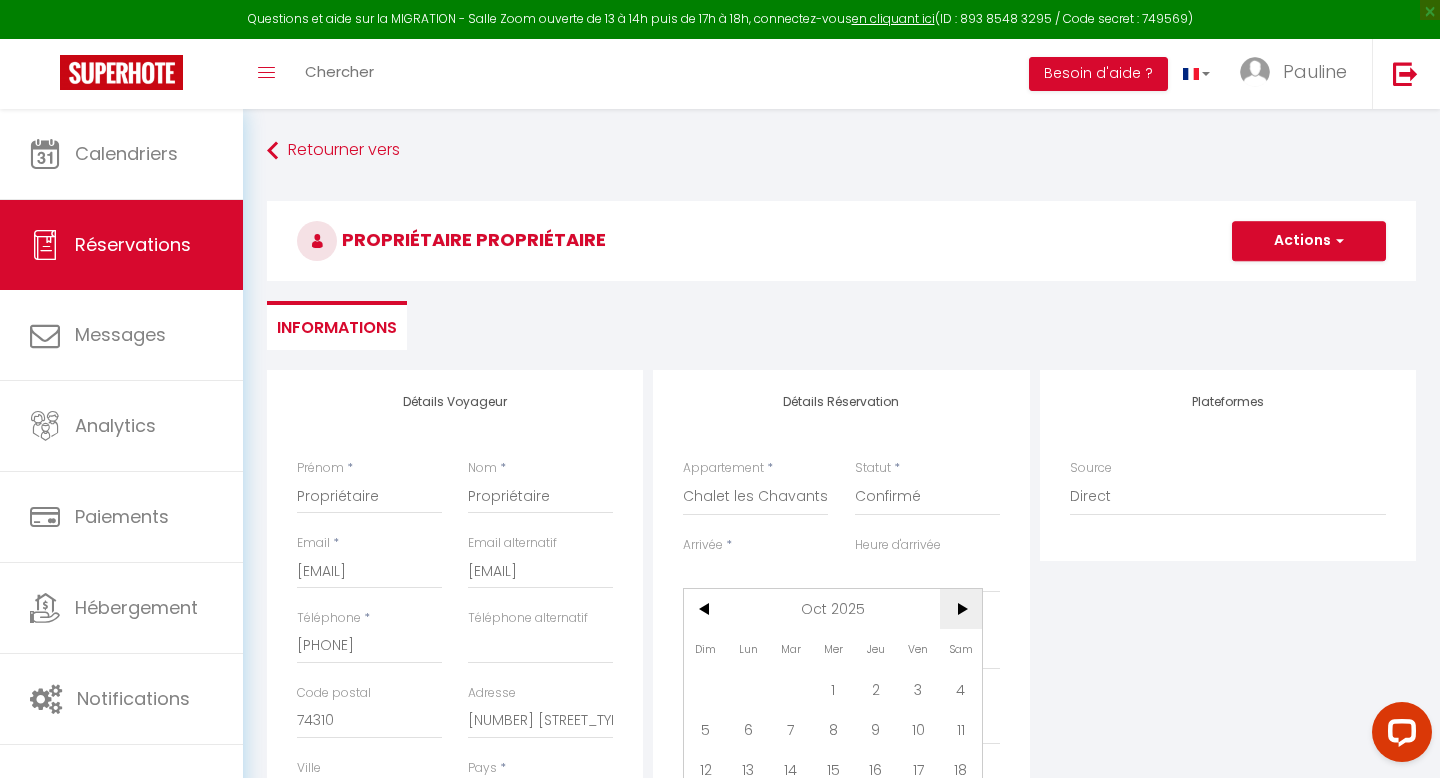 click on ">" at bounding box center [961, 609] 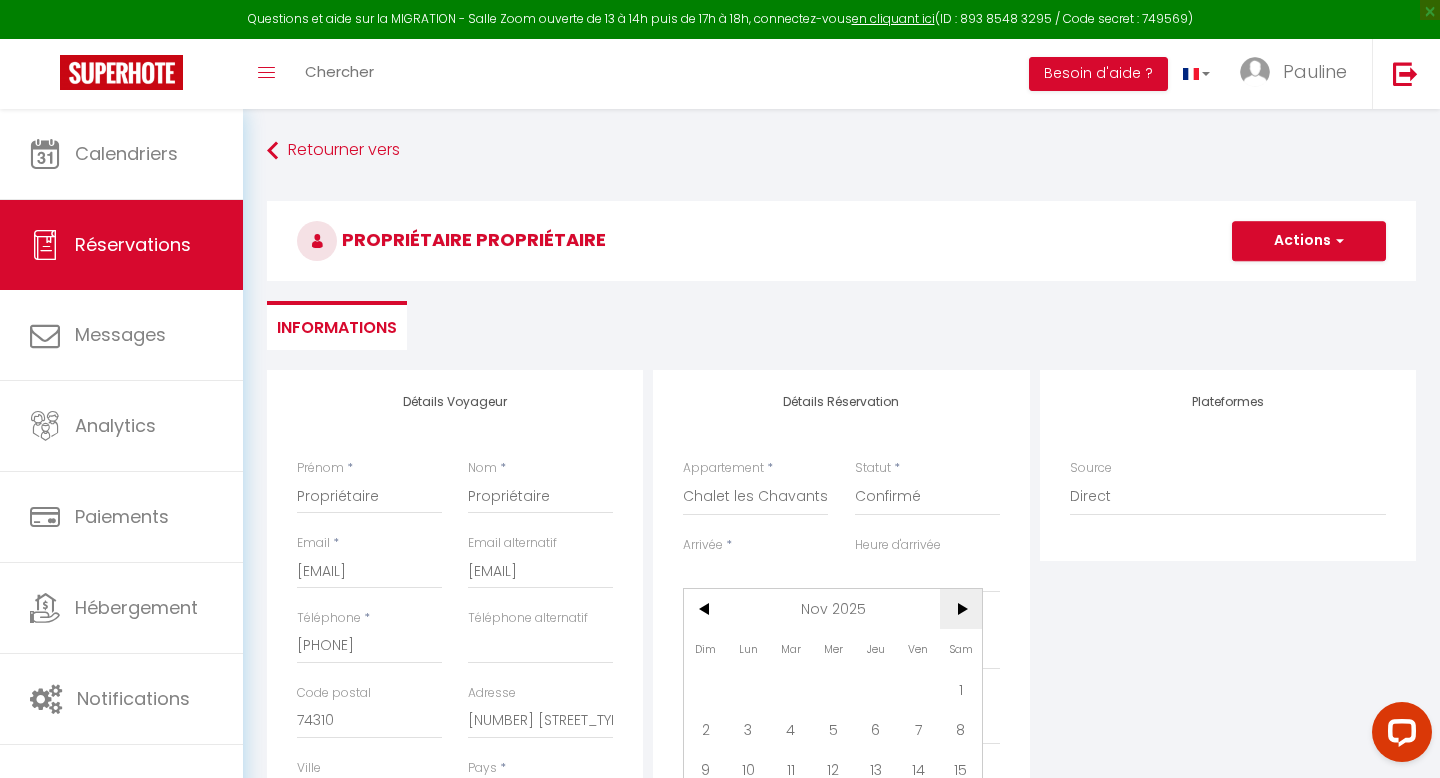 click on ">" at bounding box center (961, 609) 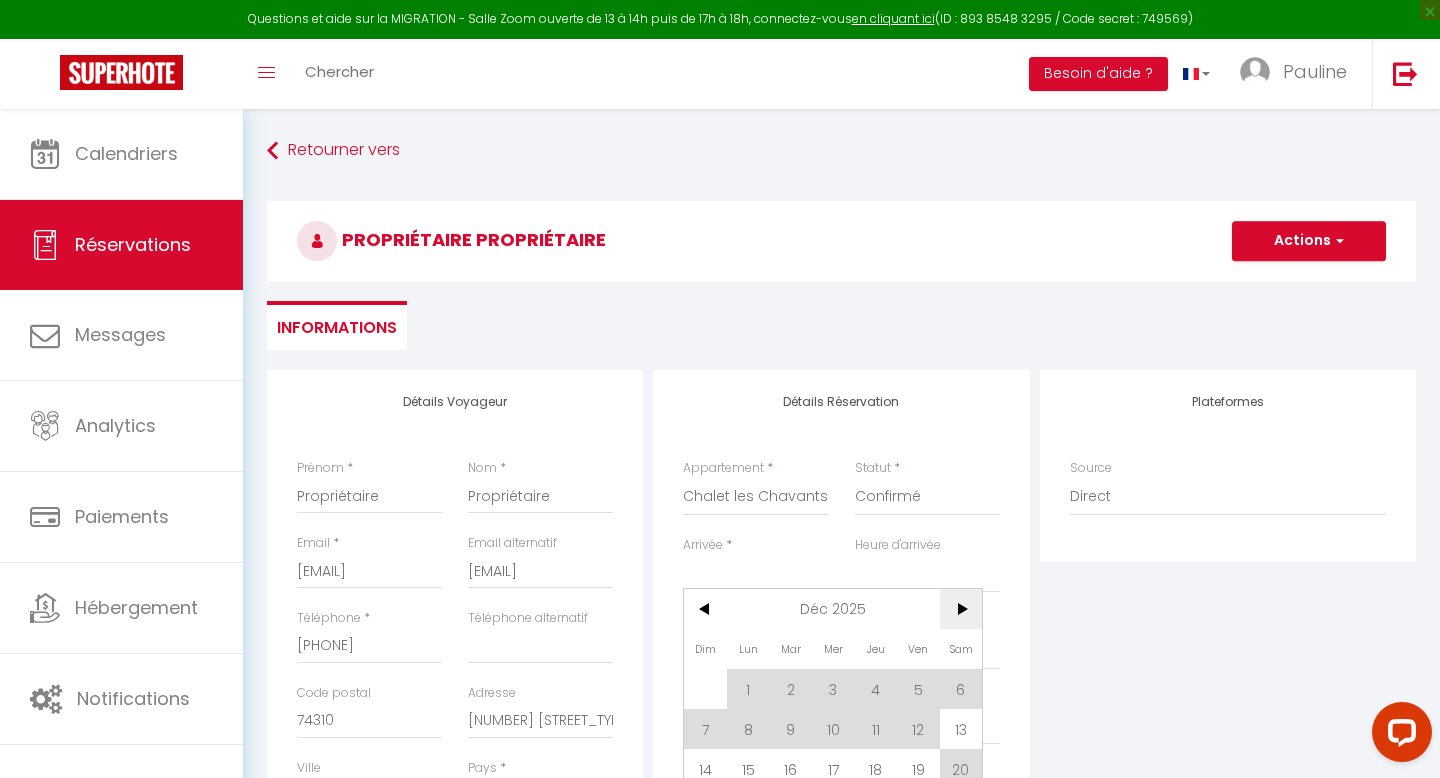 click on ">" at bounding box center (961, 609) 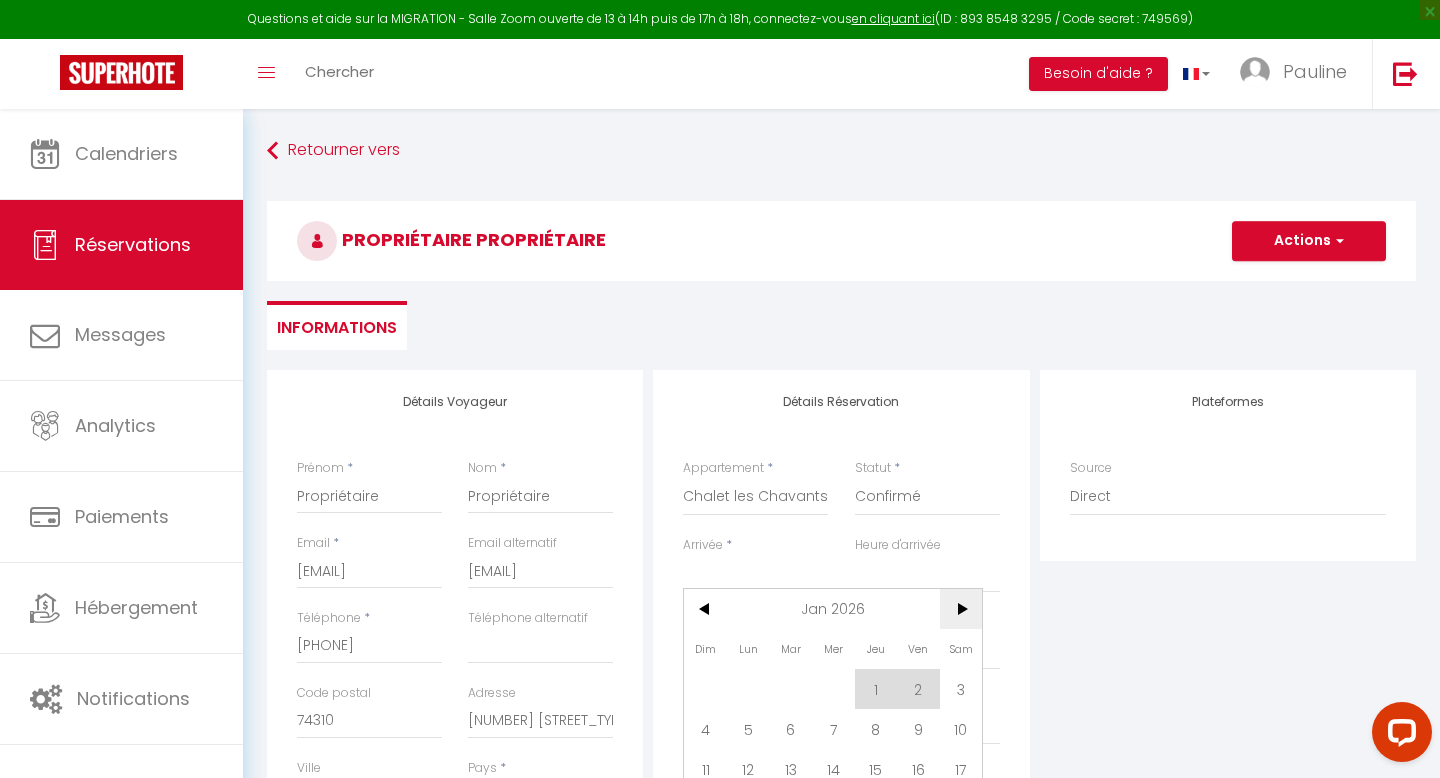 click on ">" at bounding box center (961, 609) 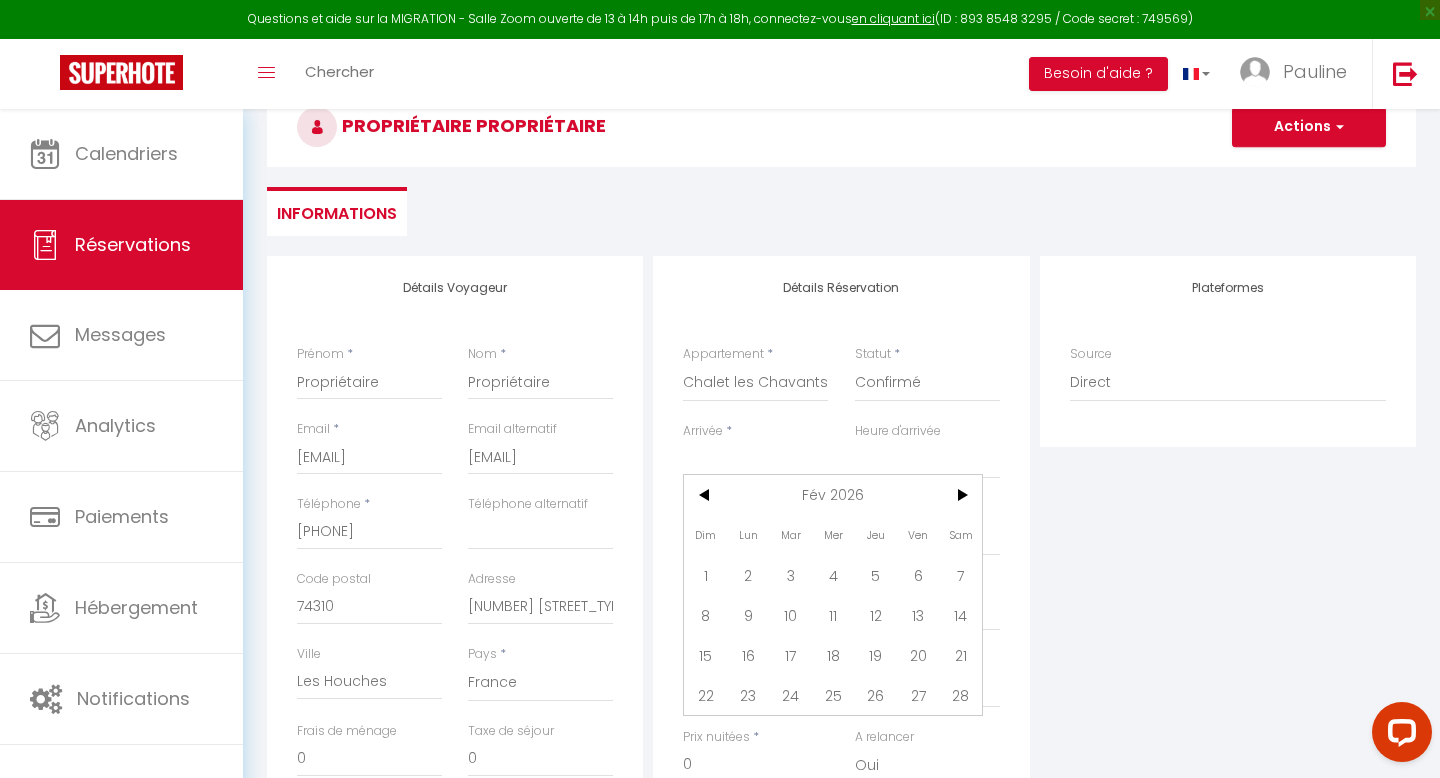 scroll, scrollTop: 131, scrollLeft: 0, axis: vertical 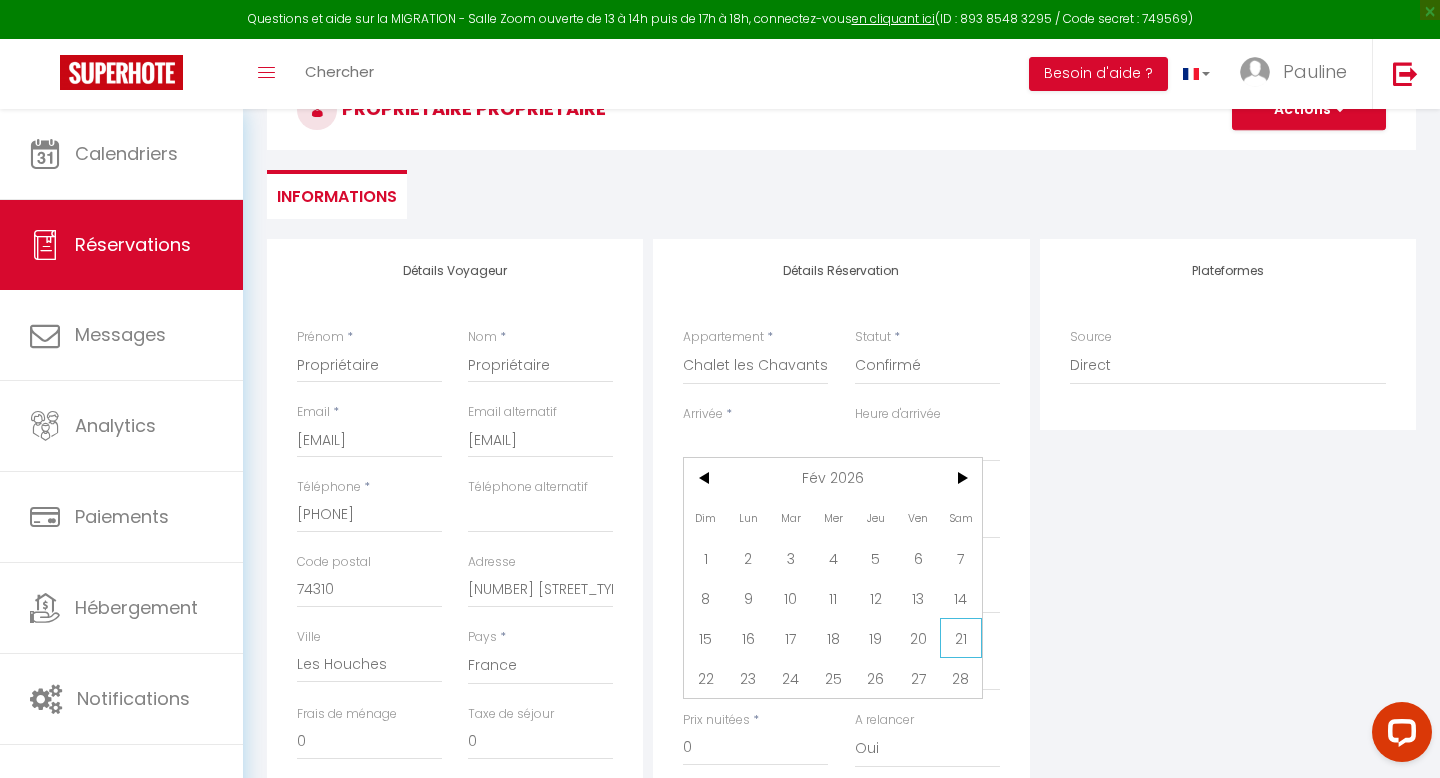 click on "21" at bounding box center [961, 638] 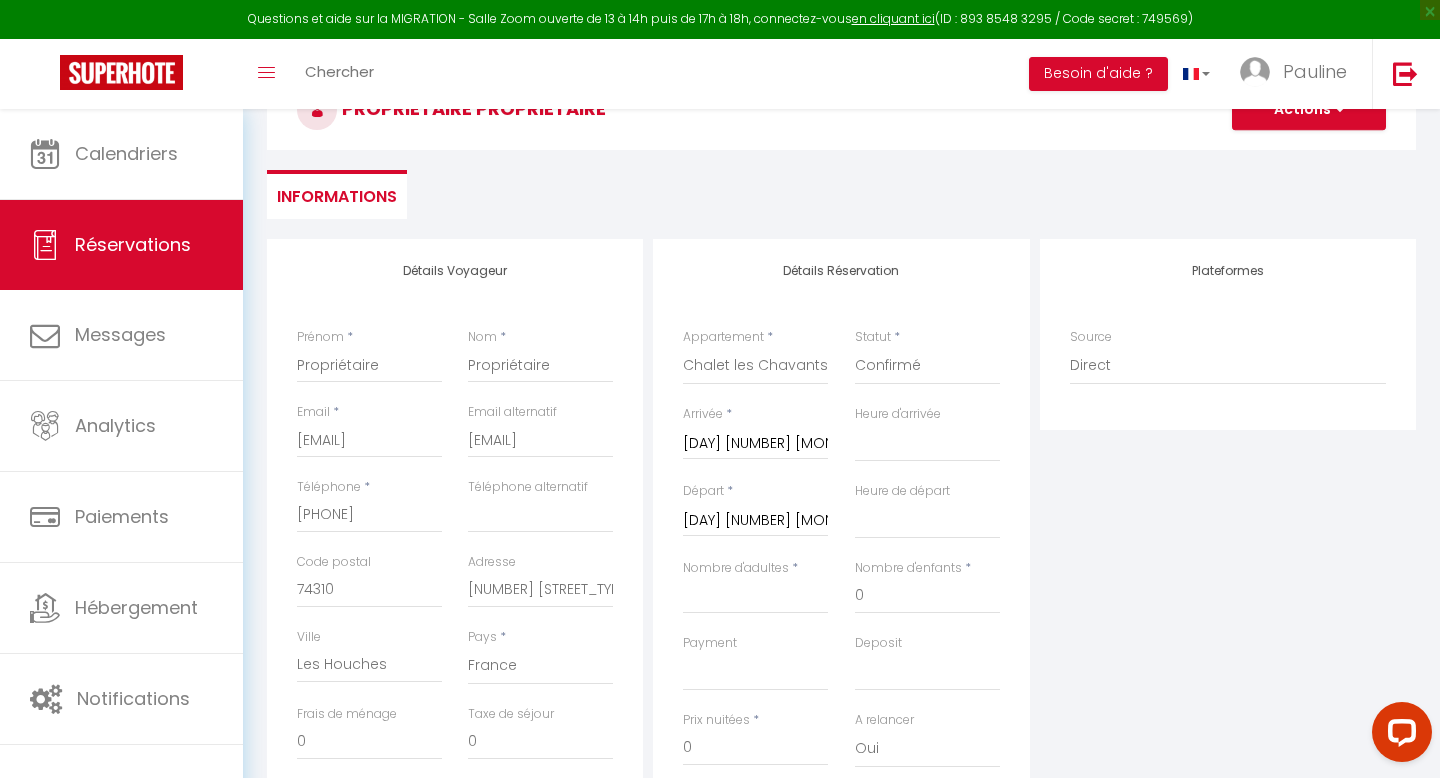 click on "Dim 22 Février 2026" at bounding box center (755, 521) 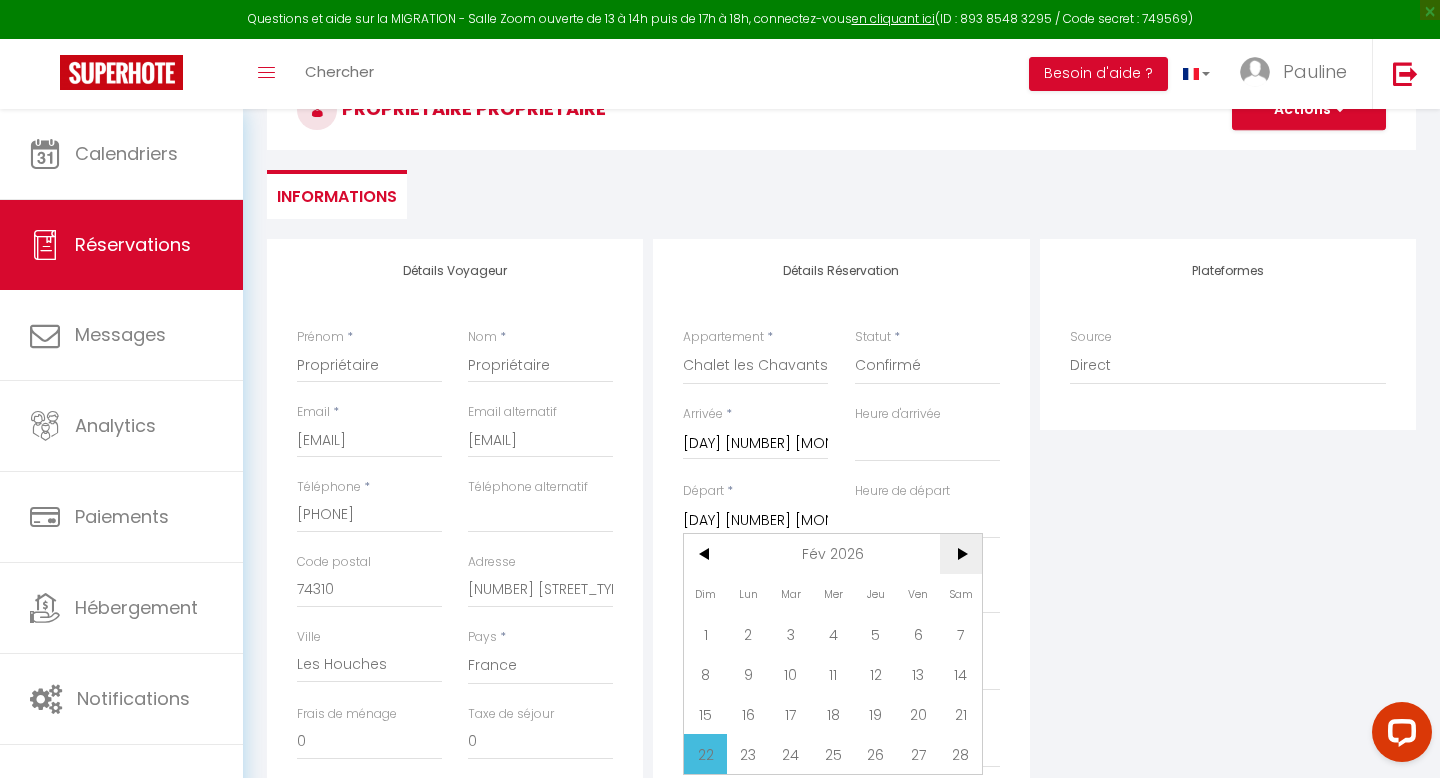 click on ">" at bounding box center [961, 554] 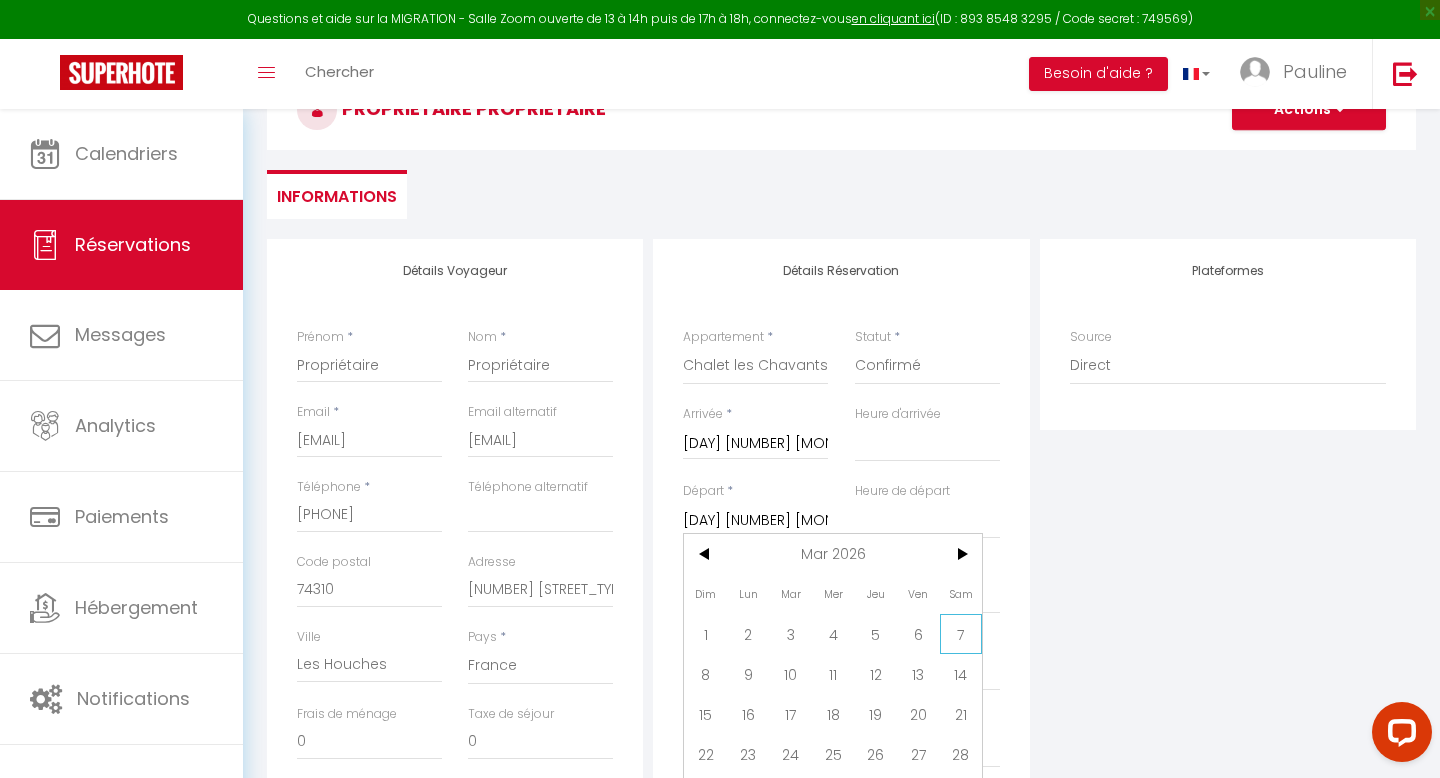 click on "7" at bounding box center [961, 634] 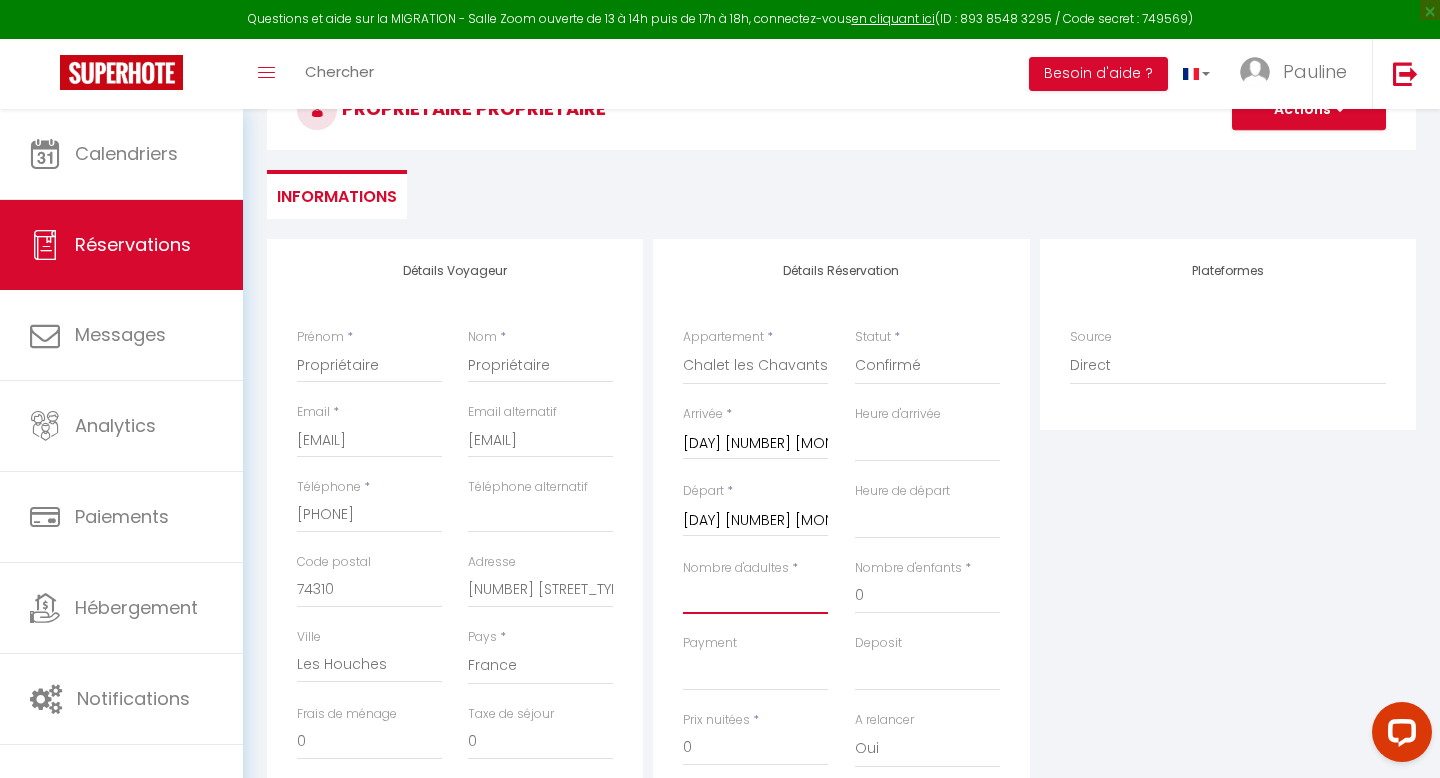 click on "Nombre d'adultes" at bounding box center (755, 596) 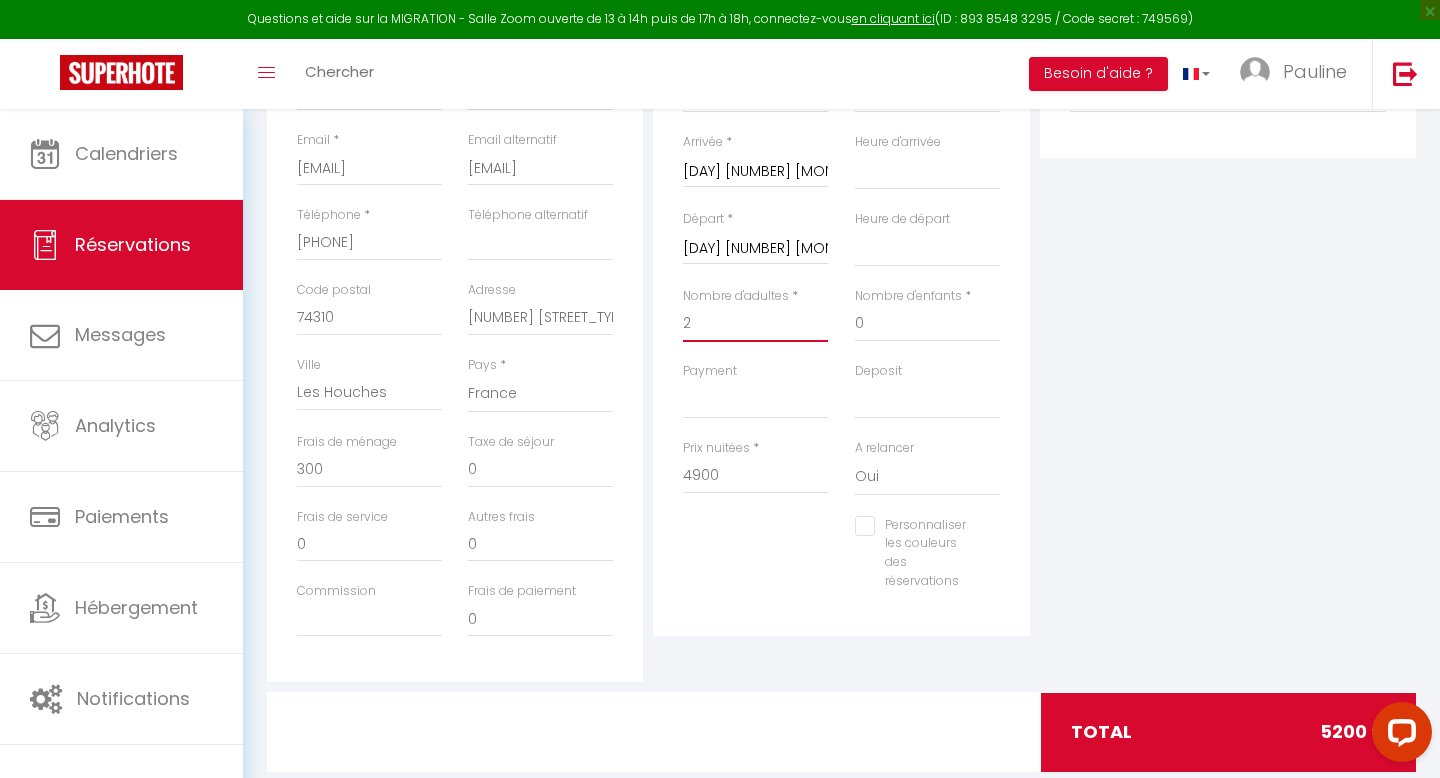scroll, scrollTop: 447, scrollLeft: 0, axis: vertical 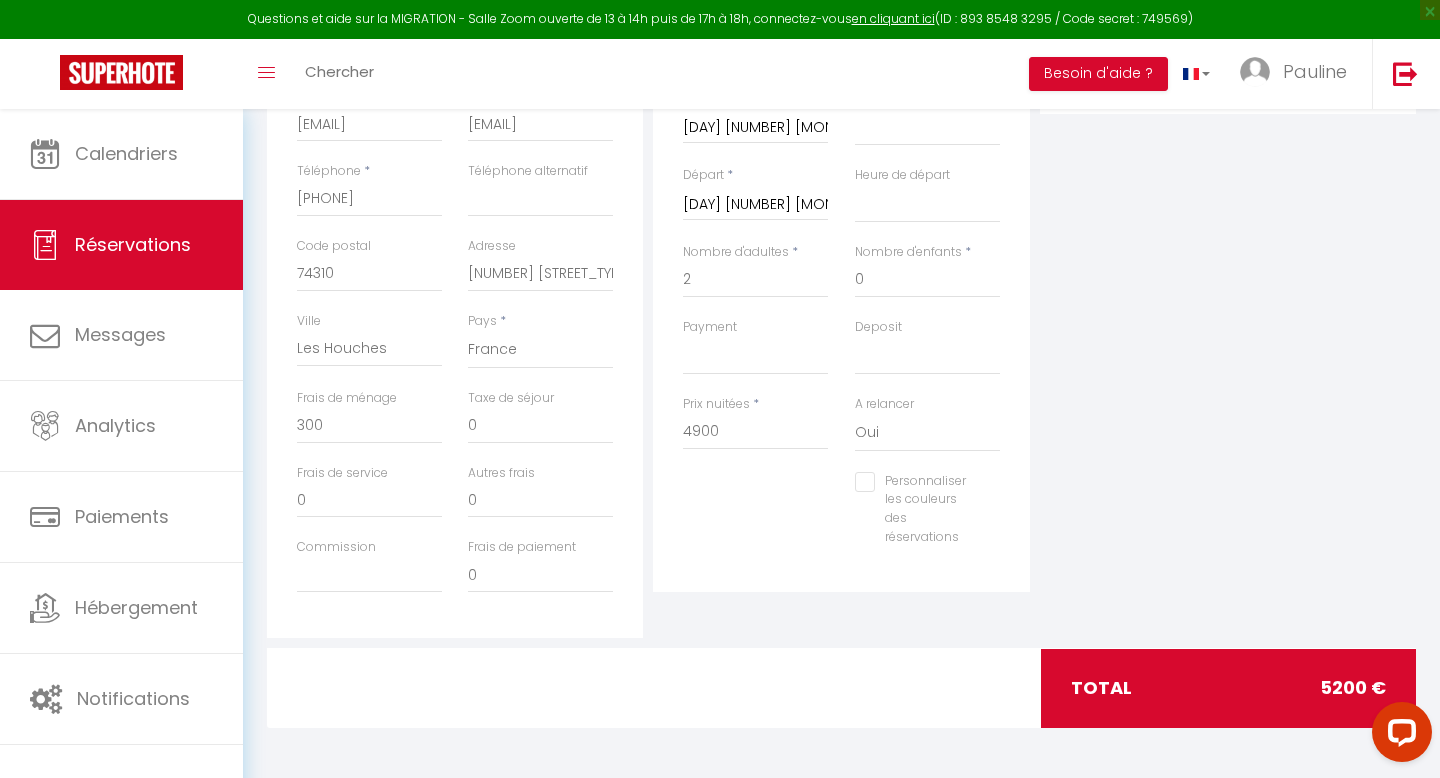 click on "Personnaliser les couleurs des réservations" at bounding box center (915, 482) 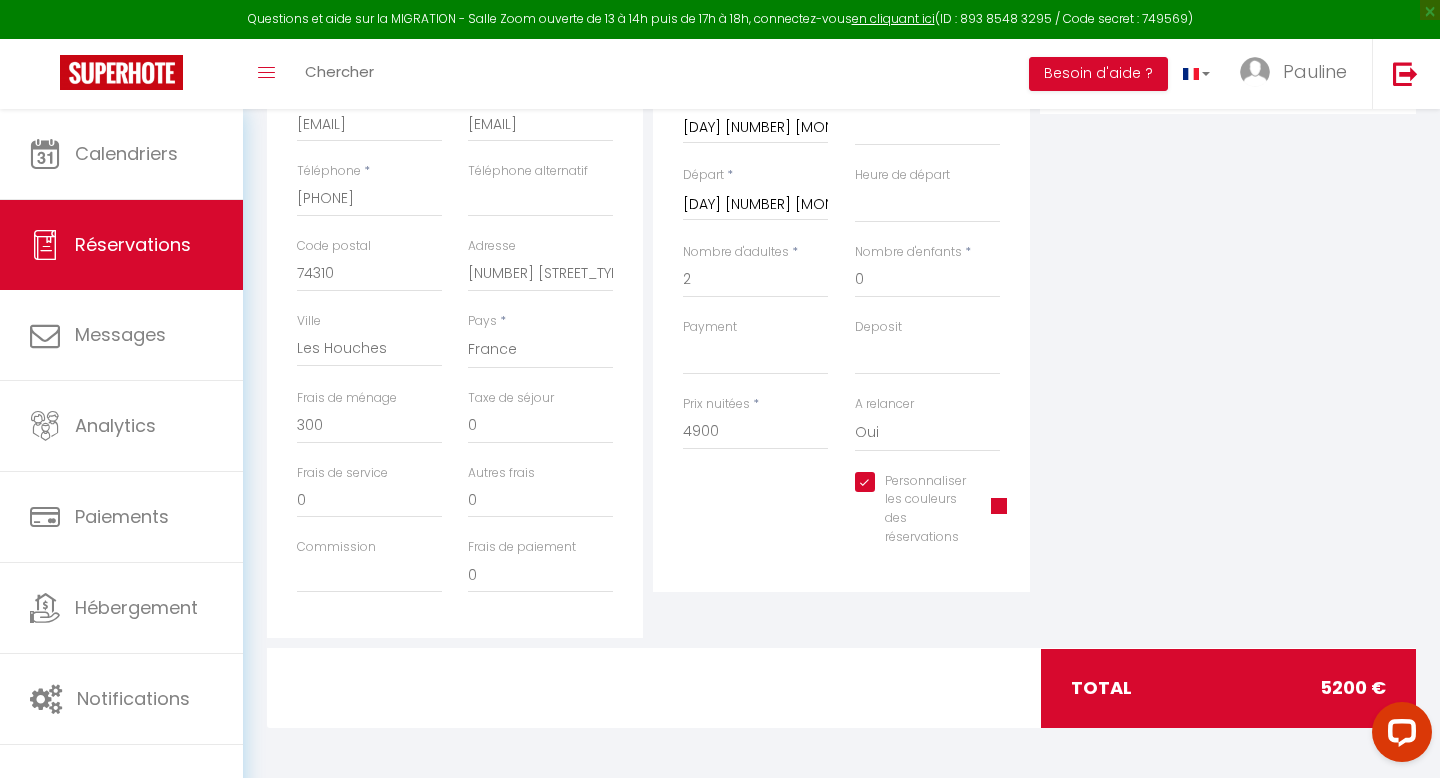 click on "Personnaliser les couleurs des réservations     #D7092E" at bounding box center [926, 519] 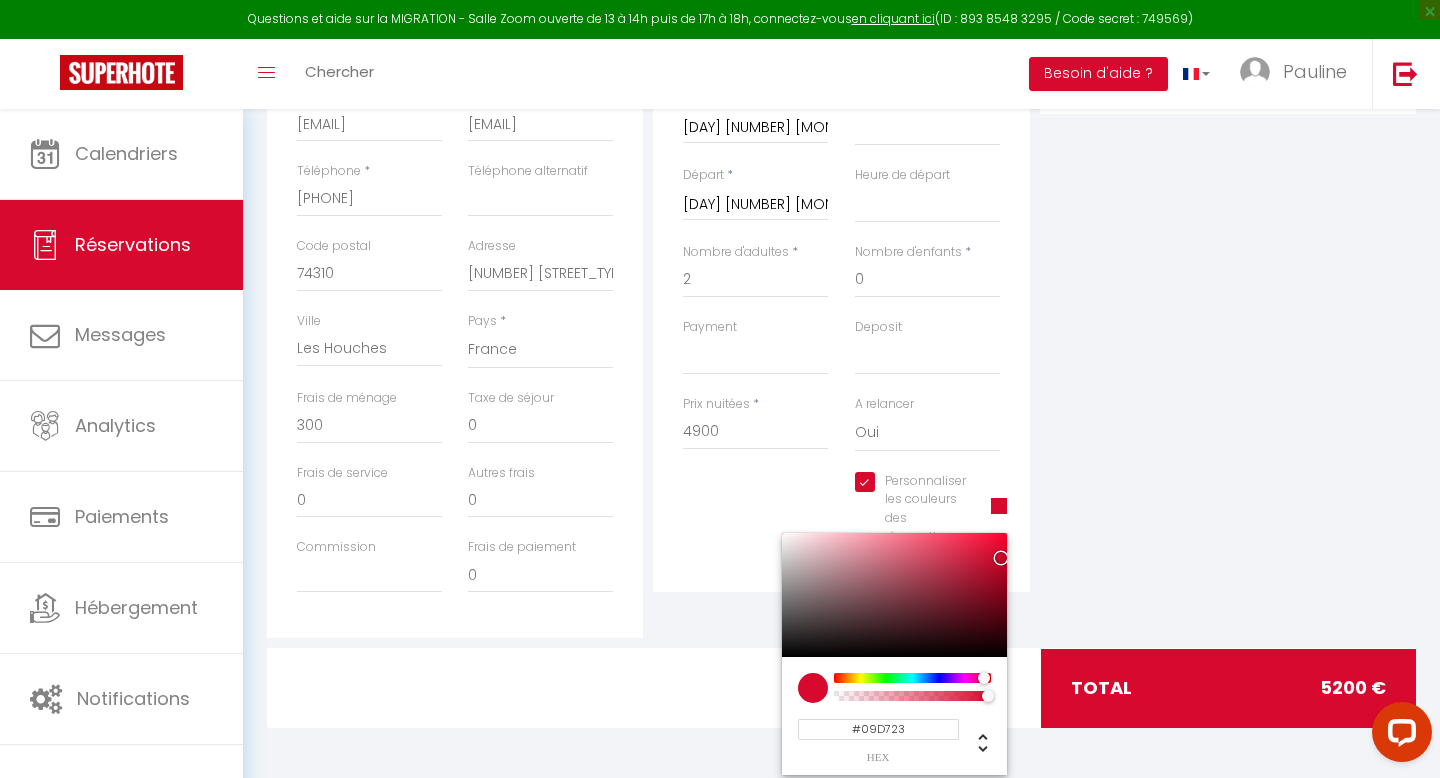 click at bounding box center [912, 678] 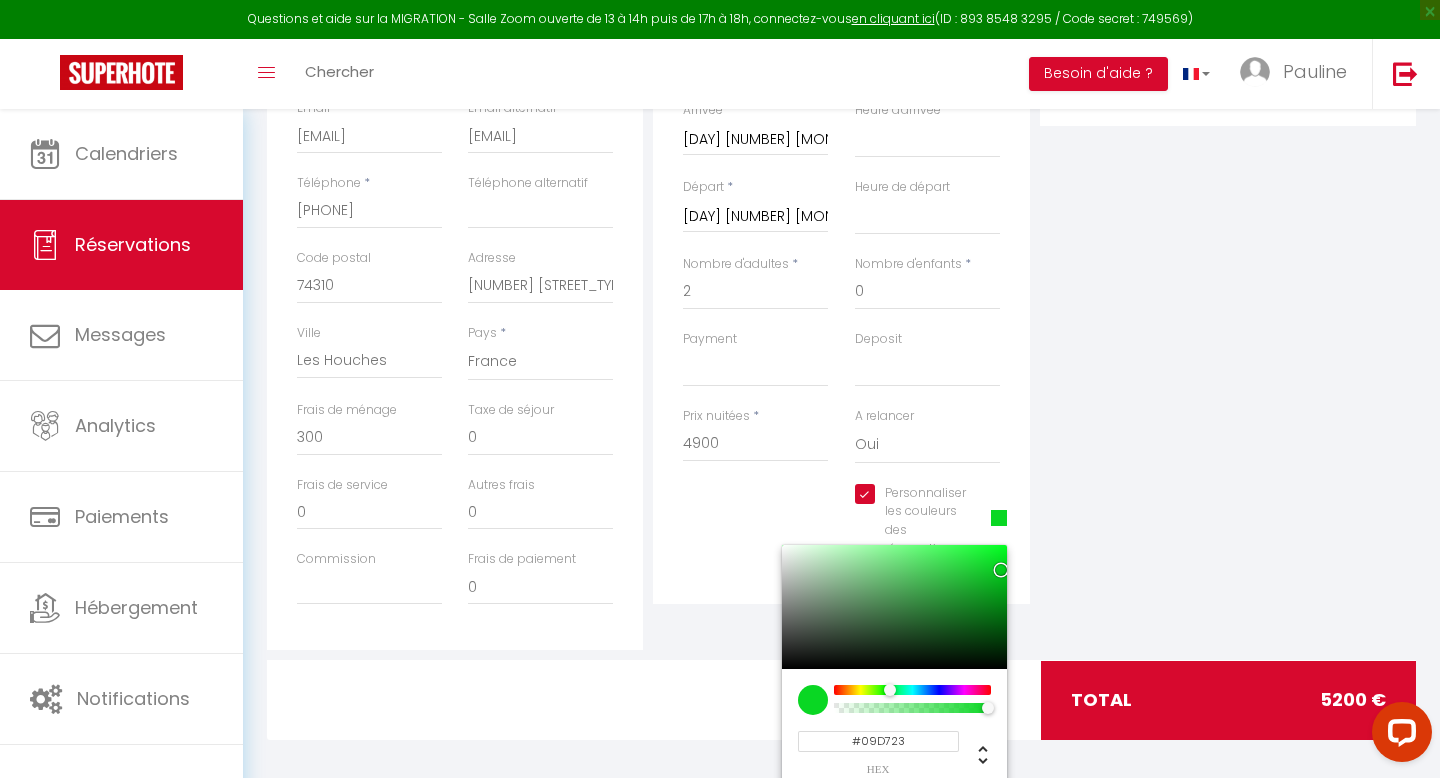 scroll, scrollTop: 0, scrollLeft: 0, axis: both 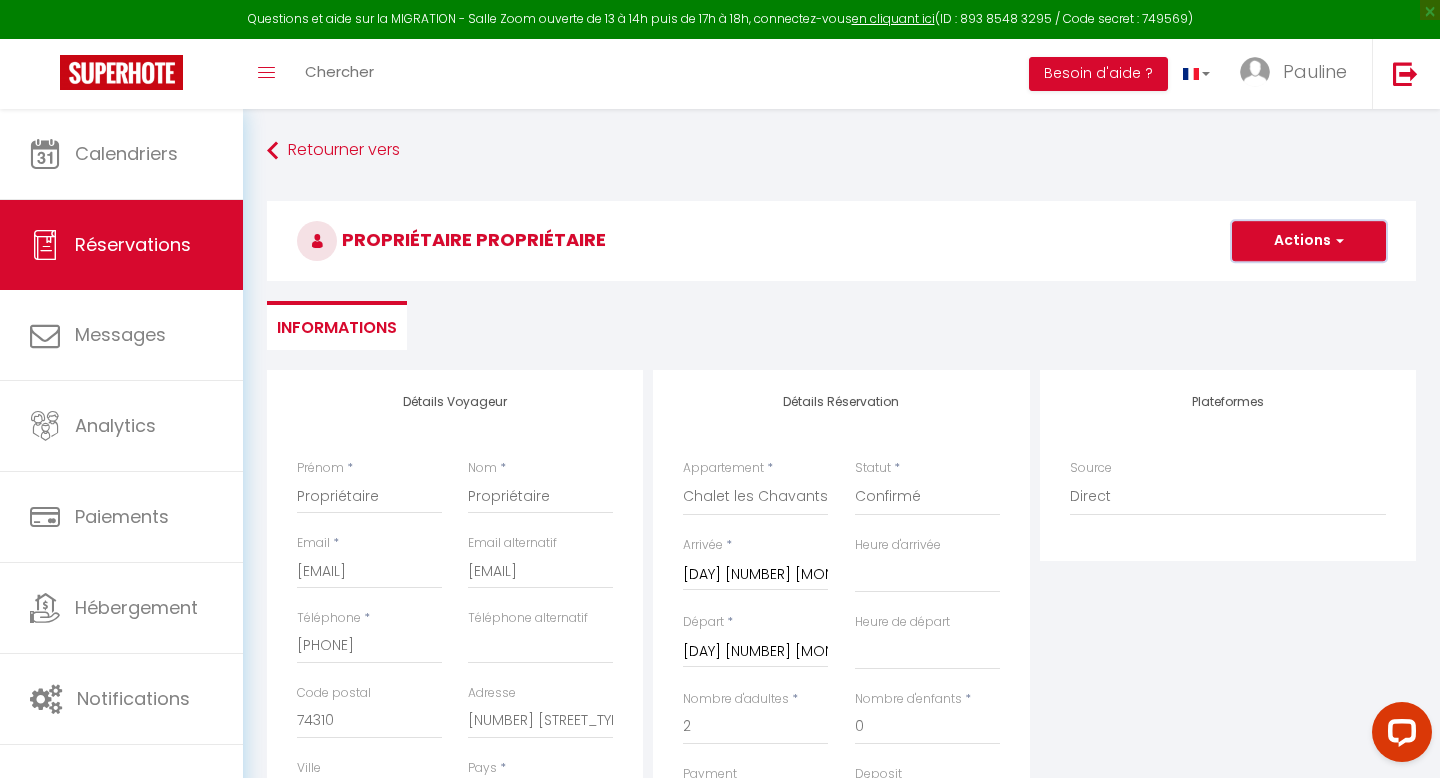 click on "Actions" at bounding box center (1309, 241) 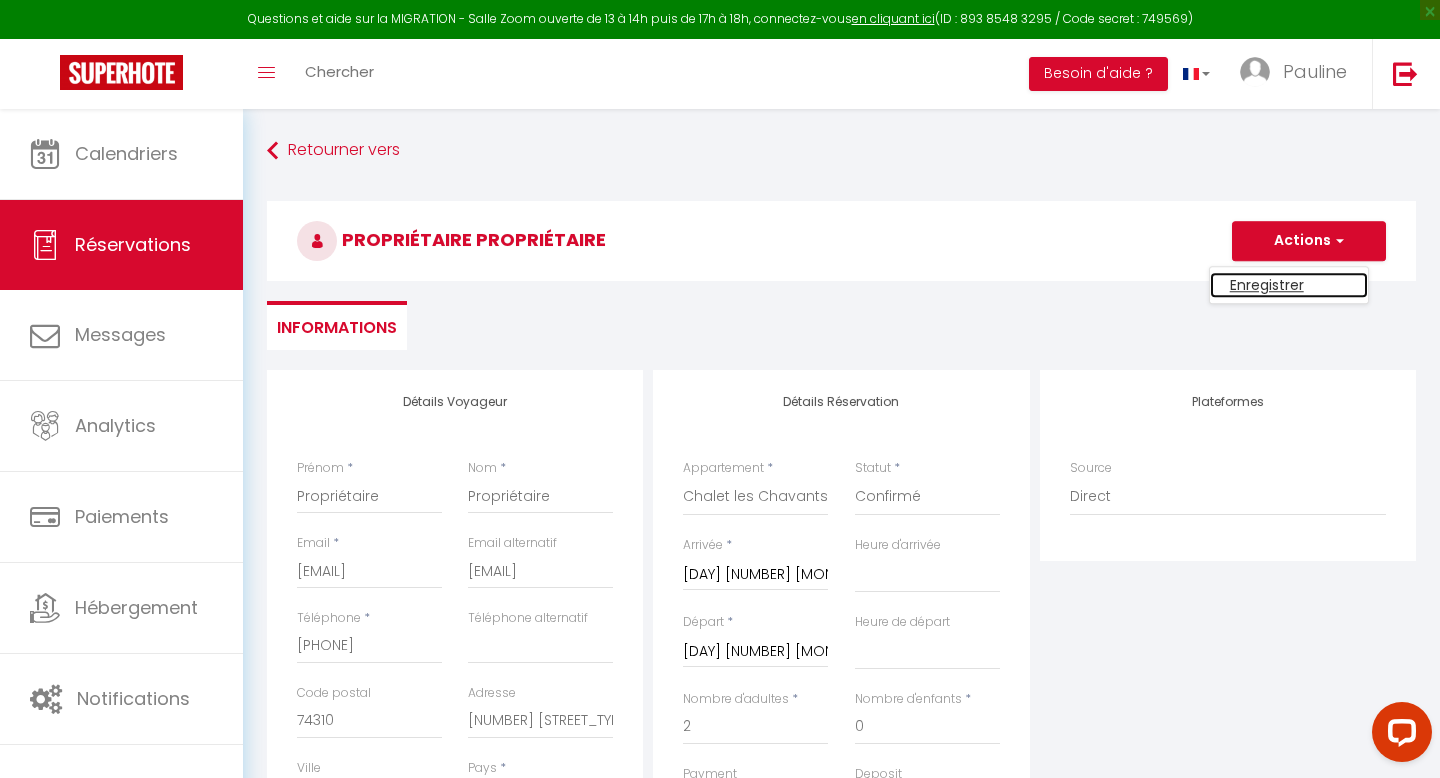 click on "Enregistrer" at bounding box center (1289, 285) 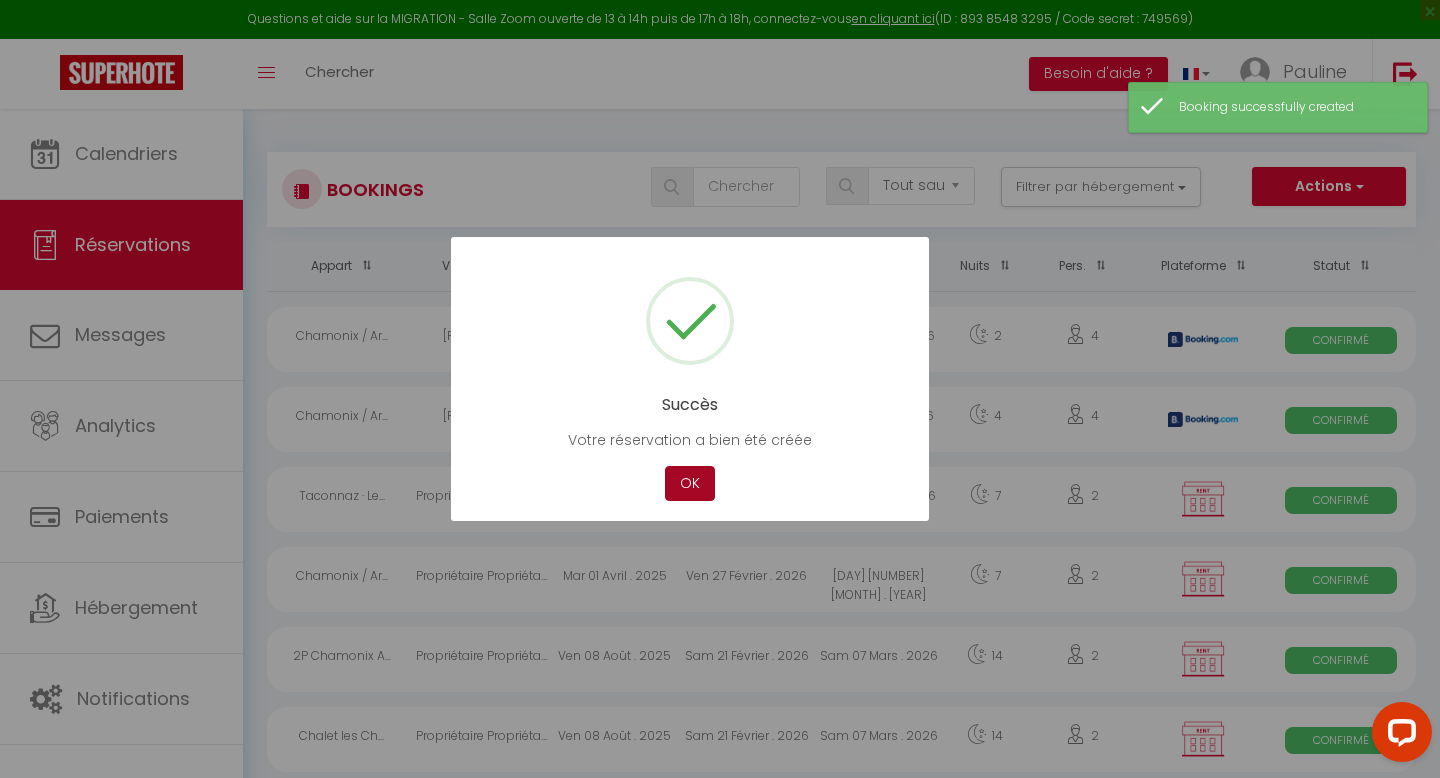click on "OK" at bounding box center (690, 483) 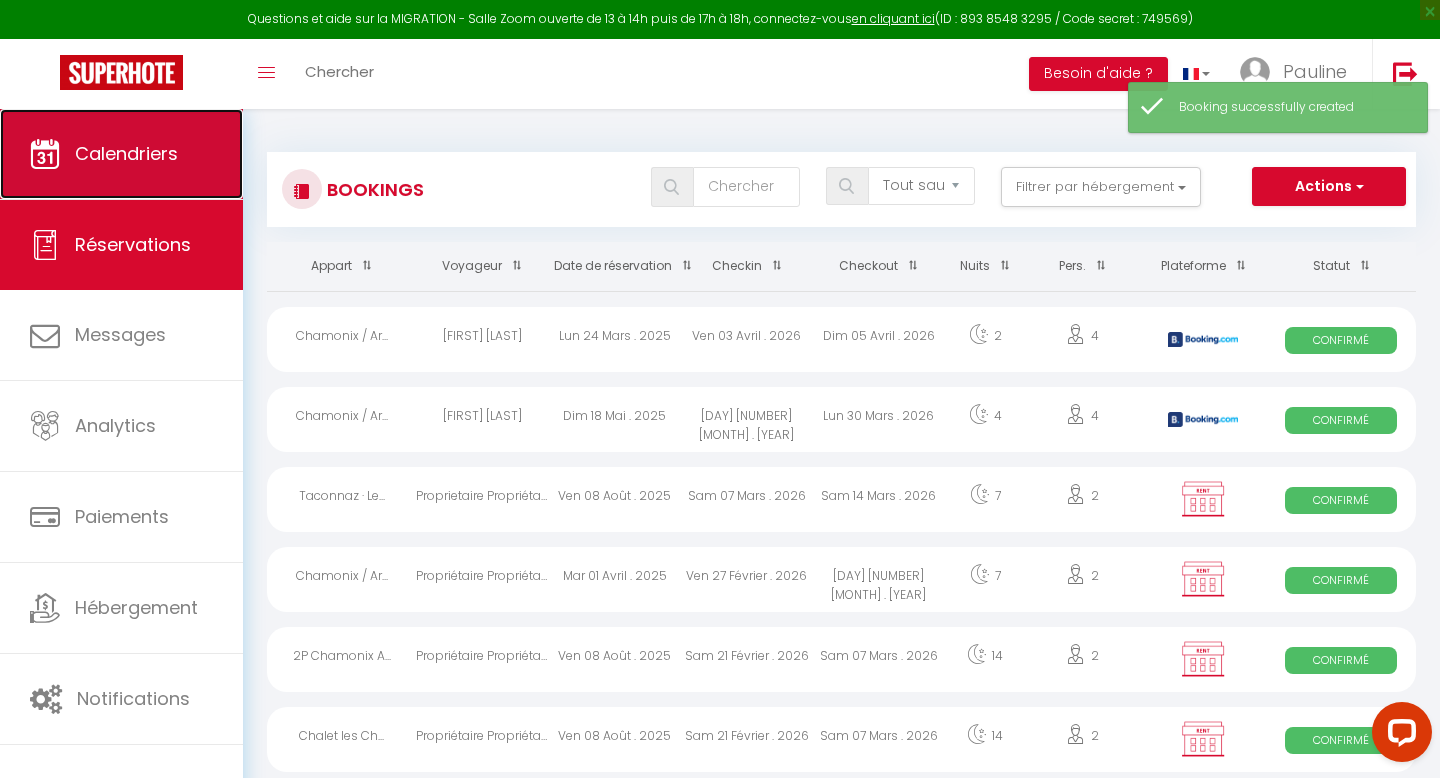 click on "Calendriers" at bounding box center (126, 153) 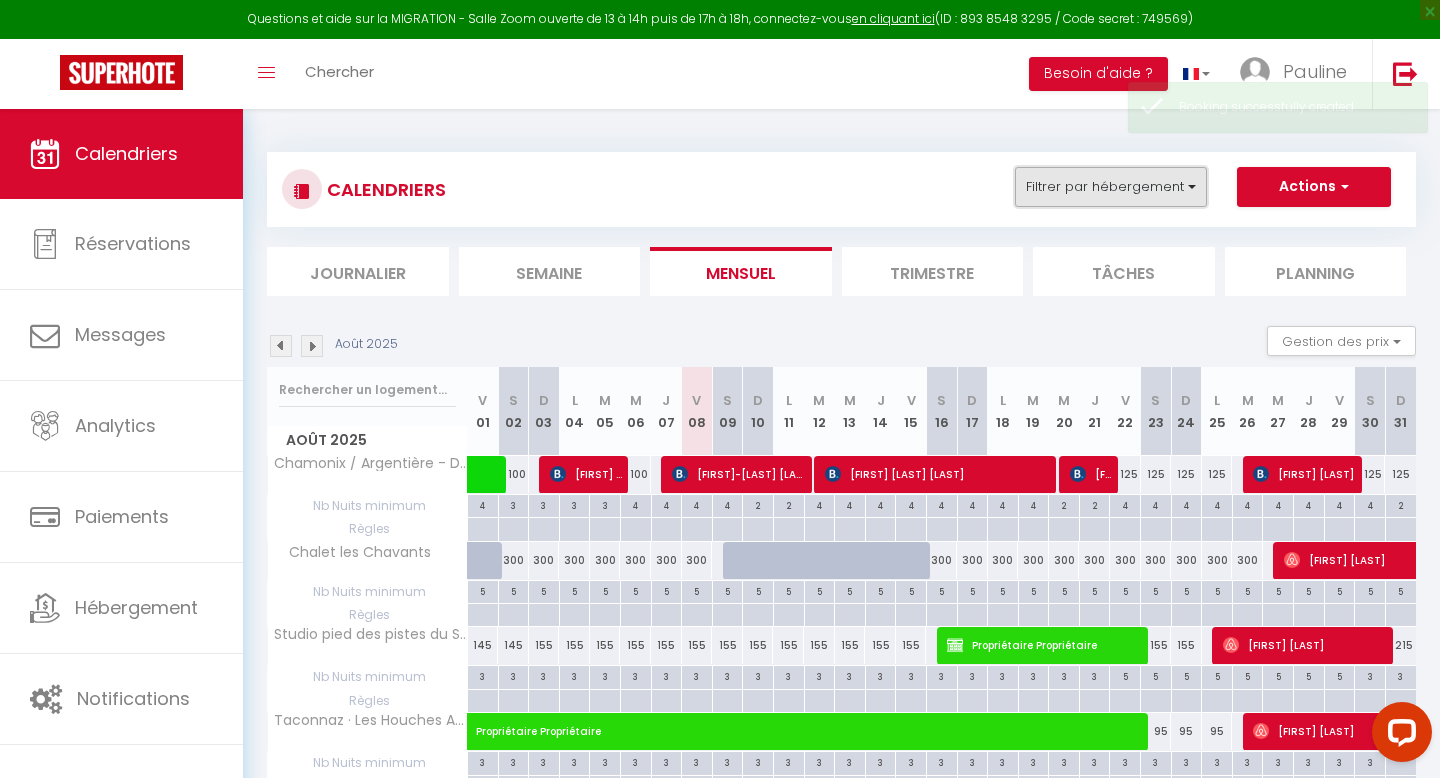 click on "Filtrer par hébergement" at bounding box center [1111, 187] 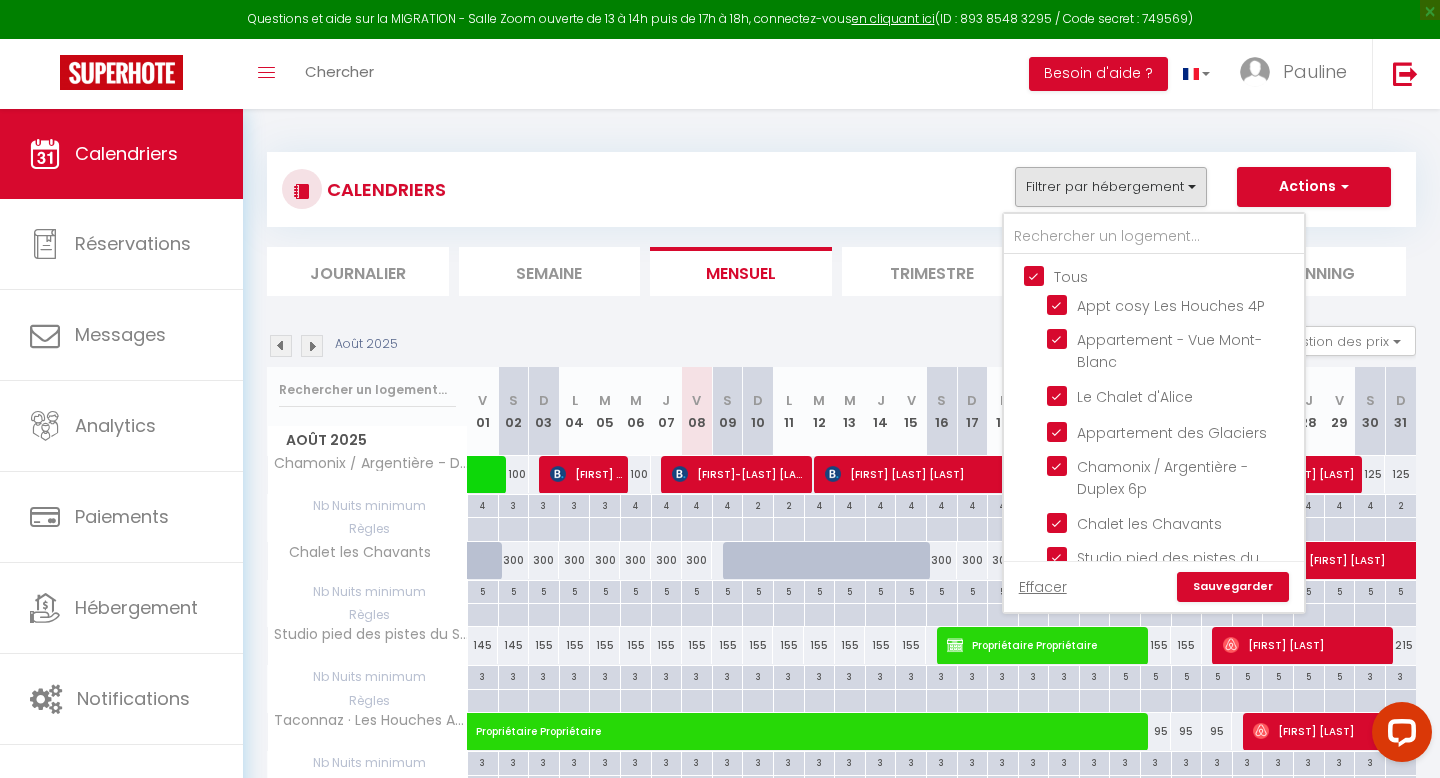click on "Tous       Appt cosy Les Houches 4P     Appartement  - Vue Mont-Blanc     Le Chalet d'Alice     Appartement des Glaciers     Chamonix / Argentière - Duplex 6p     Chalet les Chavants     Studio pied des pistes du Savoy     Taconnaz · Les Houches Appartement  meublé     Charmant studio Chamonix     Appt avec jardin- Argentière     Mummery  · Joli 2P Mummery centre-ville de Chamonix     2P Chamonix Aiguille du Midi" at bounding box center [1154, 539] 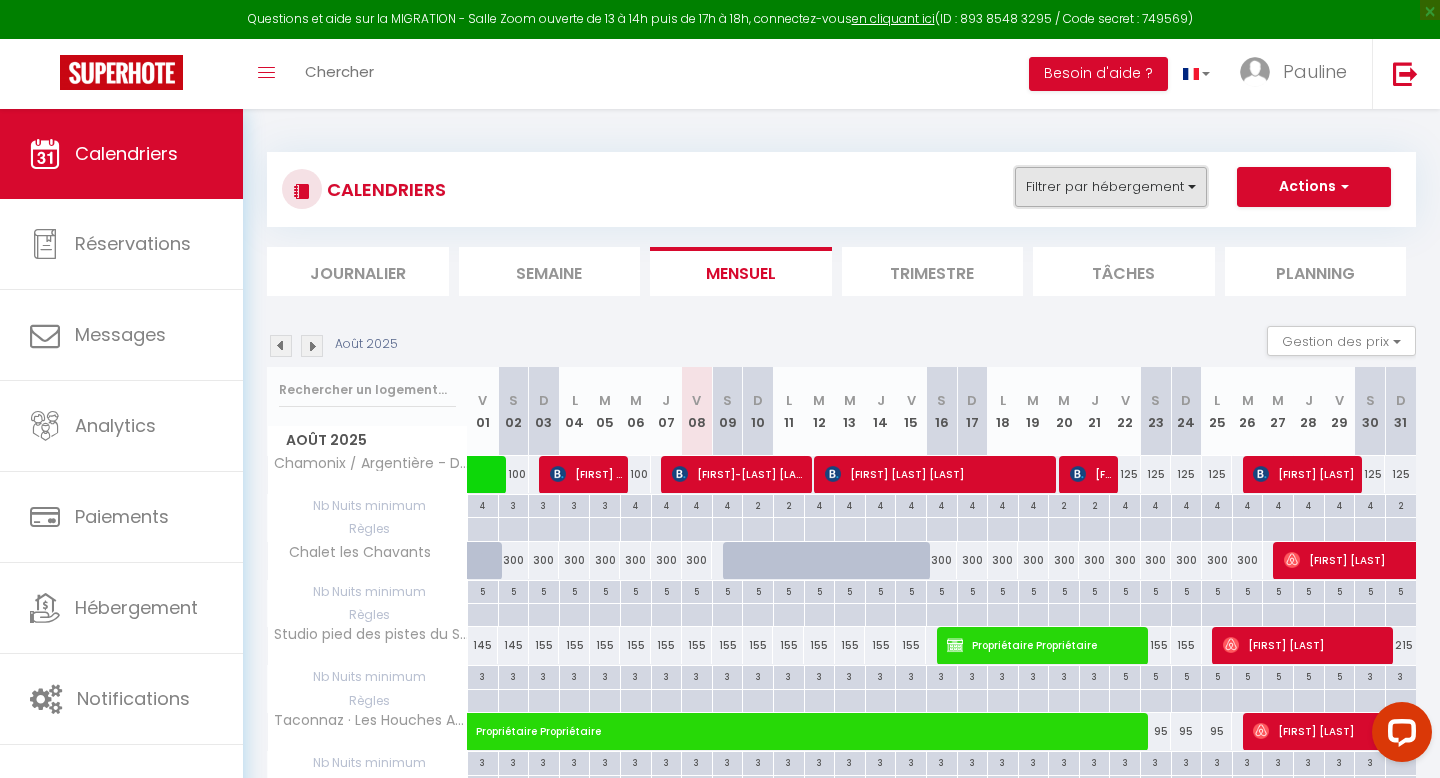 click on "Filtrer par hébergement" at bounding box center [1111, 187] 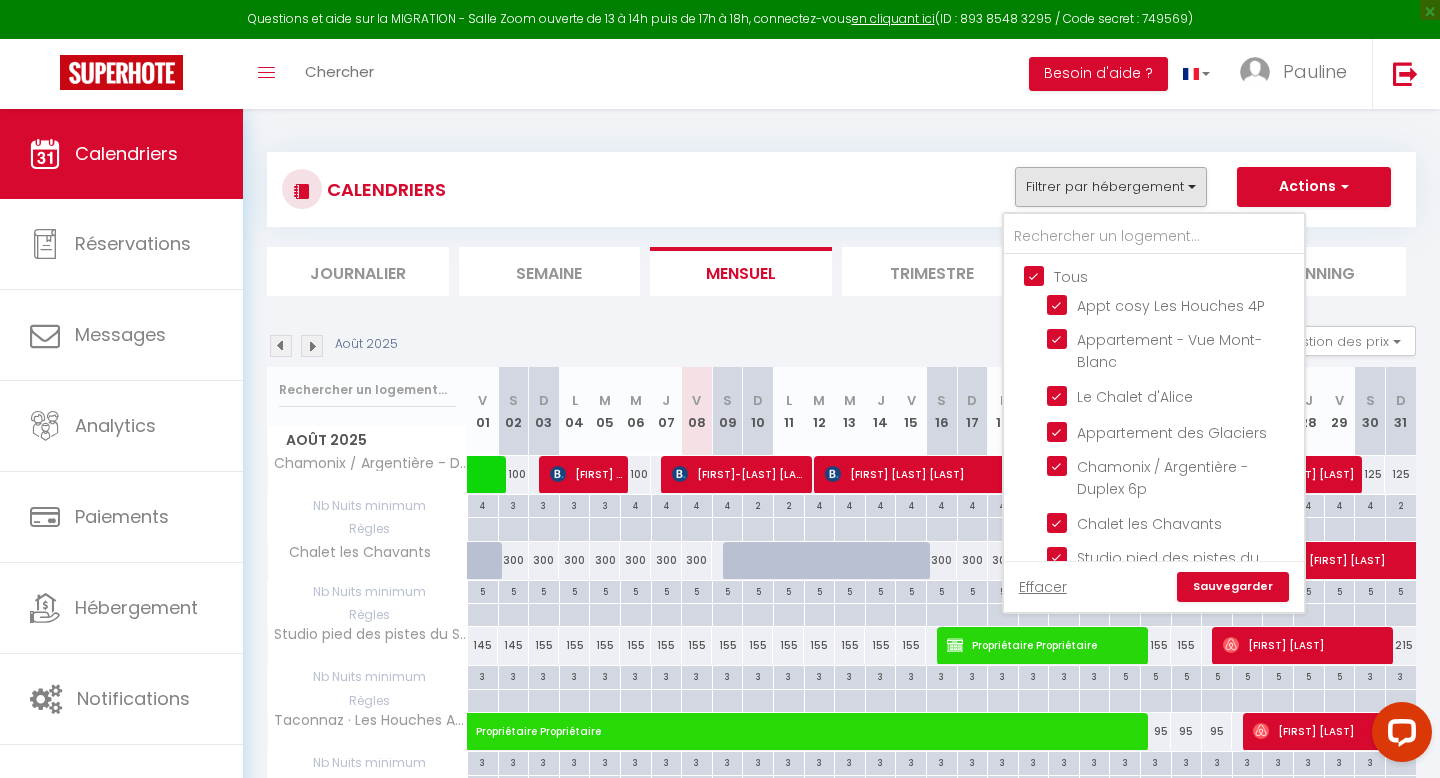 click on "Tous" at bounding box center (1174, 275) 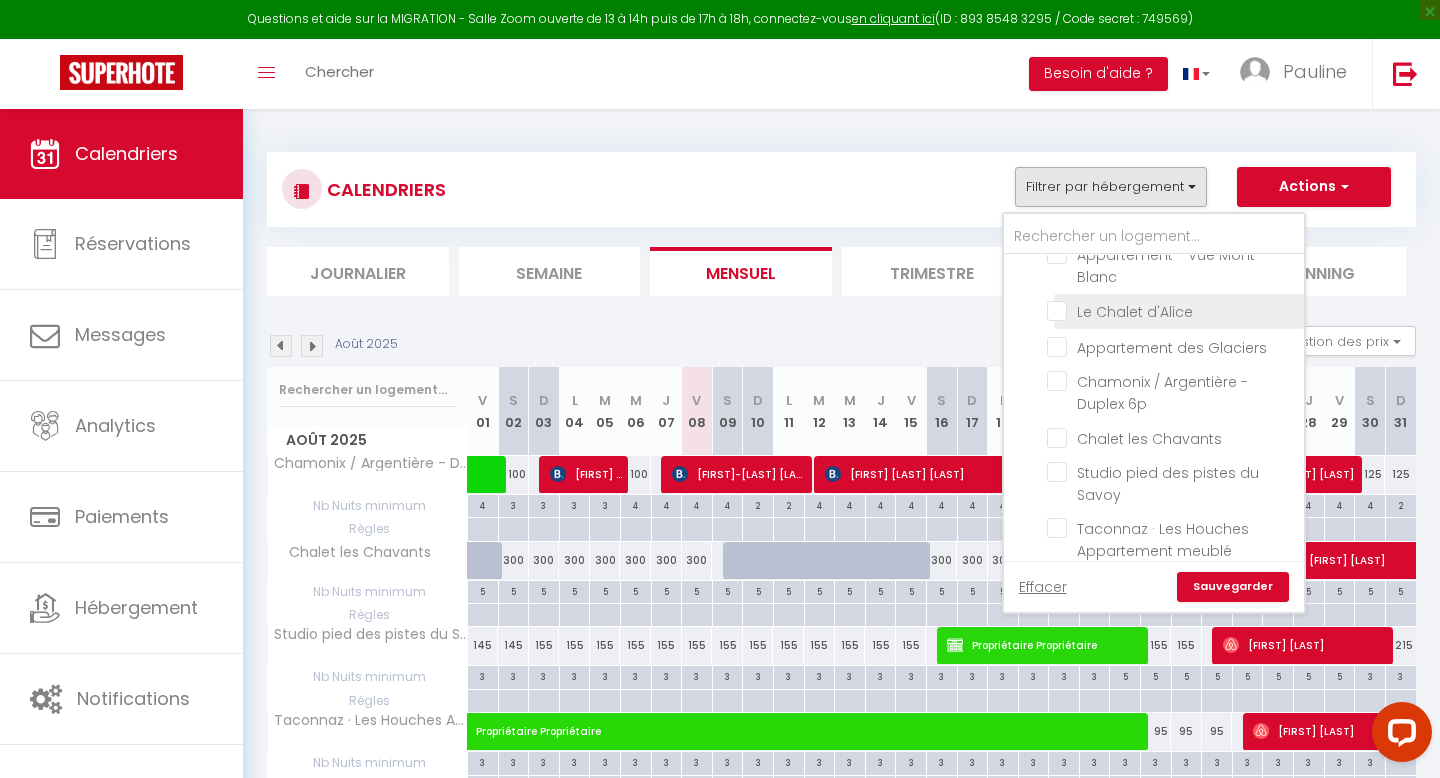 scroll, scrollTop: 94, scrollLeft: 0, axis: vertical 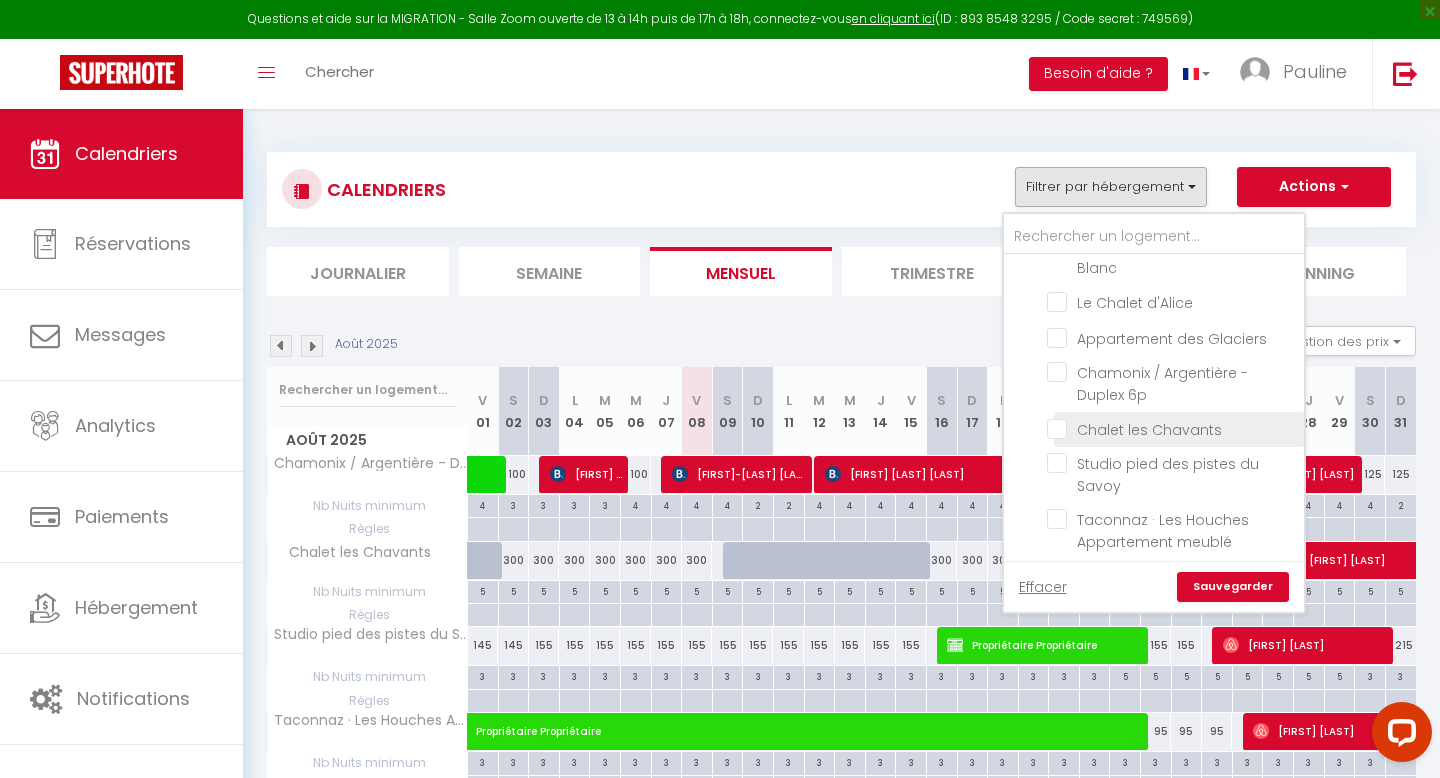click on "Chalet les Chavants" at bounding box center (1172, 428) 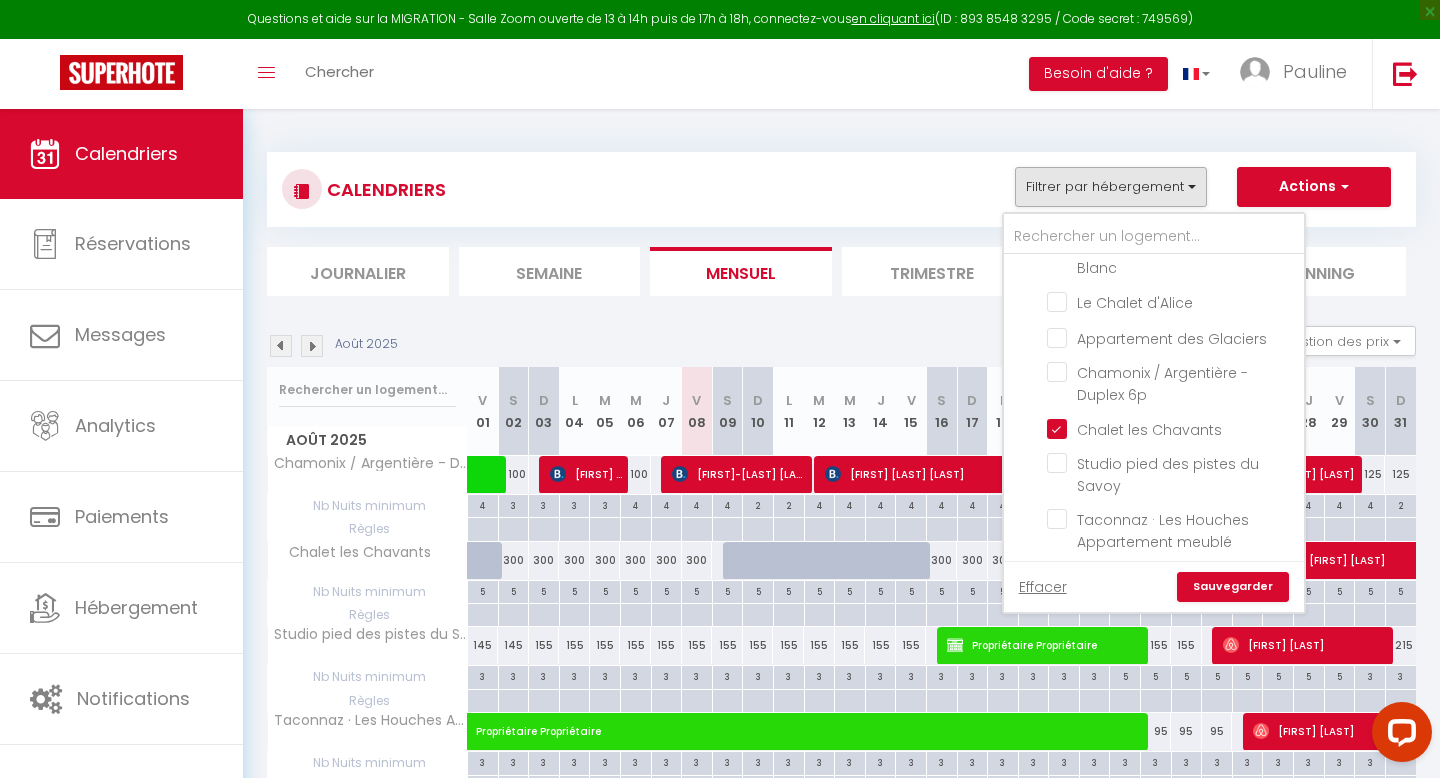click on "Sauvegarder" at bounding box center [1233, 587] 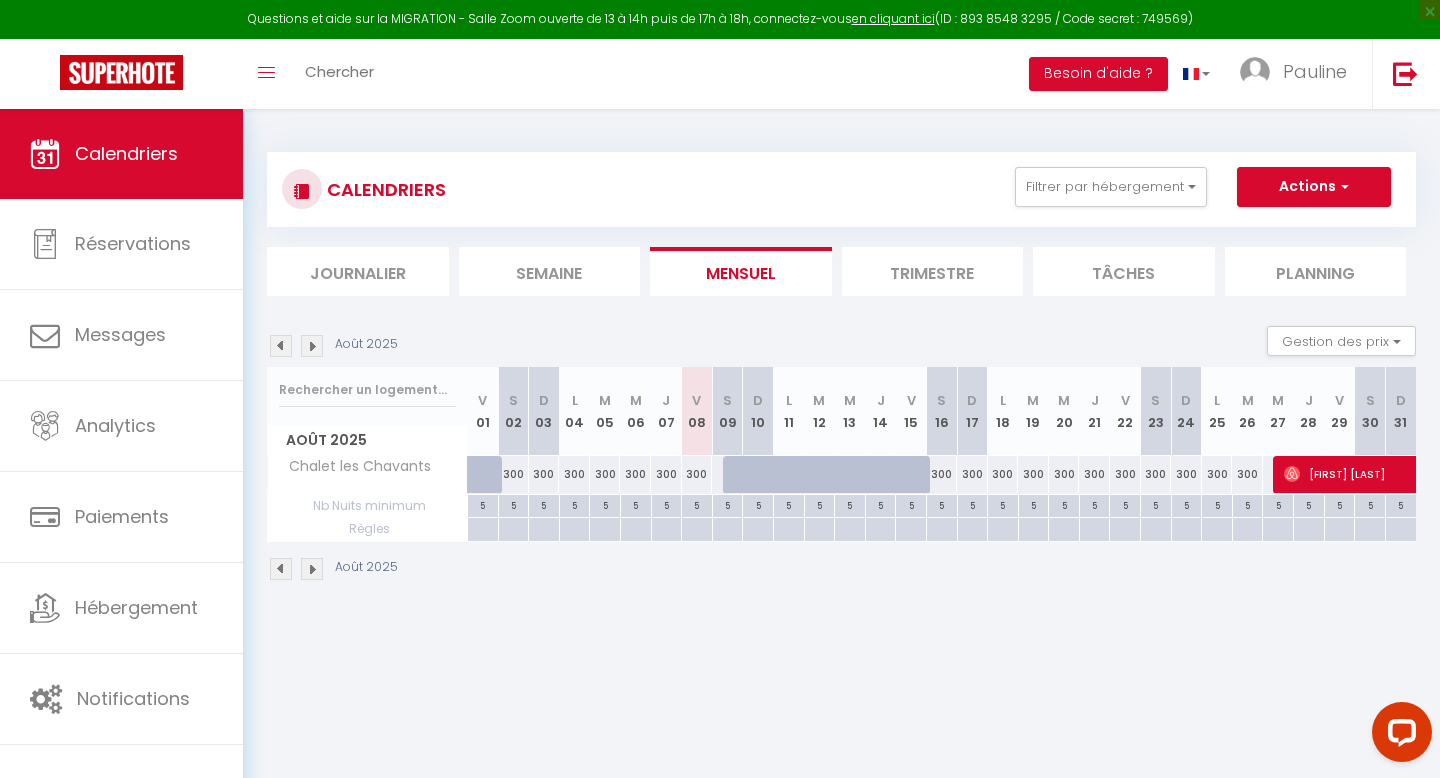 click at bounding box center (312, 346) 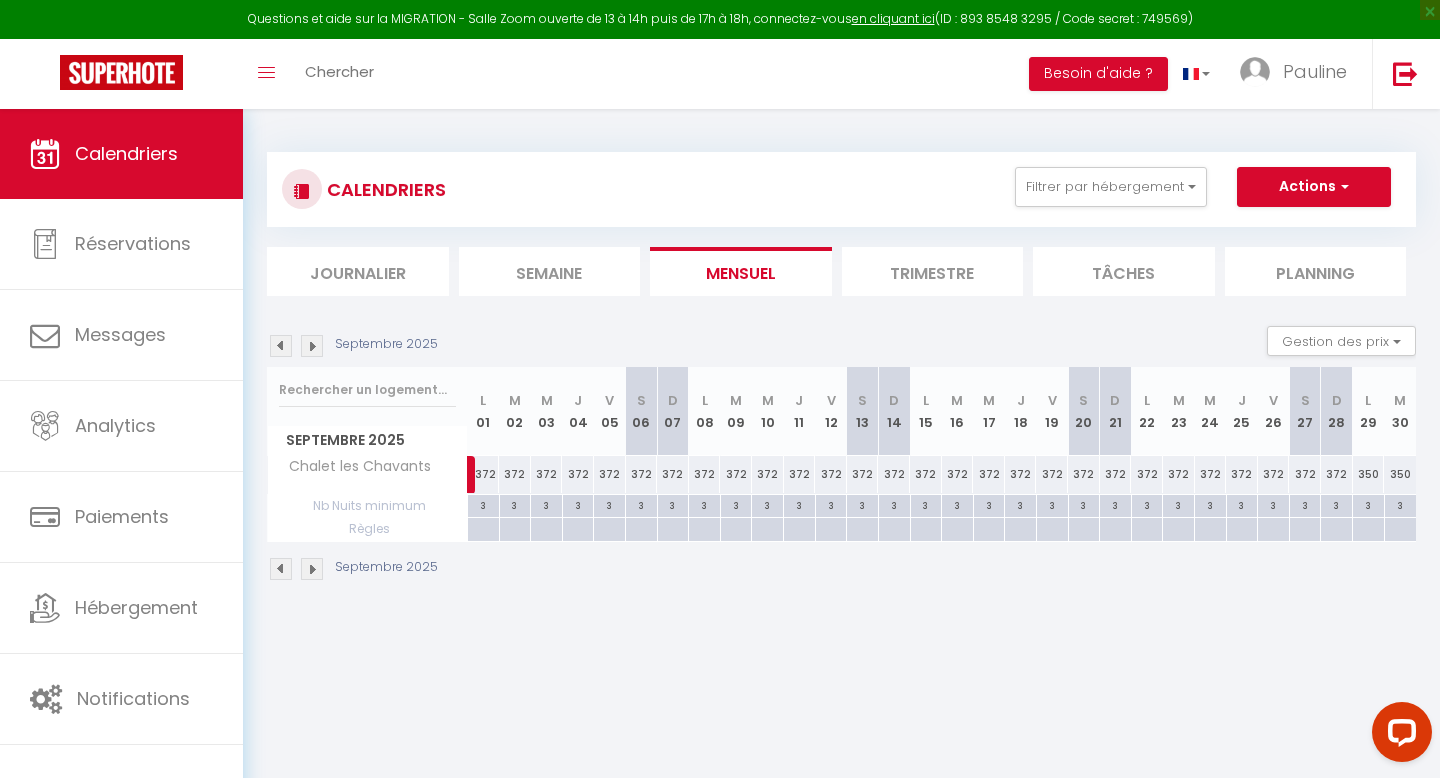 click at bounding box center [312, 346] 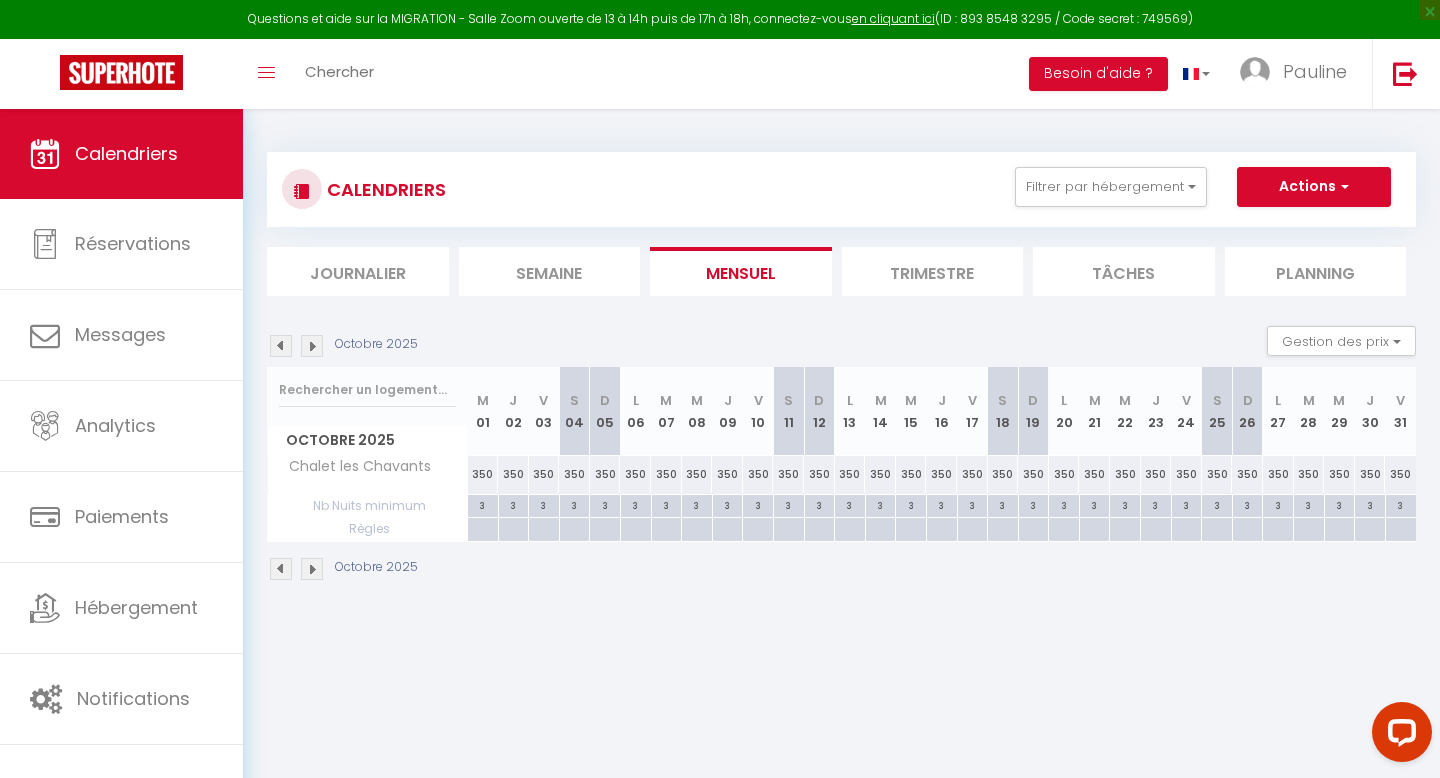 click at bounding box center (312, 346) 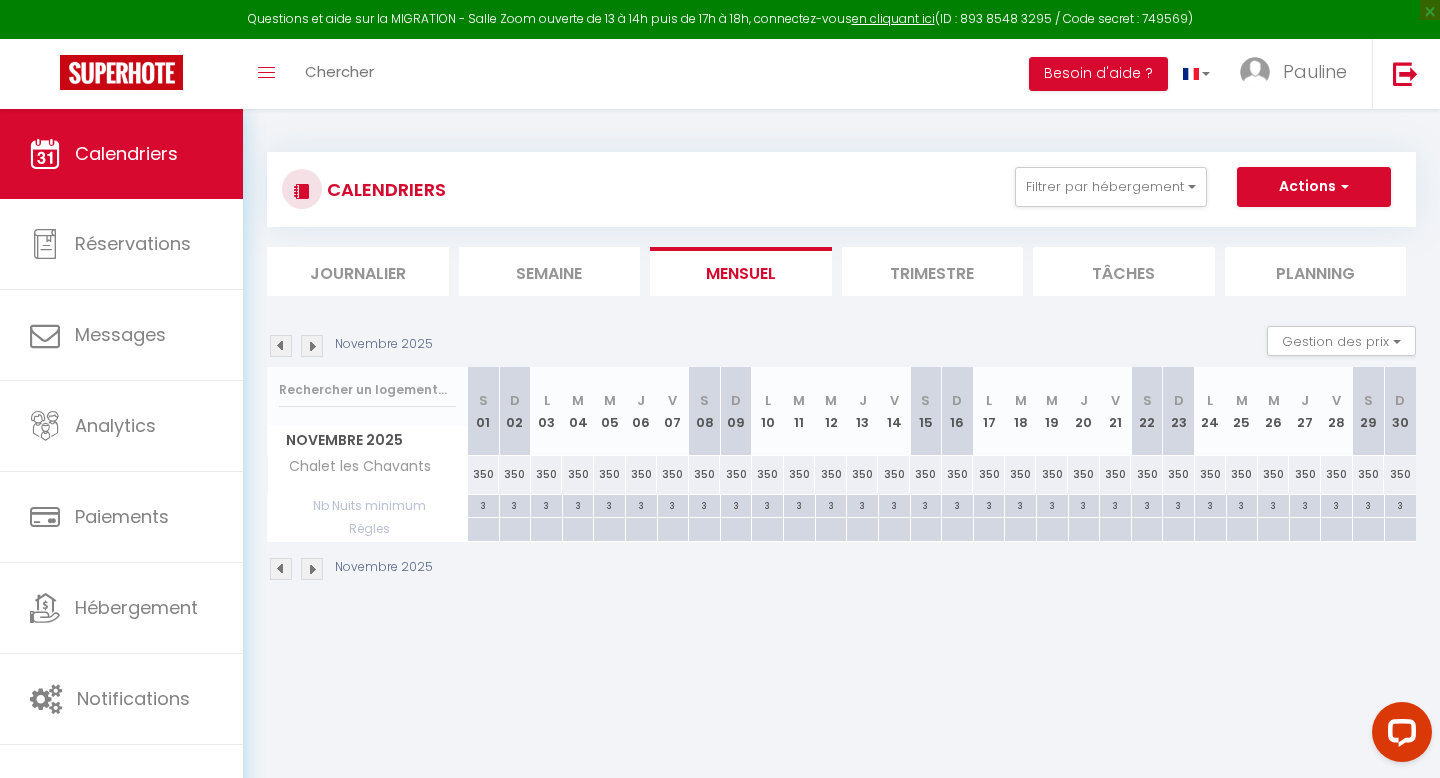 click at bounding box center (312, 346) 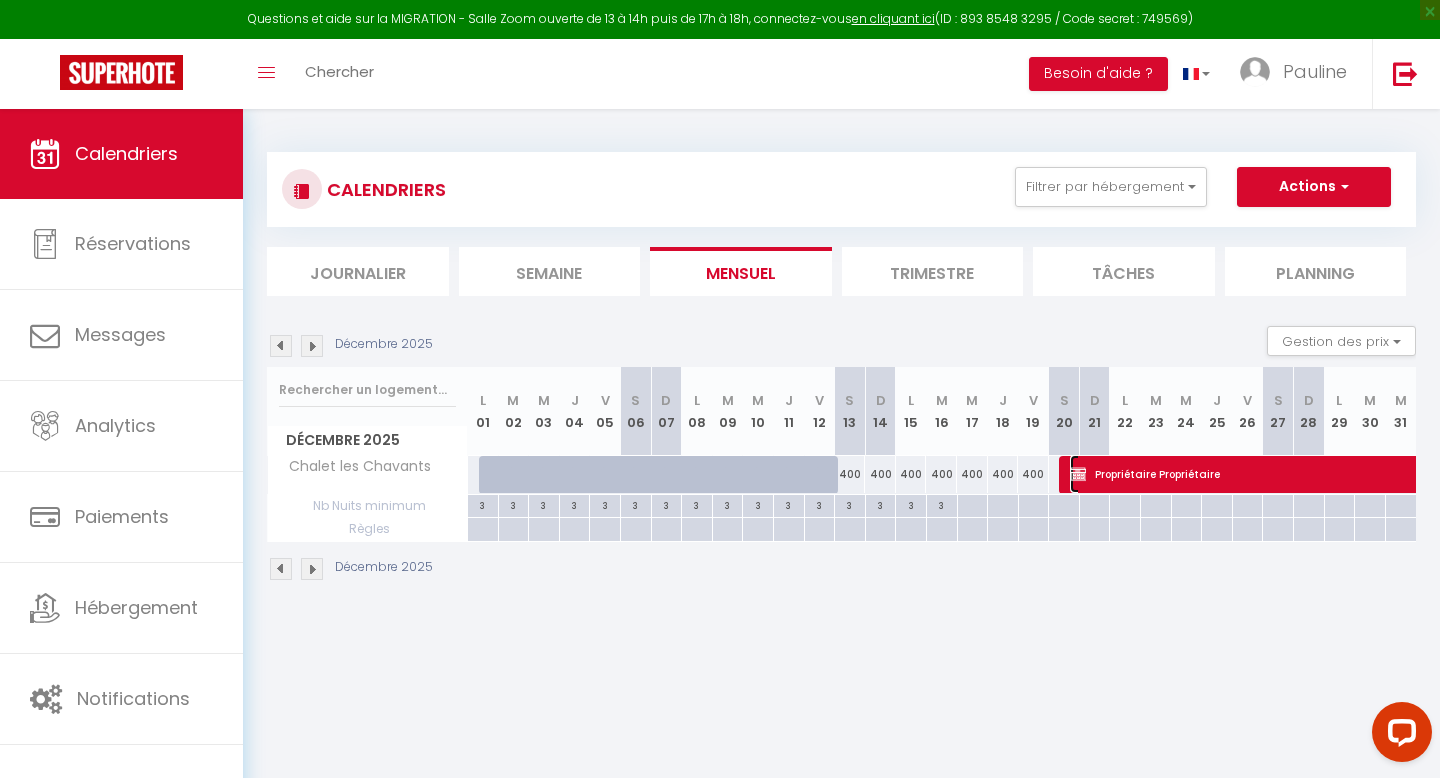click on "Propriétaire Propriétaire" at bounding box center [1392, 474] 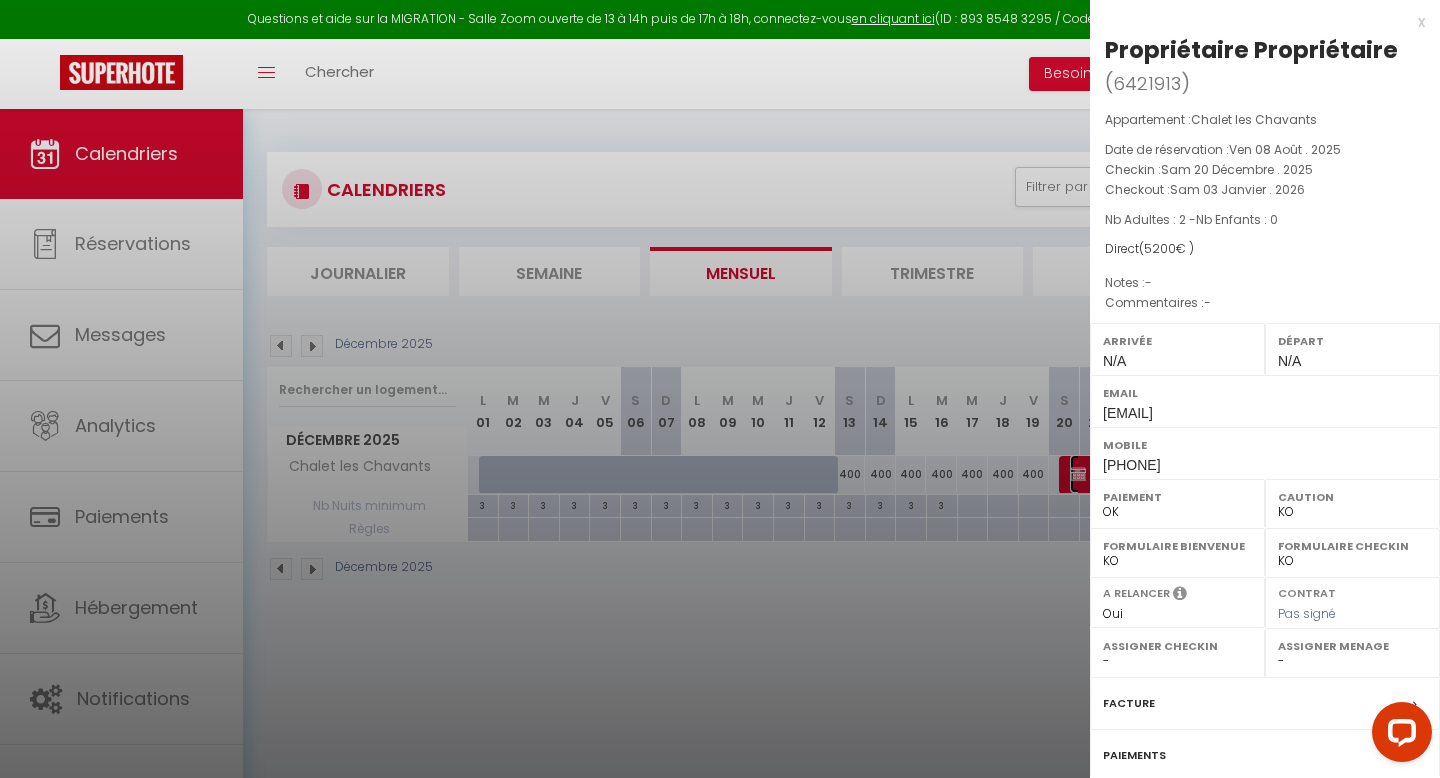 scroll, scrollTop: 186, scrollLeft: 0, axis: vertical 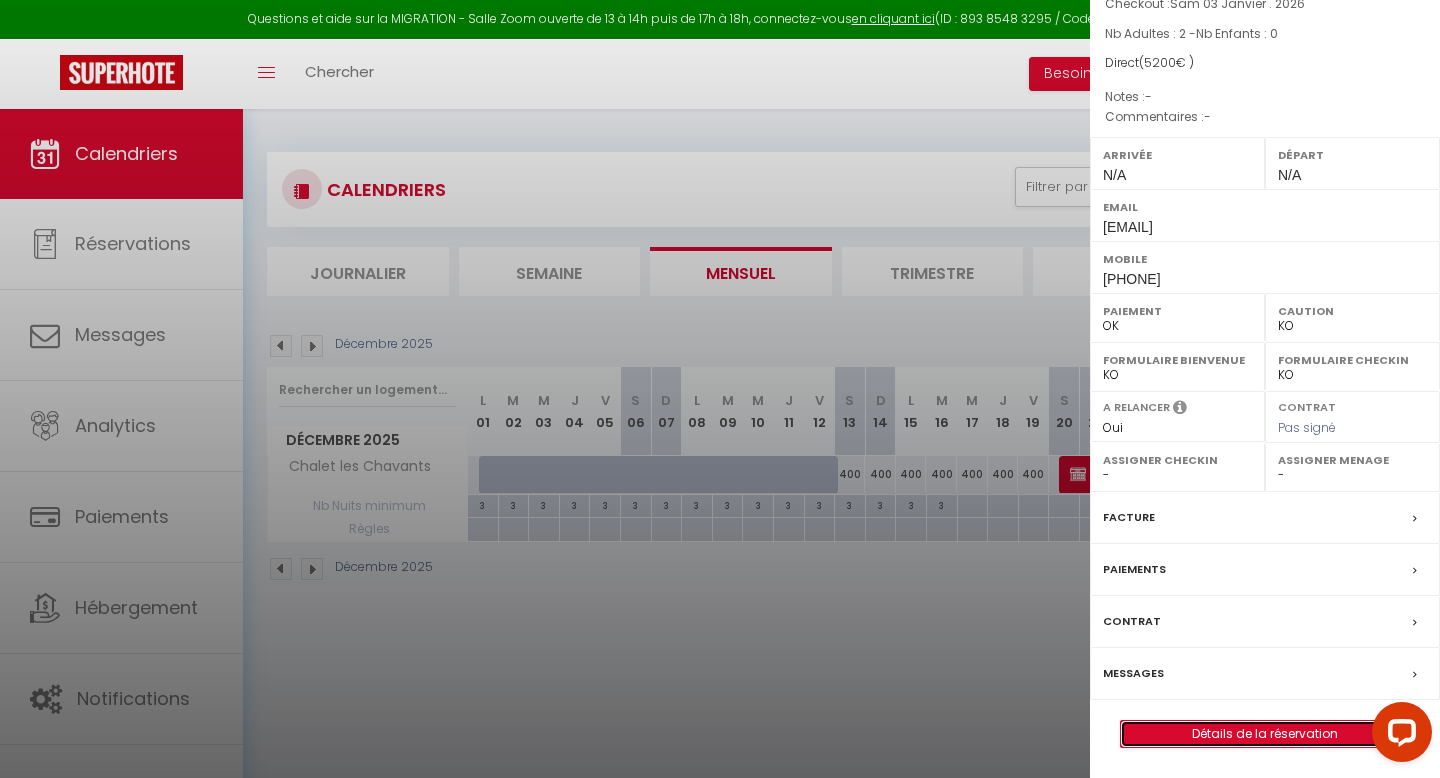 click on "Détails de la réservation" at bounding box center [1265, 734] 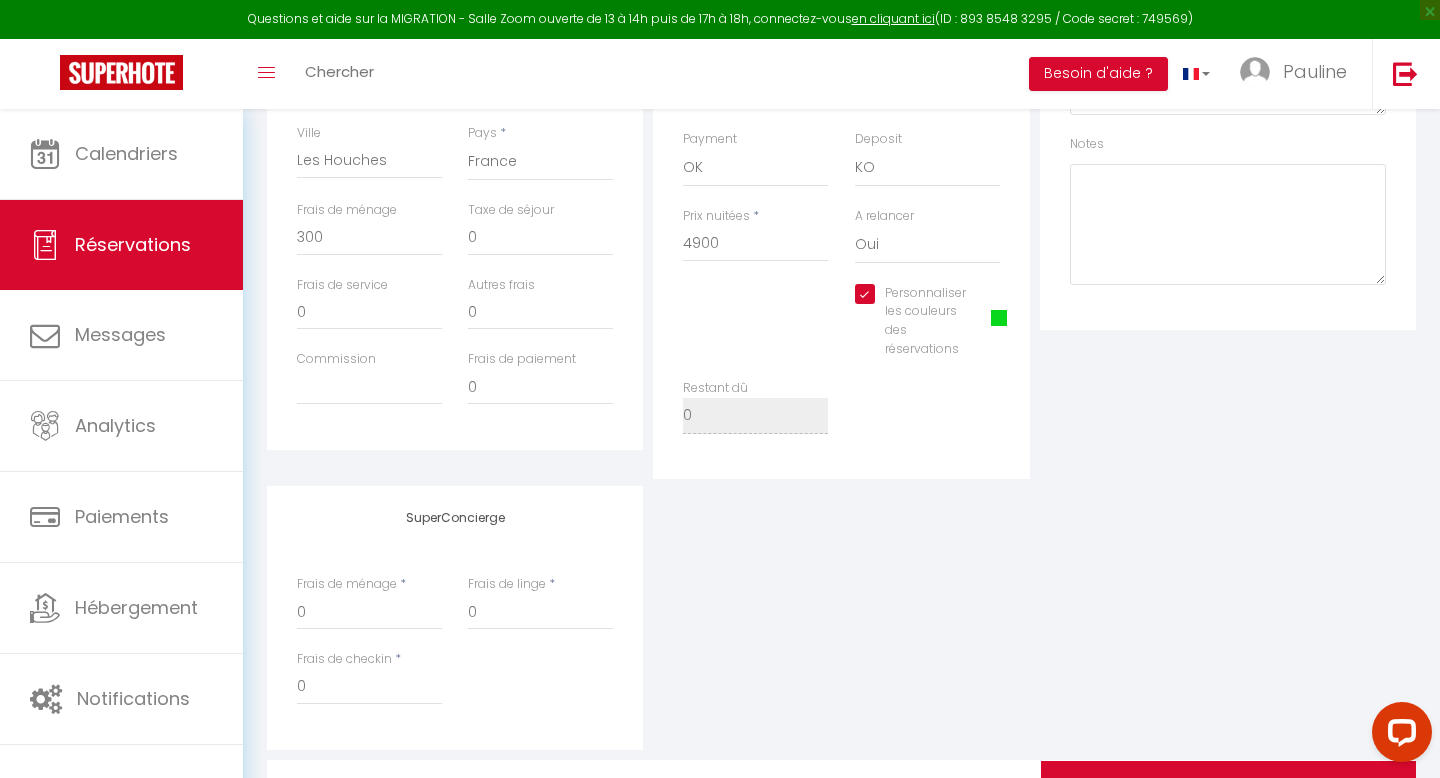 scroll, scrollTop: 695, scrollLeft: 0, axis: vertical 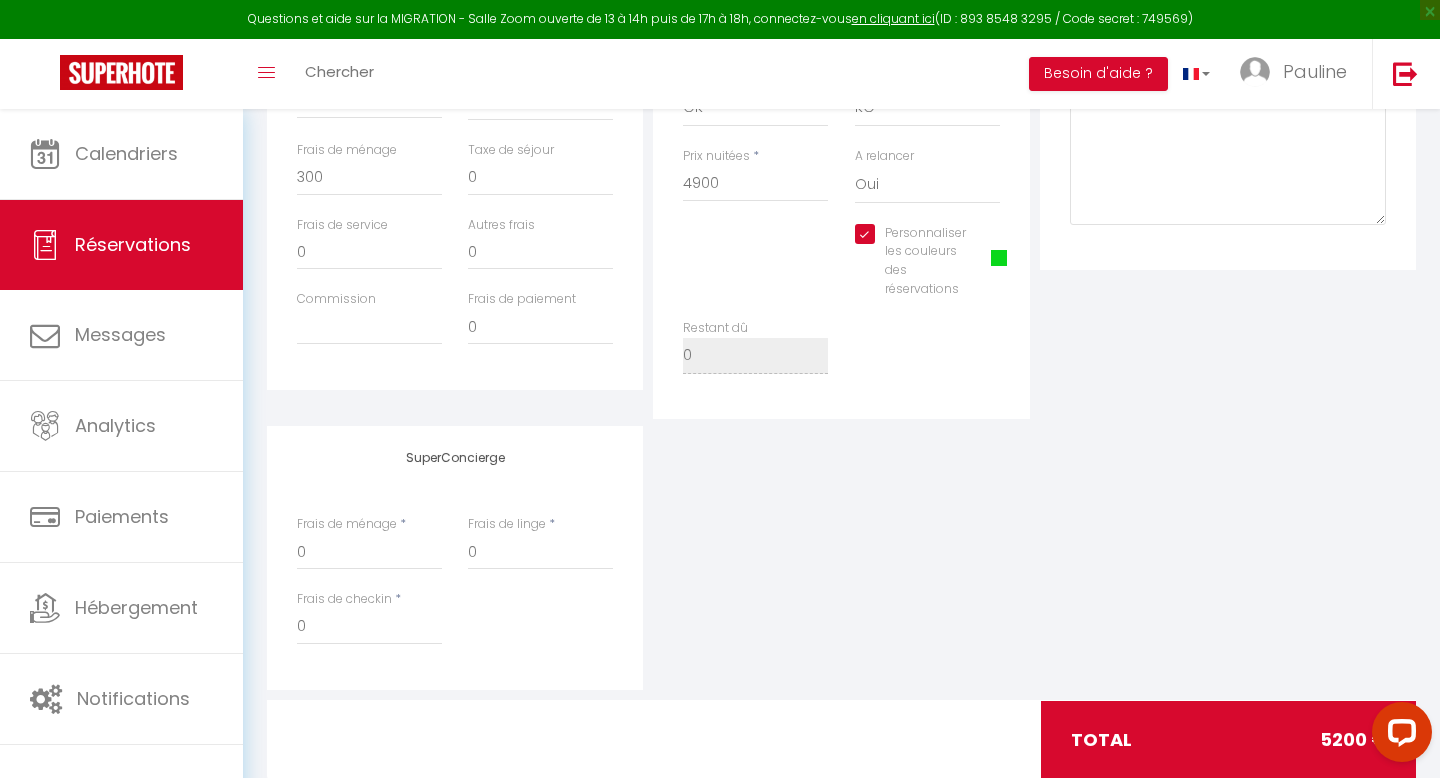 click at bounding box center [999, 258] 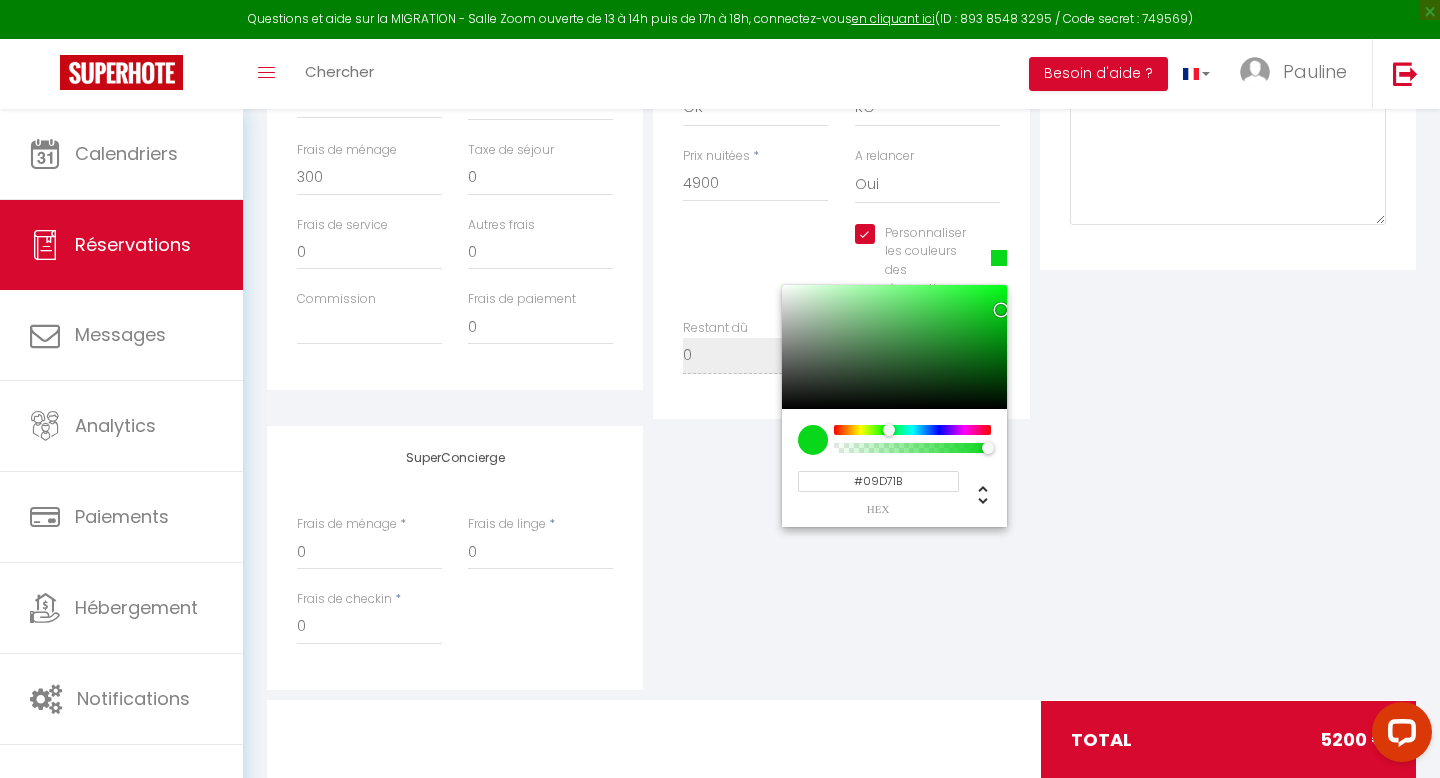 click at bounding box center [813, 440] 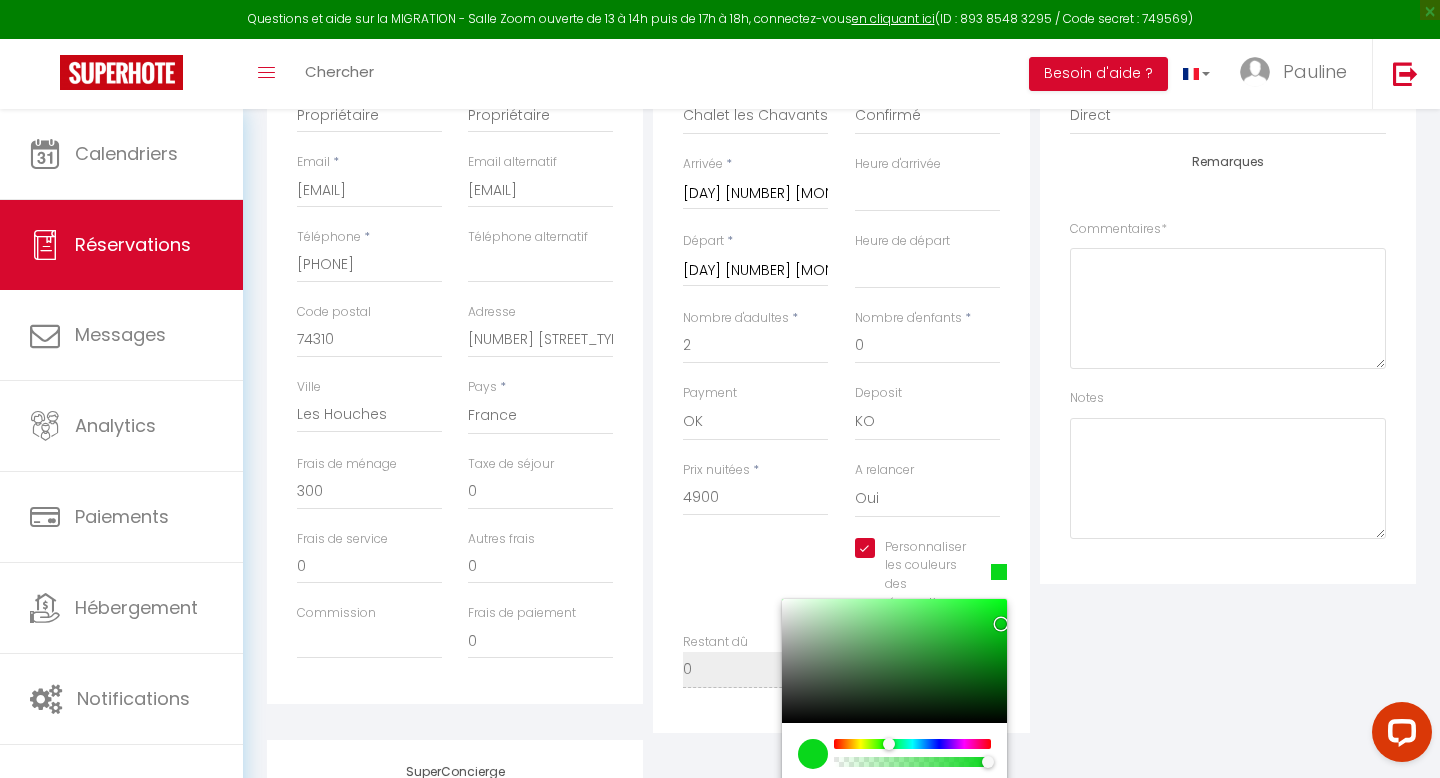 scroll, scrollTop: 0, scrollLeft: 0, axis: both 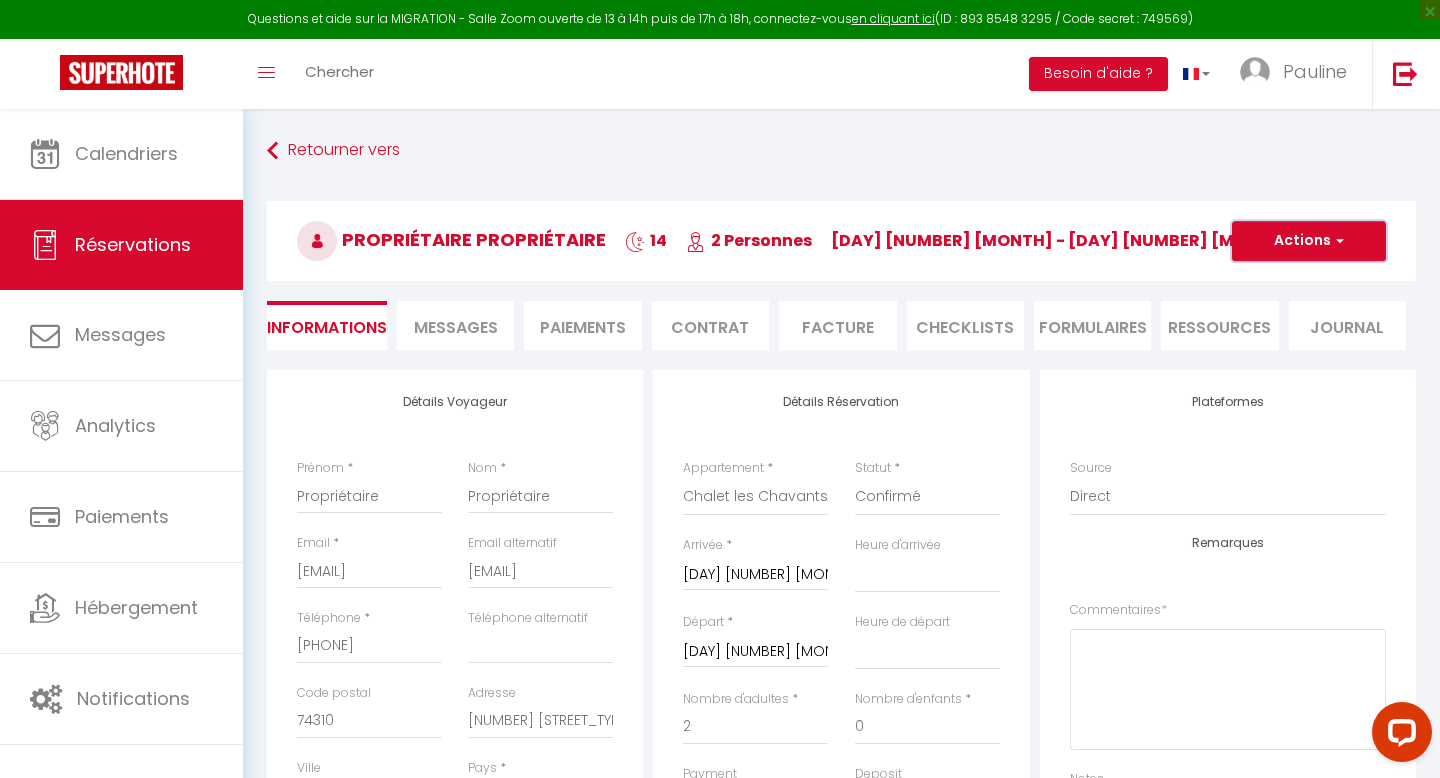 click on "Actions" at bounding box center [1309, 241] 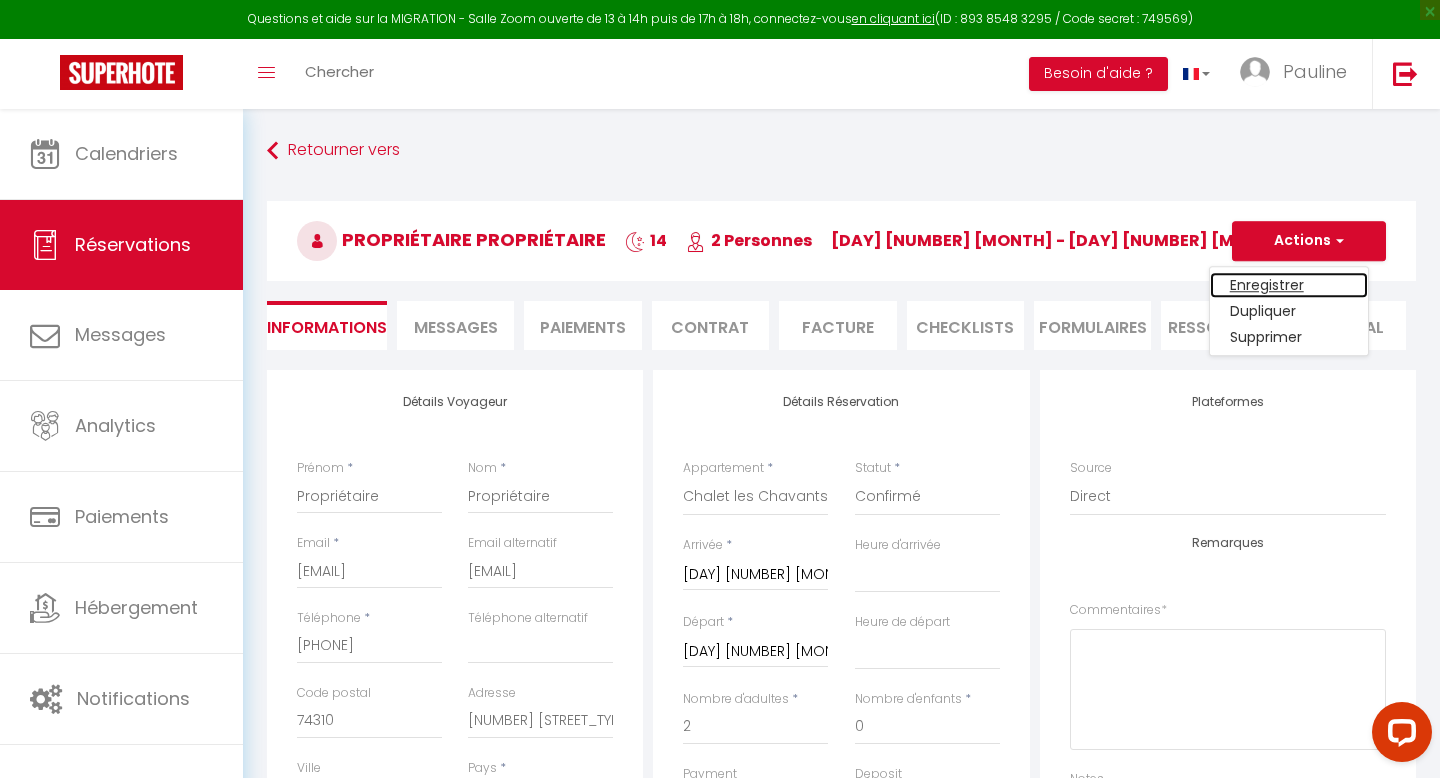click on "Enregistrer" at bounding box center [1289, 285] 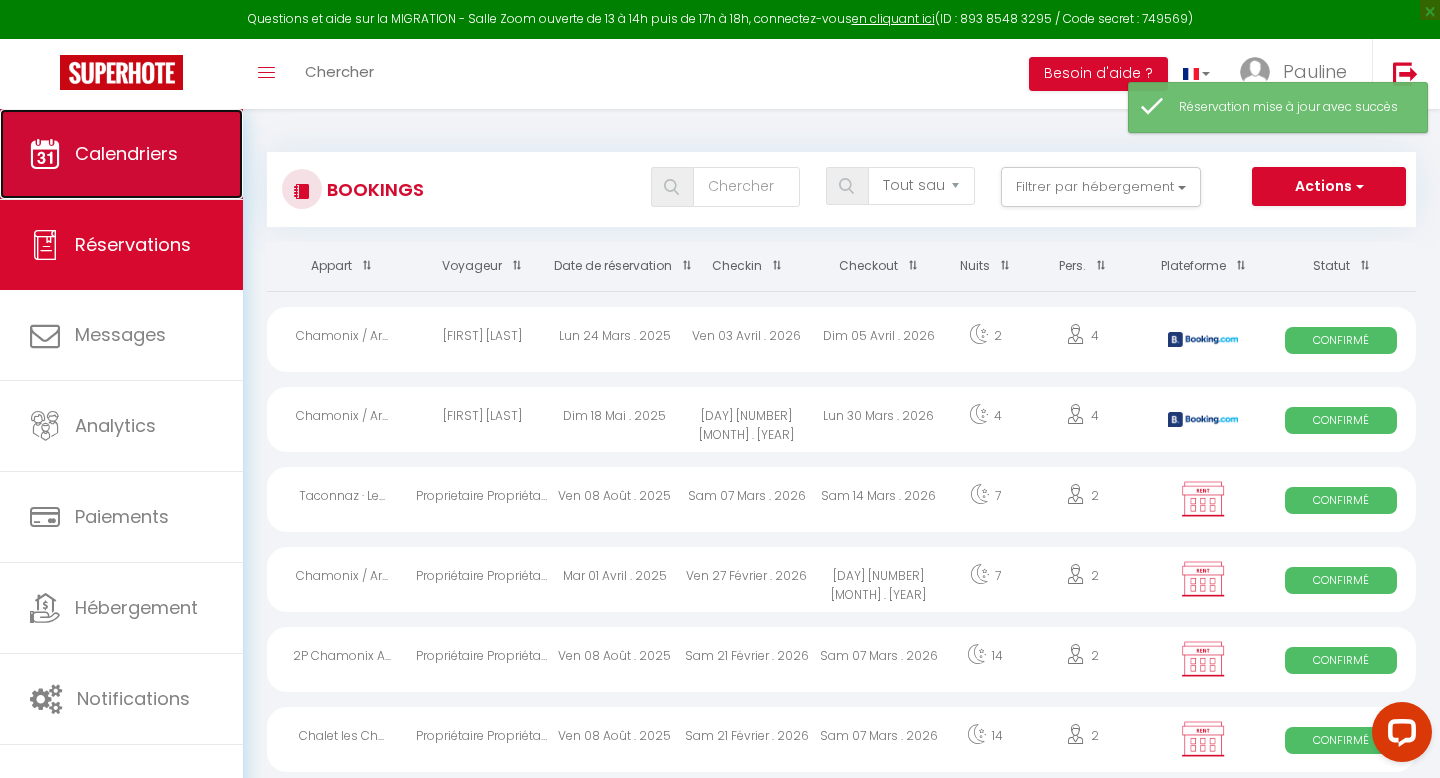 click on "Calendriers" at bounding box center (126, 153) 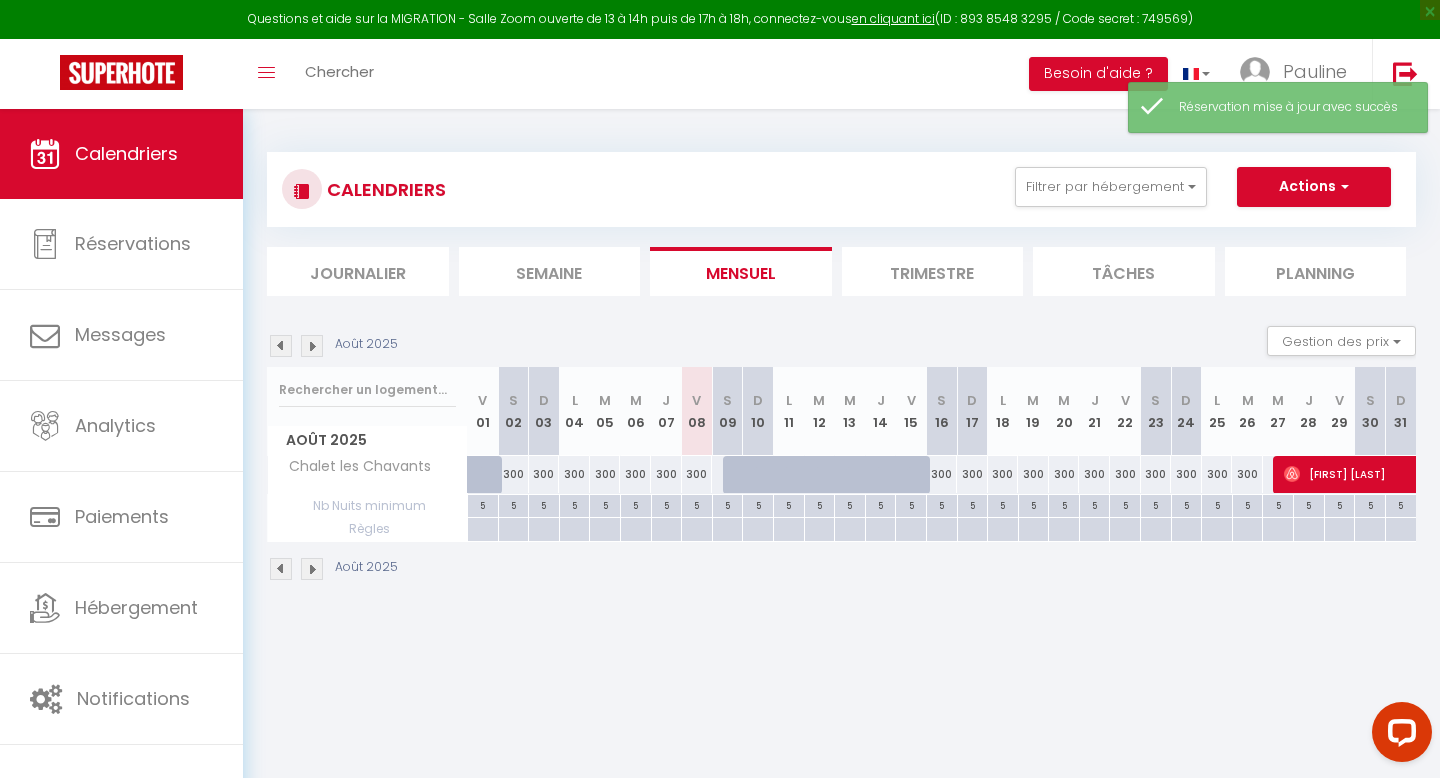 click at bounding box center [312, 346] 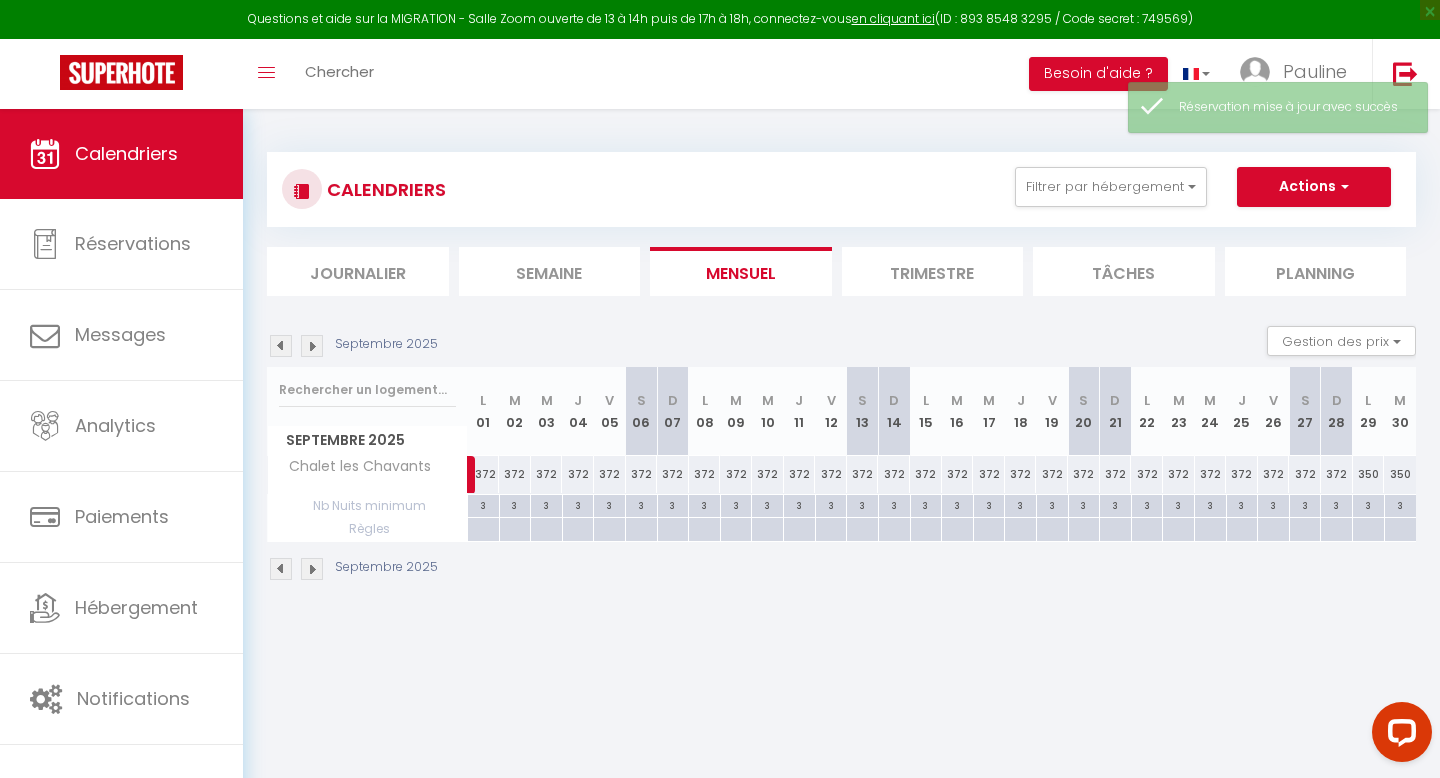 click at bounding box center (312, 346) 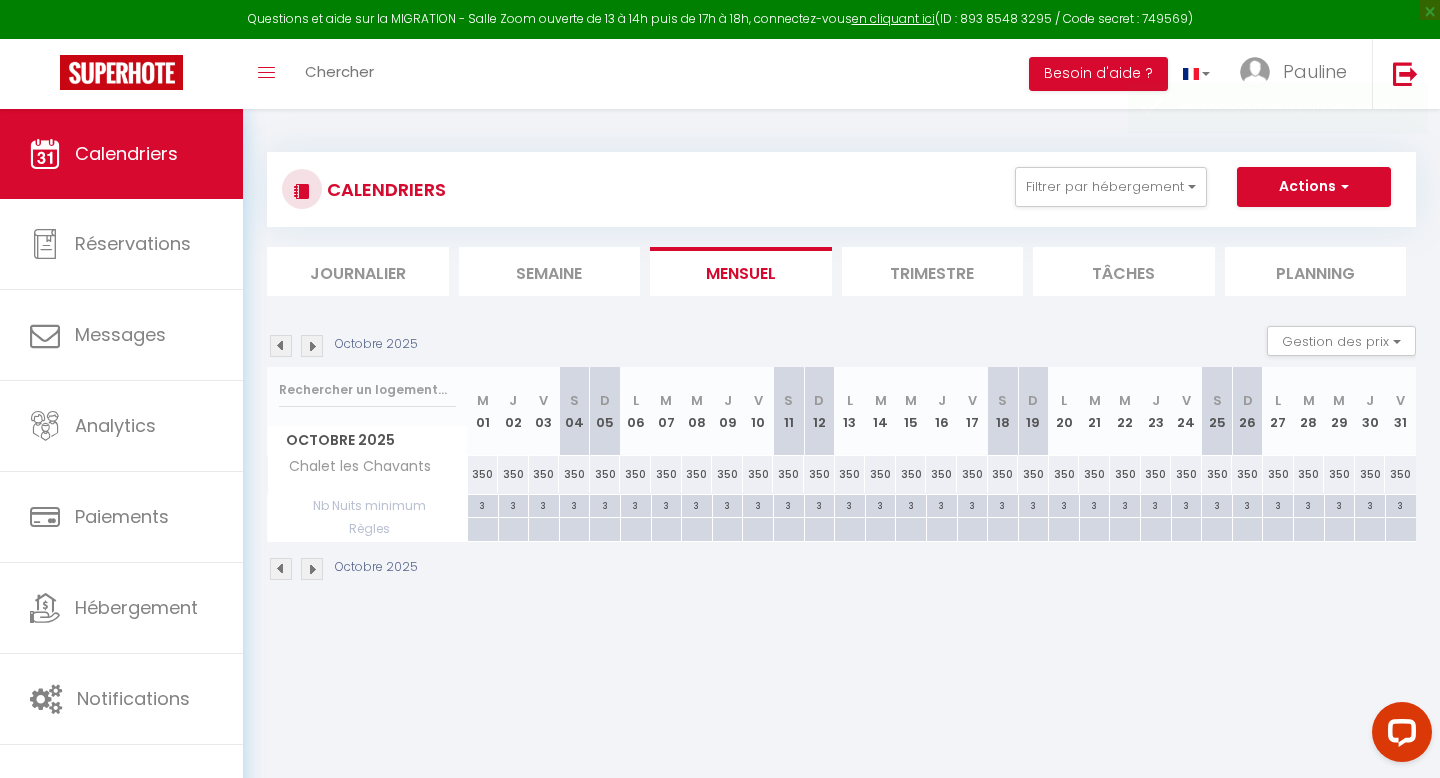 click at bounding box center (312, 346) 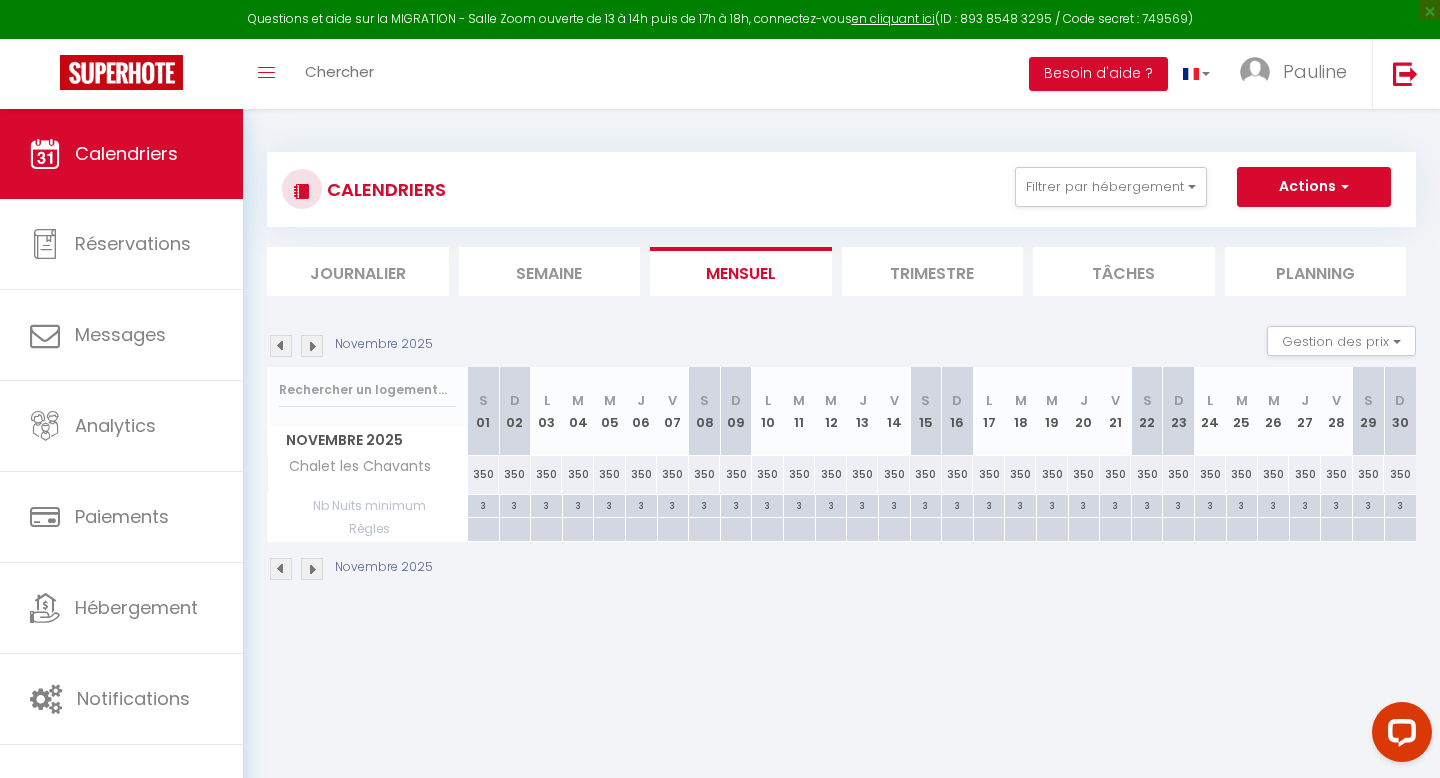 click at bounding box center (312, 346) 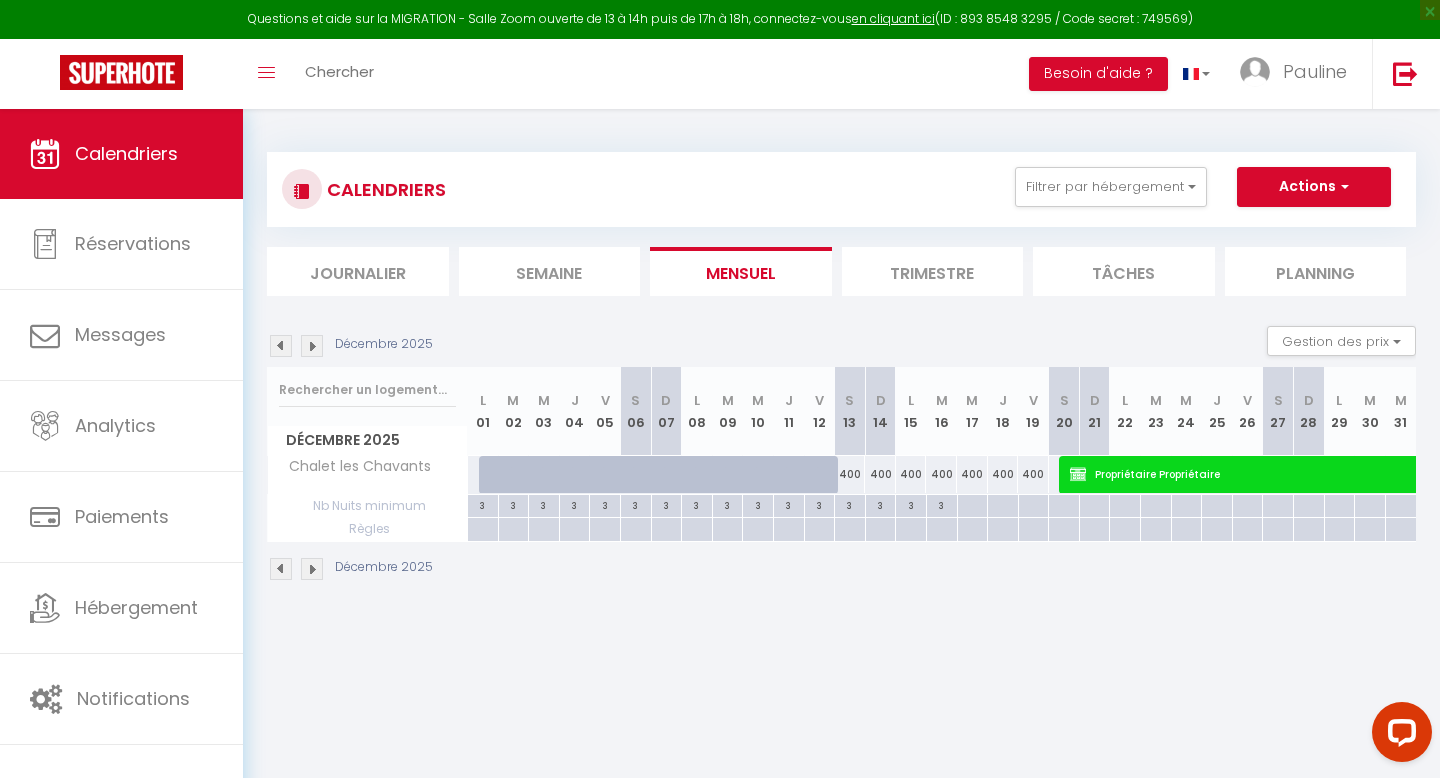 click at bounding box center [312, 346] 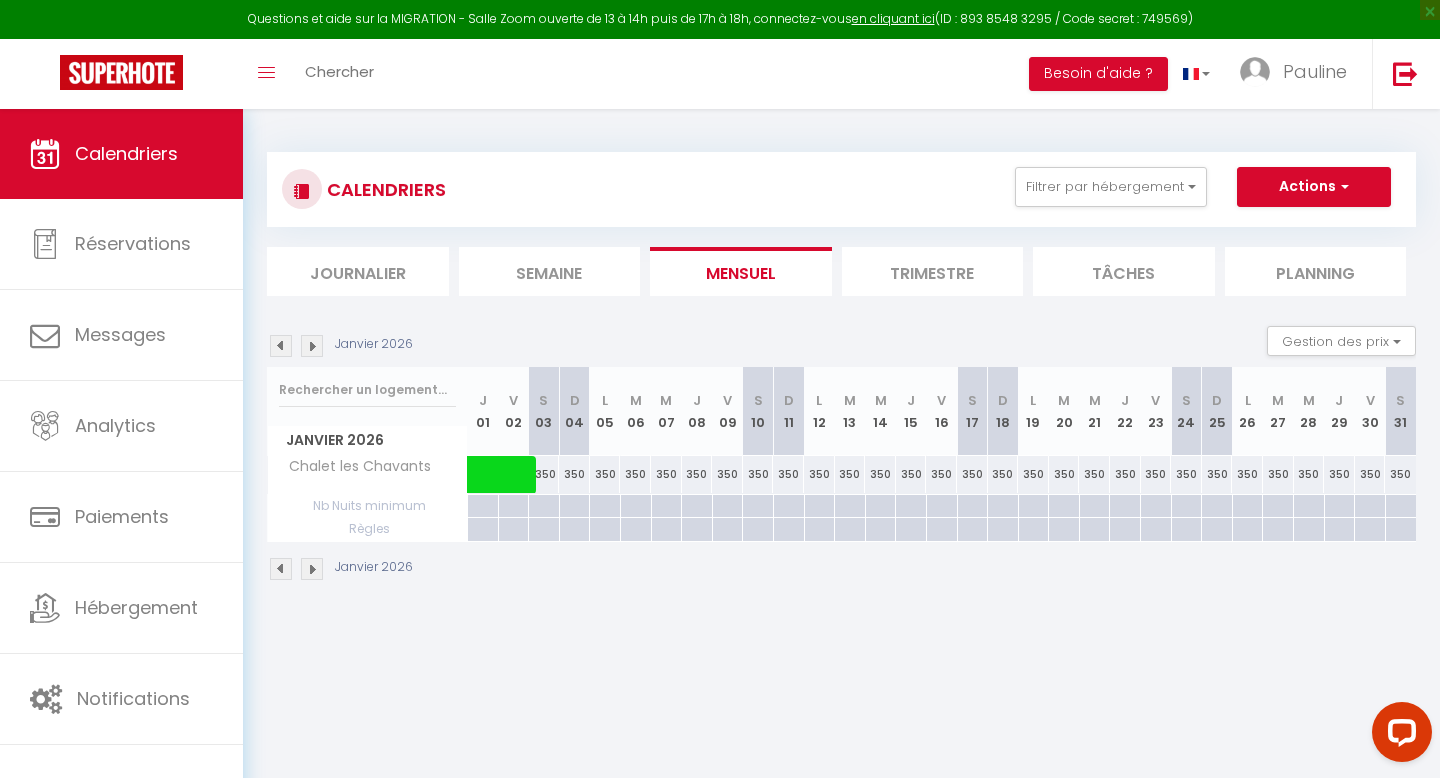 click at bounding box center [312, 346] 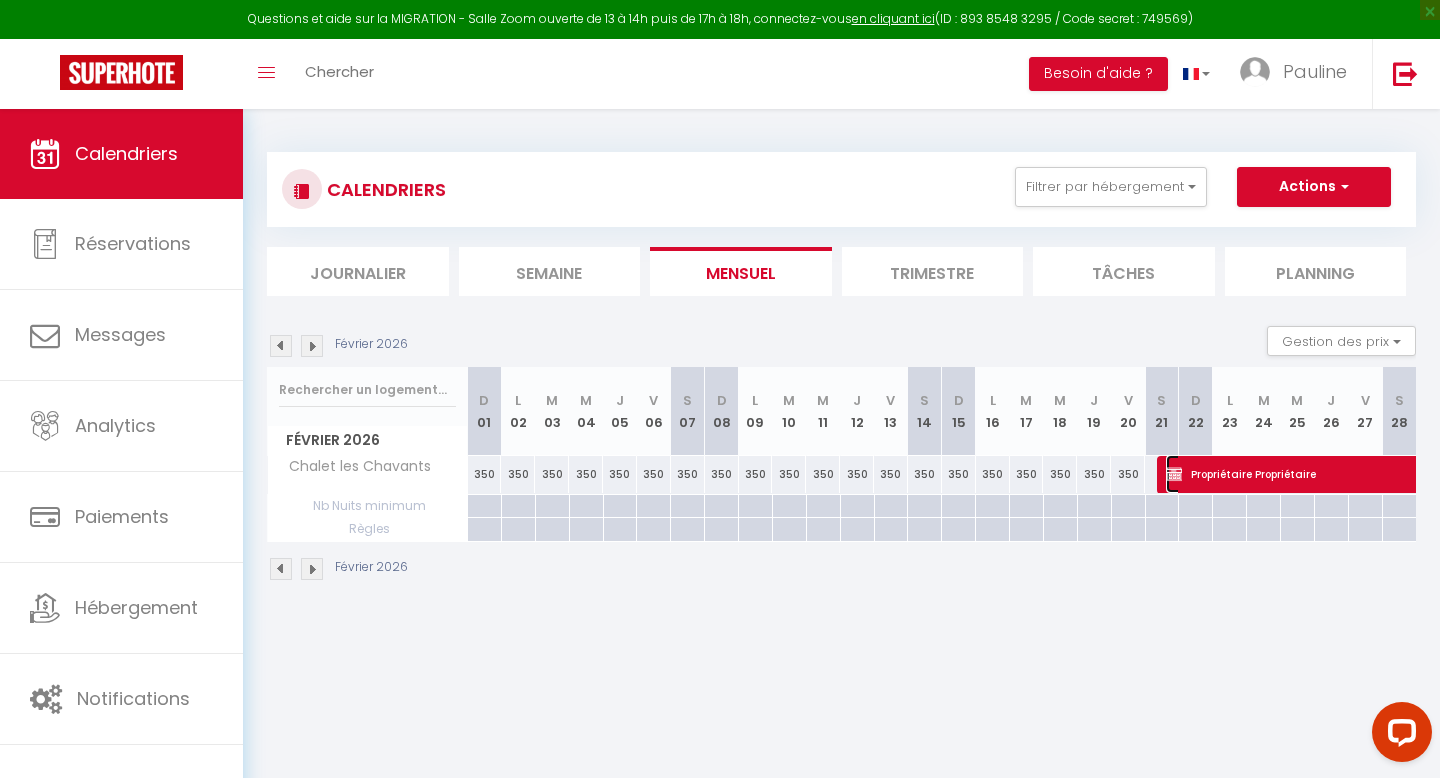 click on "Propriétaire Propriétaire" at bounding box center (1488, 474) 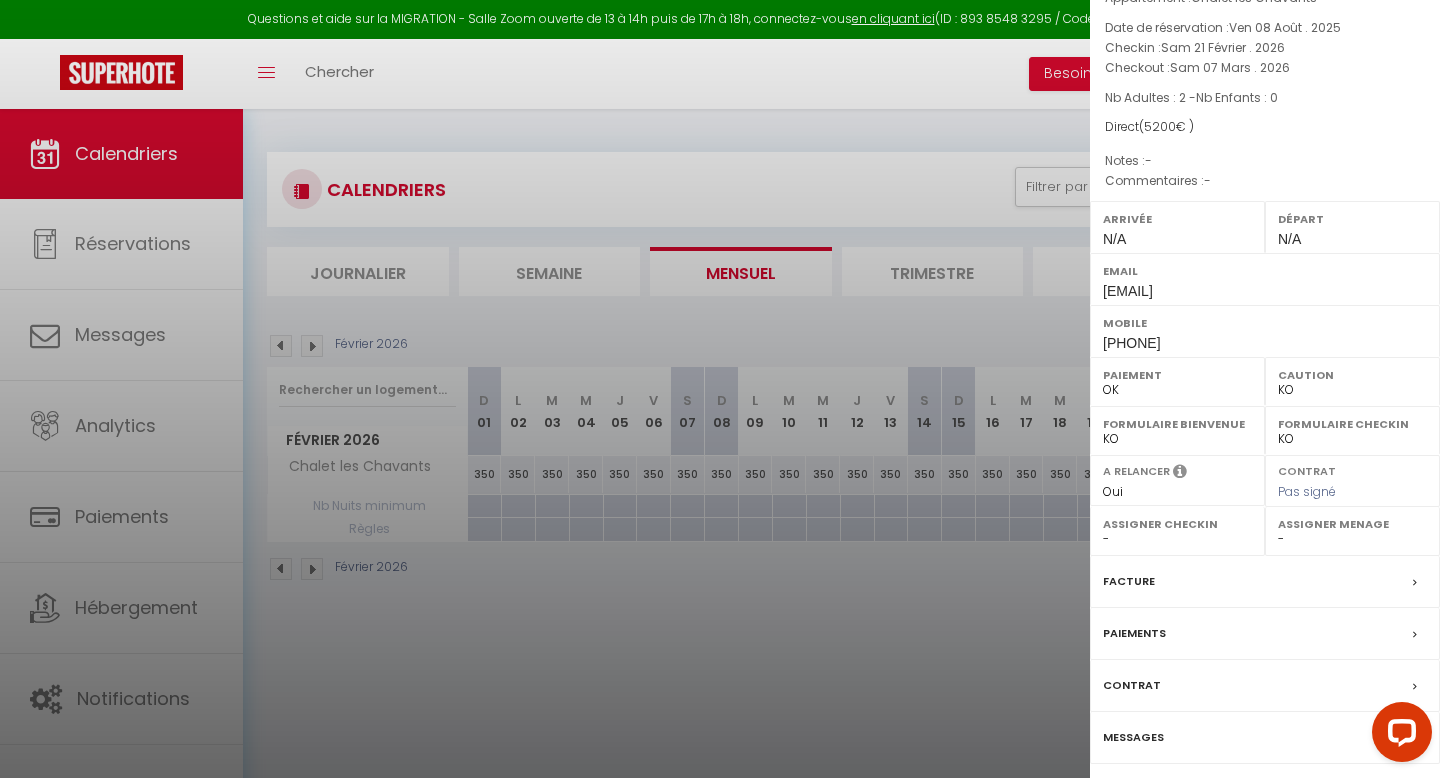 scroll, scrollTop: 186, scrollLeft: 0, axis: vertical 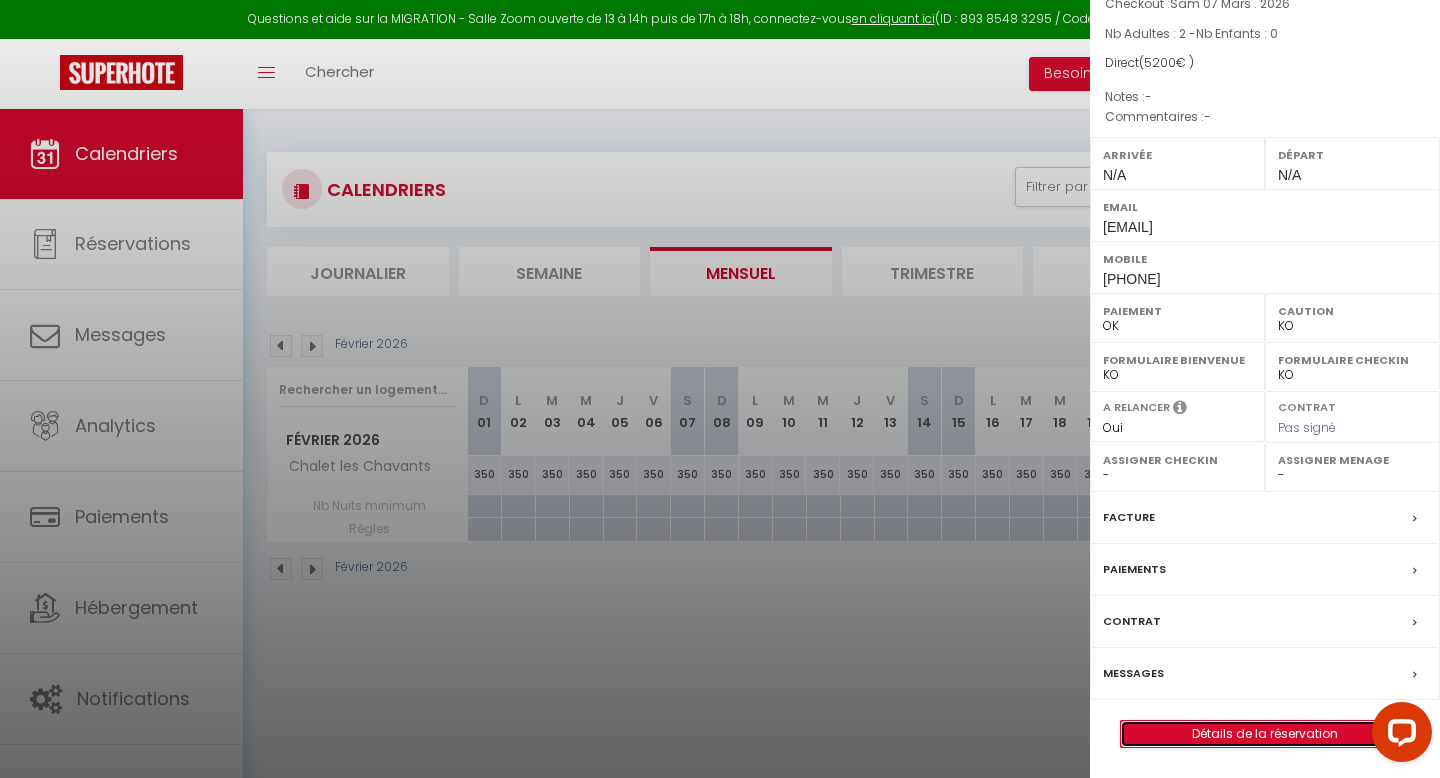 click on "Détails de la réservation" at bounding box center [1265, 734] 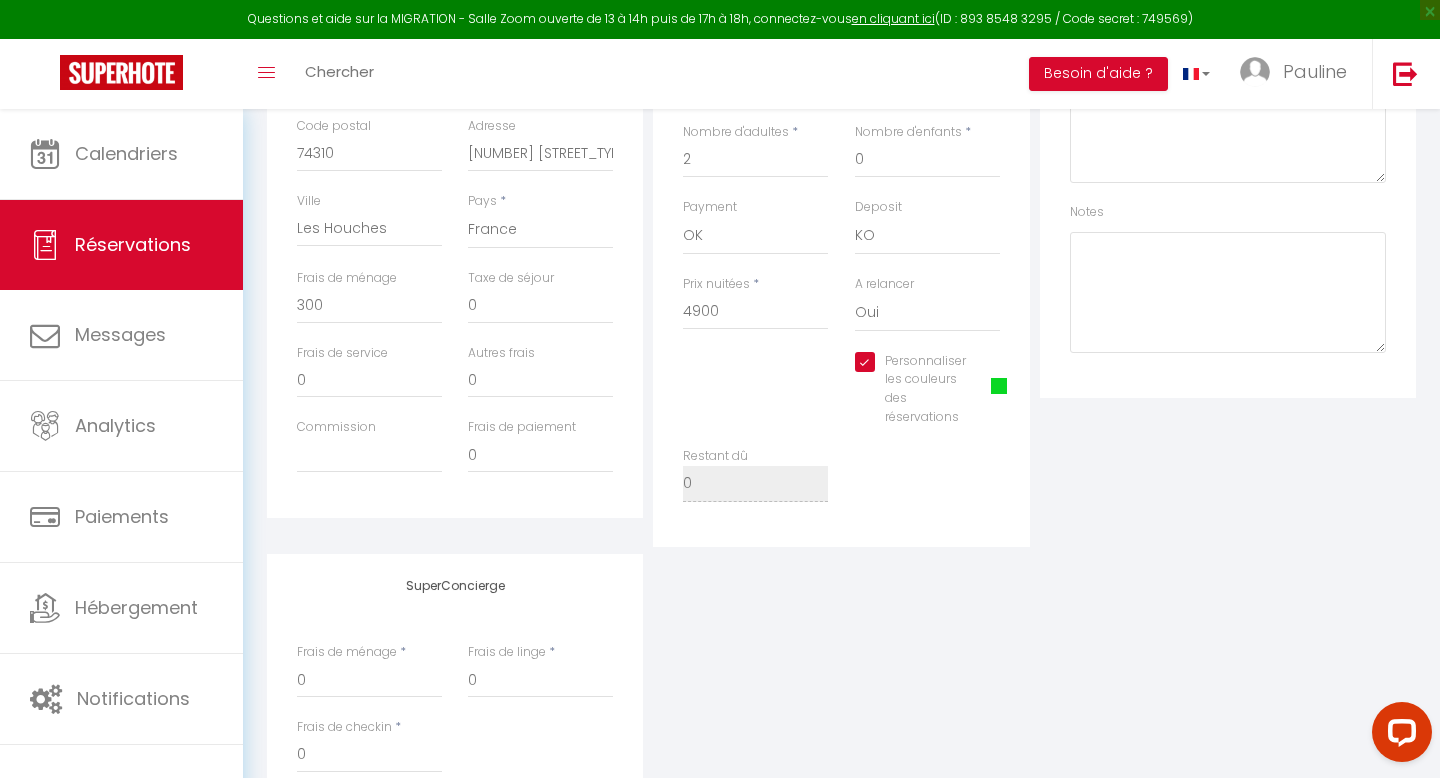 scroll, scrollTop: 746, scrollLeft: 0, axis: vertical 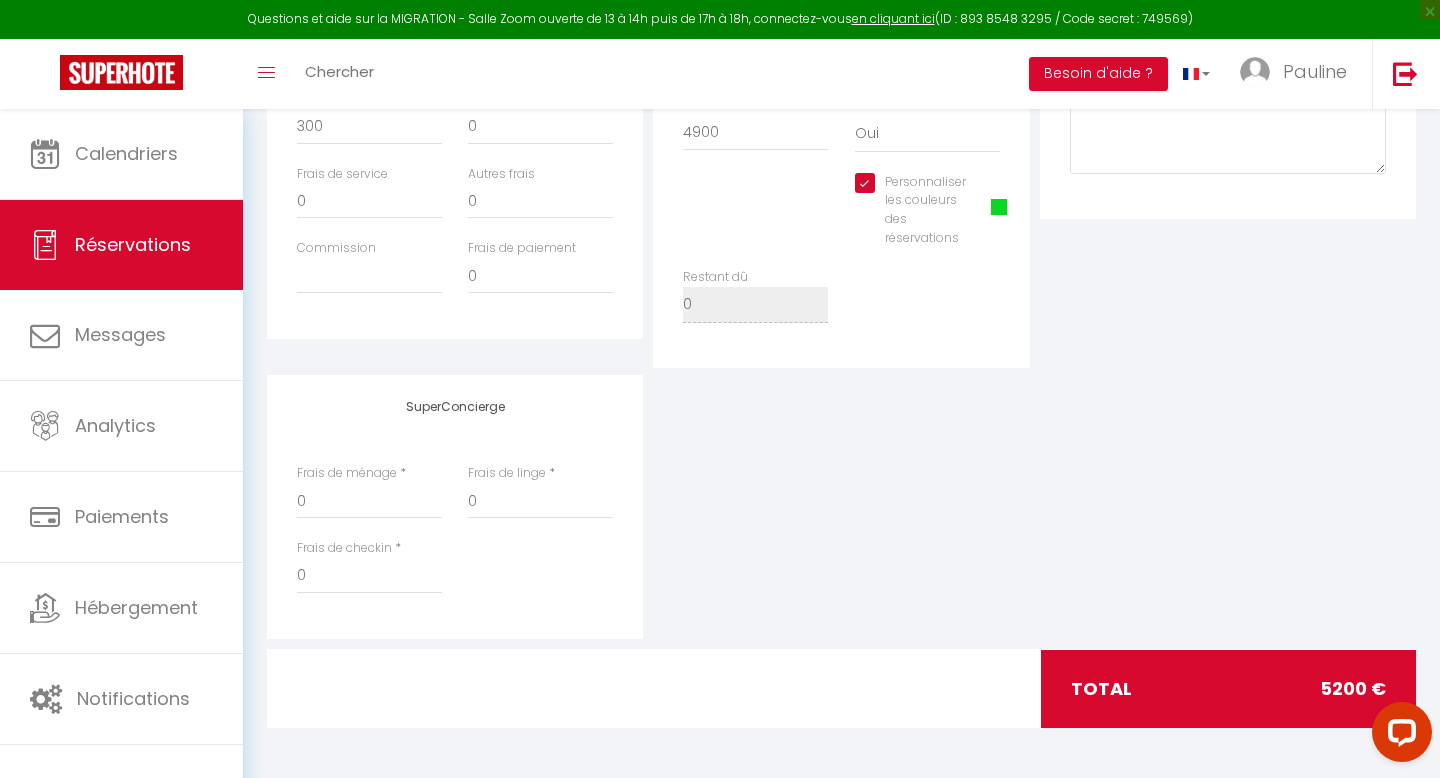 click at bounding box center (999, 207) 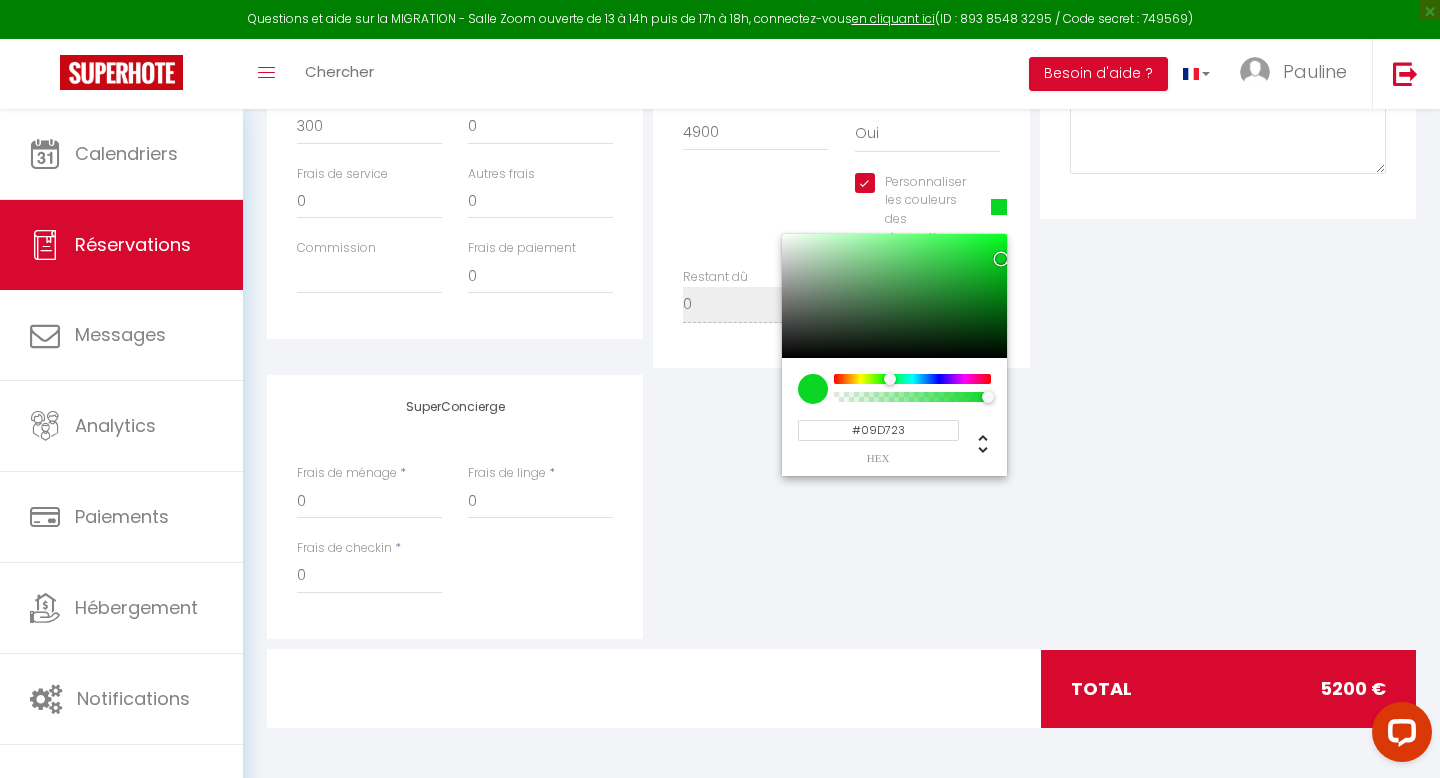 click at bounding box center [813, 389] 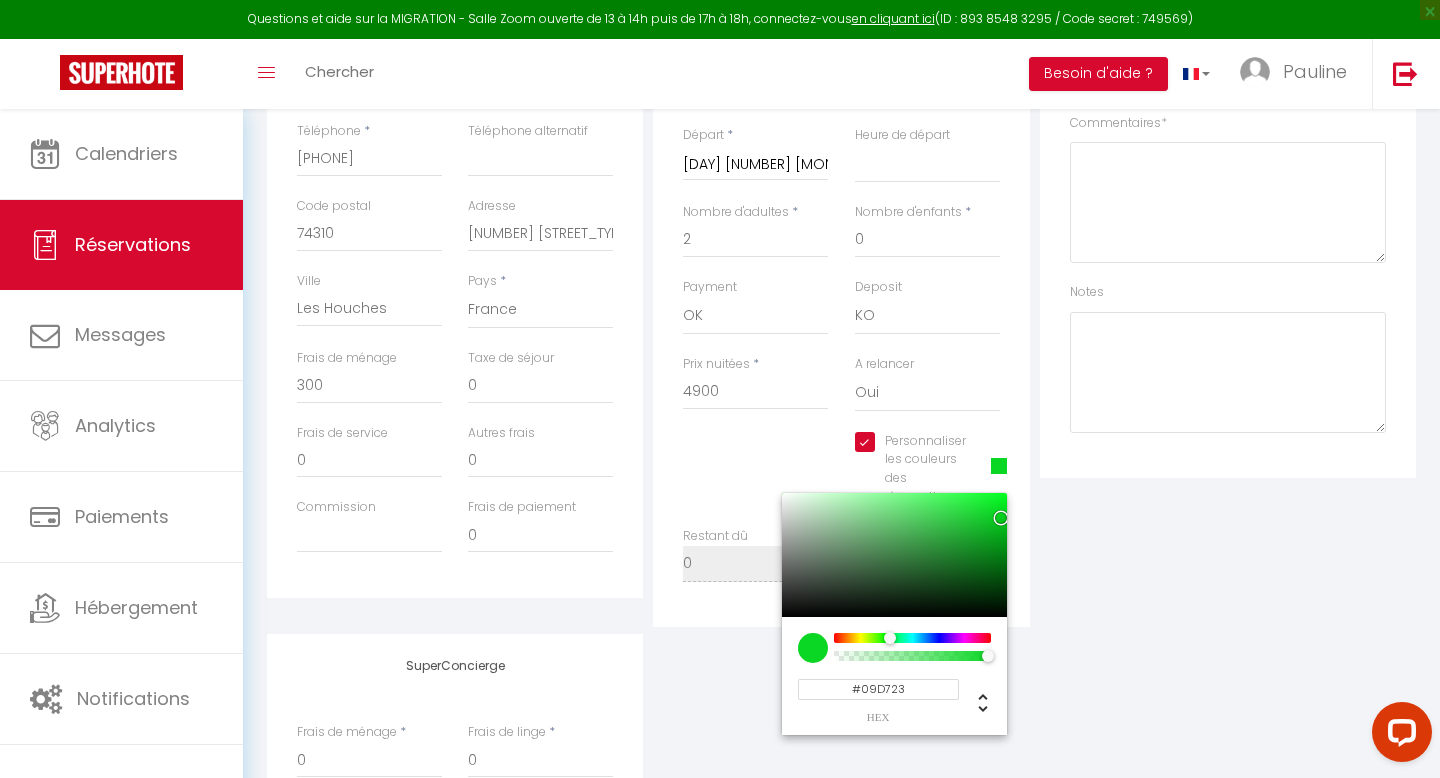 scroll, scrollTop: 0, scrollLeft: 0, axis: both 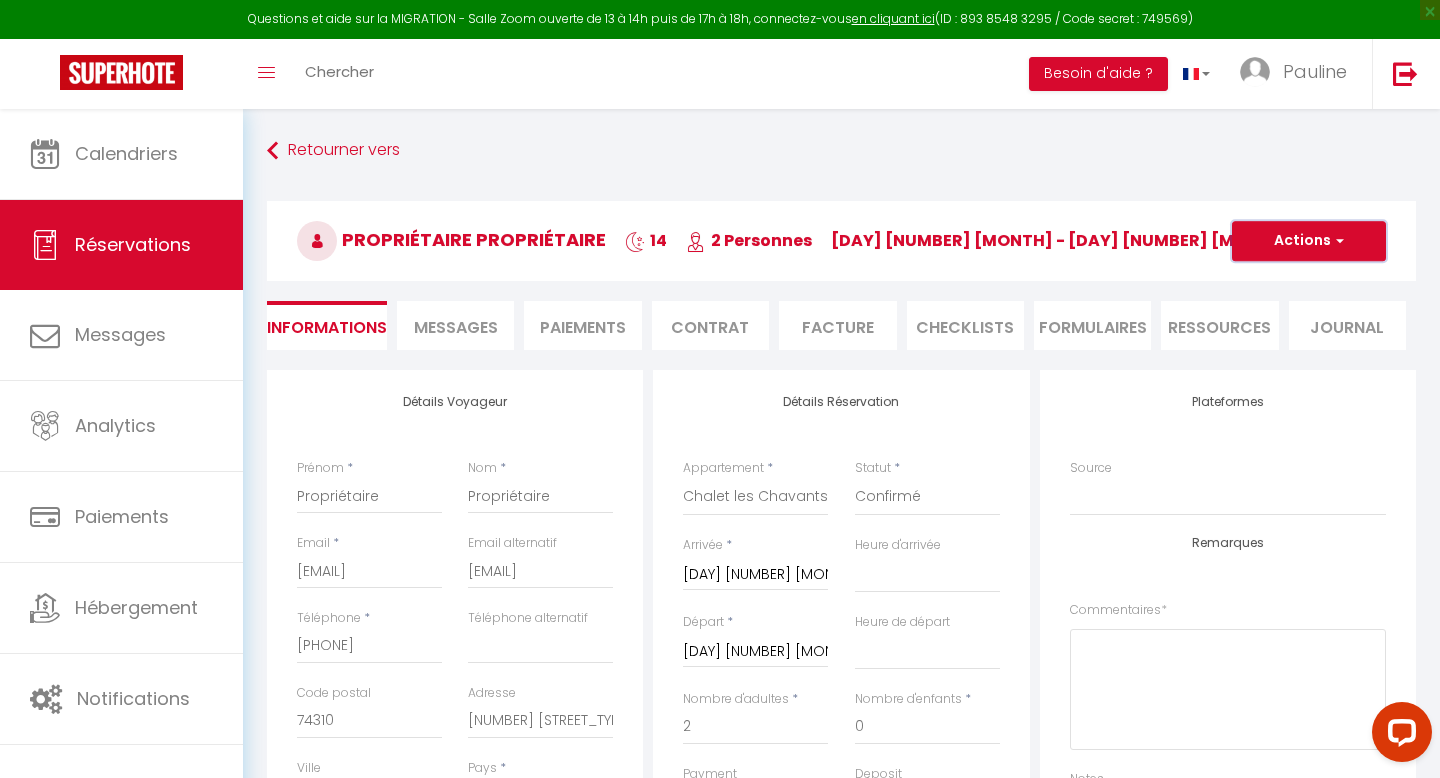 click on "Actions" at bounding box center (1309, 241) 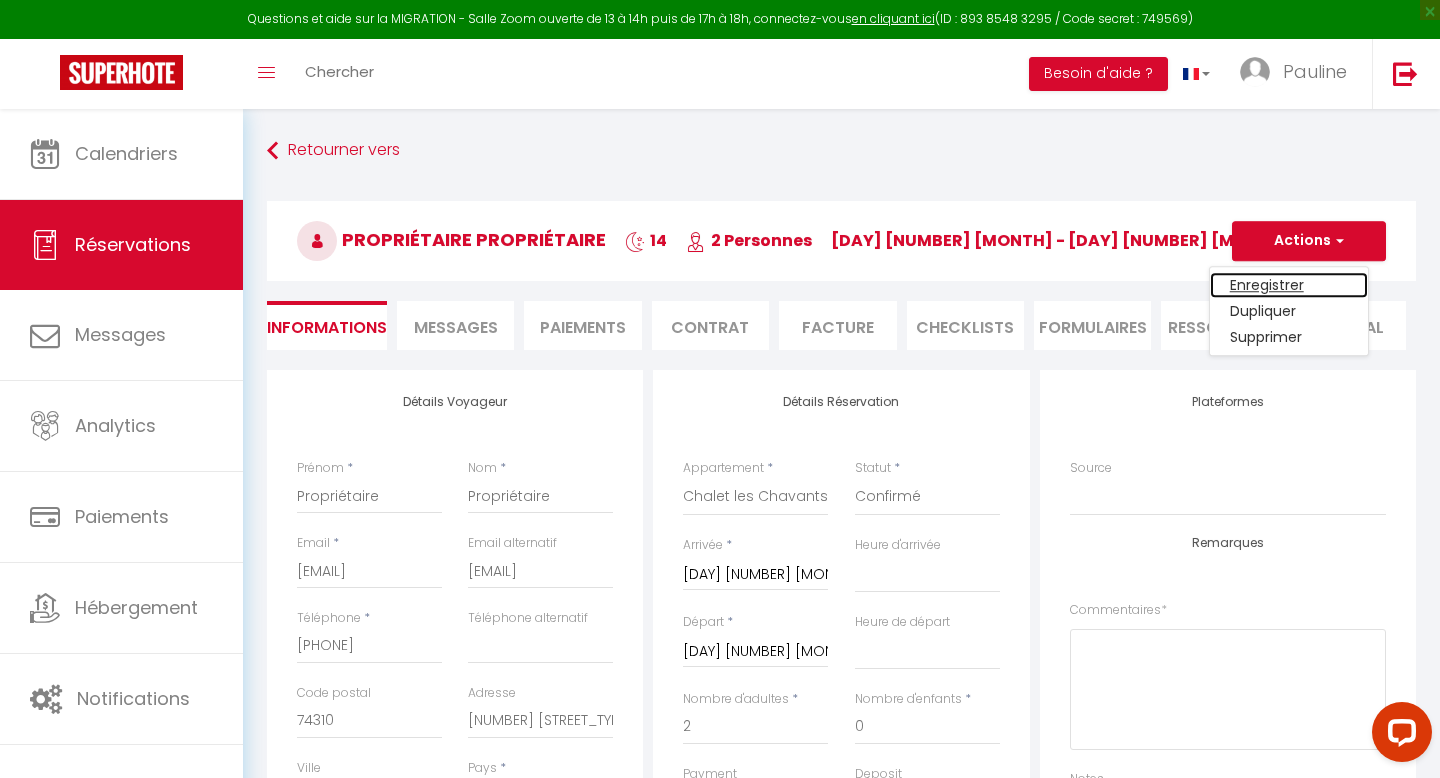 click on "Enregistrer" at bounding box center (1289, 285) 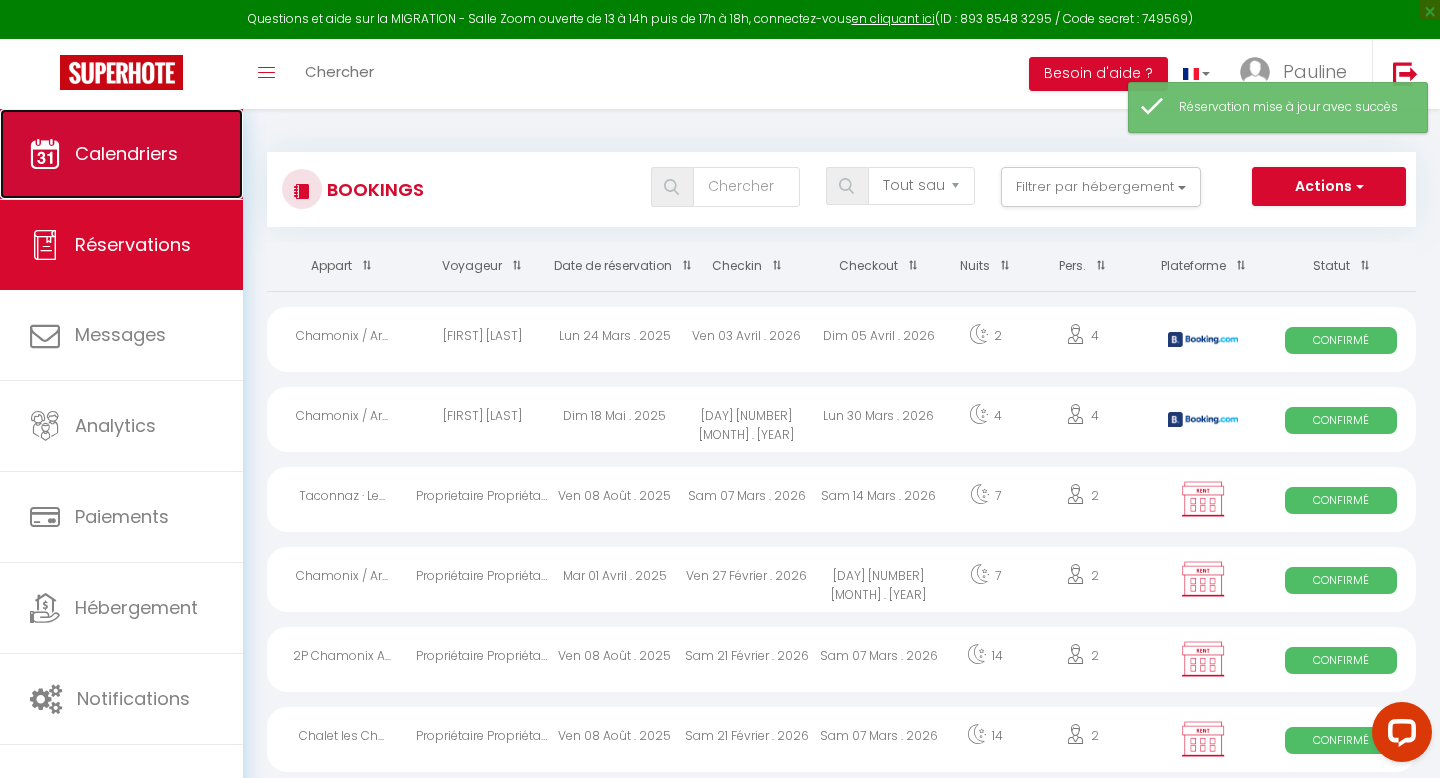 click on "Calendriers" at bounding box center (121, 154) 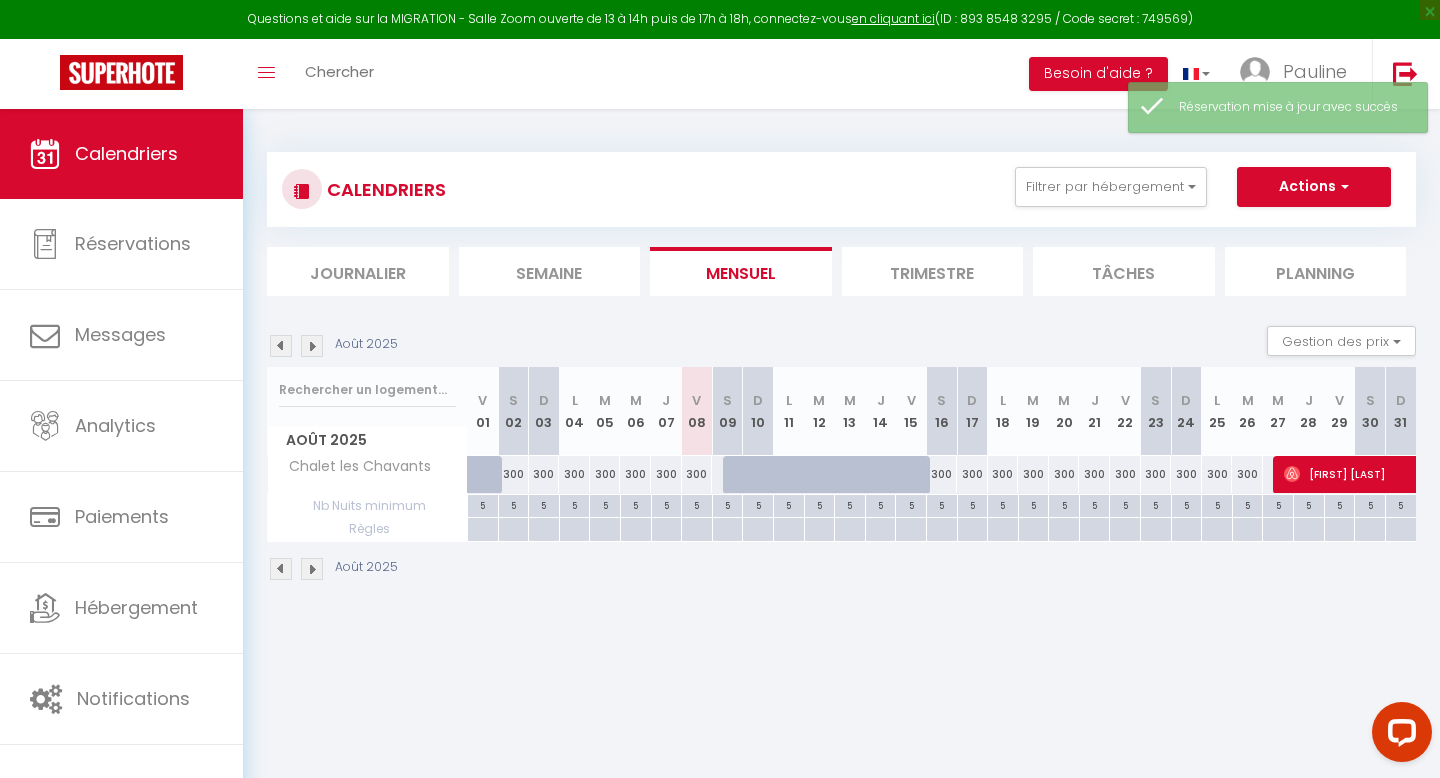 click at bounding box center (312, 346) 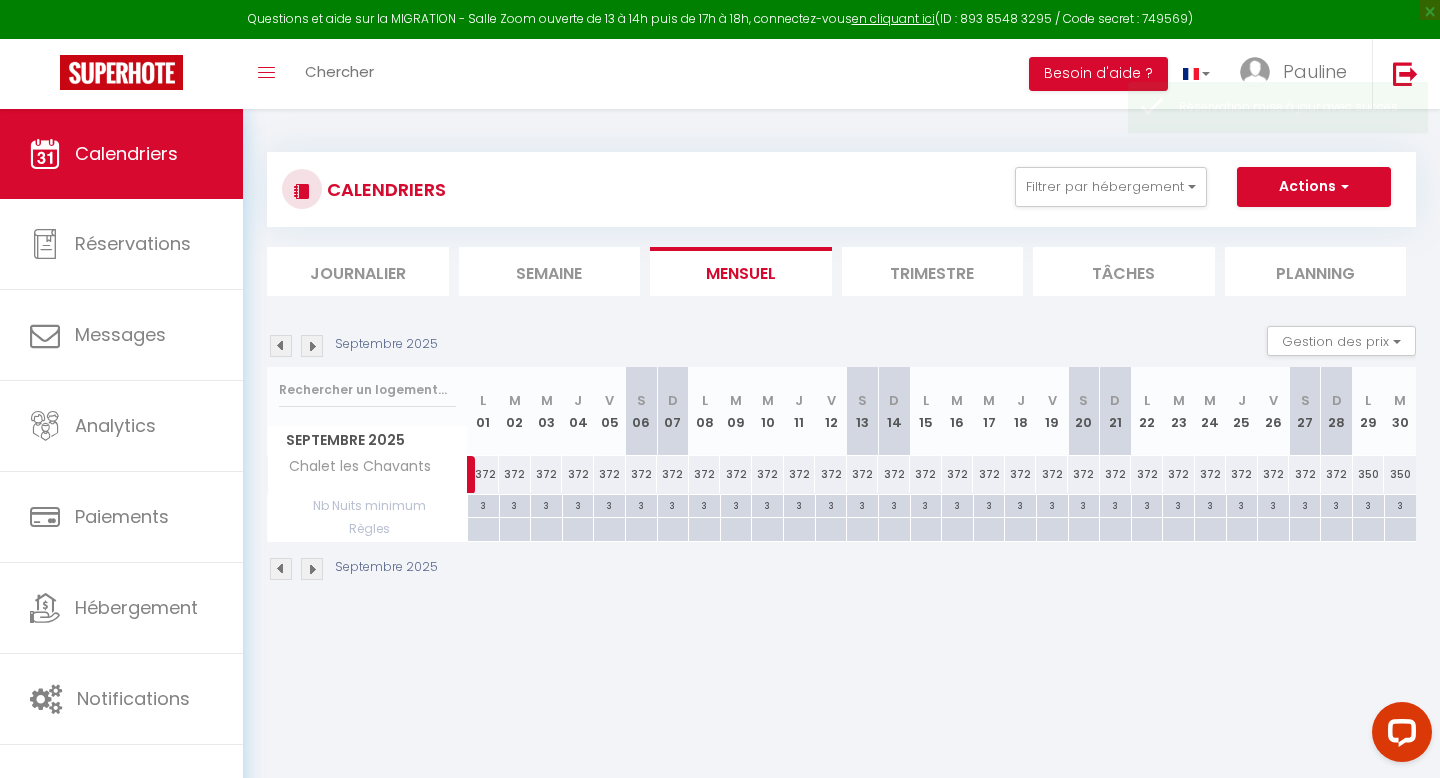 click at bounding box center [312, 346] 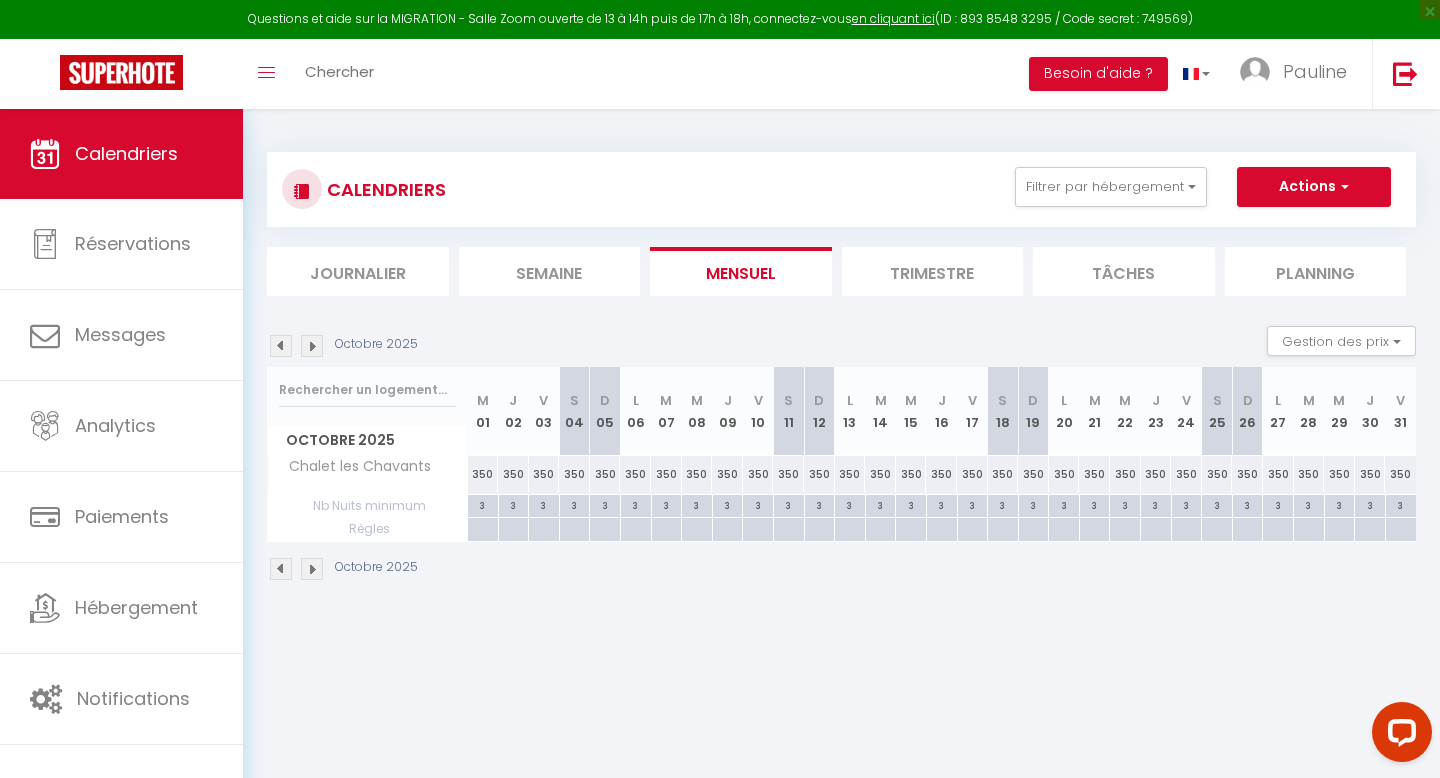click at bounding box center (312, 346) 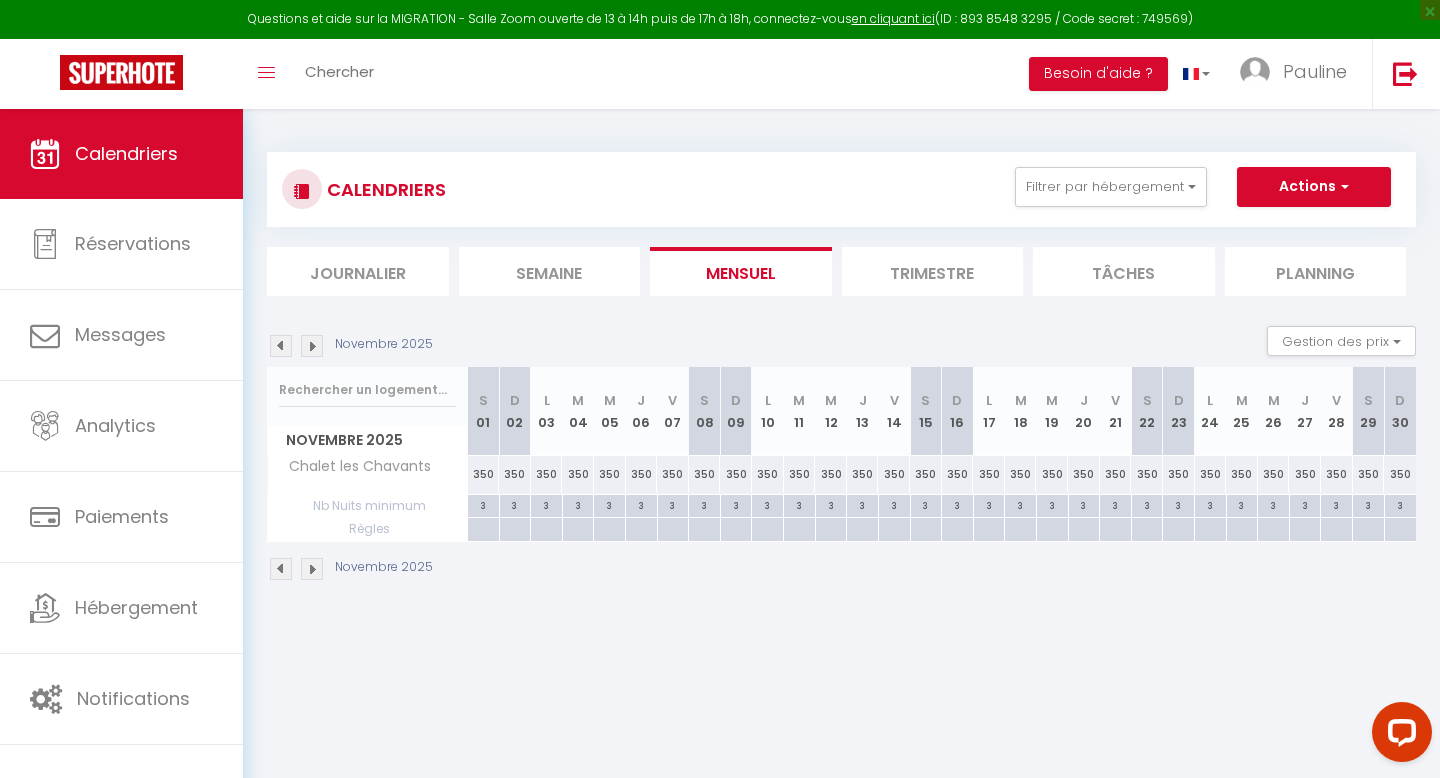 click at bounding box center [312, 346] 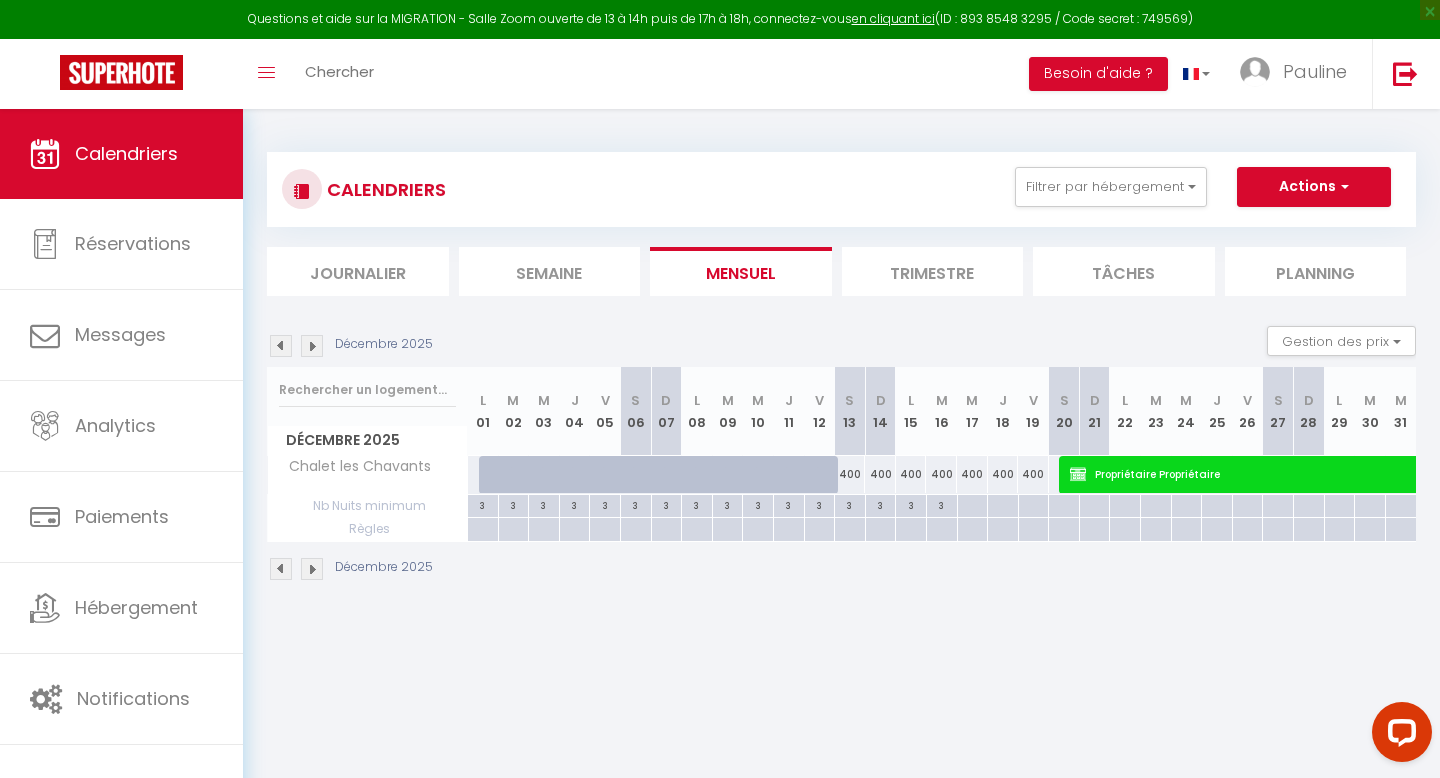 click at bounding box center (281, 346) 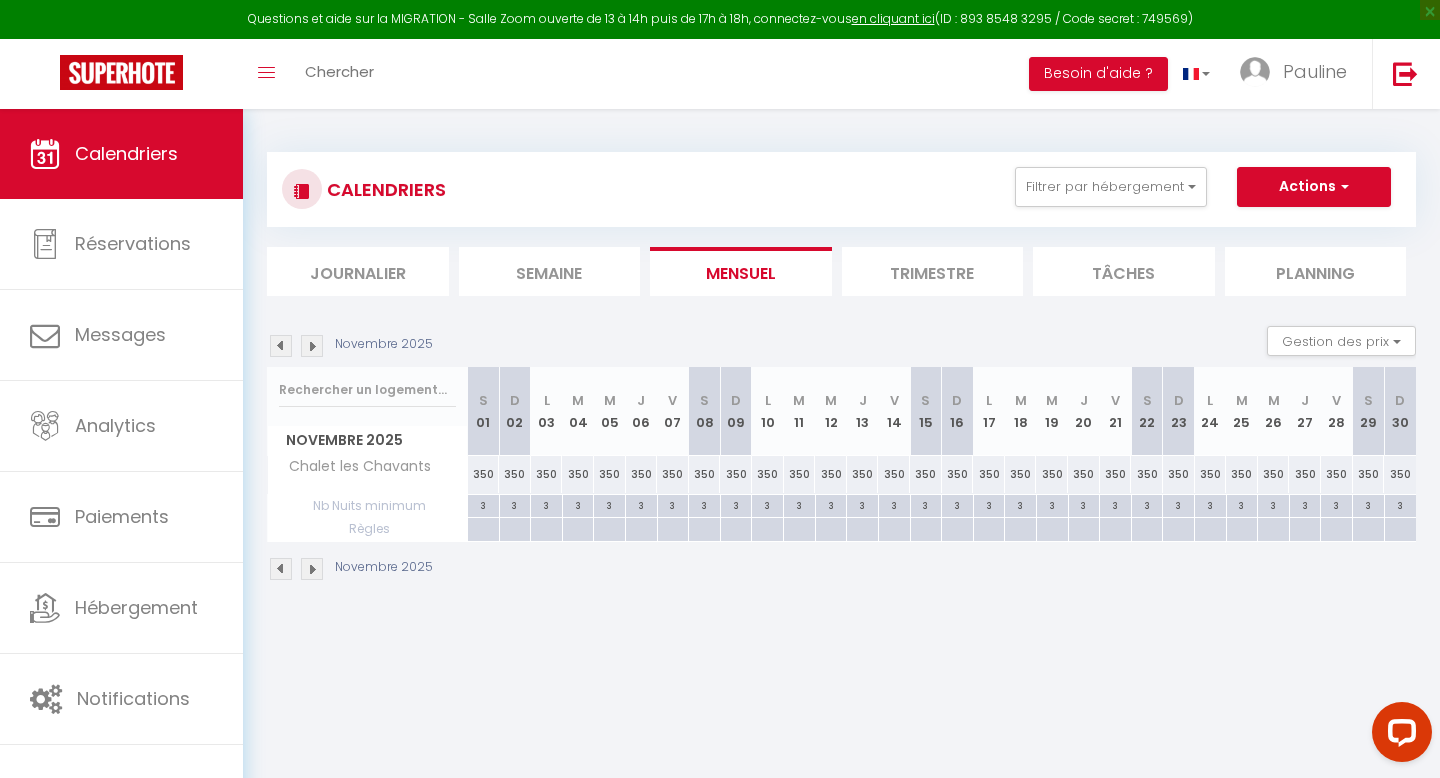click at bounding box center [281, 346] 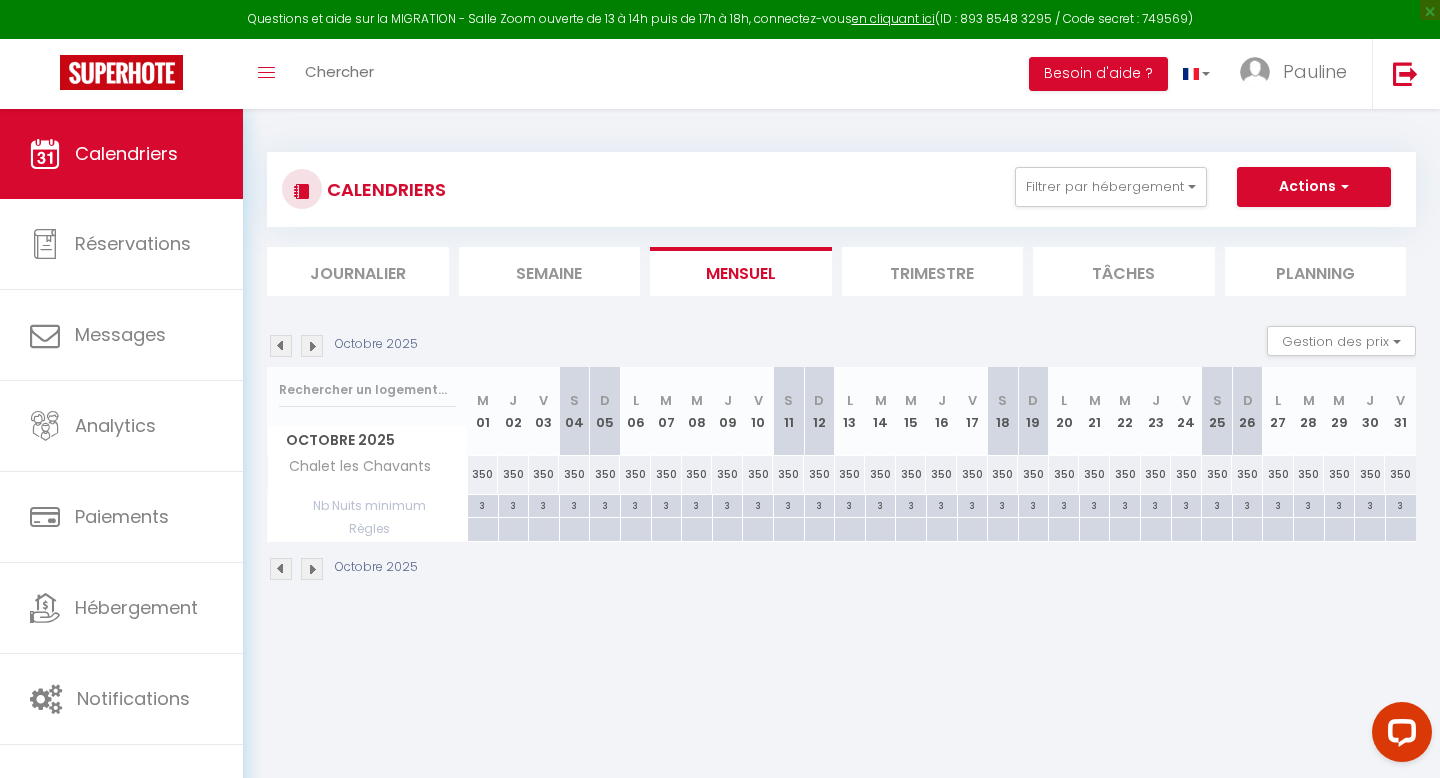 click at bounding box center (281, 346) 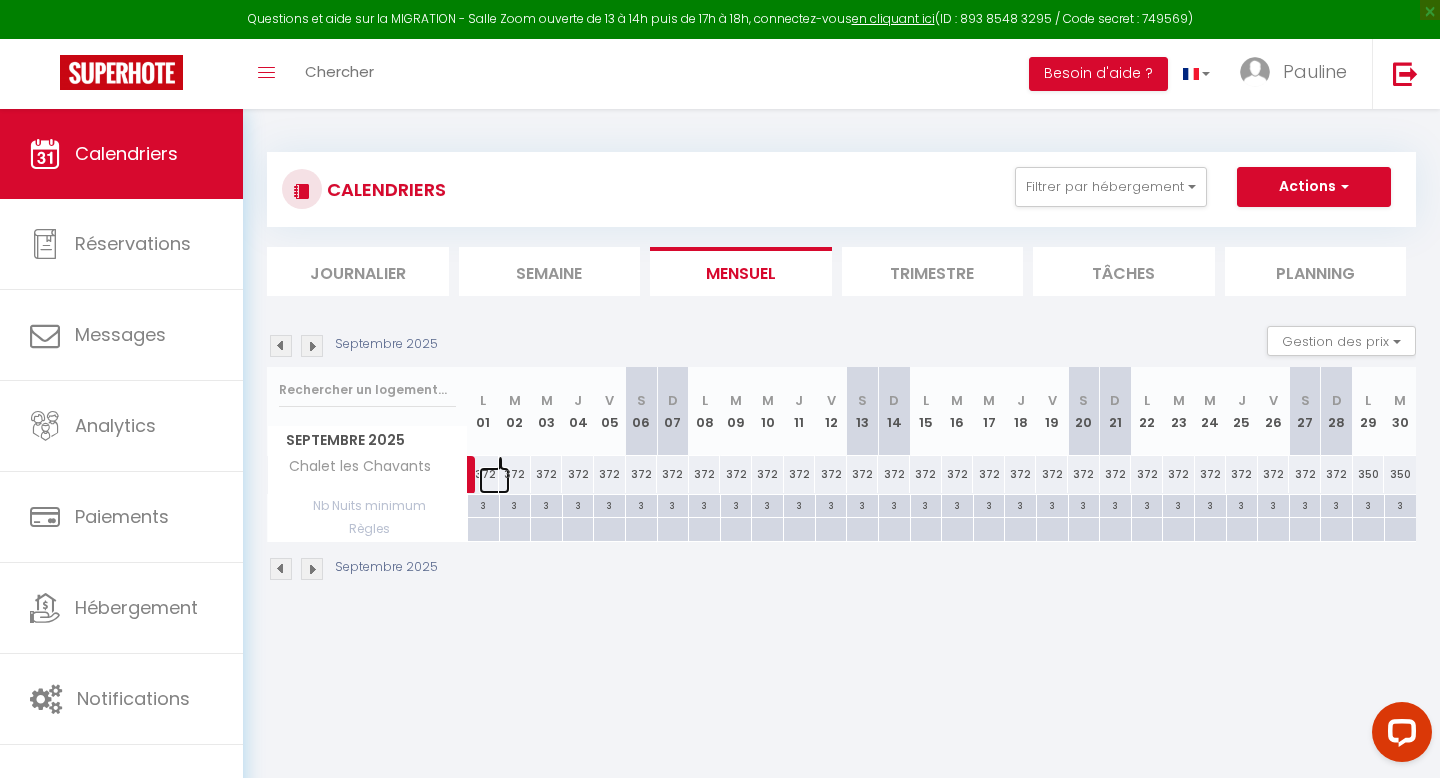 click at bounding box center (495, 480) 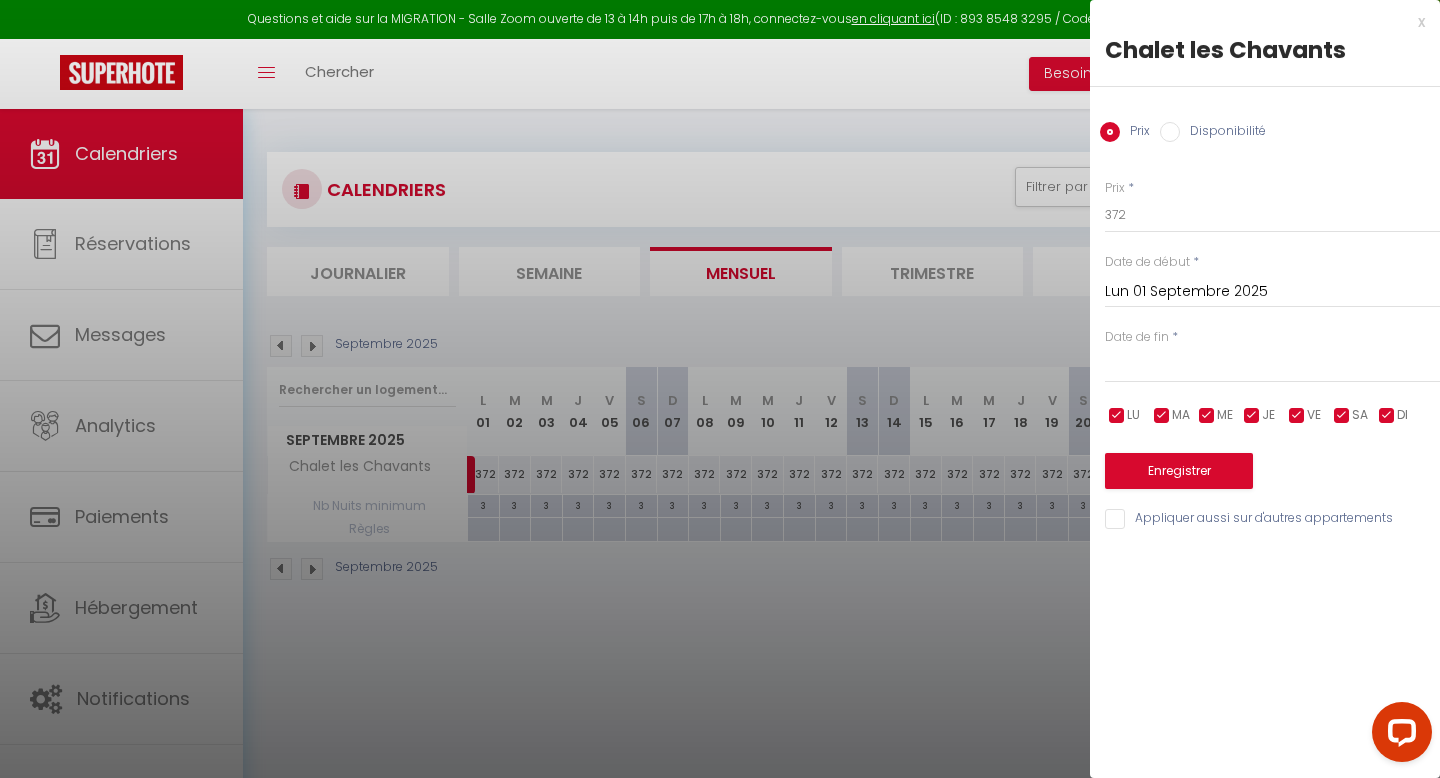 click at bounding box center (1272, 367) 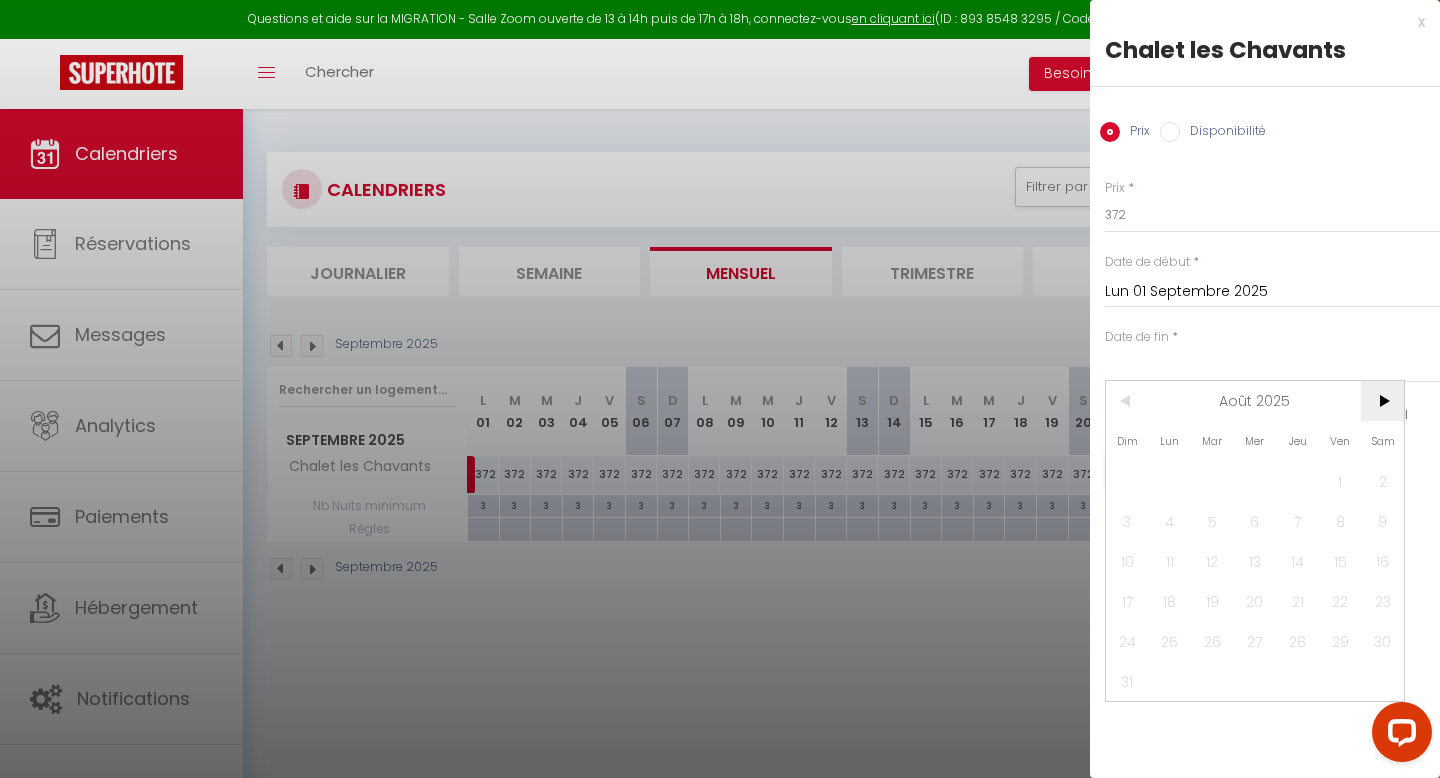 click on ">" at bounding box center (1382, 401) 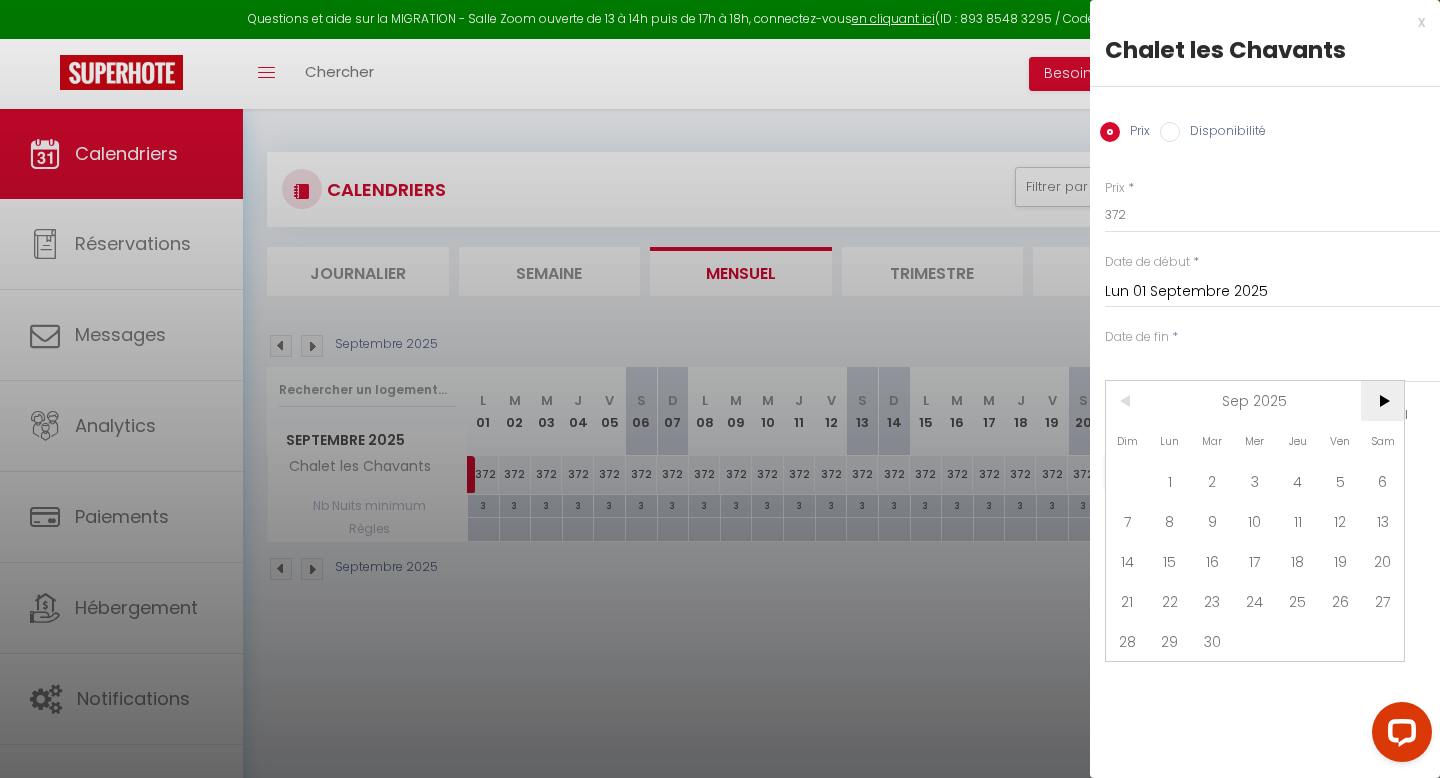 click on ">" at bounding box center (1382, 401) 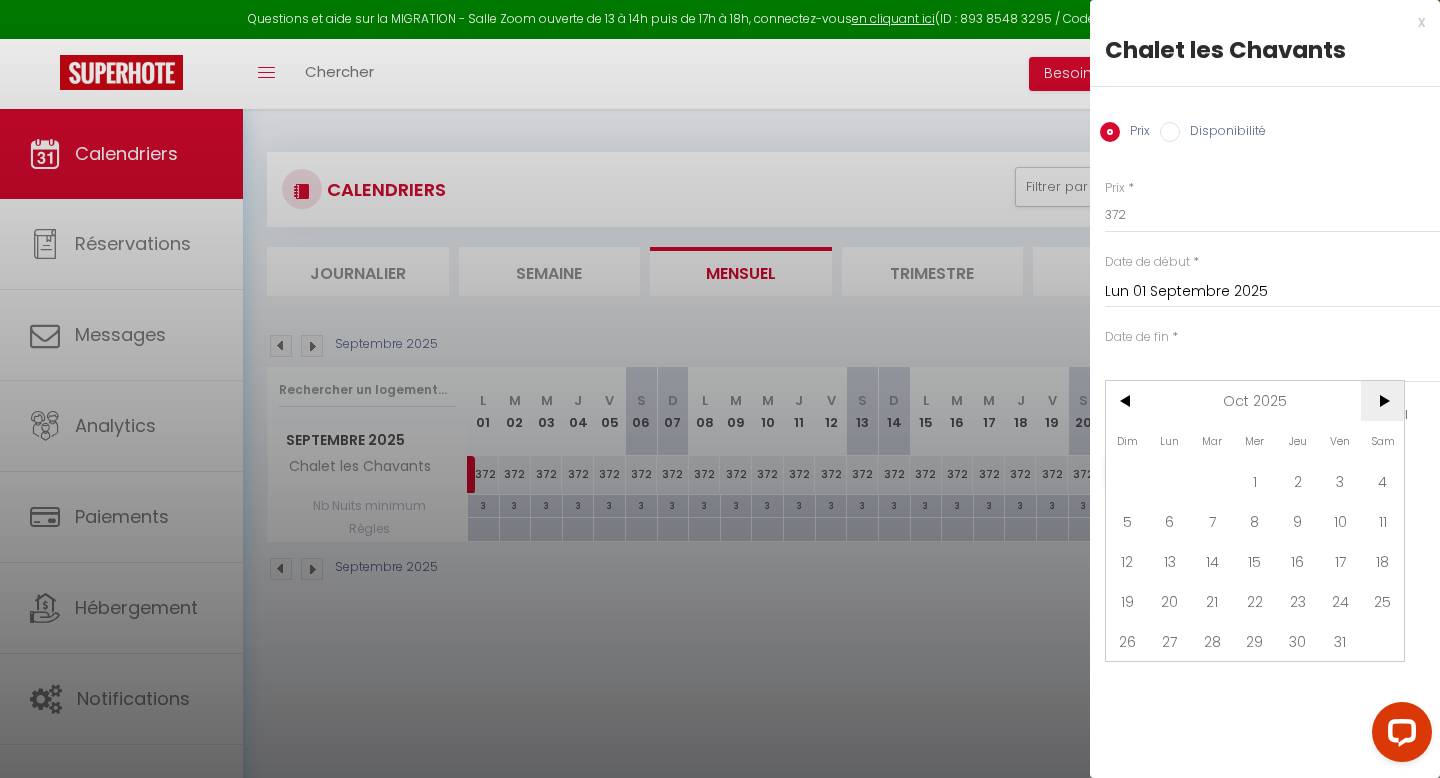 click on ">" at bounding box center (1382, 401) 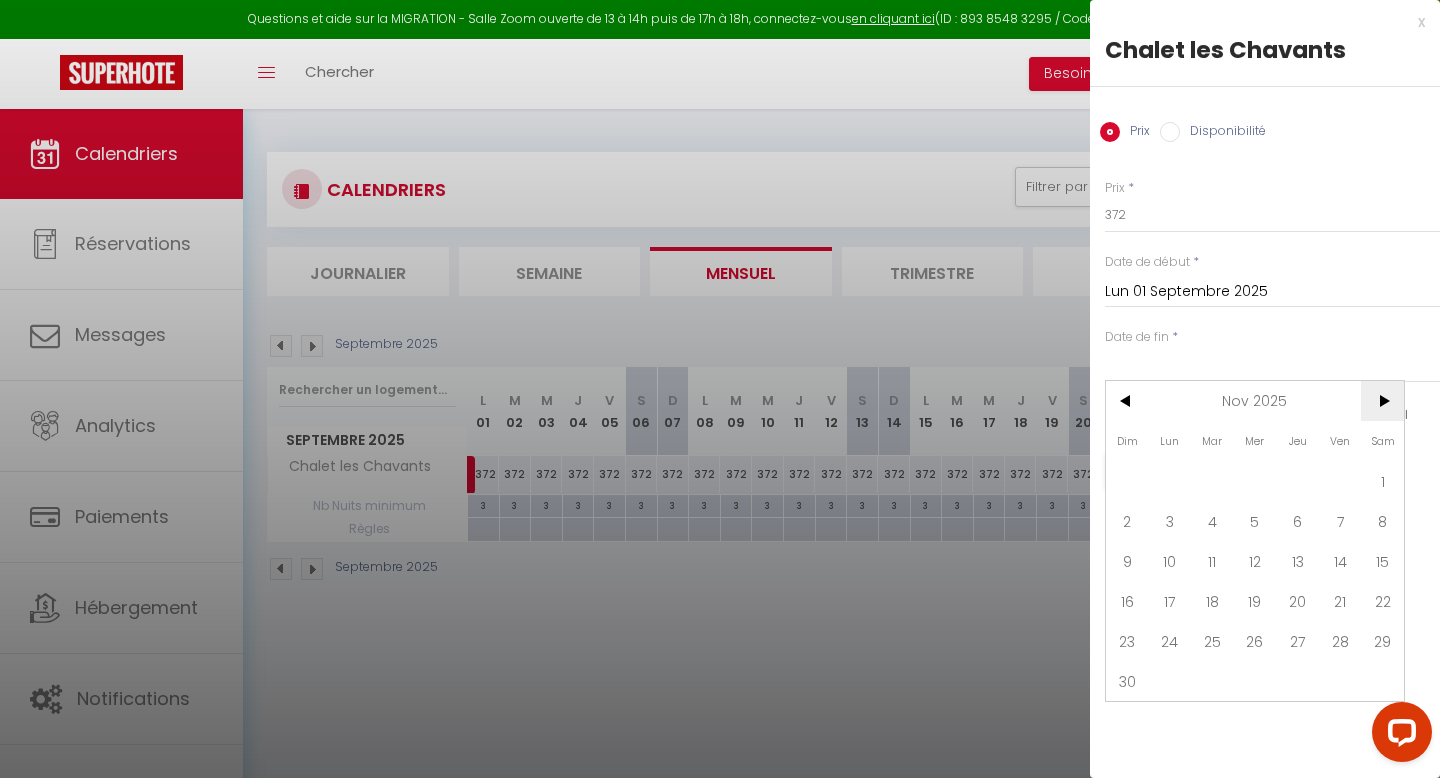 click on ">" at bounding box center [1382, 401] 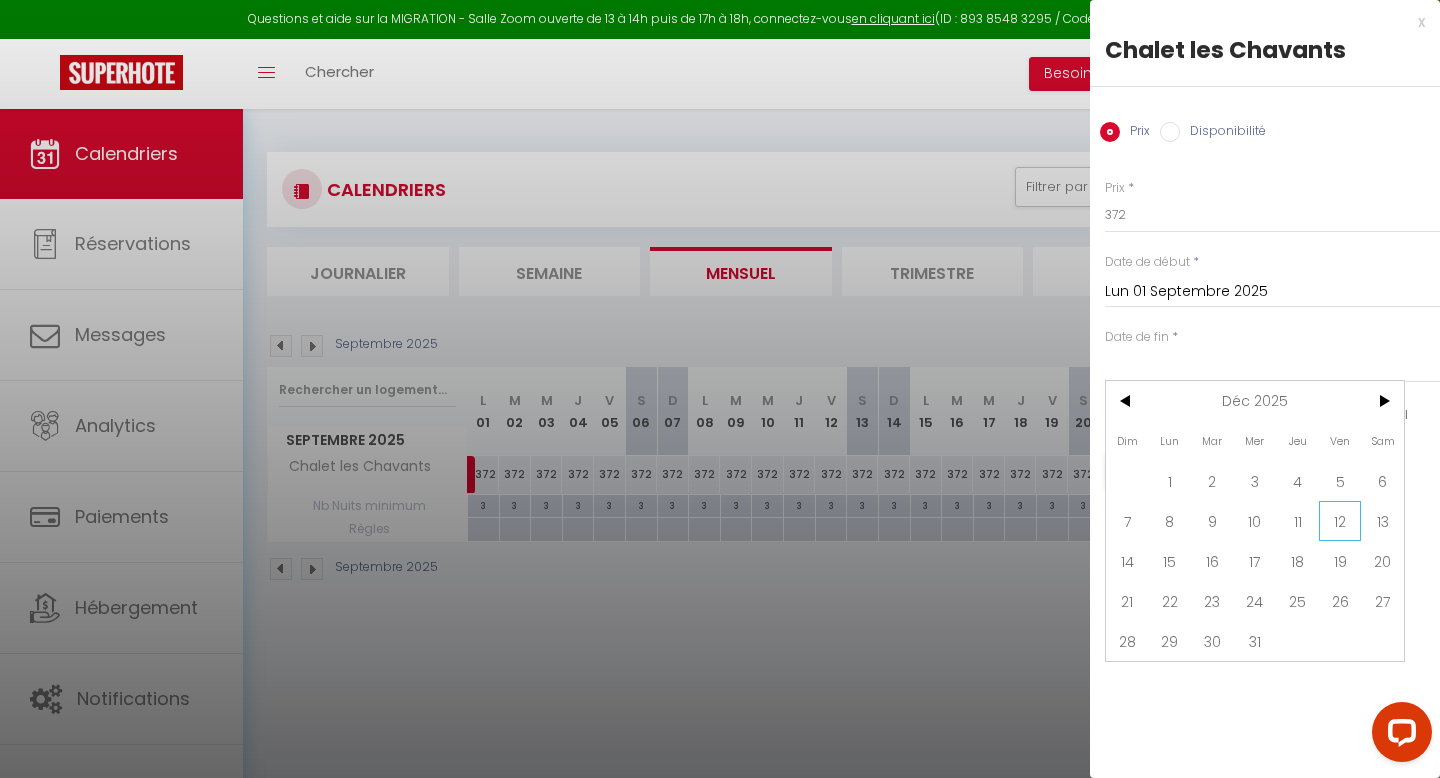 click on "12" at bounding box center (1340, 521) 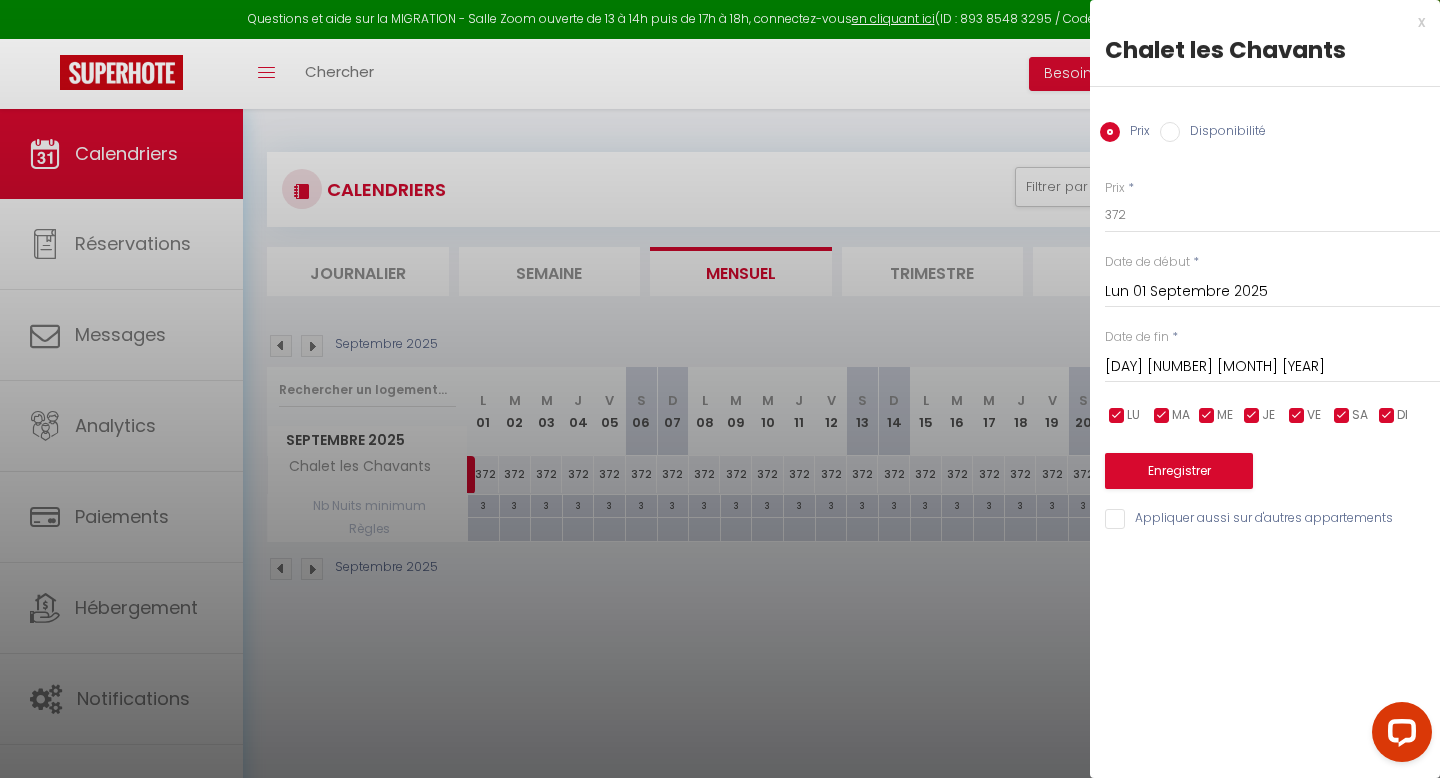 click on "Disponibilité" at bounding box center (1223, 133) 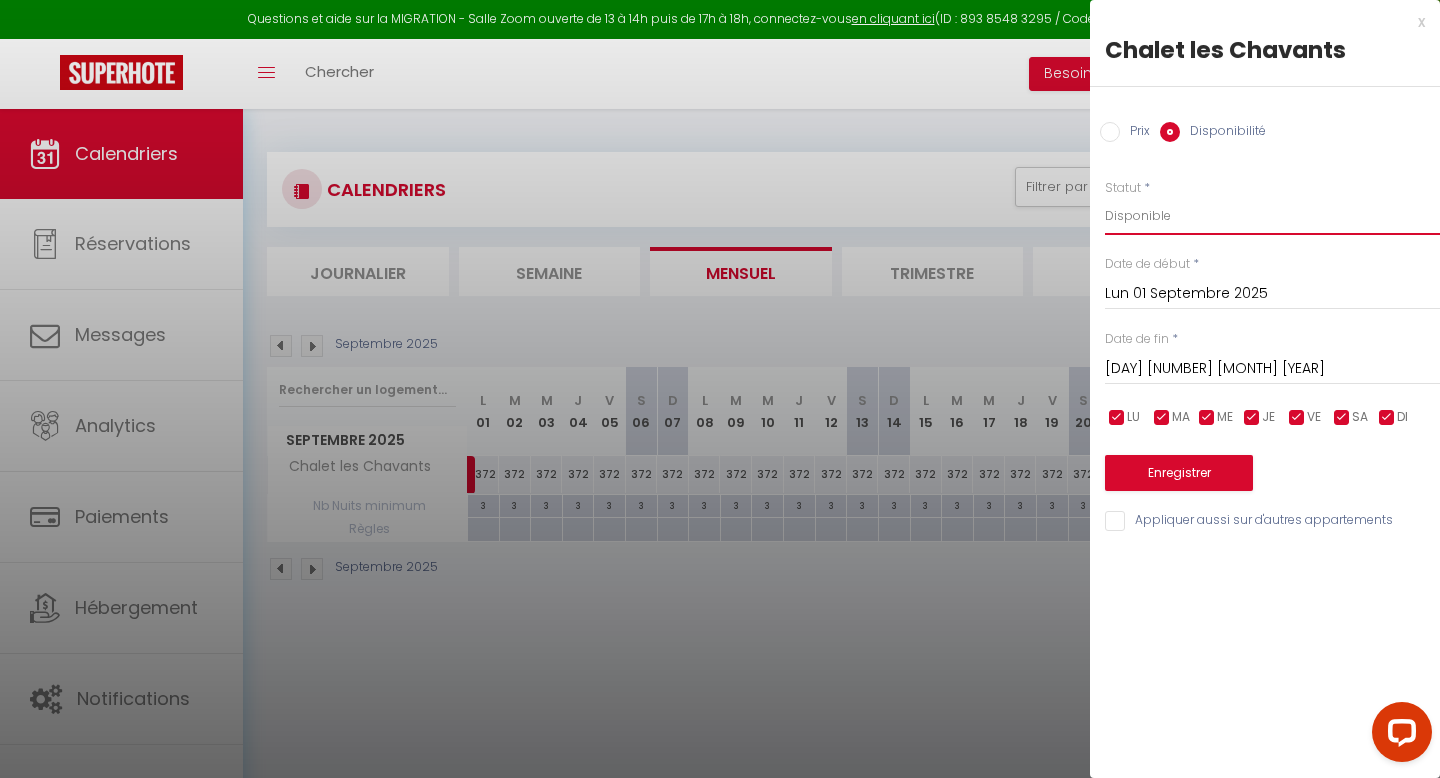 click on "Disponible
Indisponible" at bounding box center [1272, 216] 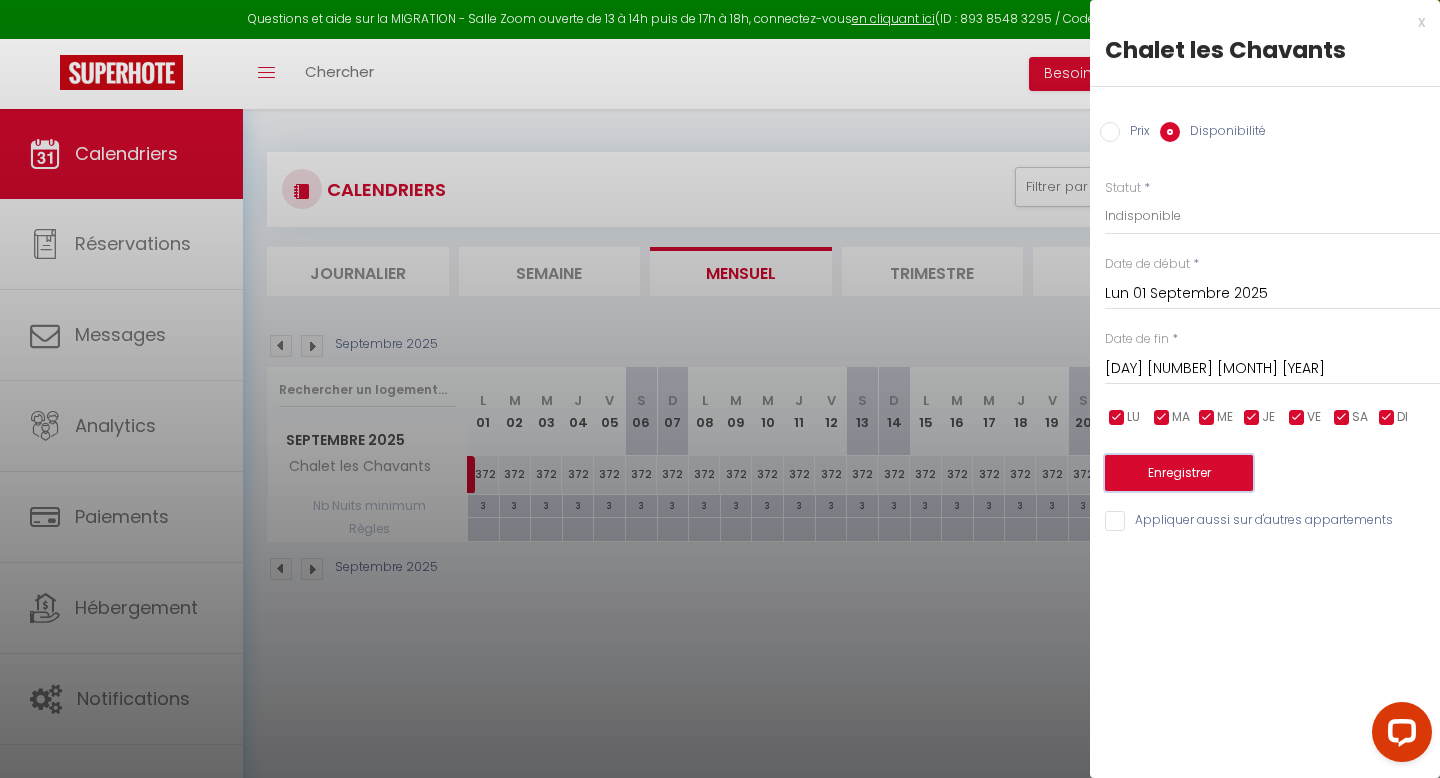click on "Enregistrer" at bounding box center (1179, 473) 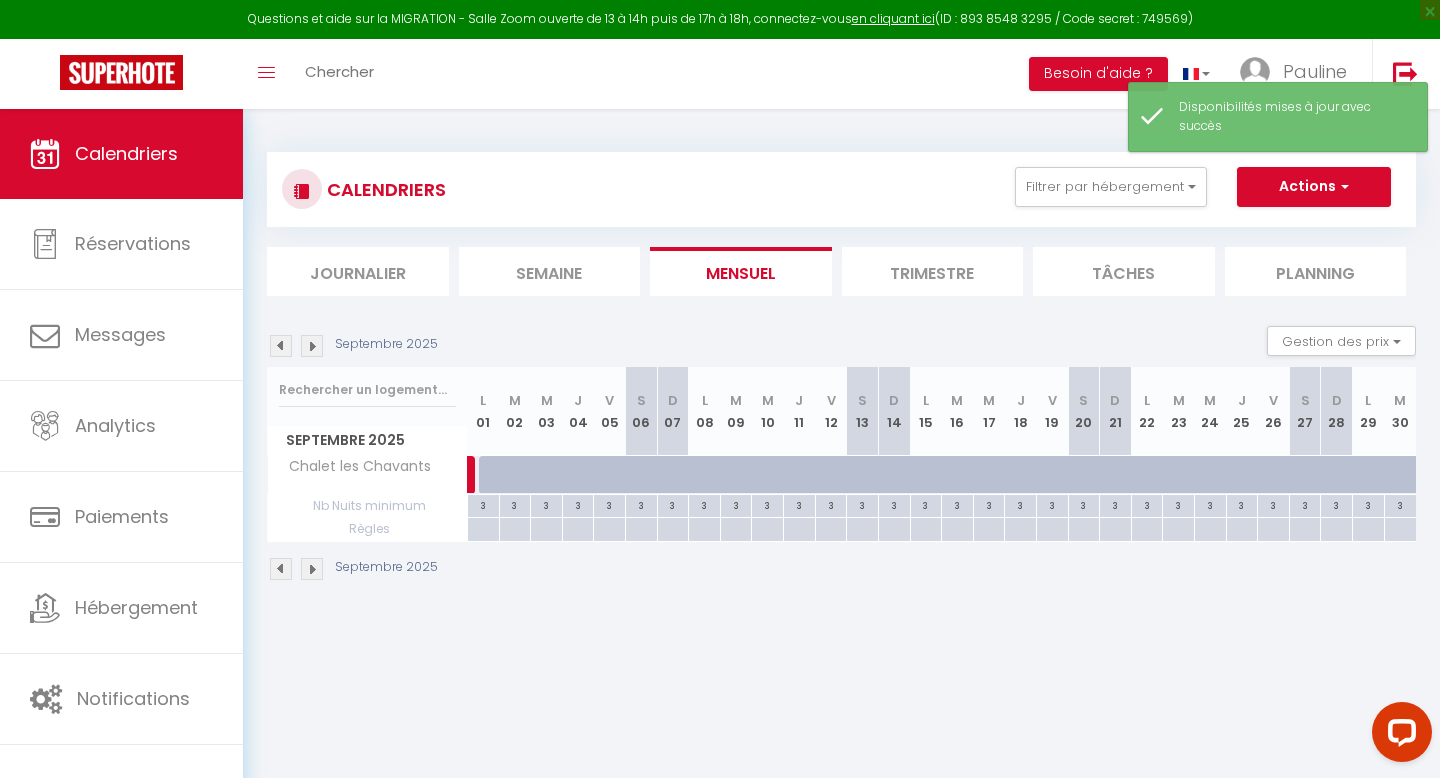 click at bounding box center [312, 346] 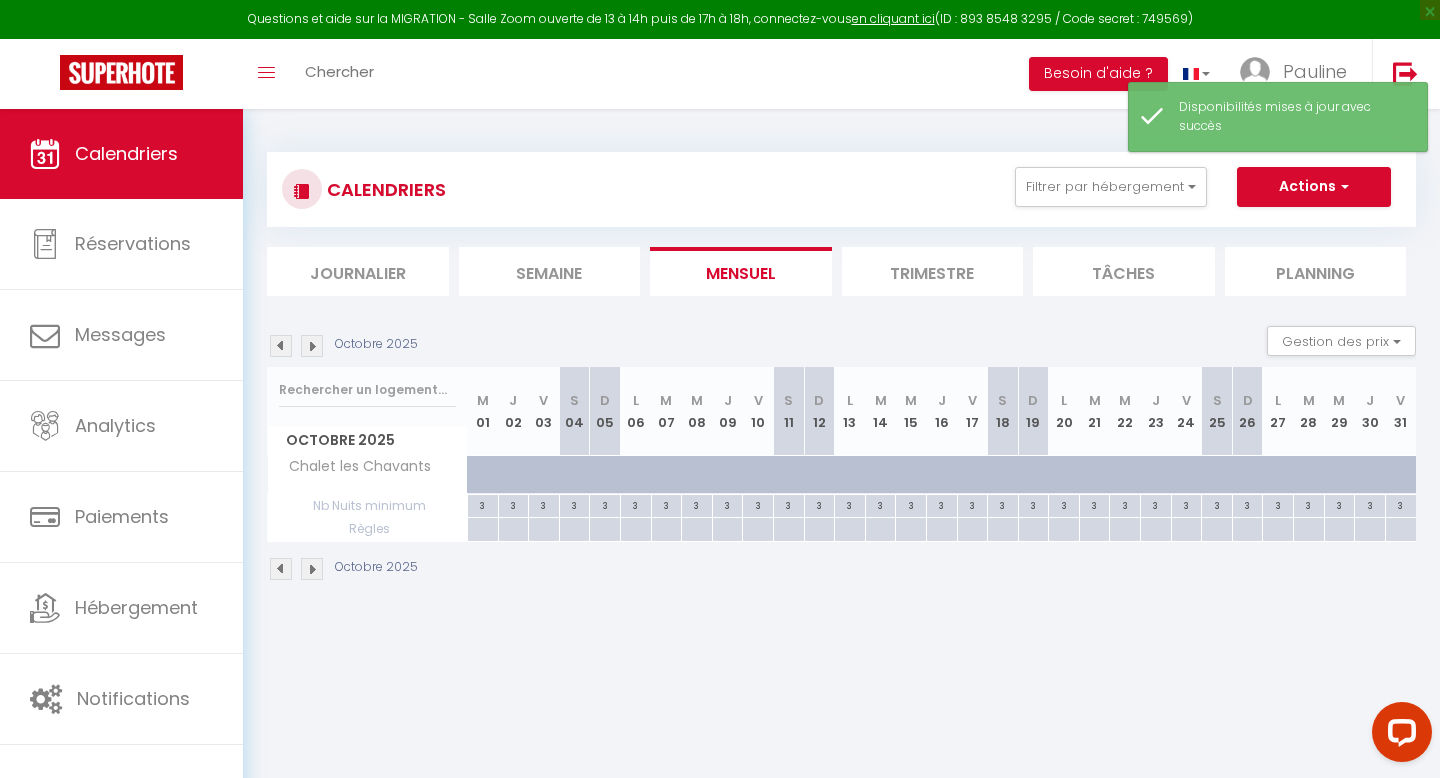 click at bounding box center [312, 346] 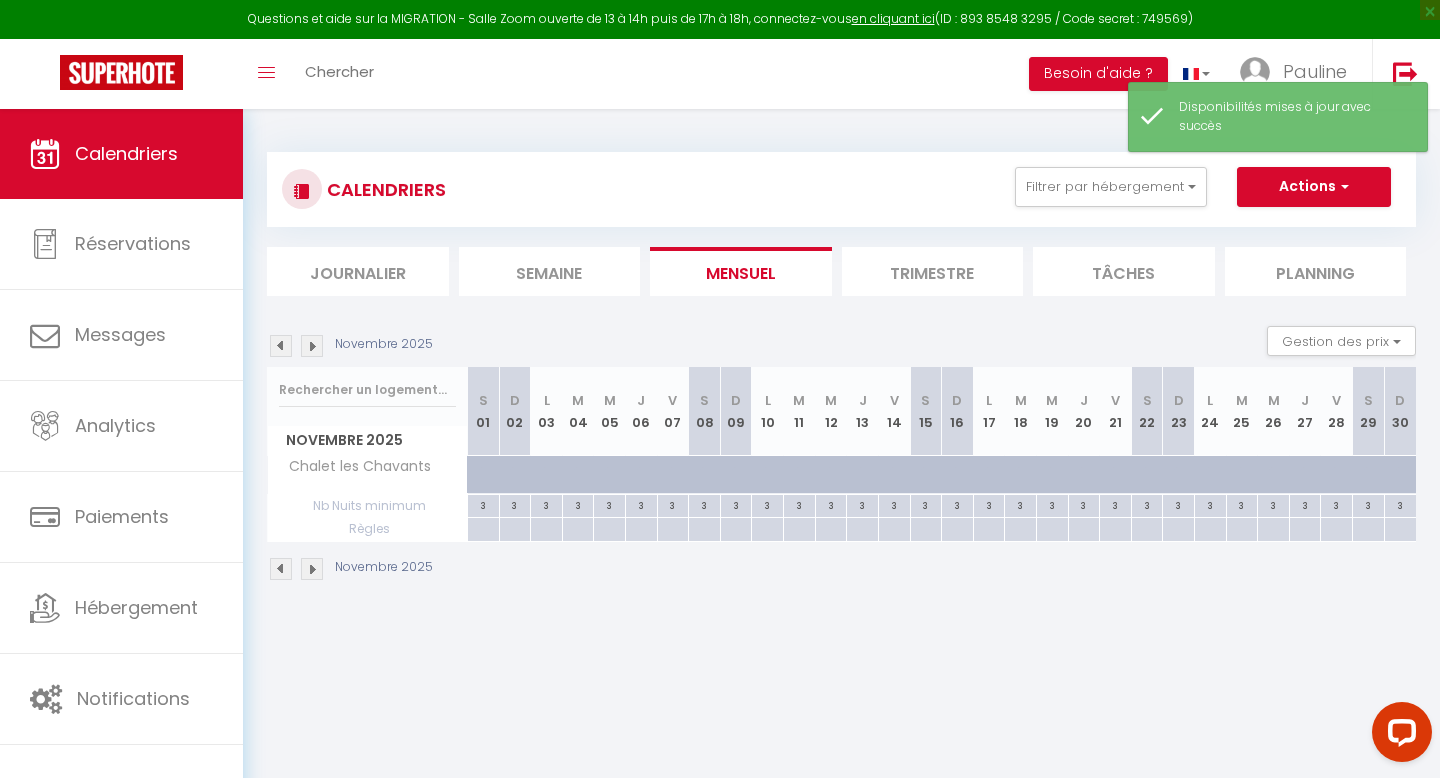 click at bounding box center [312, 346] 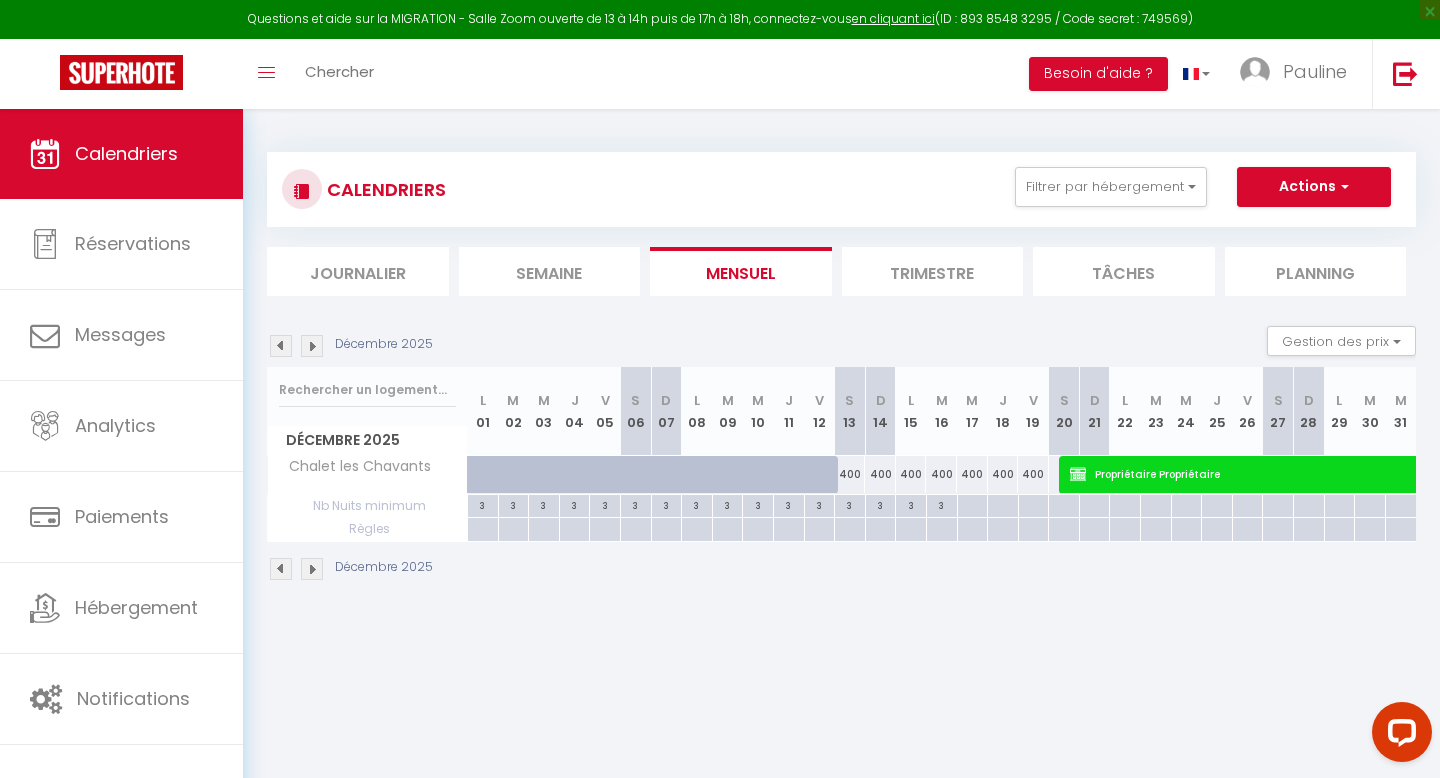 click on "400" at bounding box center [850, 474] 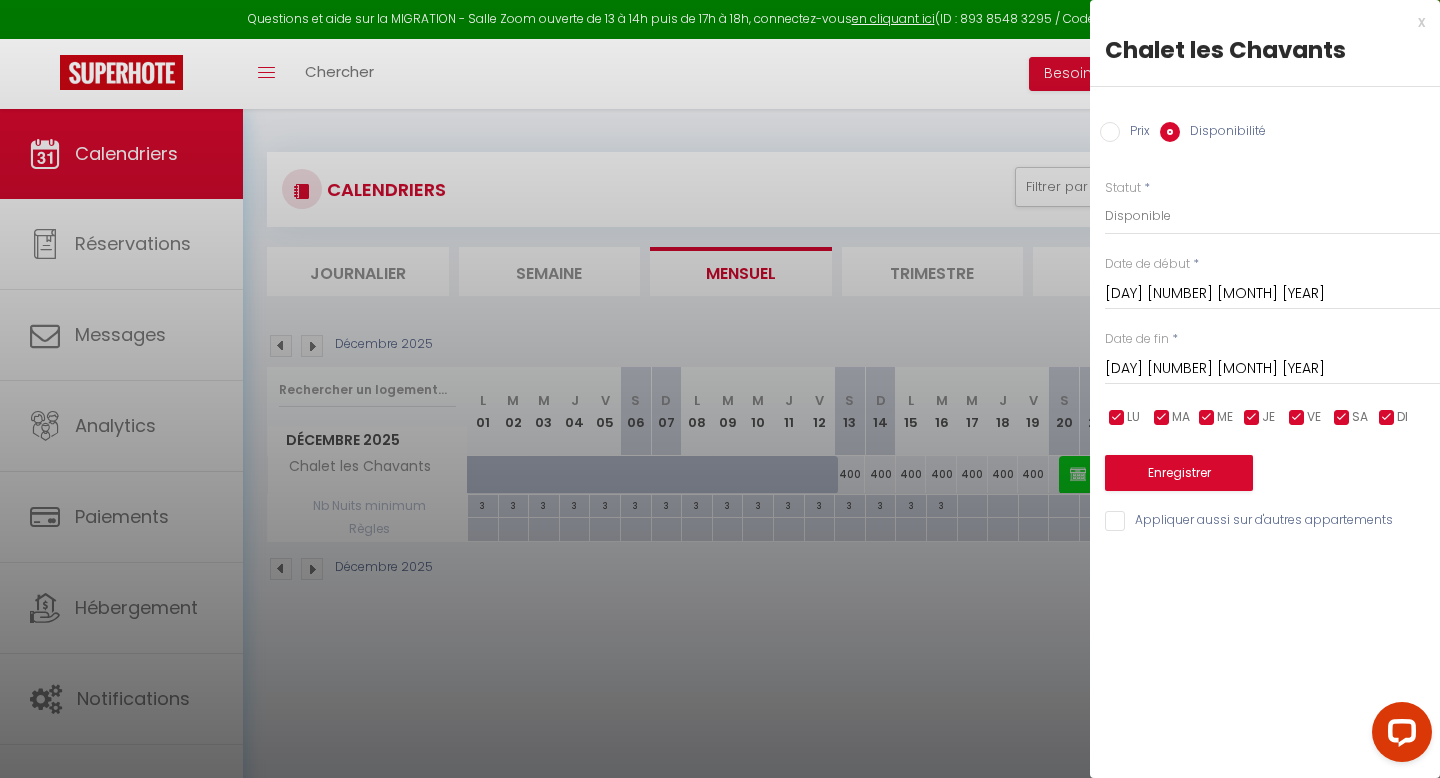 click on "x" at bounding box center [1257, 22] 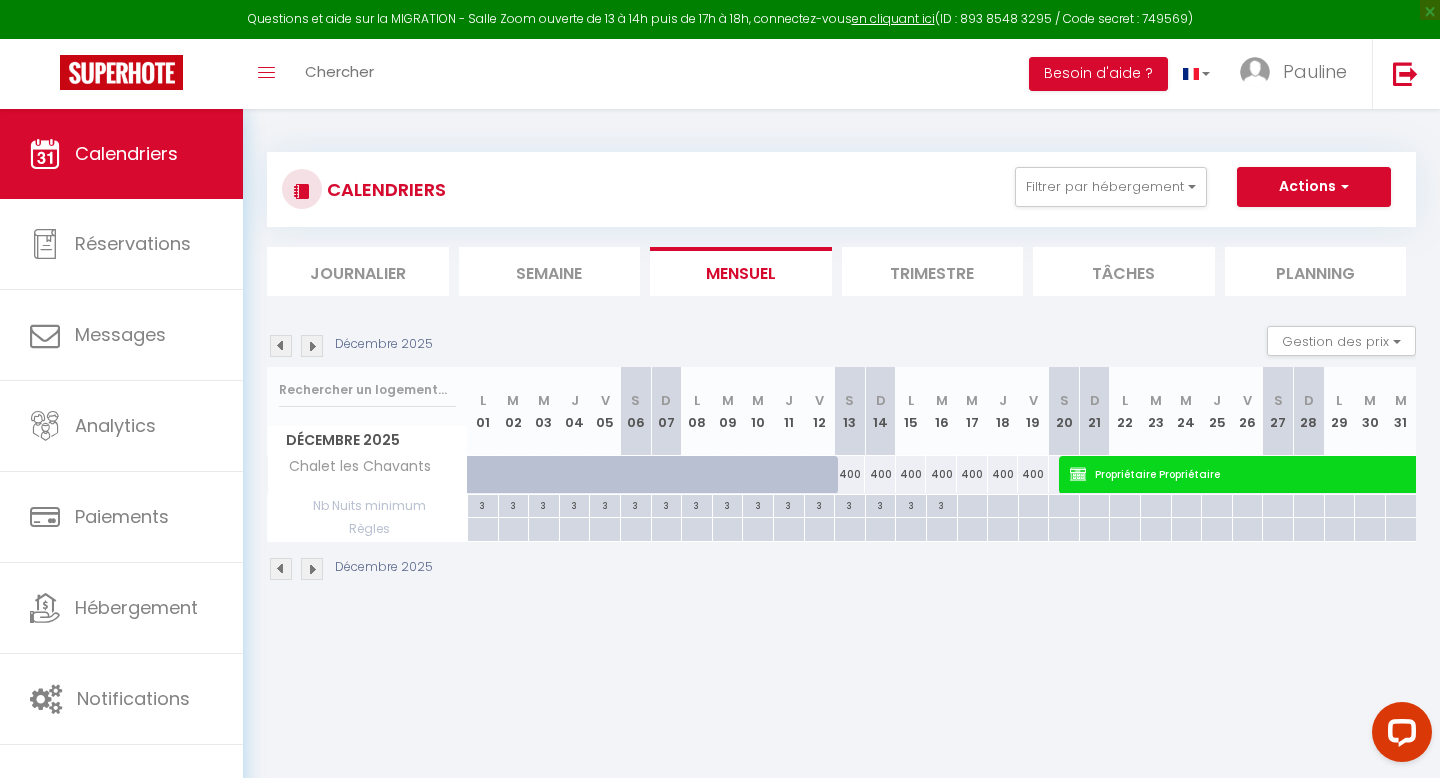 click on "3" at bounding box center (850, 504) 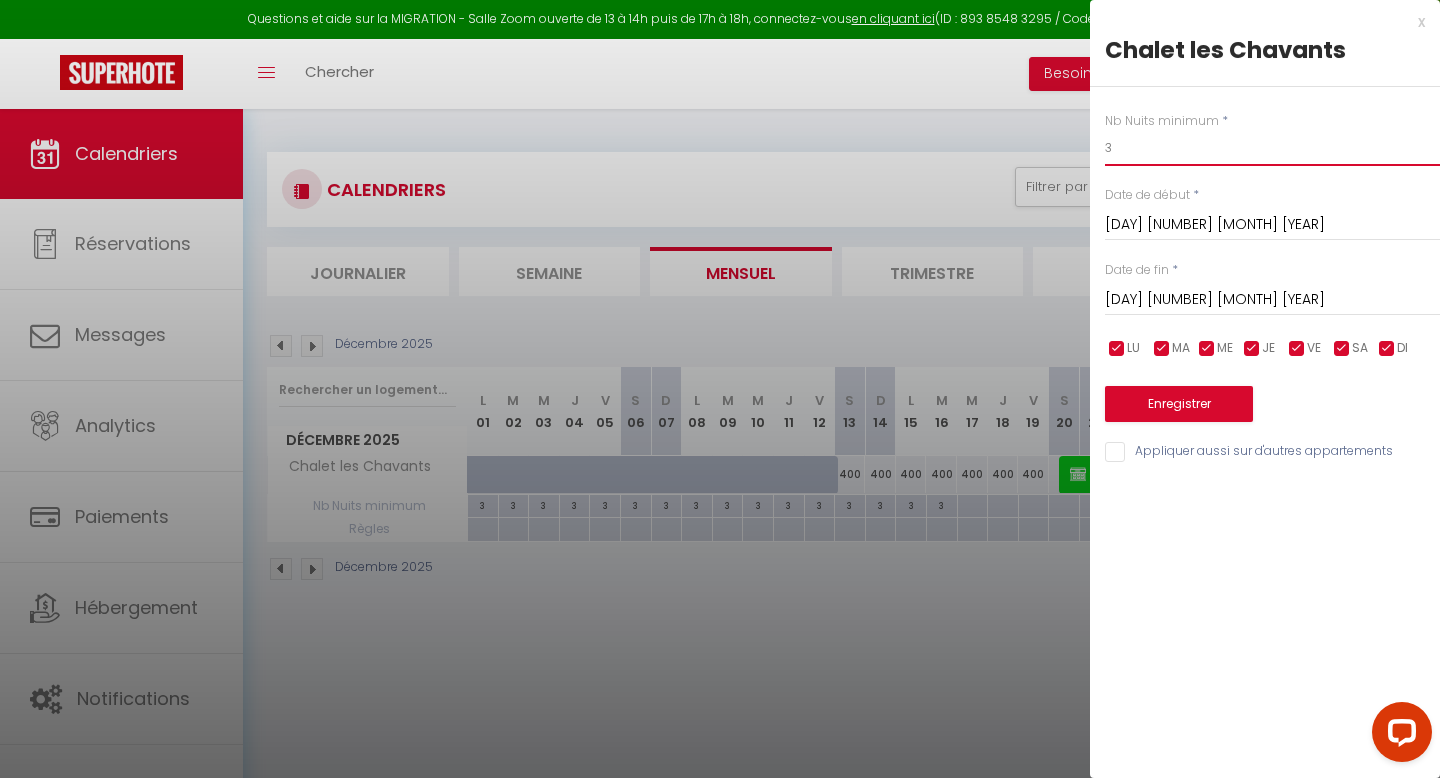 click on "3" at bounding box center [1272, 148] 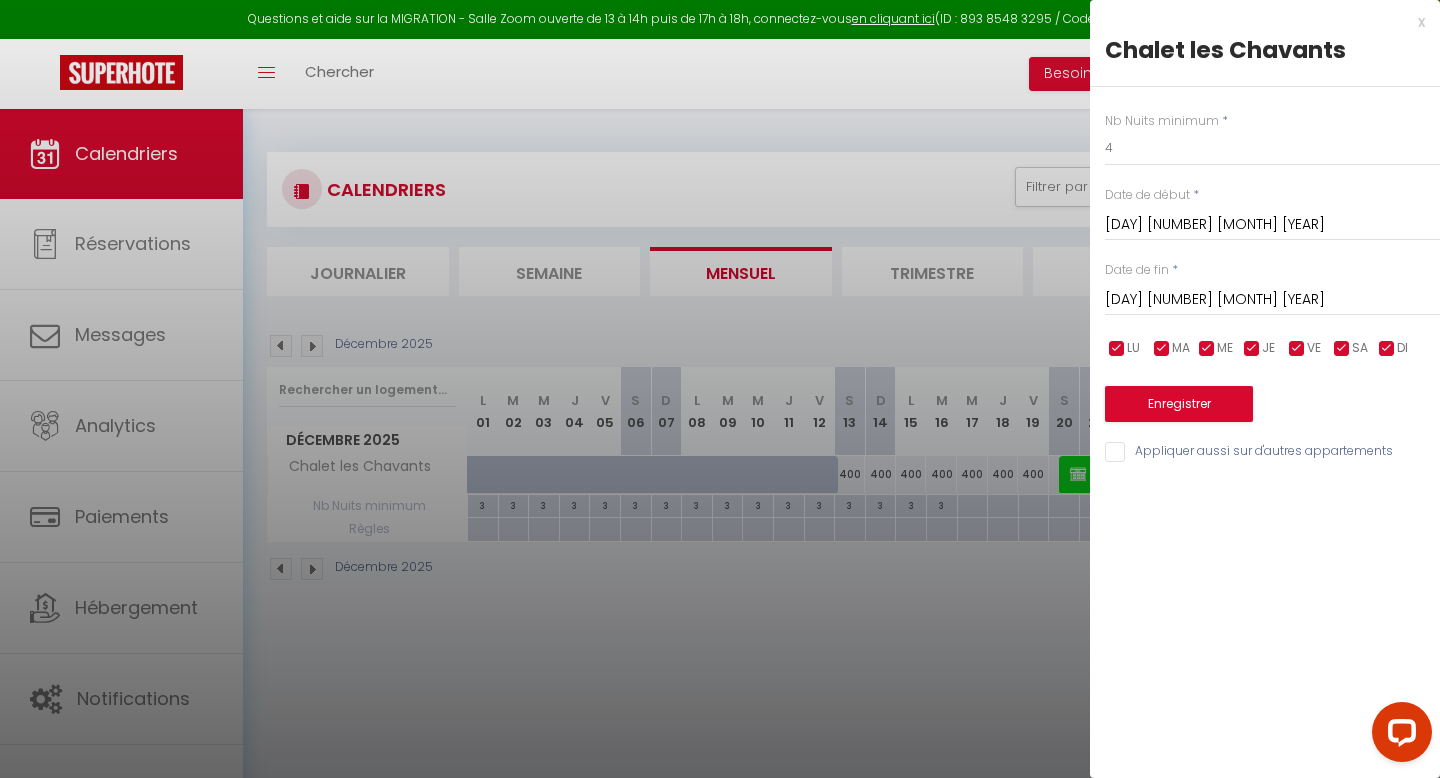 click on "[DAY] [DATE] [MONTH] [YEAR]" at bounding box center [1272, 300] 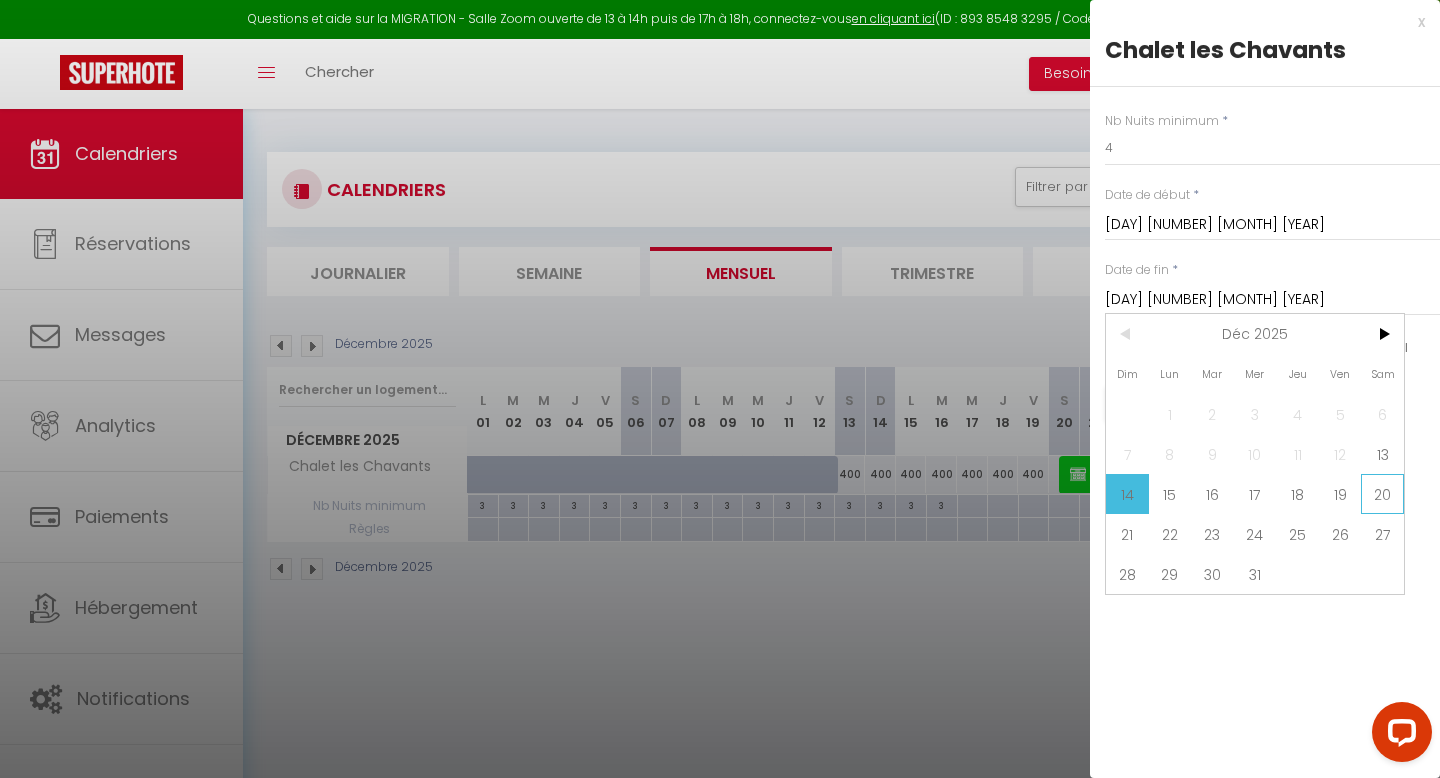 click on "20" at bounding box center (1382, 494) 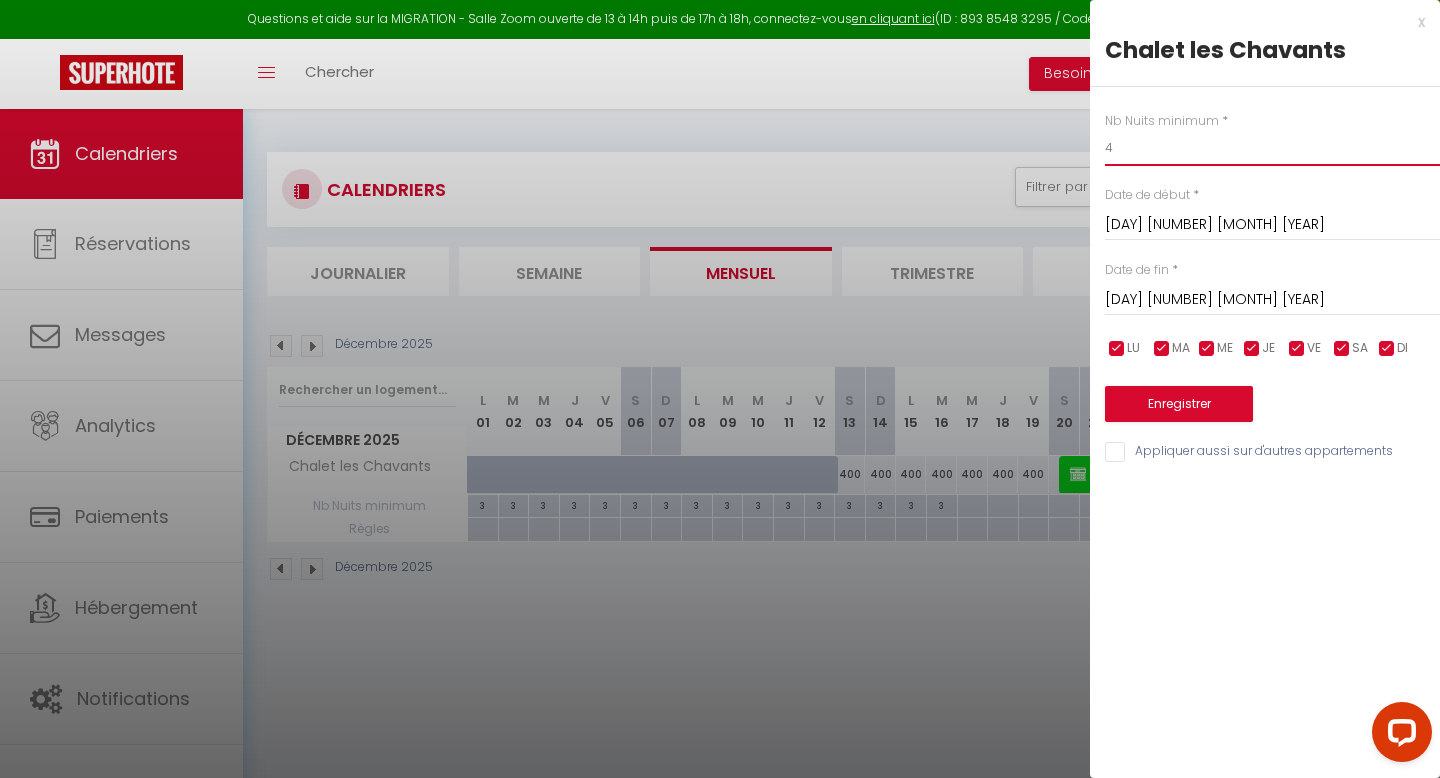 click on "4" at bounding box center [1272, 148] 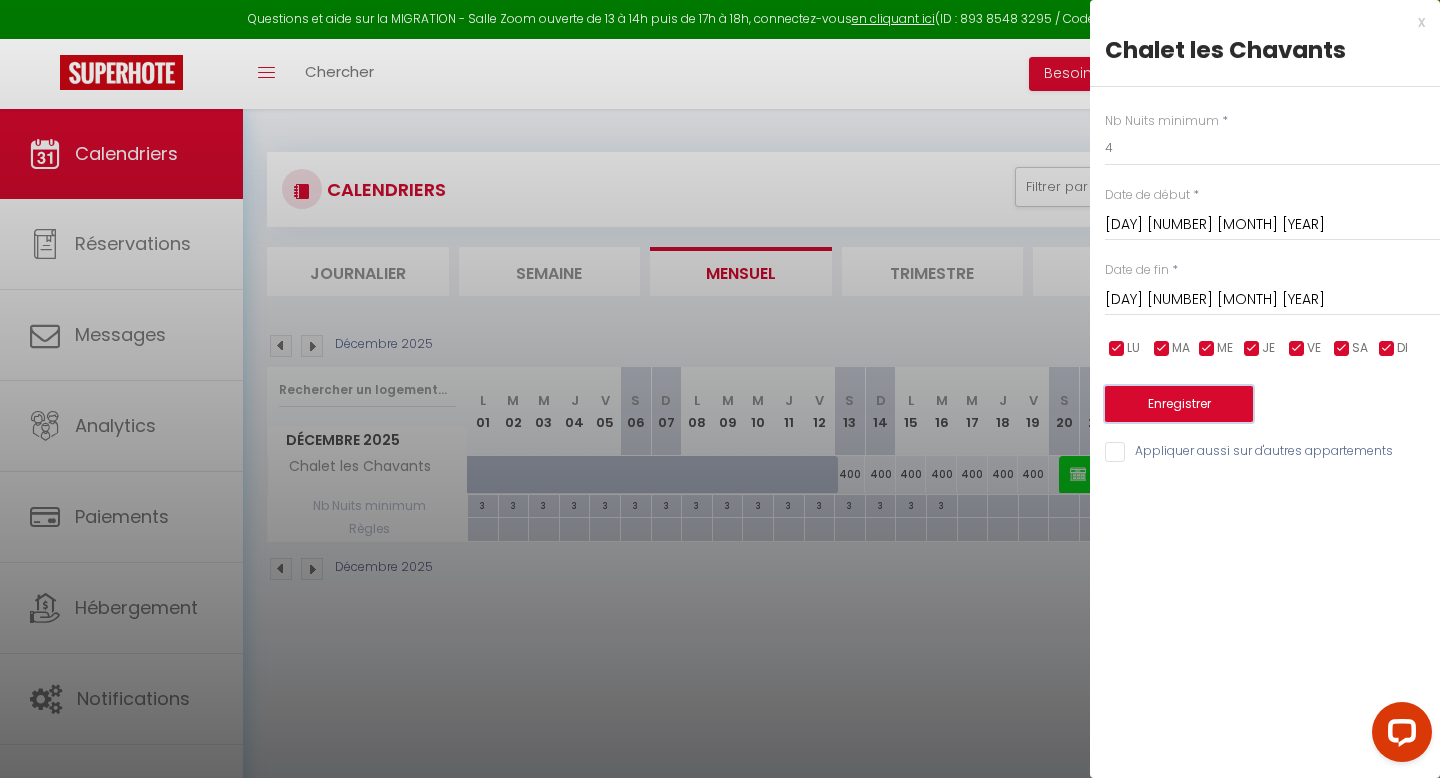 click on "Enregistrer" at bounding box center [1179, 404] 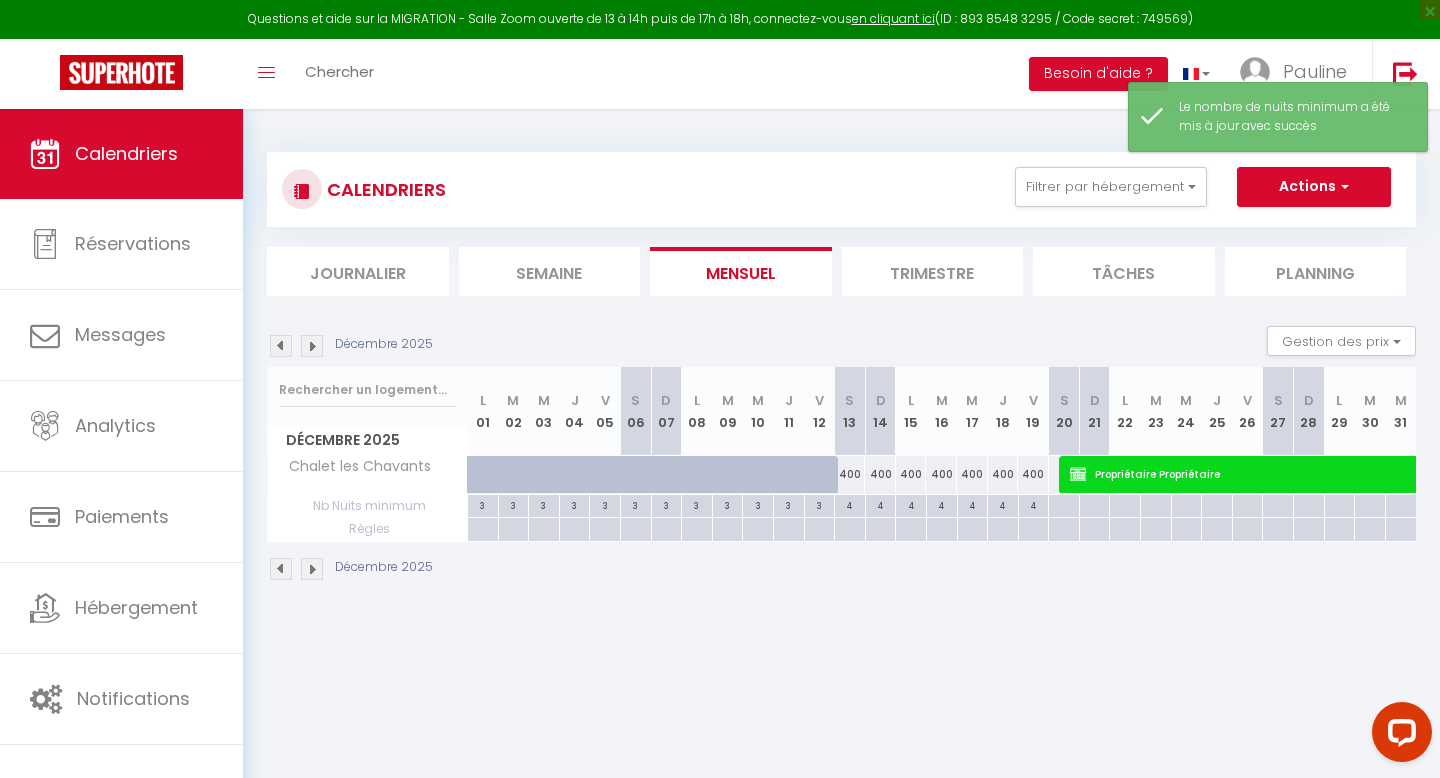 click at bounding box center (312, 346) 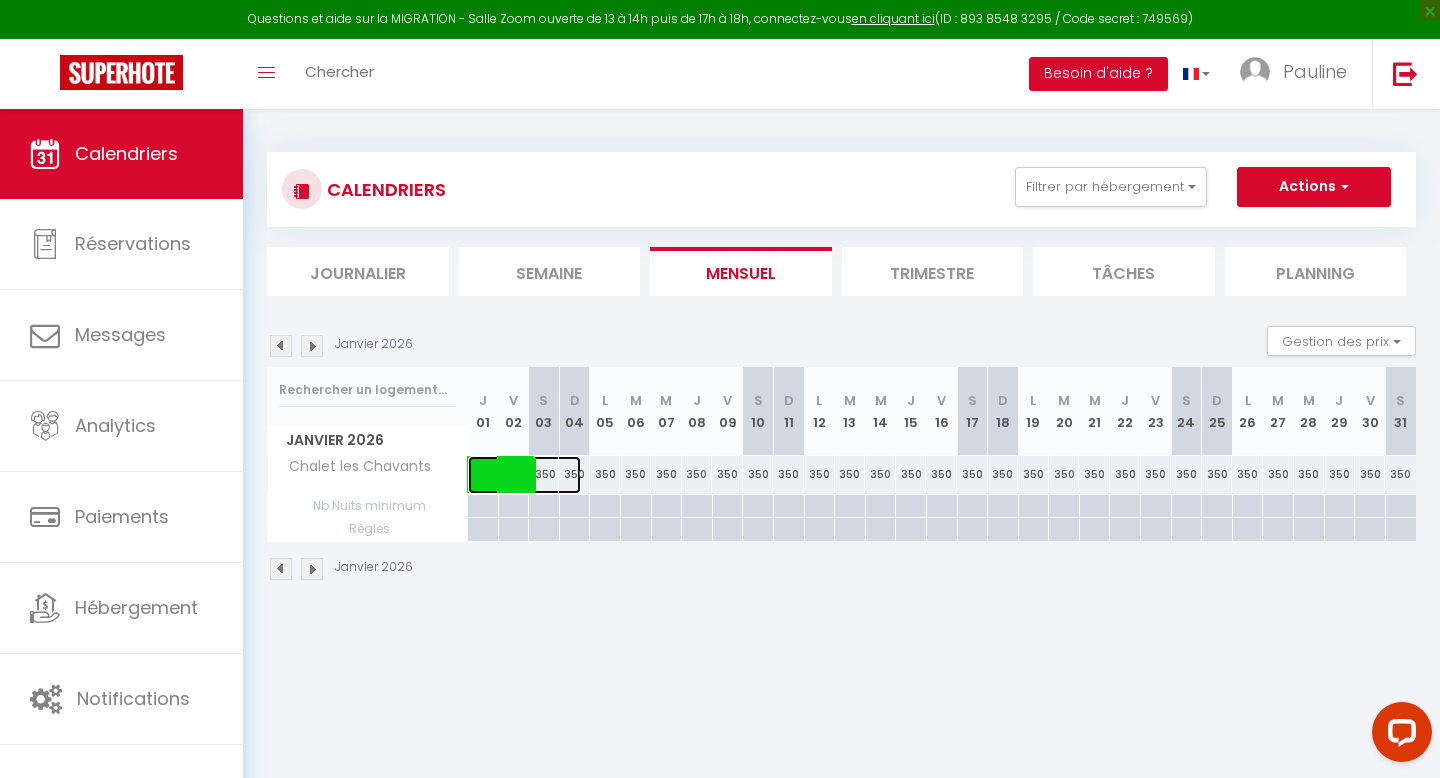 click at bounding box center [535, 475] 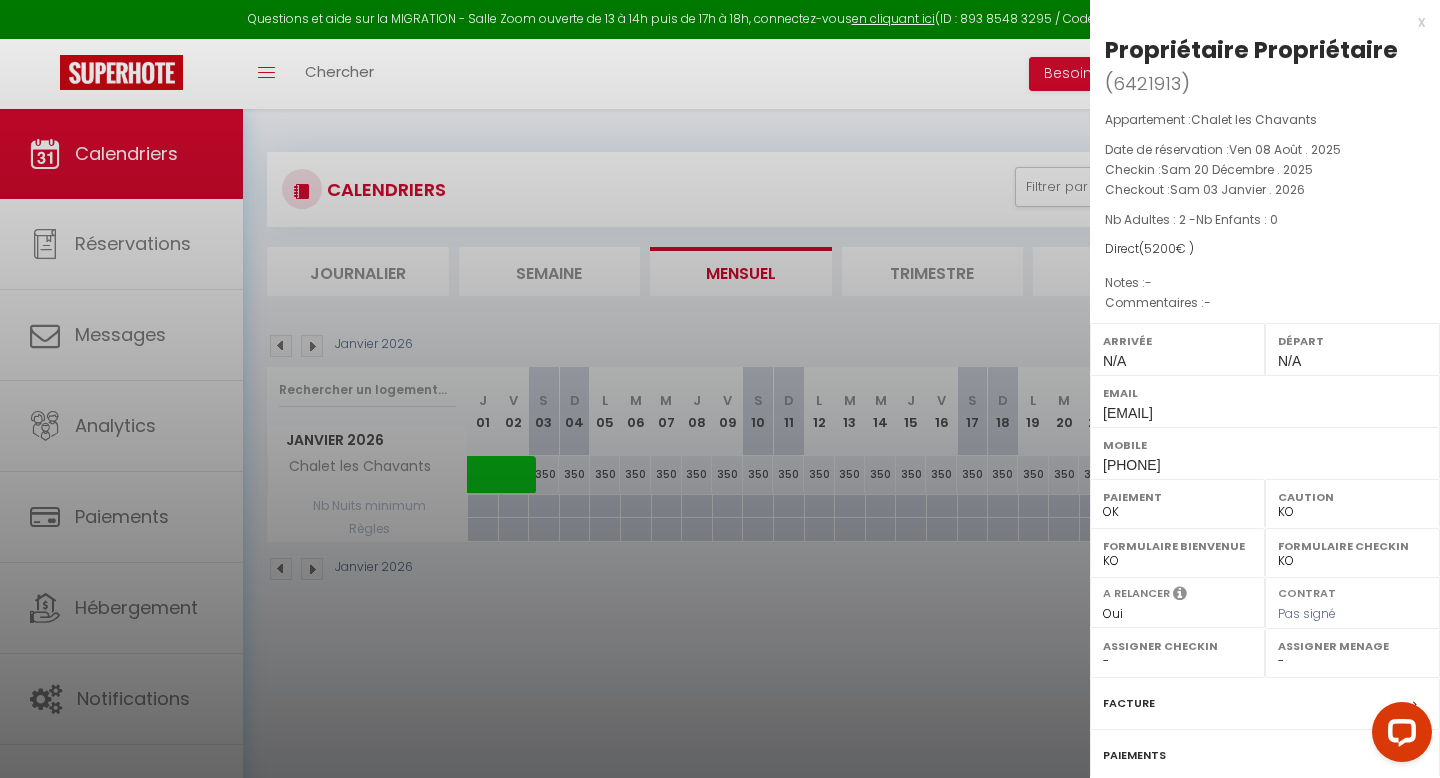 click at bounding box center (720, 389) 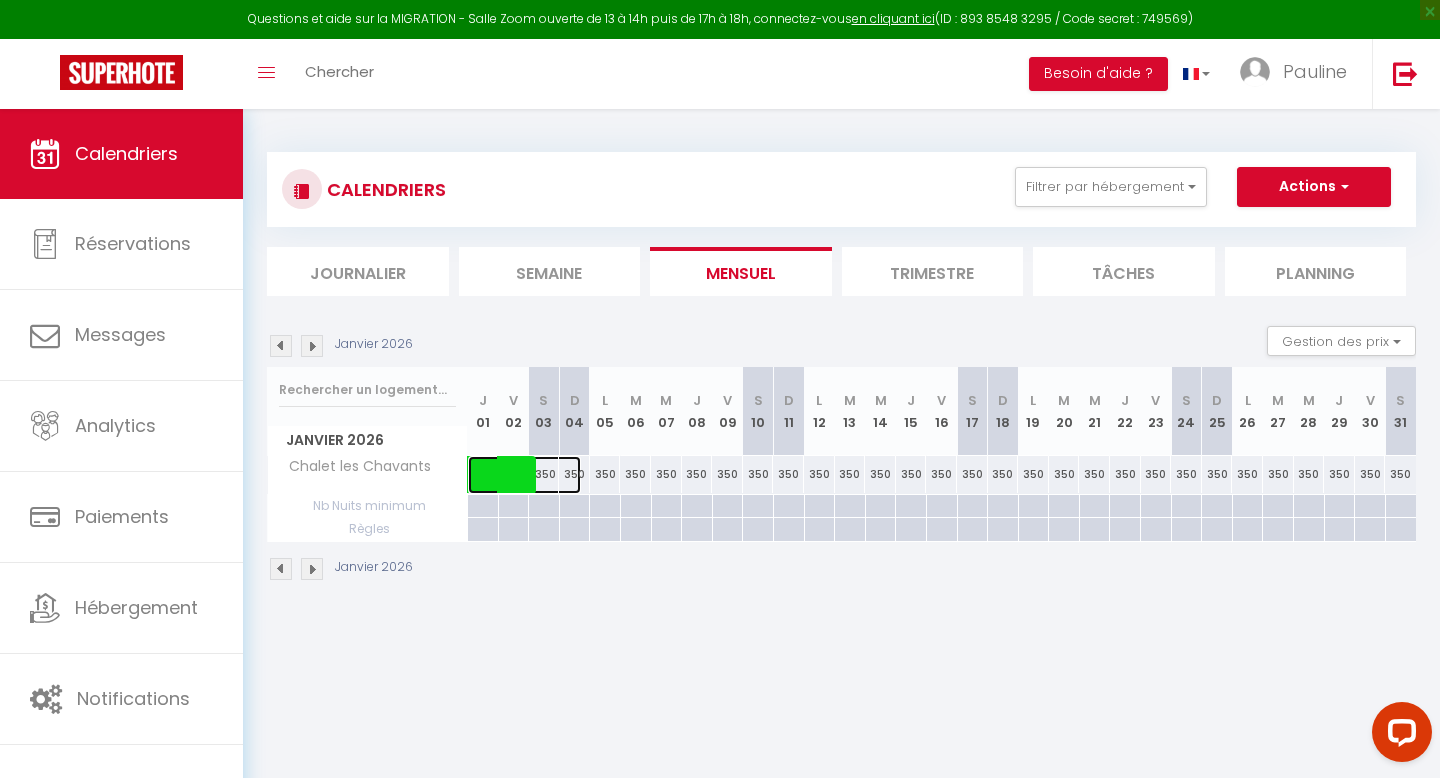 click at bounding box center (535, 475) 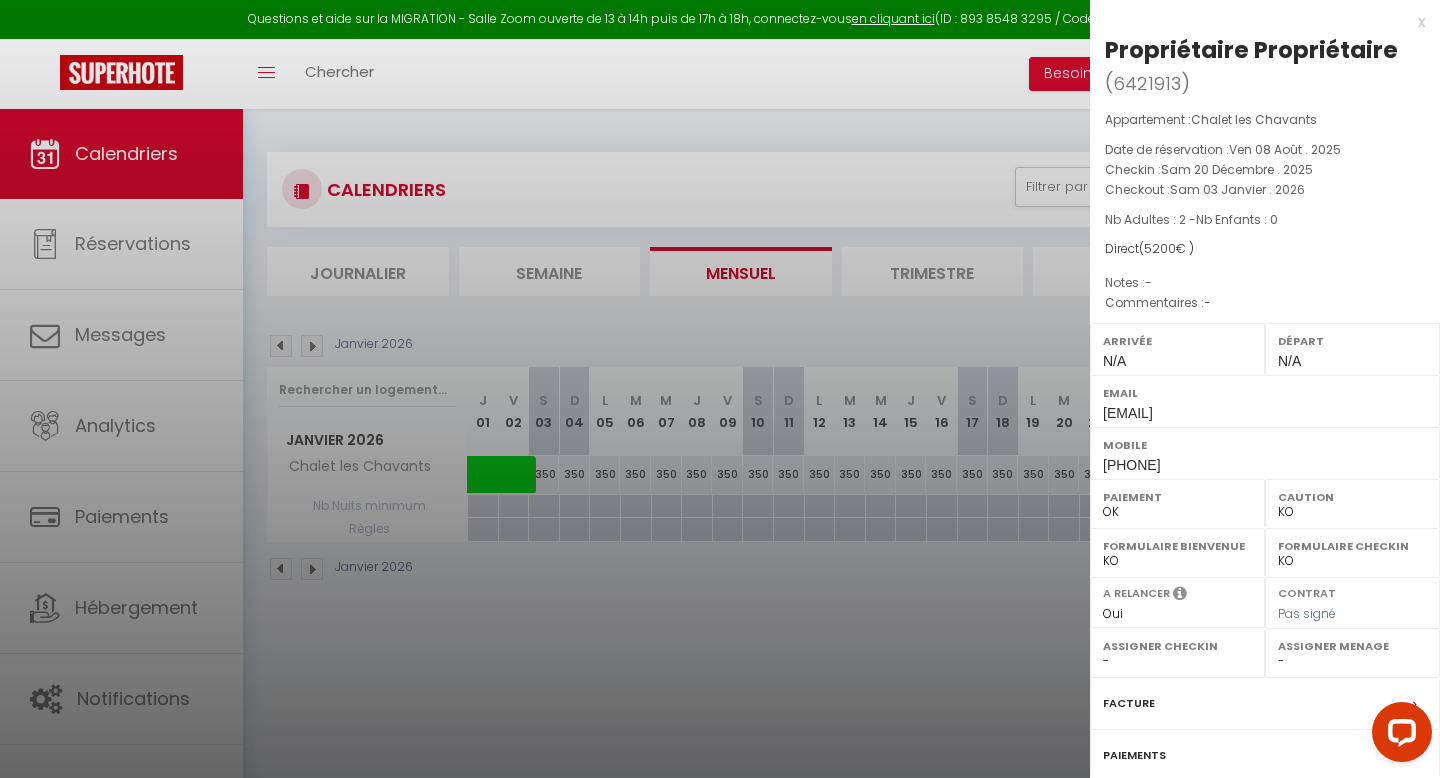 click at bounding box center [720, 389] 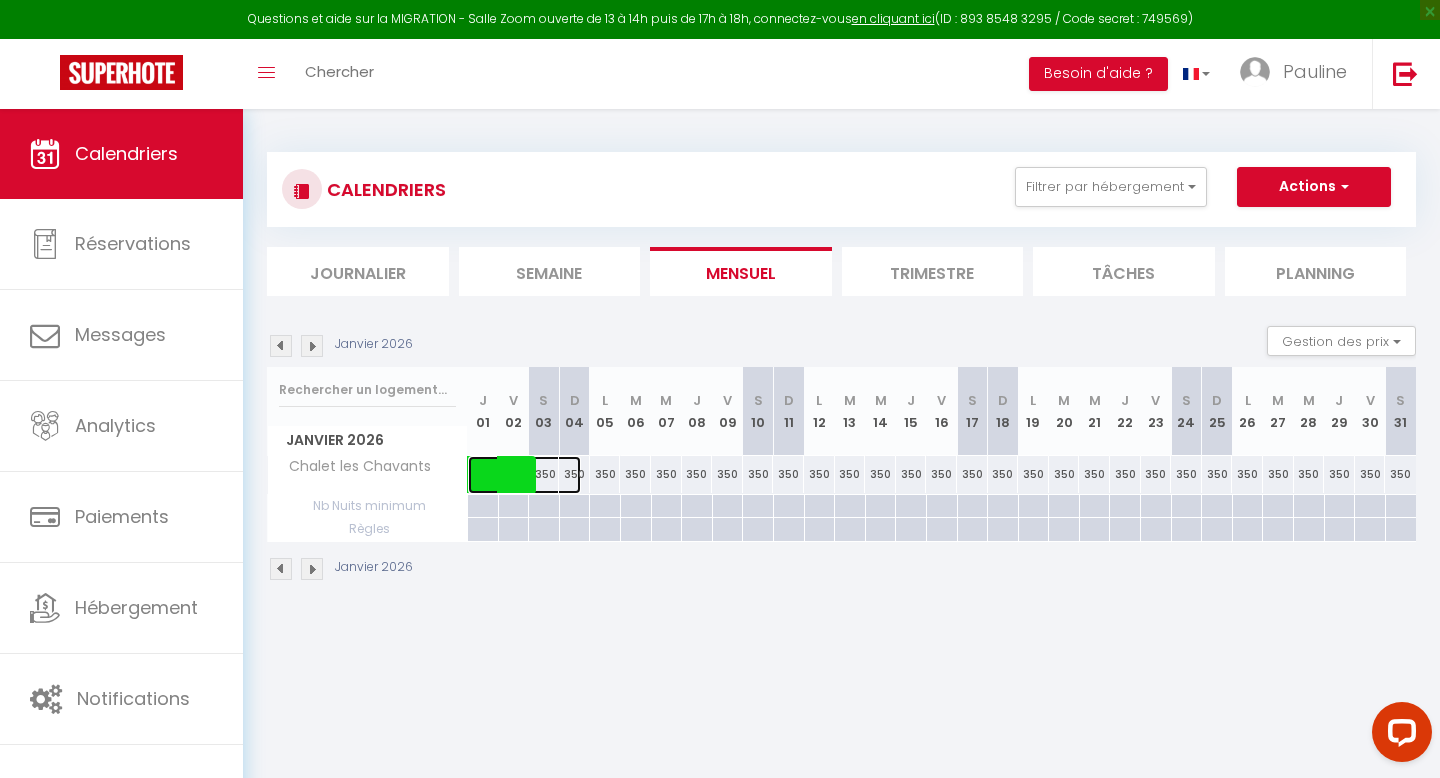click at bounding box center [535, 475] 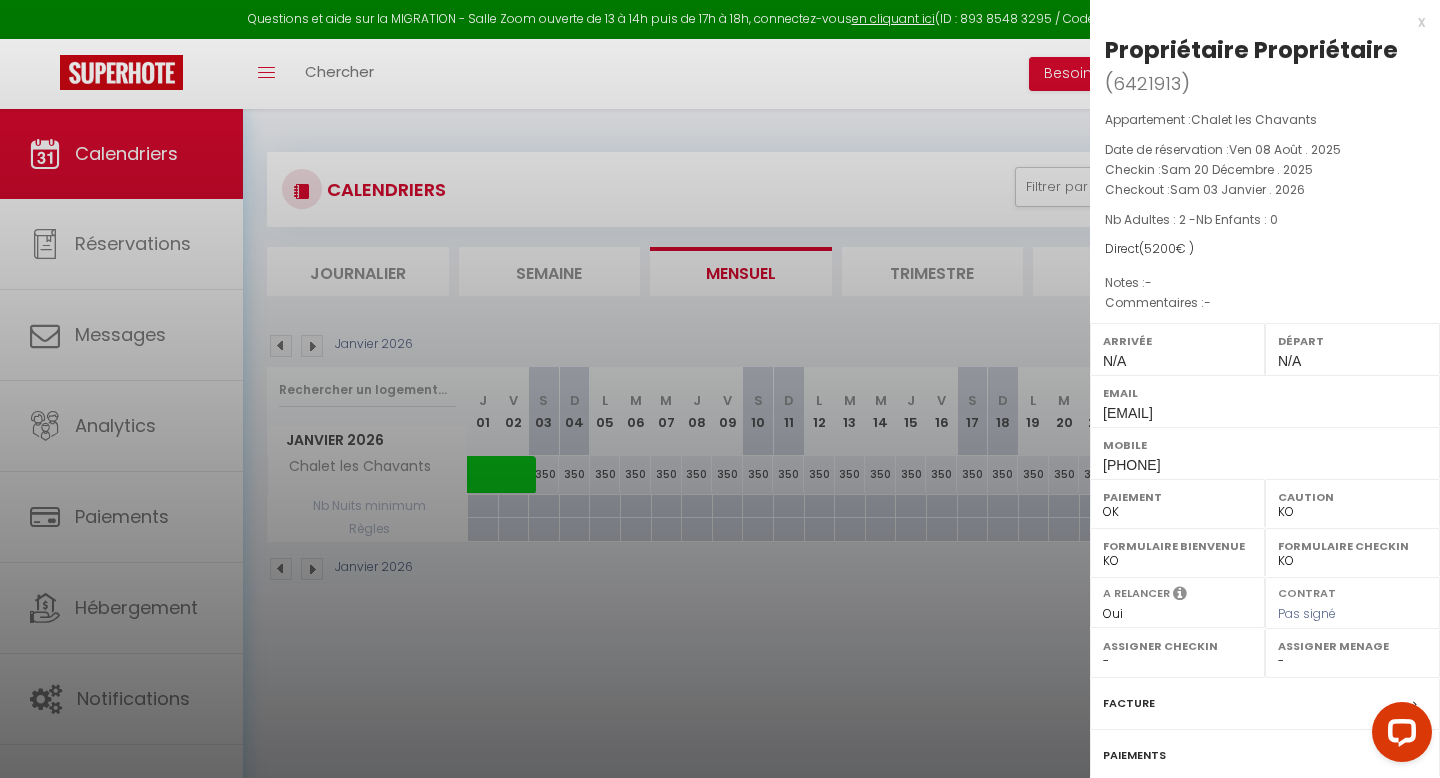 click at bounding box center [720, 389] 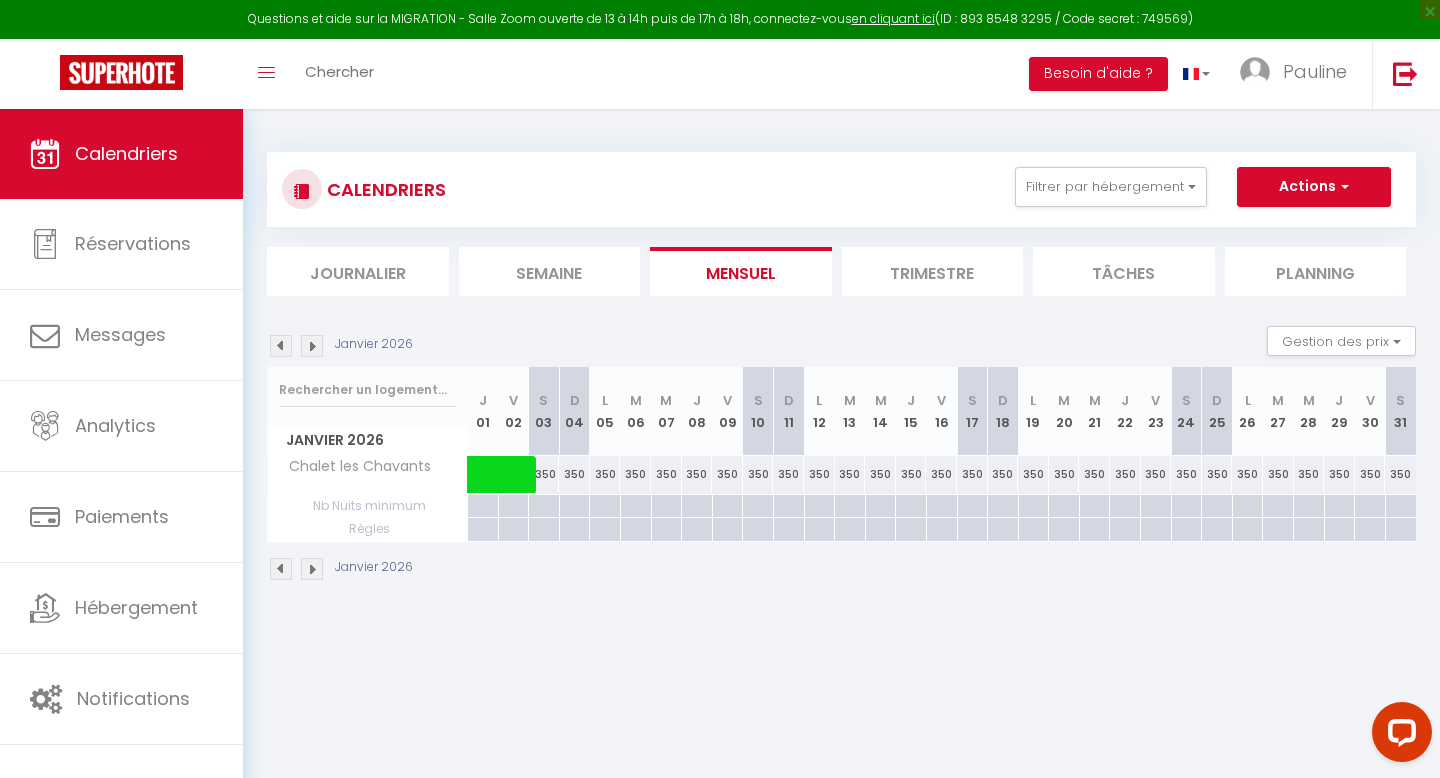 click on "350" at bounding box center [574, 474] 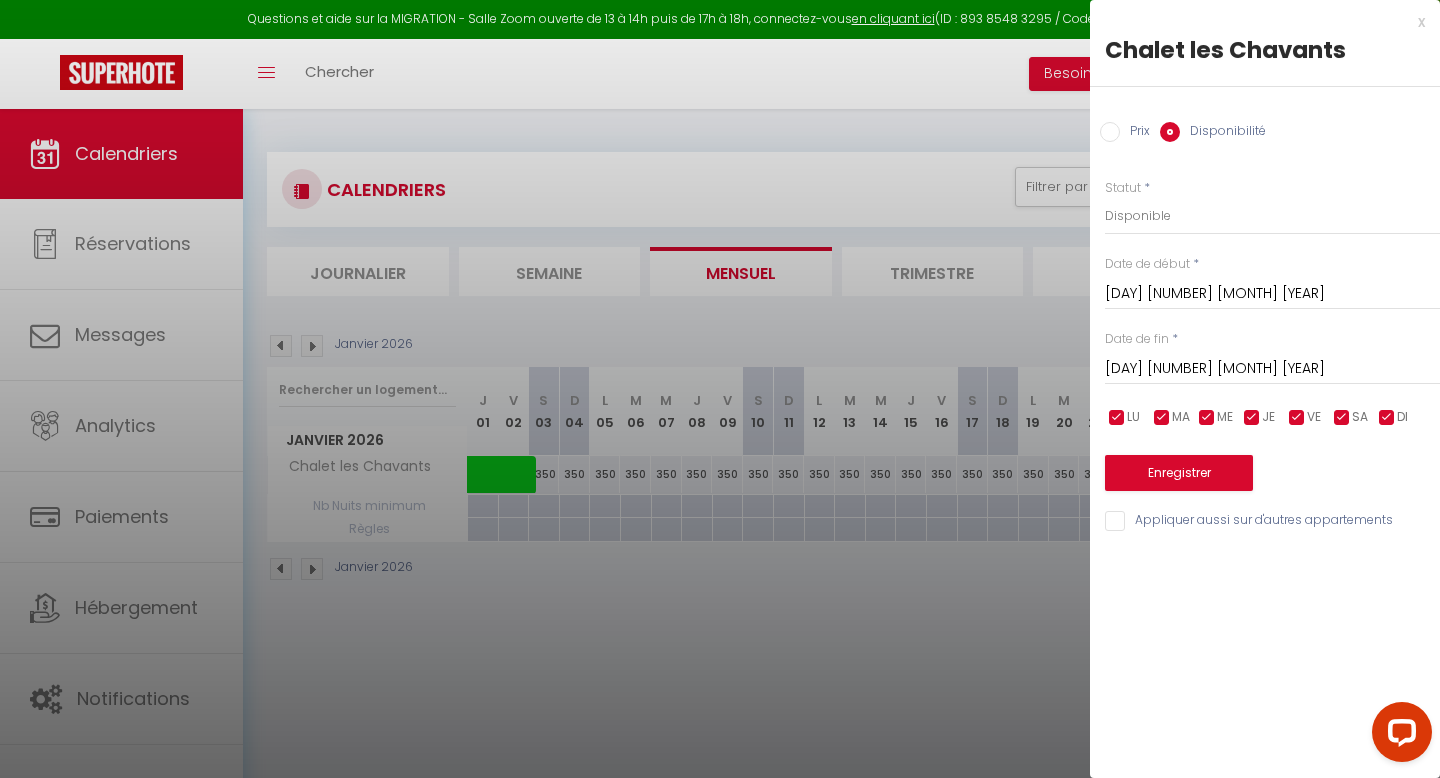 click on "[DAY] [DATE] [MONTH] [YEAR]" at bounding box center (1272, 294) 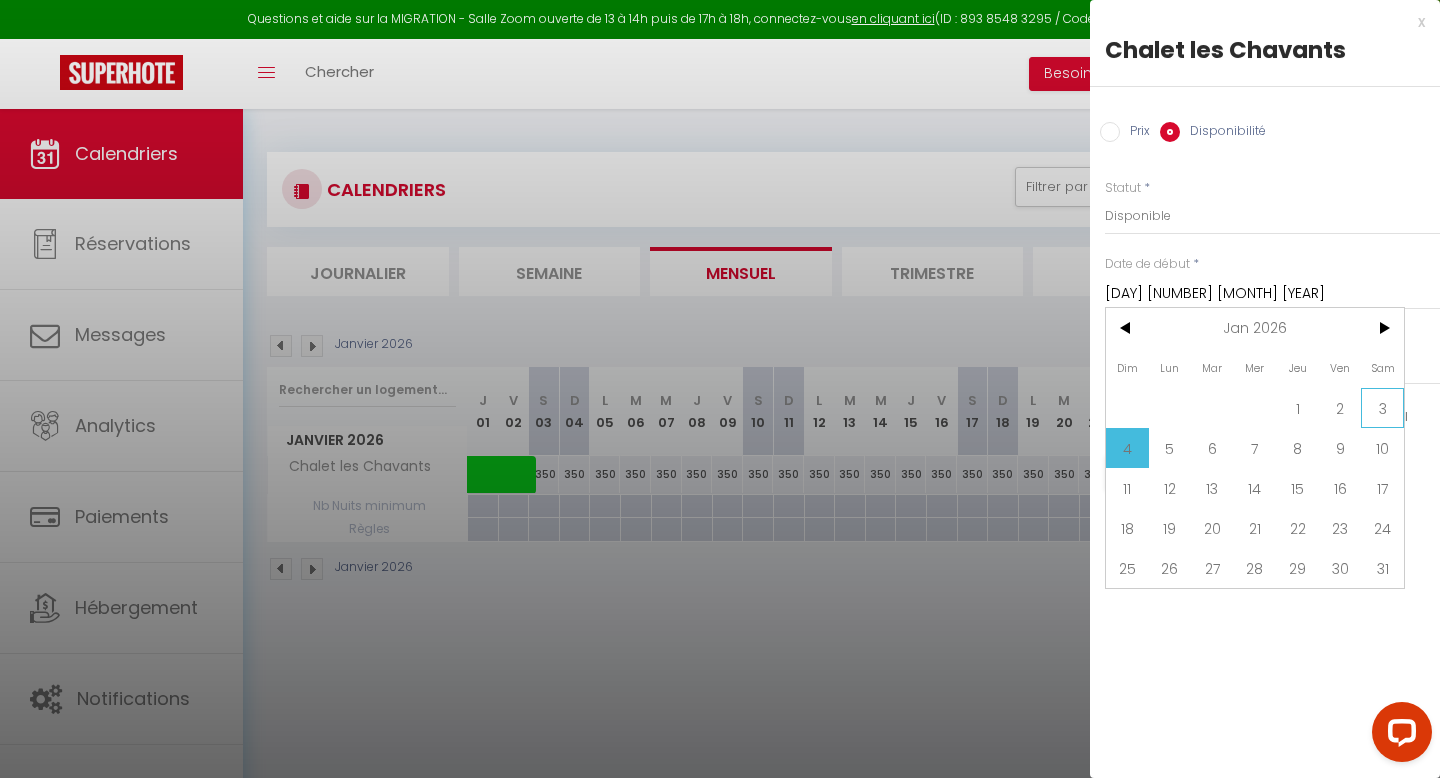 click on "3" at bounding box center (1382, 408) 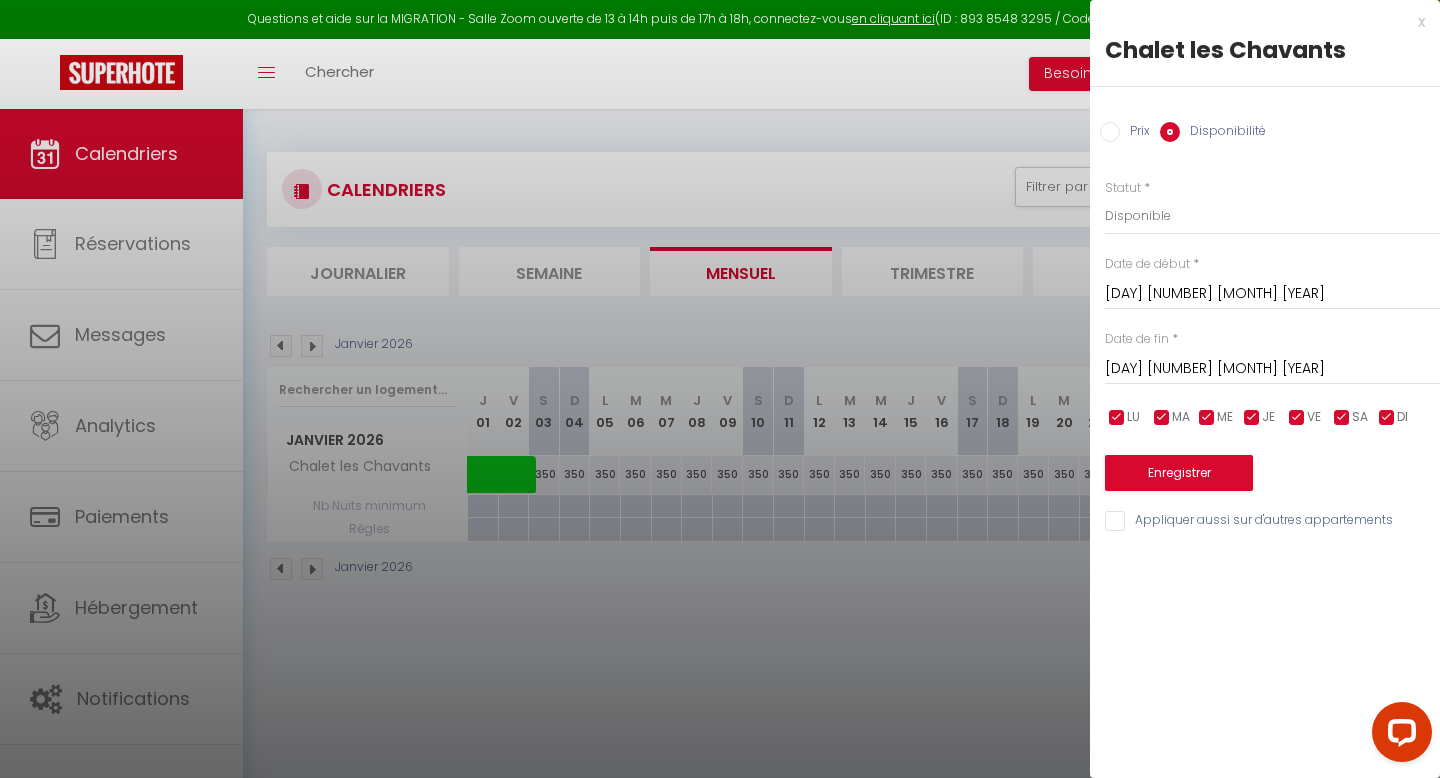 click on "[DAY] [DATE] [MONTH] [YEAR]" at bounding box center [1272, 369] 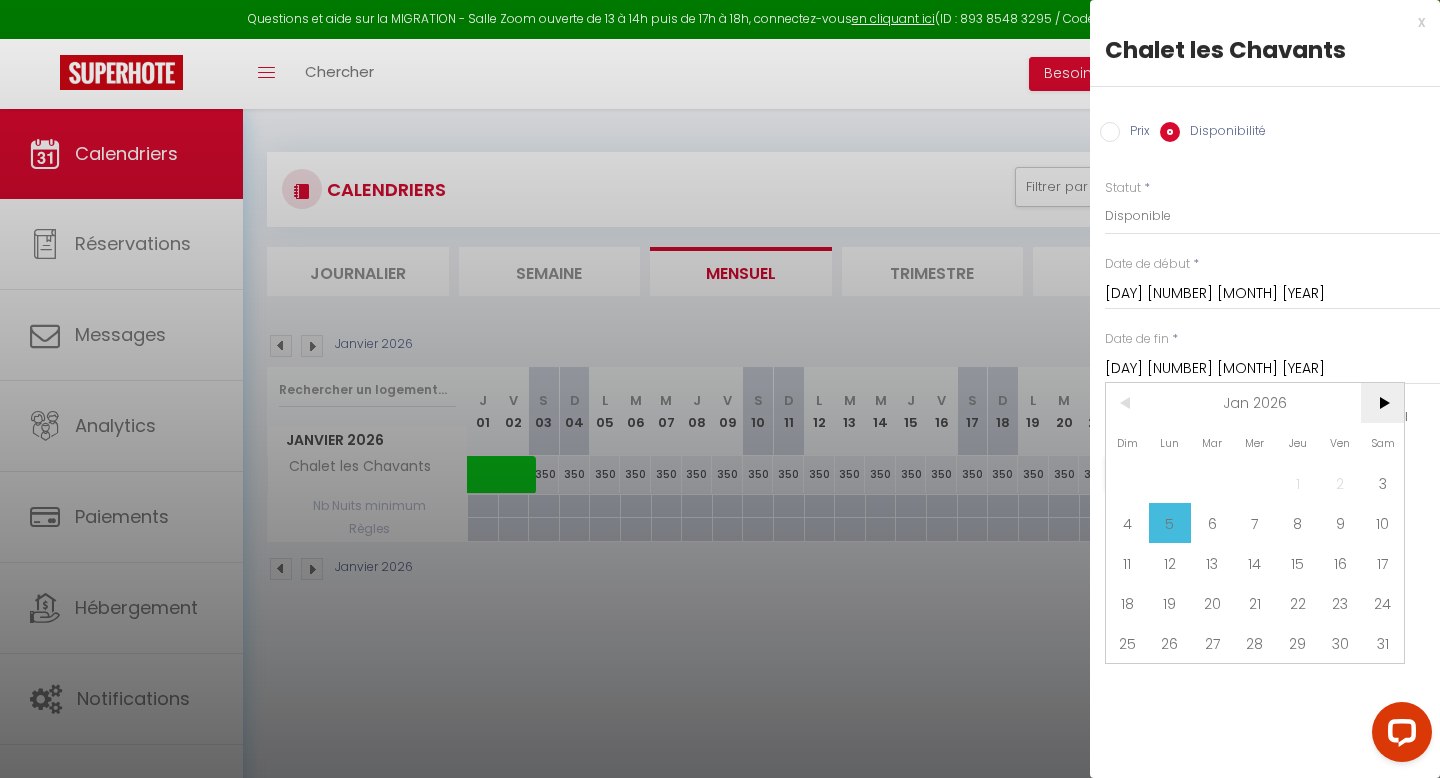 click on ">" at bounding box center [1382, 403] 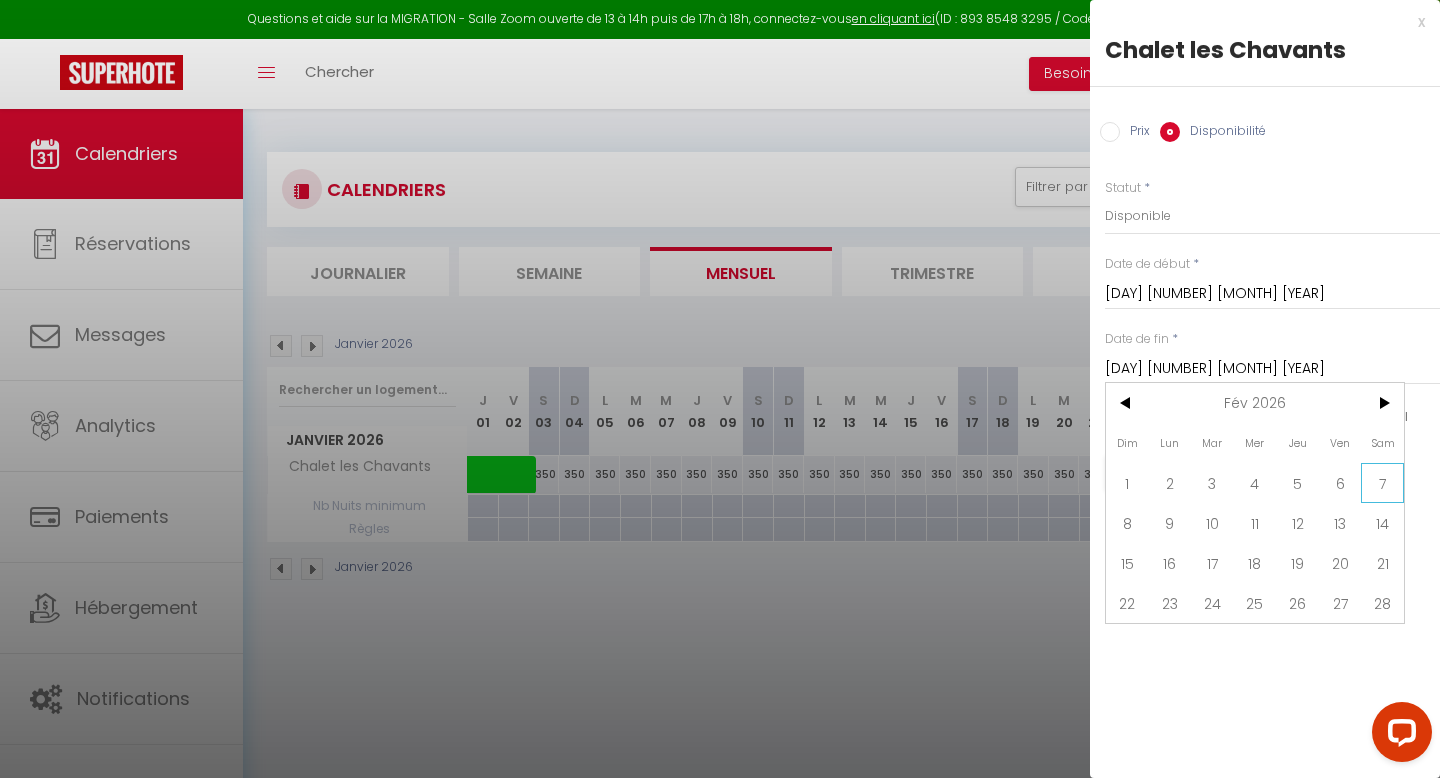 click on "7" at bounding box center (1382, 483) 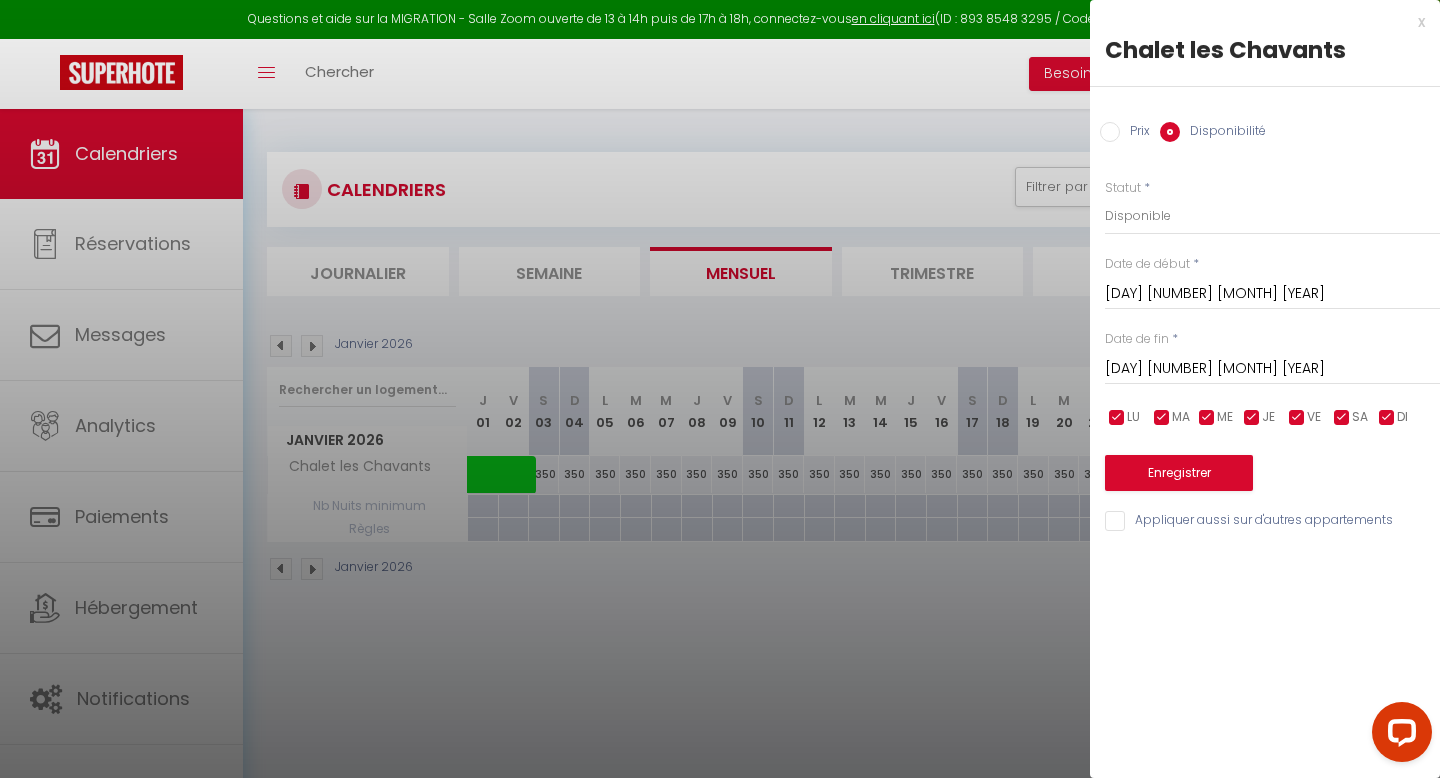 click on "Prix" at bounding box center (1110, 132) 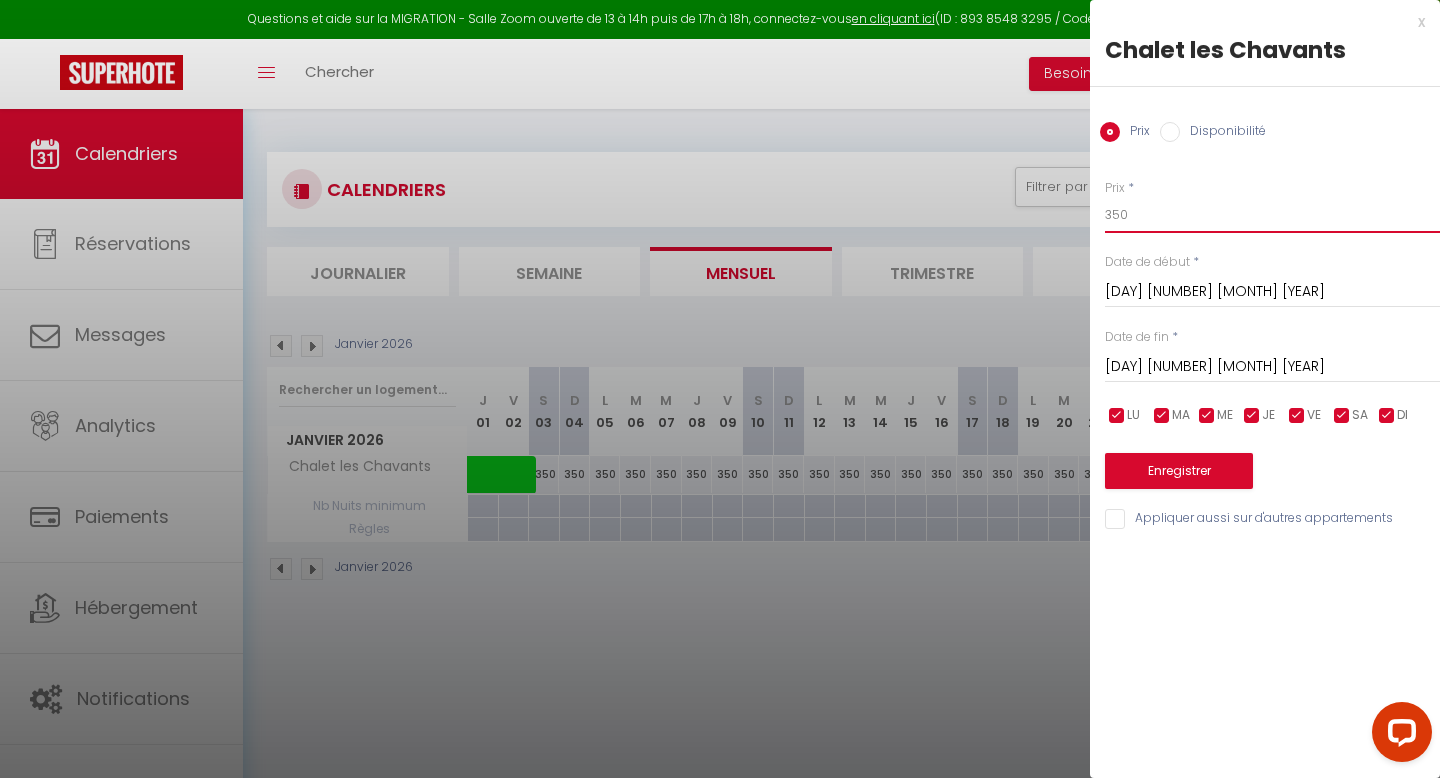 click on "350" at bounding box center (1272, 215) 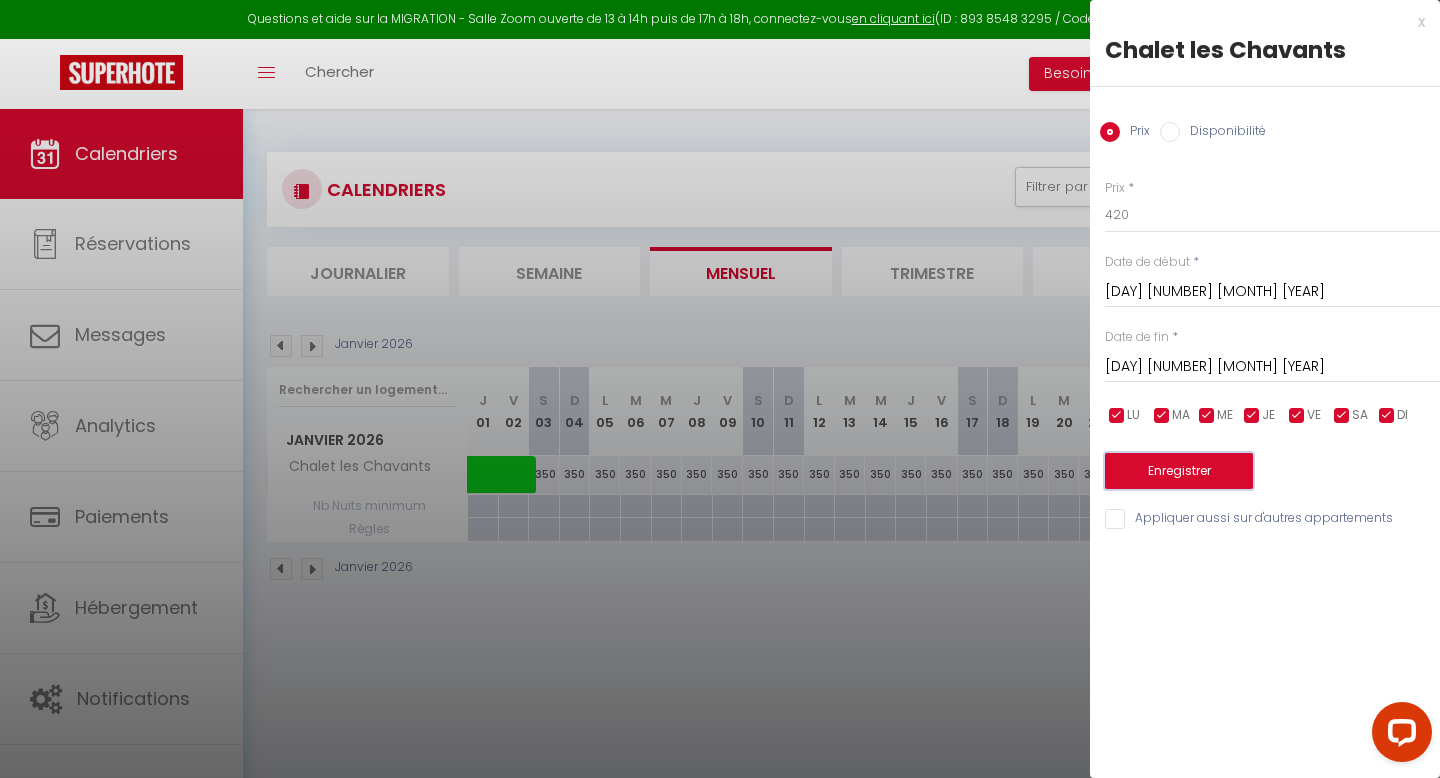 click on "Enregistrer" at bounding box center (1179, 471) 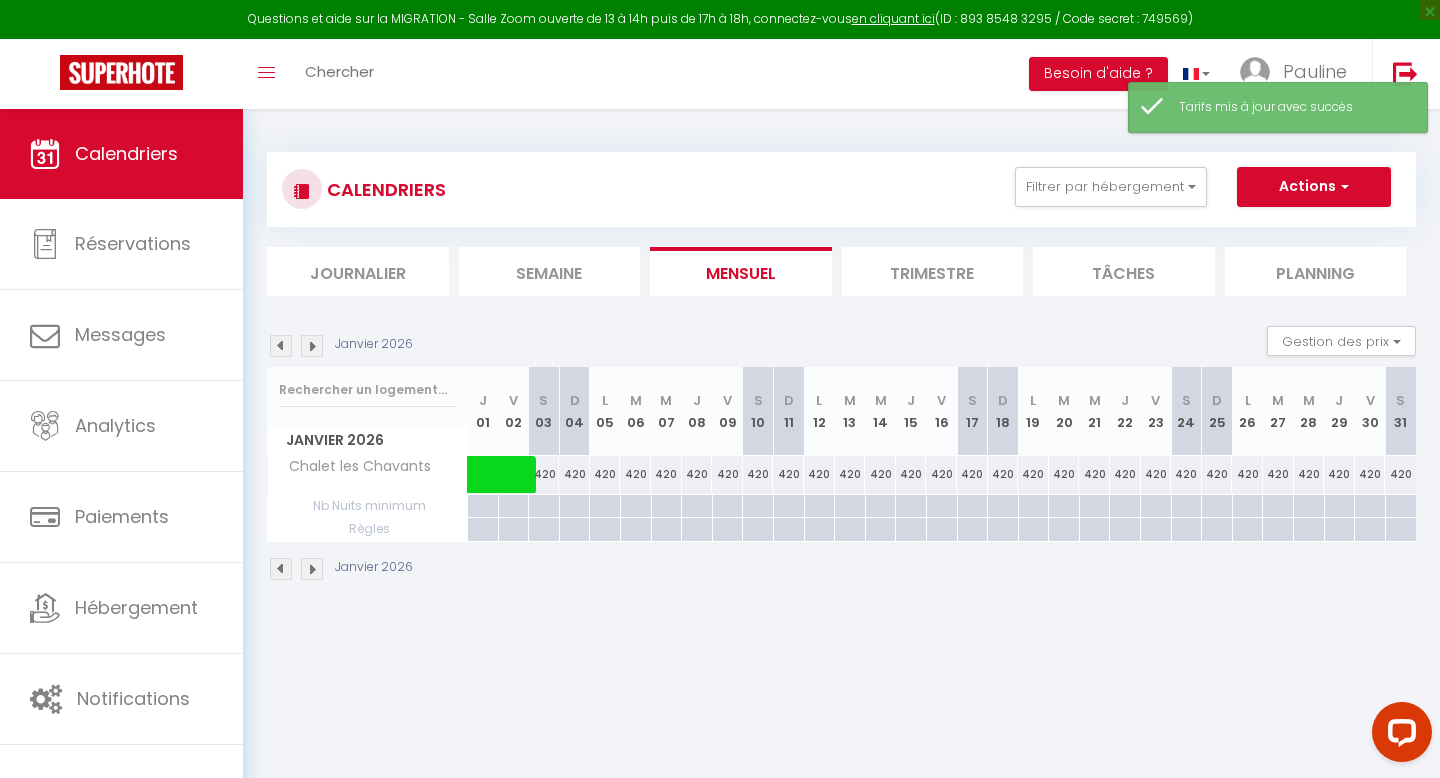 click at bounding box center (543, 506) 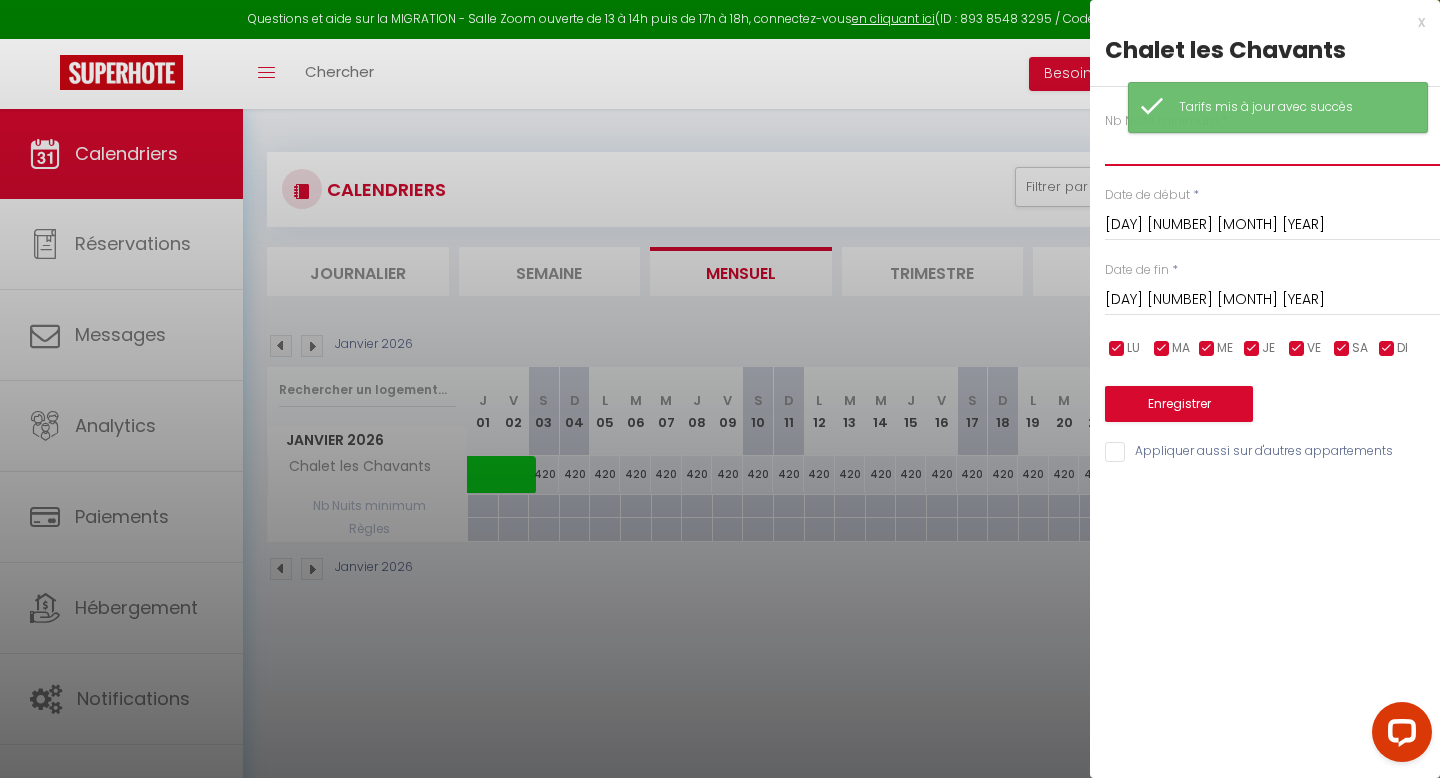 click at bounding box center [1272, 148] 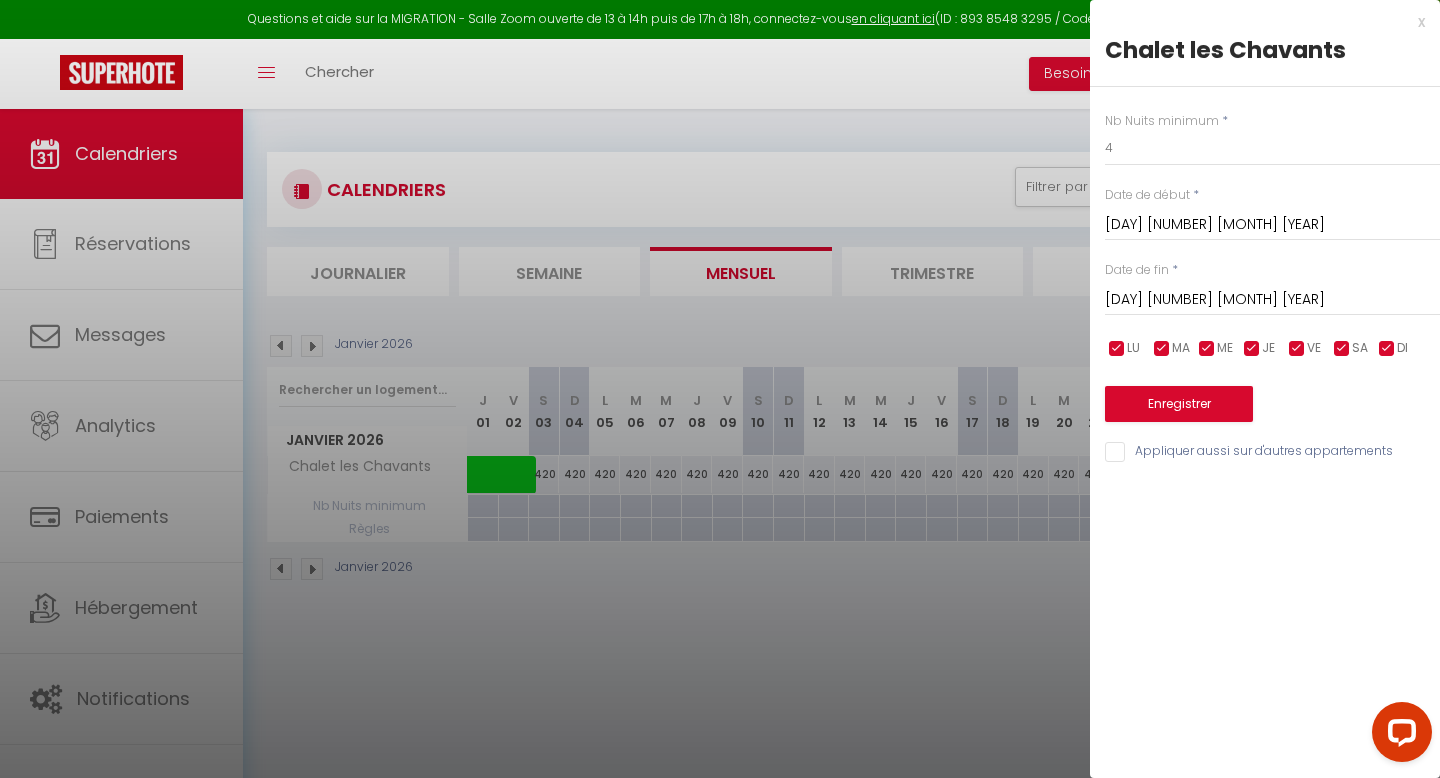 click on "[DAY] [DATE] [MONTH] [YEAR]" at bounding box center [1272, 300] 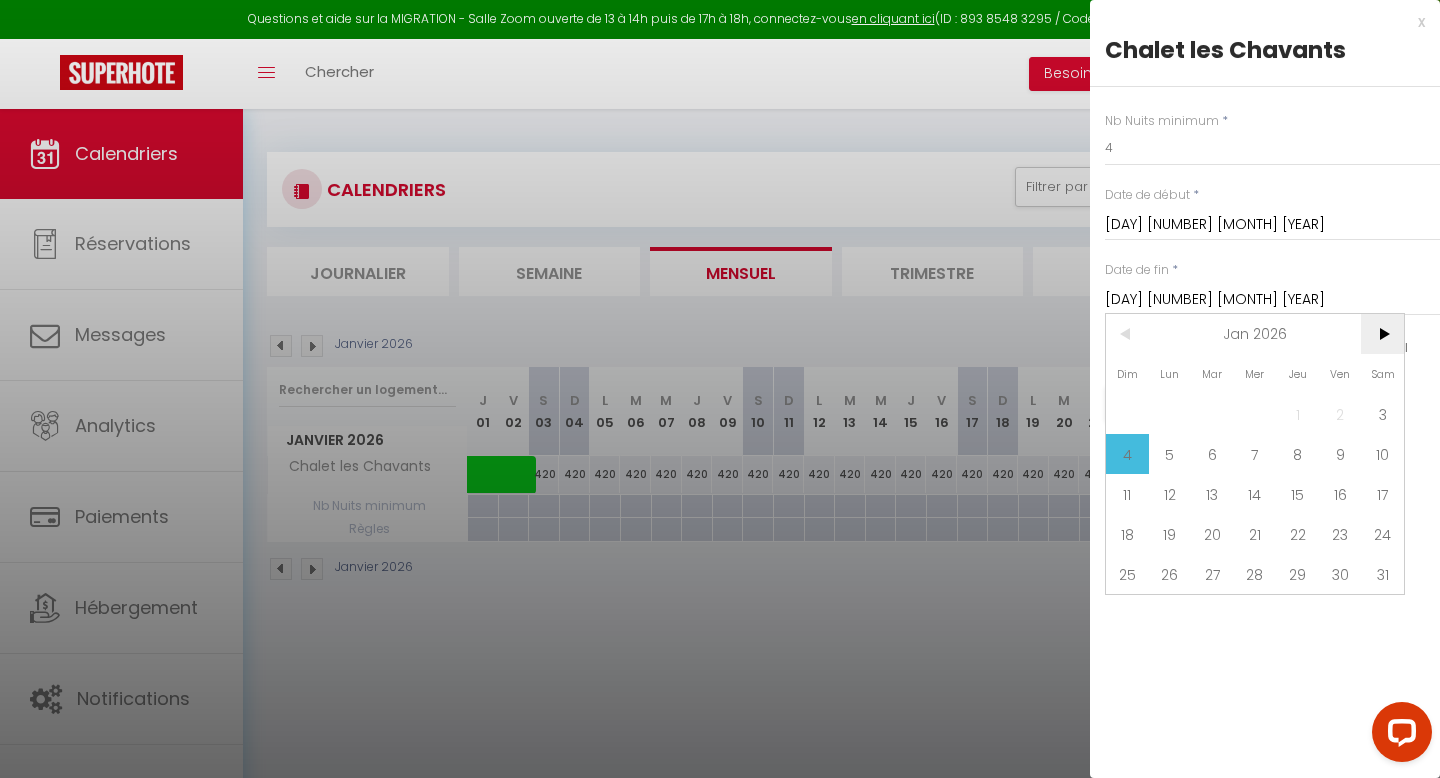 click on ">" at bounding box center (1382, 334) 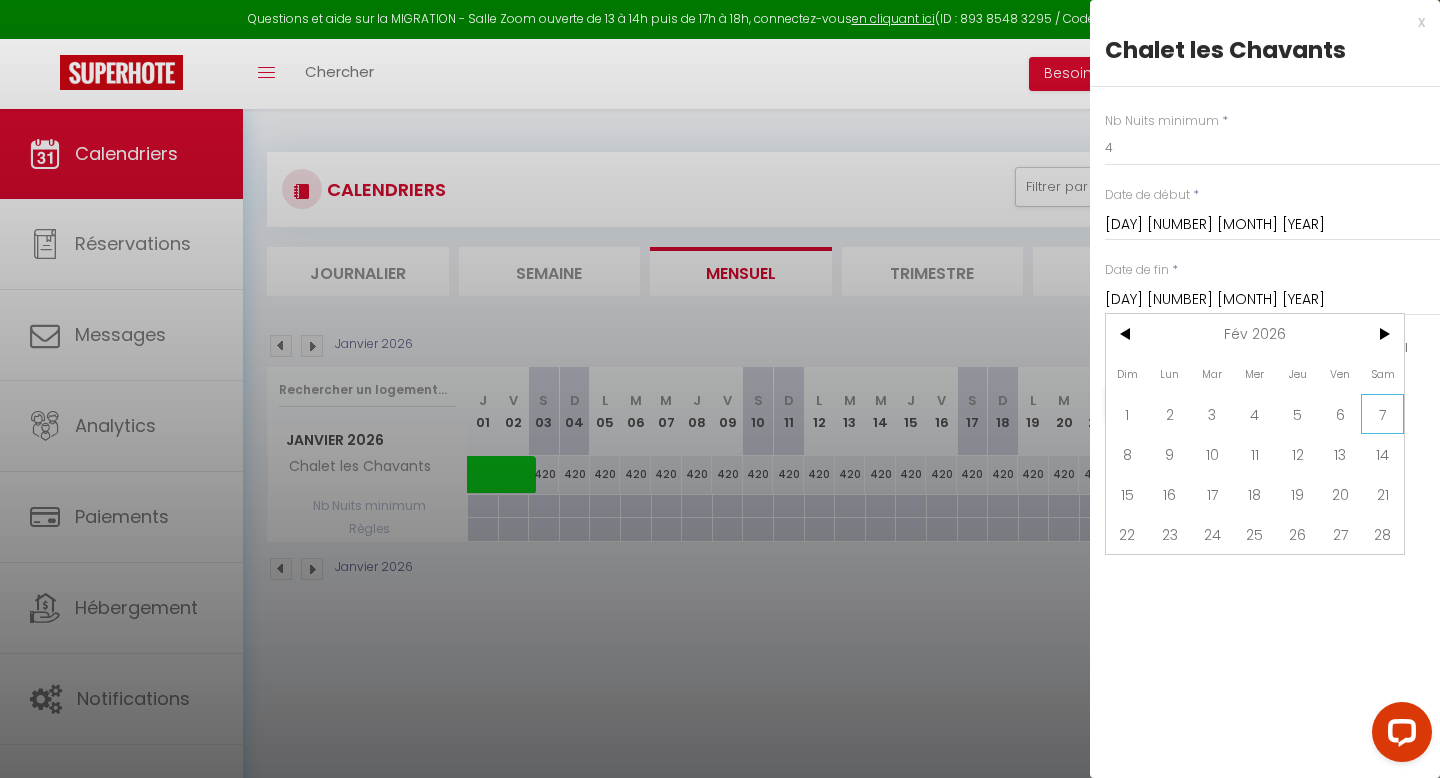 click on "7" at bounding box center (1382, 414) 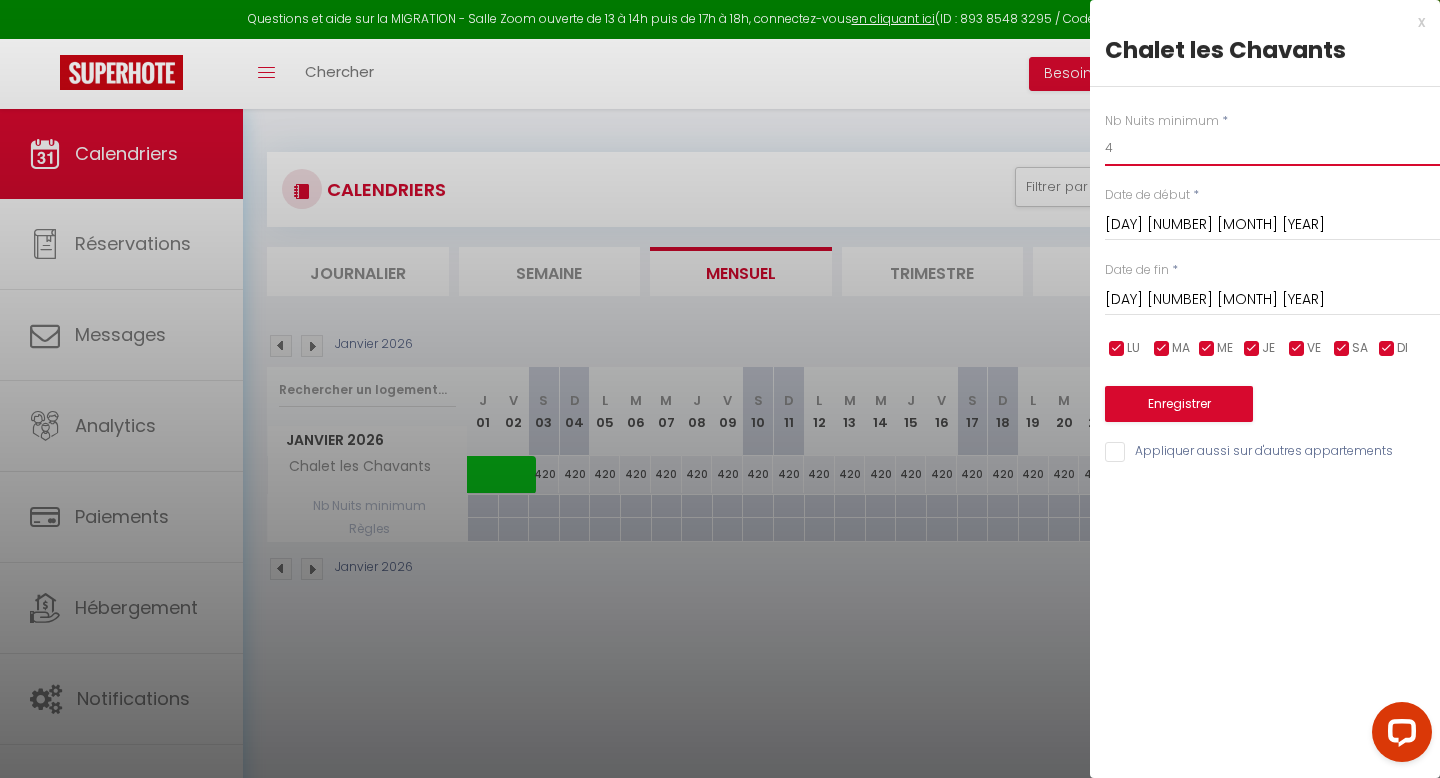 click on "4" at bounding box center [1272, 148] 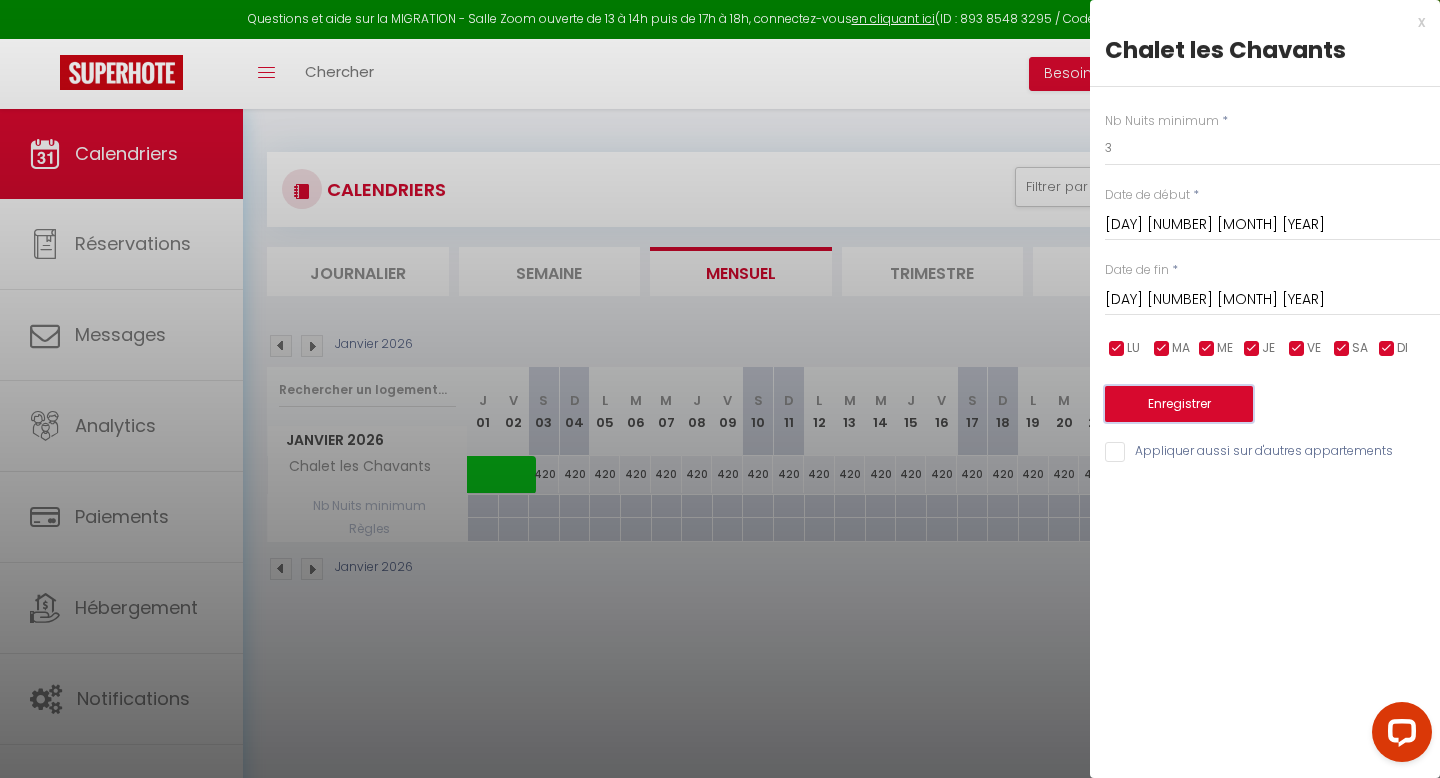 click on "Enregistrer" at bounding box center [1179, 404] 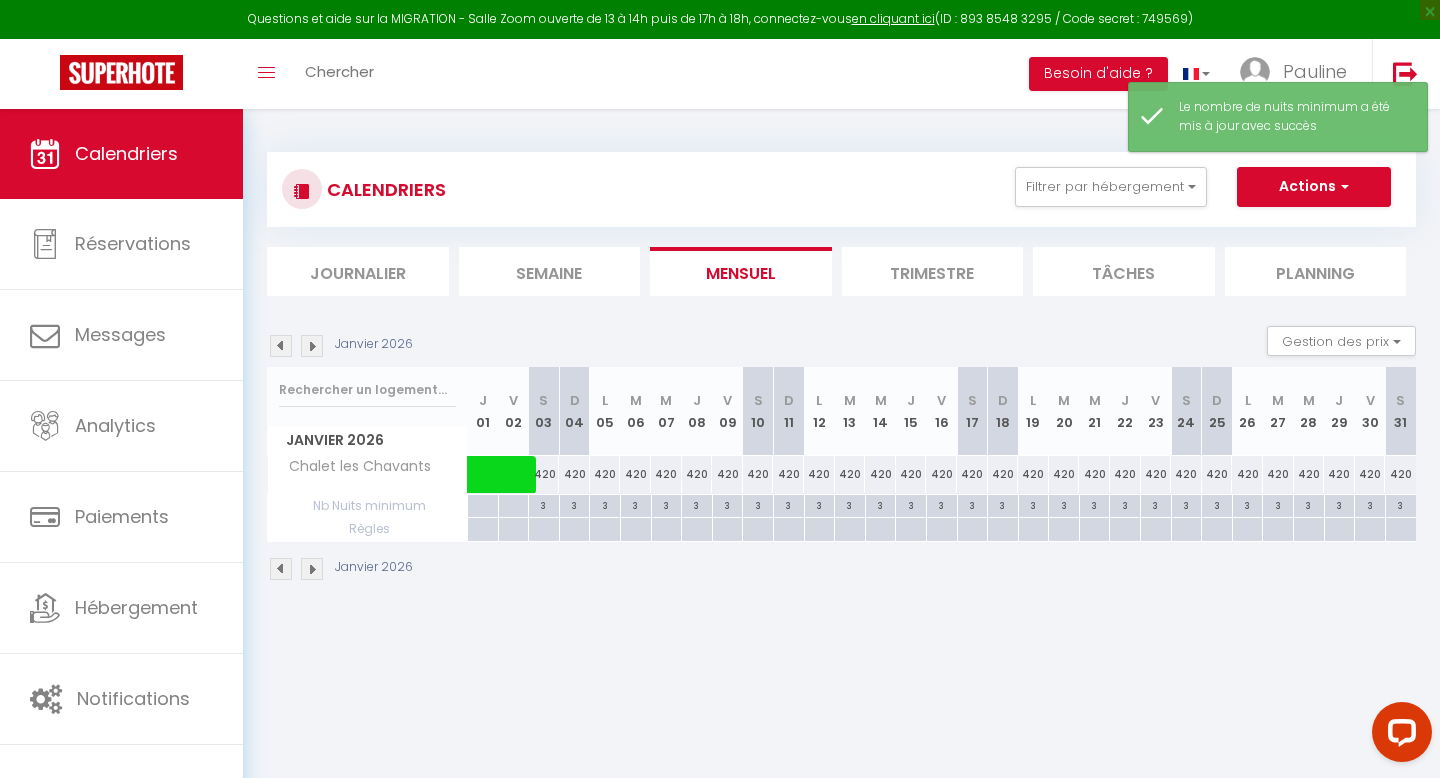 click at bounding box center (312, 346) 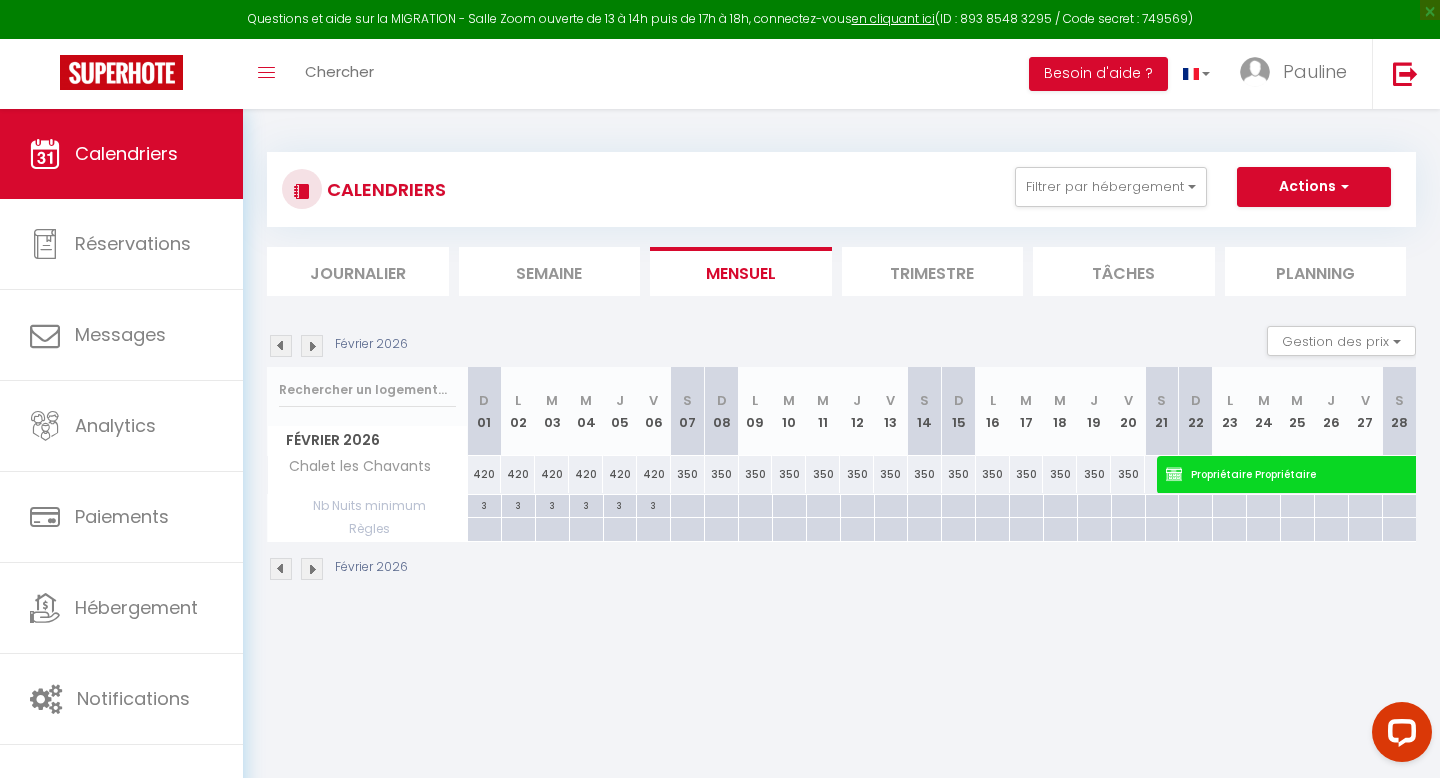 click on "350" at bounding box center (688, 474) 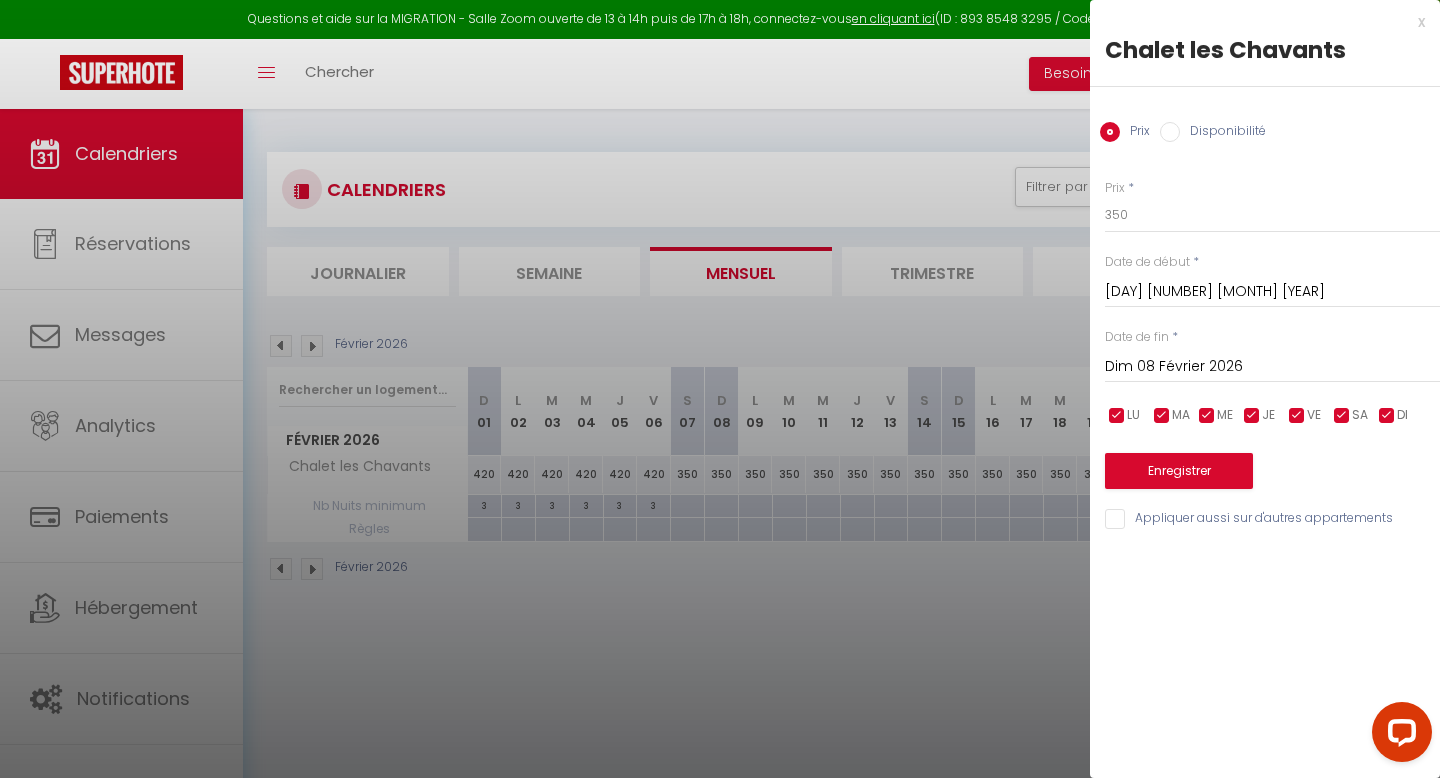 click on "Dim 08 Février 2026" at bounding box center [1272, 367] 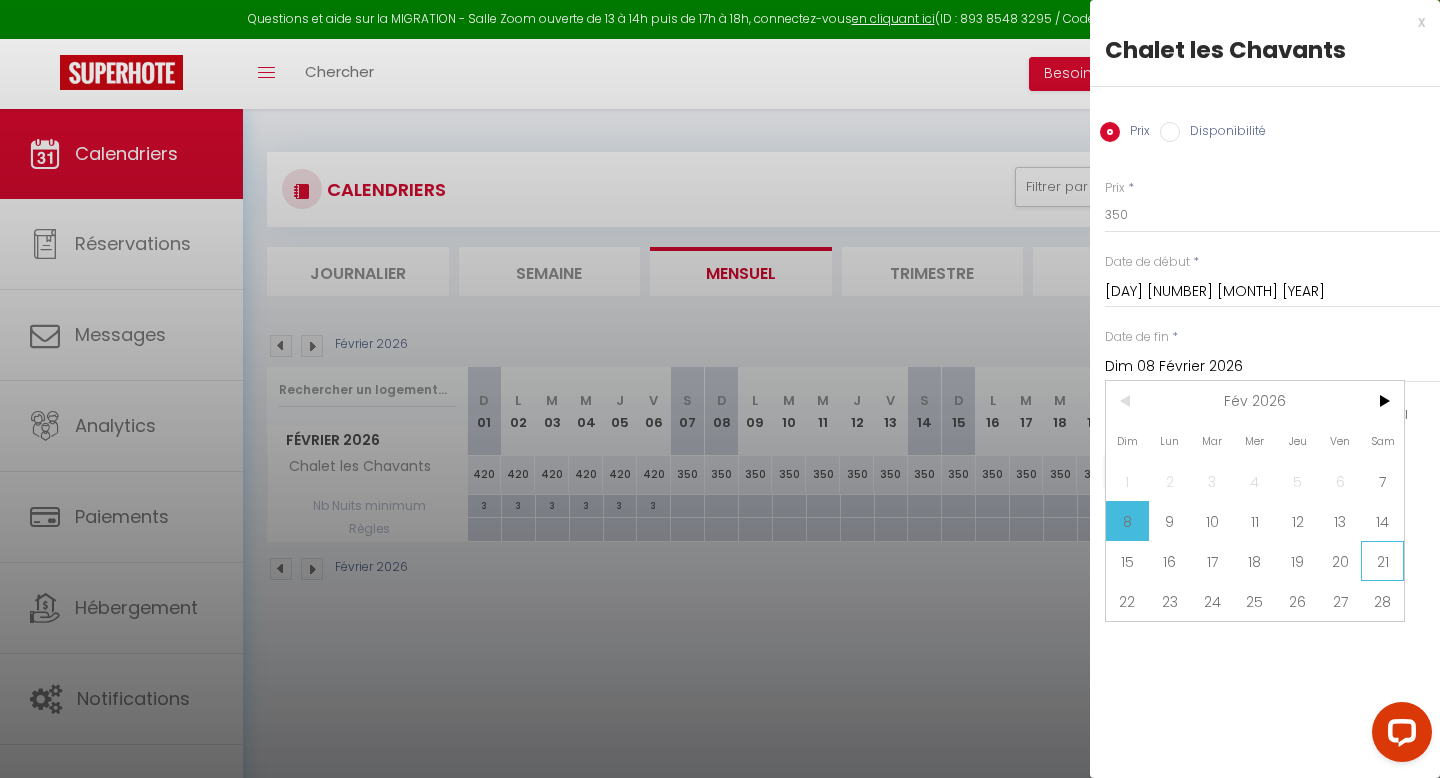 click on "21" at bounding box center [1382, 561] 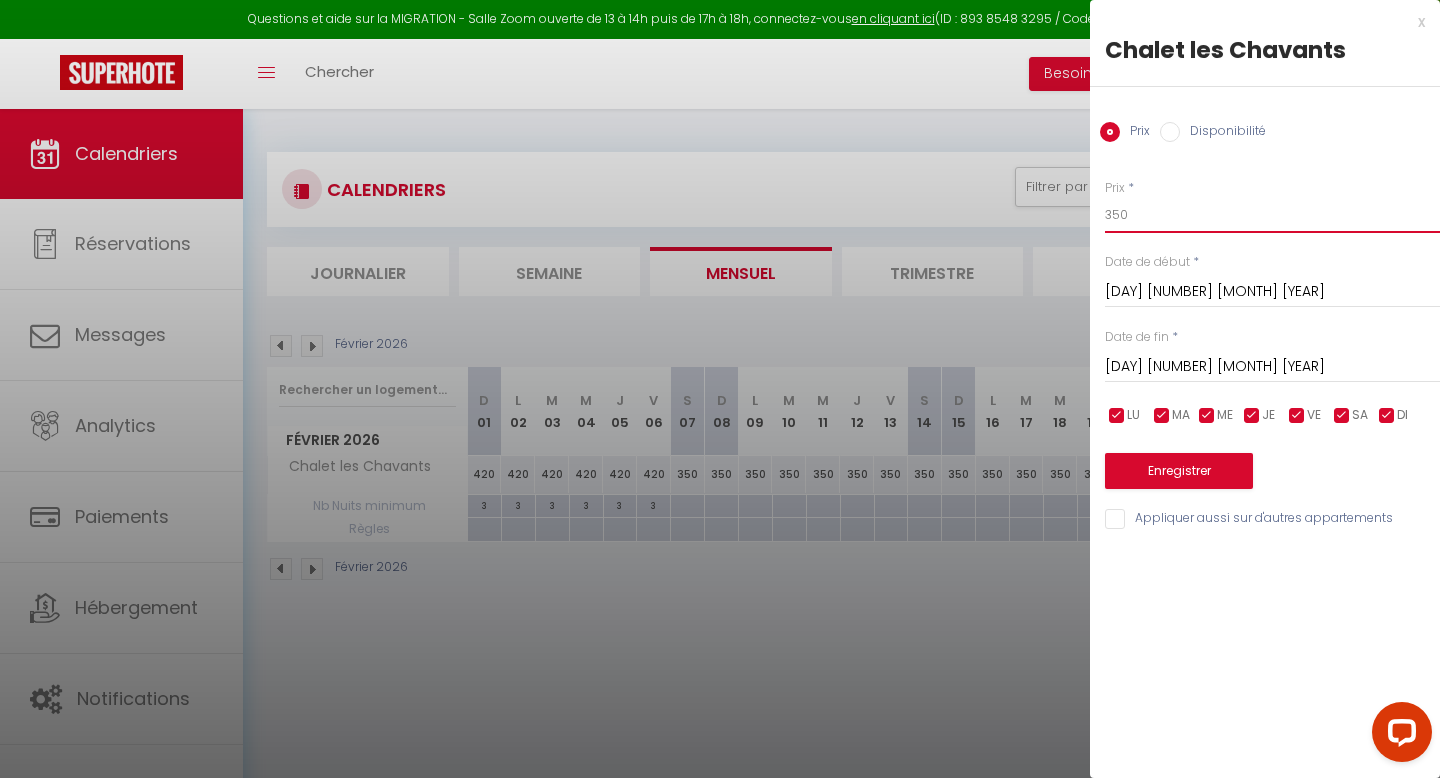 click on "350" at bounding box center (1272, 215) 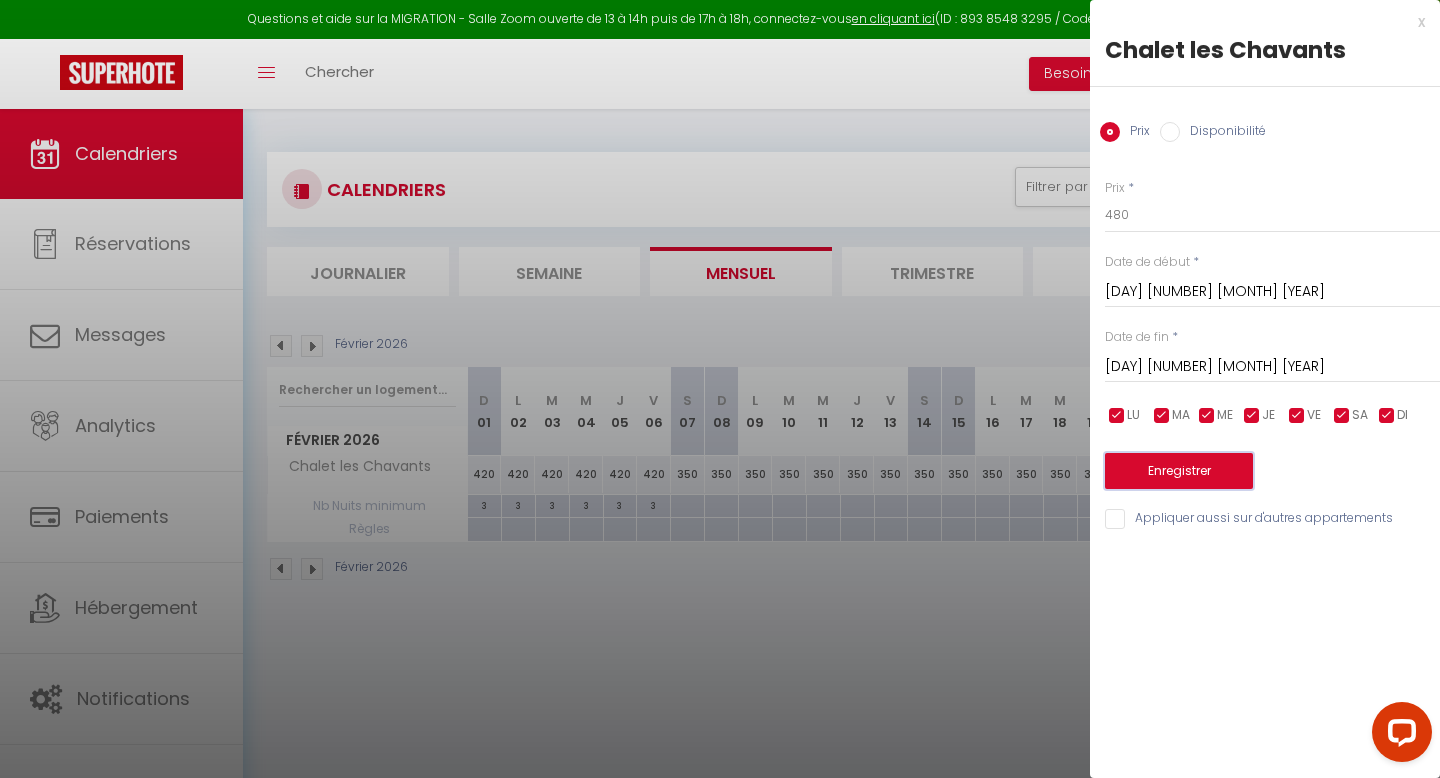 click on "Enregistrer" at bounding box center (1179, 471) 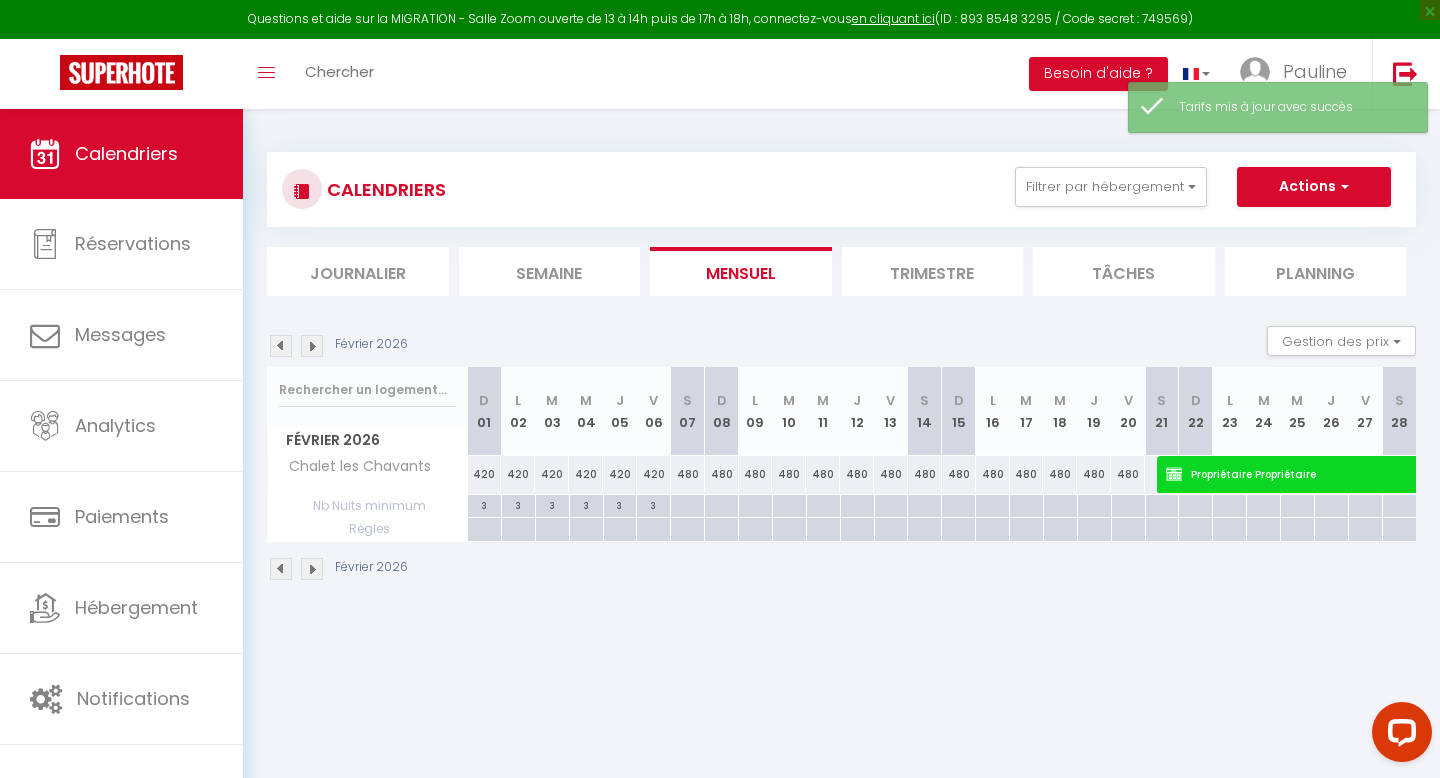 click at bounding box center (687, 506) 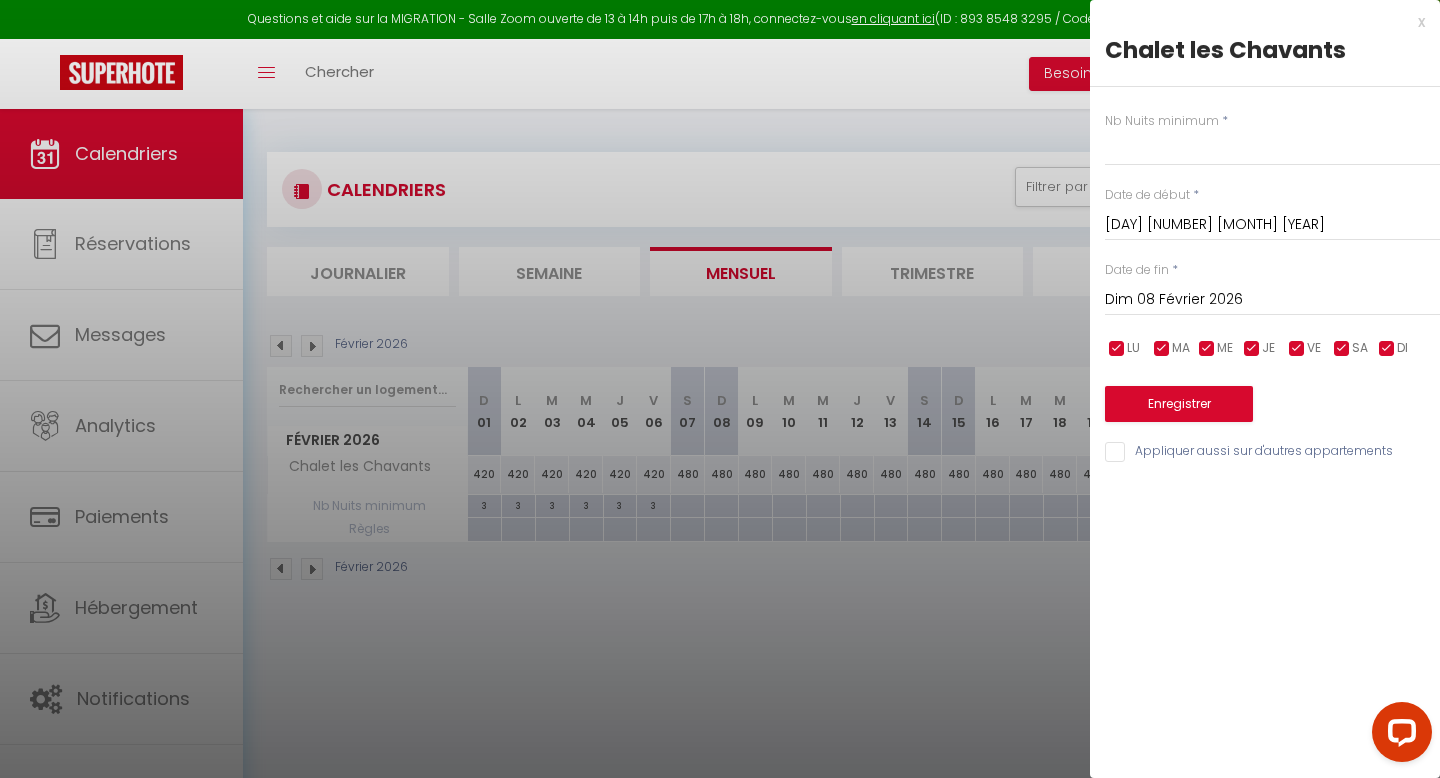 click on "Dim 08 Février 2026" at bounding box center (1272, 300) 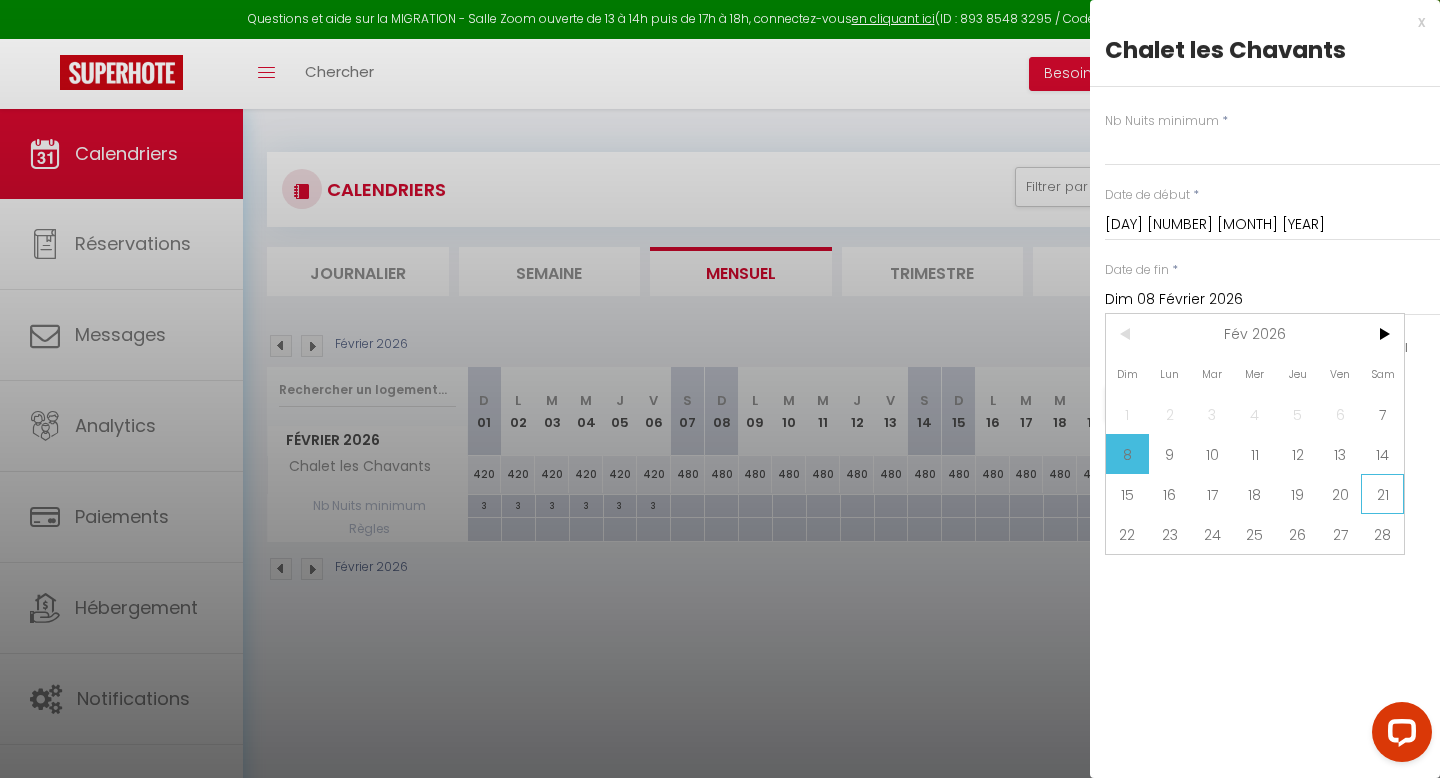 click on "21" at bounding box center (1382, 494) 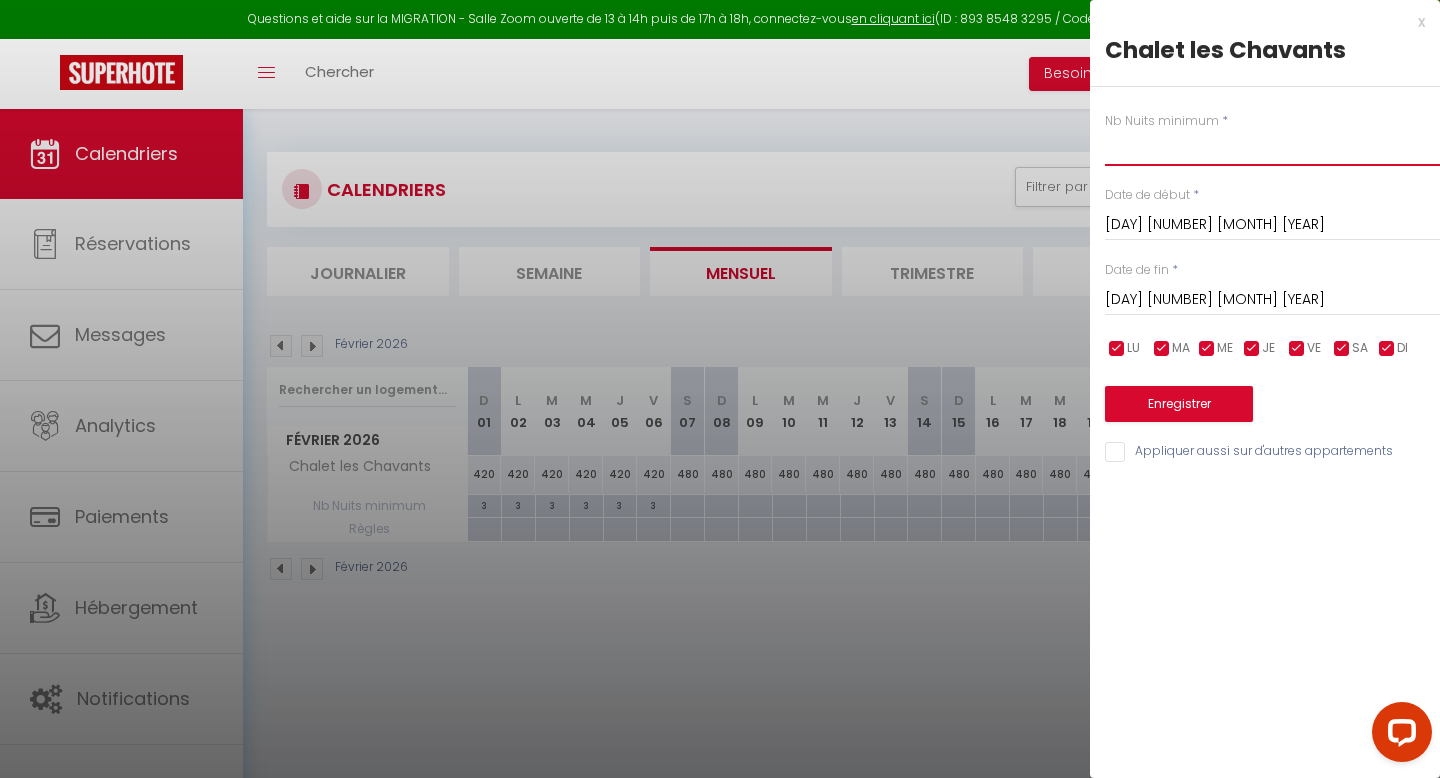 click at bounding box center (1272, 148) 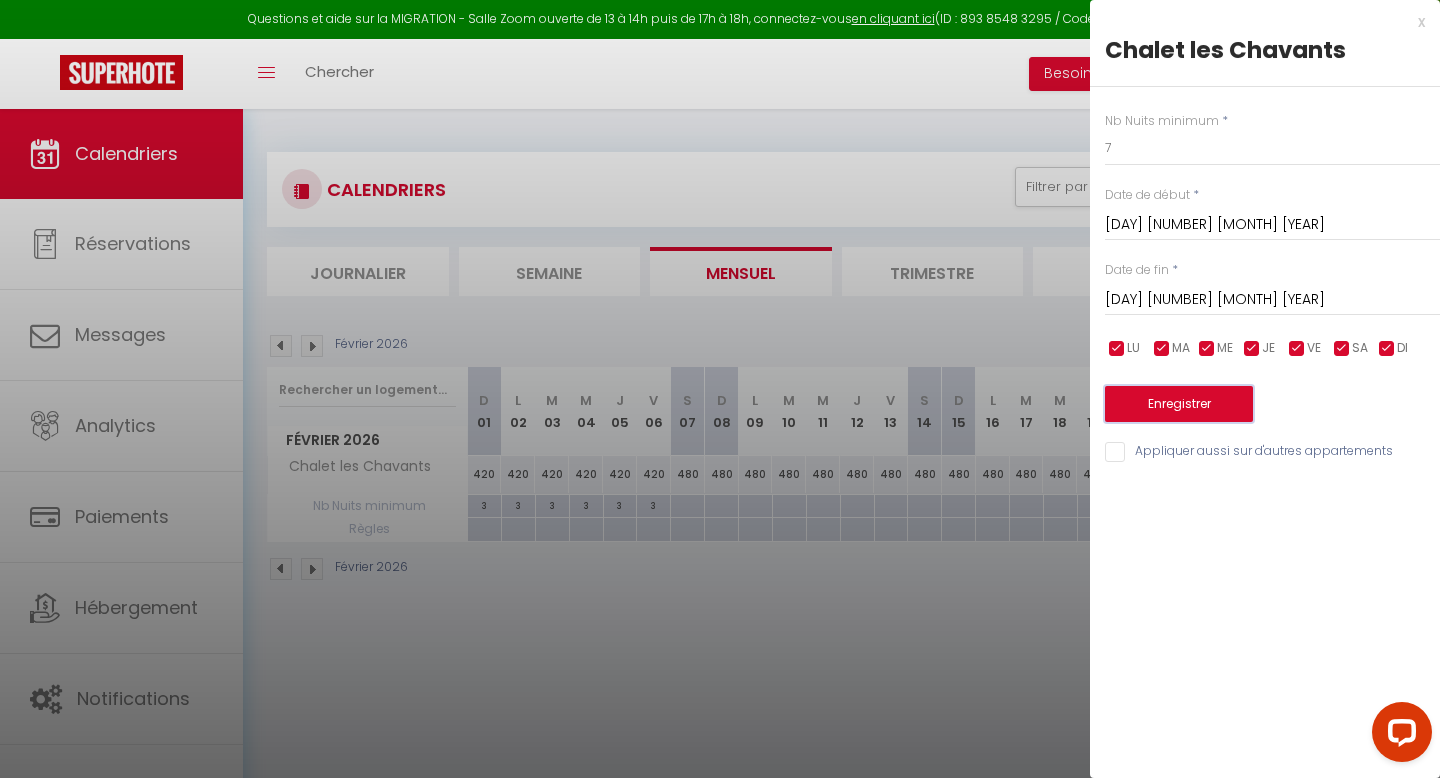 click on "Enregistrer" at bounding box center (1179, 404) 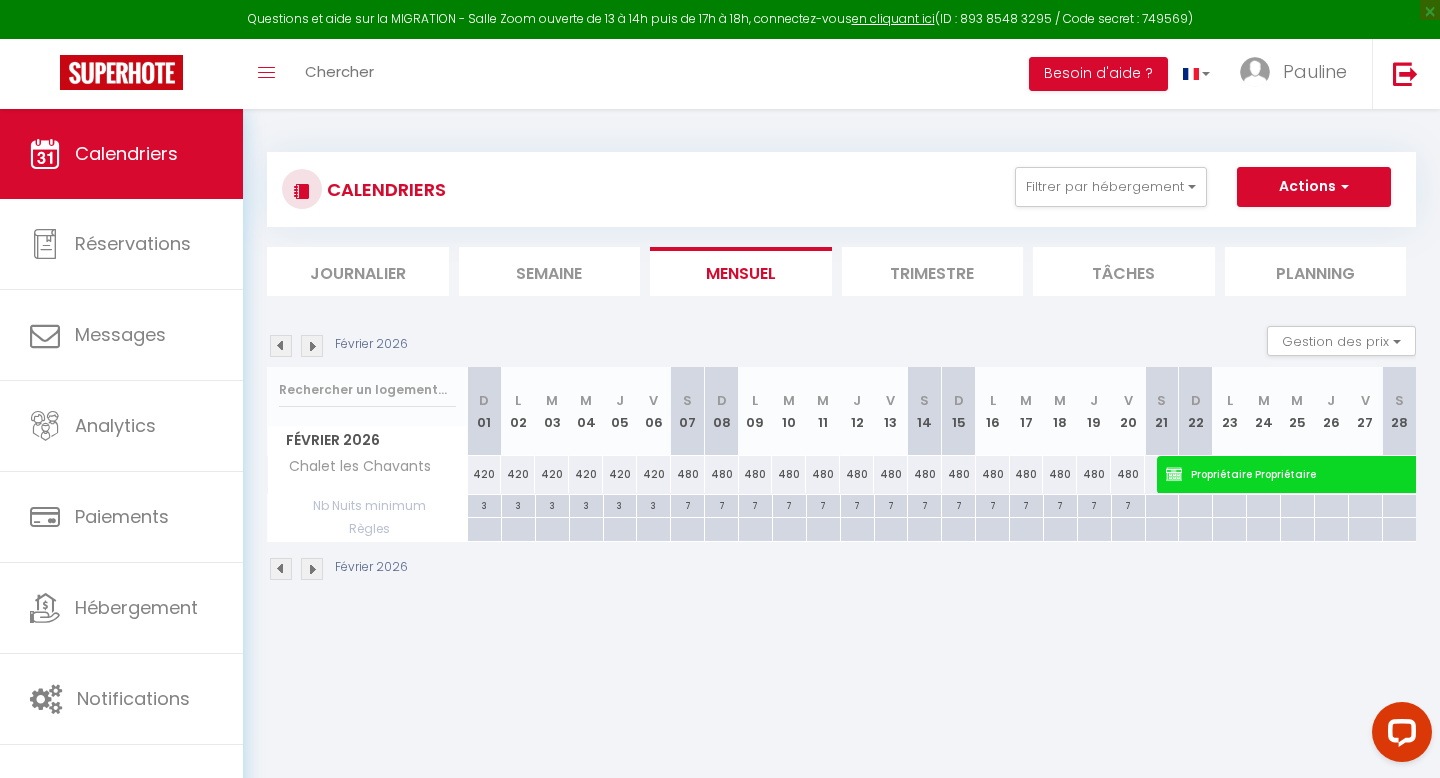 click at bounding box center (721, 506) 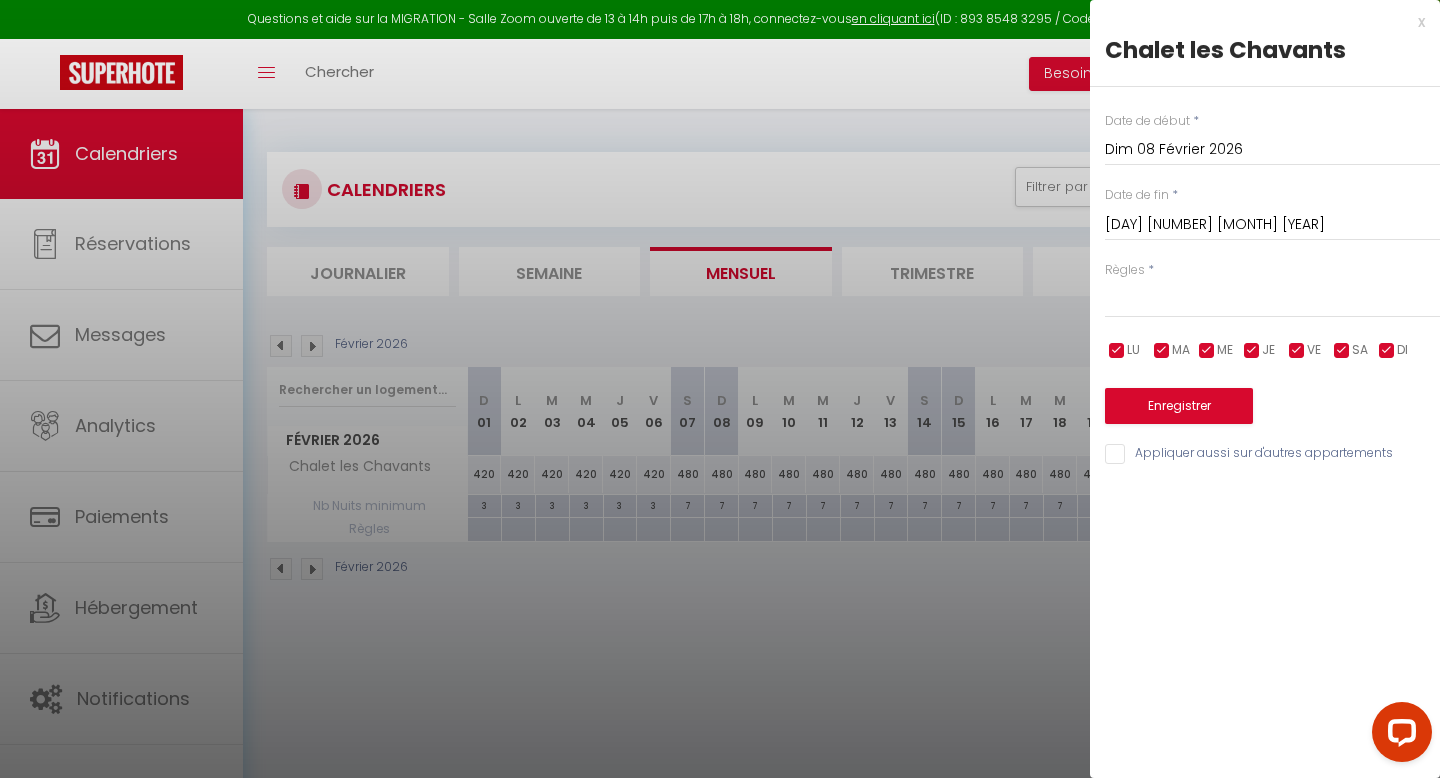 click on "Lun 09 Février 2026" at bounding box center [1272, 225] 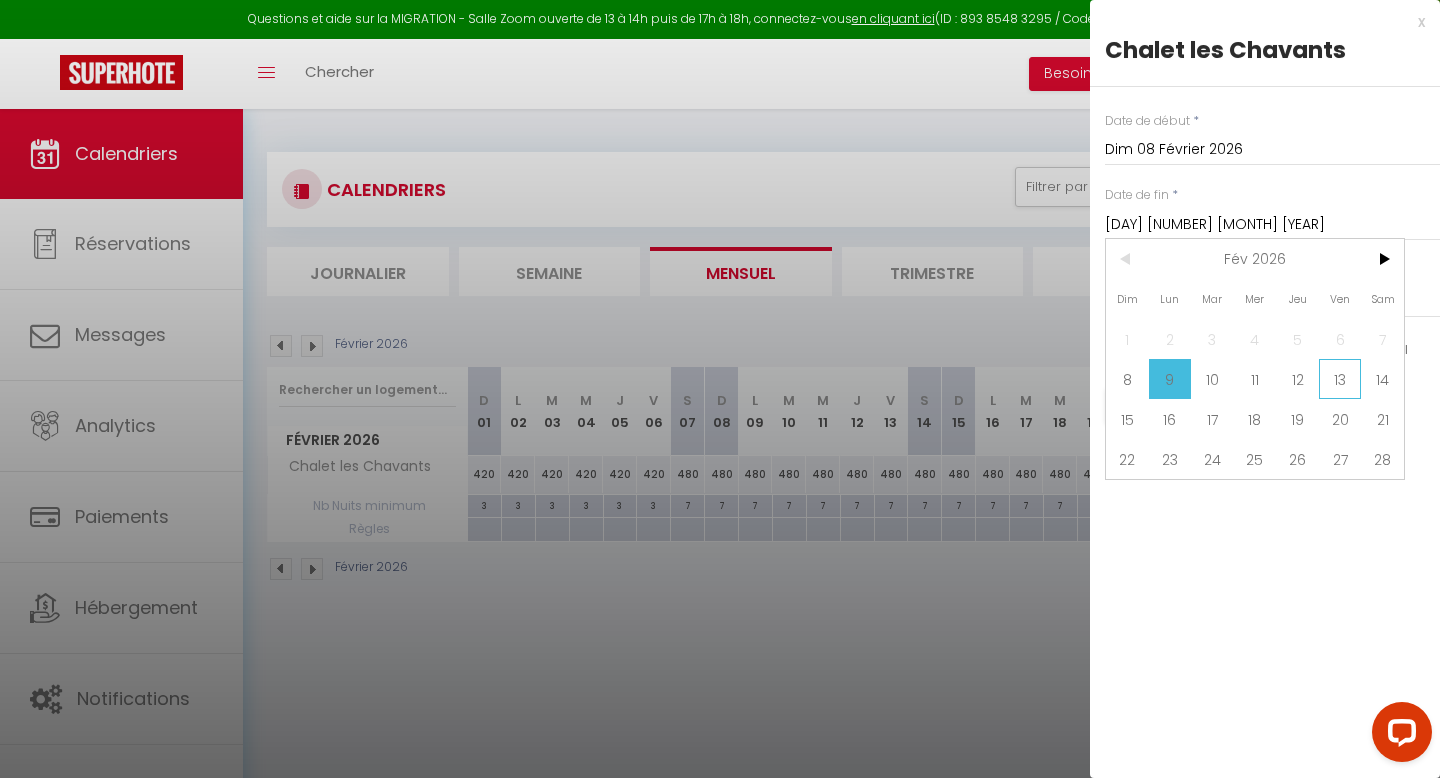 click on "13" at bounding box center [1340, 379] 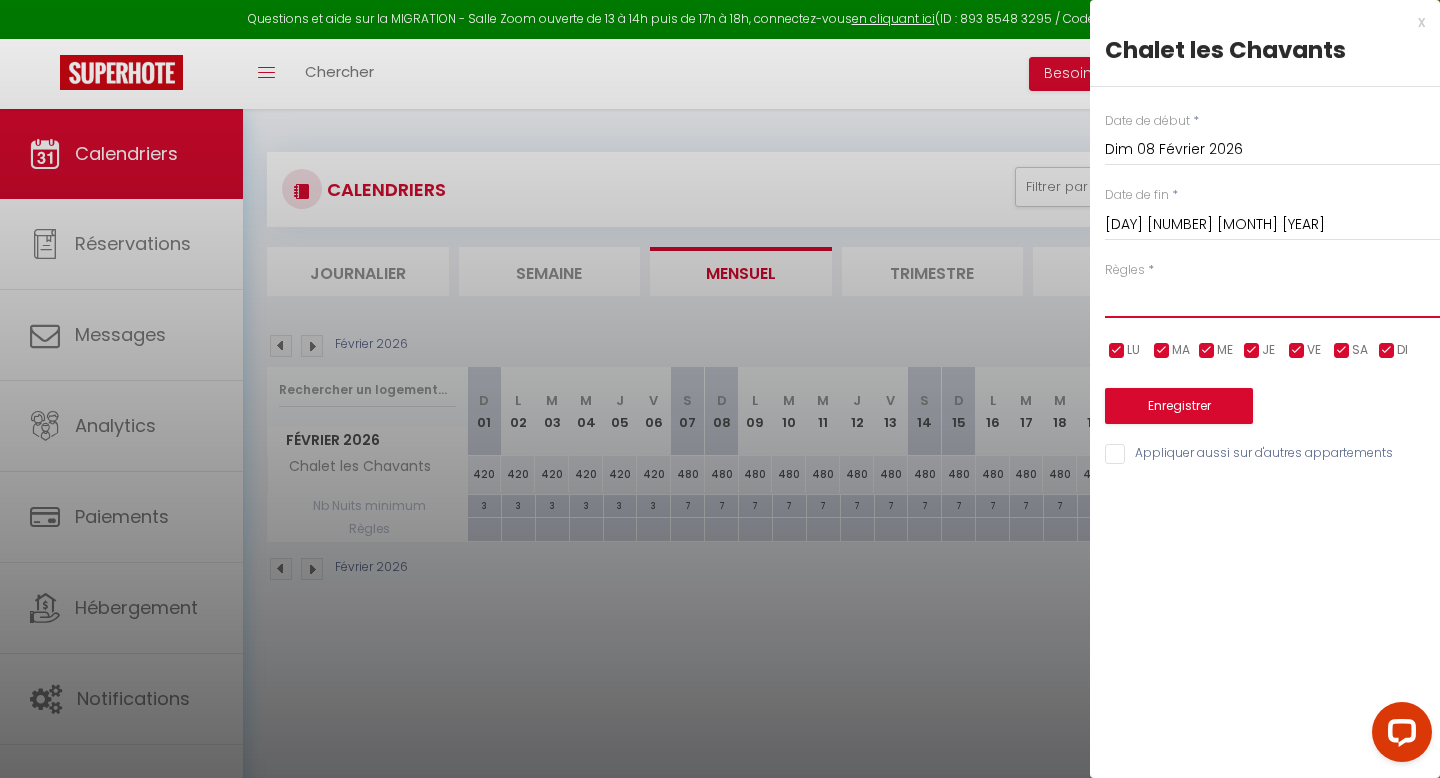 click on "Aucun   No Checkin   No Checkout   Pas d'arrivée / Pas de départ" at bounding box center [1272, 299] 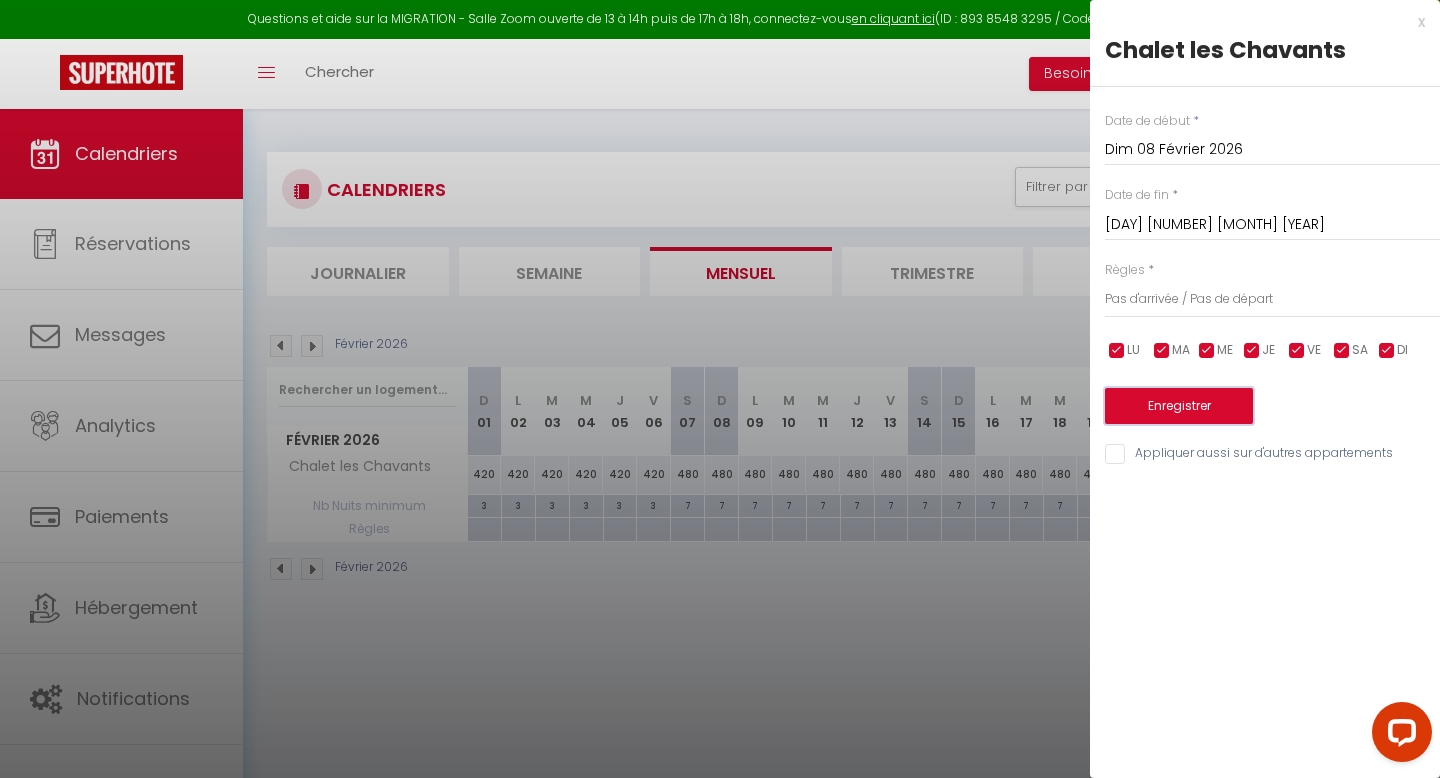 click on "Enregistrer" at bounding box center (1179, 406) 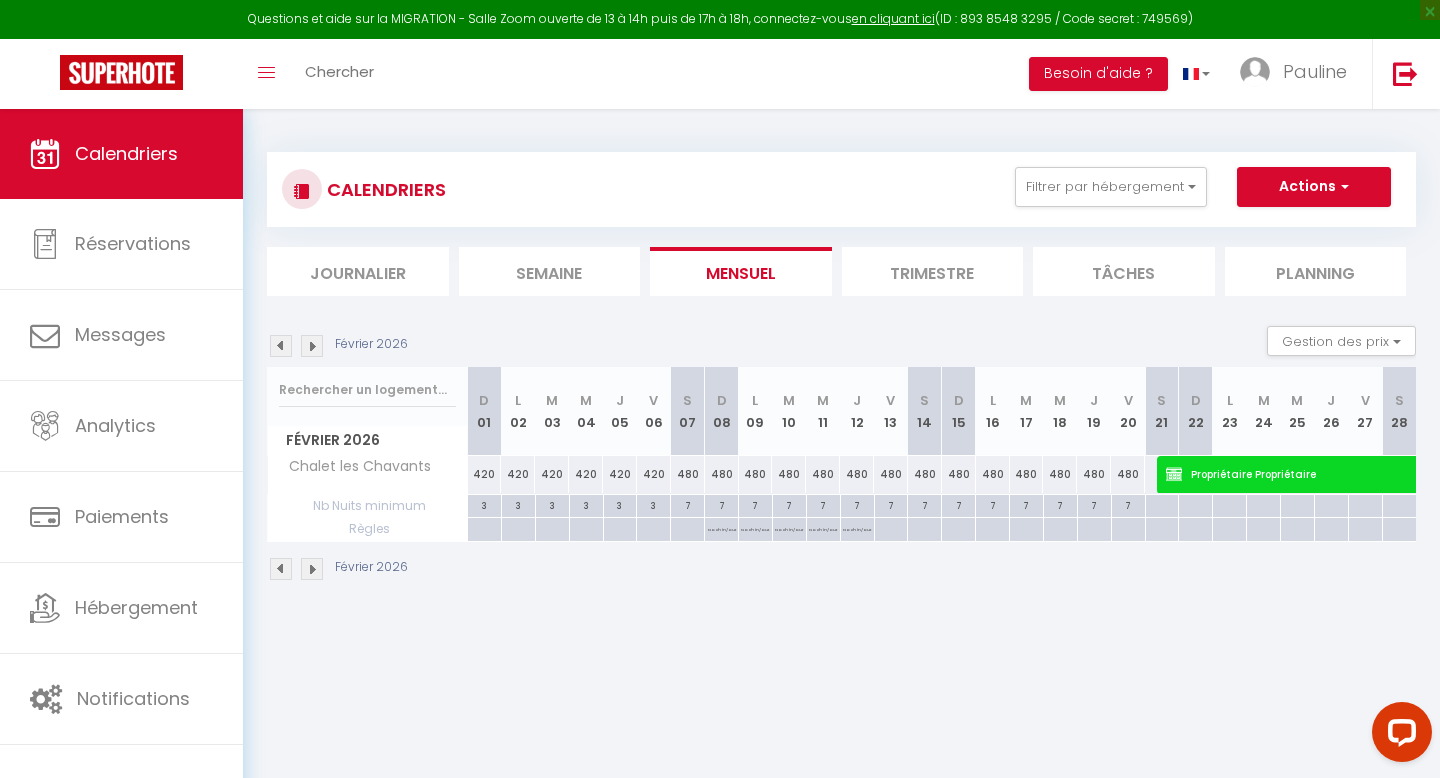 click at bounding box center (958, 506) 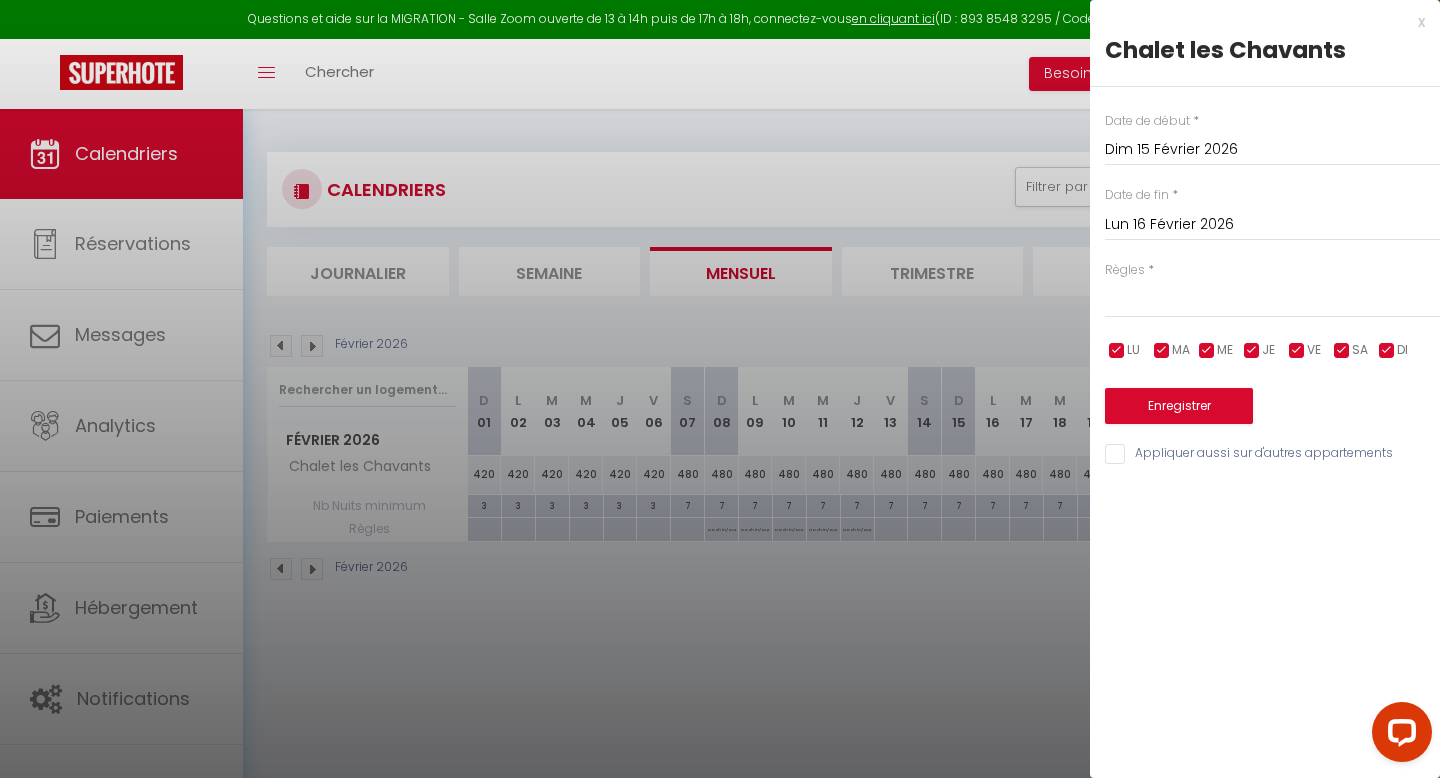 click on "Lun 16 Février 2026         <   Fév 2026   >   Dim Lun Mar Mer Jeu Ven Sam   1 2 3 4 5 6 7 8 9 10 11 12 13 14 15 16 17 18 19 20 21 22 23 24 25 26 27 28     <   2026   >   Janvier Février Mars Avril Mai Juin Juillet Août Septembre Octobre Novembre Décembre     <   2020 - 2029   >   2020 2021 2022 2023 2024 2025 2026 2027 2028 2029" at bounding box center (1272, 223) 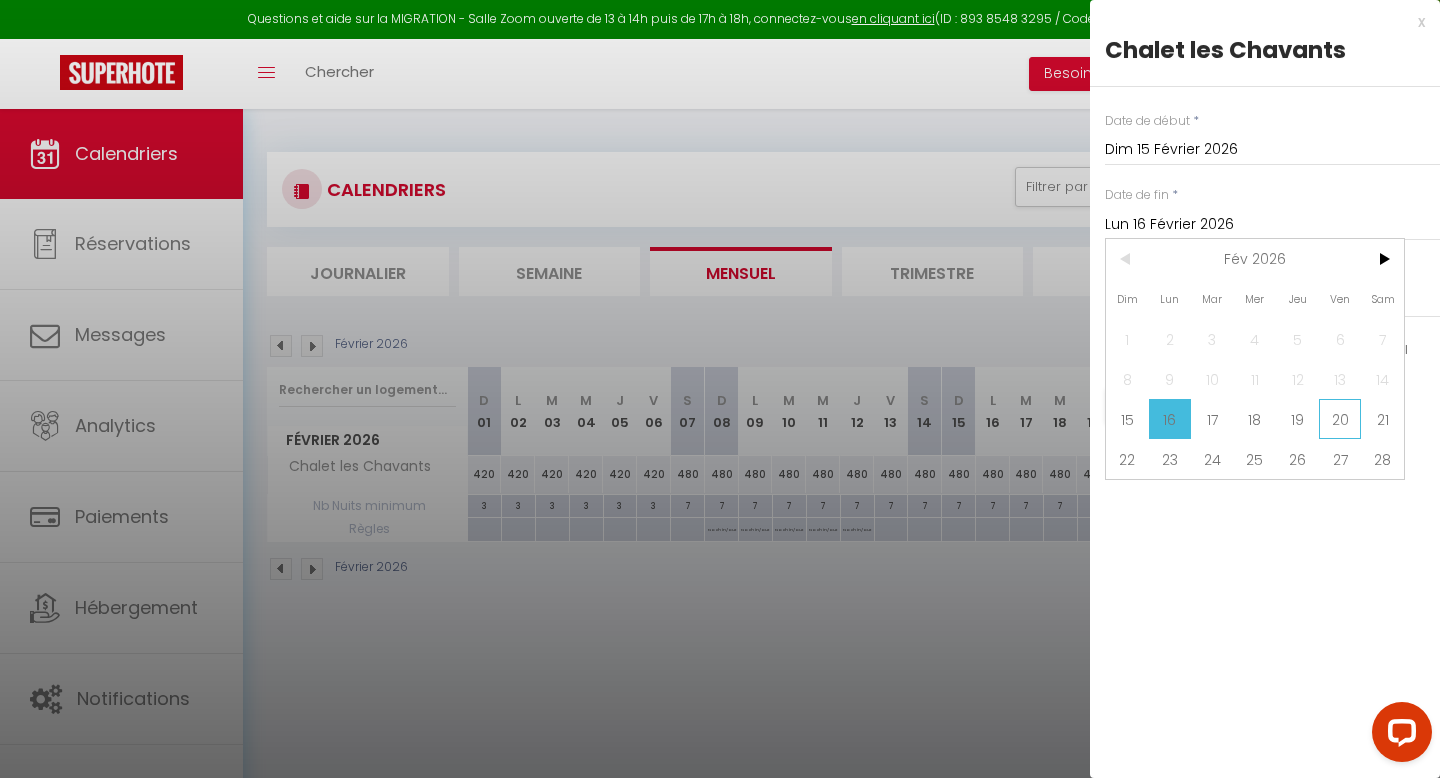 click on "20" at bounding box center [1340, 419] 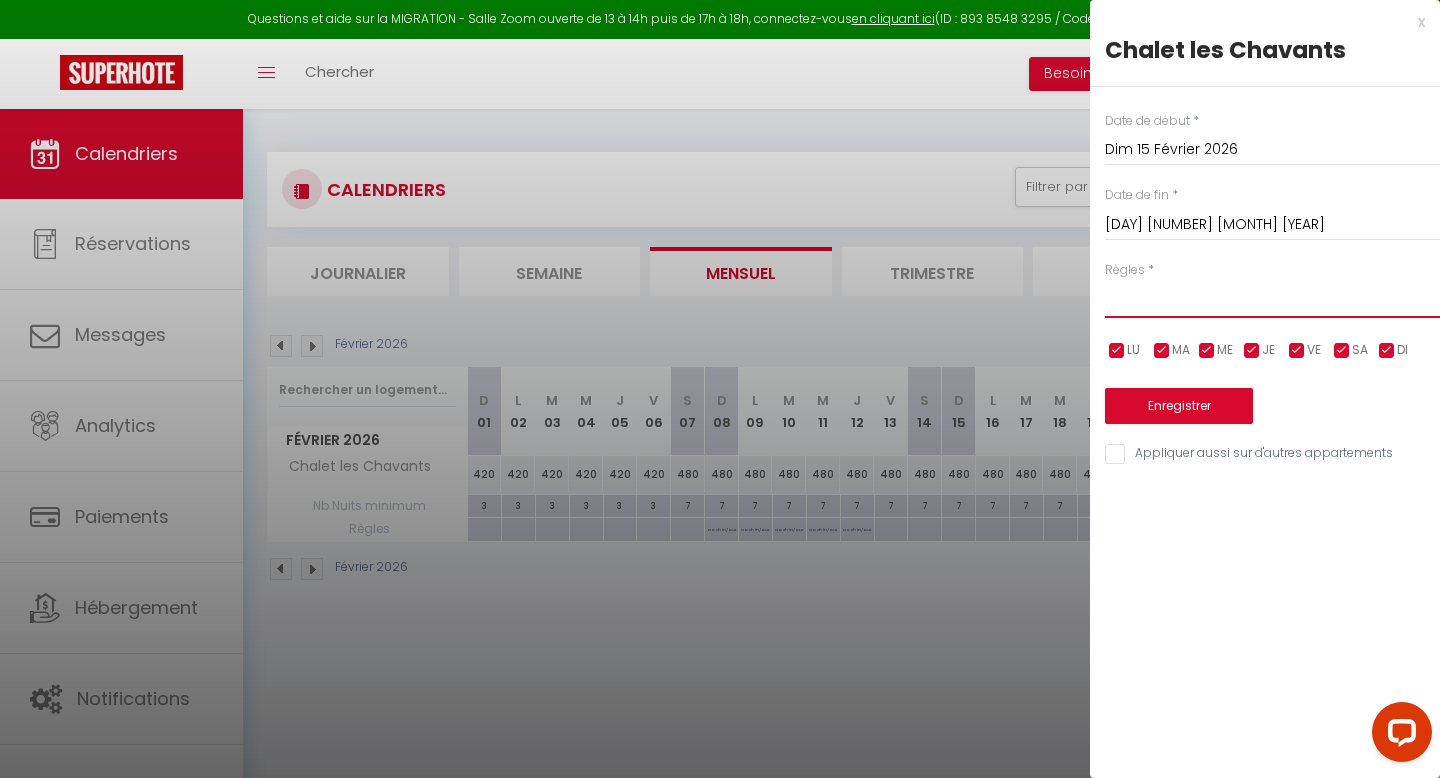 click on "Aucun   No Checkin   No Checkout   Pas d'arrivée / Pas de départ" at bounding box center (1272, 299) 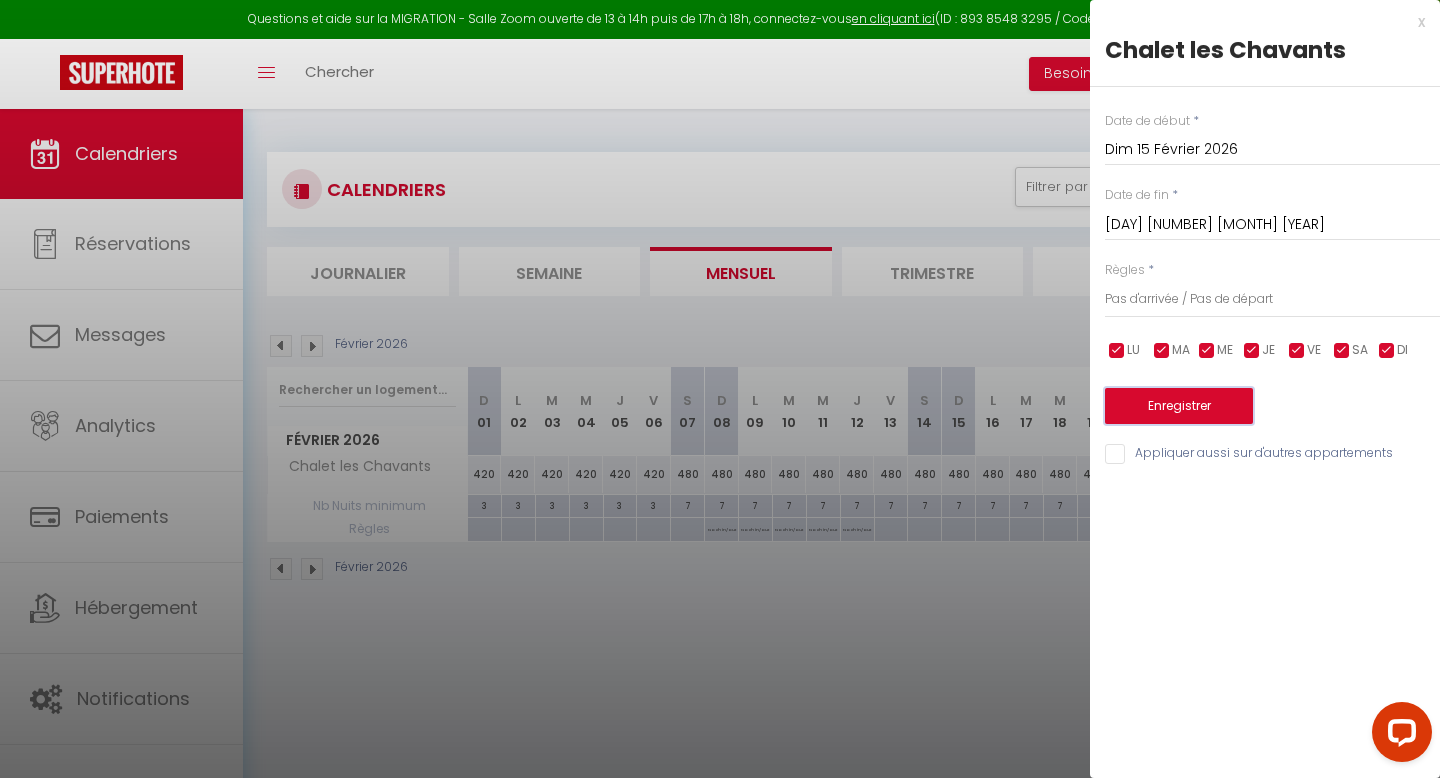 click on "Enregistrer" at bounding box center (1179, 406) 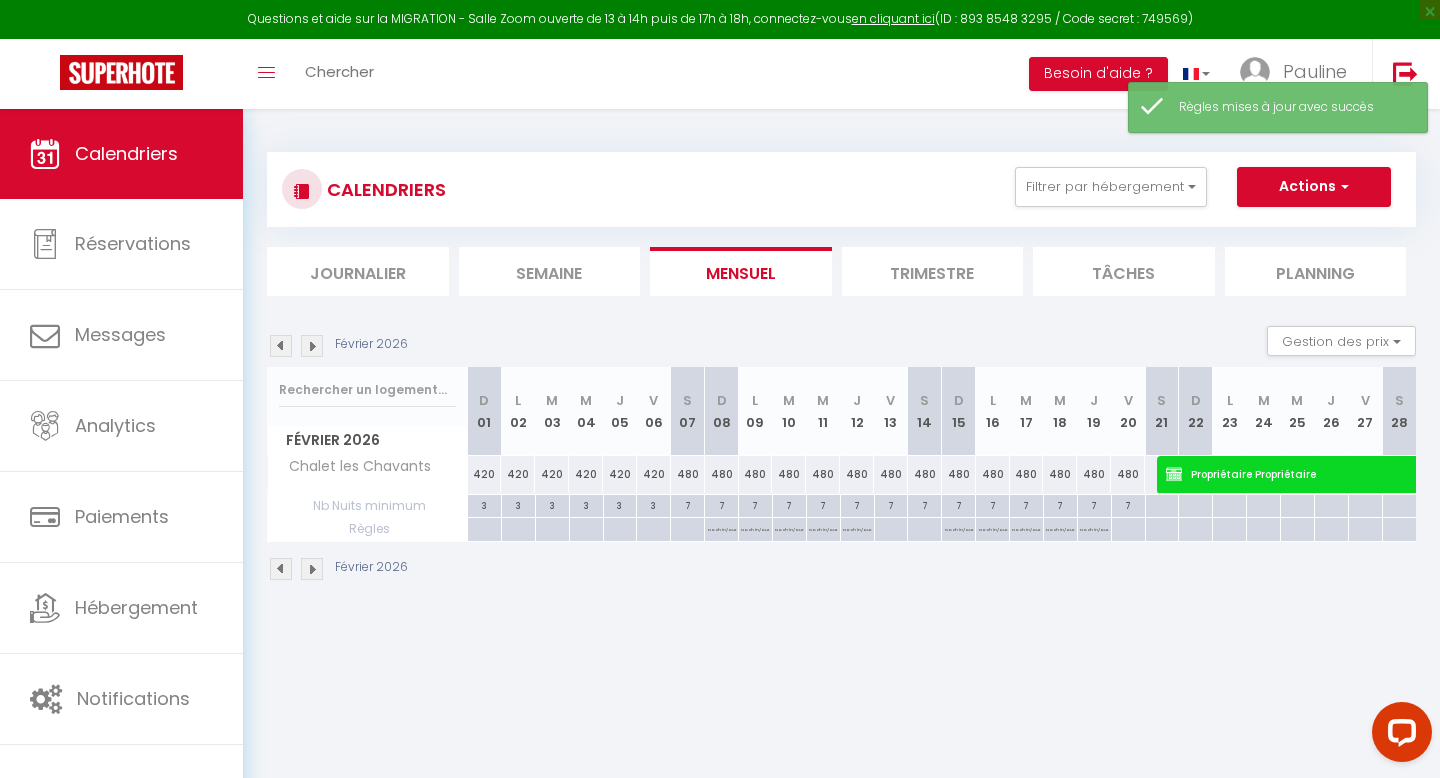 click at bounding box center (312, 346) 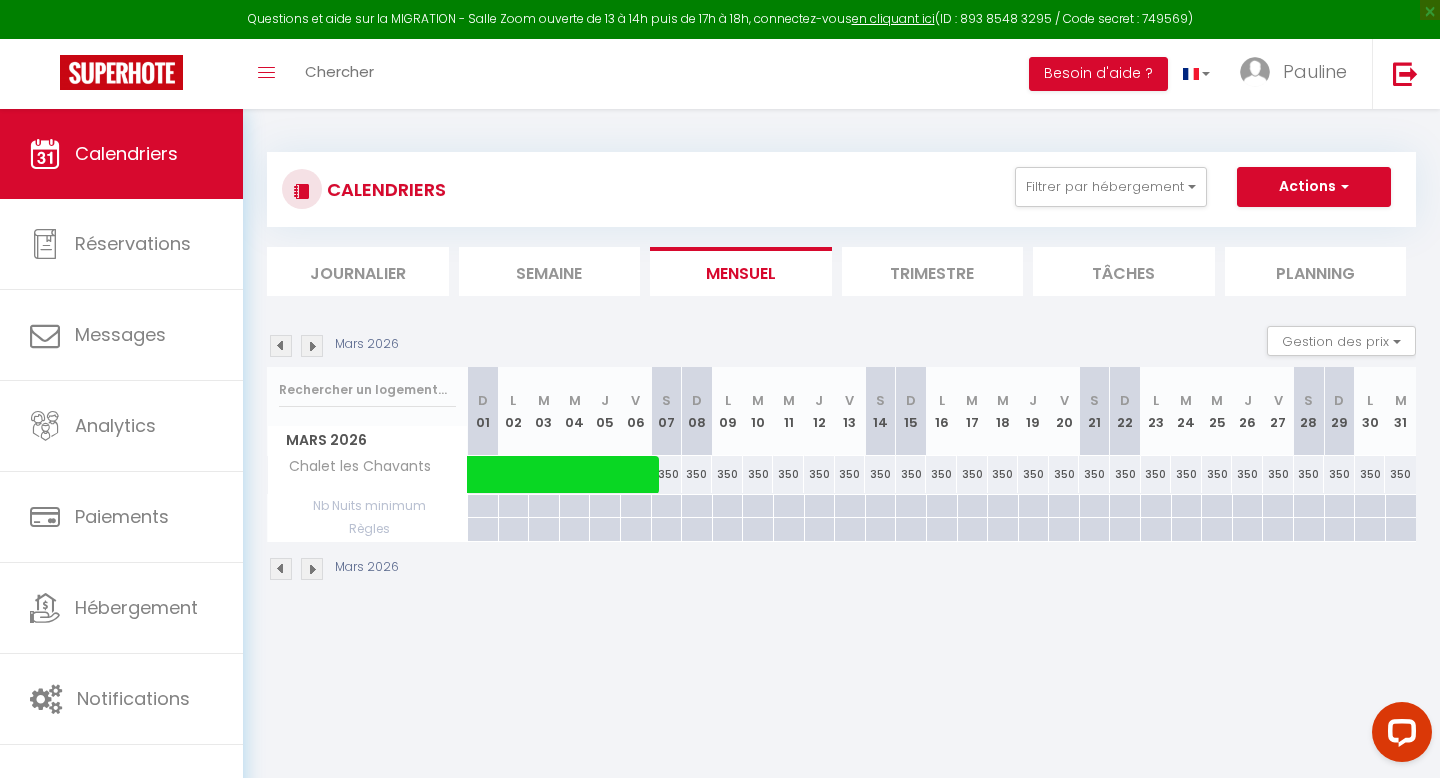 click at bounding box center (666, 506) 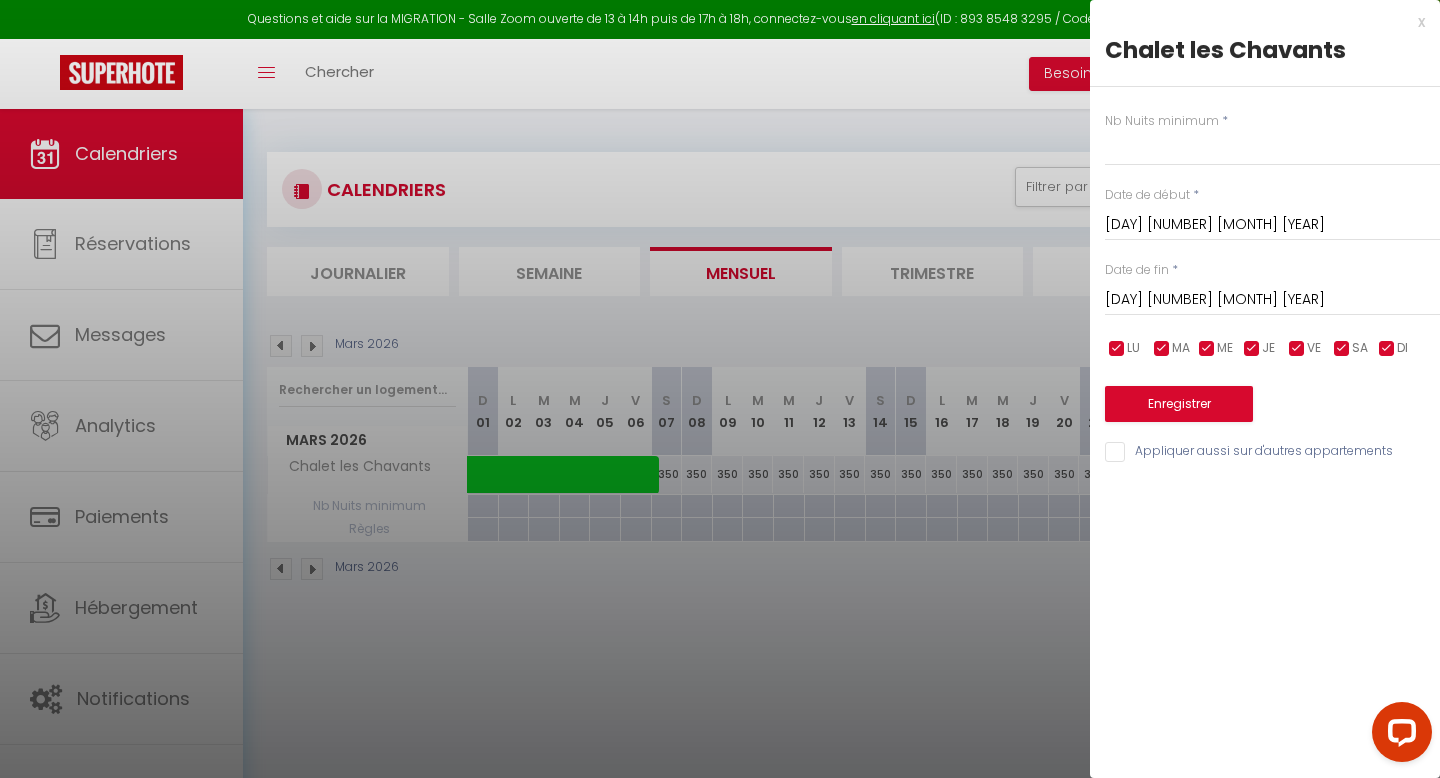 click on "Dim 08 Mars 2026" at bounding box center [1272, 300] 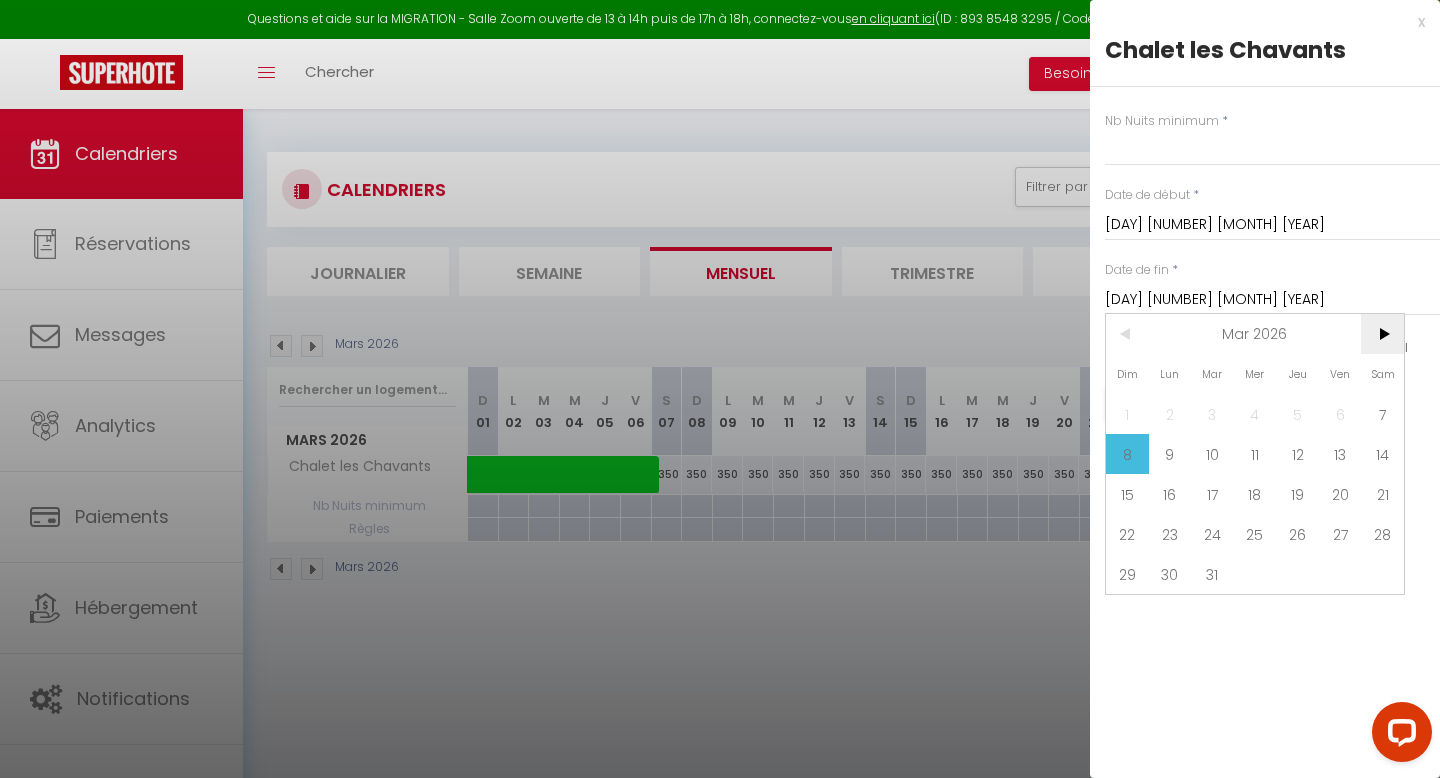 click on ">" at bounding box center (1382, 334) 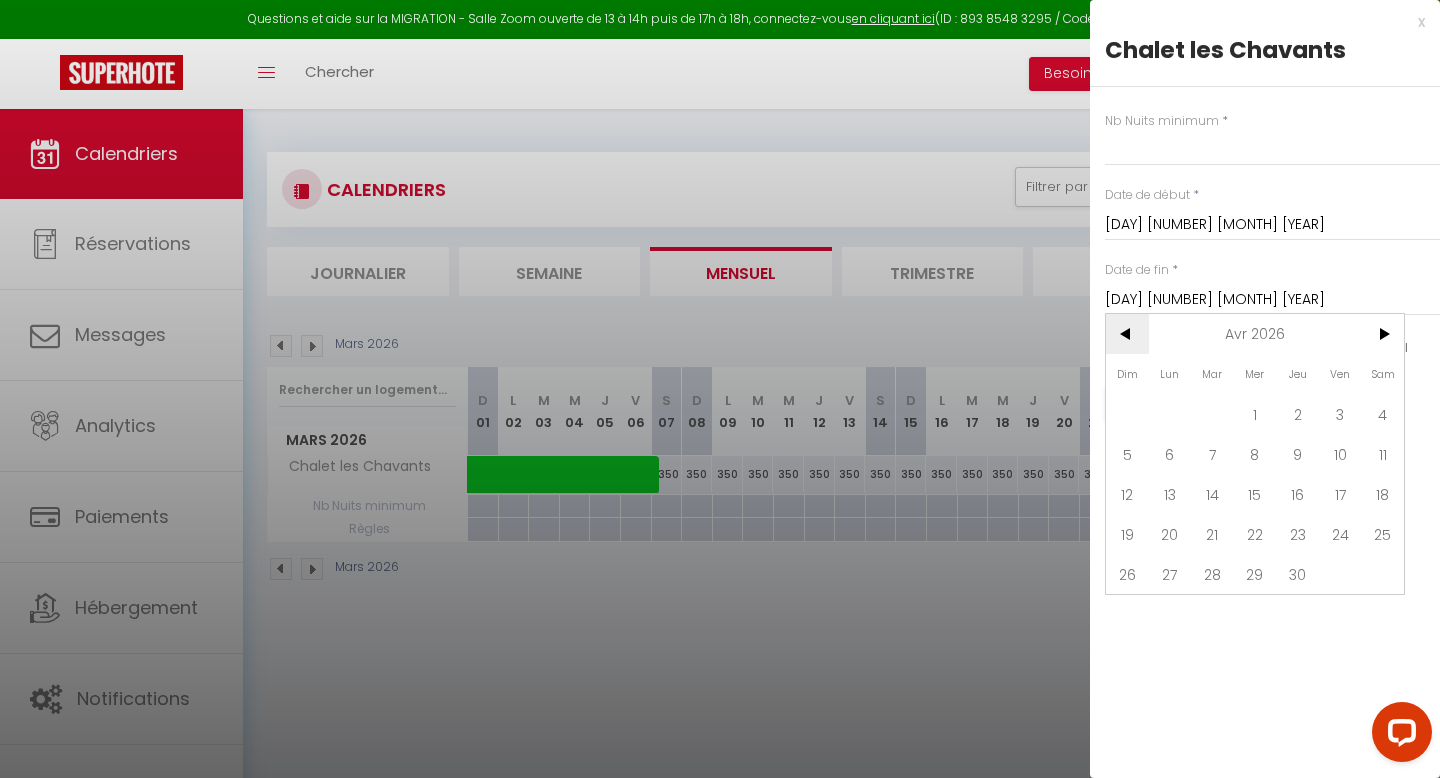 click on "<" at bounding box center [1127, 334] 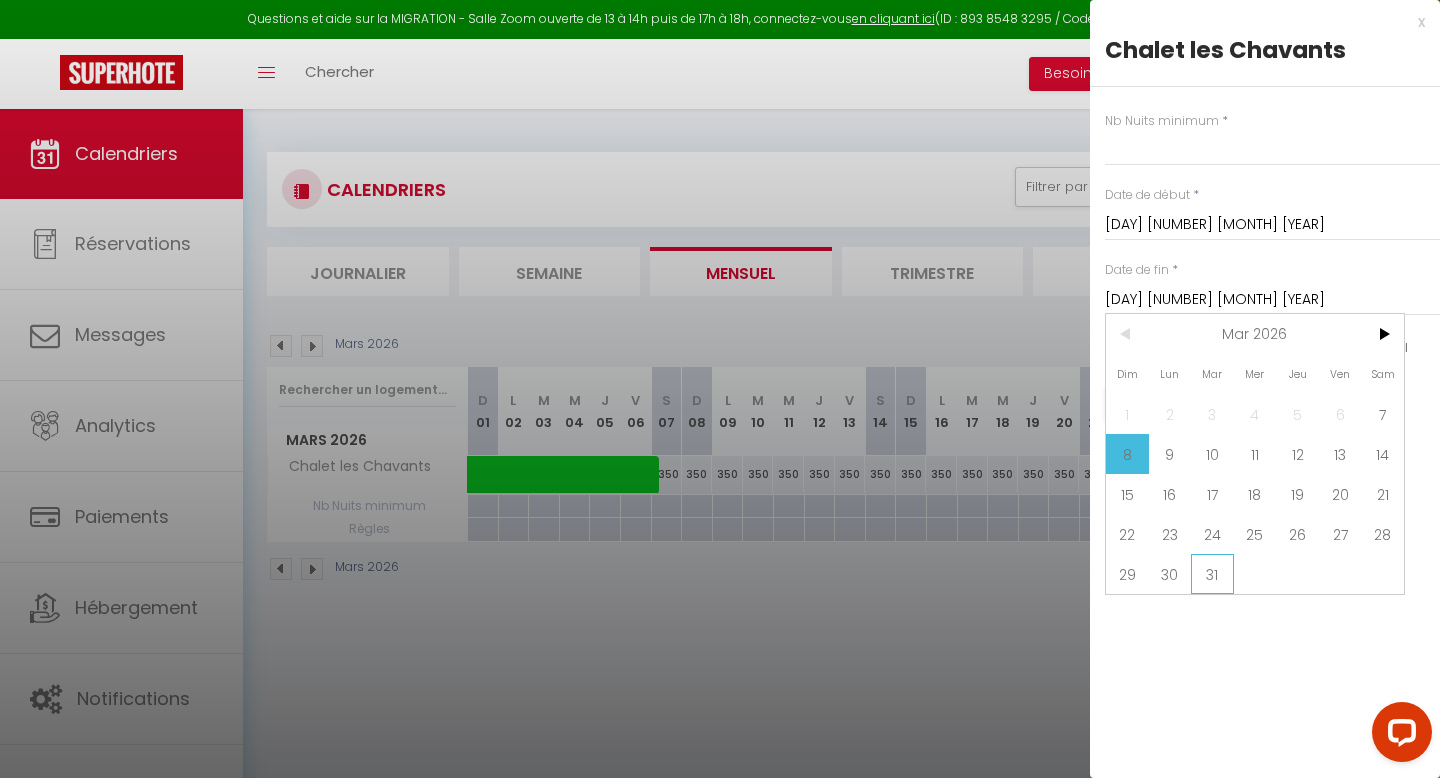 click on "31" at bounding box center [1212, 574] 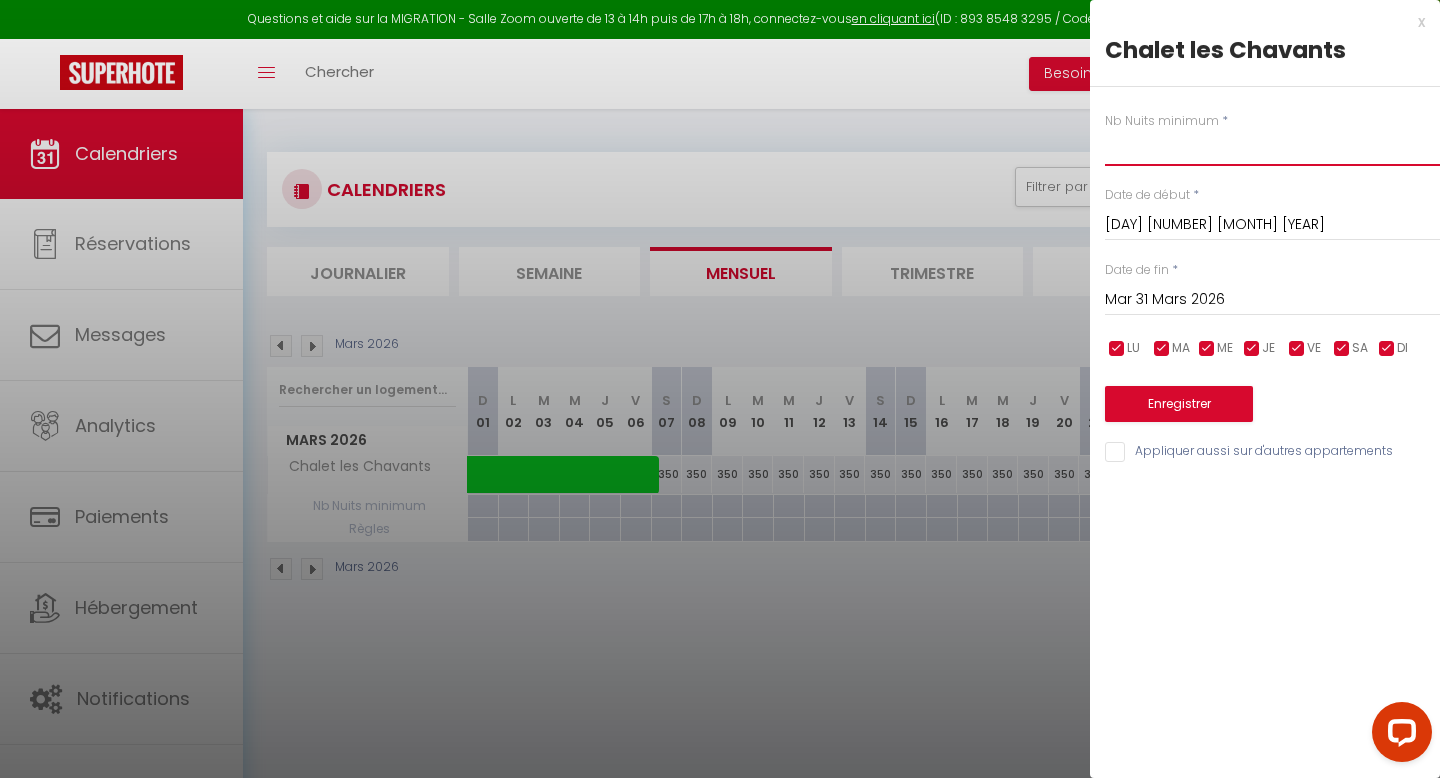 click at bounding box center (1272, 148) 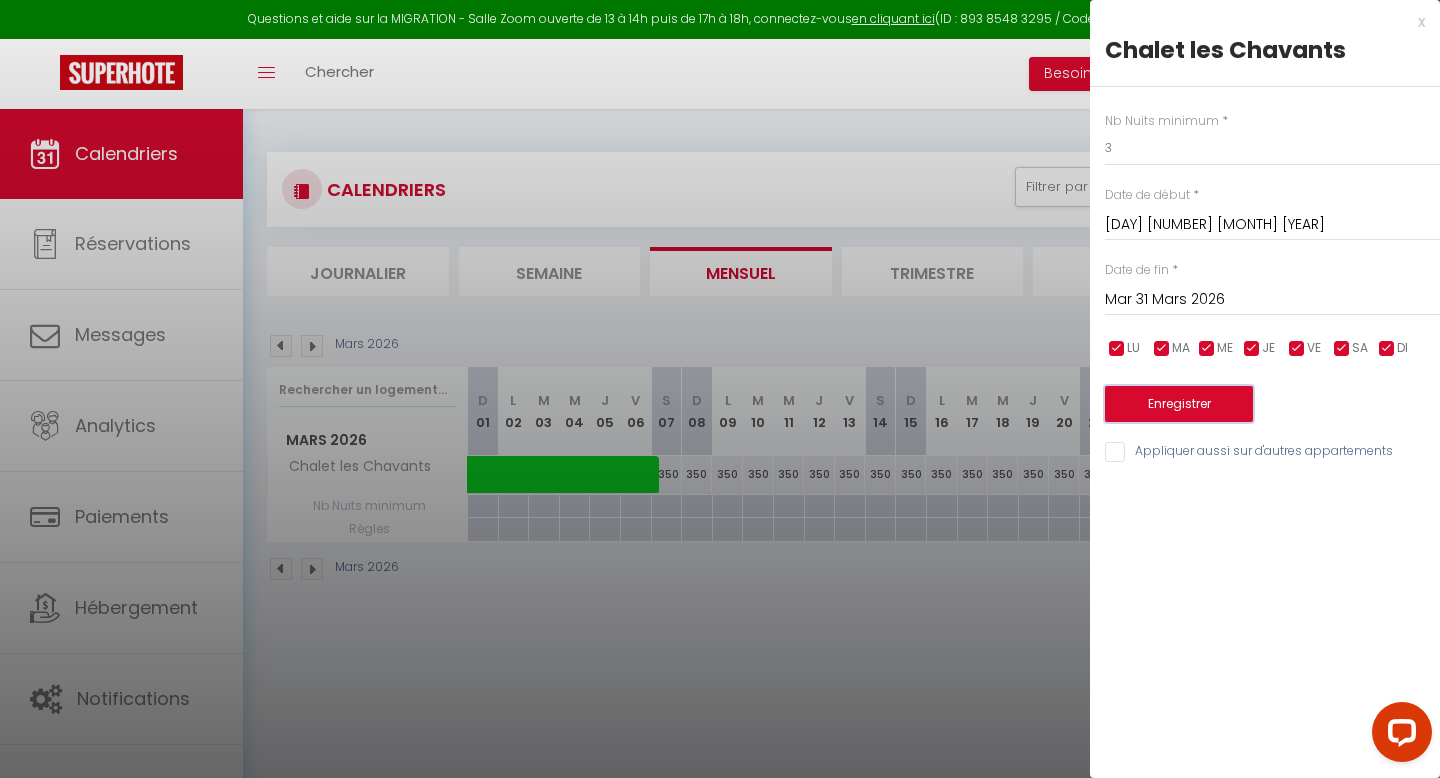 click on "Enregistrer" at bounding box center [1179, 404] 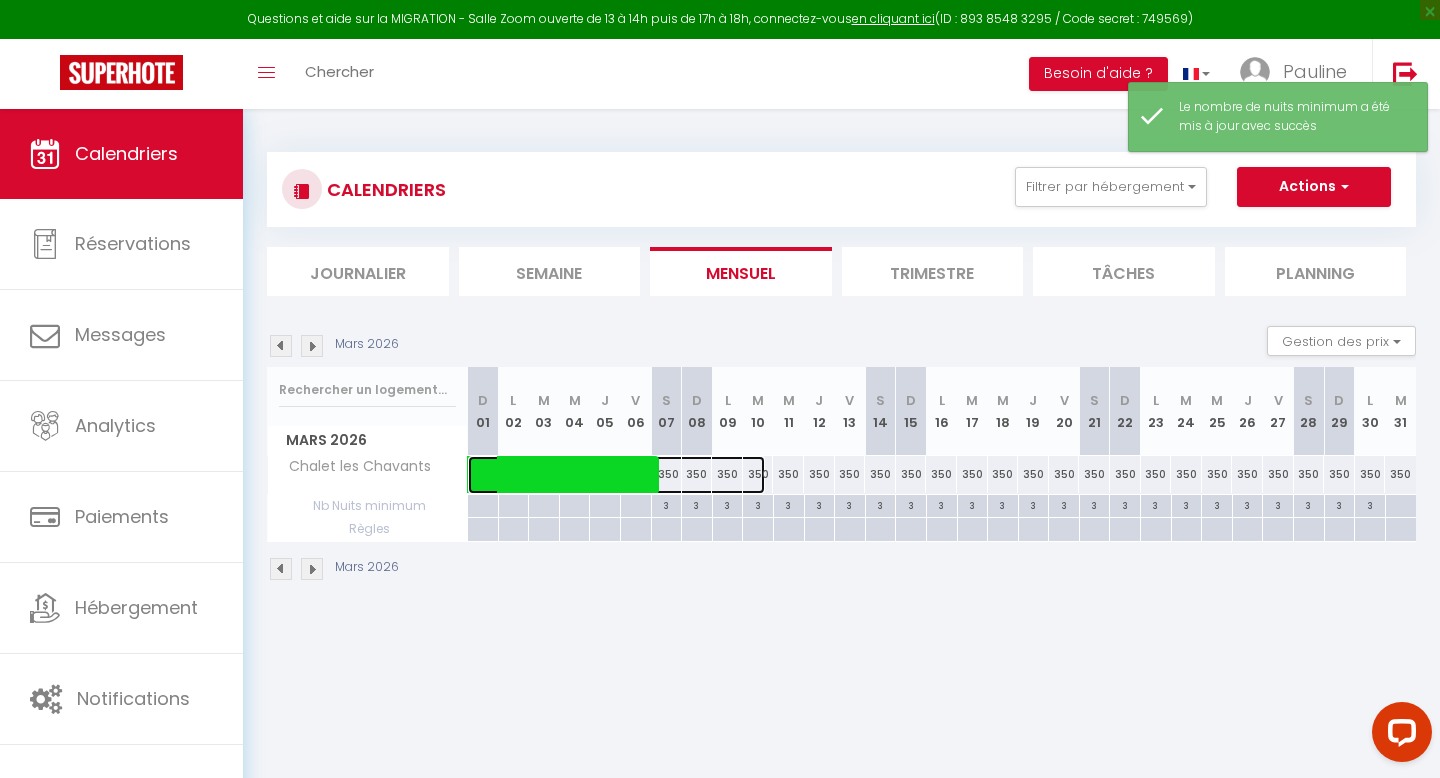 click at bounding box center (627, 475) 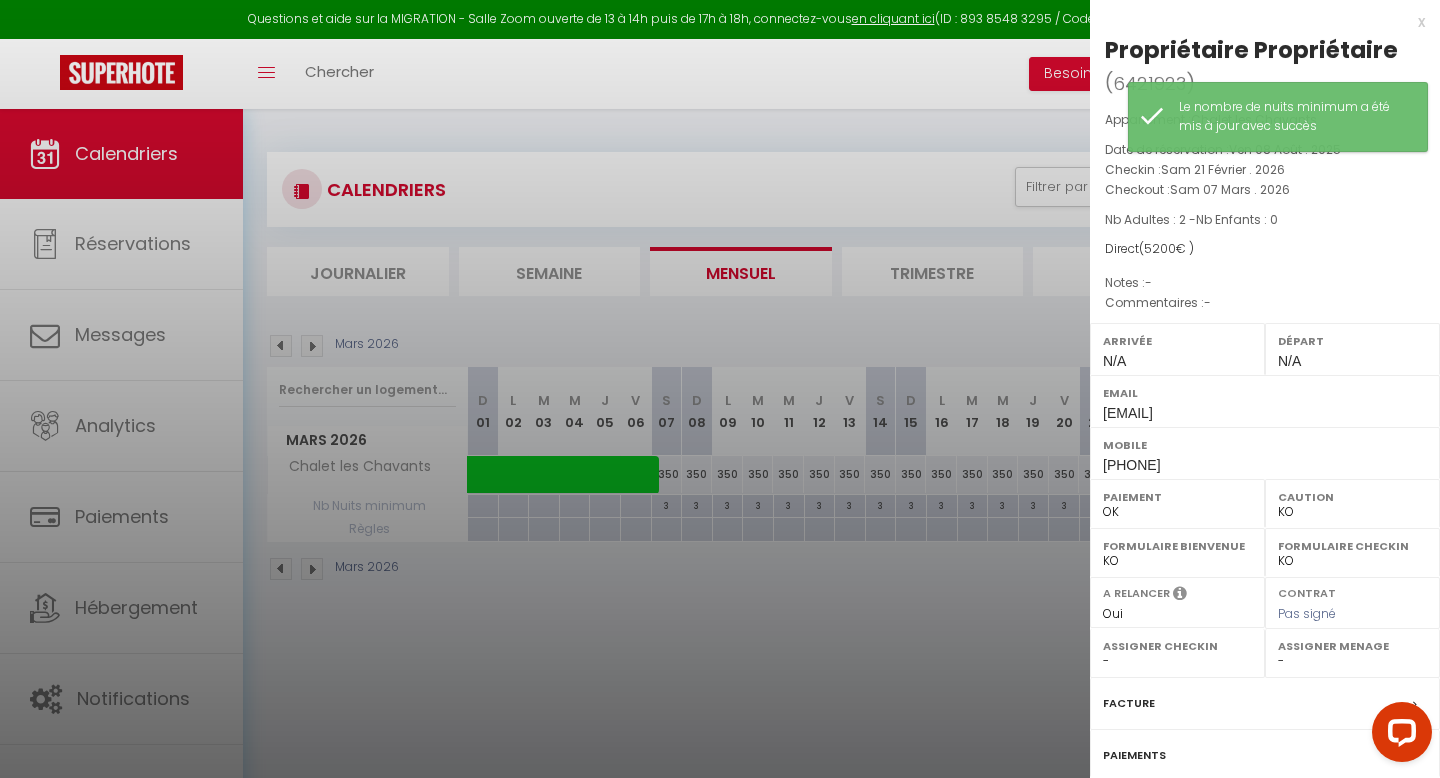 click at bounding box center [720, 389] 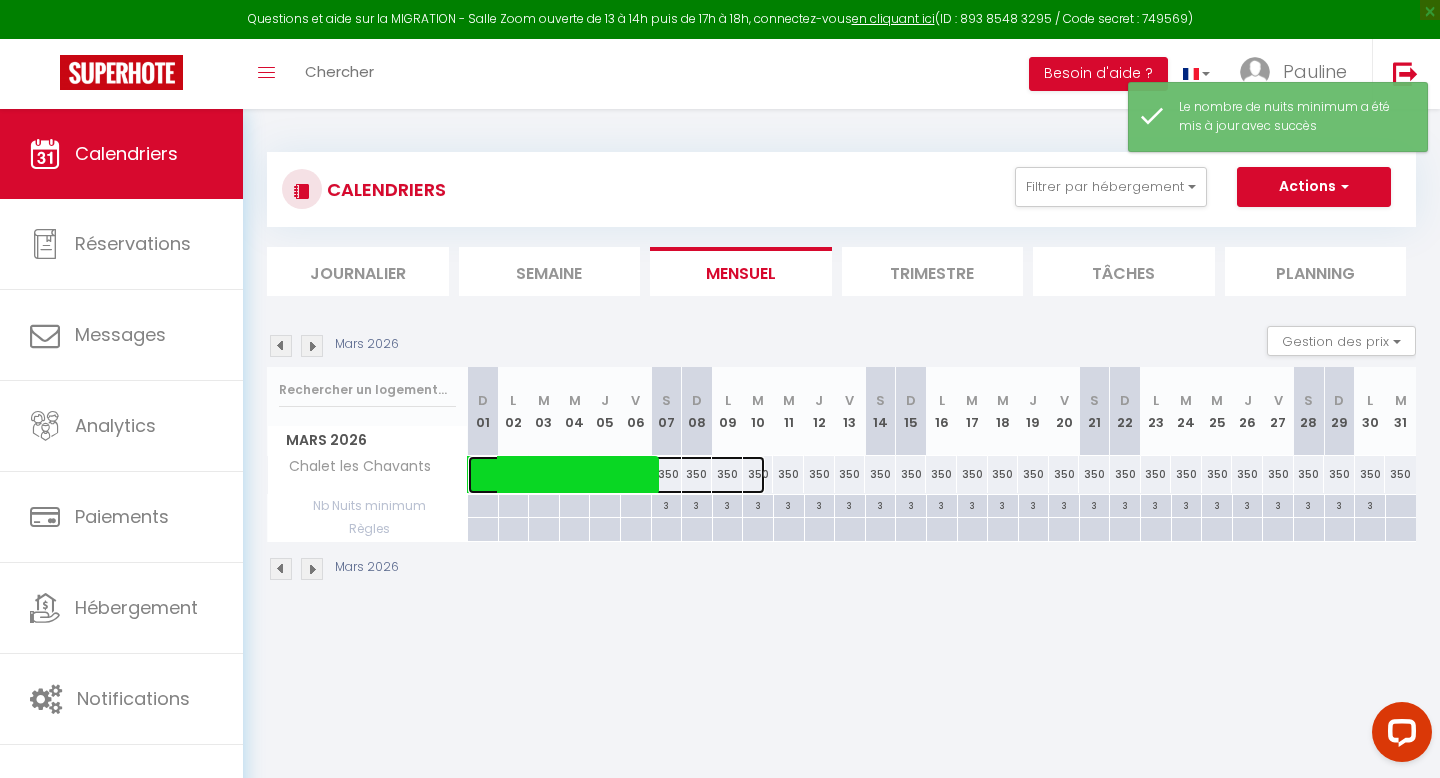 click at bounding box center (627, 475) 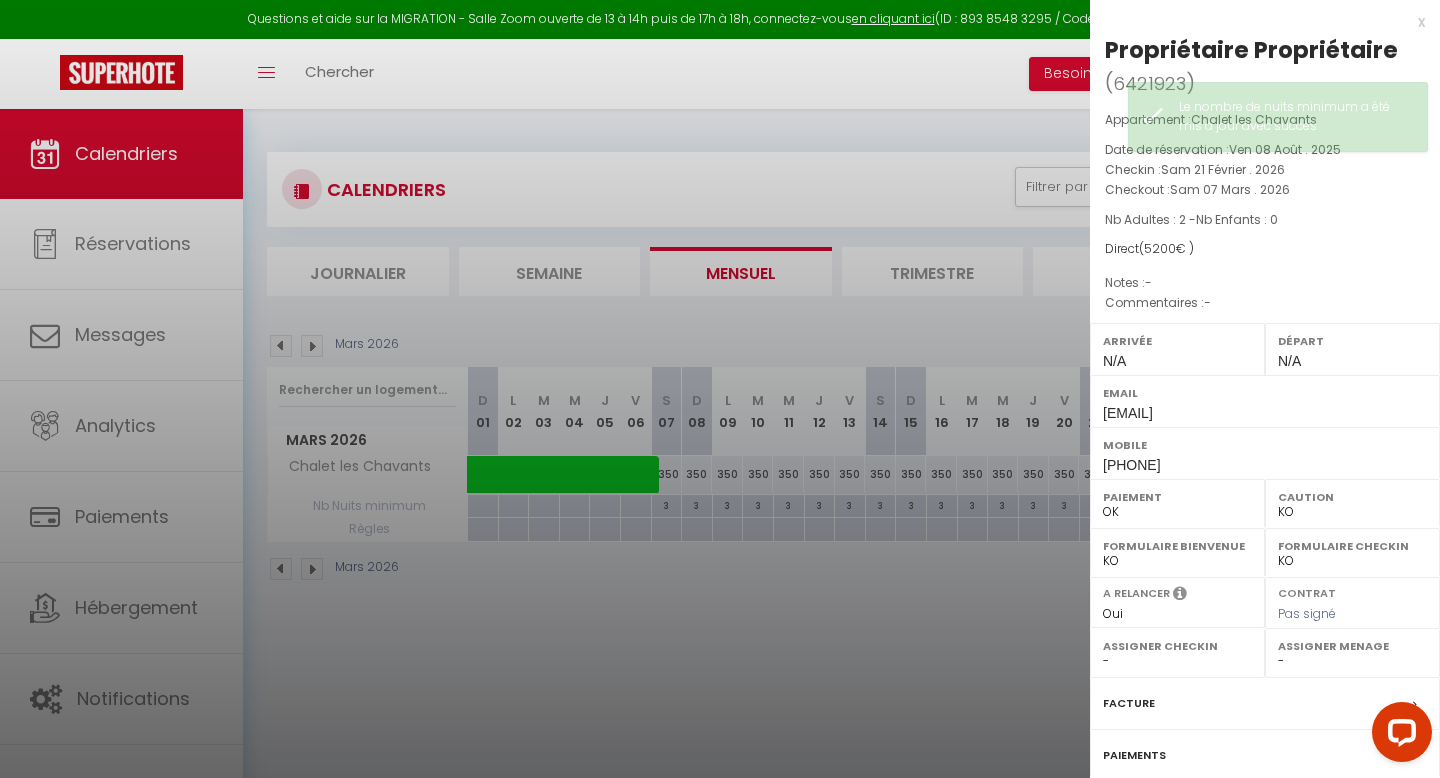 click at bounding box center (720, 389) 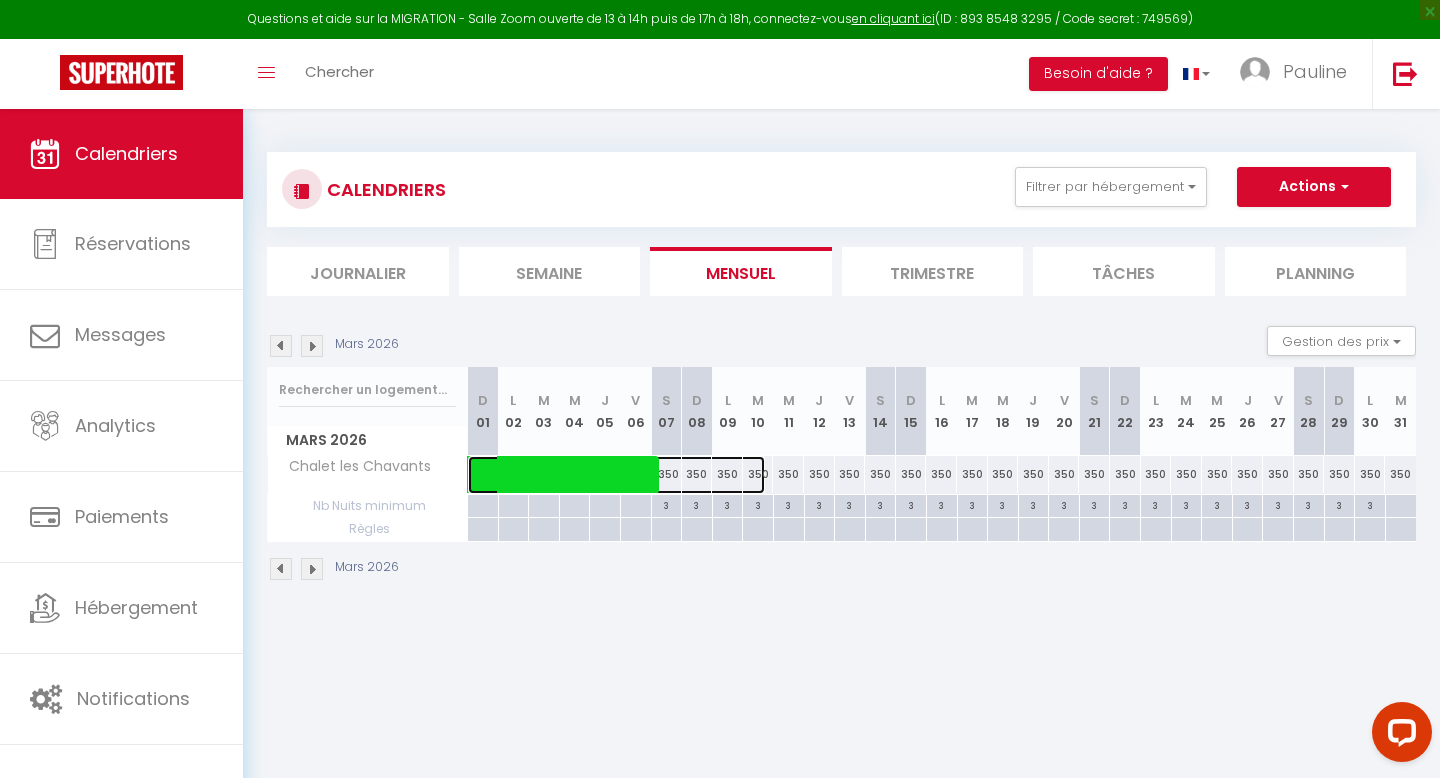 click at bounding box center (627, 475) 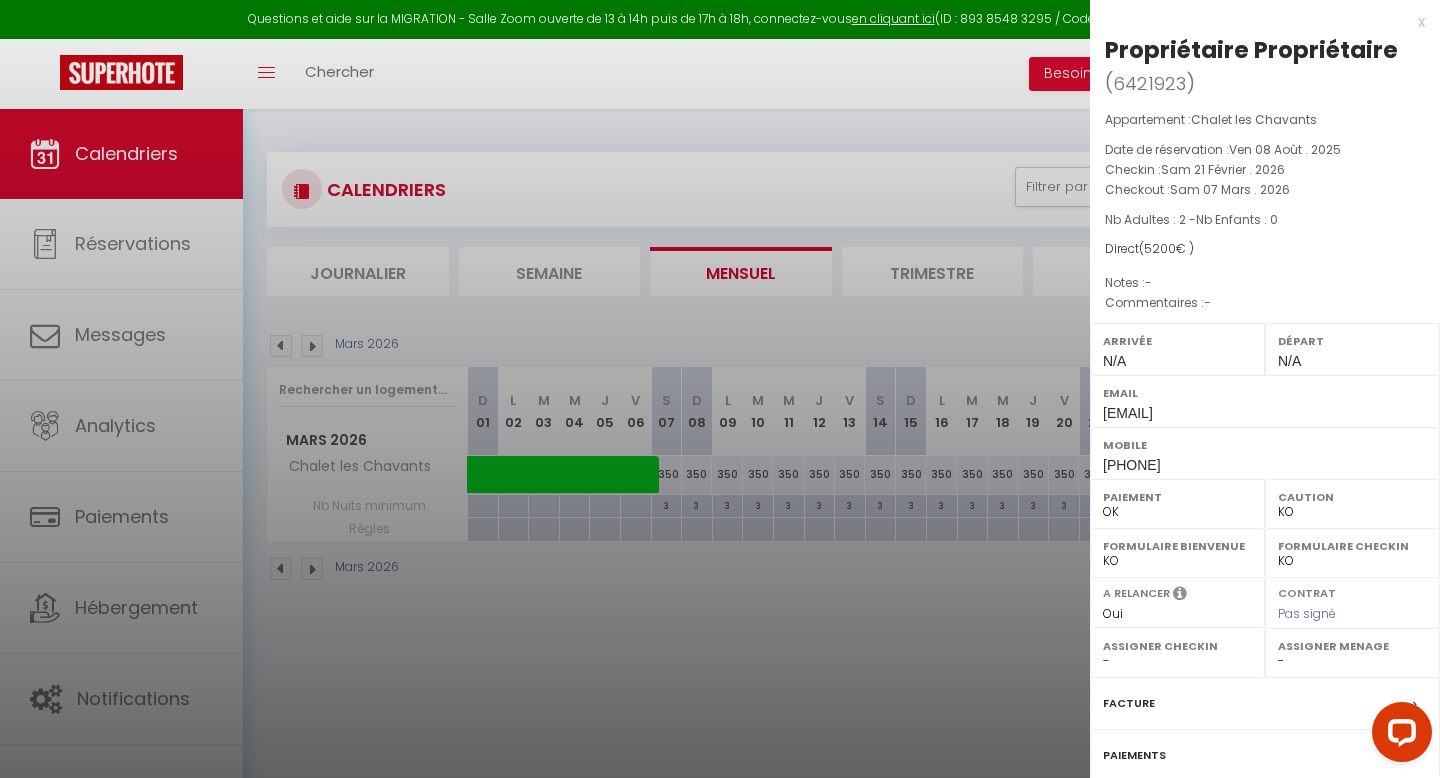 click on "x
Propriétaire Propriétaire
( 6421923 )
Appartement :
Chalet les Chavants
Date de réservation :
Ven 08 Août . 2025
Checkin :
Sam 21 Février . 2026
Checkout :
Sam 07 Mars . 2026
Nb Adultes : 2 -
Nb Enfants :
0
Direct
(
5200
€ )
Notes :
-
Commentaires :
-   Arrivée
N/A   Départ
N/A   Email
contact@petiteconciergerie-arve.com   Mobile
0681373646     OK   KO   Caution" at bounding box center [1265, 482] 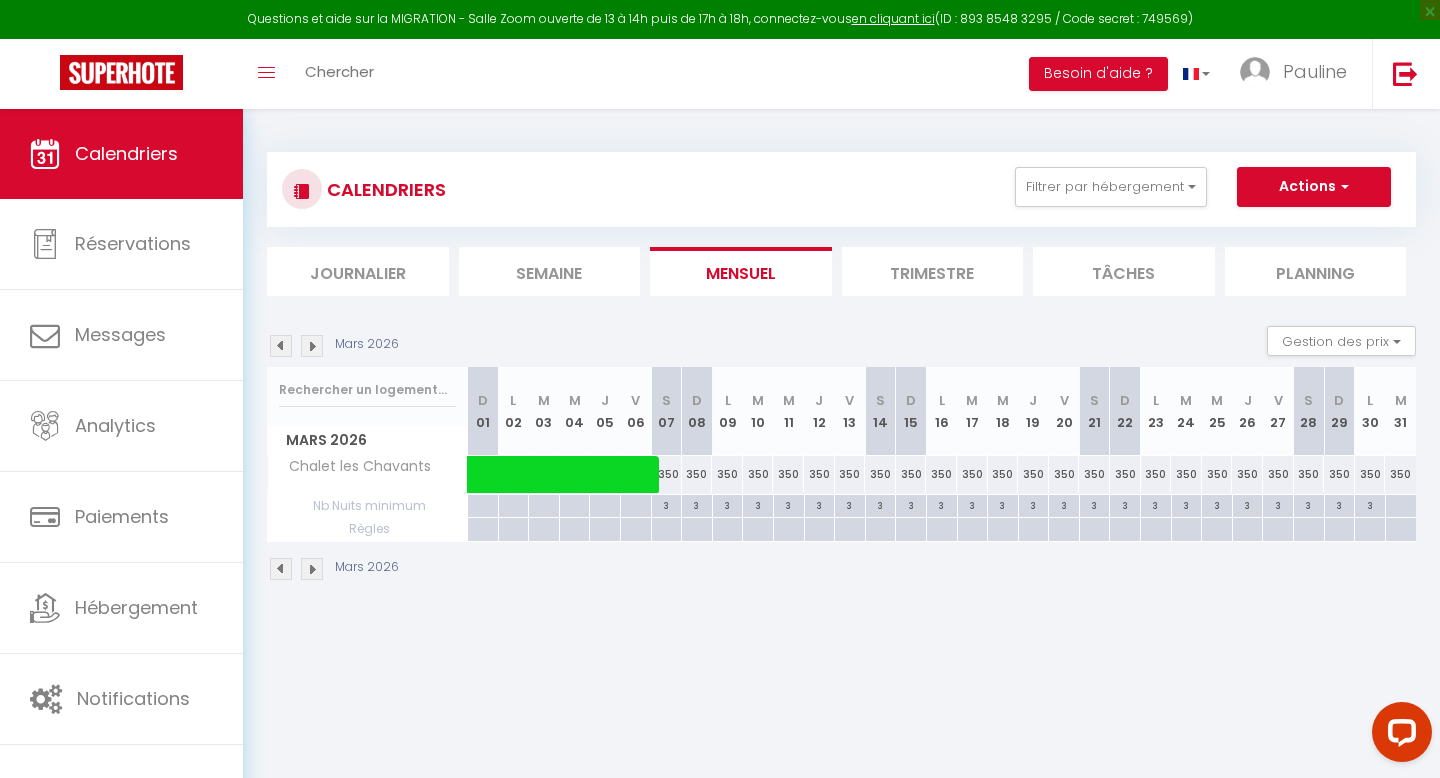 click on "350" at bounding box center [788, 474] 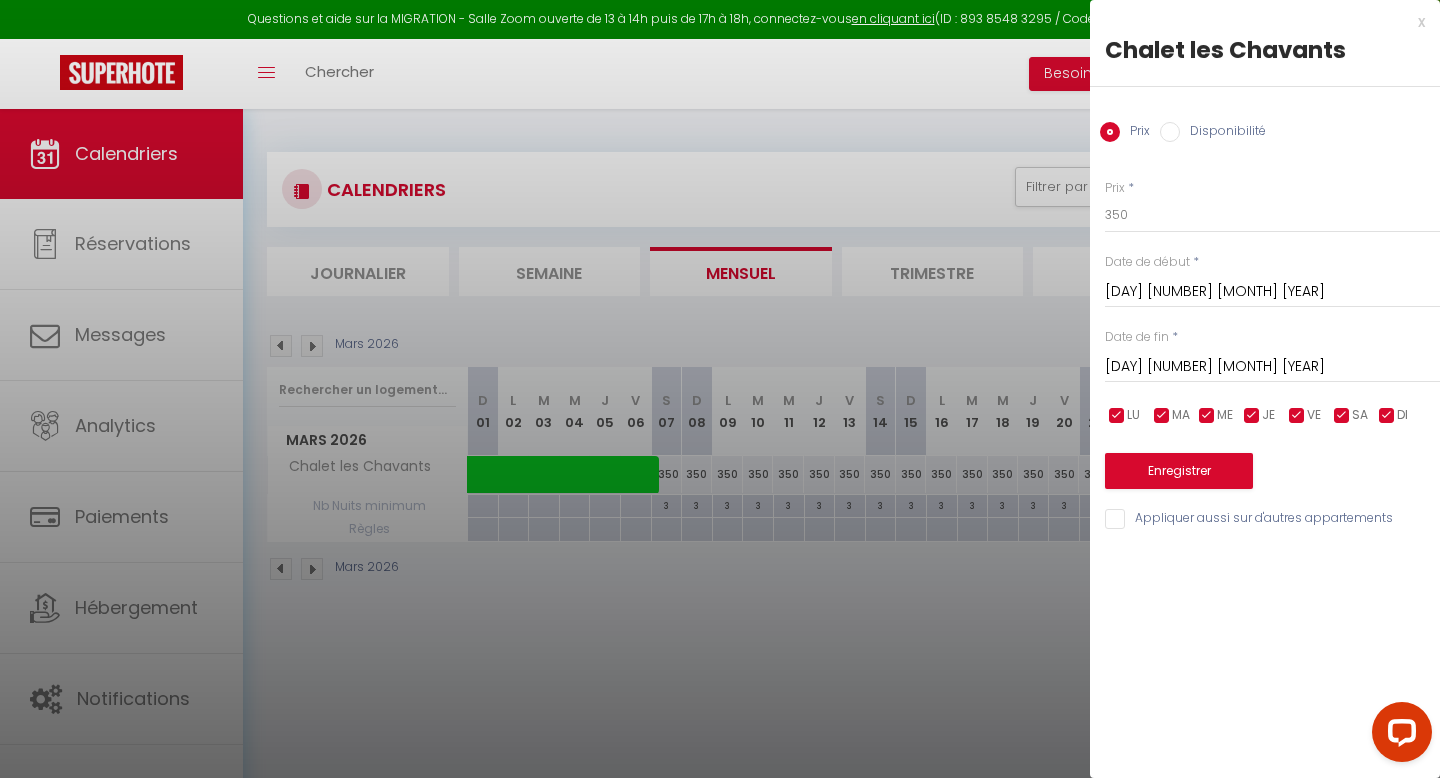 click on "Mer 11 Mars 2026" at bounding box center (1272, 292) 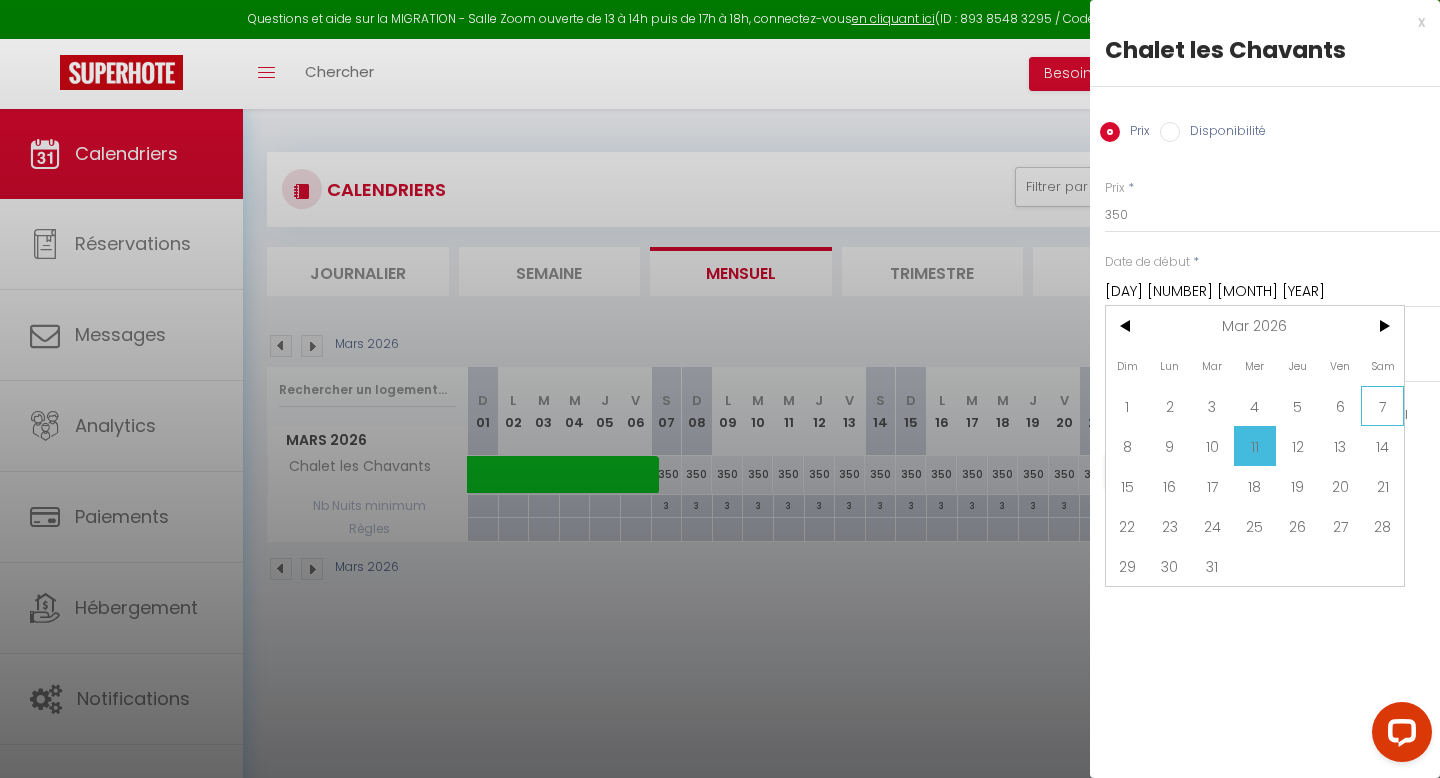 click on "7" at bounding box center [1382, 406] 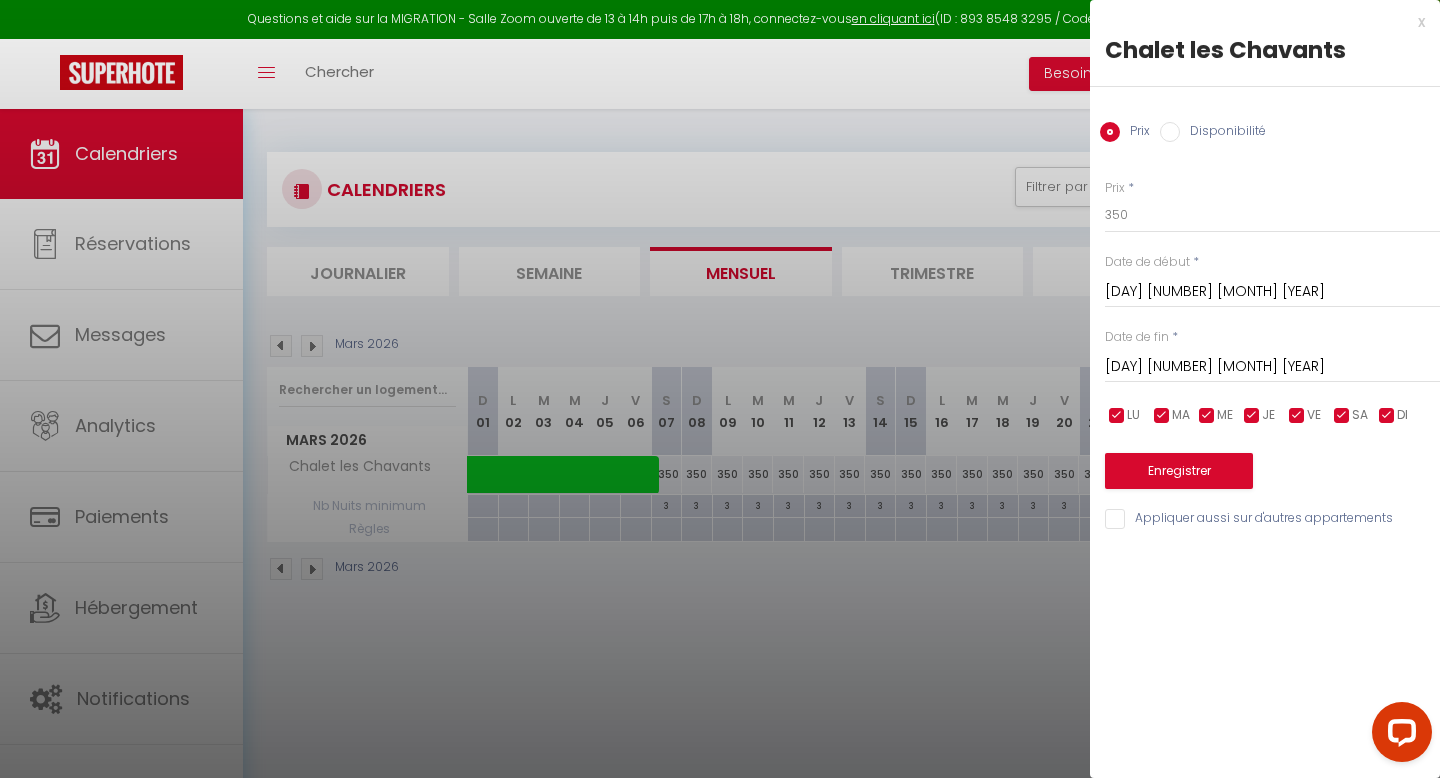 click on "Jeu 12 Mars 2026" at bounding box center [1272, 367] 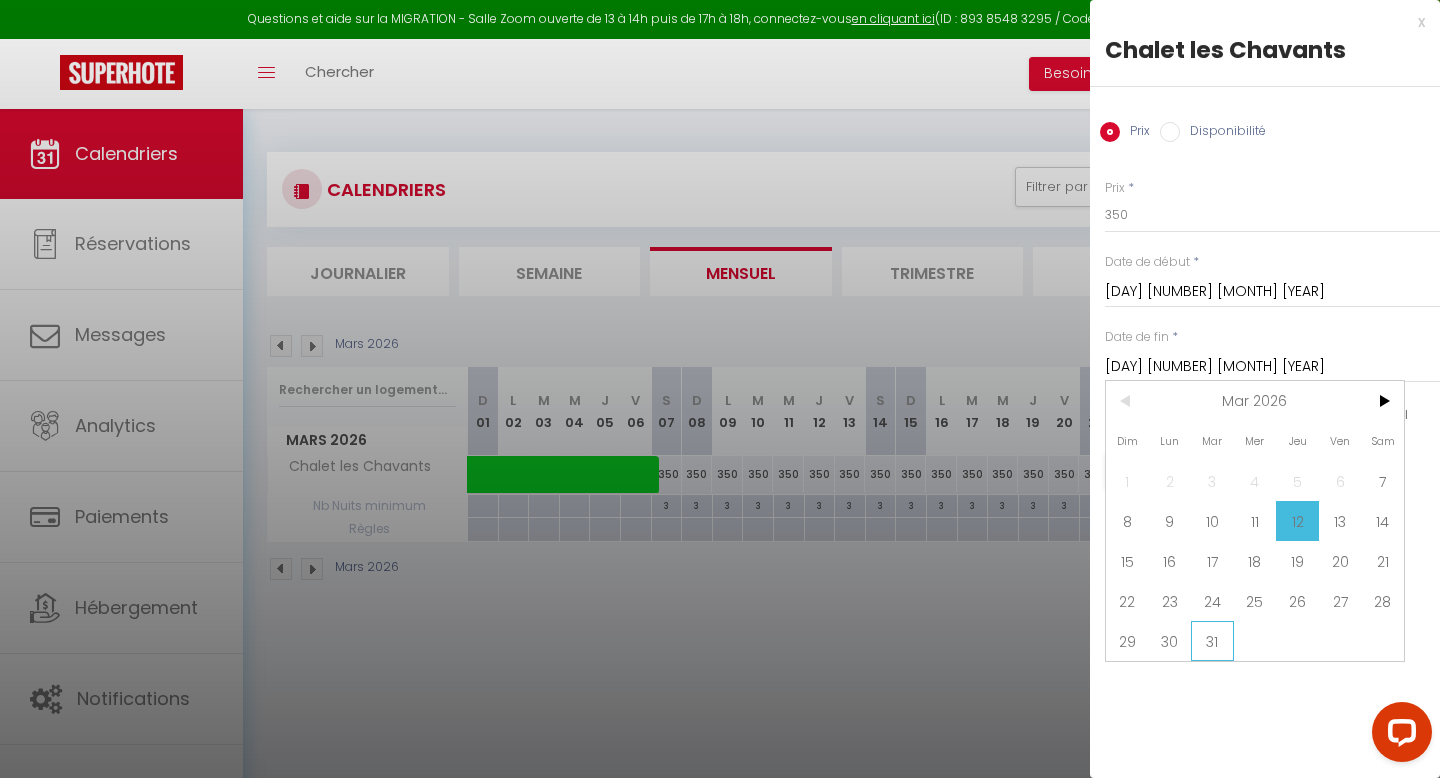 click on "31" at bounding box center (1212, 641) 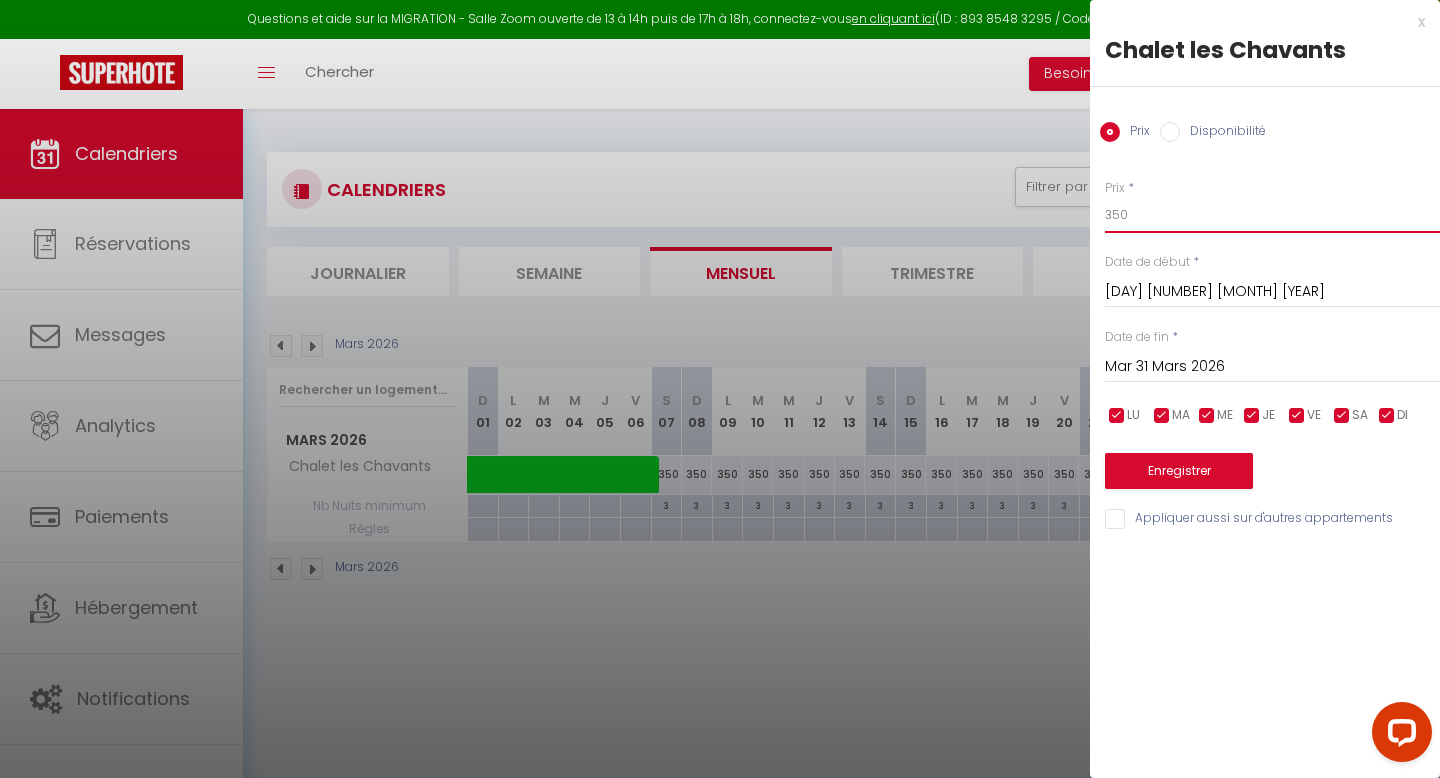 click on "350" at bounding box center [1272, 215] 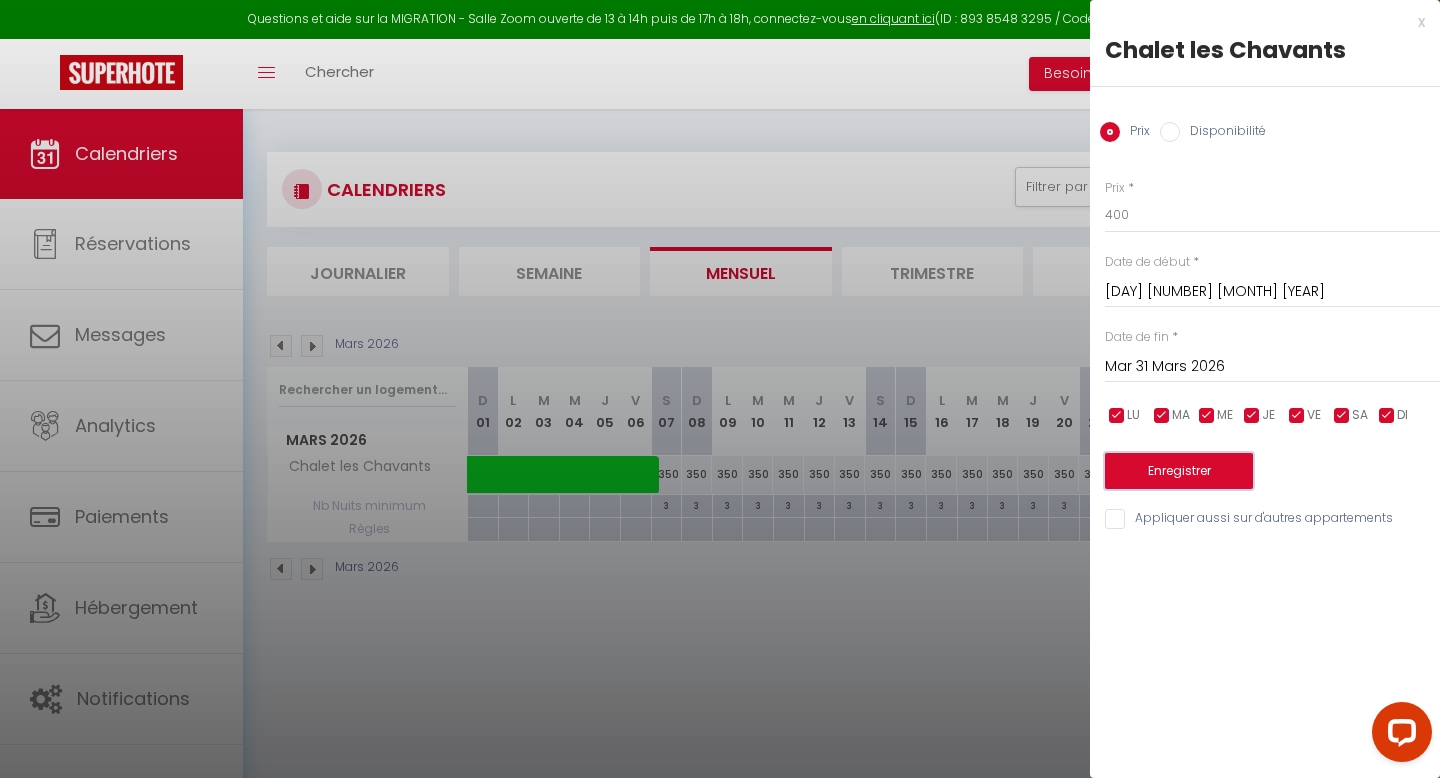 click on "Enregistrer" at bounding box center [1179, 471] 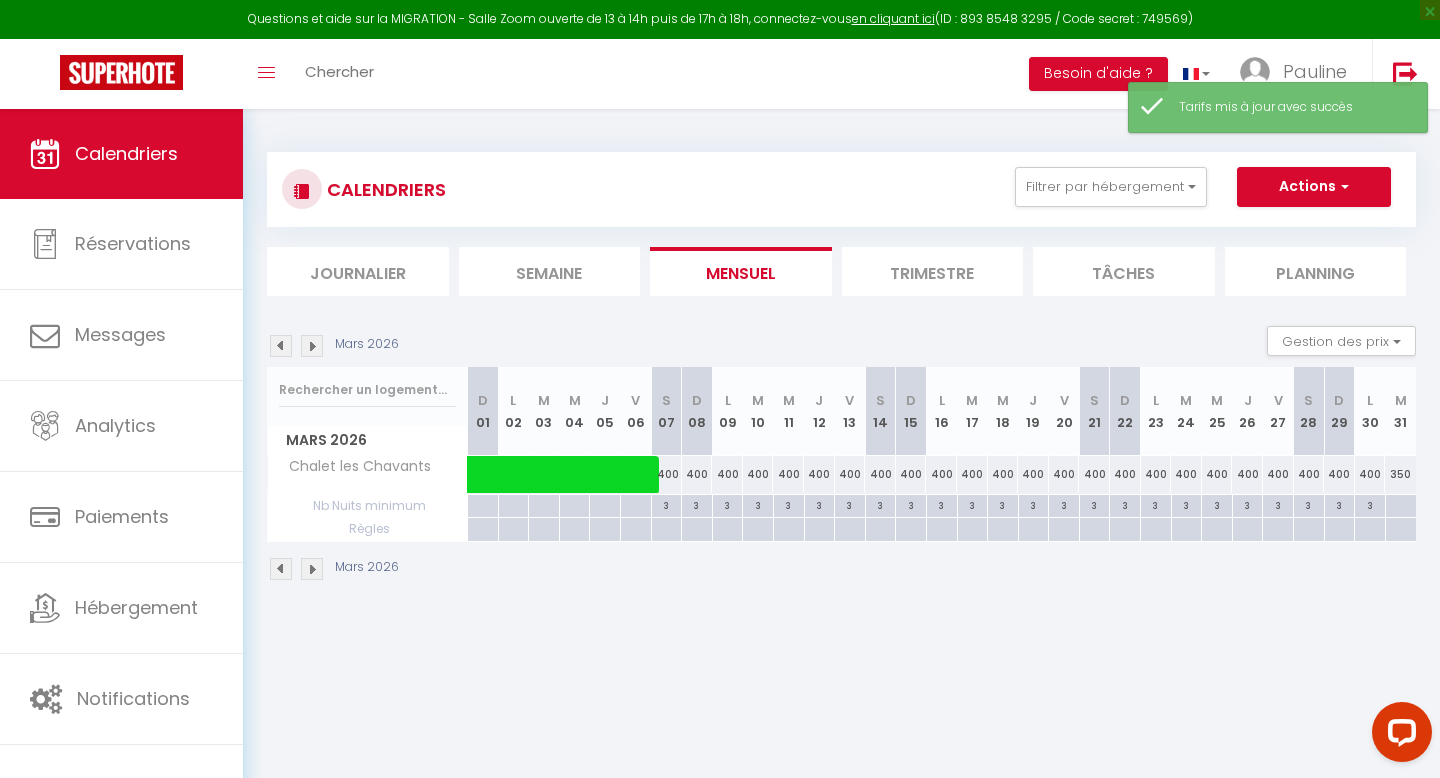 click on "350" at bounding box center (1400, 474) 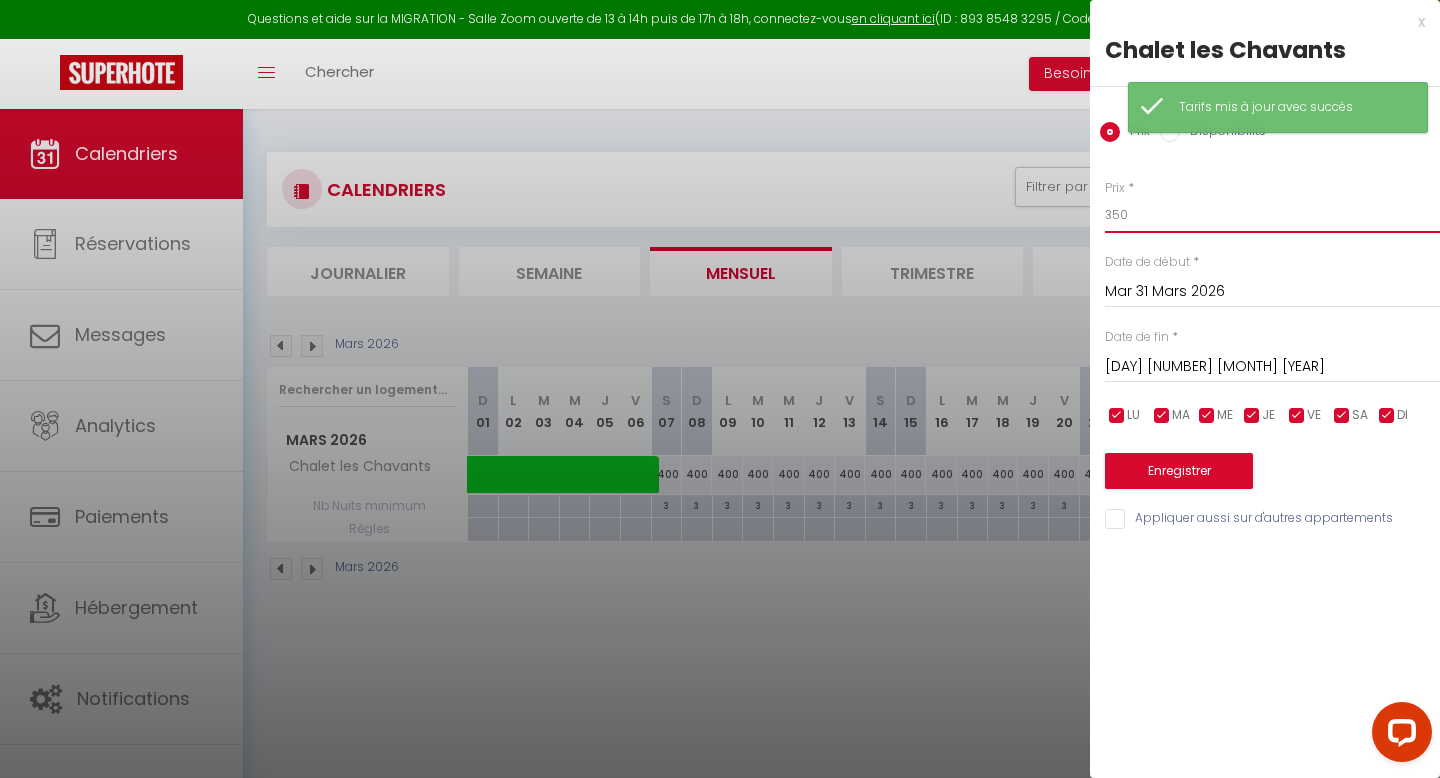 click on "350" at bounding box center [1272, 215] 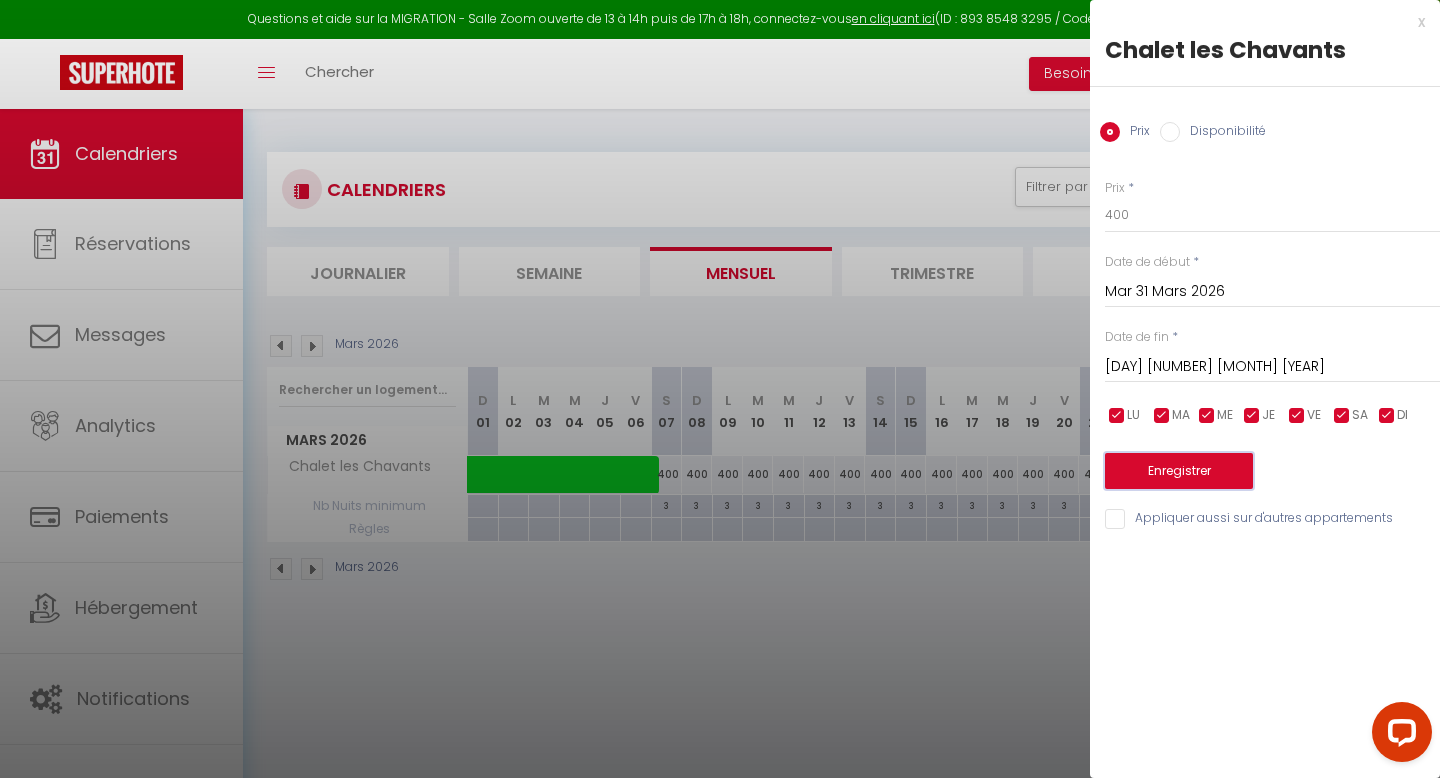 click on "Enregistrer" at bounding box center (1179, 471) 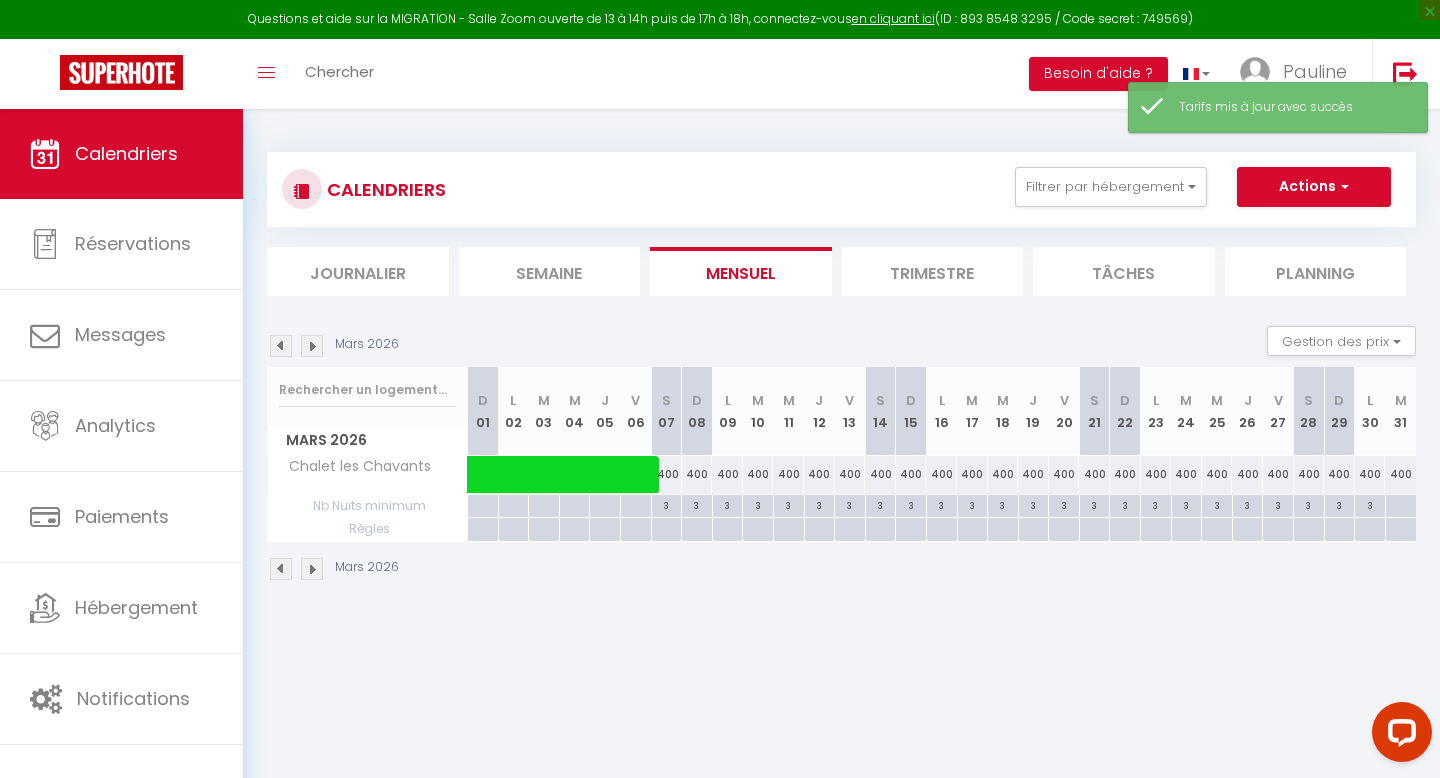 click at bounding box center (1400, 506) 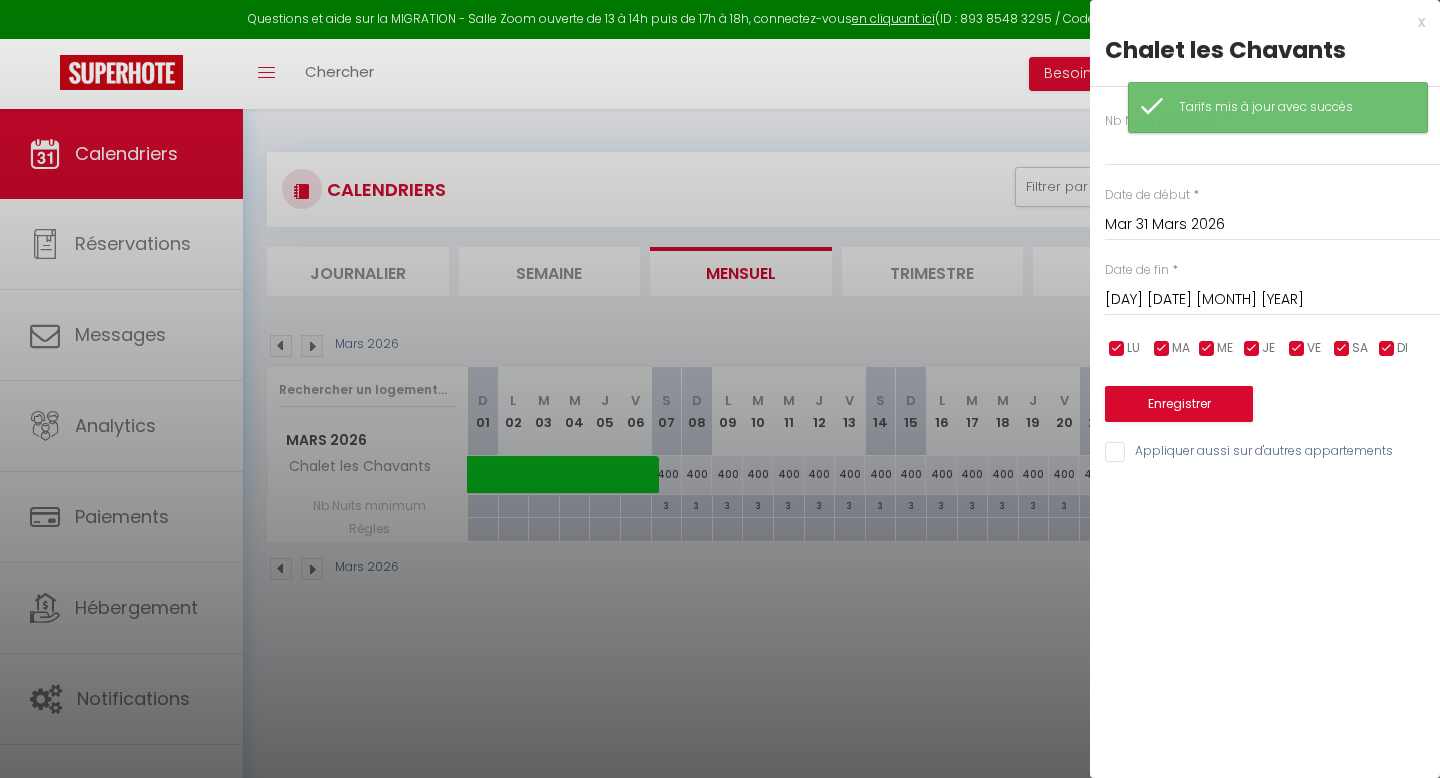 scroll, scrollTop: 0, scrollLeft: 0, axis: both 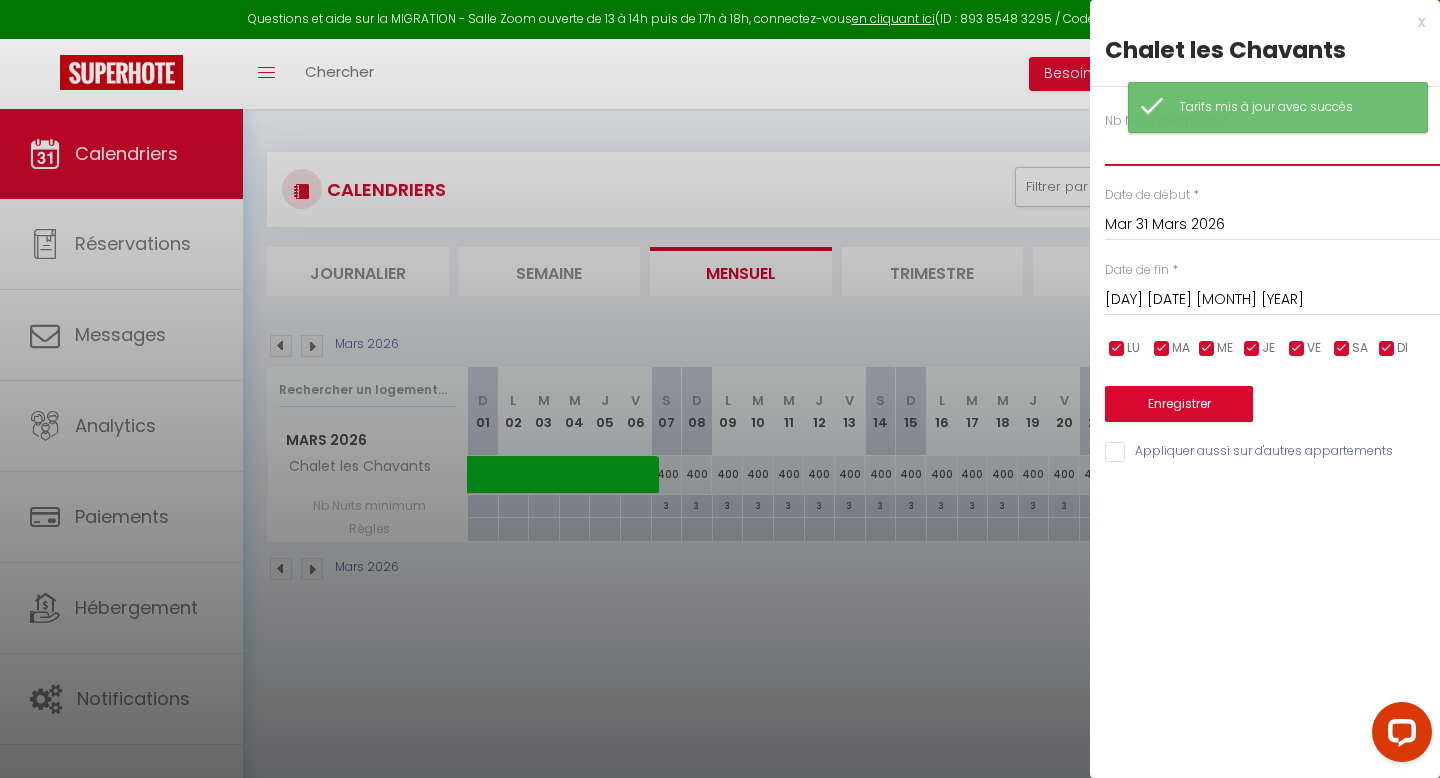 click at bounding box center [1272, 148] 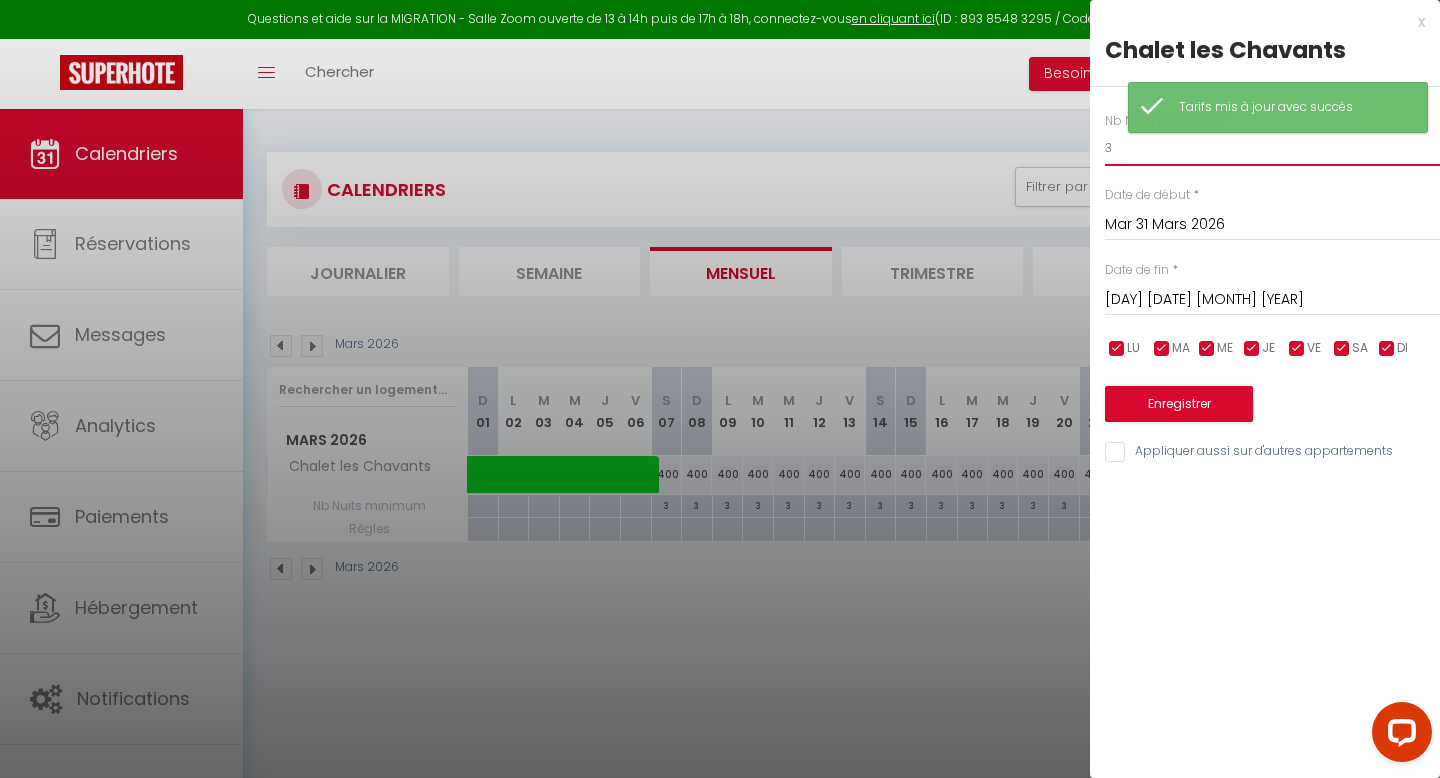 type on "3" 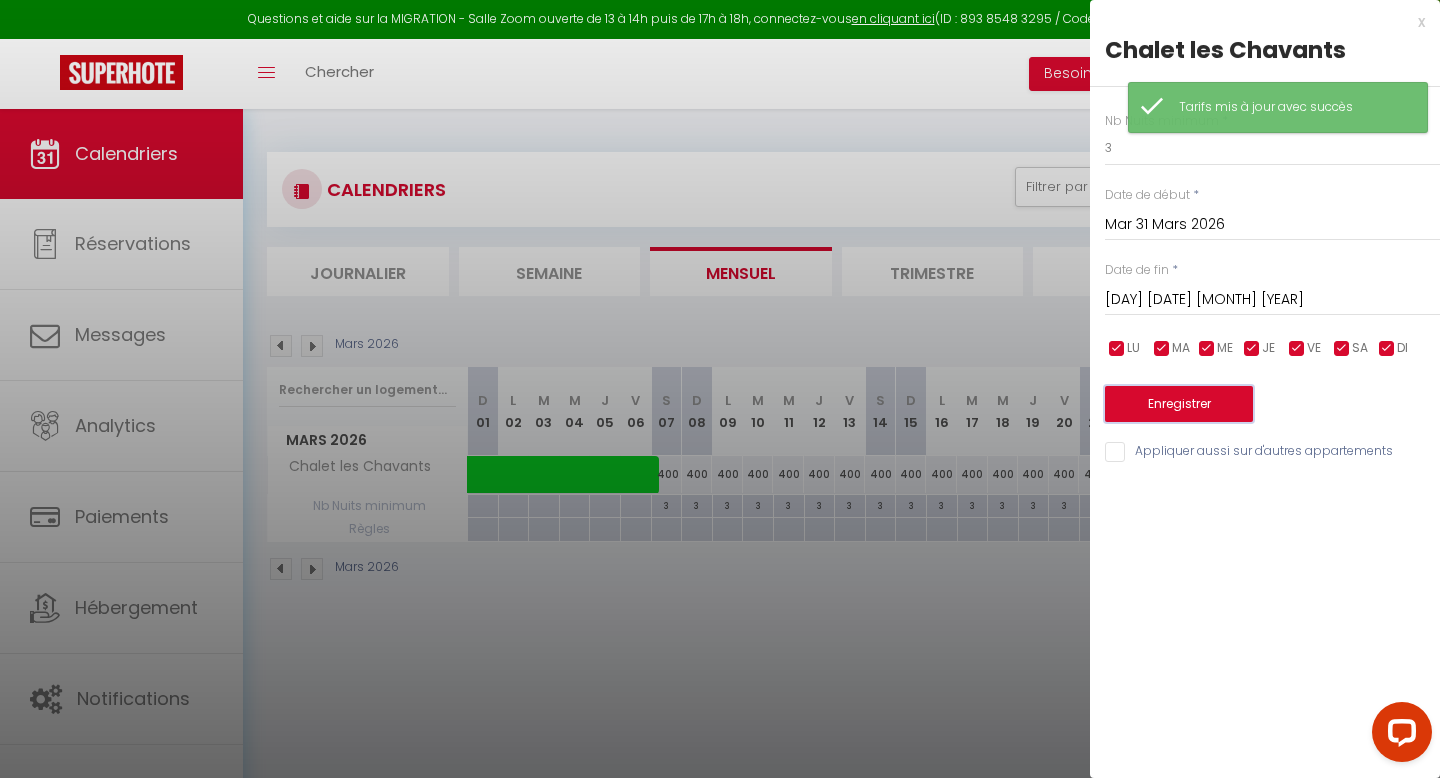 click on "Enregistrer" at bounding box center [1179, 404] 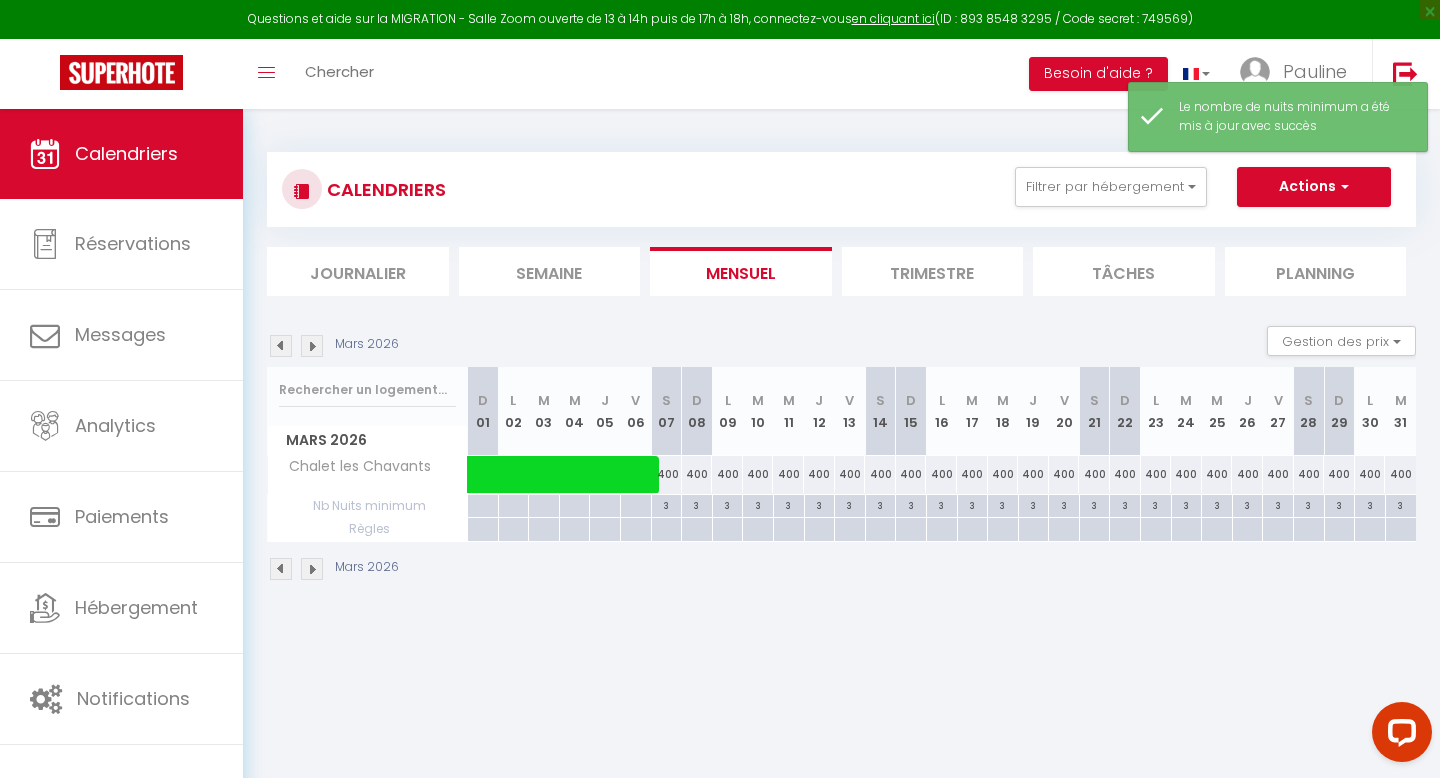 click at bounding box center (312, 346) 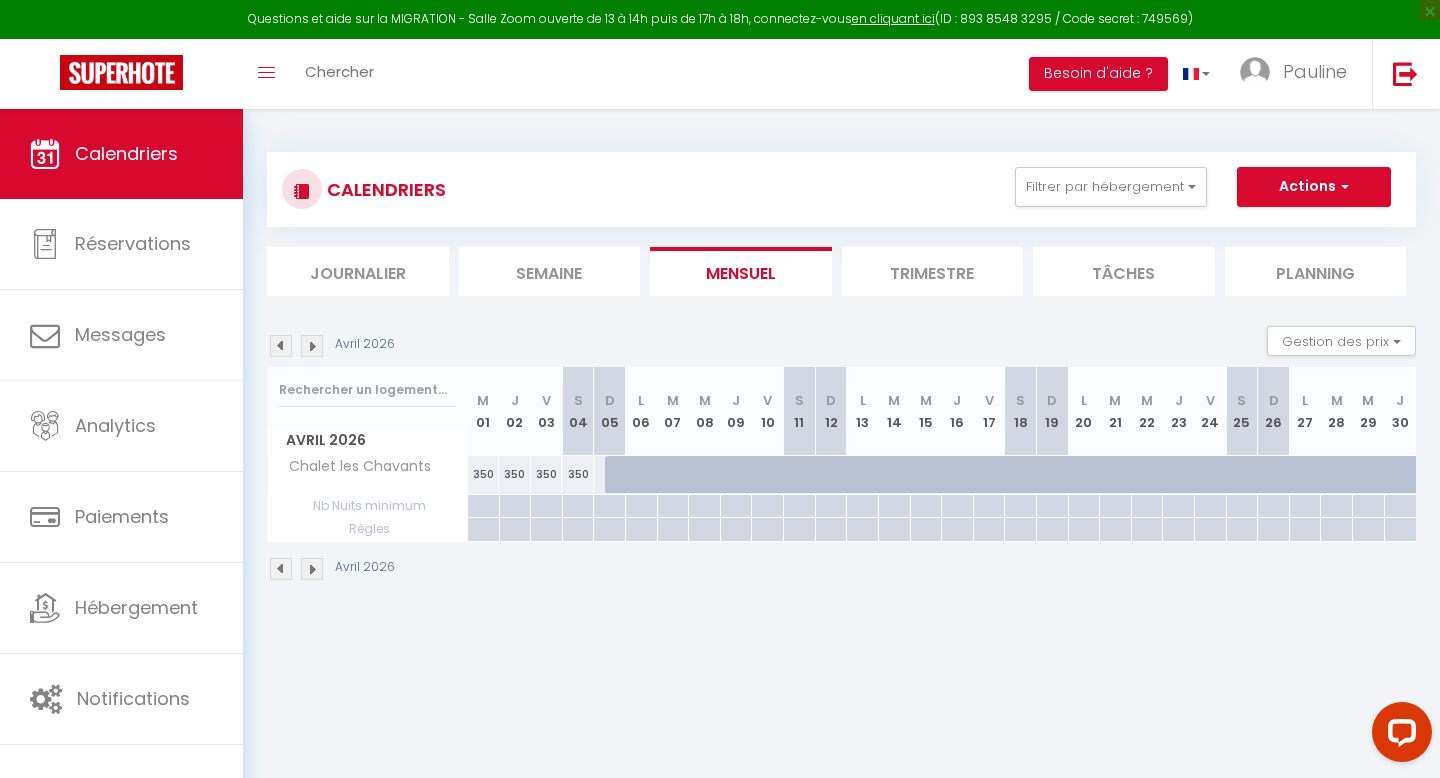 click at bounding box center [281, 346] 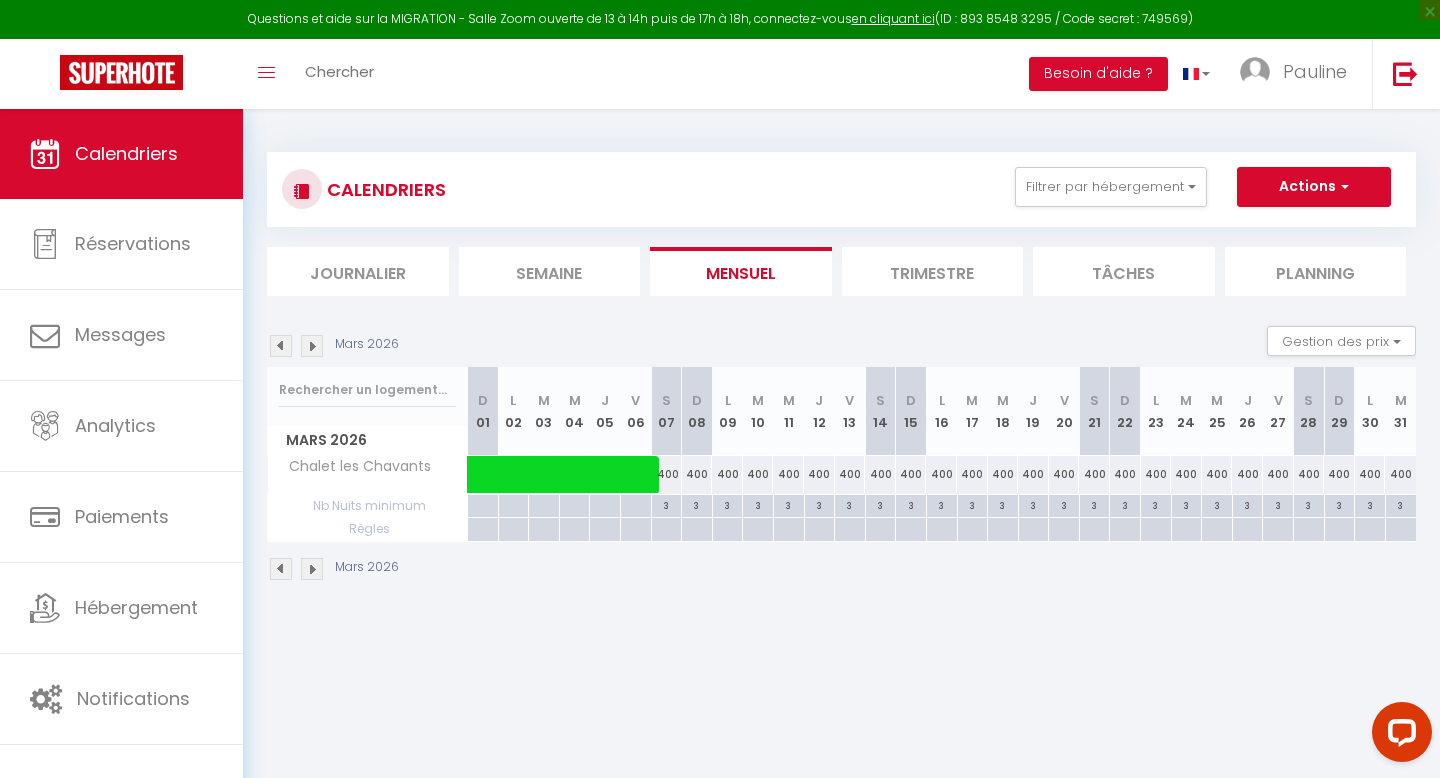 click at bounding box center [281, 346] 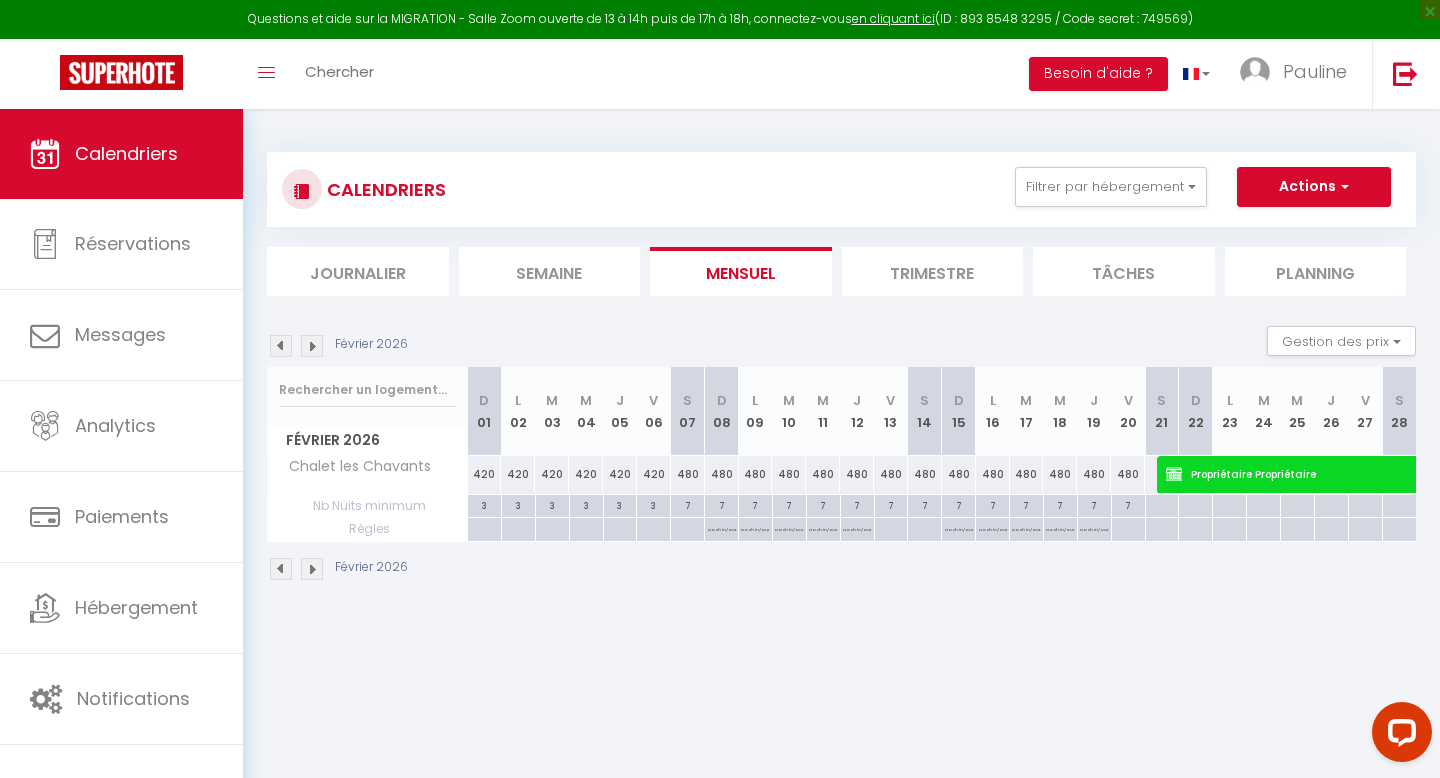 click at bounding box center [281, 346] 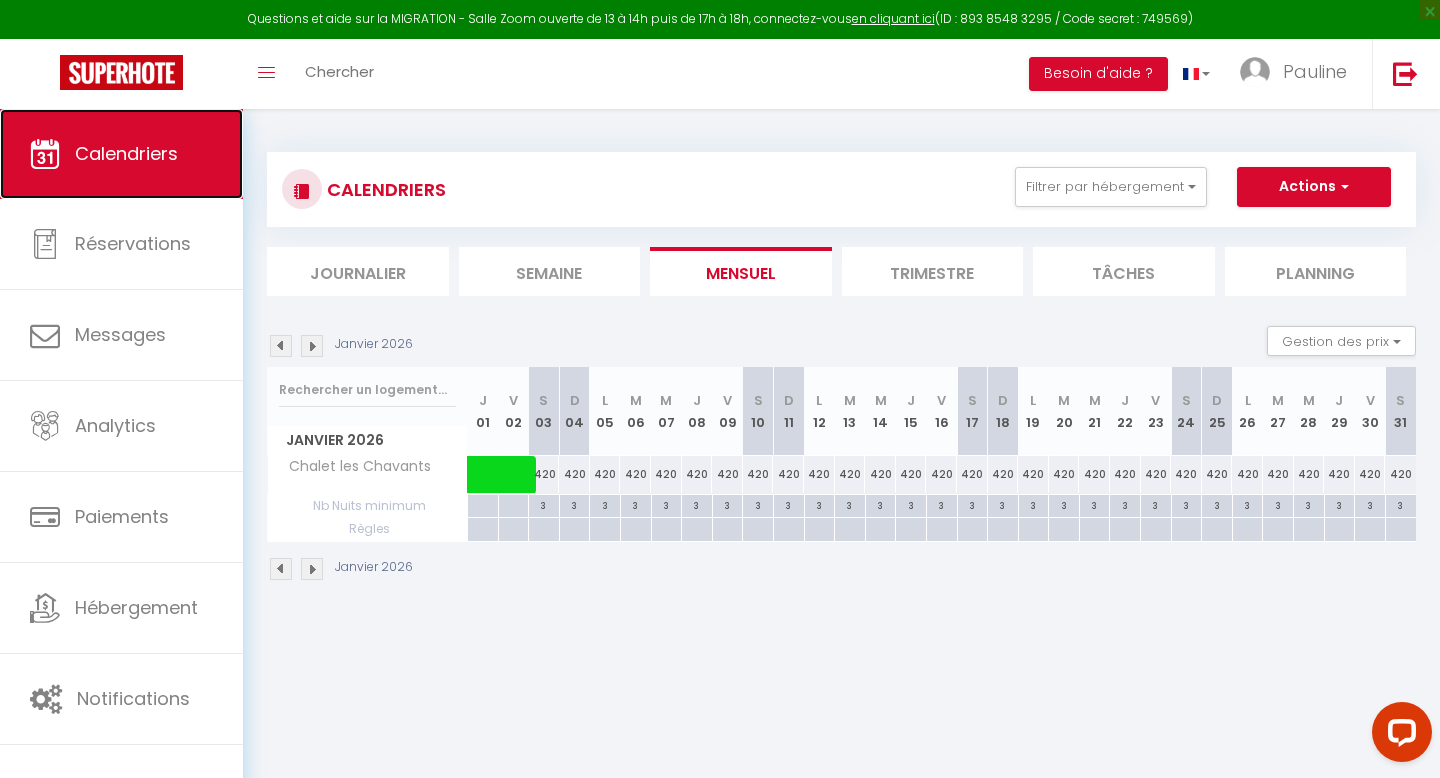 click on "Calendriers" at bounding box center [121, 154] 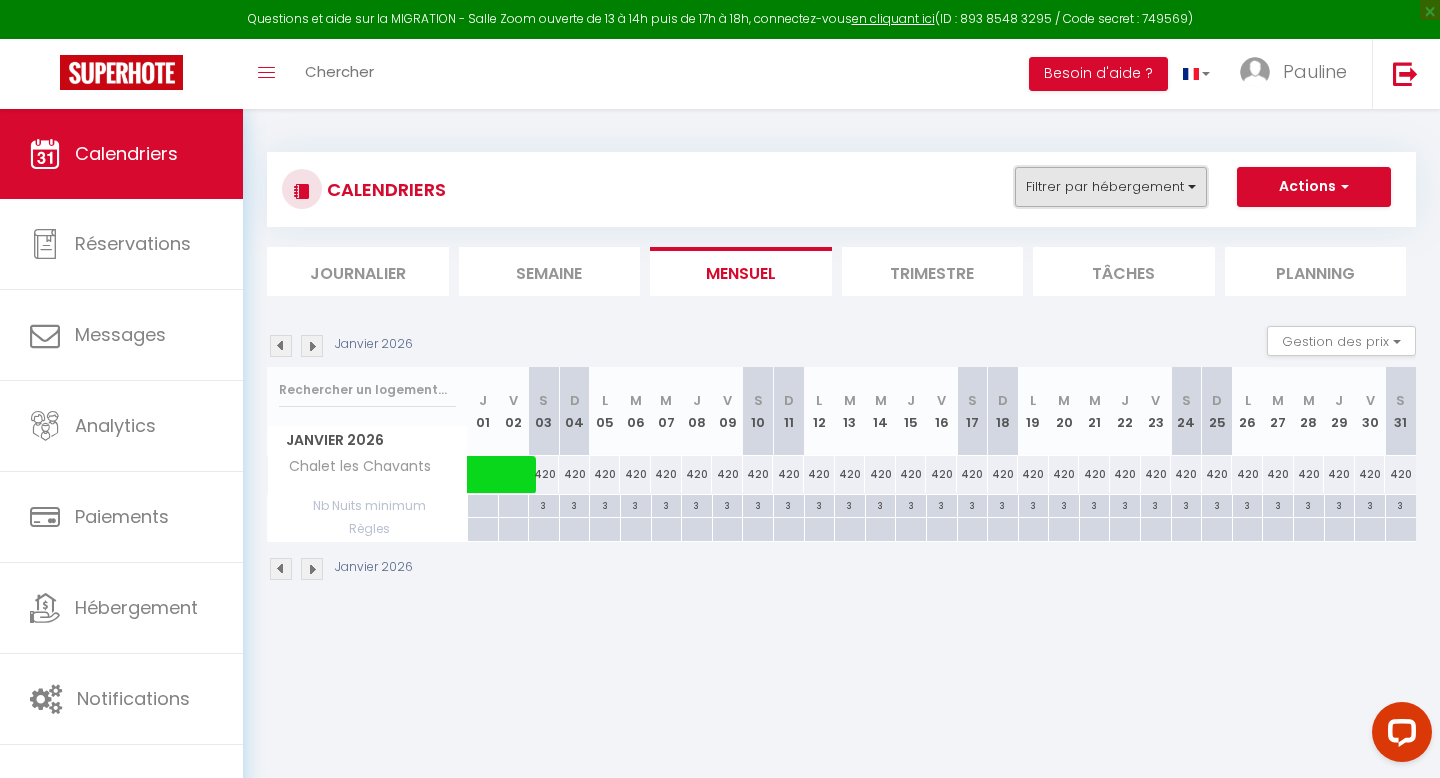 click on "Filtrer par hébergement" at bounding box center [1111, 187] 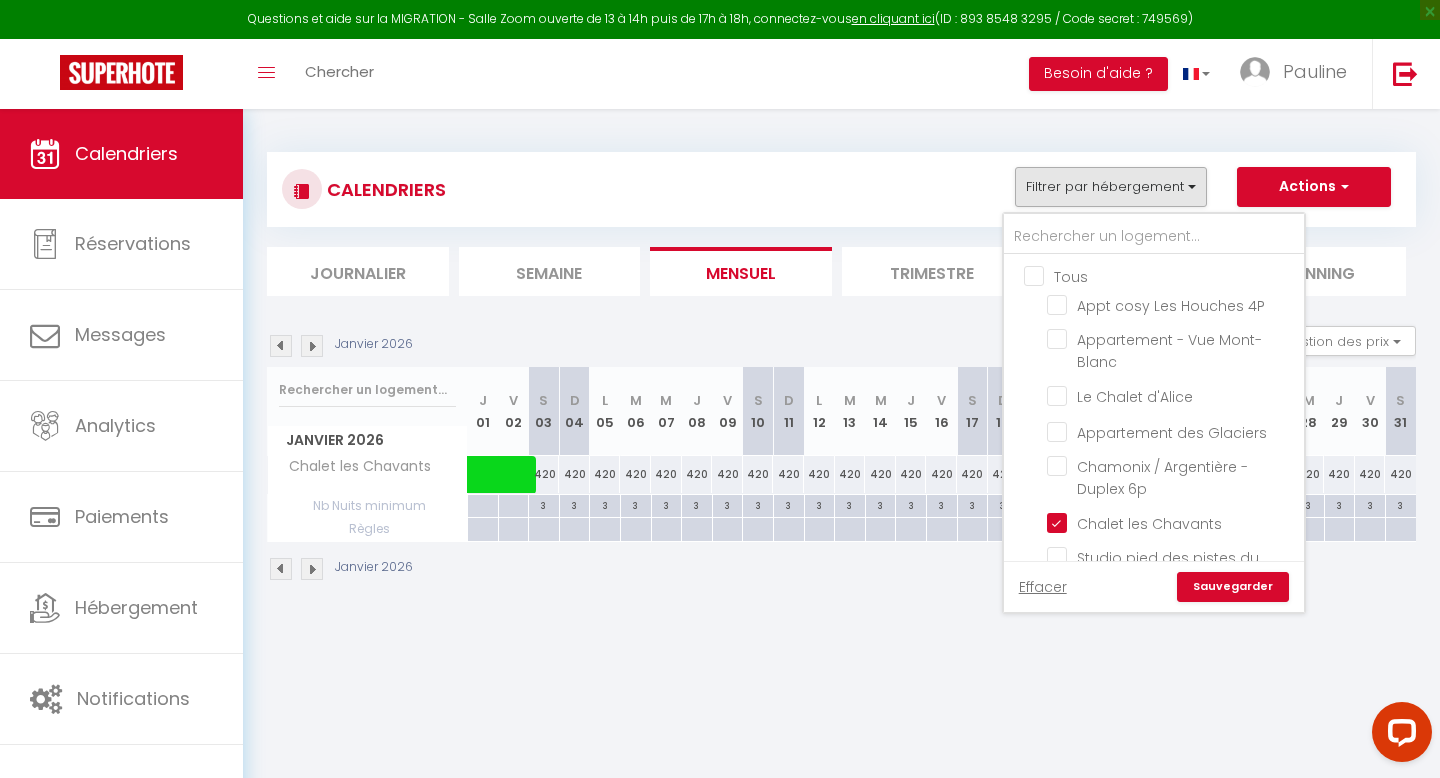 click on "Tous" at bounding box center [1174, 275] 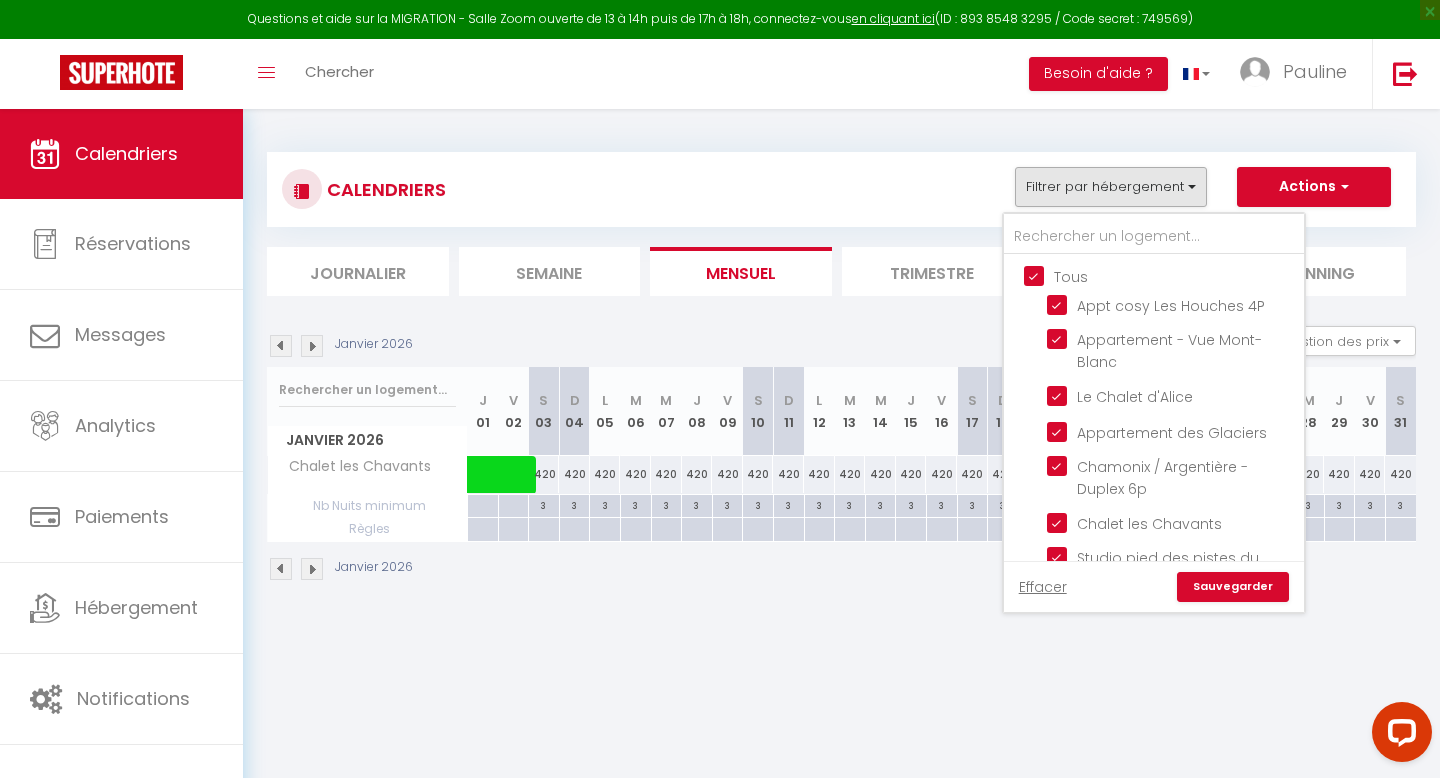 checkbox on "true" 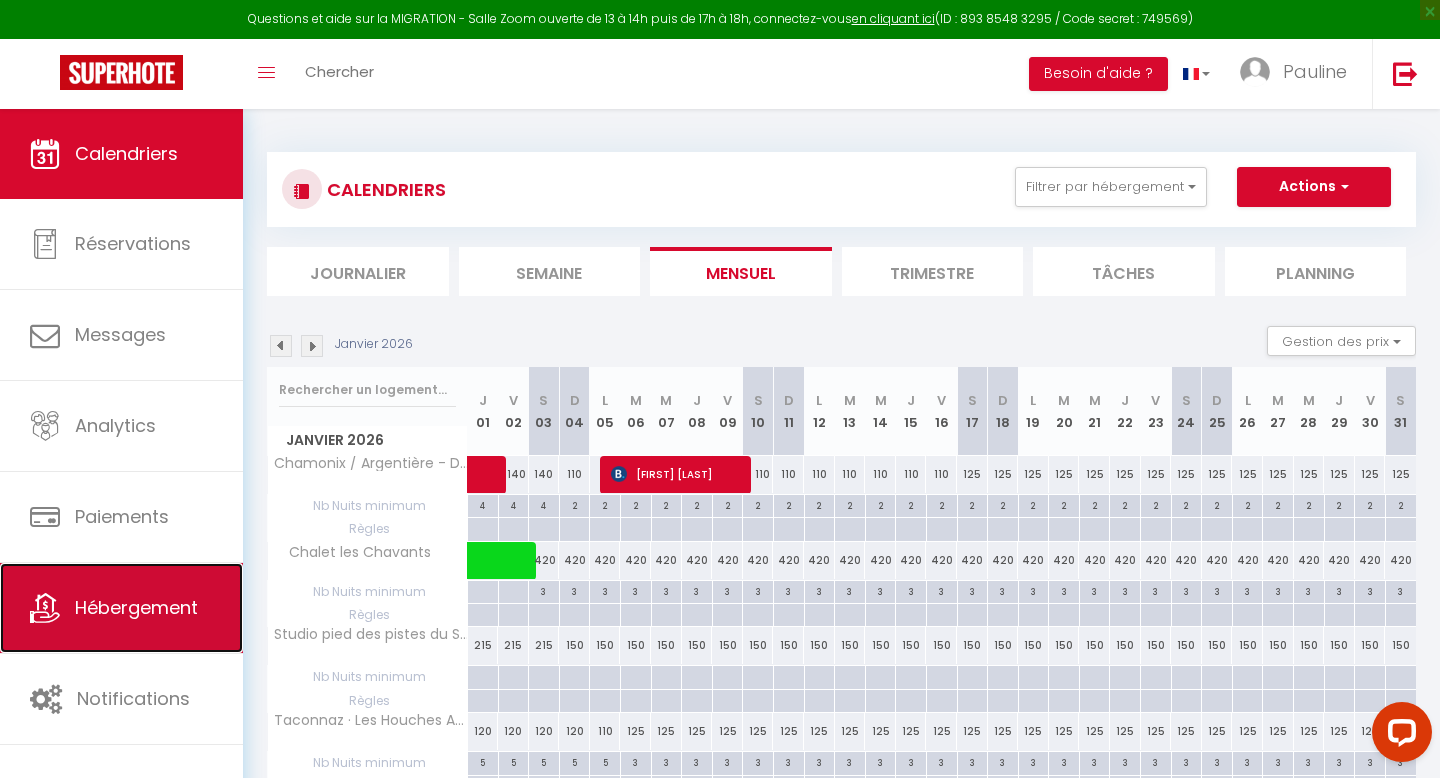 click on "Hébergement" at bounding box center (136, 607) 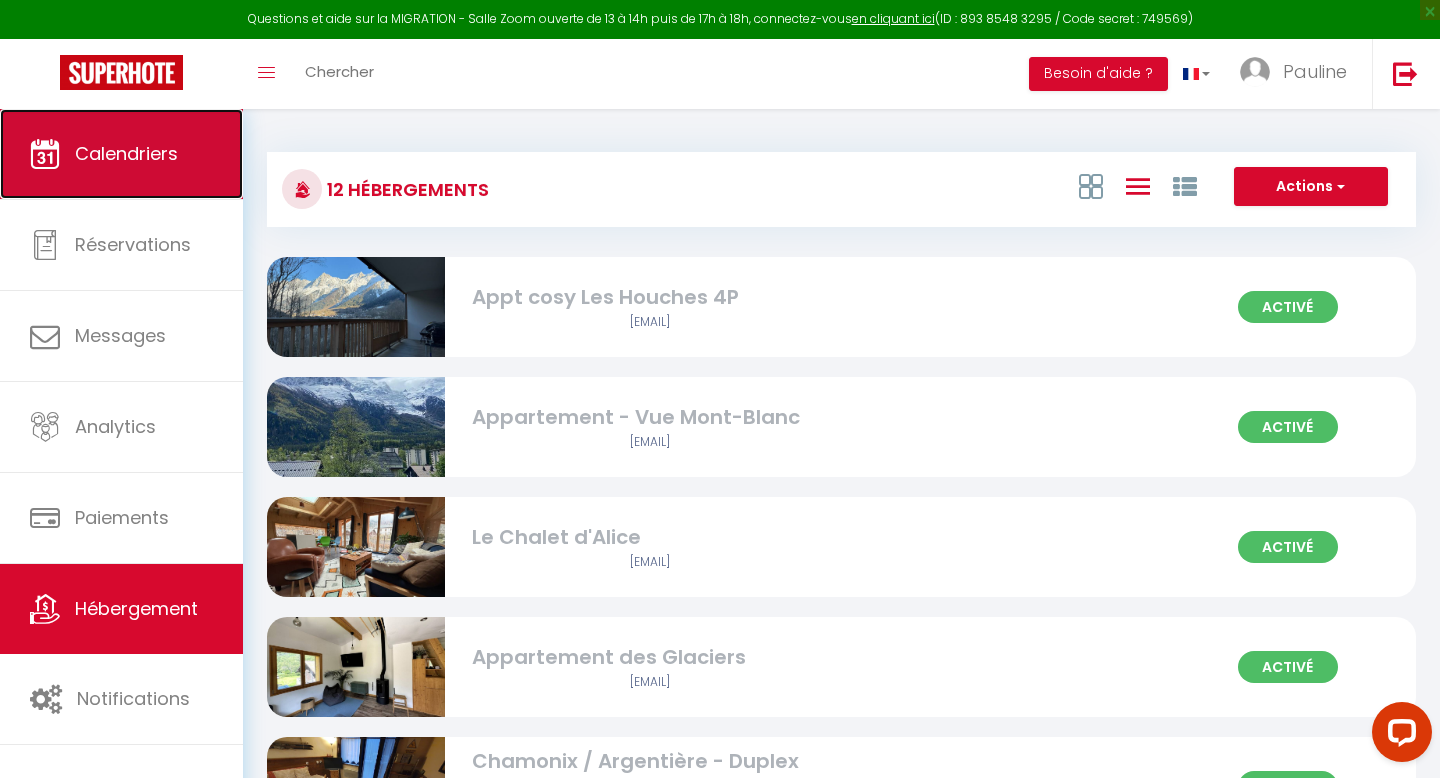 click on "Calendriers" at bounding box center [121, 154] 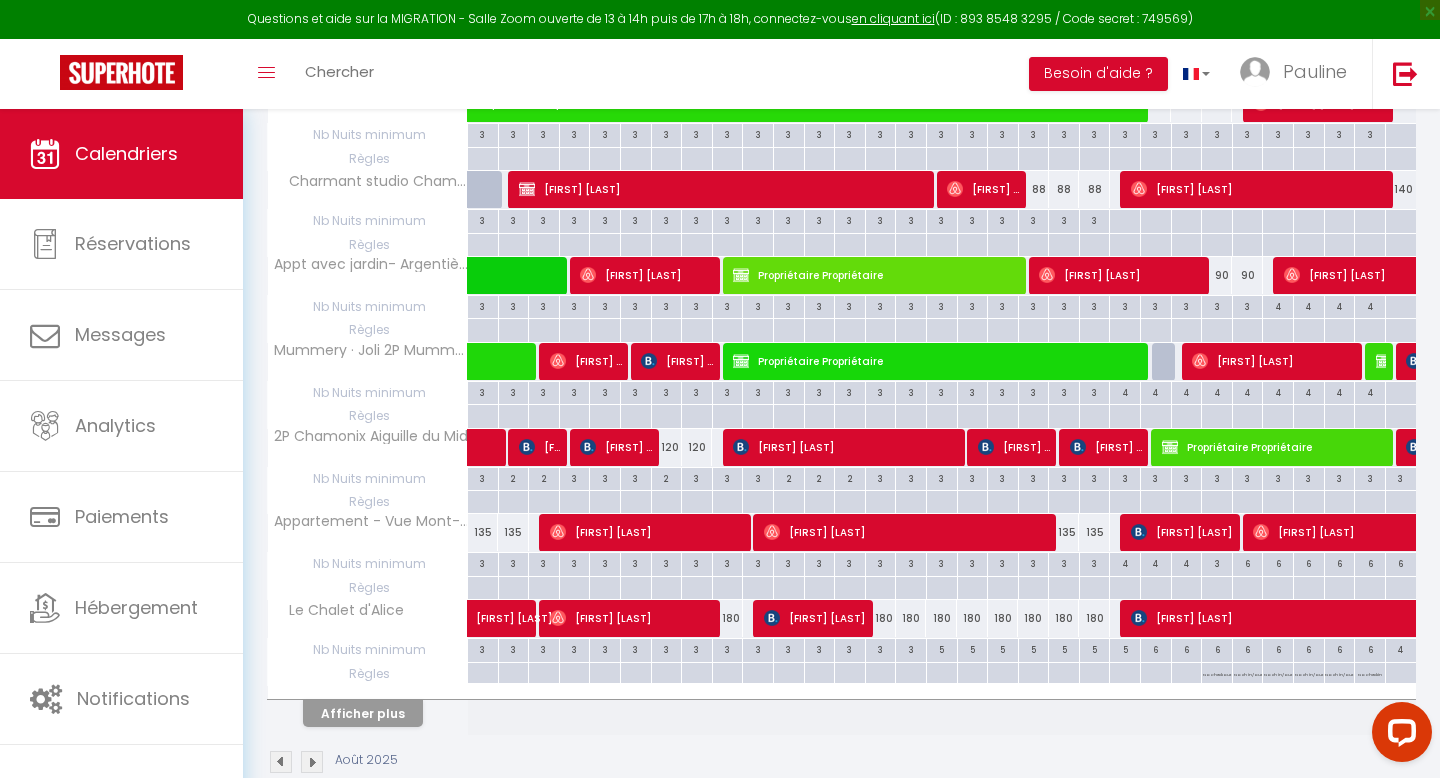 scroll, scrollTop: 630, scrollLeft: 0, axis: vertical 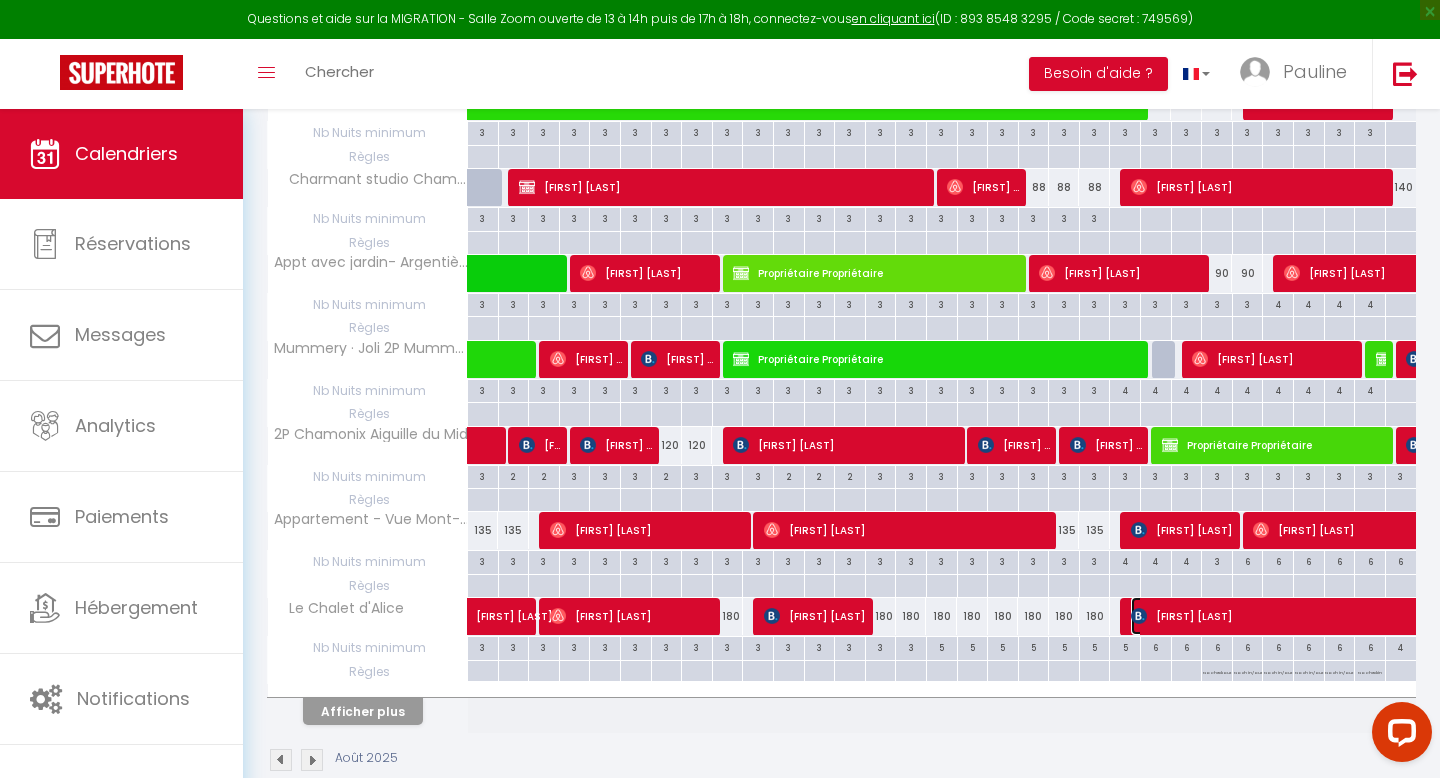 click on "[FIRST] [LAST]" at bounding box center (1384, 616) 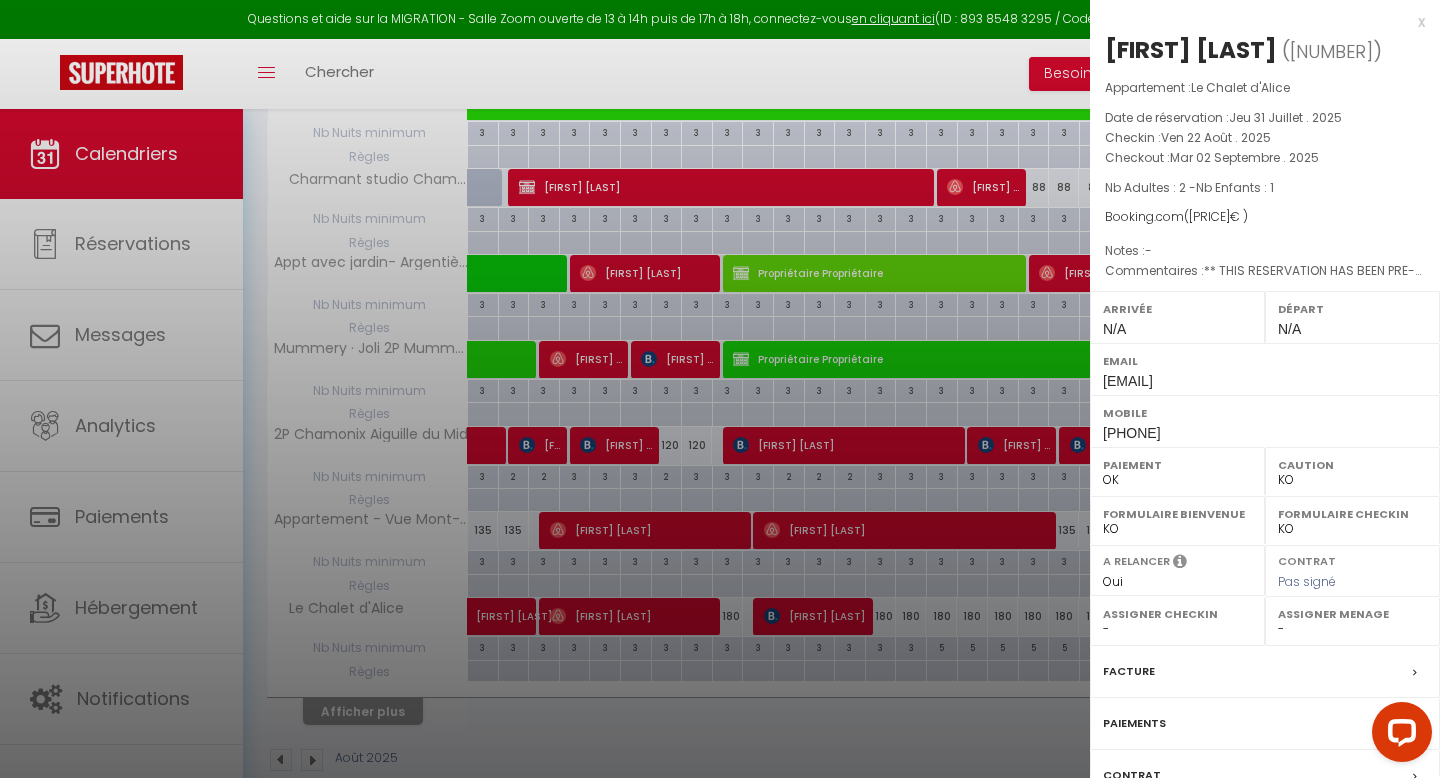 click on "x" at bounding box center (1257, 22) 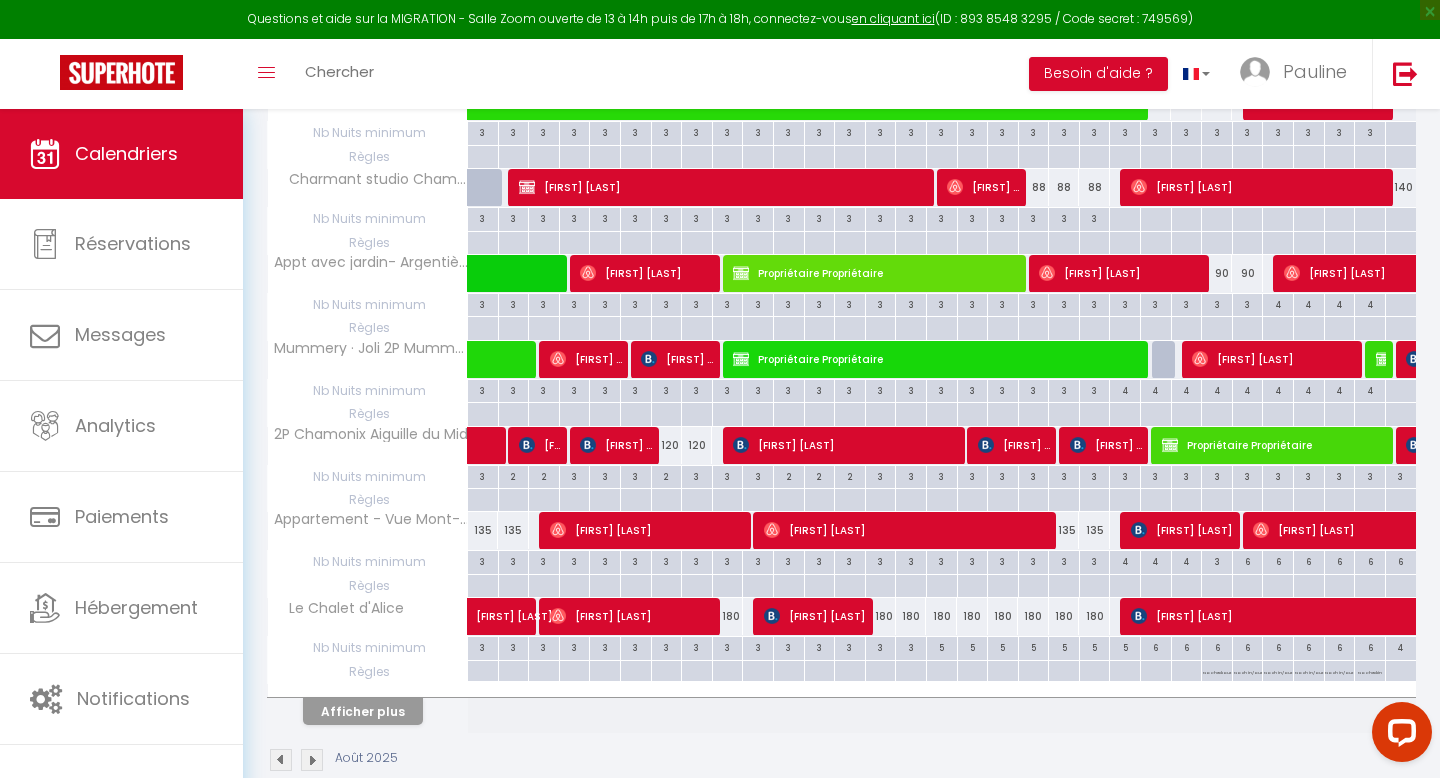 click on "5" at bounding box center [942, 646] 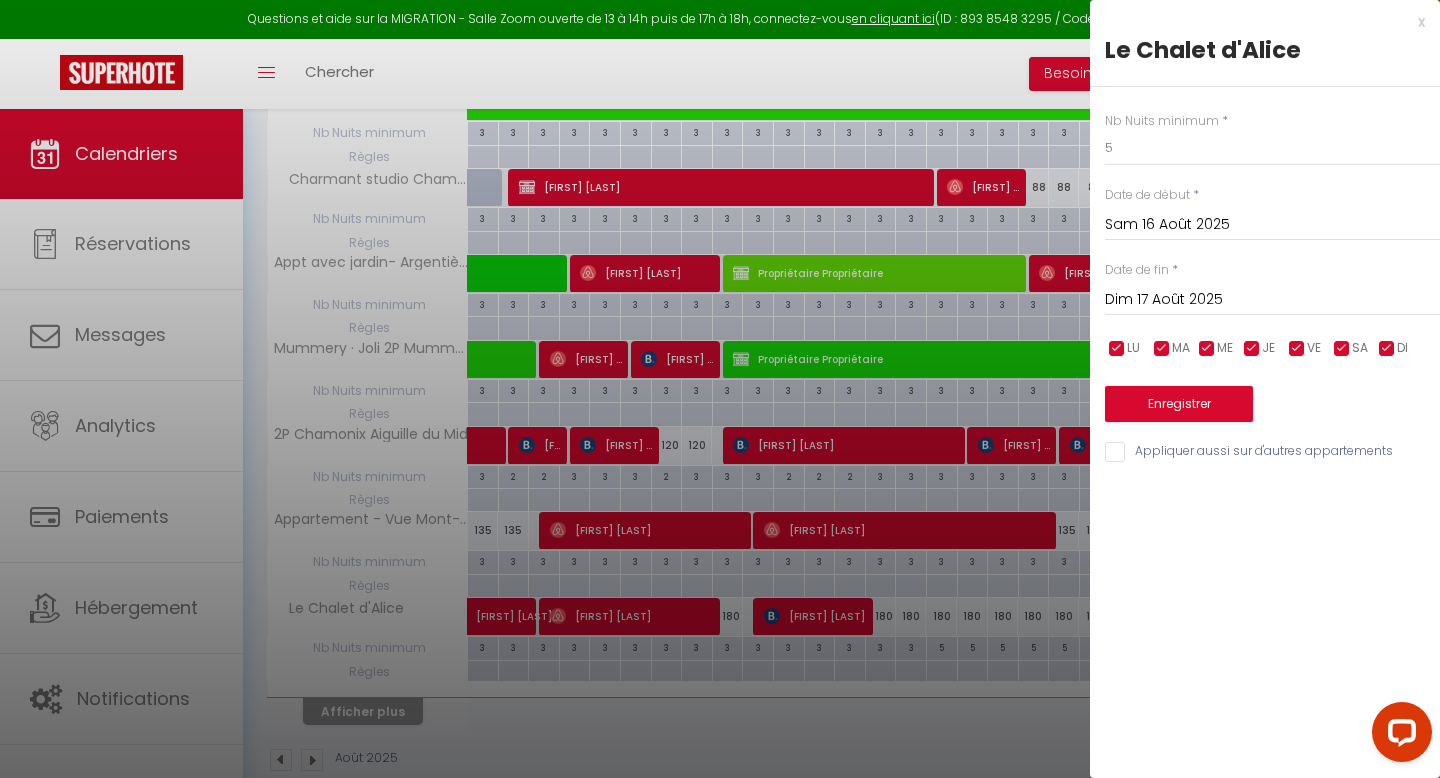 click on "Sam 16 Août 2025" at bounding box center [1272, 225] 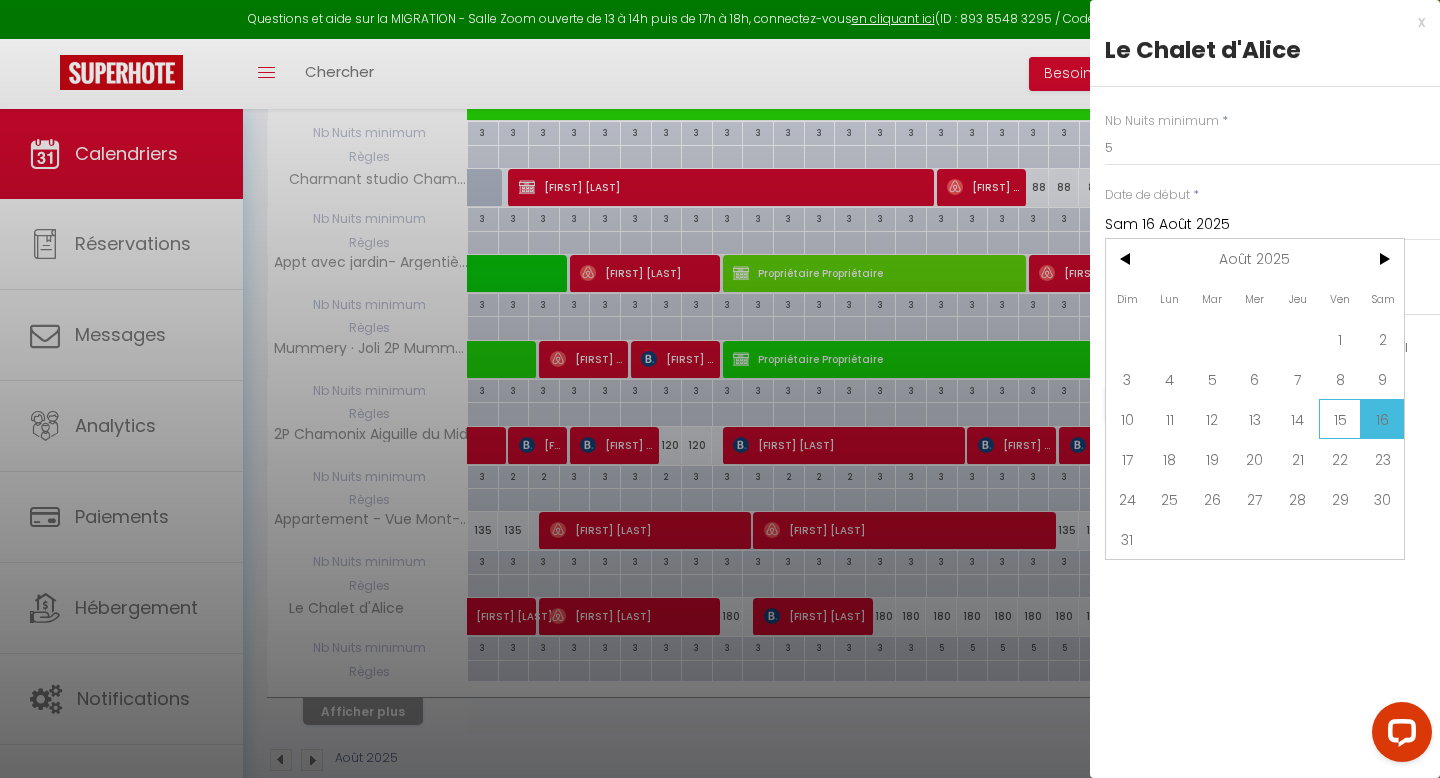 click on "15" at bounding box center (1340, 419) 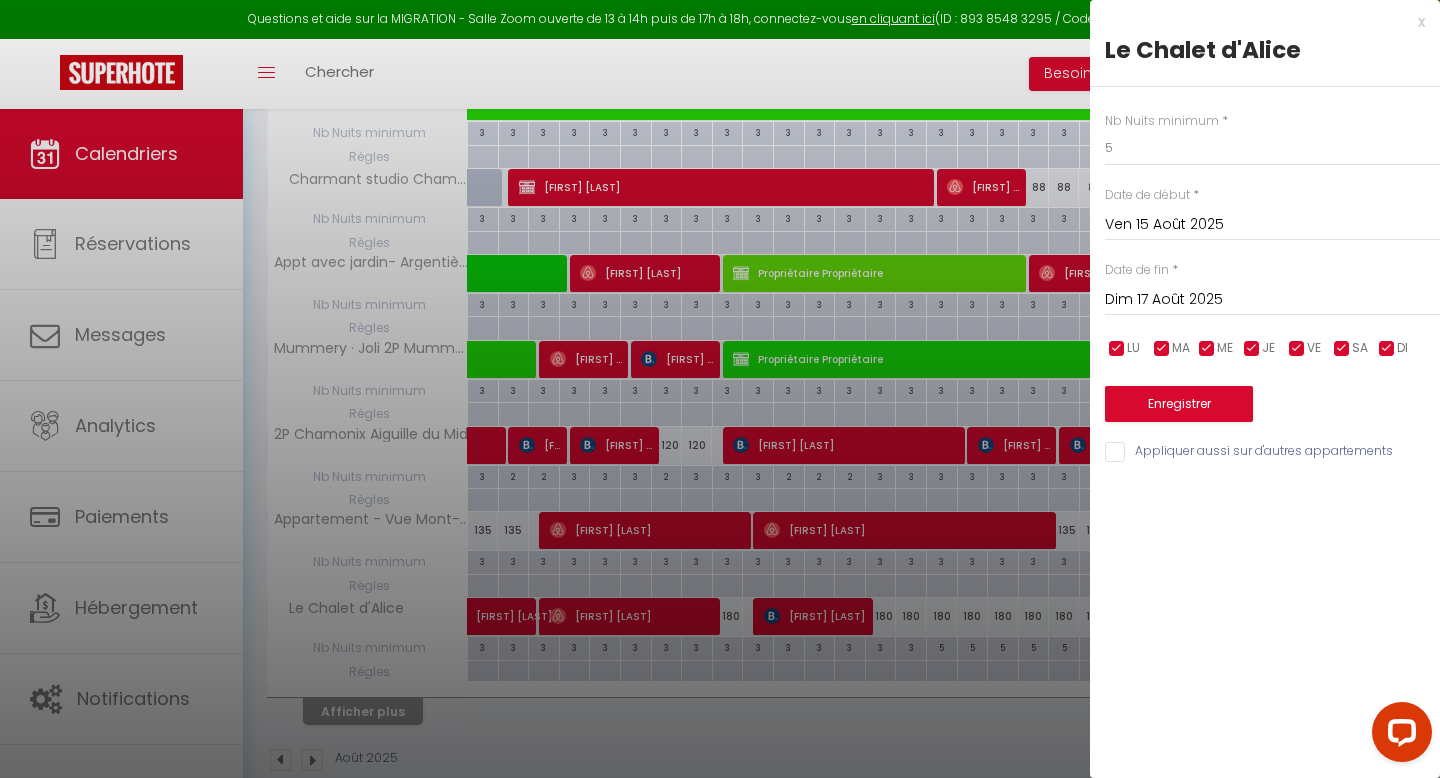 click on "Dim 17 Août 2025" at bounding box center (1272, 300) 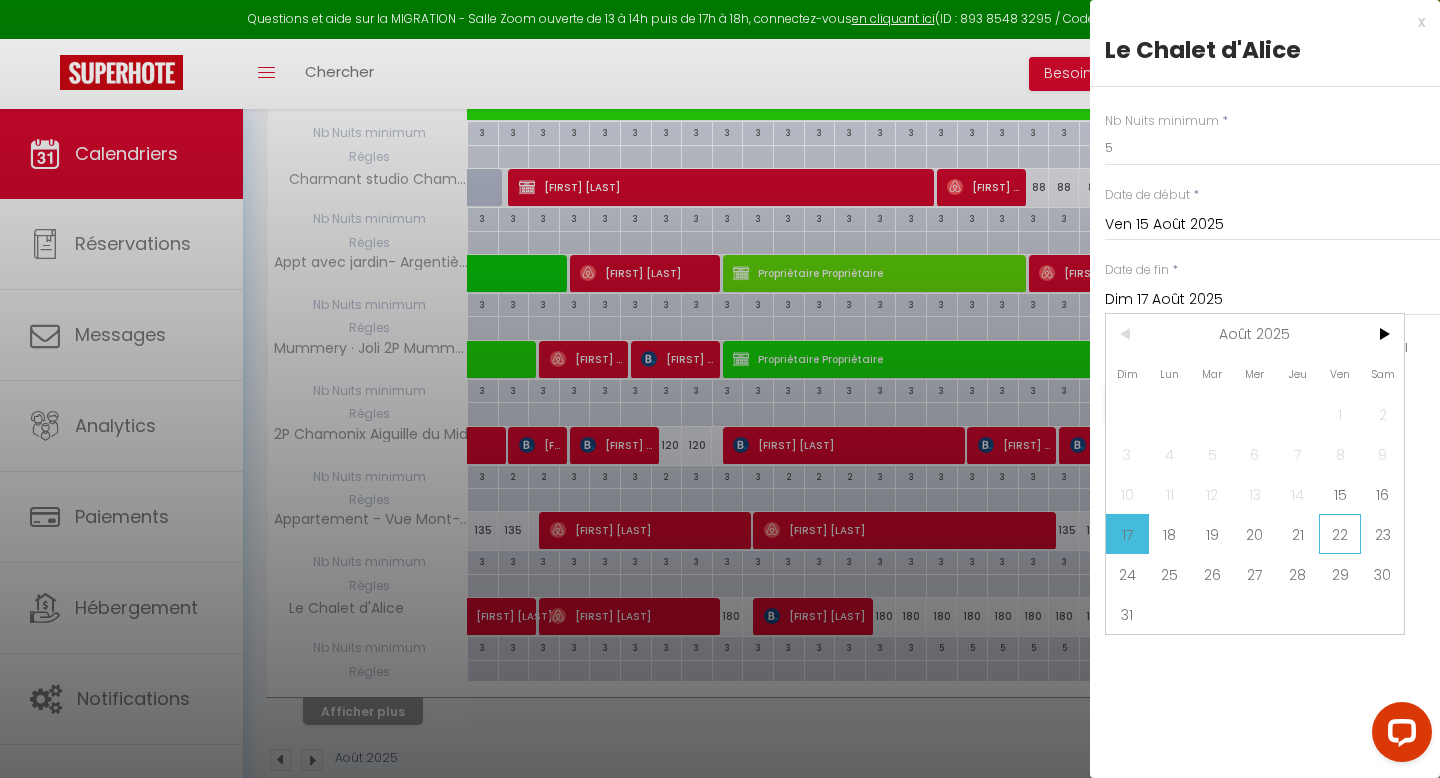 click on "22" at bounding box center (1340, 534) 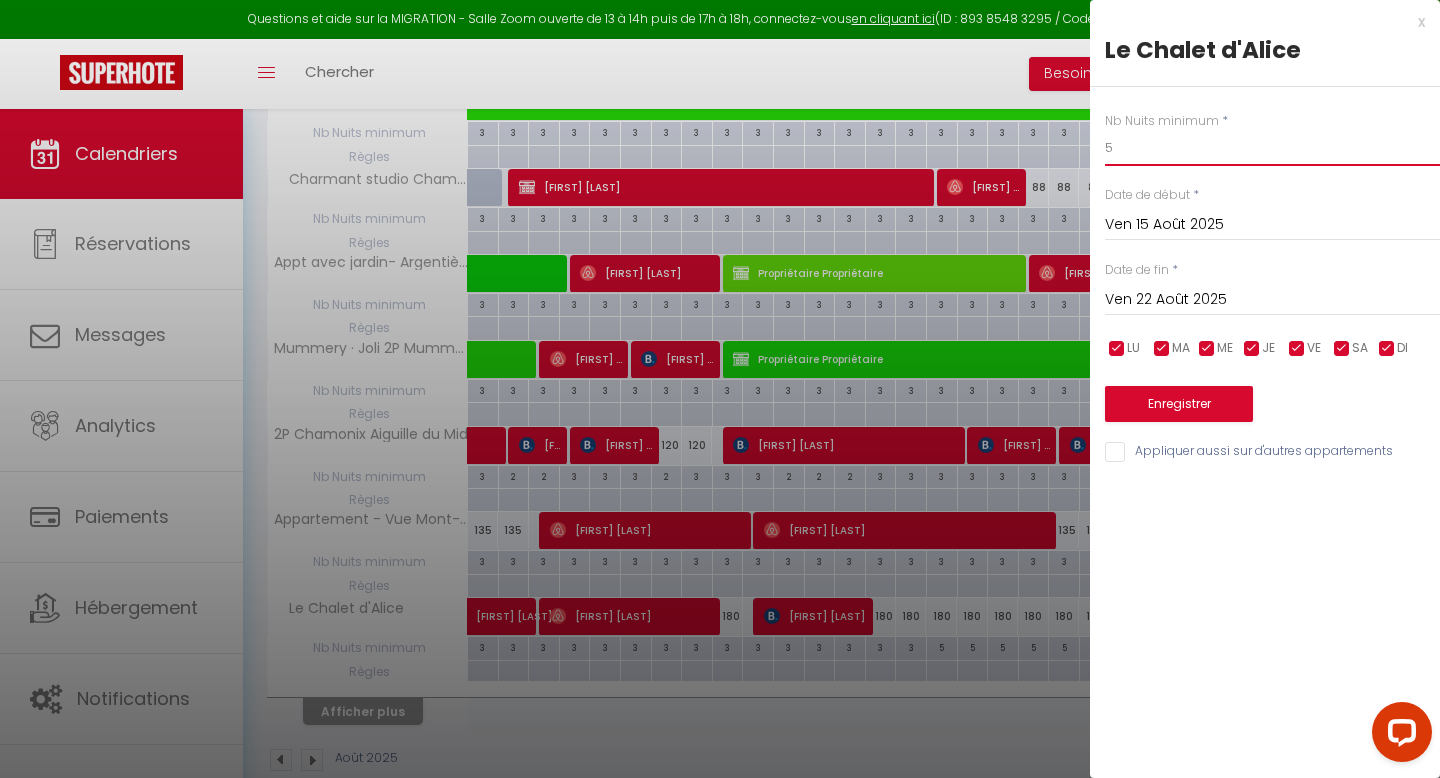 click on "5" at bounding box center (1272, 148) 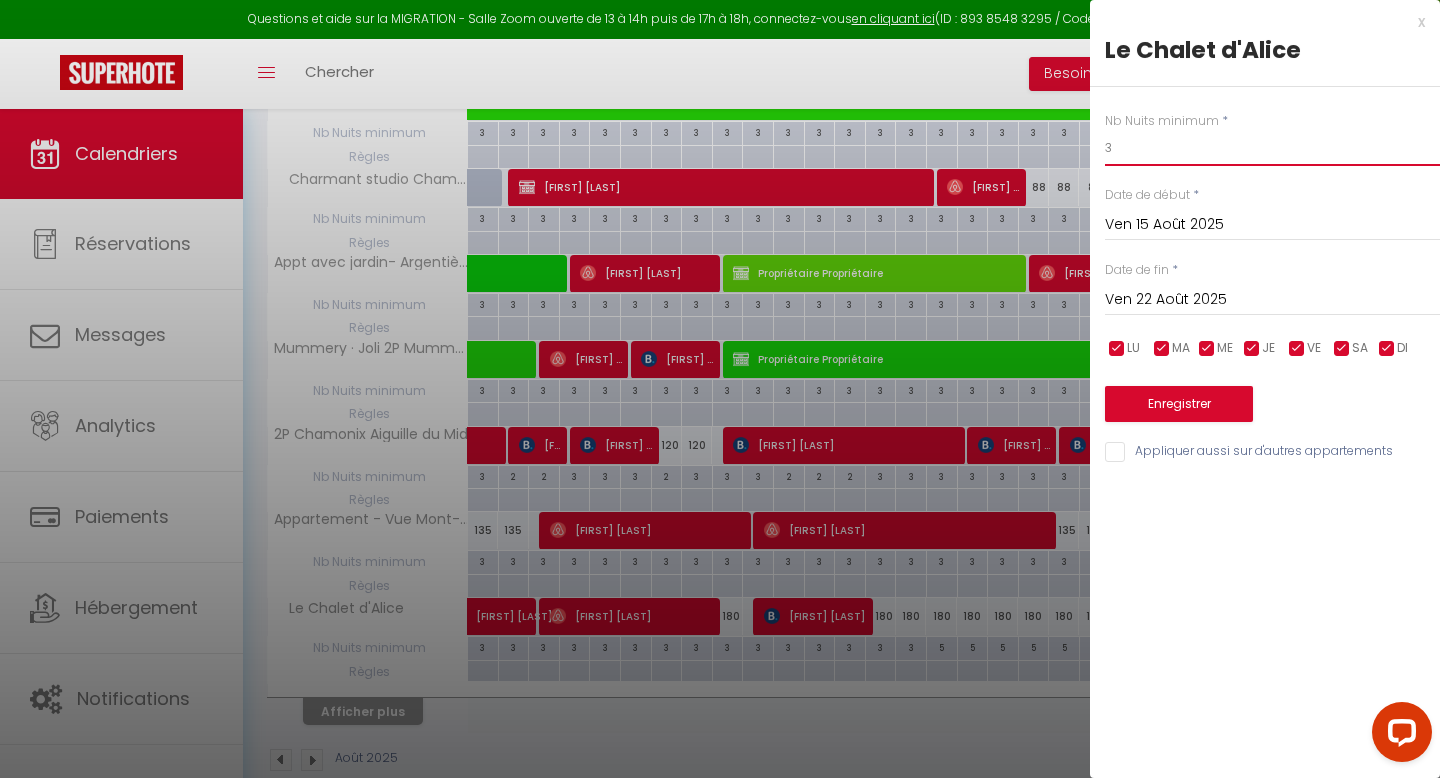 type on "3" 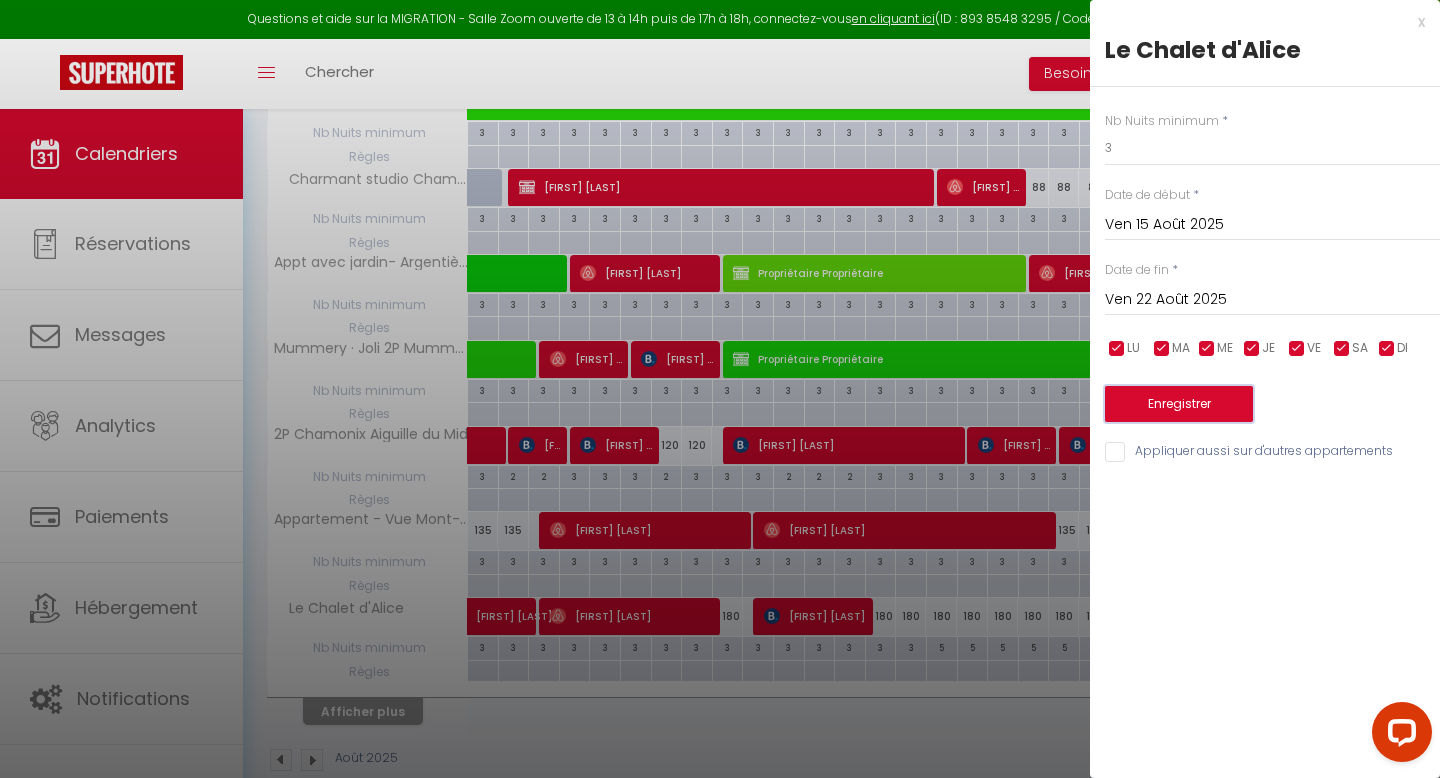 click on "Enregistrer" at bounding box center (1179, 404) 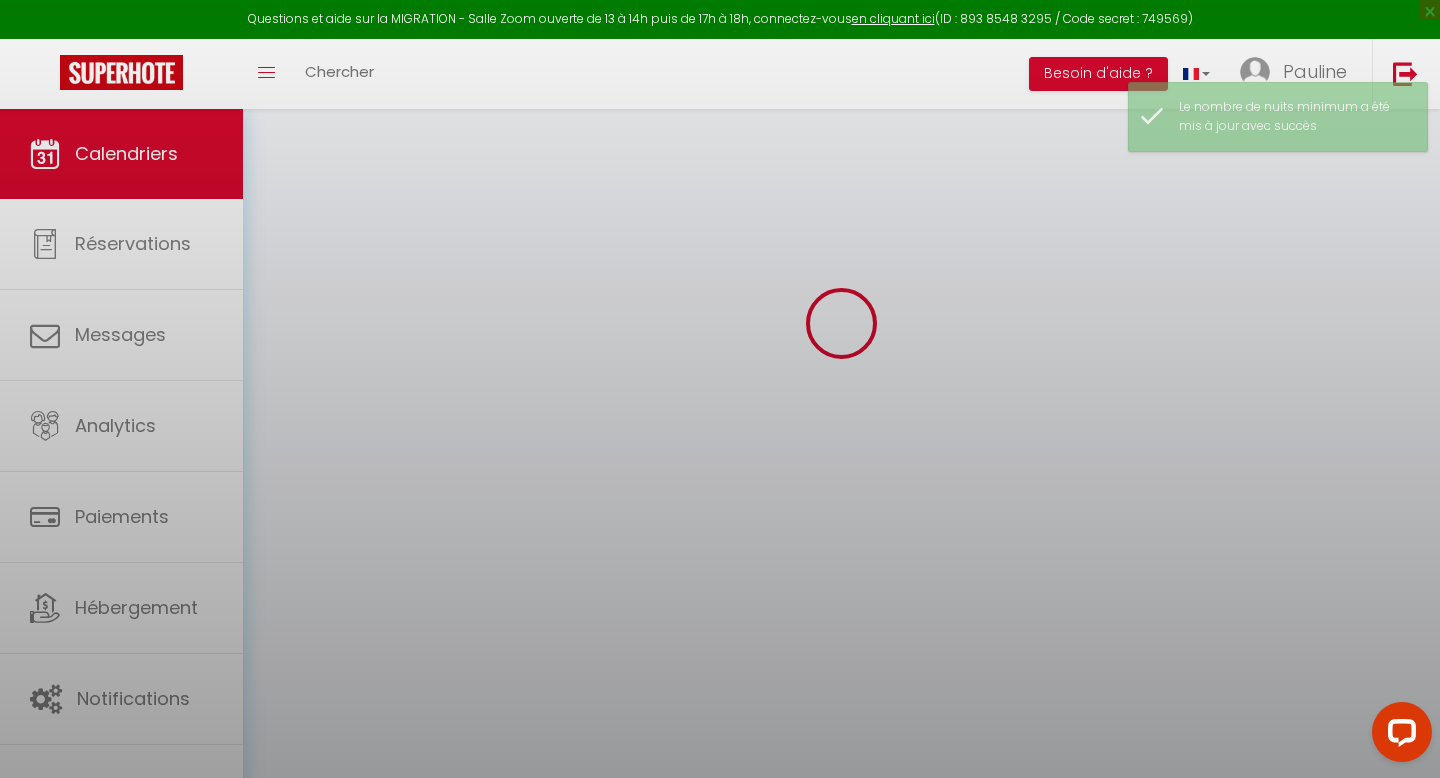 scroll, scrollTop: 630, scrollLeft: 0, axis: vertical 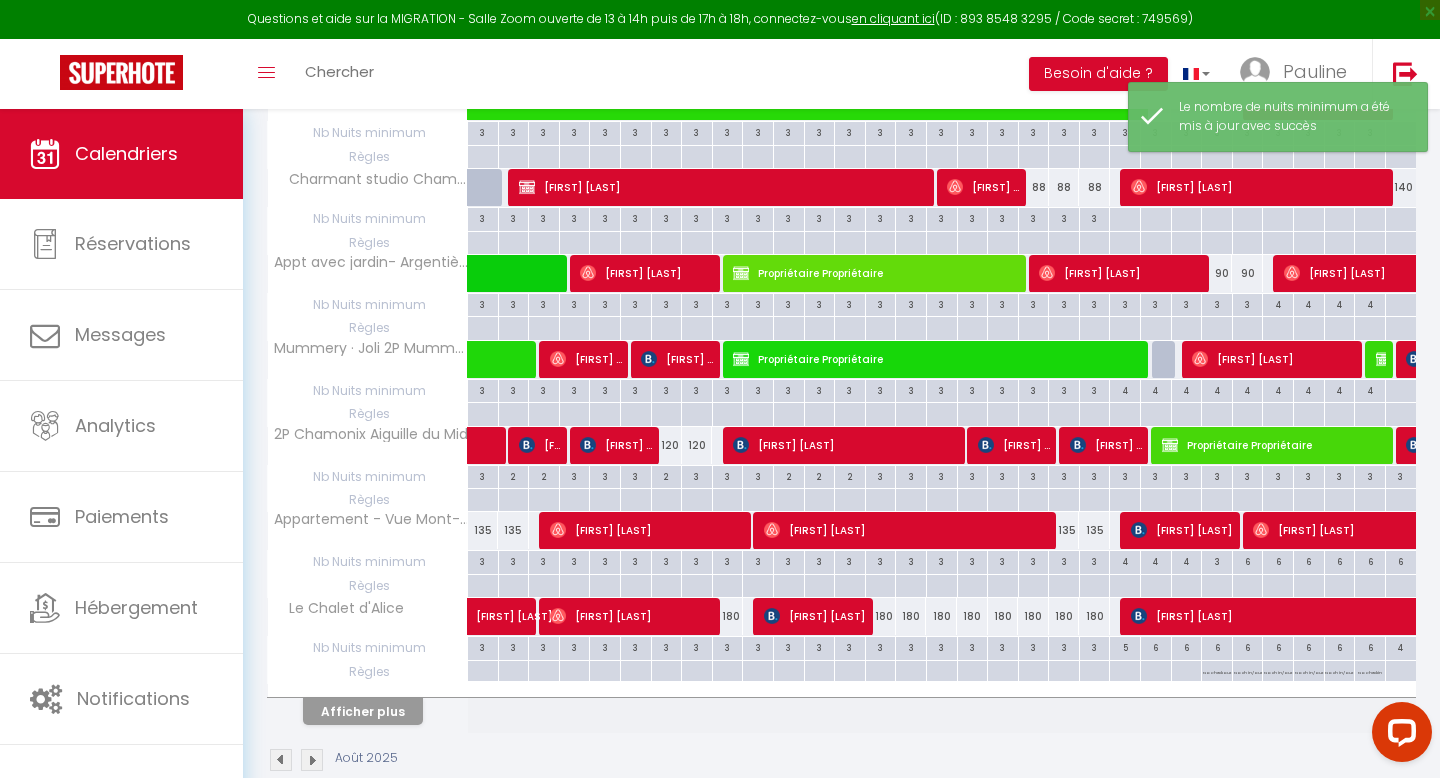click on "180" at bounding box center [880, 616] 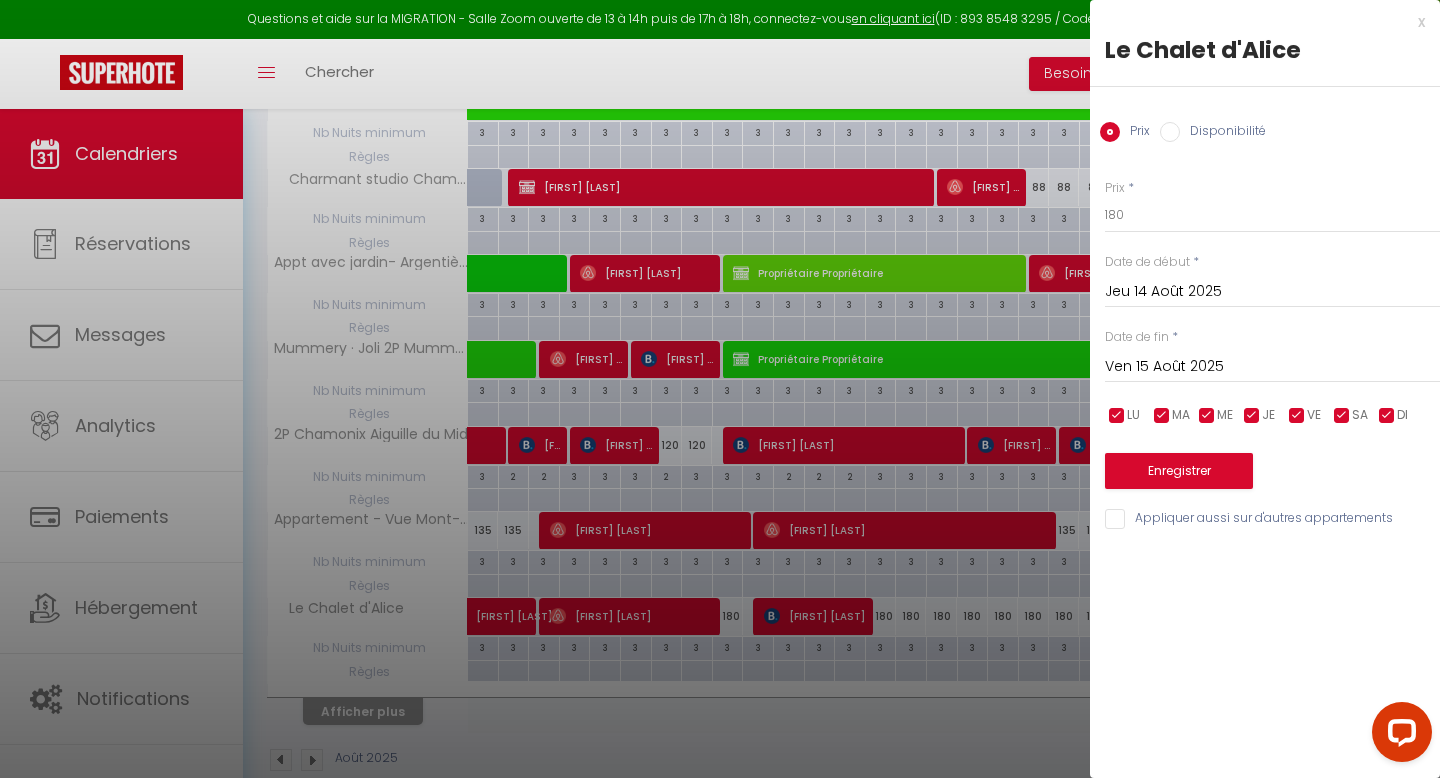 click on "Ven 15 Août 2025" at bounding box center (1272, 367) 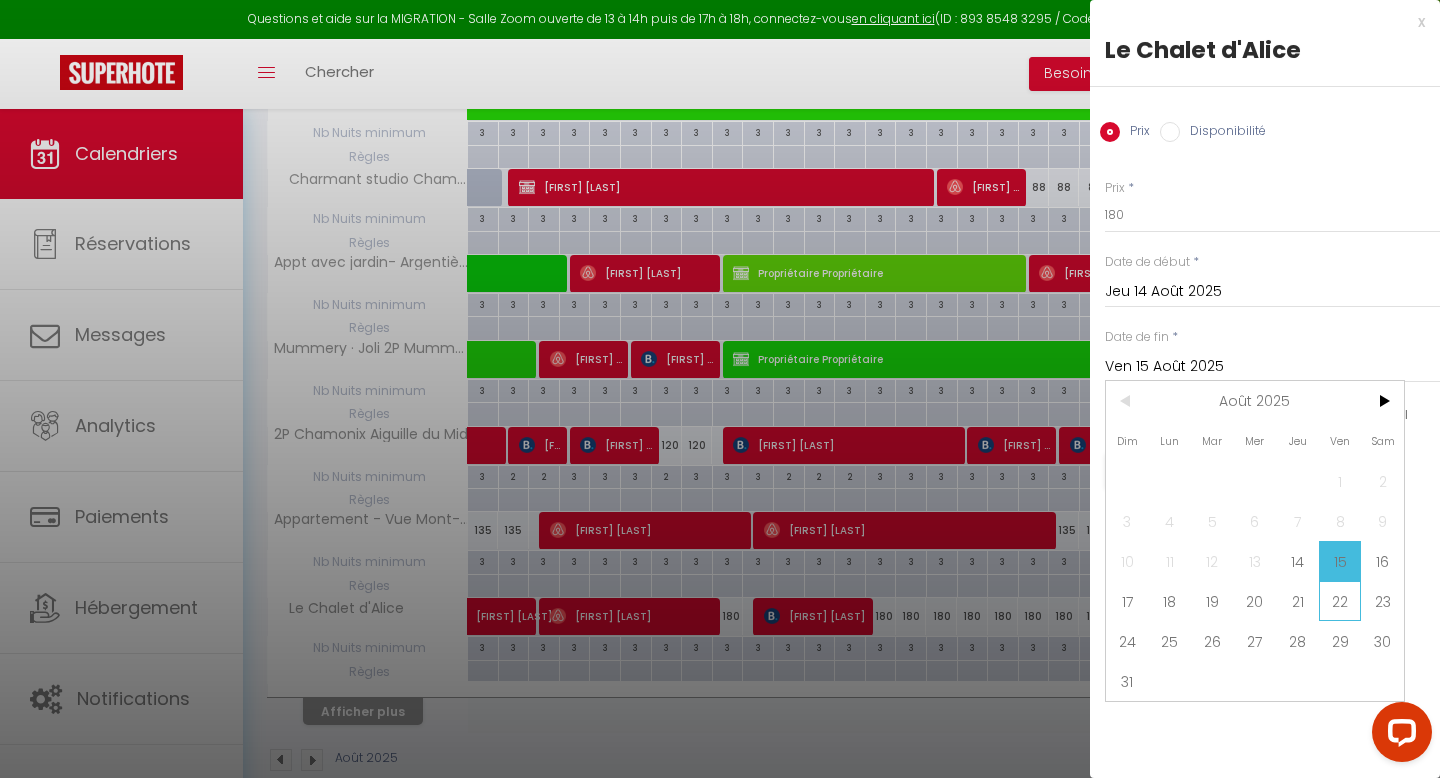 click on "22" at bounding box center [1340, 601] 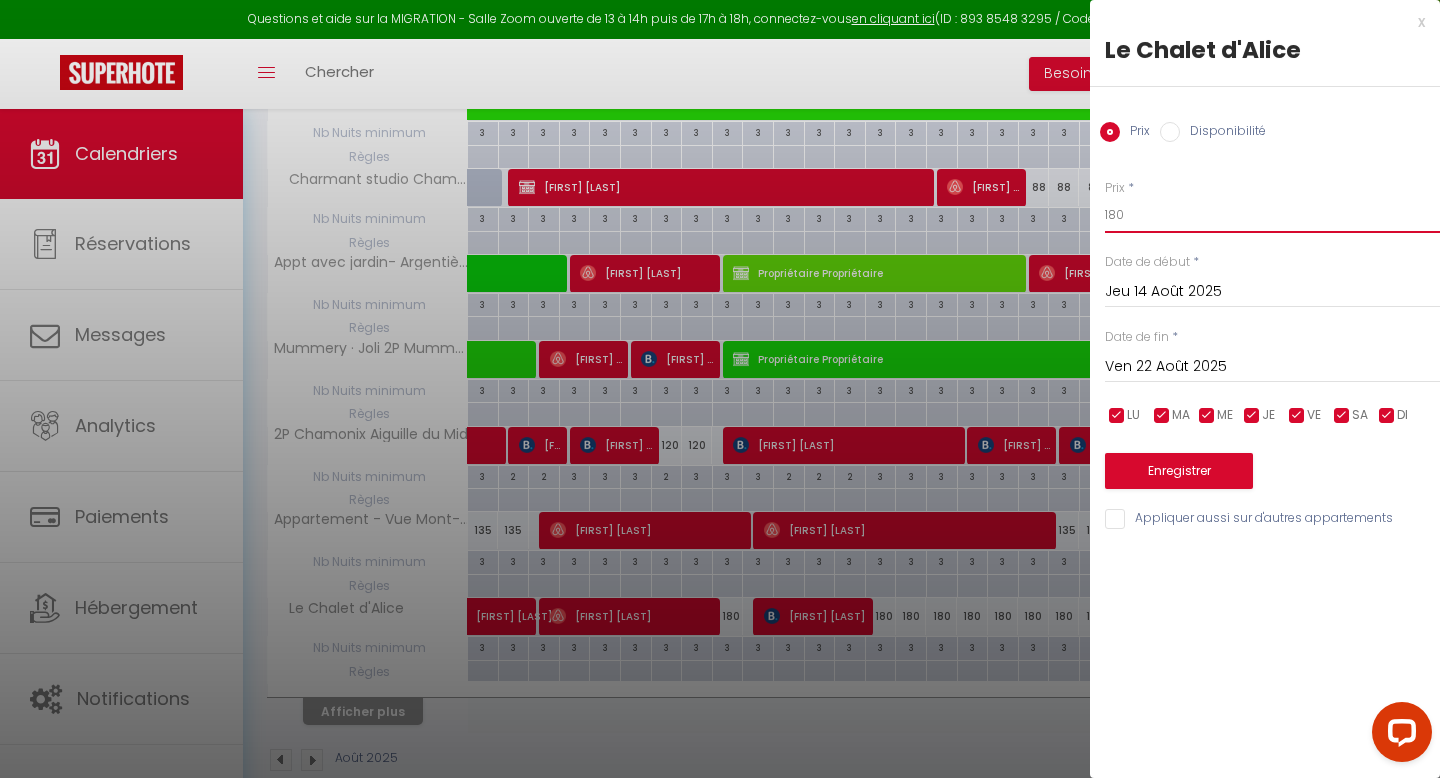 click on "180" at bounding box center (1272, 215) 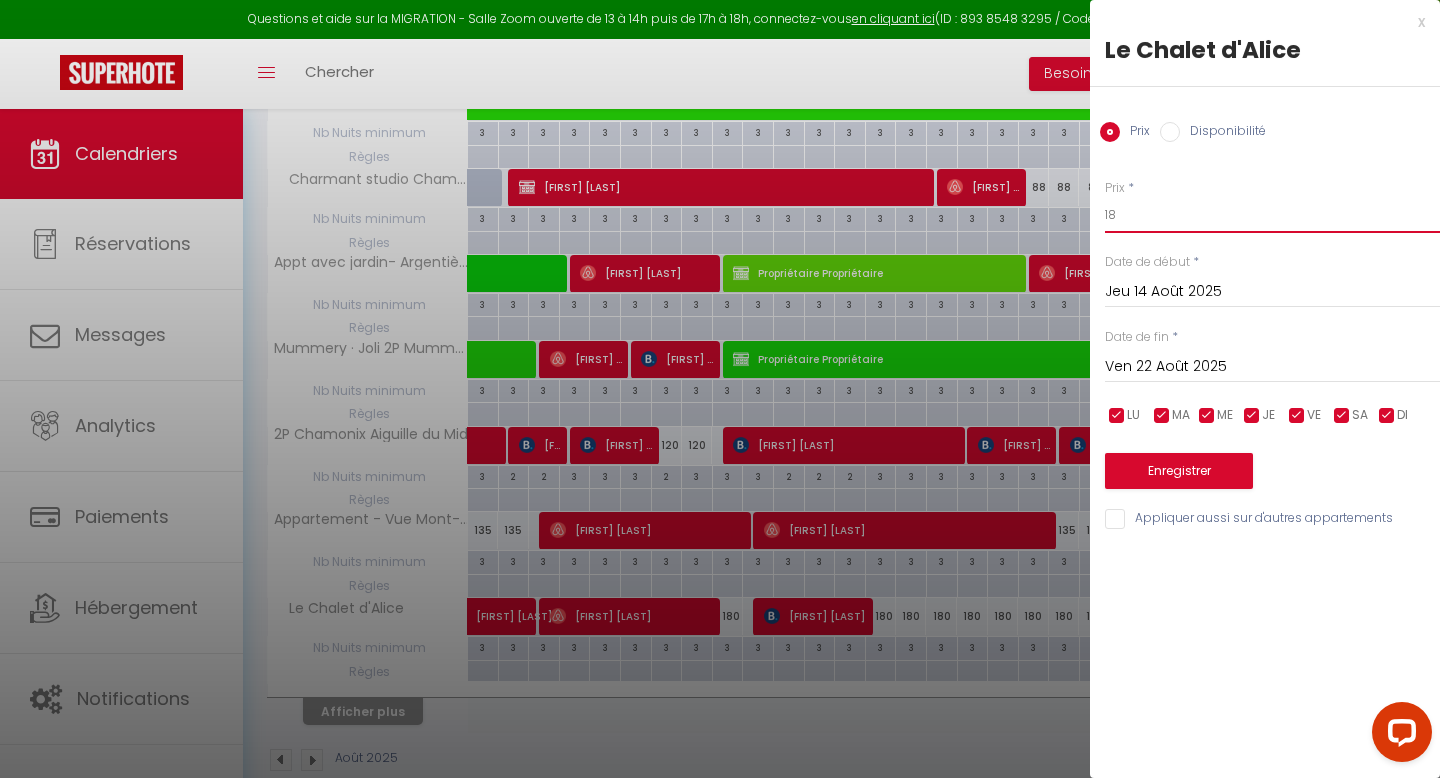 type on "1" 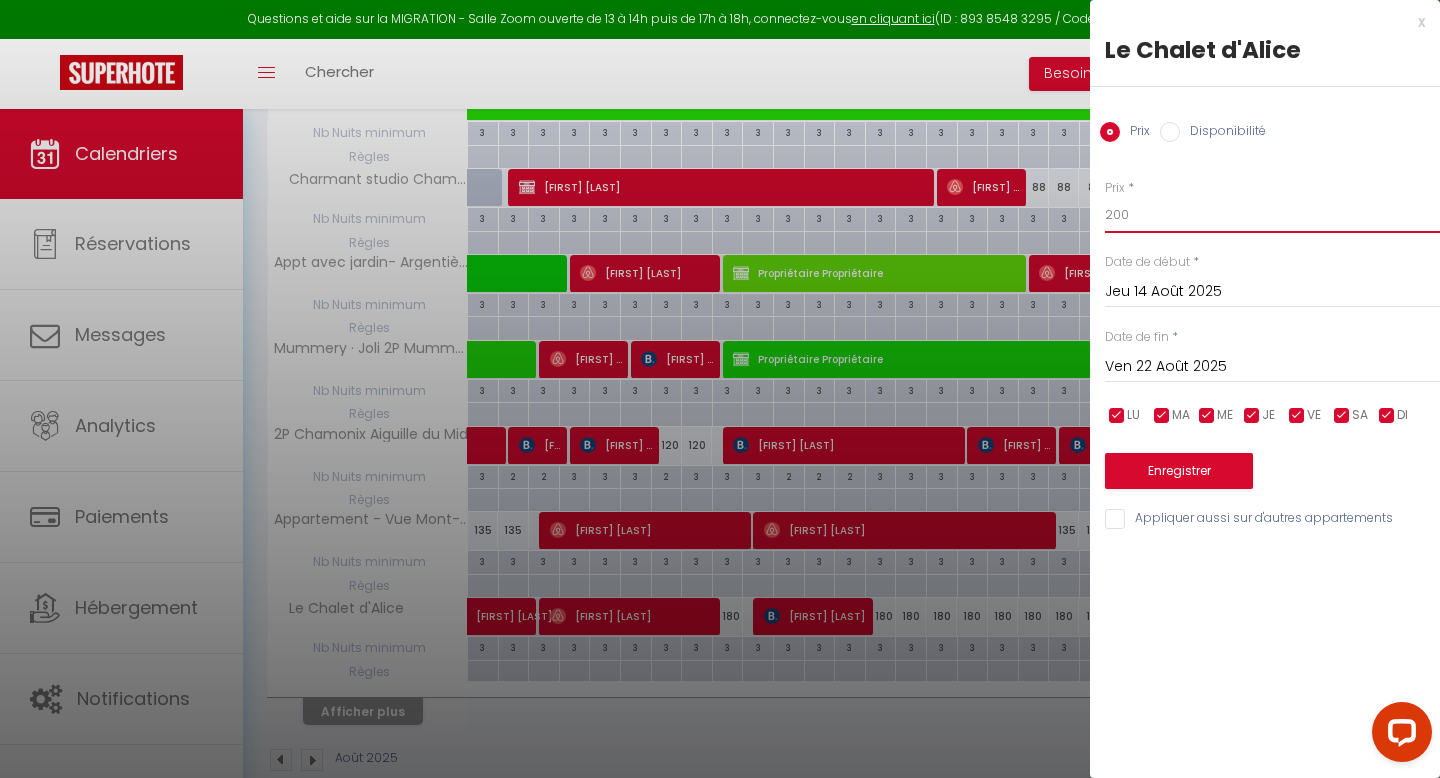 type on "200" 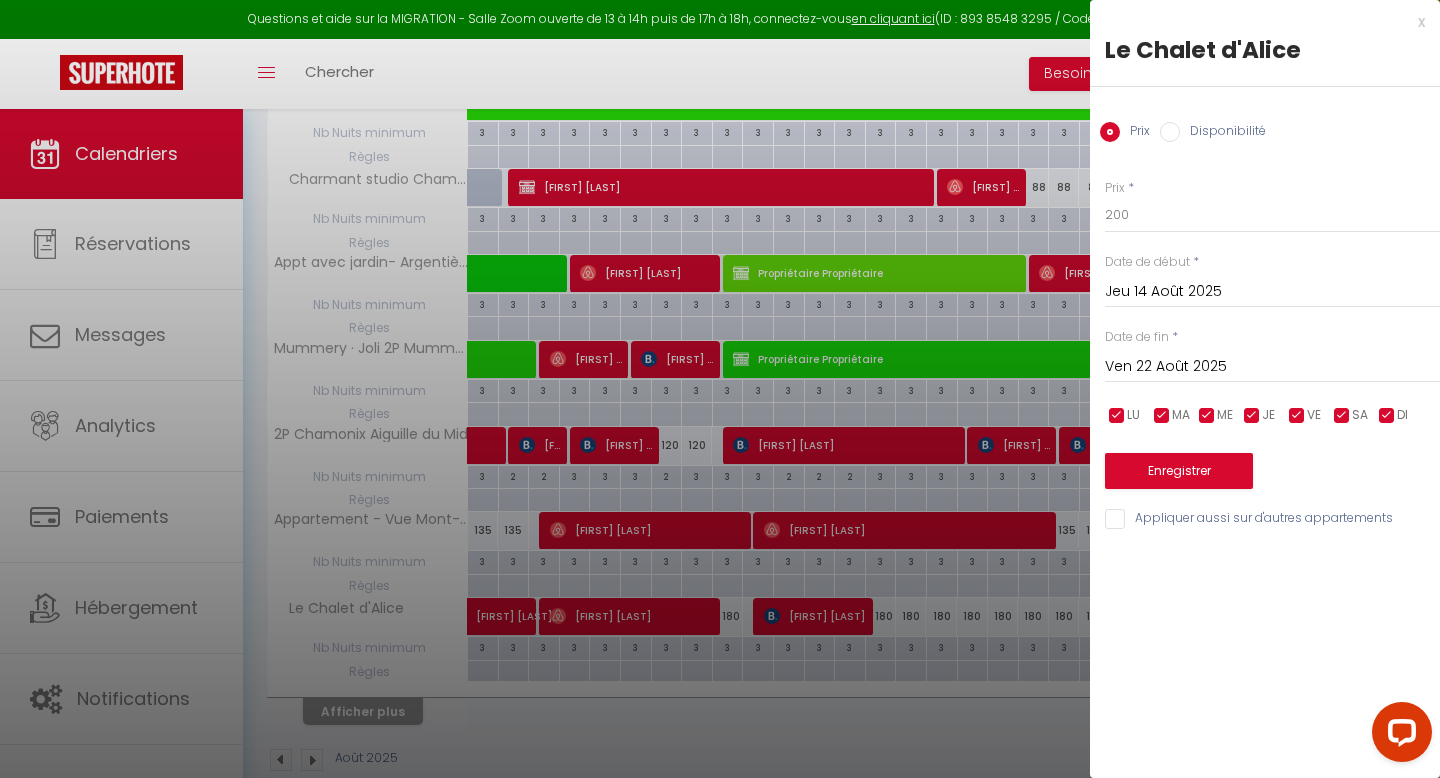 click on "Enregistrer" at bounding box center (1272, 458) 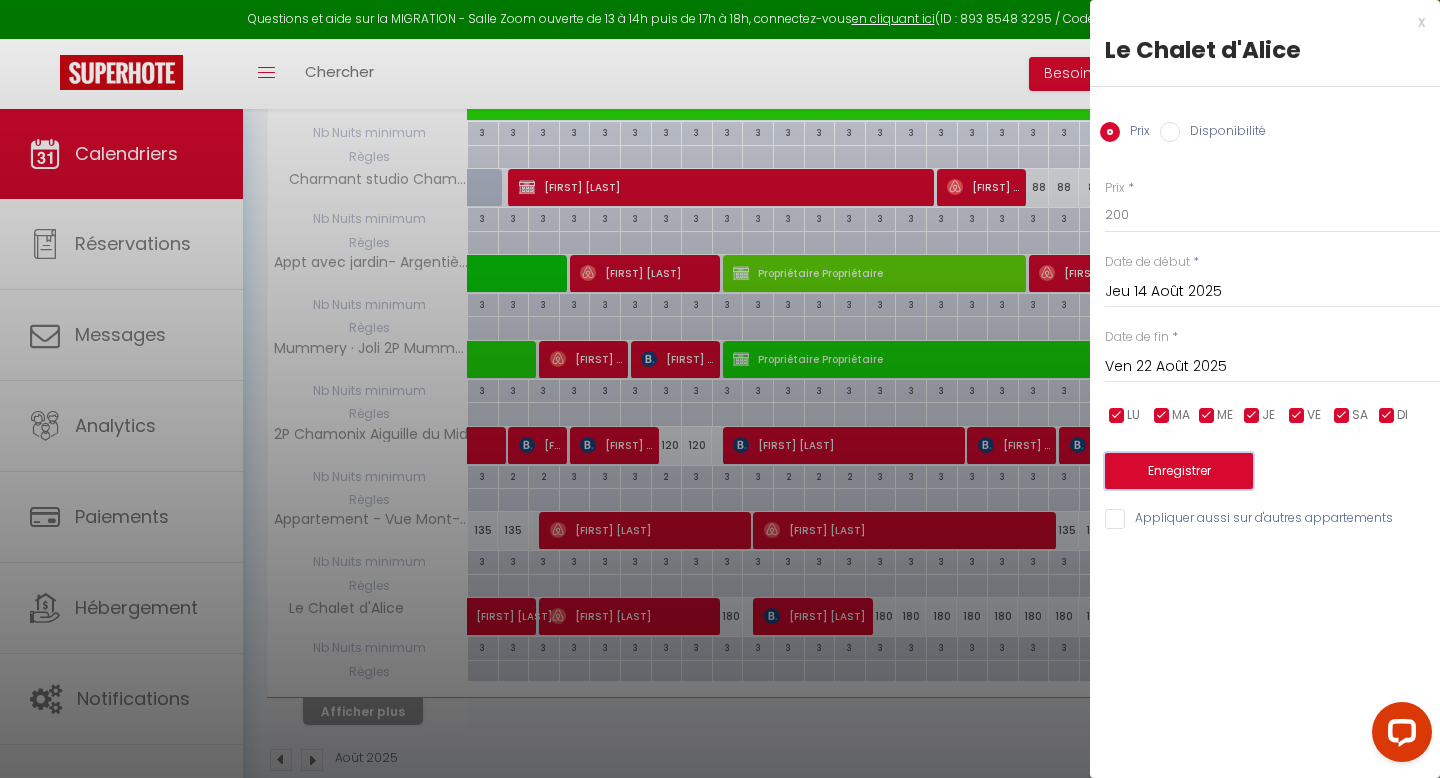 click on "Enregistrer" at bounding box center (1179, 471) 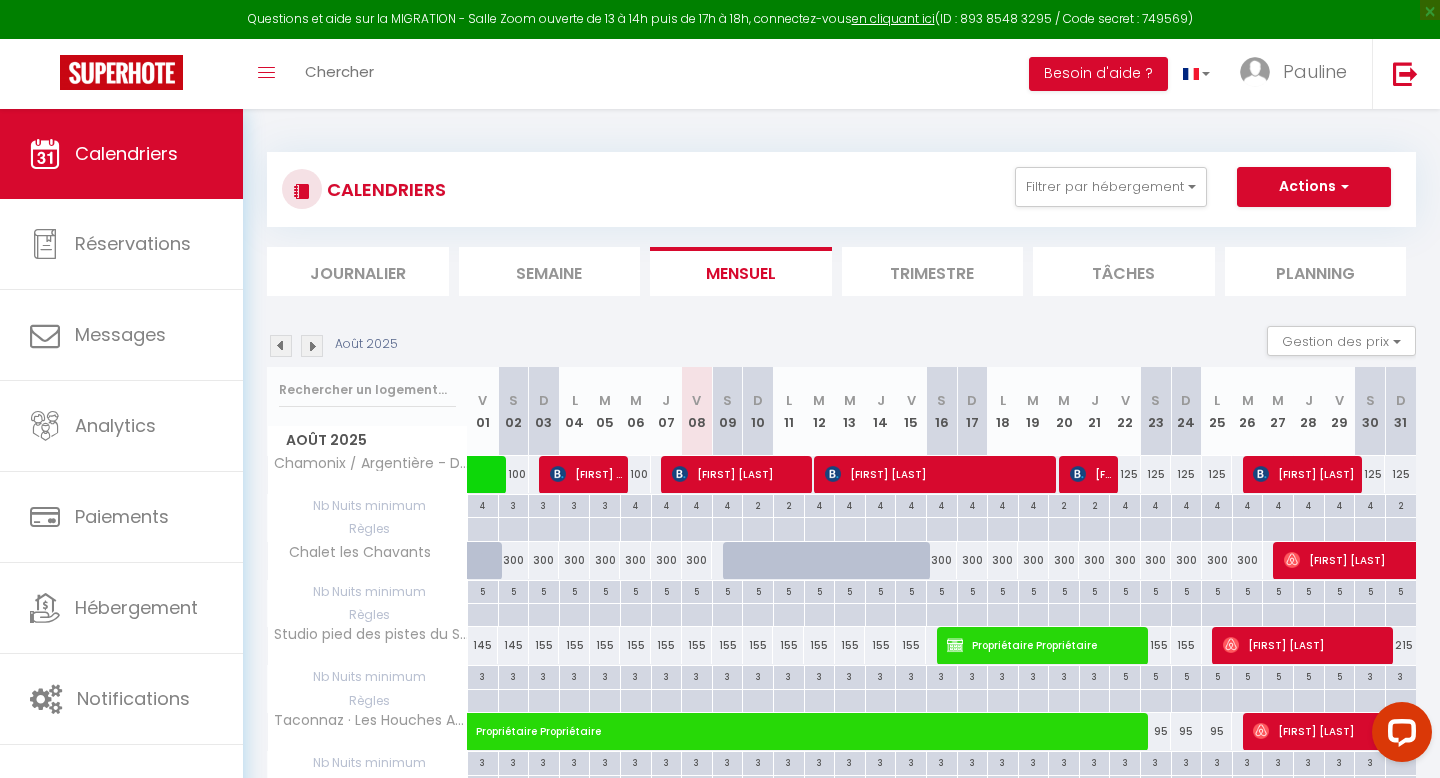 scroll, scrollTop: 667, scrollLeft: 0, axis: vertical 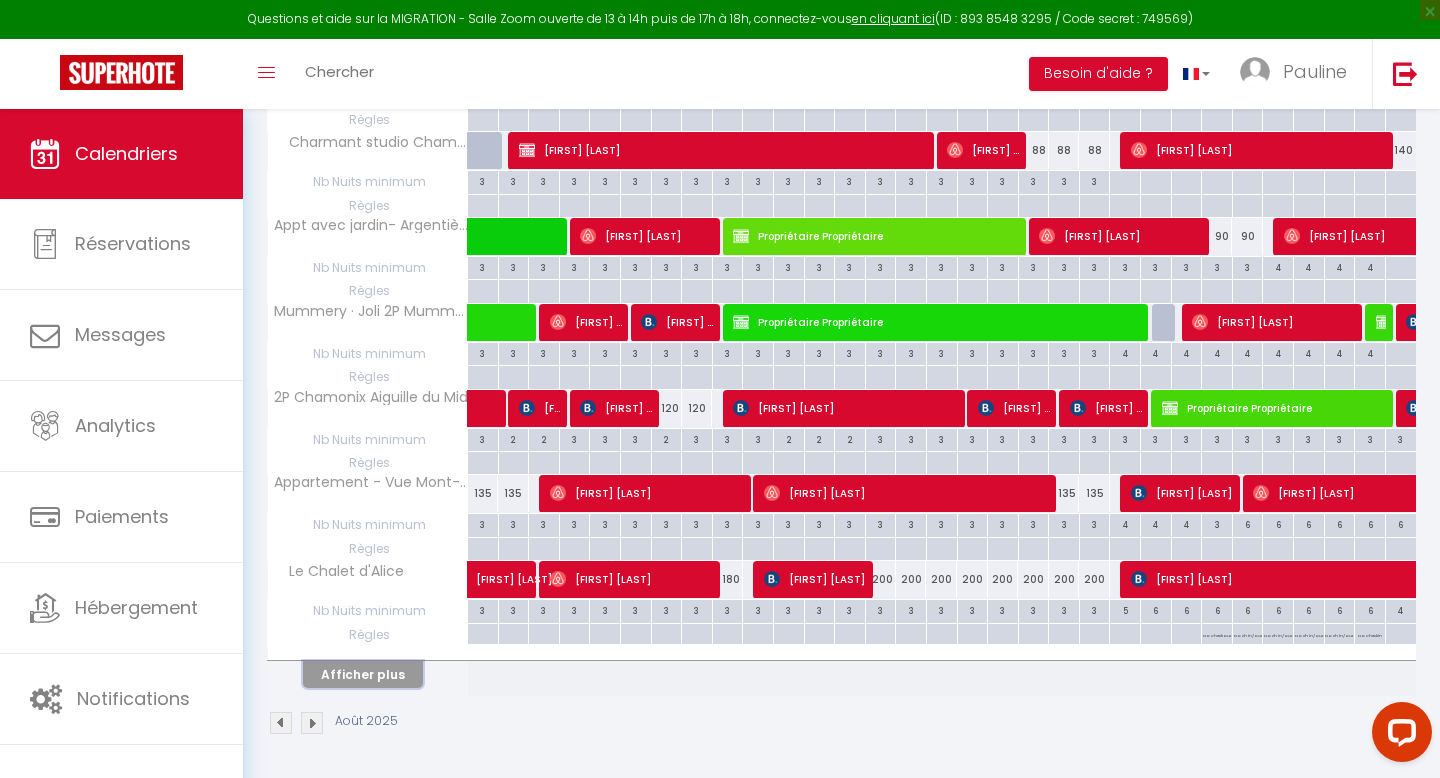 click on "Afficher plus" at bounding box center [363, 674] 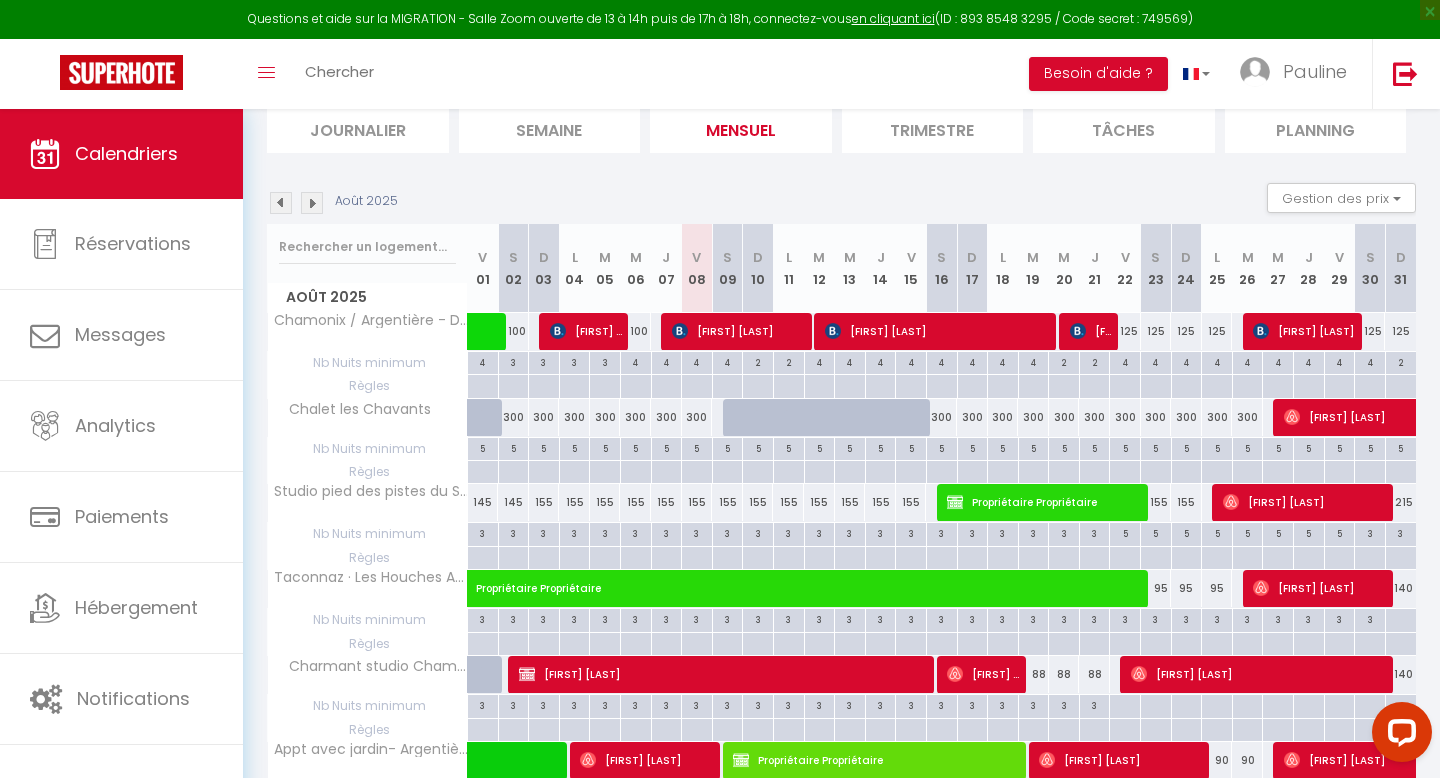 scroll, scrollTop: 0, scrollLeft: 0, axis: both 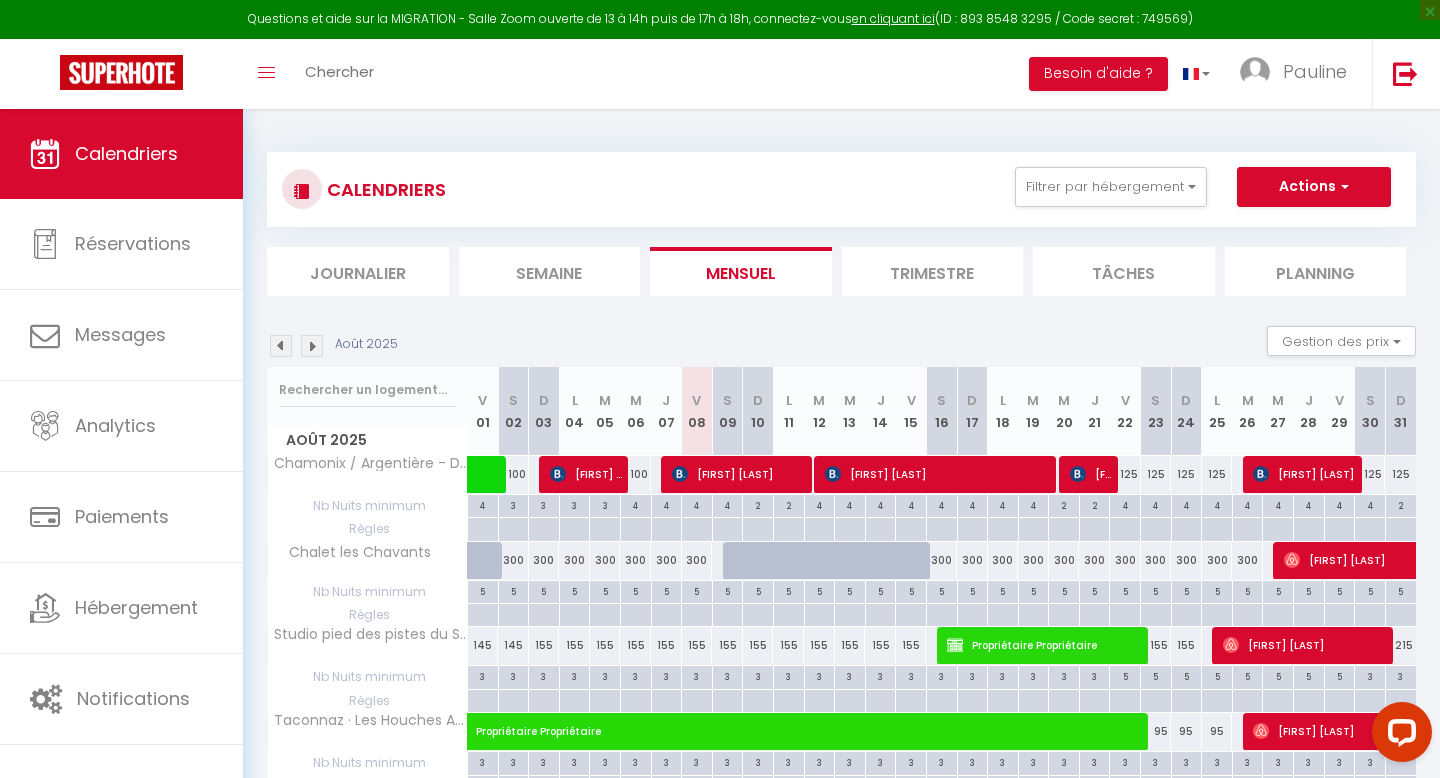 click at bounding box center [312, 346] 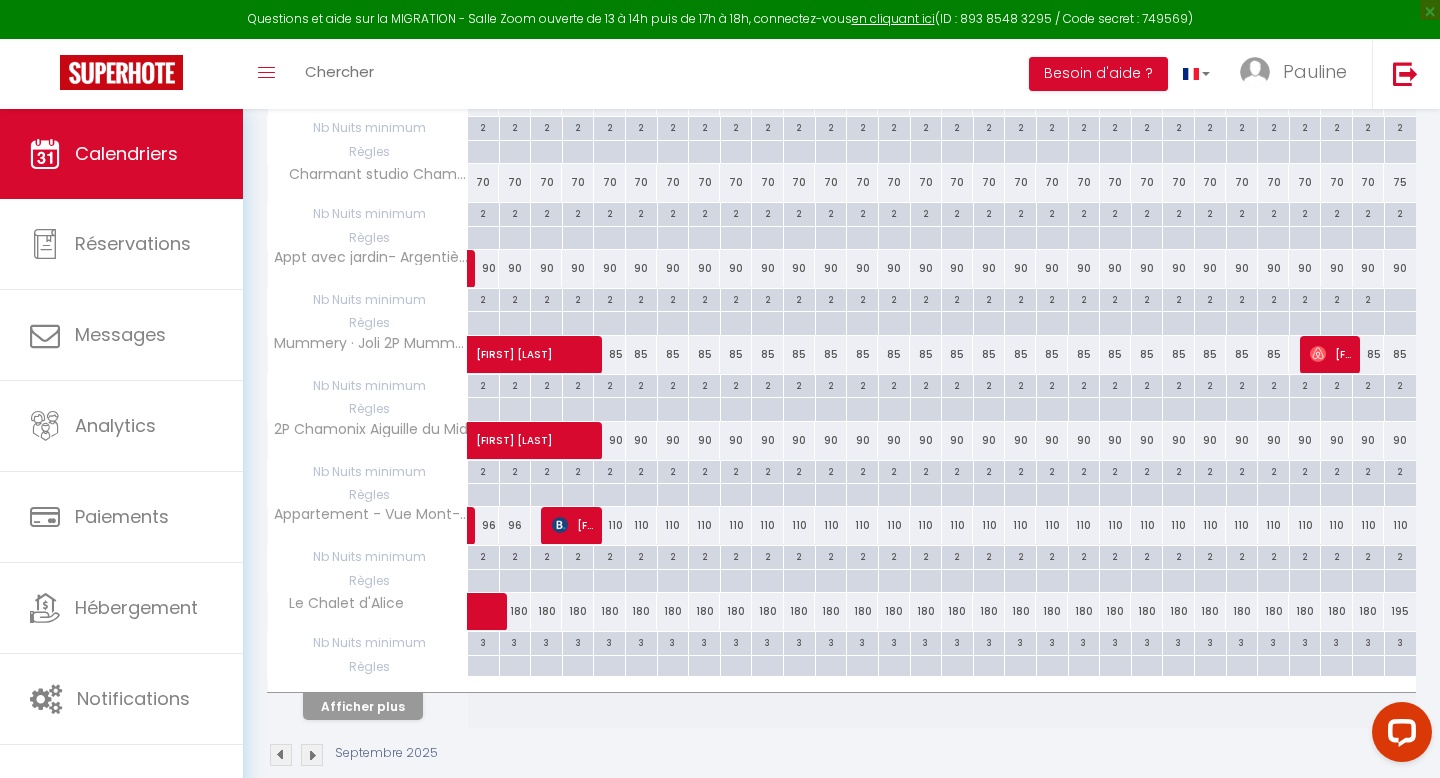 scroll, scrollTop: 645, scrollLeft: 0, axis: vertical 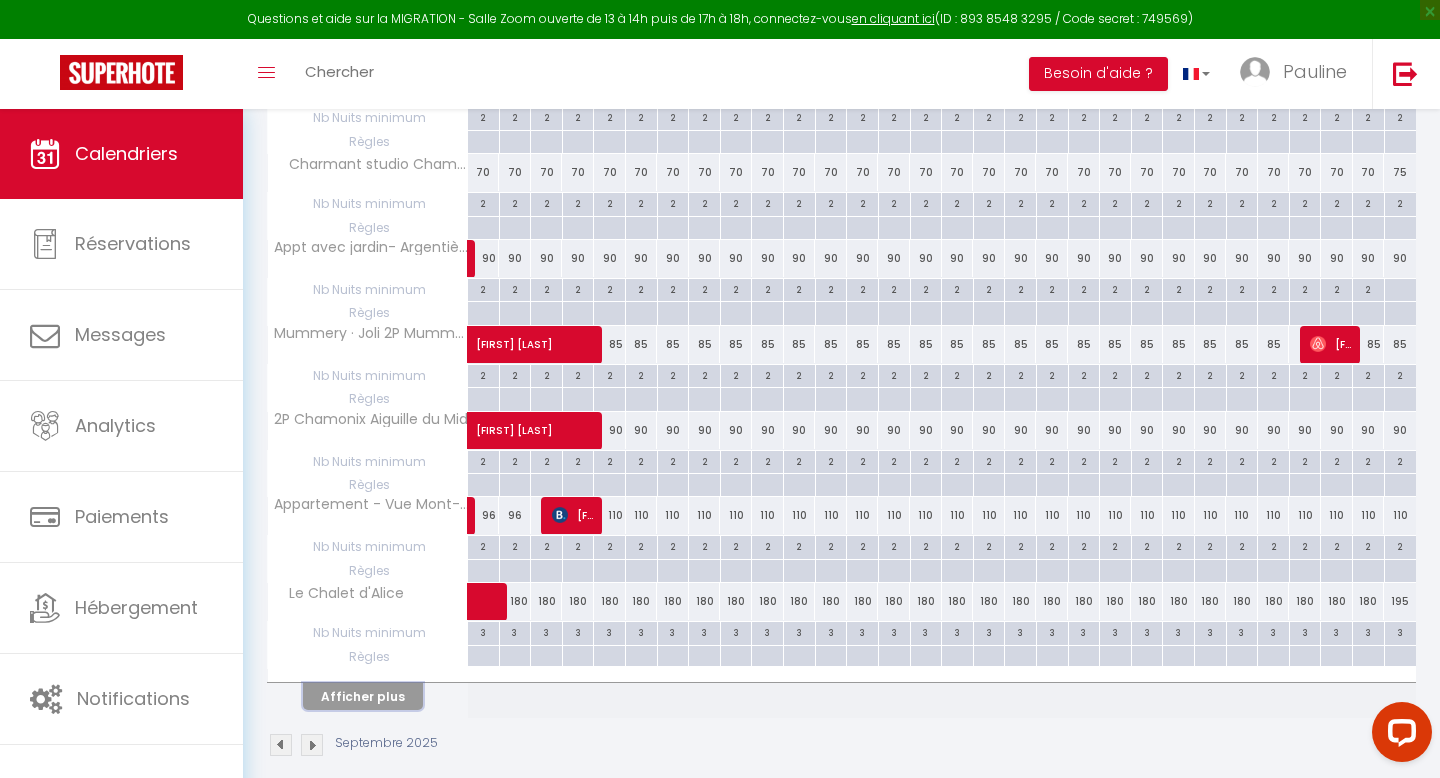 click on "Afficher plus" at bounding box center [363, 696] 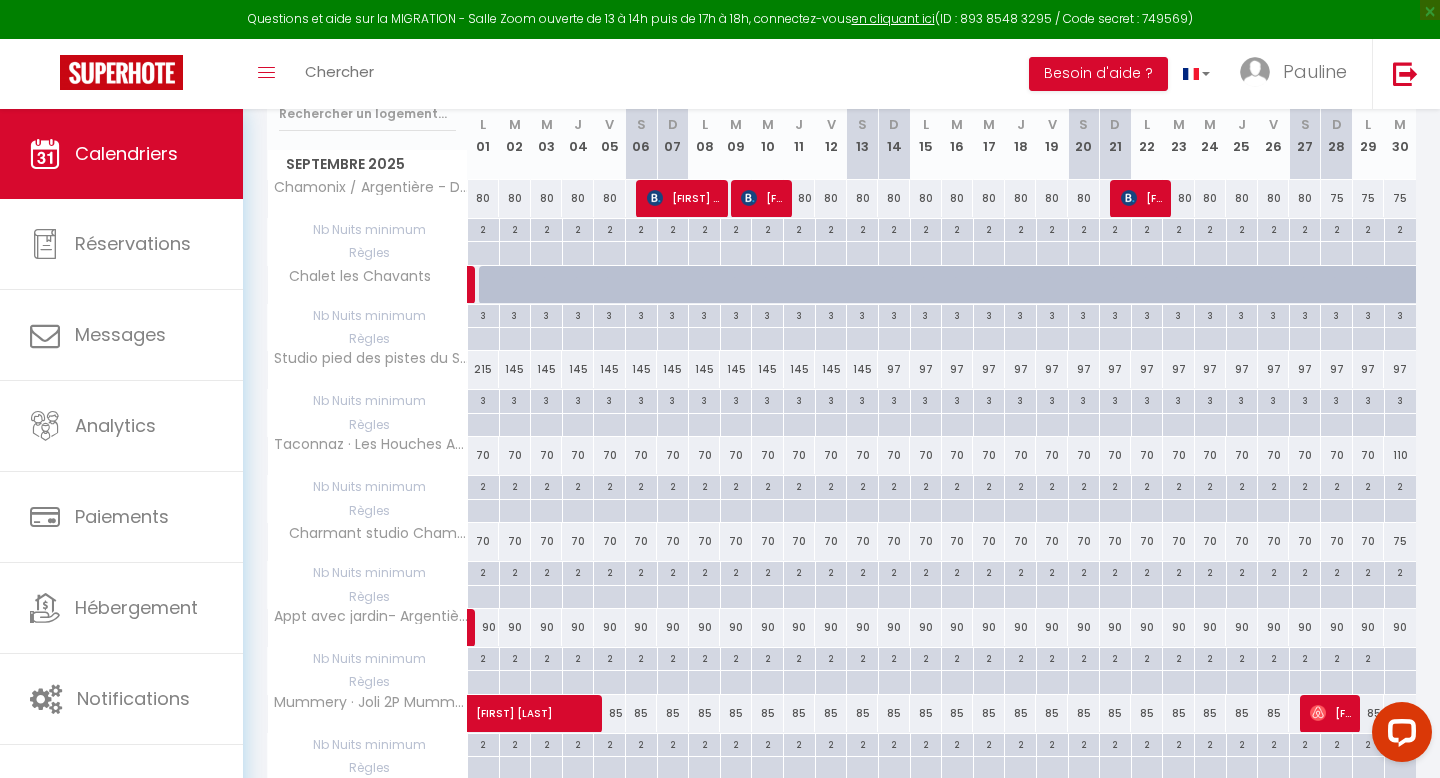scroll, scrollTop: 0, scrollLeft: 0, axis: both 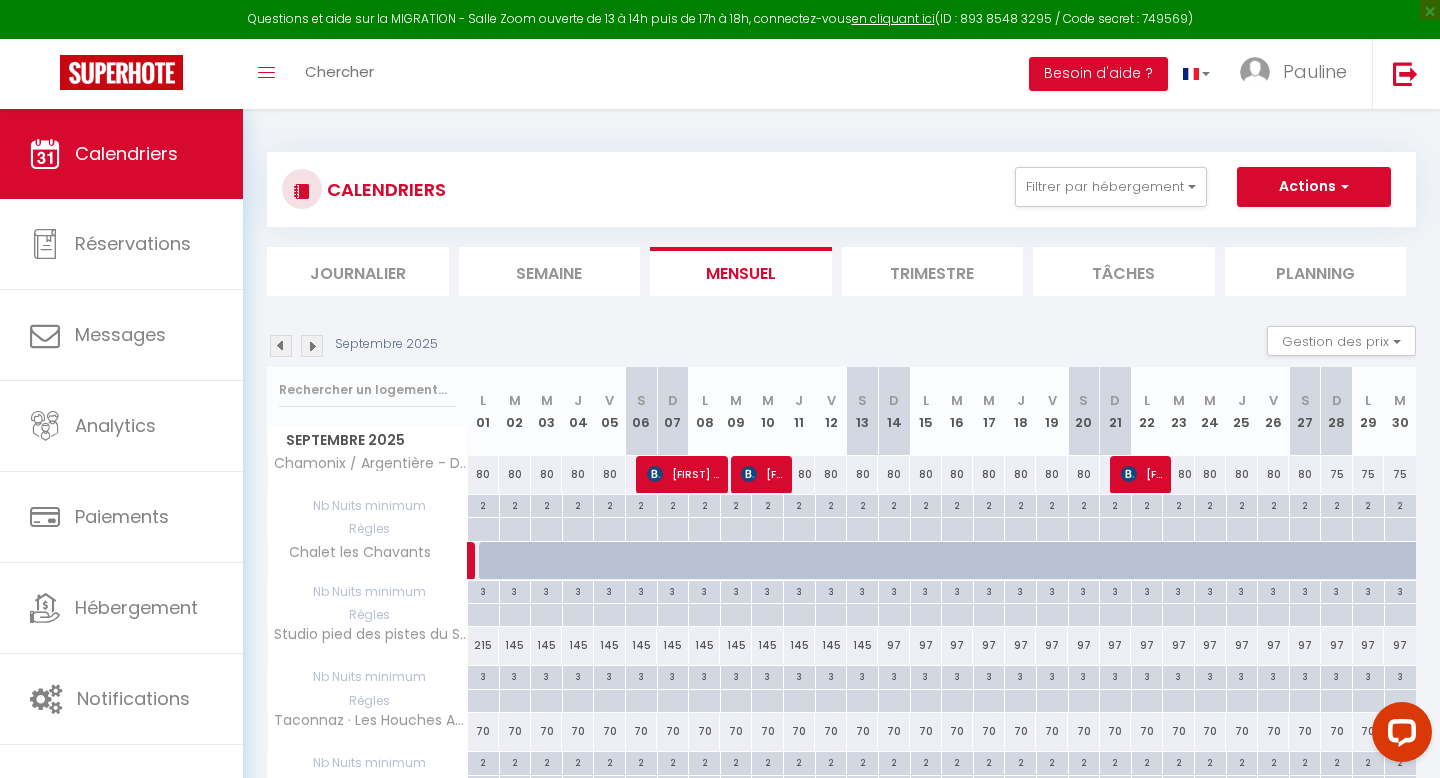 click at bounding box center [281, 346] 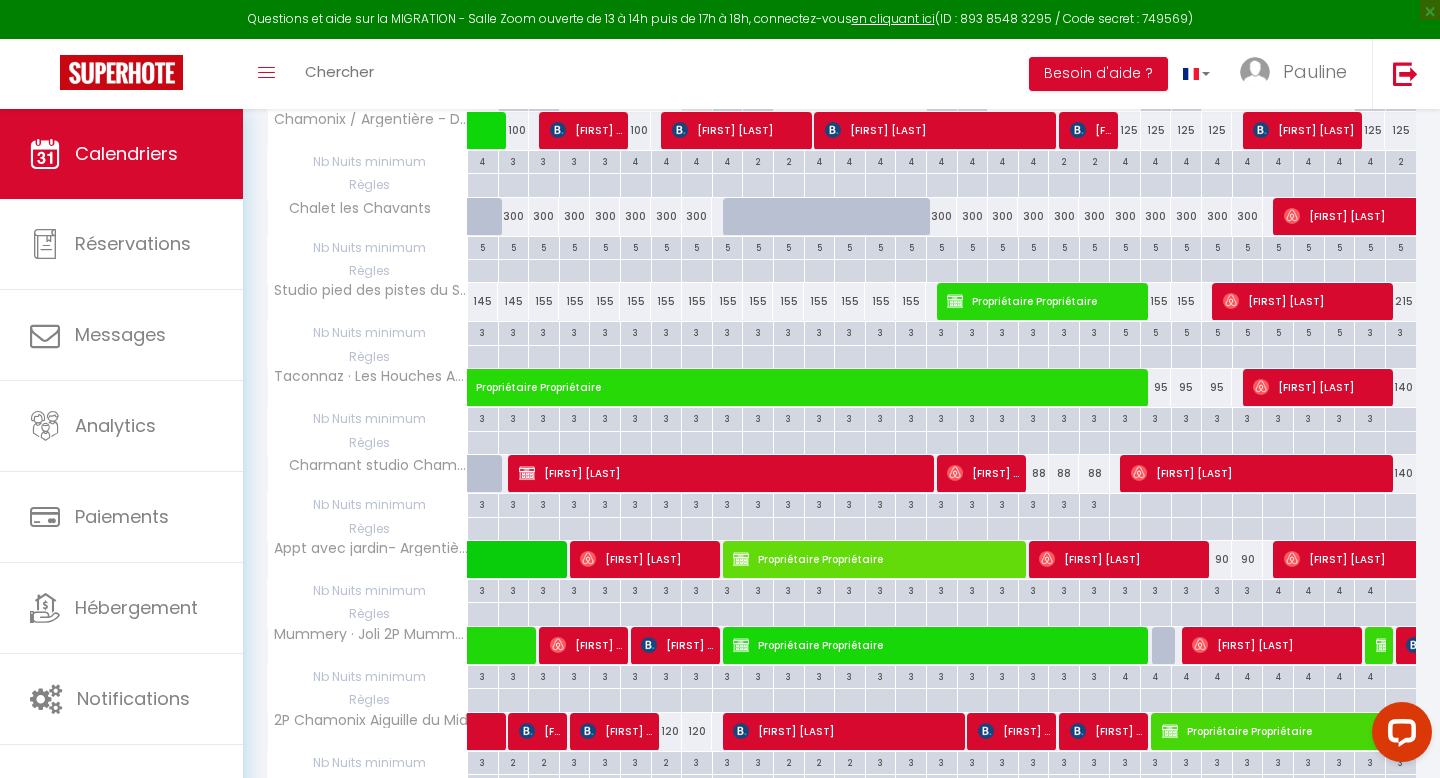 scroll, scrollTop: 0, scrollLeft: 0, axis: both 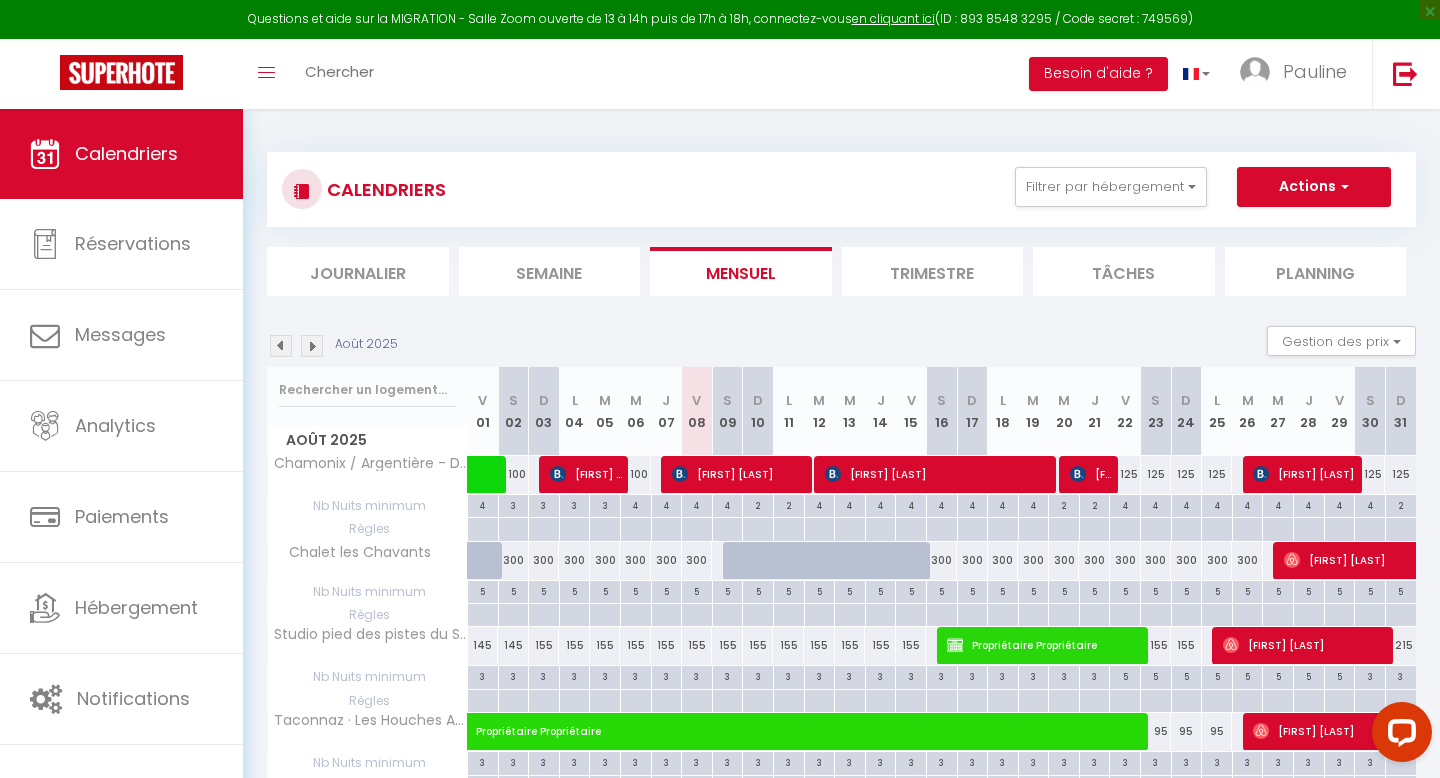 click at bounding box center (312, 346) 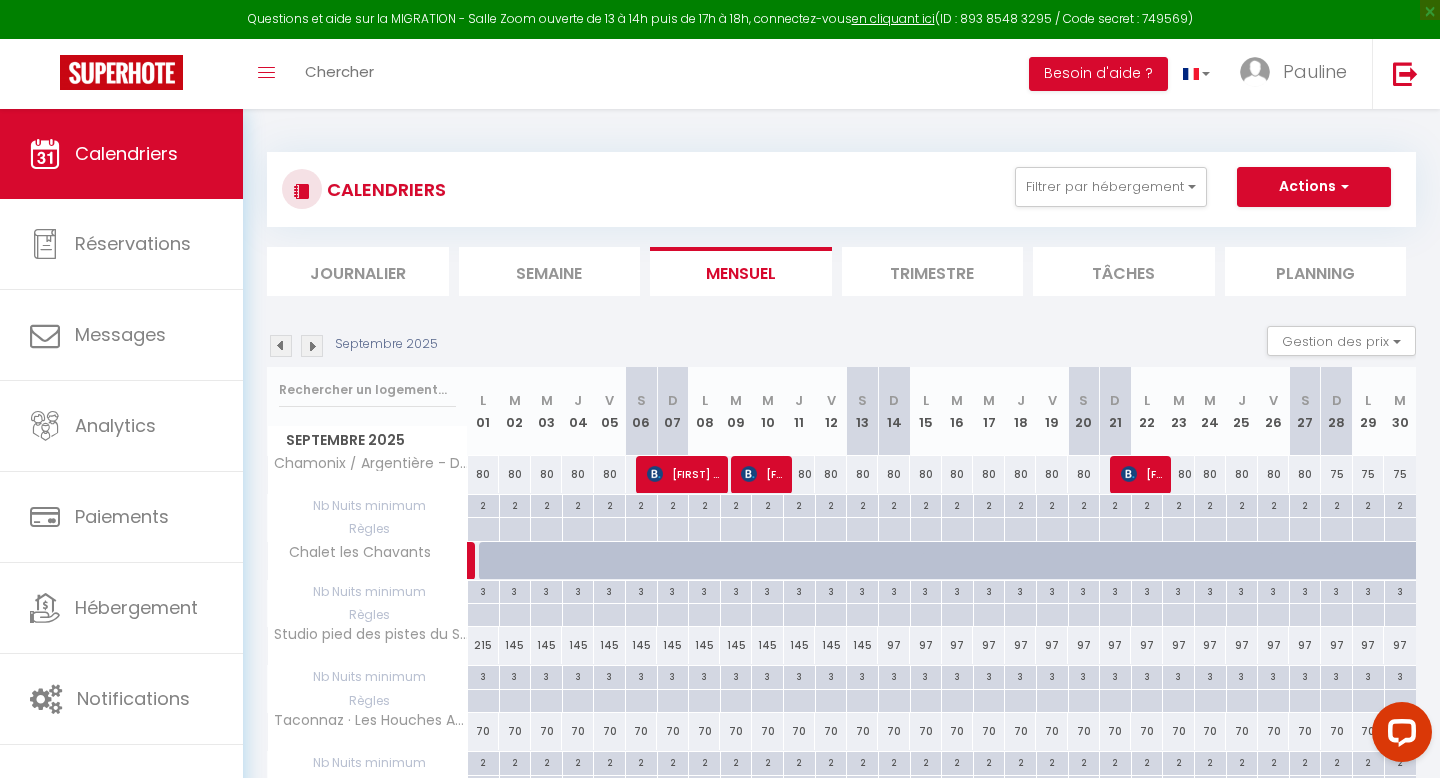 click at bounding box center [312, 346] 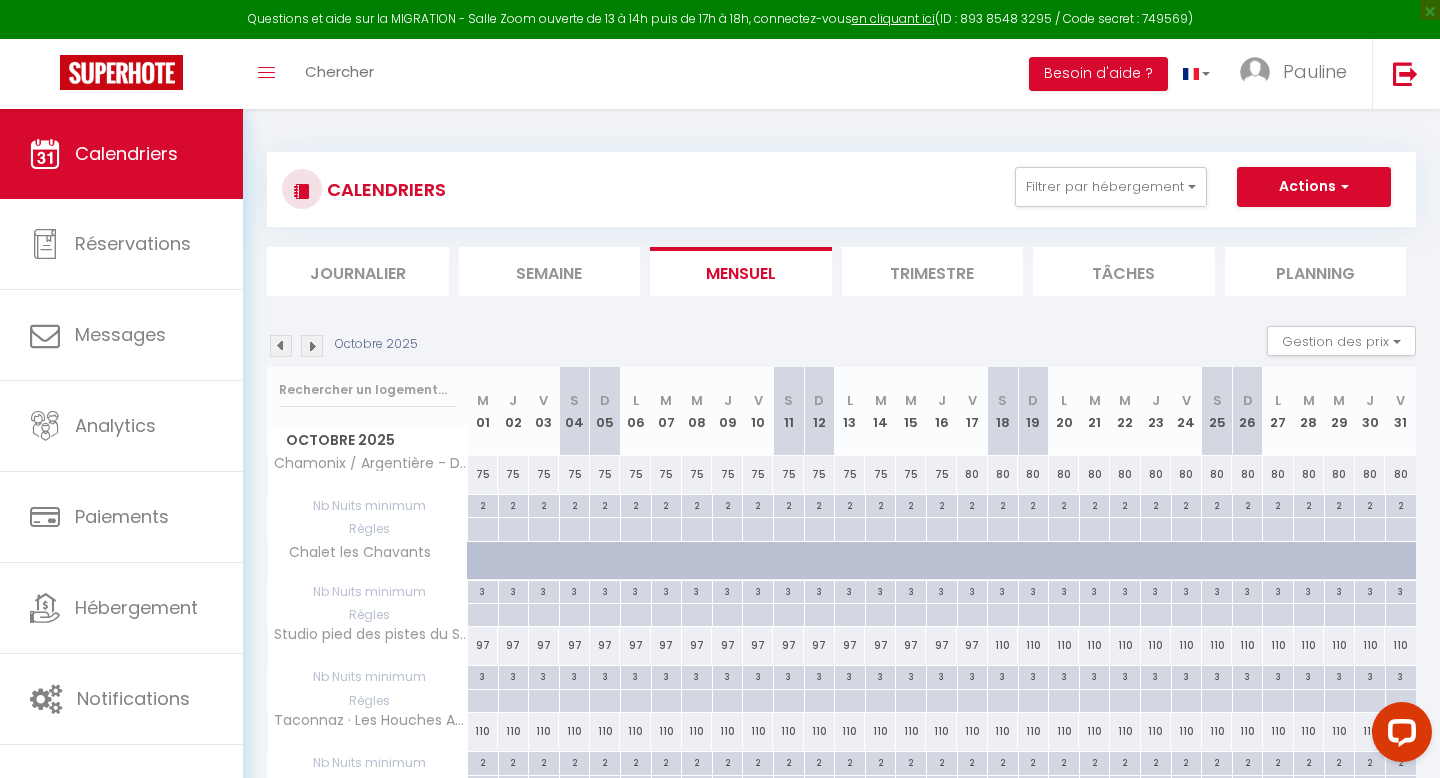 click at bounding box center [312, 346] 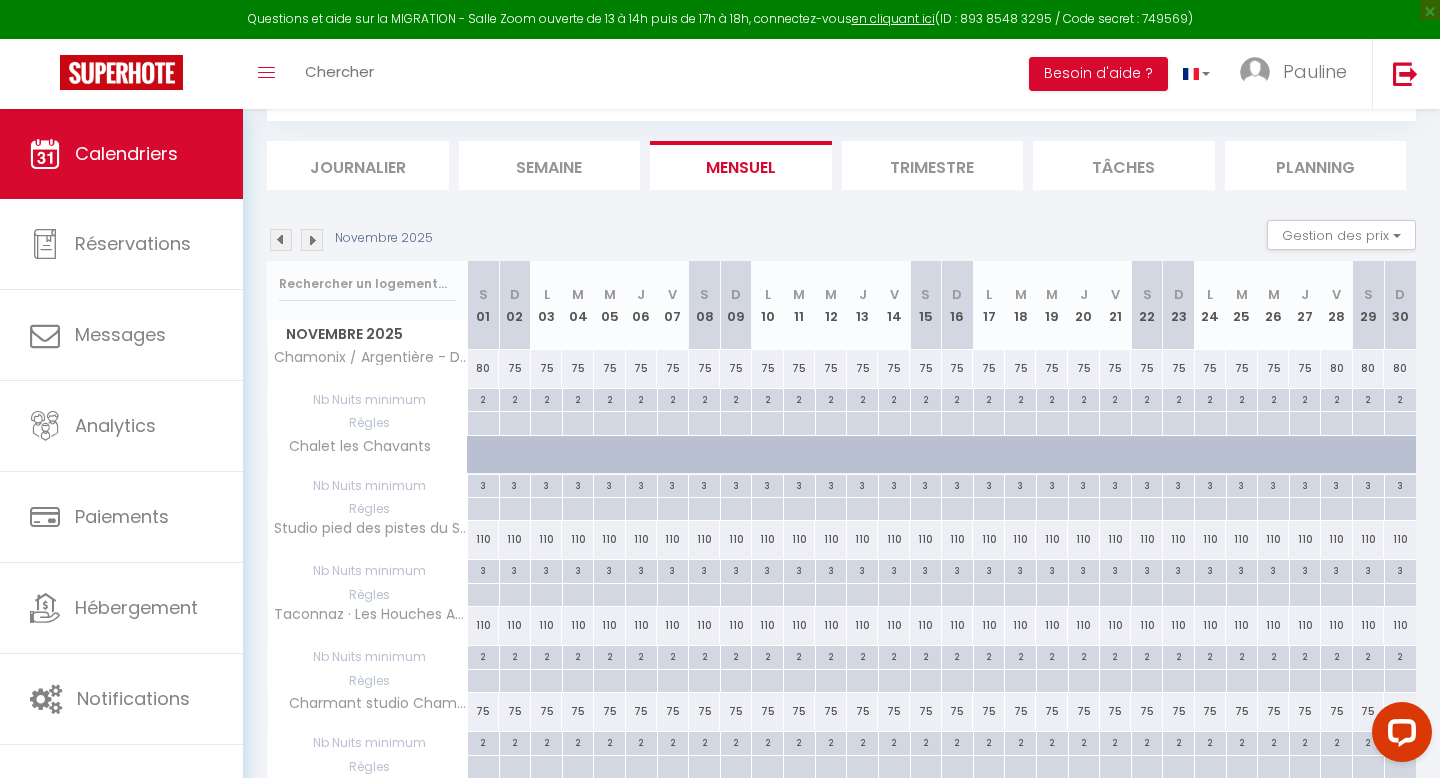 scroll, scrollTop: 108, scrollLeft: 0, axis: vertical 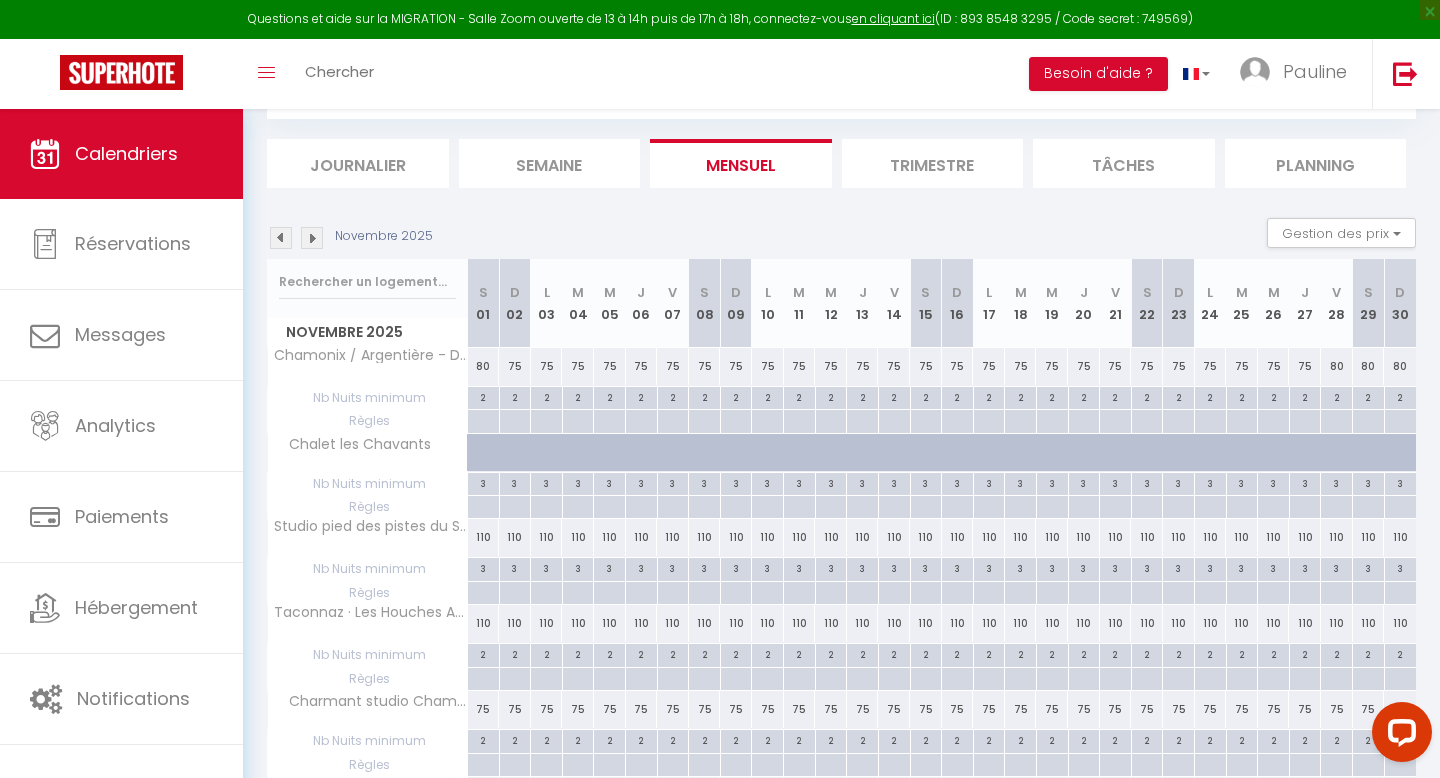 click at bounding box center [312, 238] 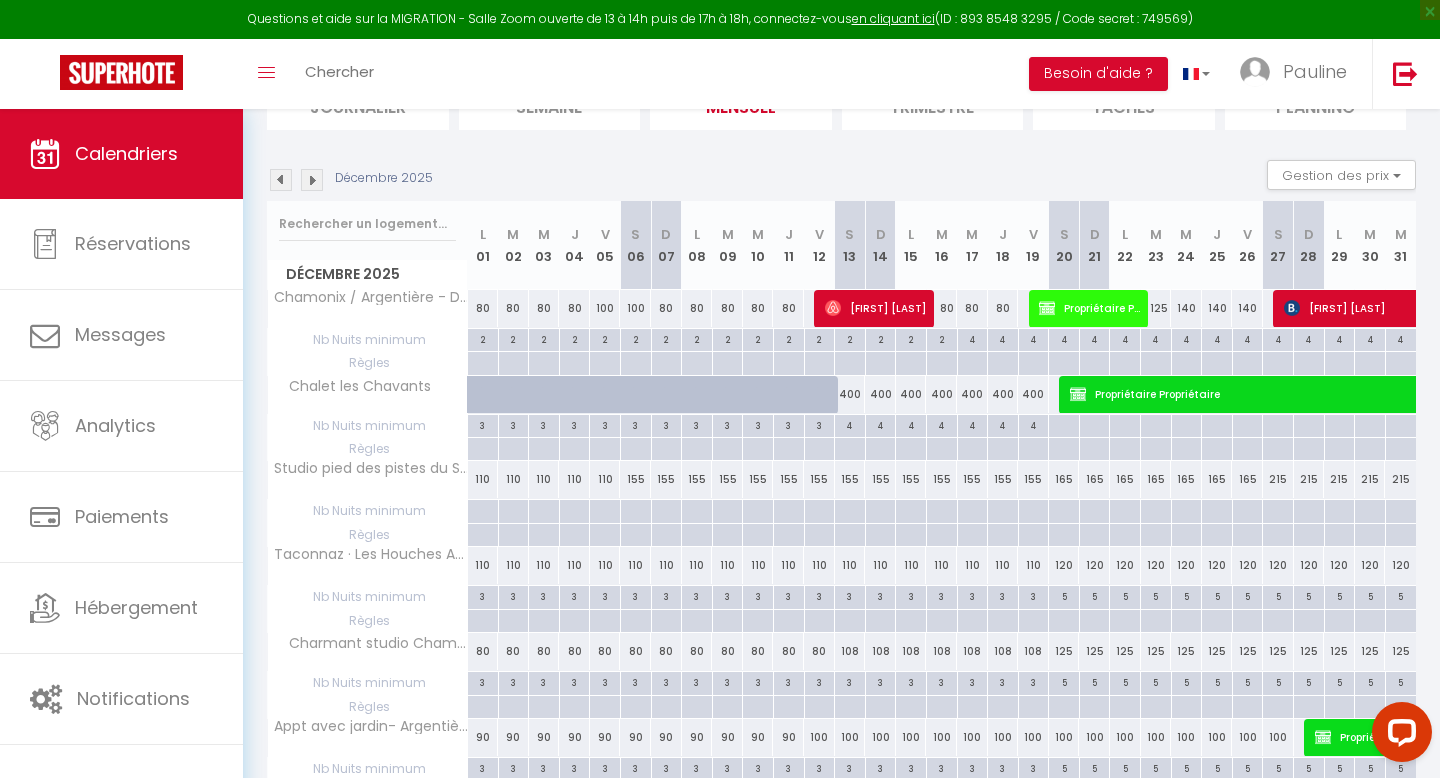 scroll, scrollTop: 170, scrollLeft: 0, axis: vertical 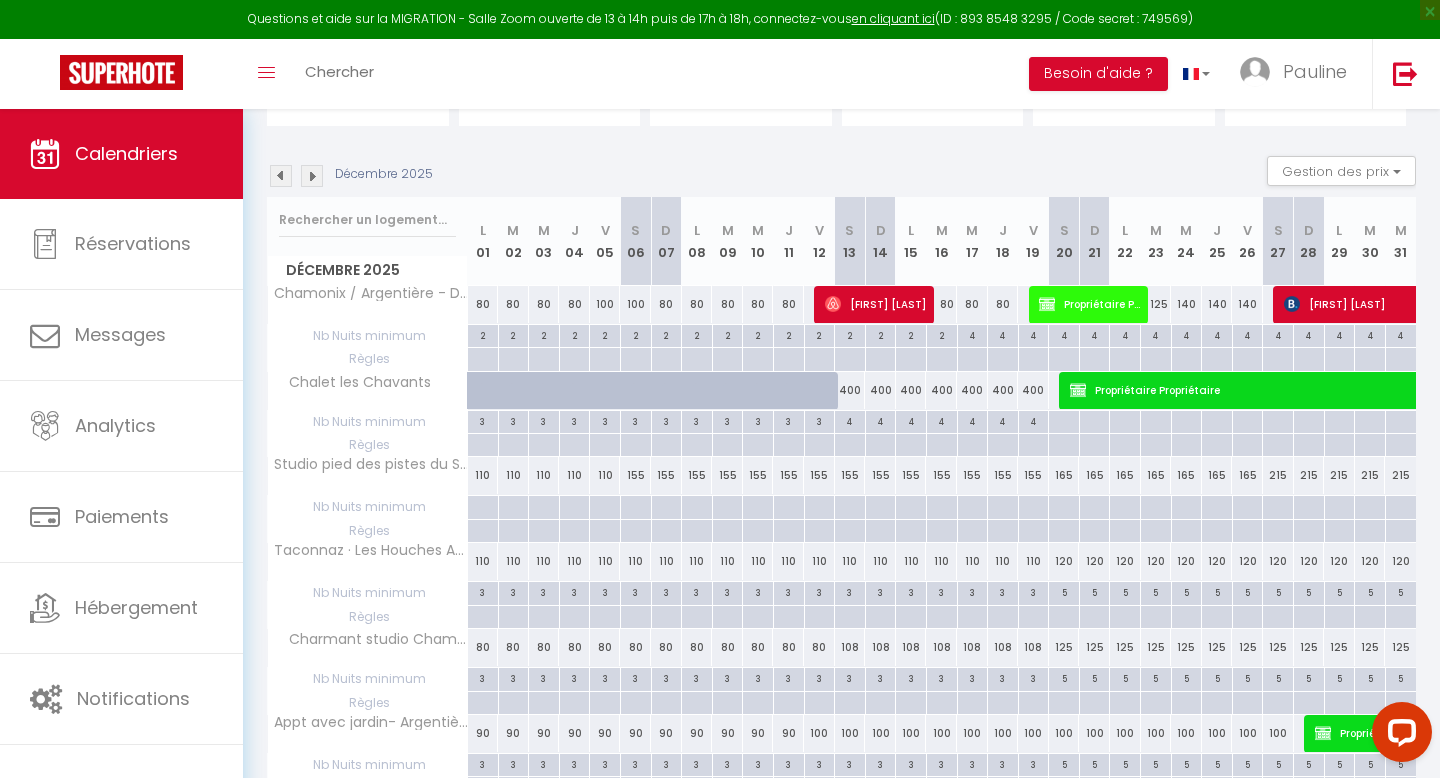 click at bounding box center (1063, 507) 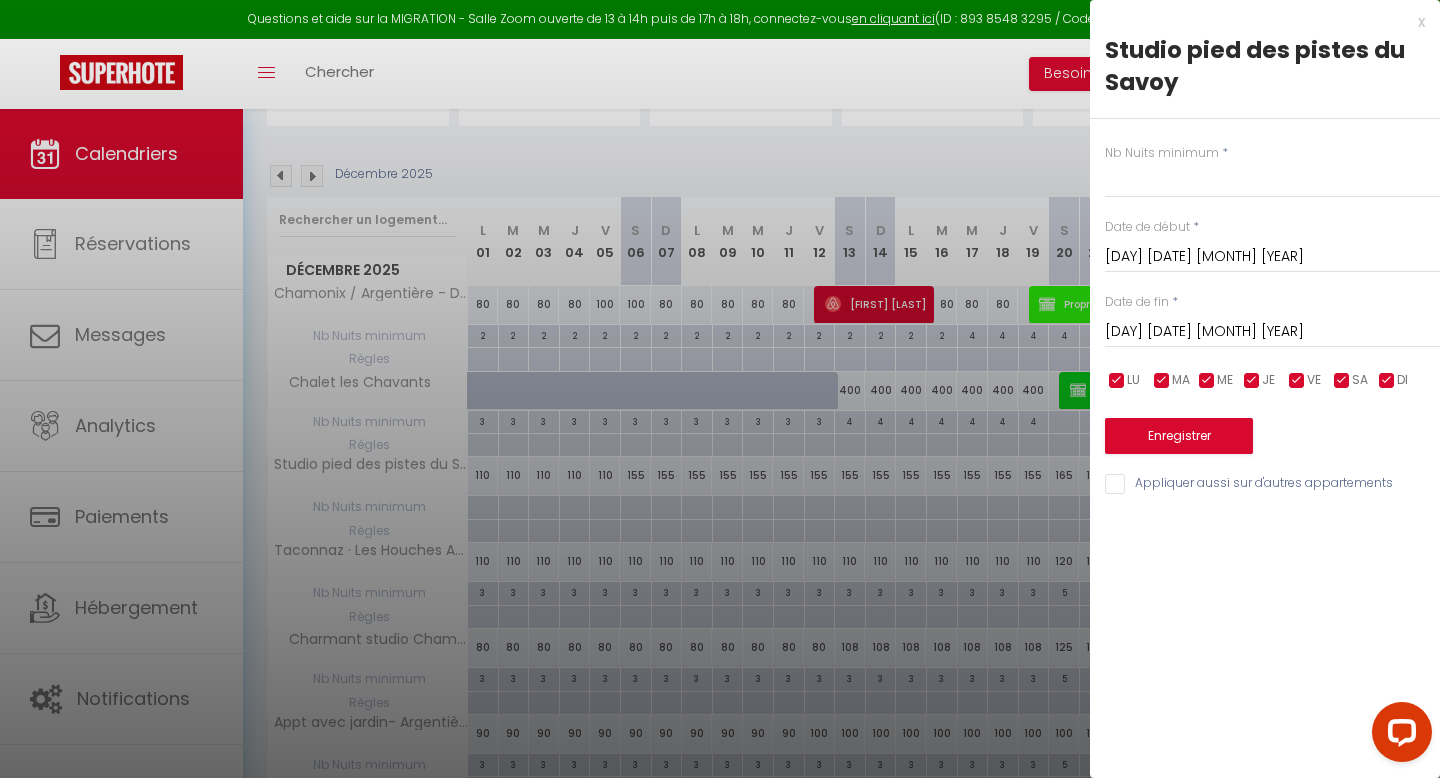 click on "x" at bounding box center [1257, 22] 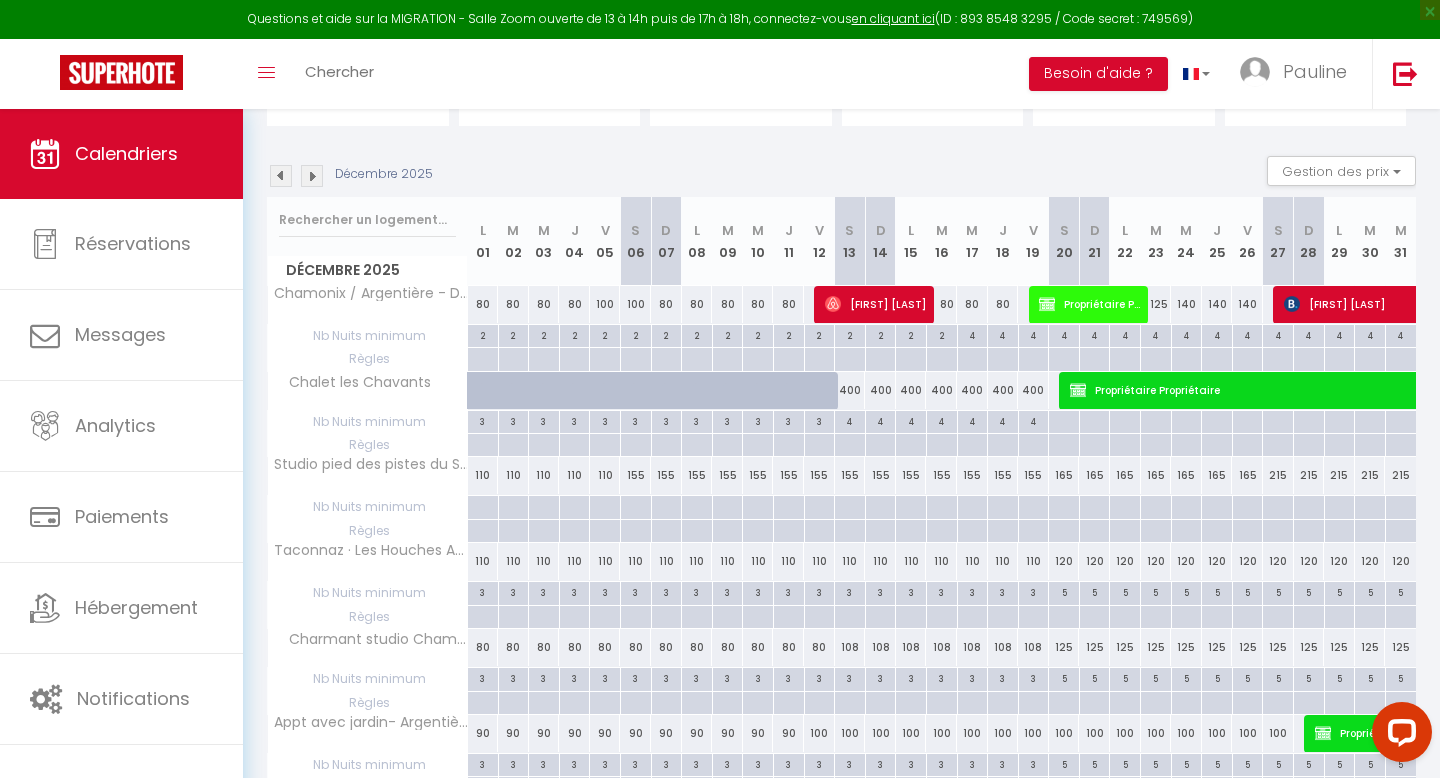 click at bounding box center (281, 176) 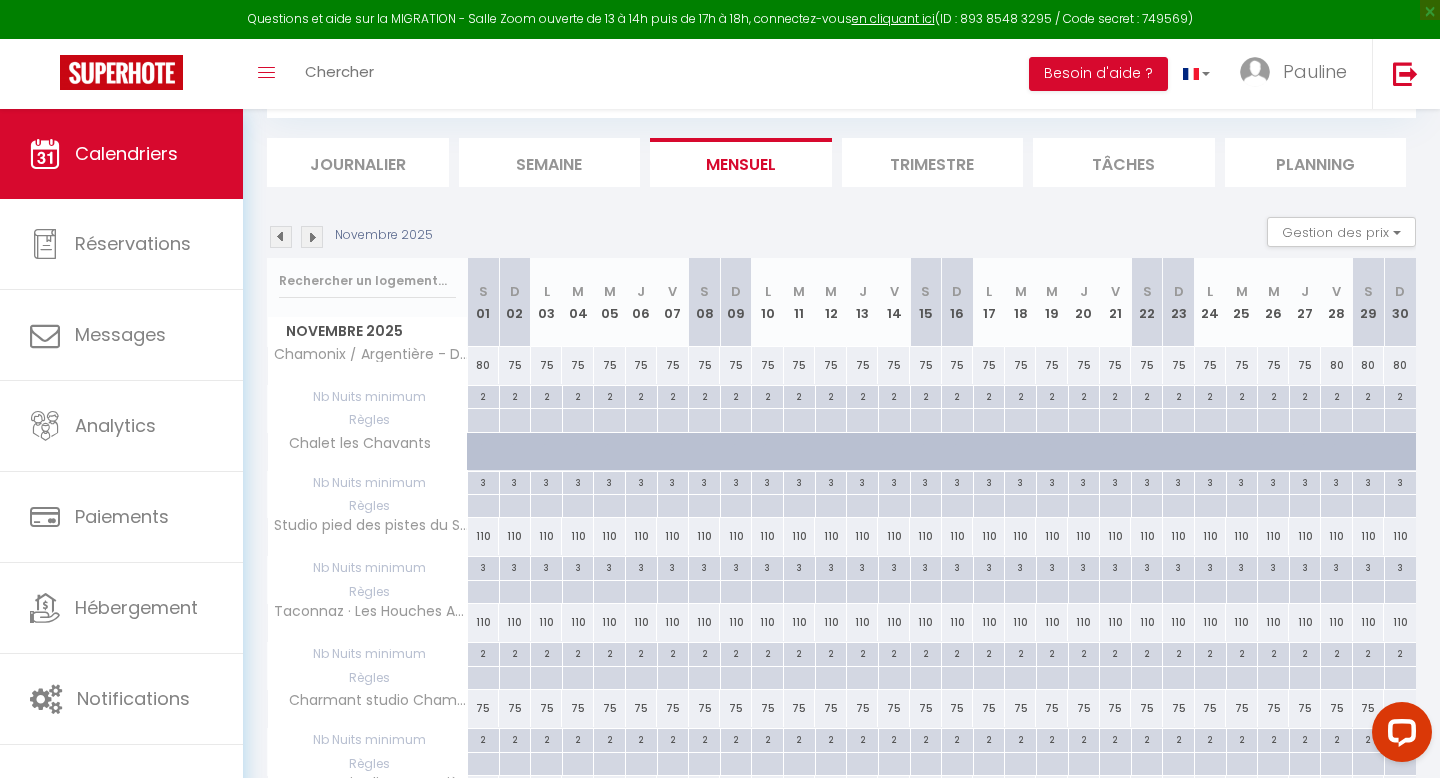 scroll, scrollTop: 170, scrollLeft: 0, axis: vertical 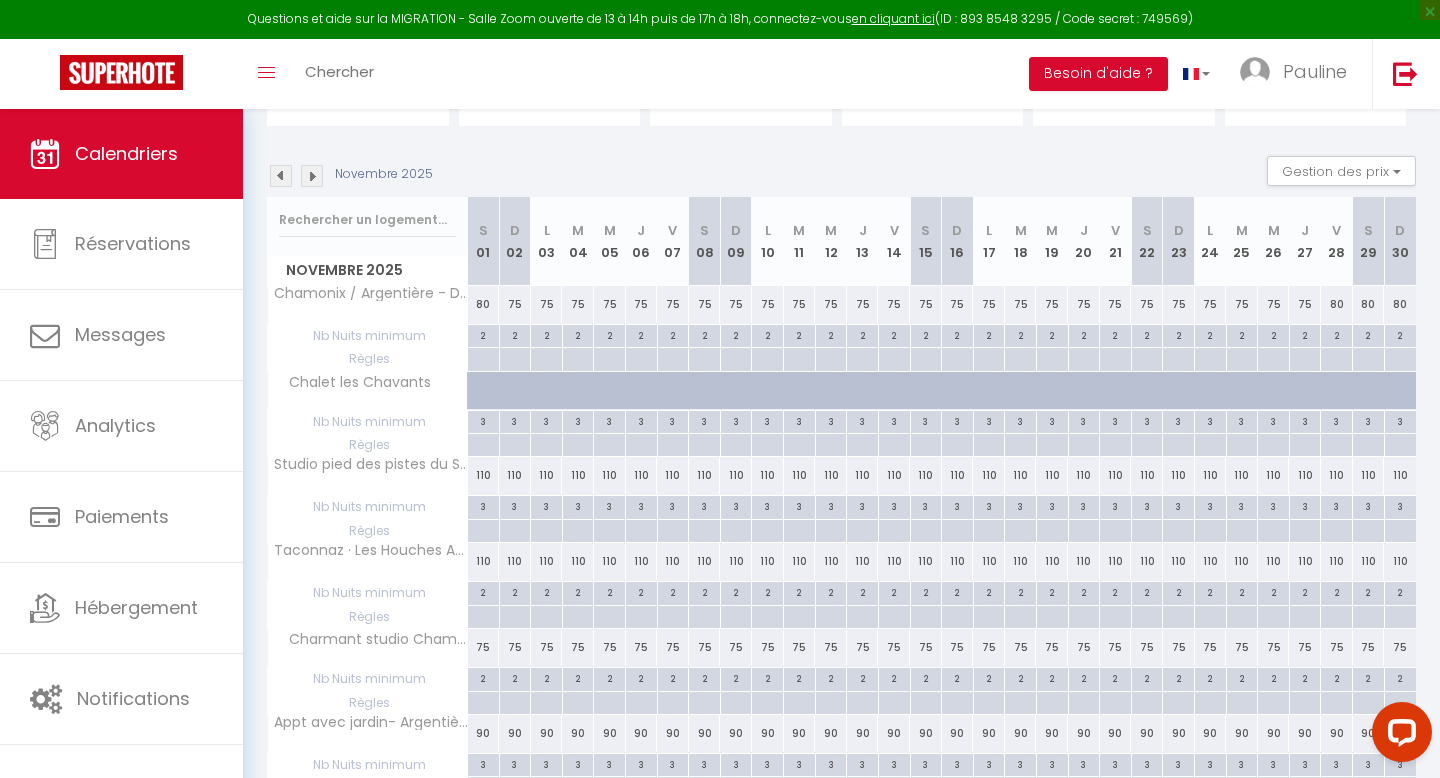 click at bounding box center (312, 176) 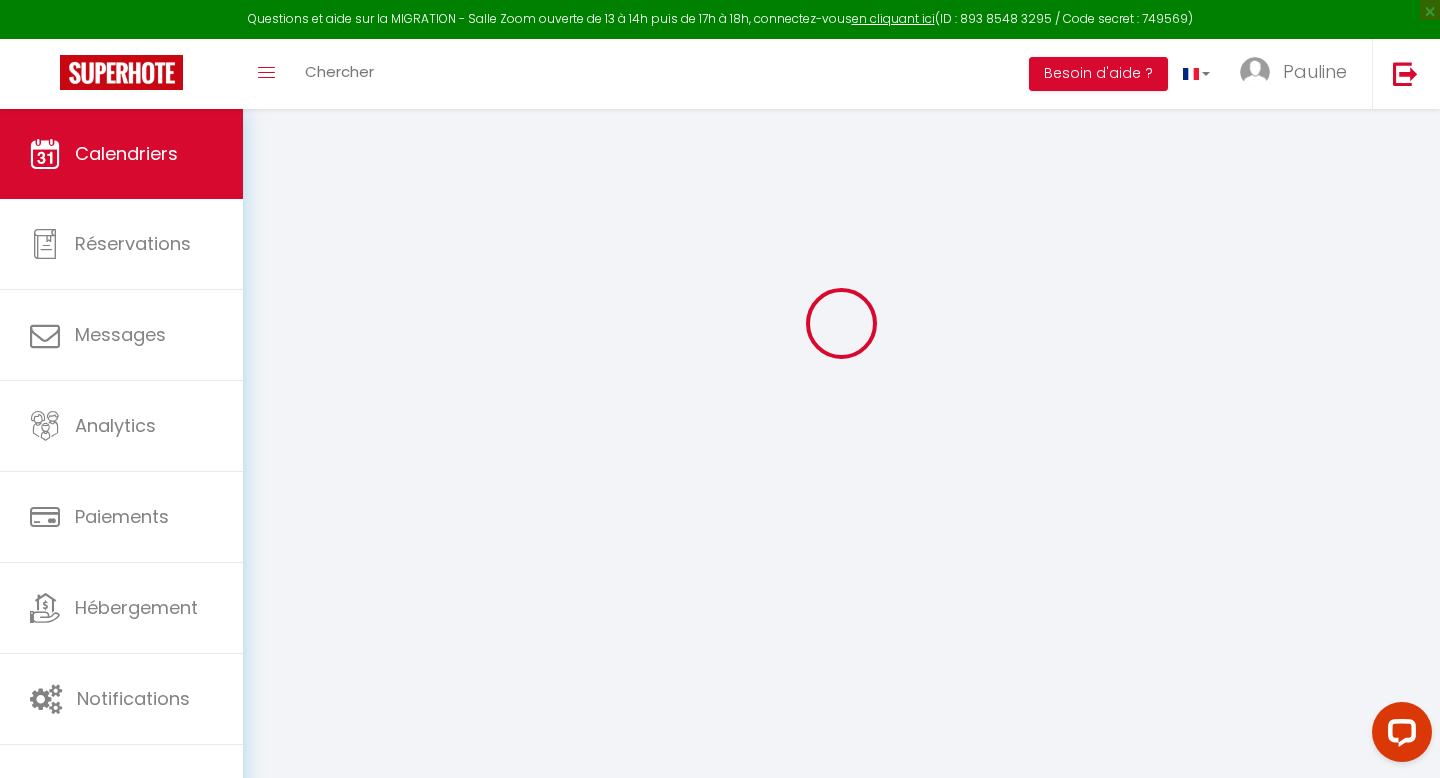 scroll, scrollTop: 170, scrollLeft: 0, axis: vertical 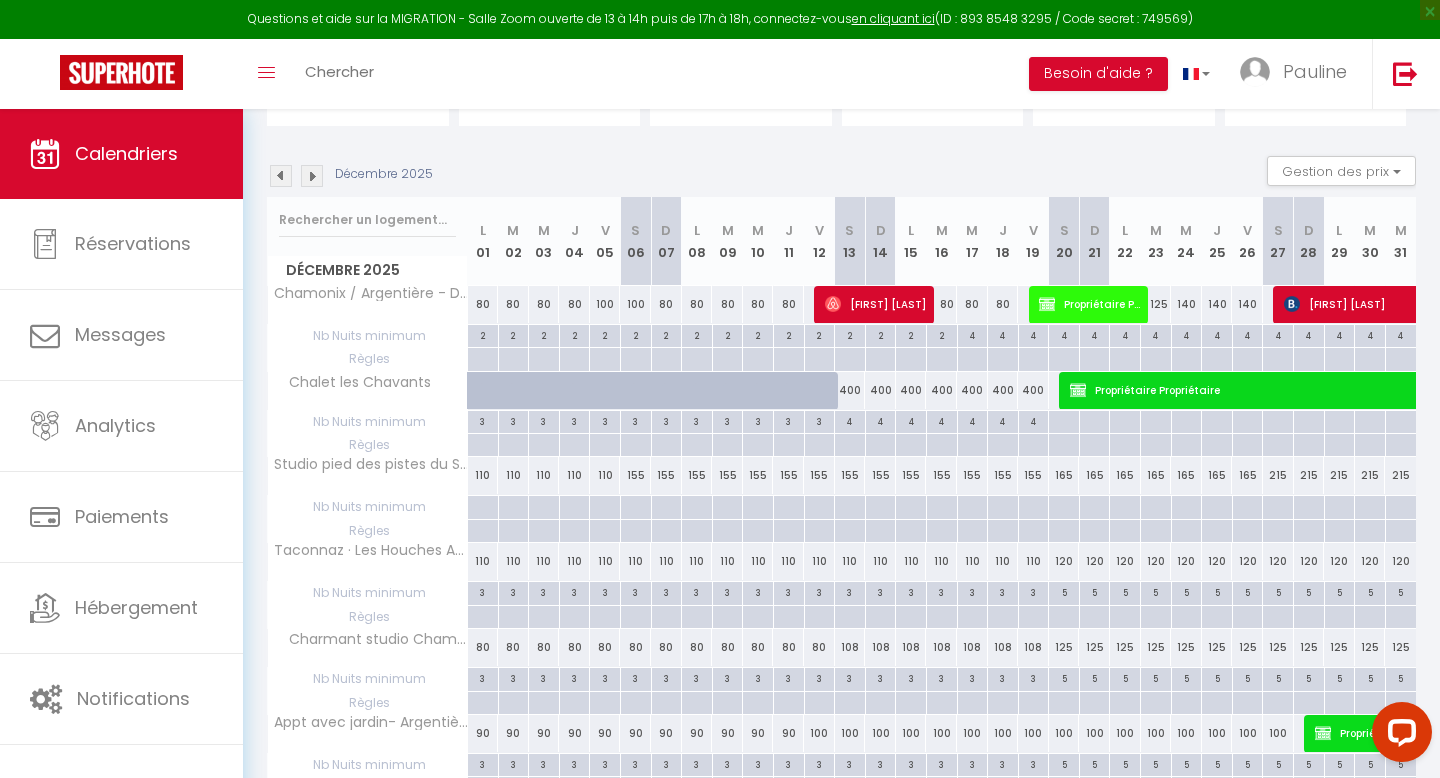 click at bounding box center [482, 507] 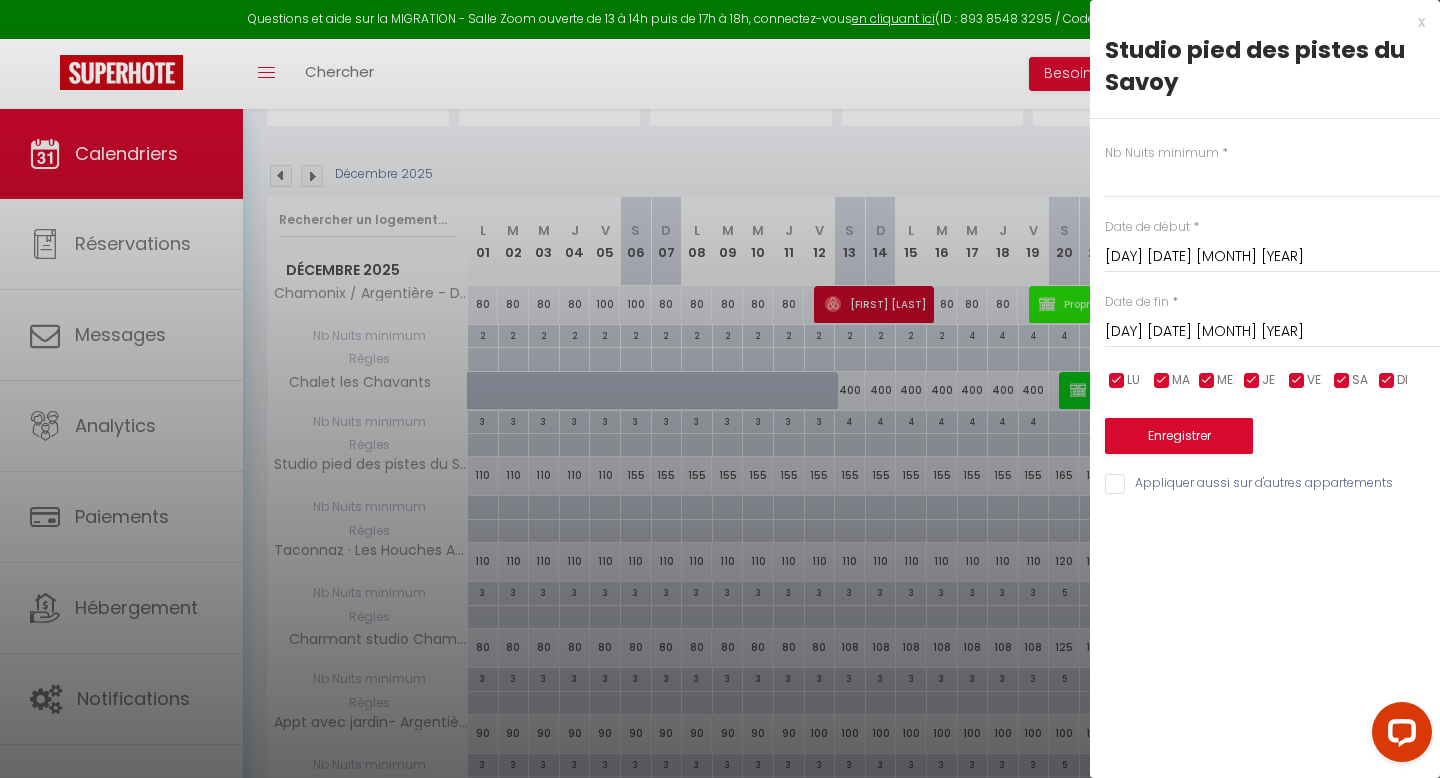 click on "[DAY] [DATE] [MONTH] [YEAR]" at bounding box center [1272, 332] 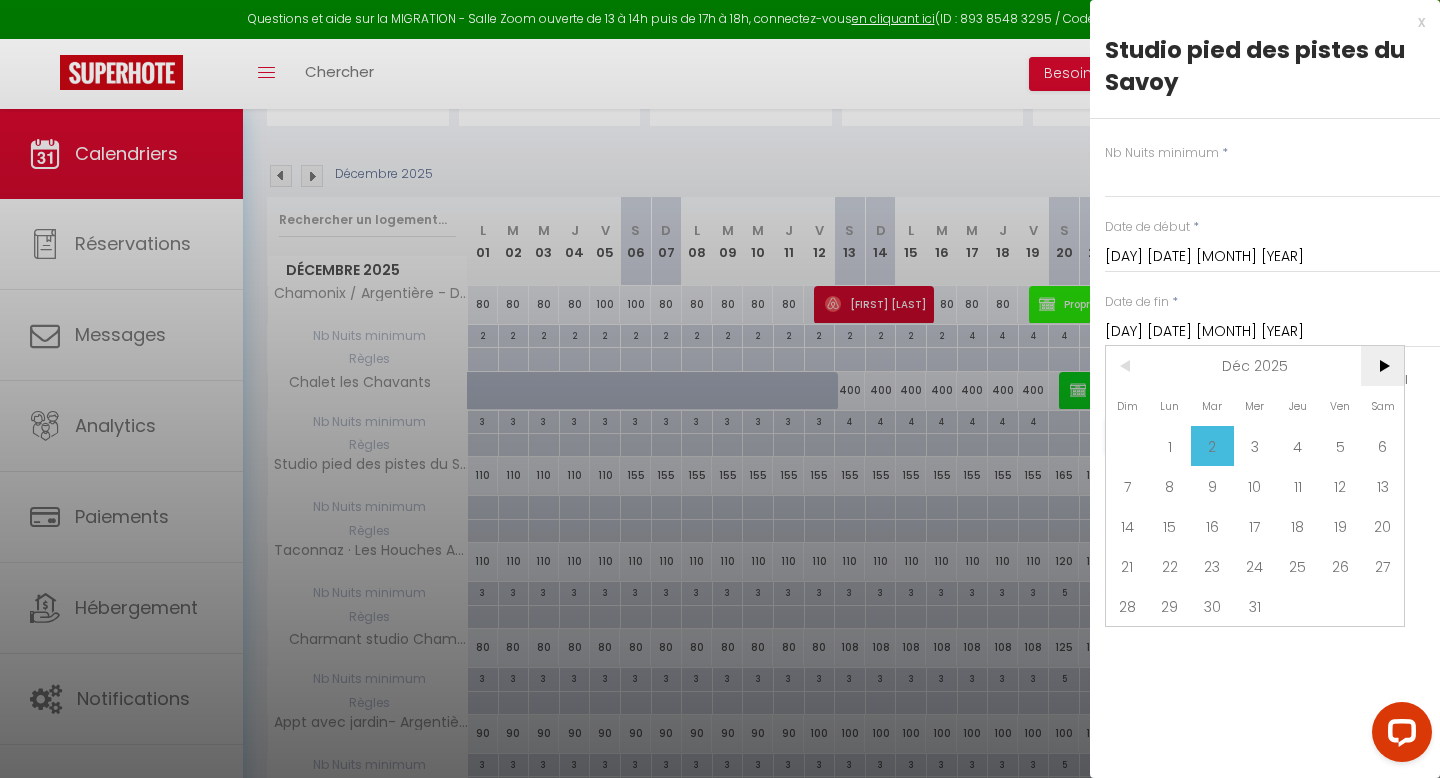 click on ">" at bounding box center [1382, 366] 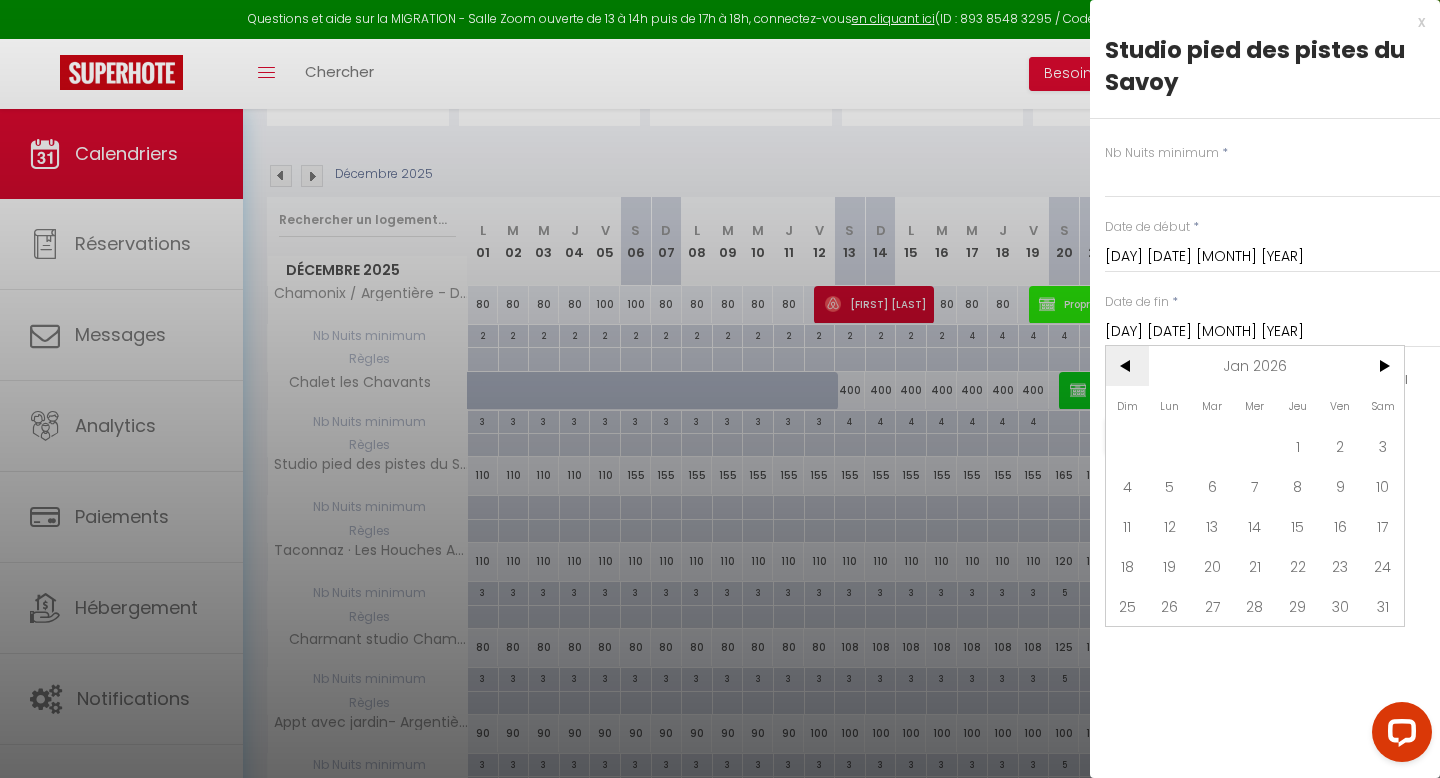 click on "<" at bounding box center (1127, 366) 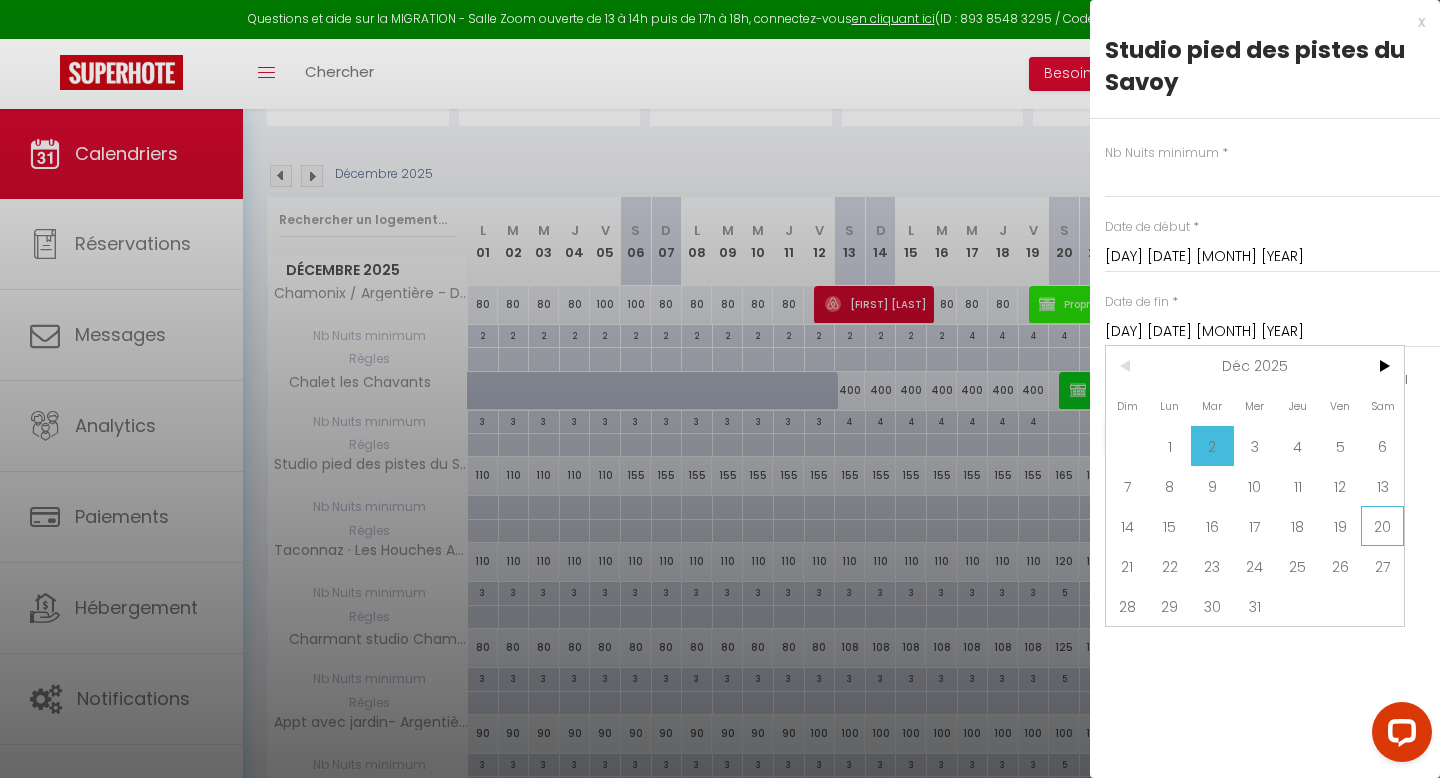 click on "20" at bounding box center [1382, 526] 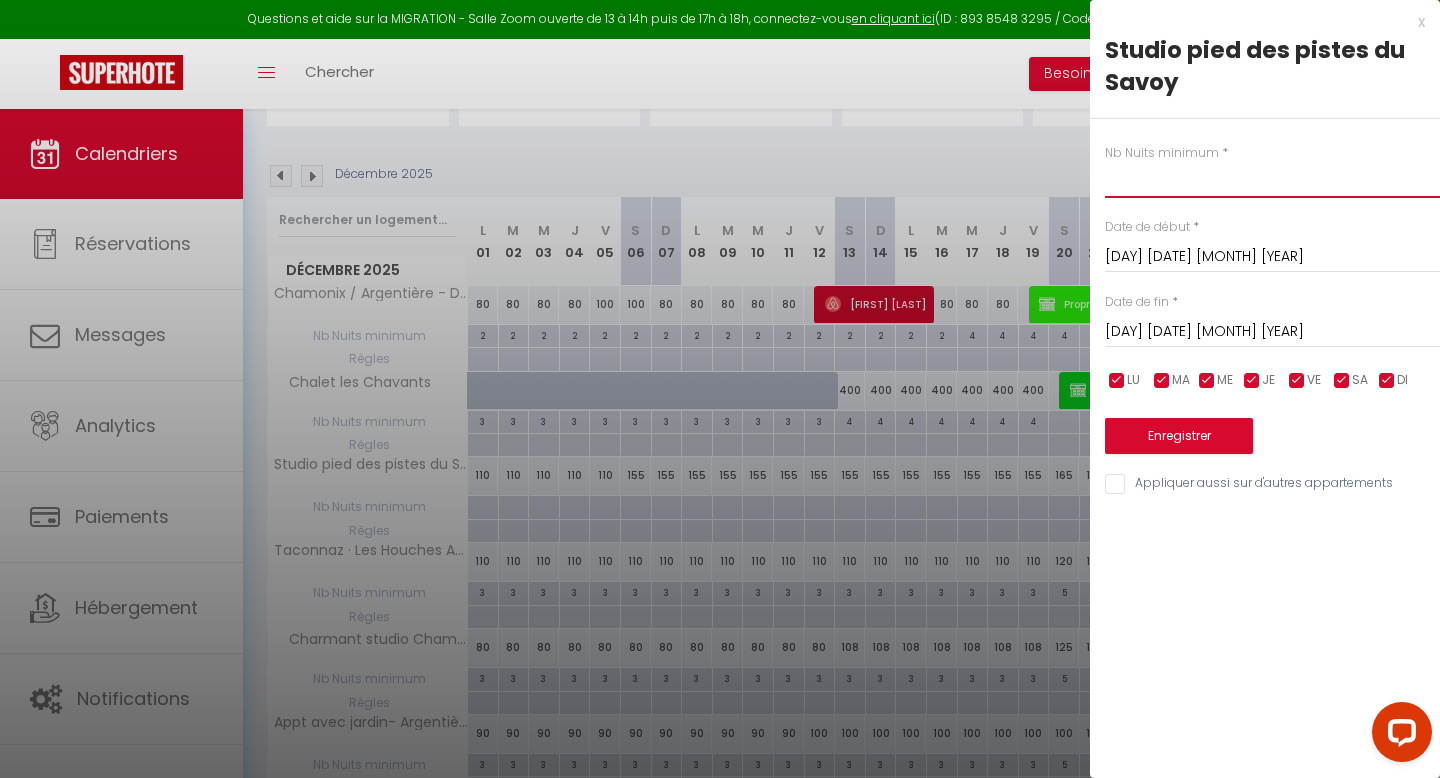 click at bounding box center [1272, 180] 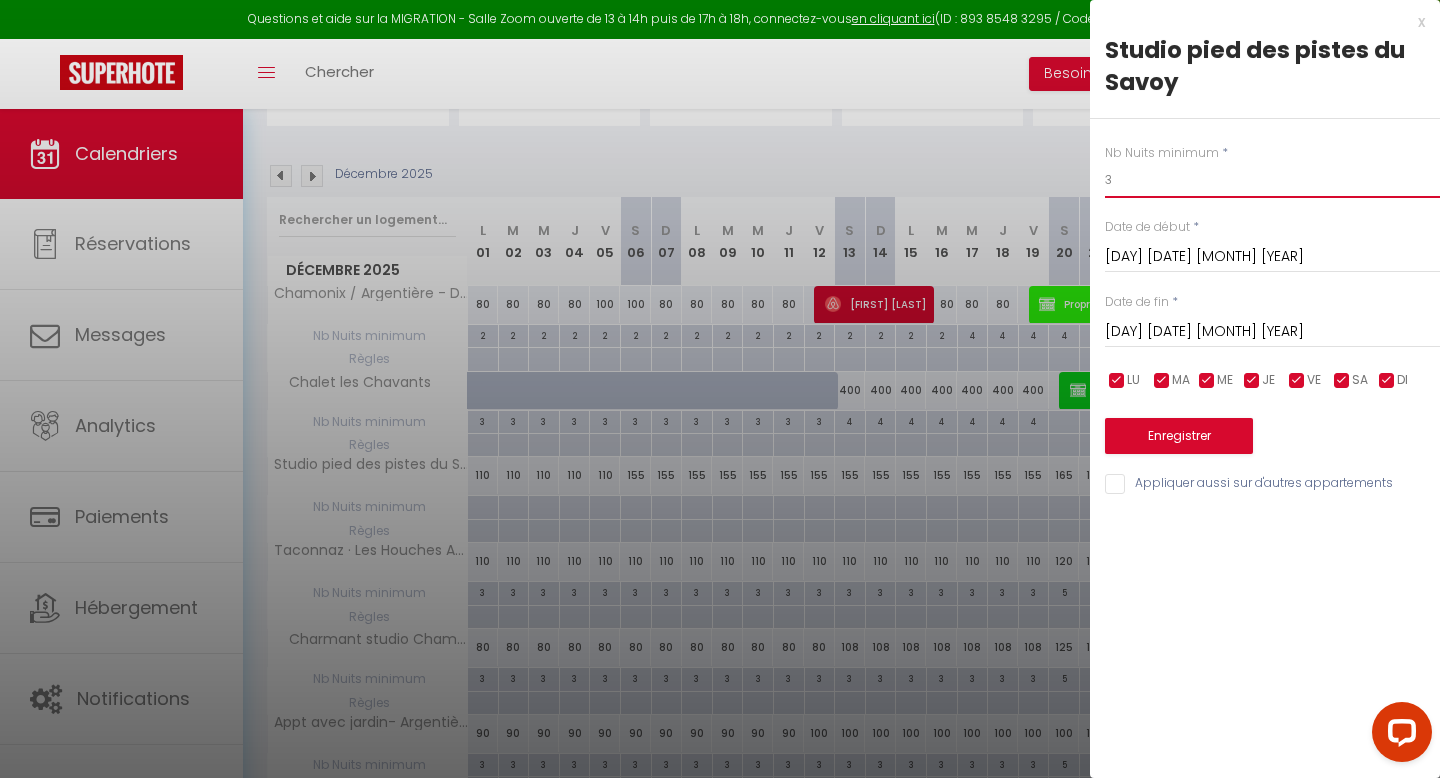 type on "3" 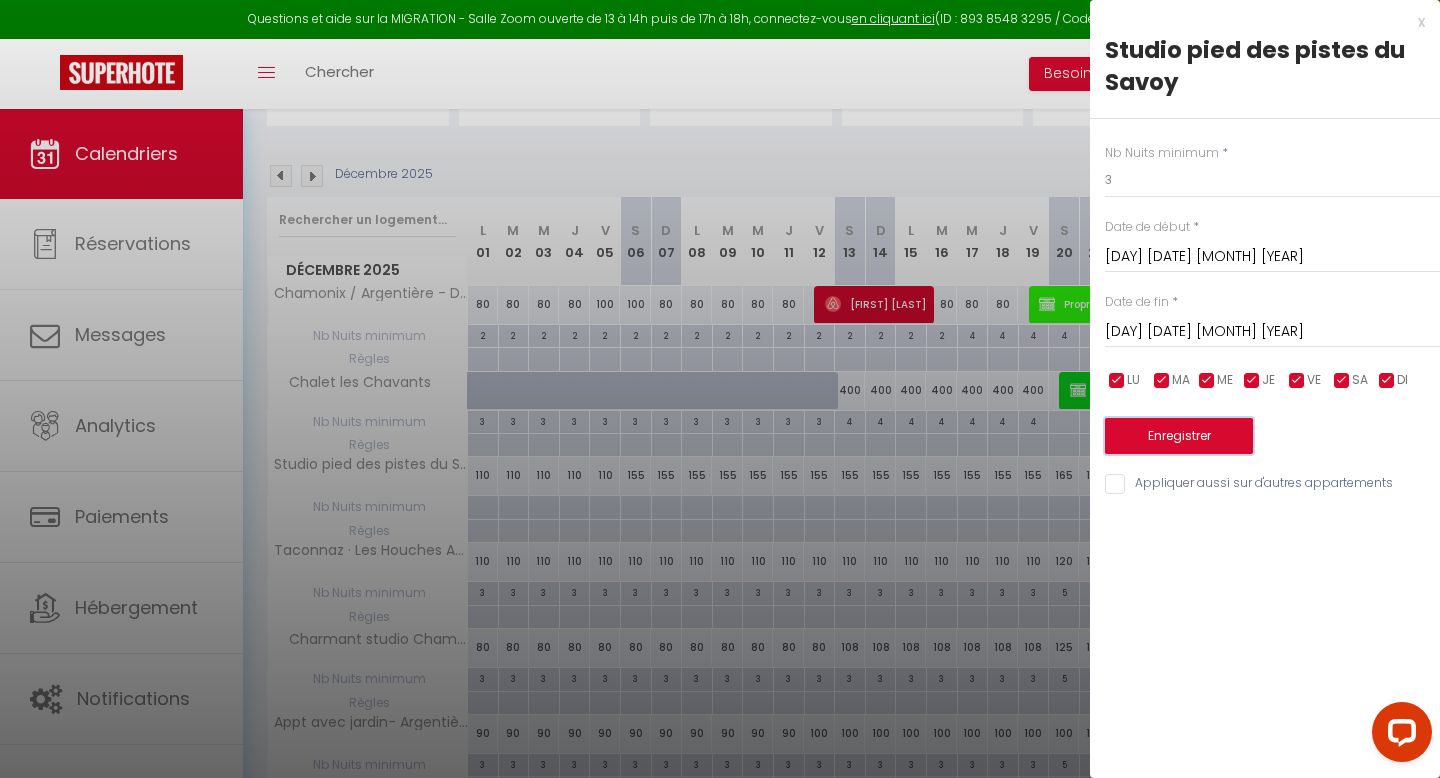 click on "Enregistrer" at bounding box center (1179, 436) 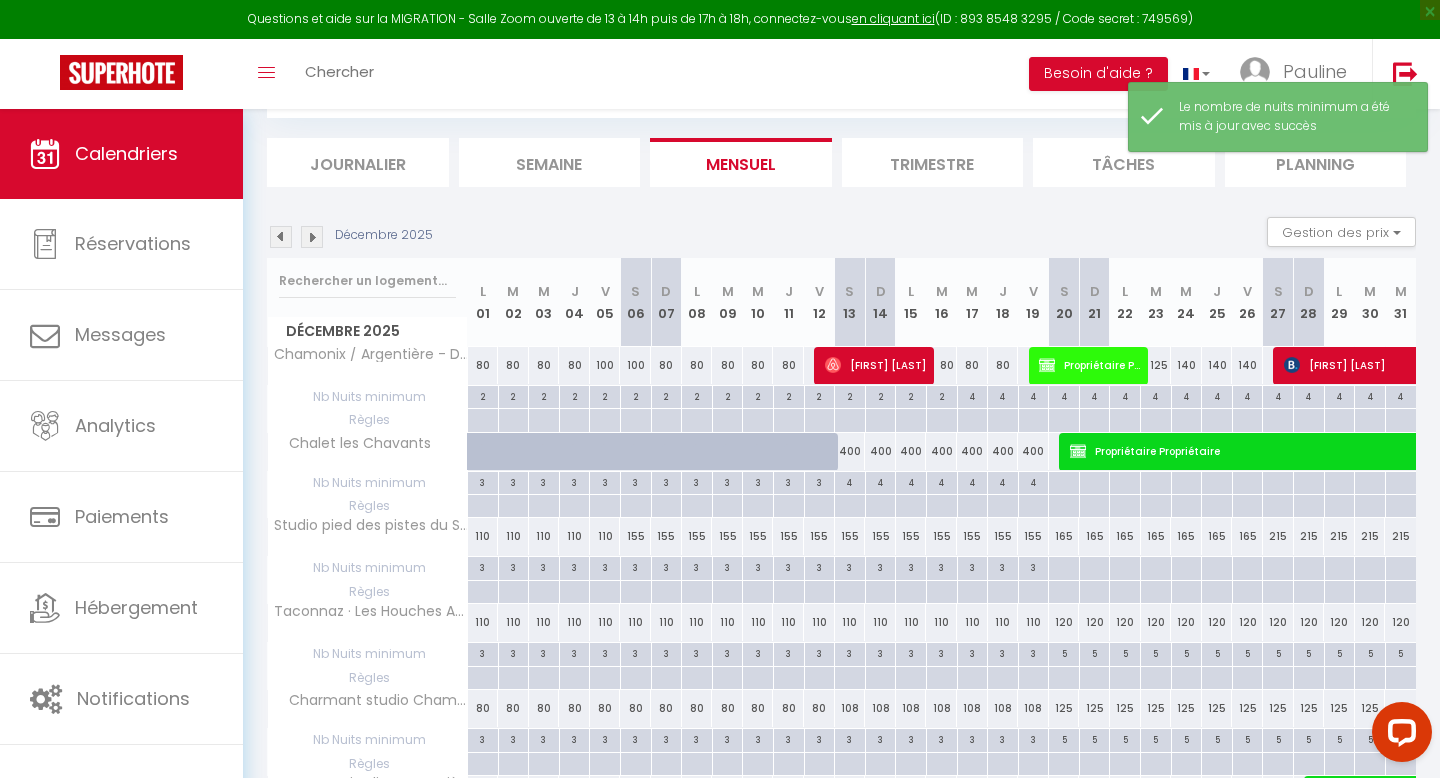 scroll, scrollTop: 170, scrollLeft: 0, axis: vertical 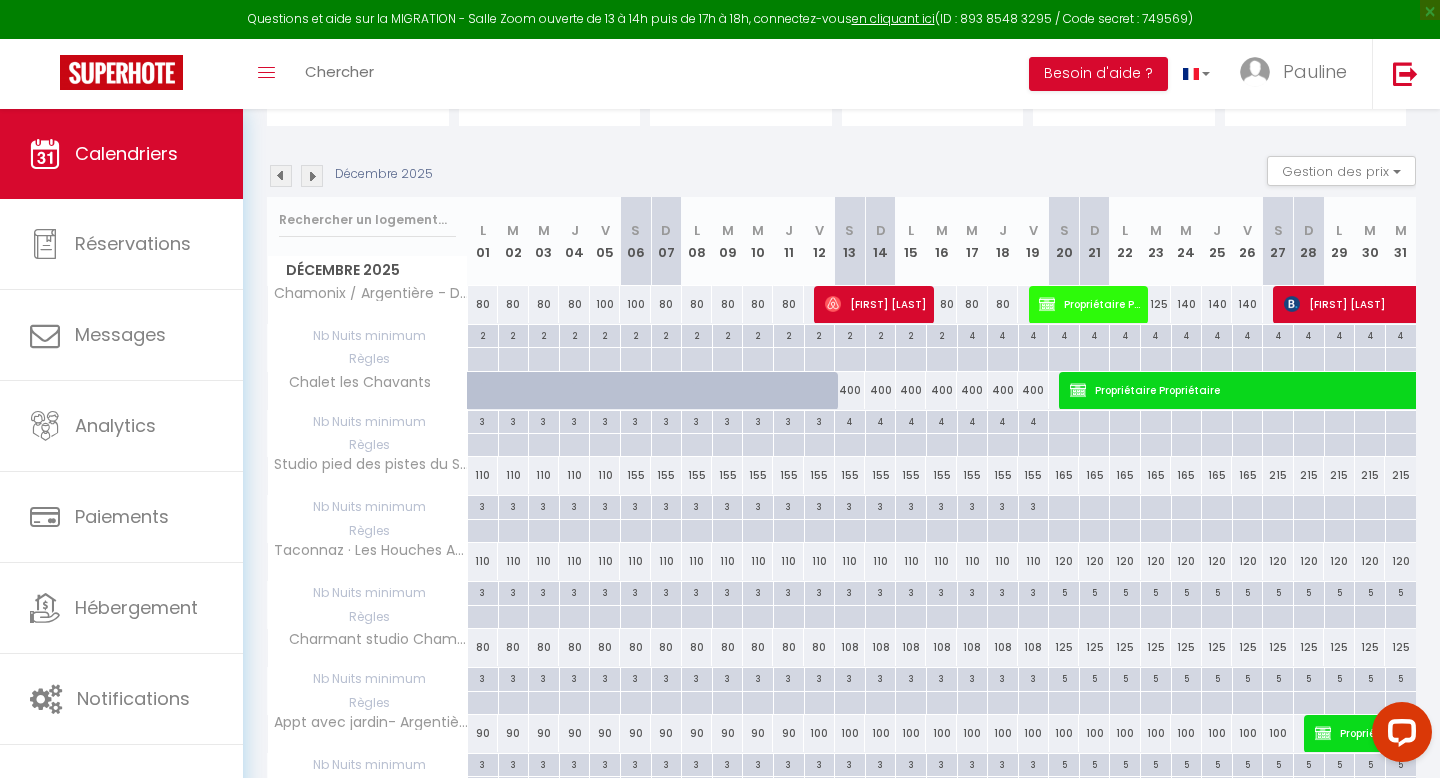 click on "155" at bounding box center [850, 475] 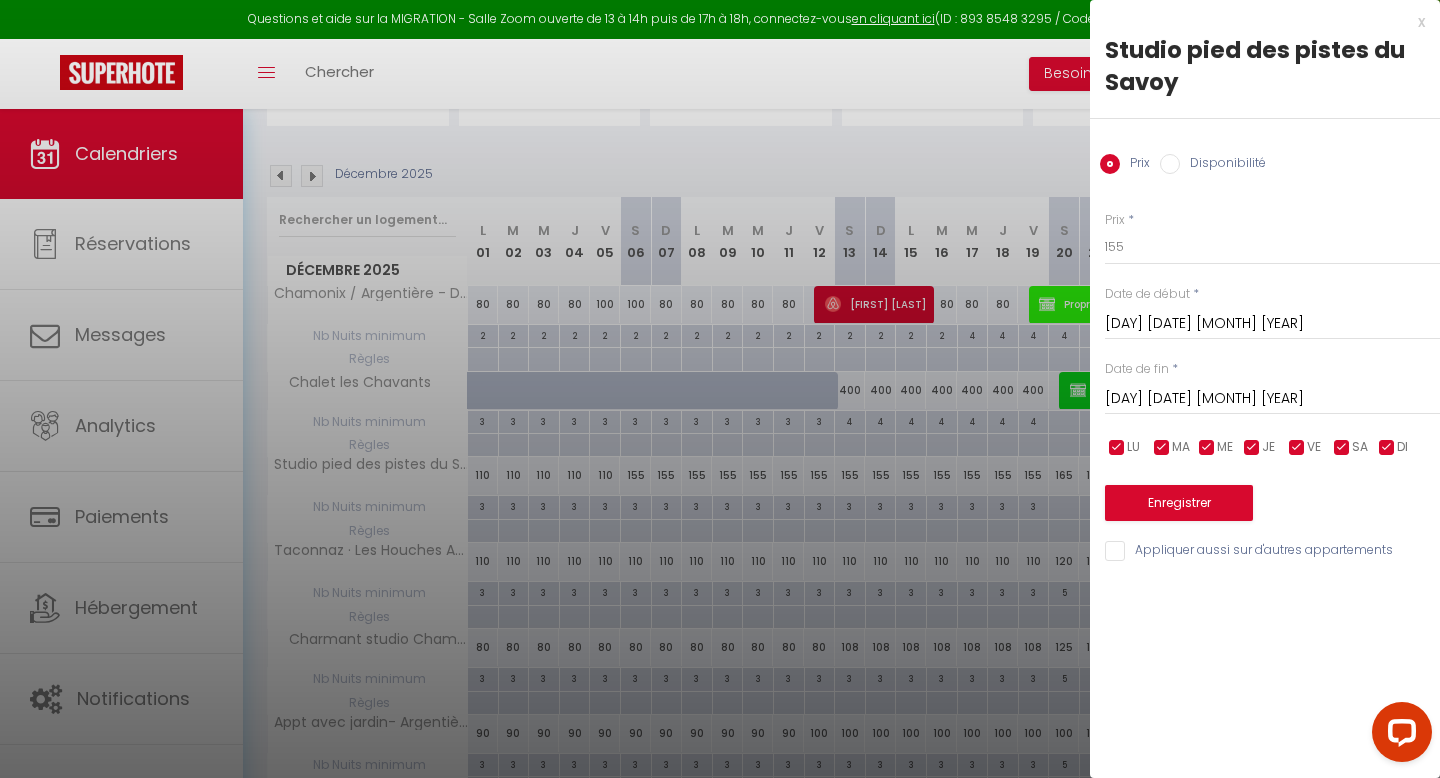 click on "Disponibilité" at bounding box center [1170, 164] 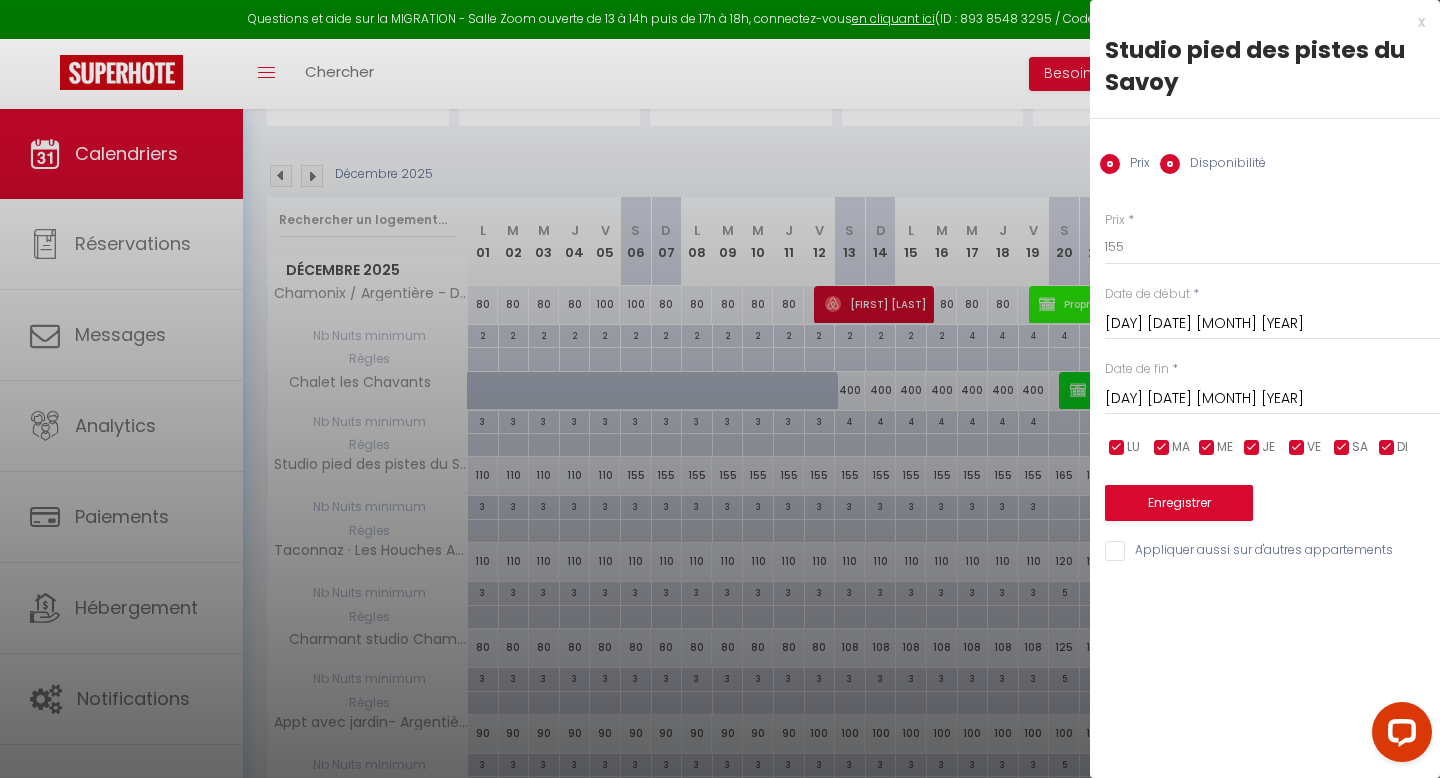 radio on "false" 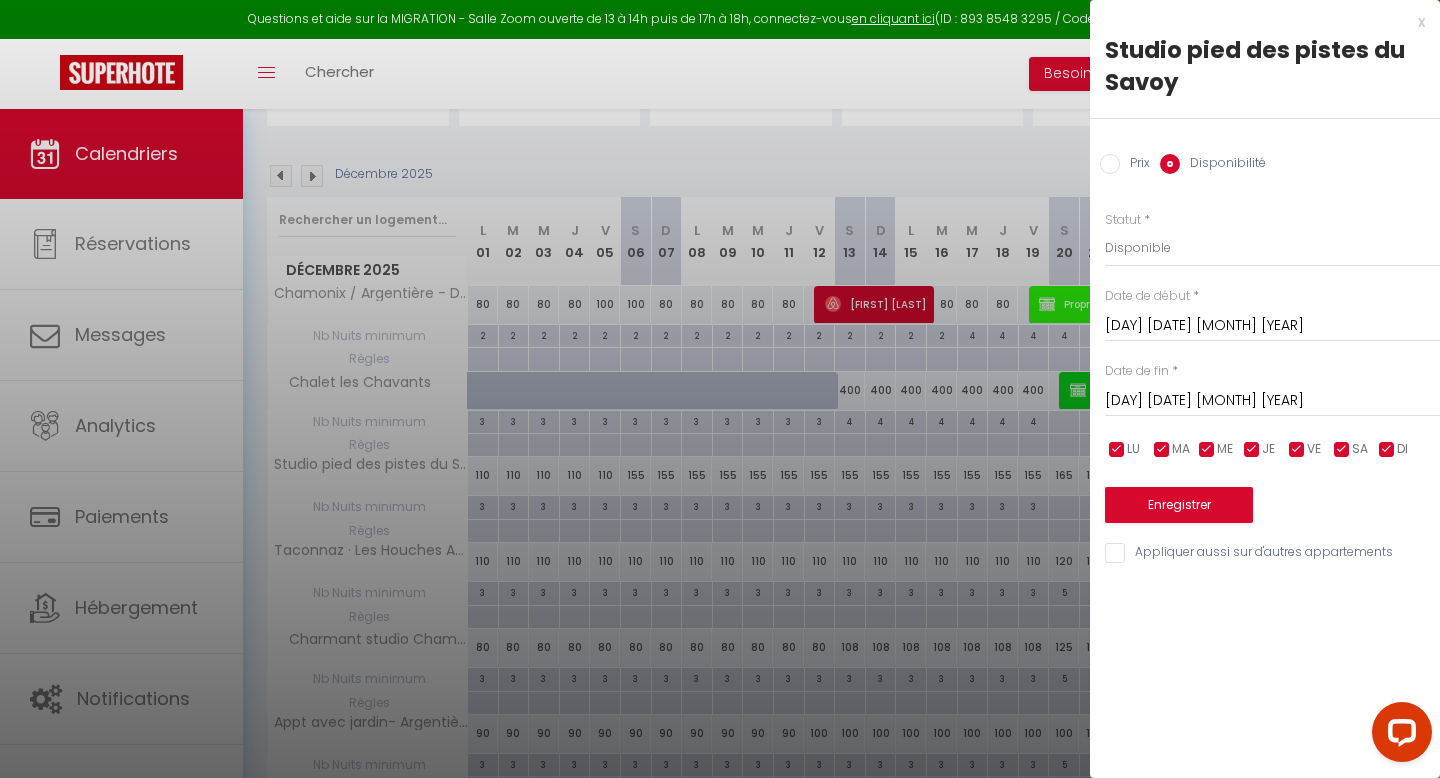 click on "[DAY] [DATE] [MONTH] [YEAR]" at bounding box center (1272, 401) 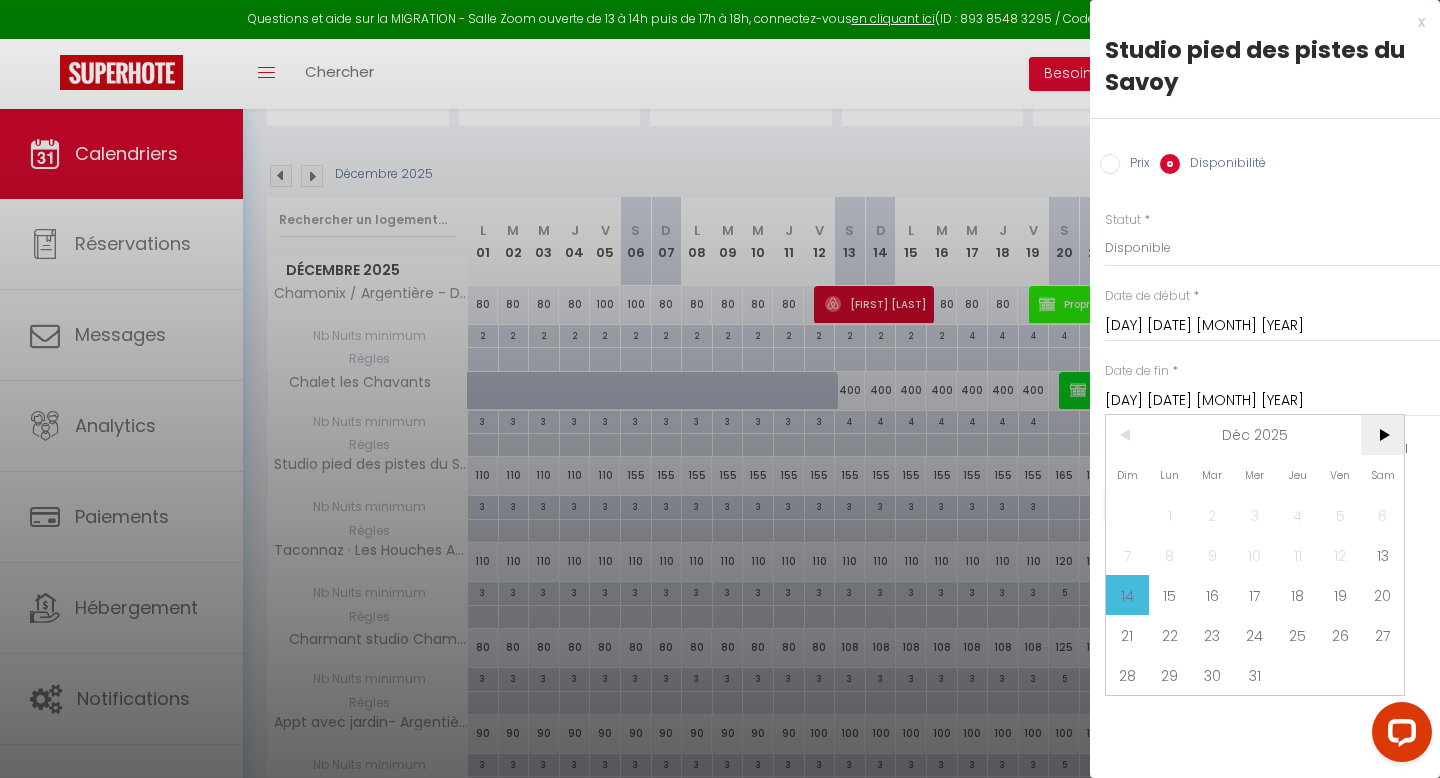 click on ">" at bounding box center (1382, 435) 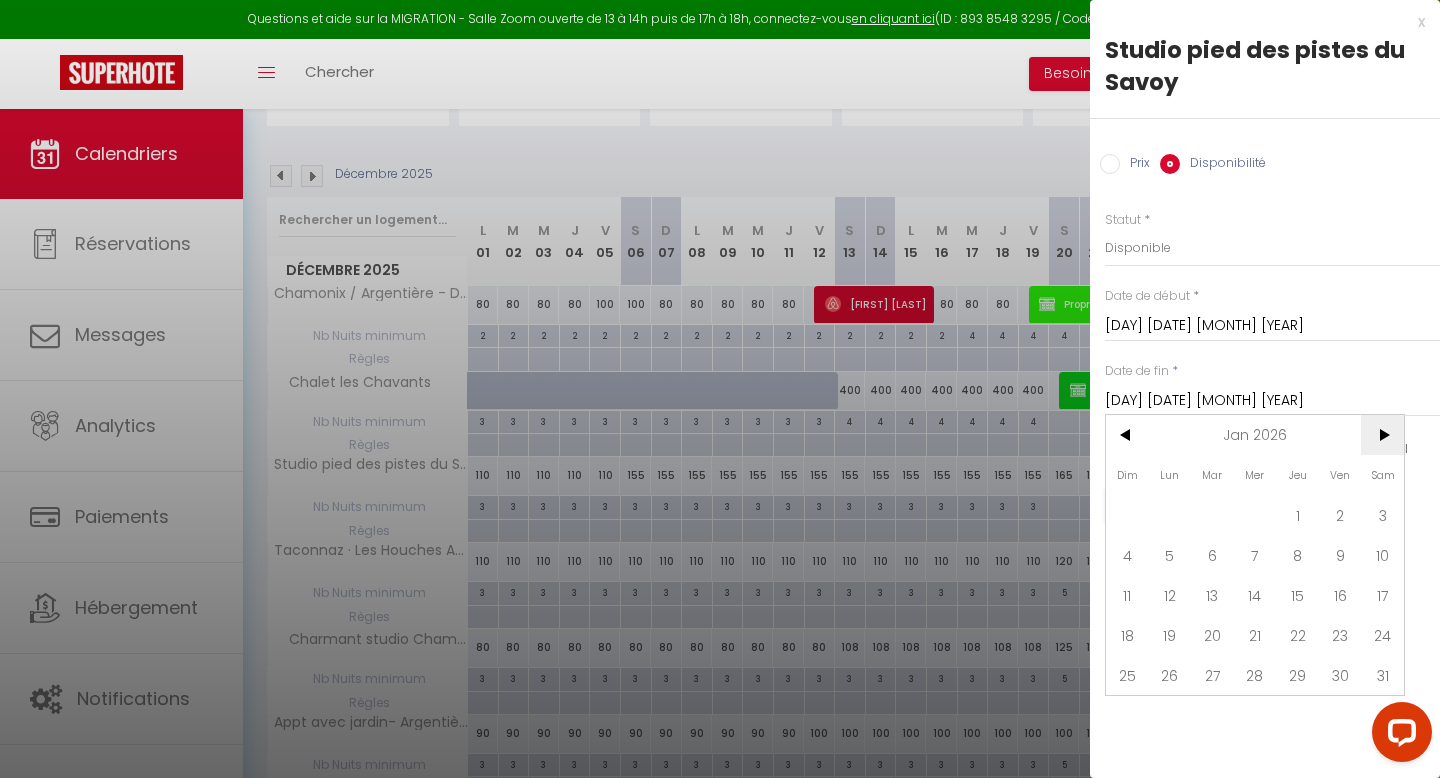 click on ">" at bounding box center [1382, 435] 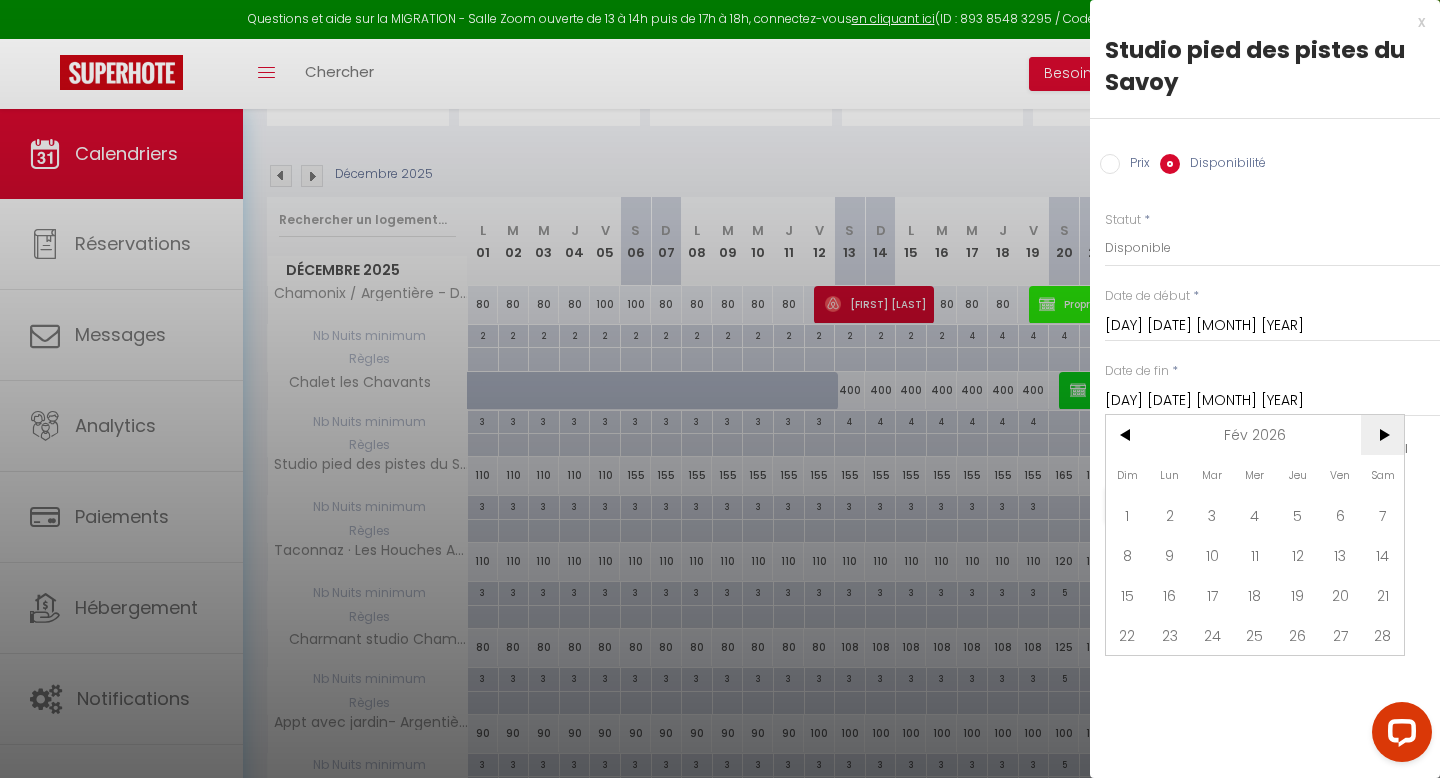 click on ">" at bounding box center (1382, 435) 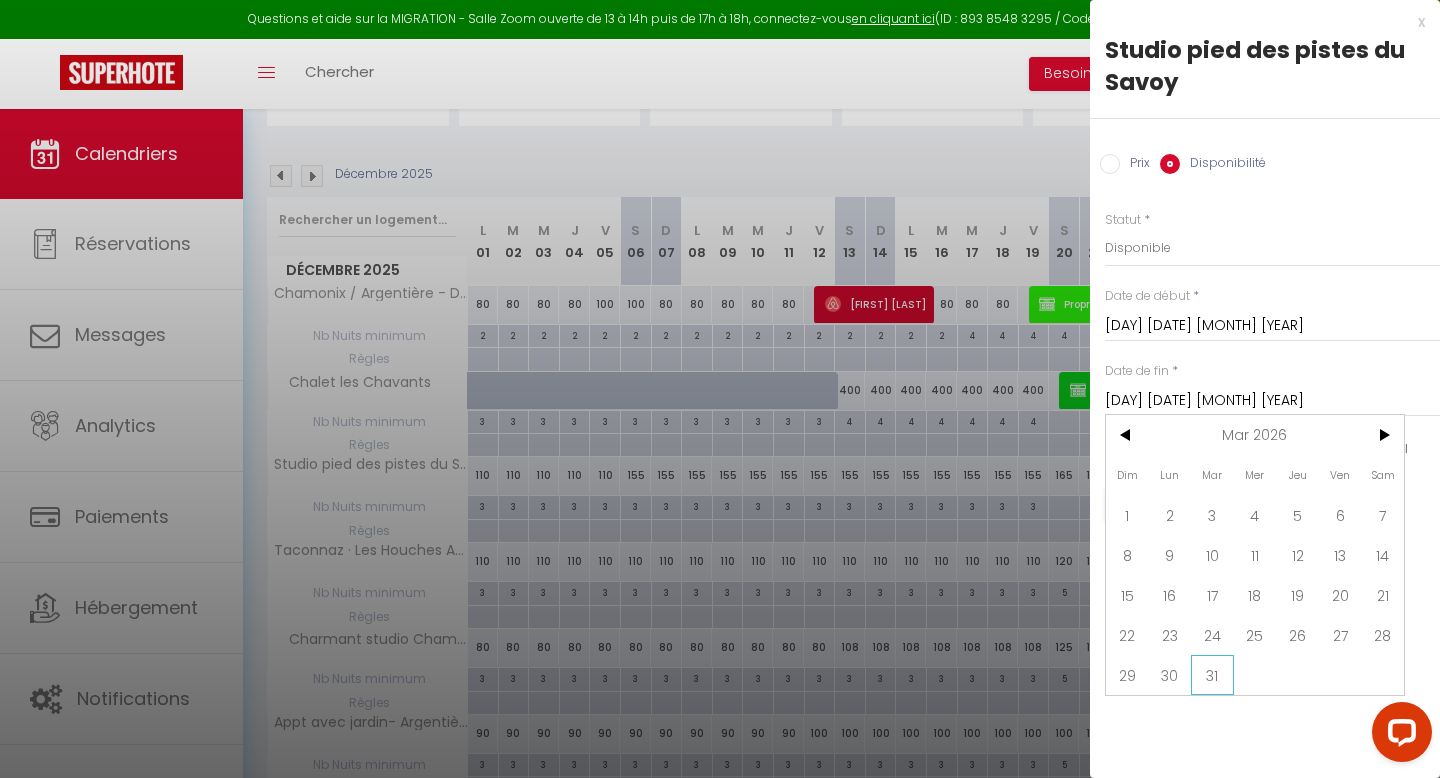 click on "31" at bounding box center (1212, 675) 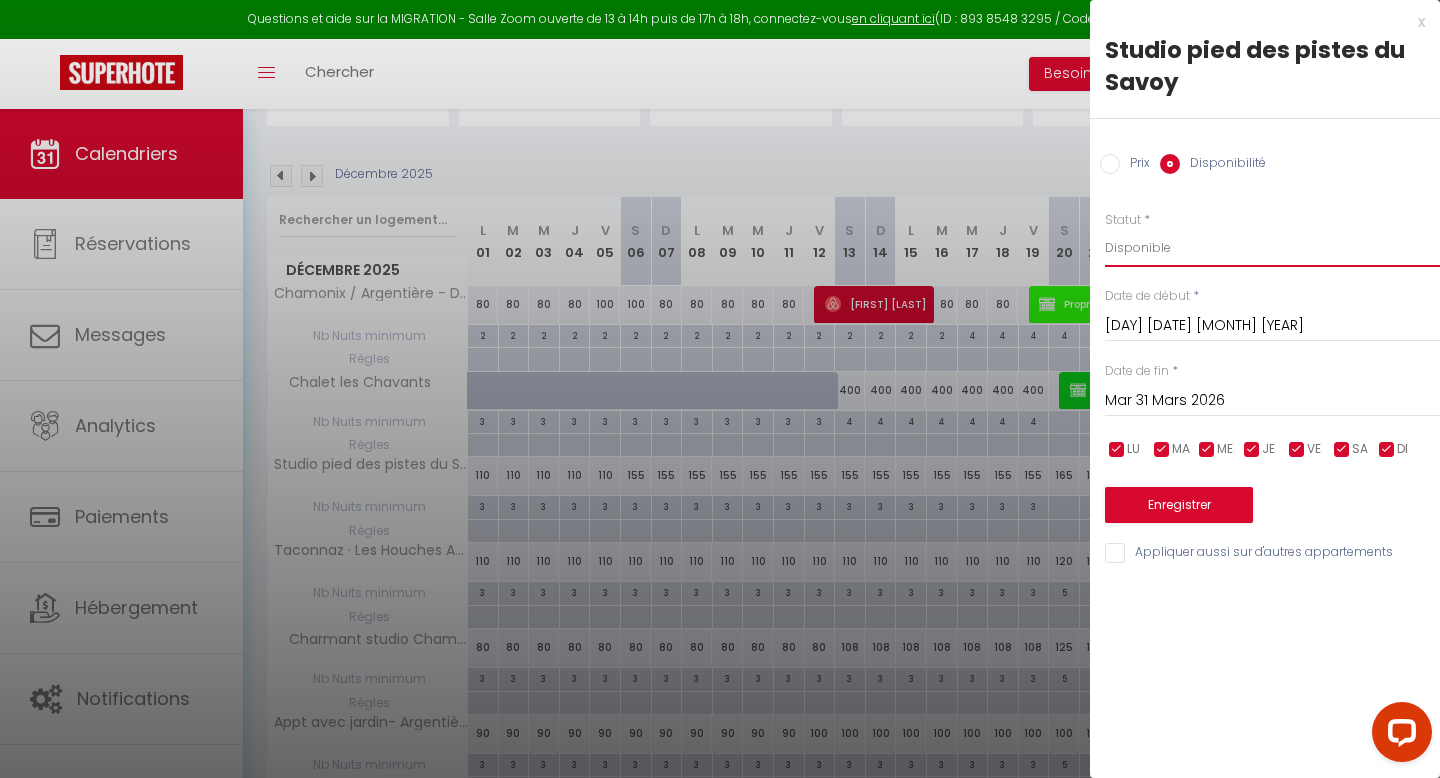 click on "Disponible
Indisponible" at bounding box center (1272, 248) 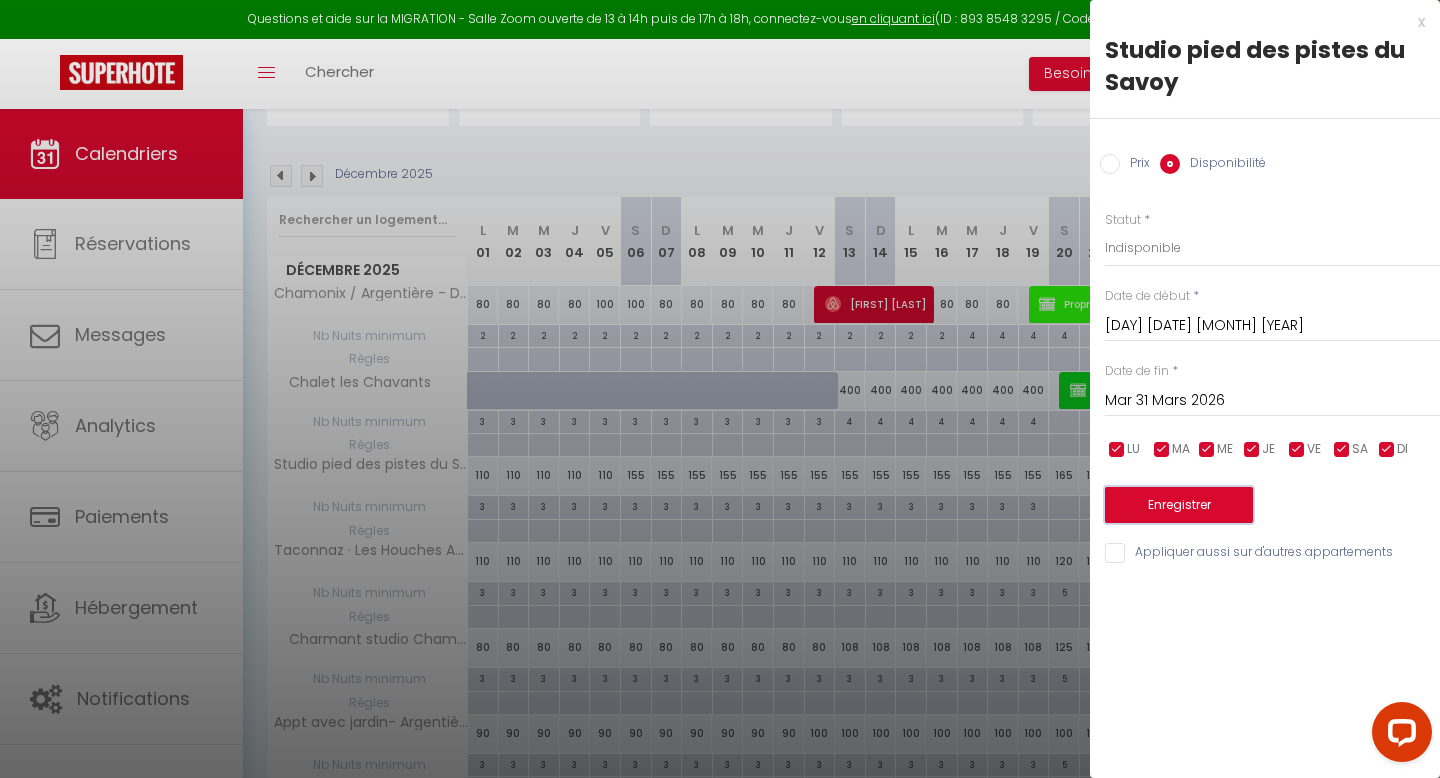 click on "Enregistrer" at bounding box center [1179, 505] 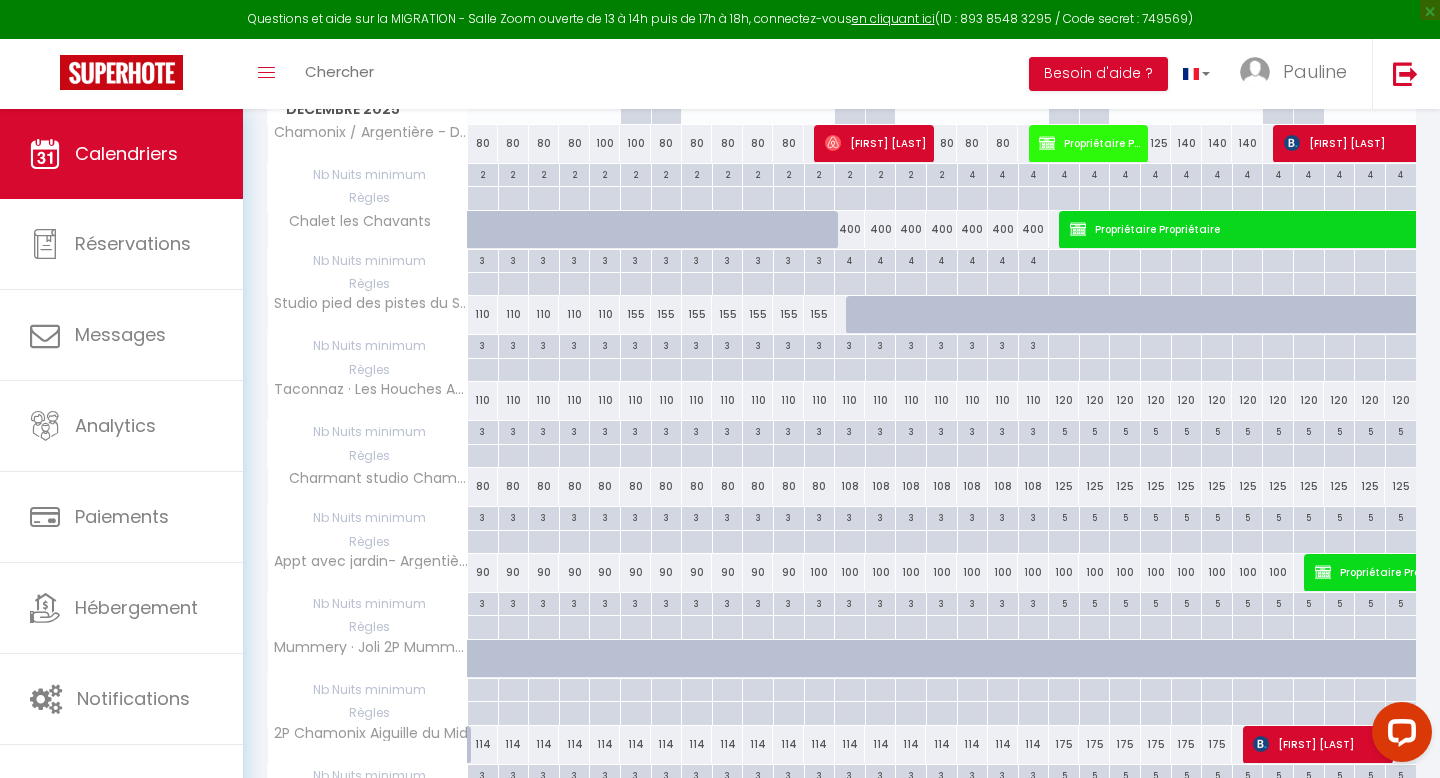 scroll, scrollTop: 351, scrollLeft: 0, axis: vertical 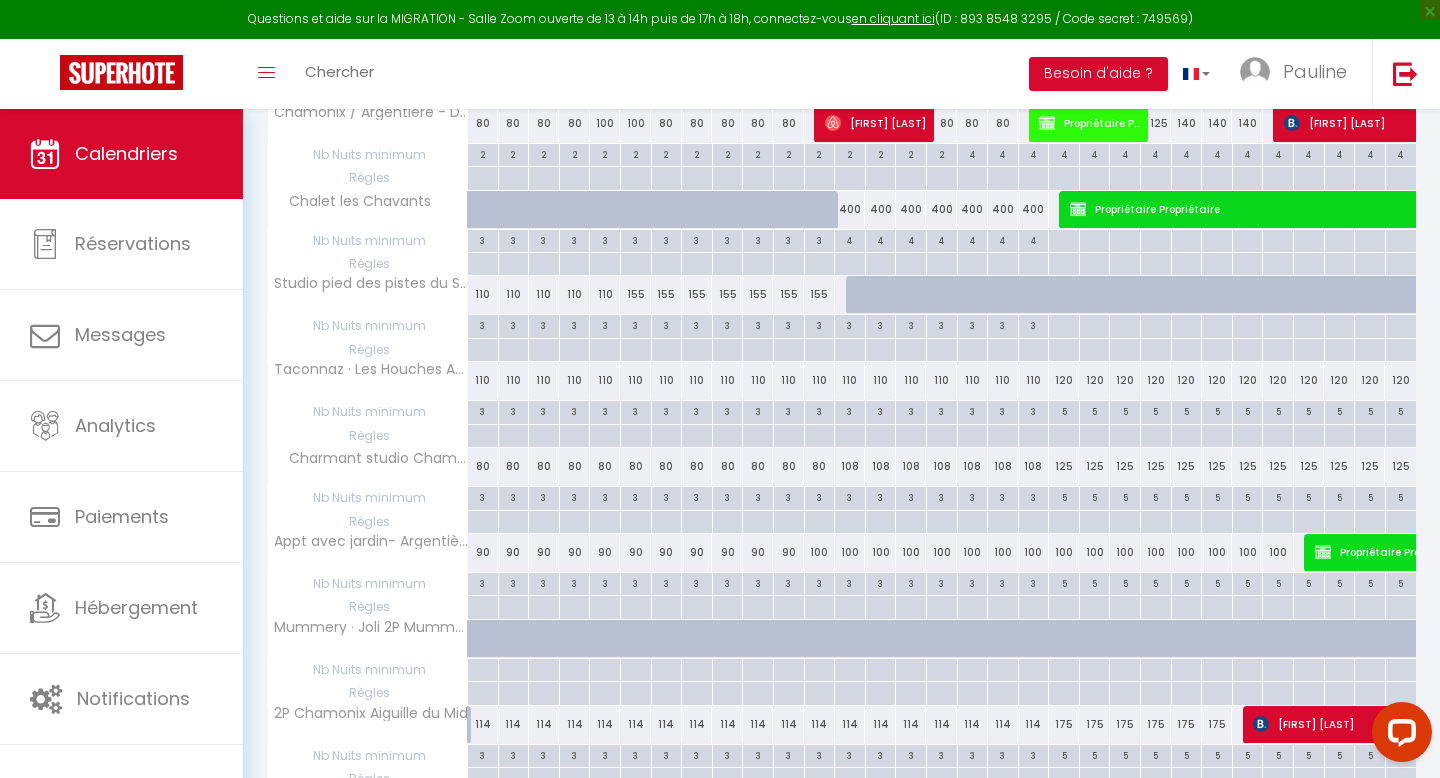click at bounding box center [1094, 584] 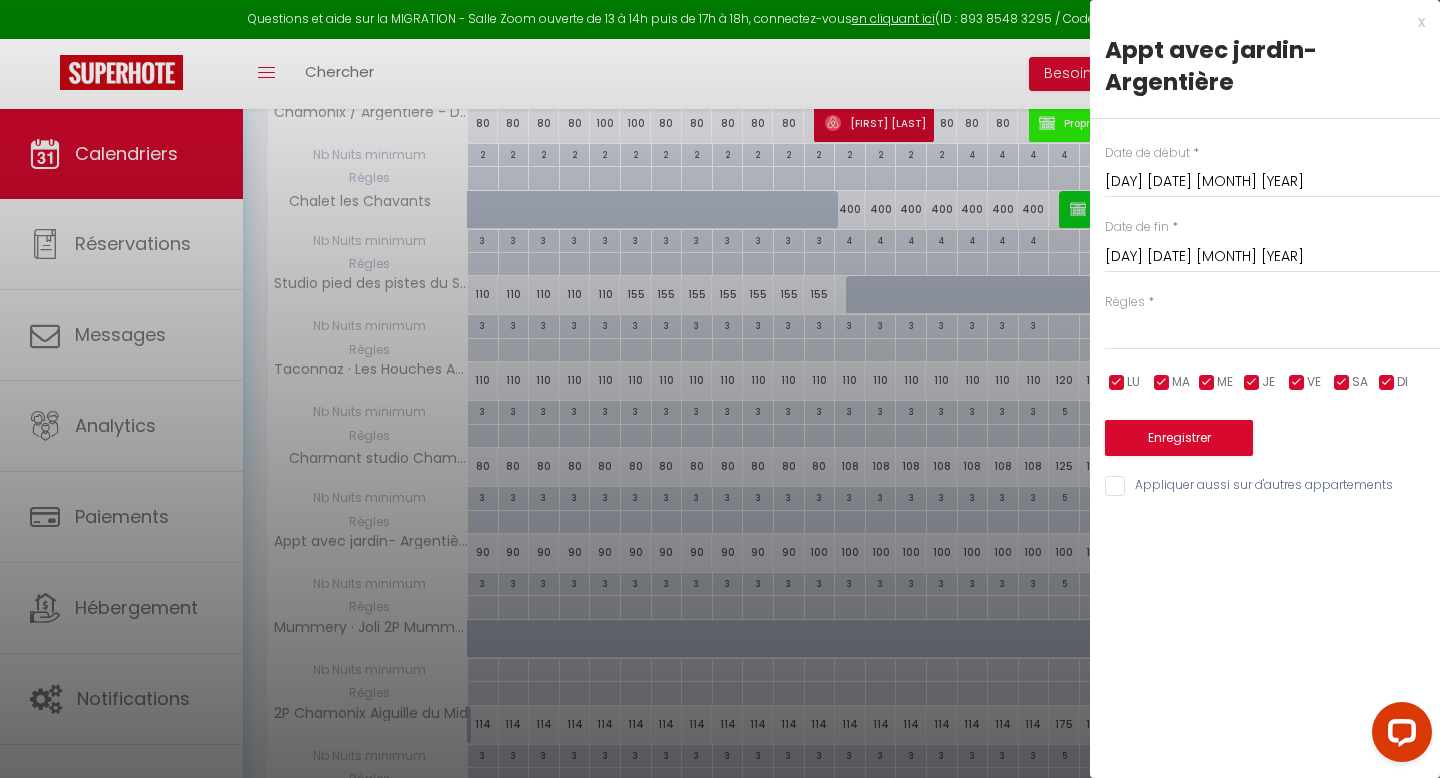 click on "[DAY] [DATE] [MONTH] [YEAR]" at bounding box center (1272, 257) 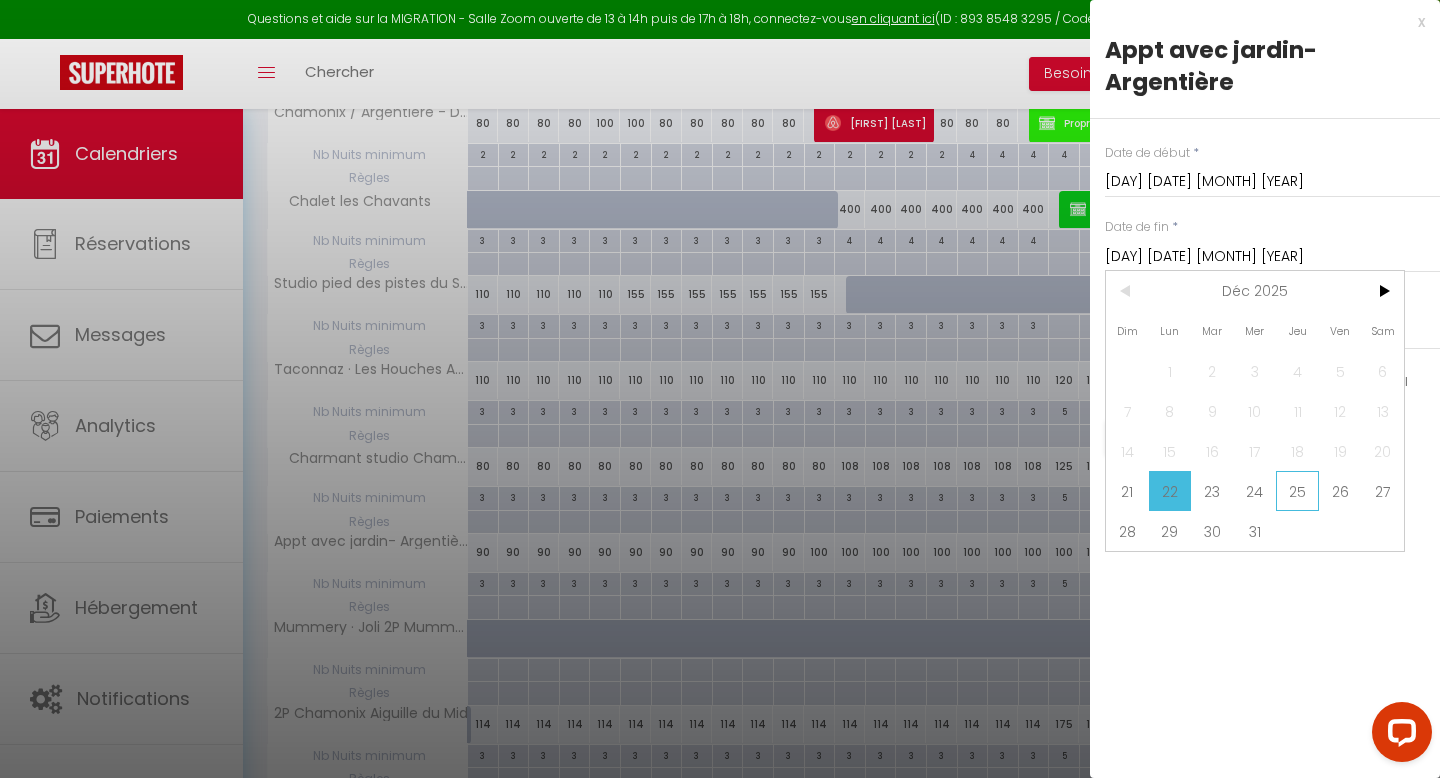 click on "25" at bounding box center (1297, 491) 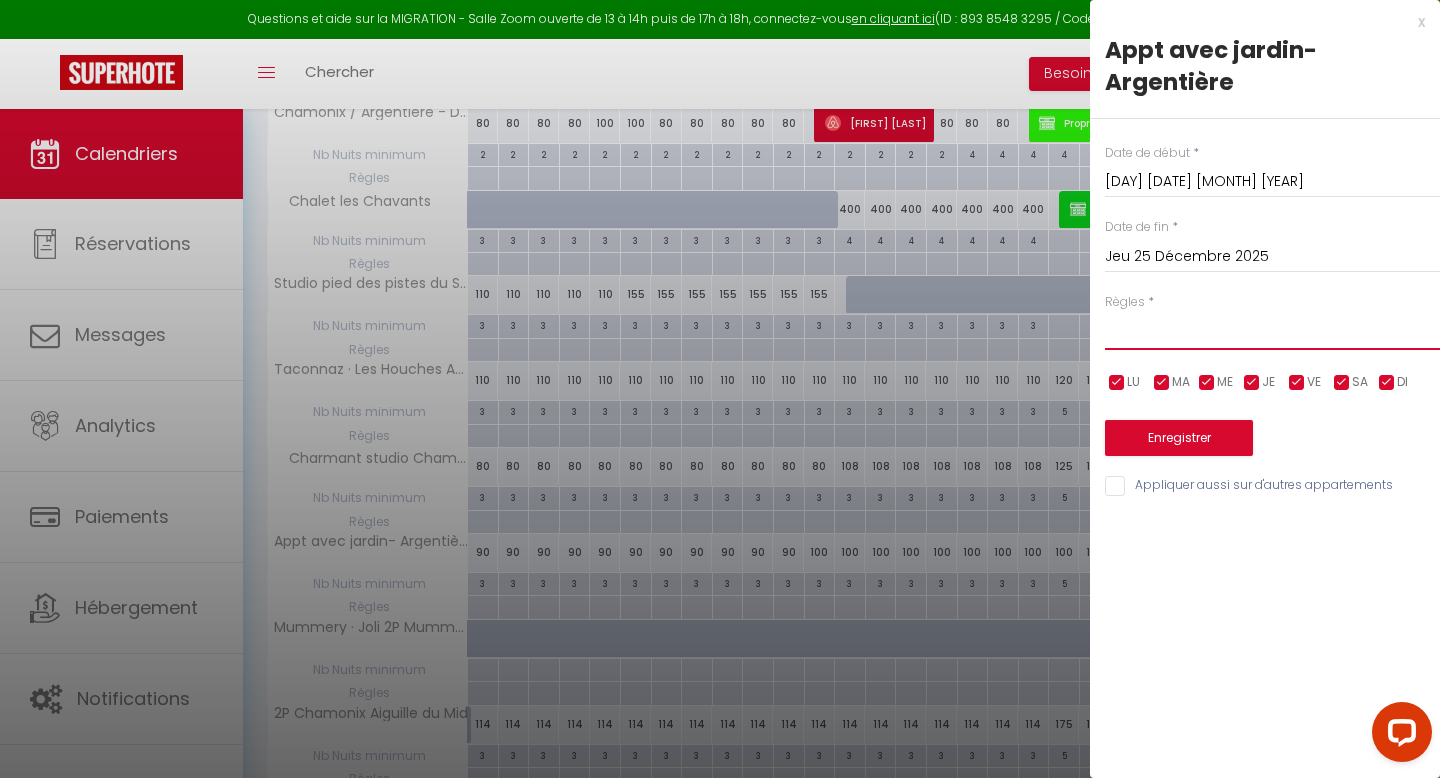 click on "Aucun   No Checkin   No Checkout   Pas d'arrivée / Pas de départ" at bounding box center (1272, 331) 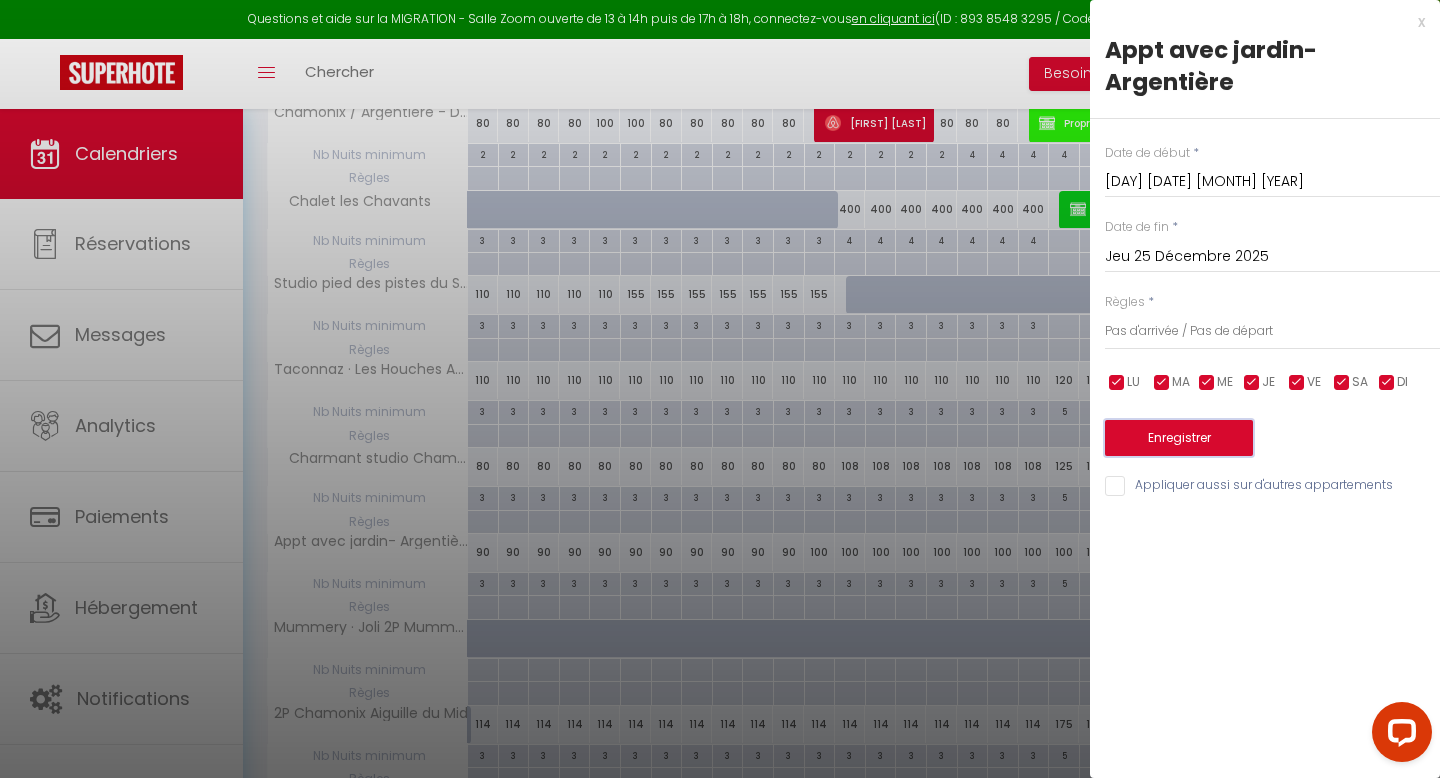 click on "Enregistrer" at bounding box center [1179, 438] 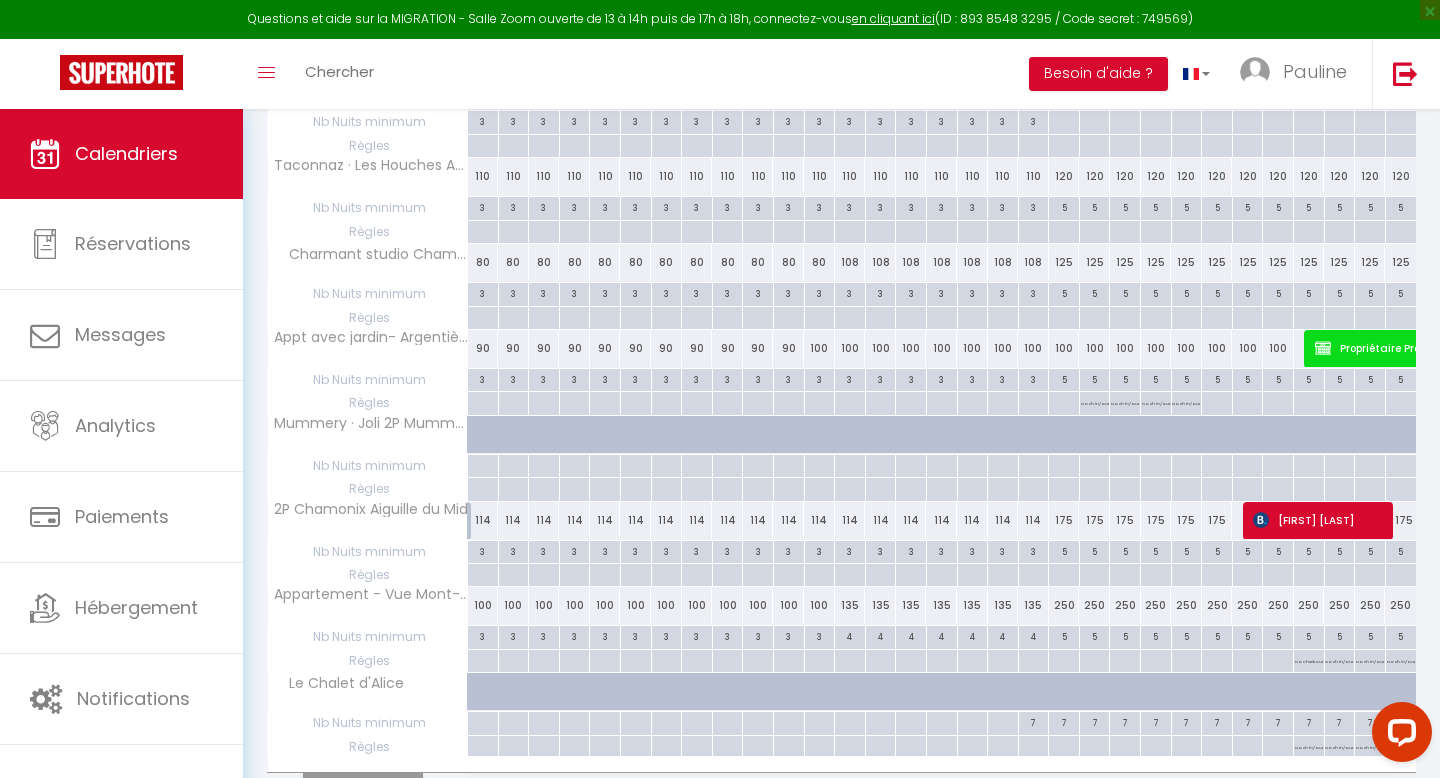 scroll, scrollTop: 560, scrollLeft: 0, axis: vertical 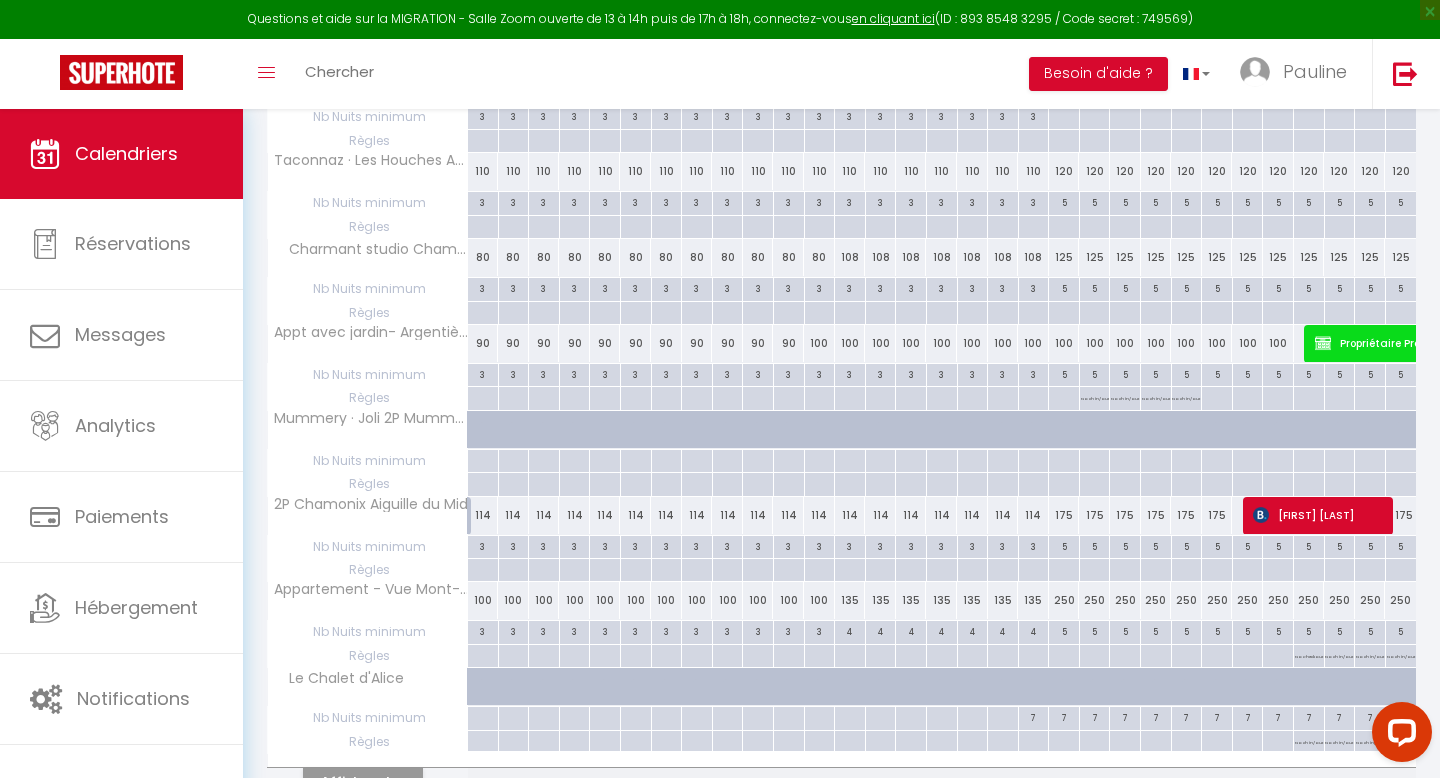 click at bounding box center [1094, 547] 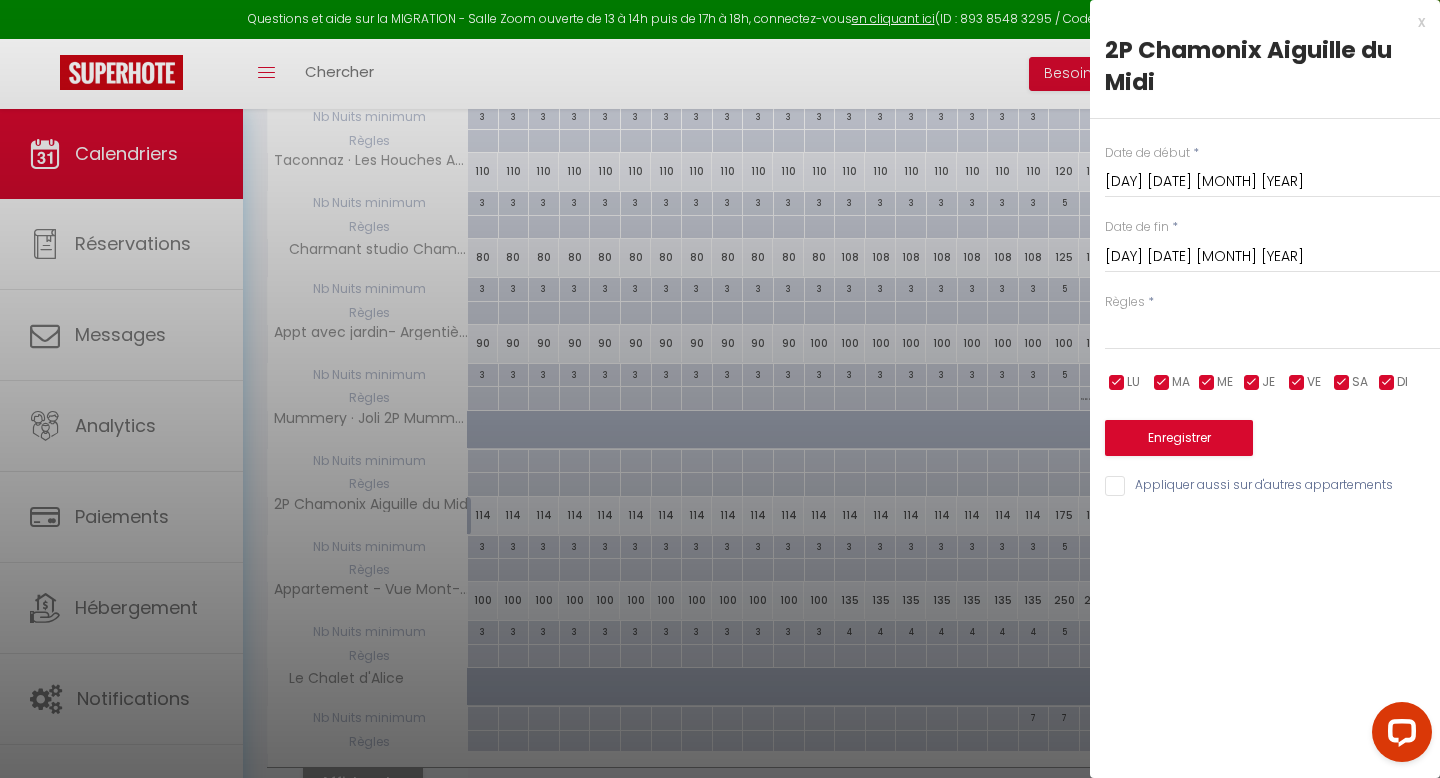 click on "[DAY] [DATE] [MONTH] [YEAR]" at bounding box center (1272, 257) 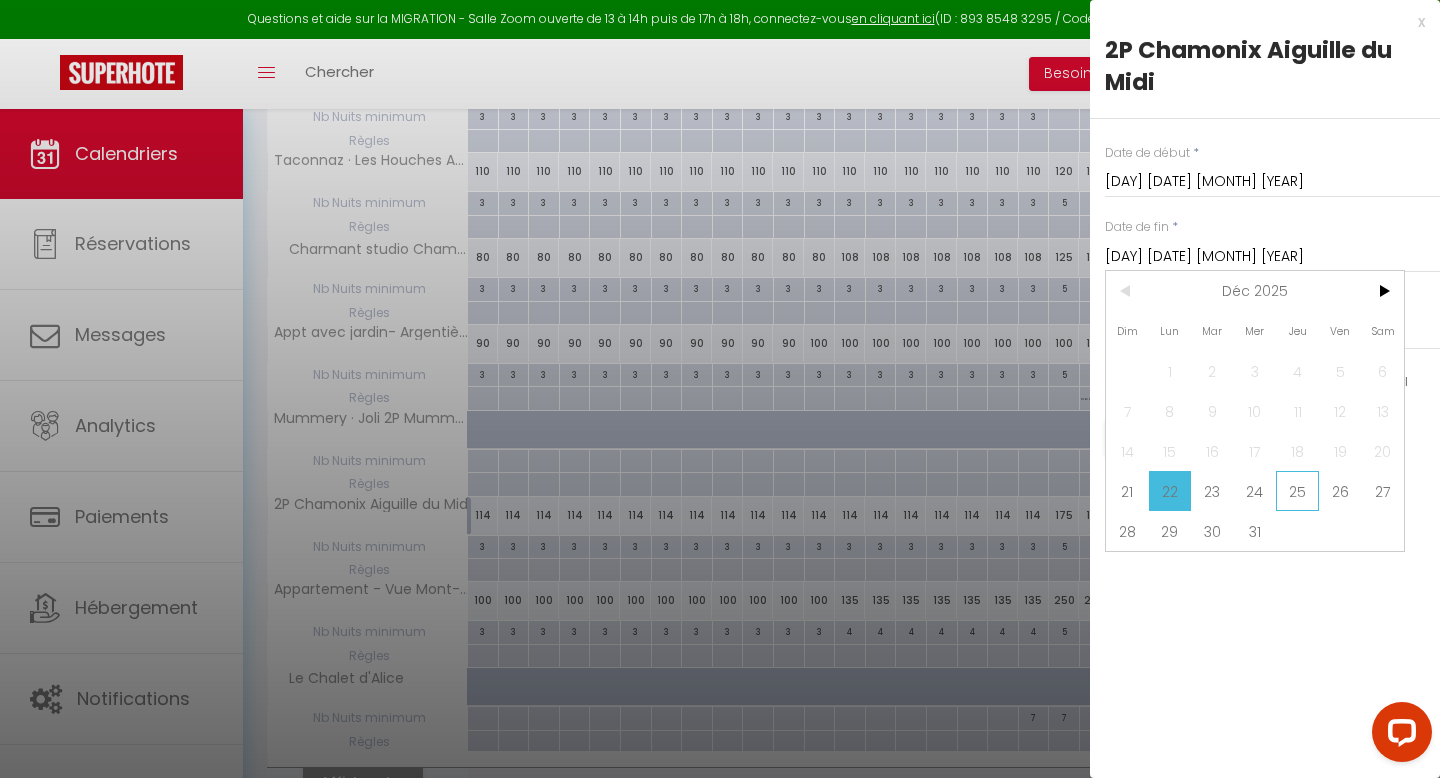 click on "25" at bounding box center [1297, 491] 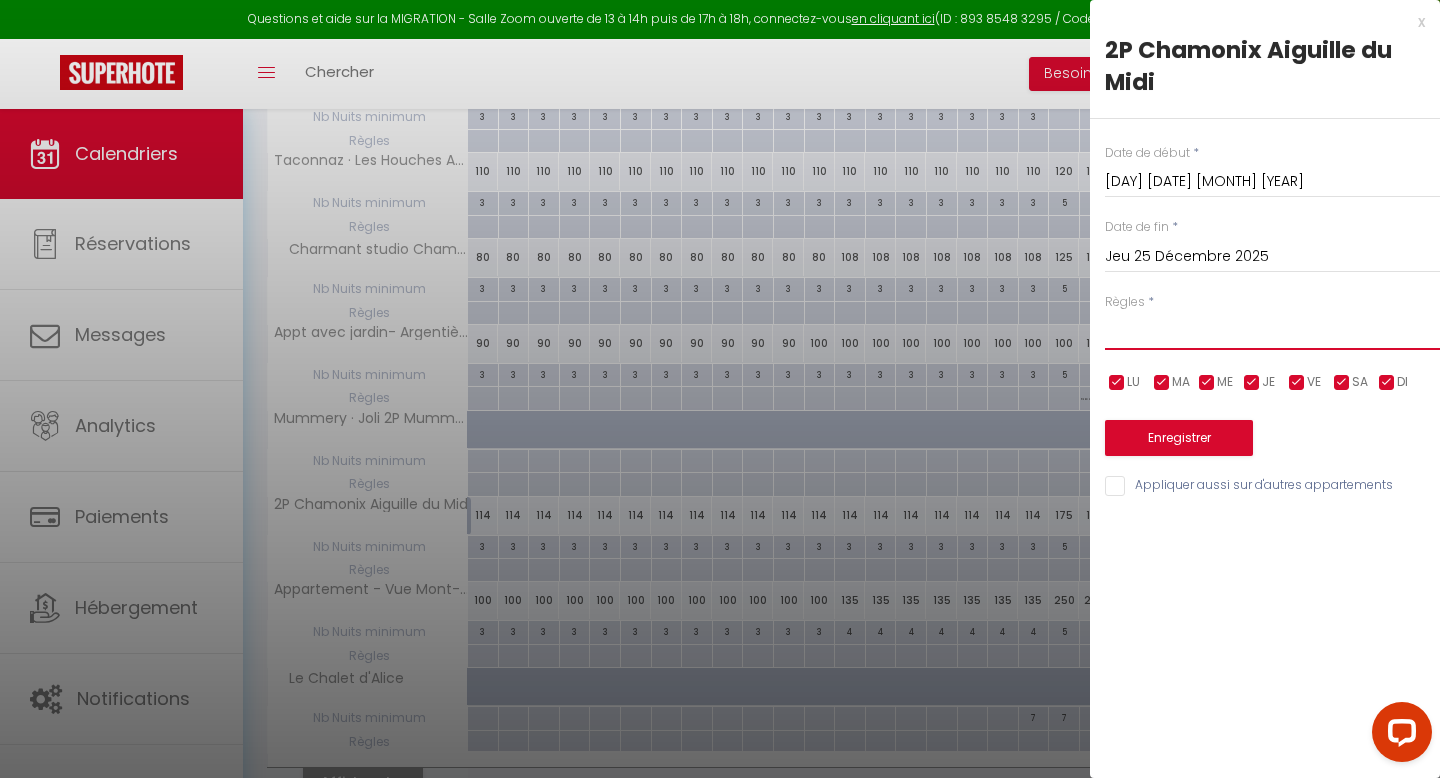 click on "Aucun   No Checkin   No Checkout   Pas d'arrivée / Pas de départ" at bounding box center [1272, 331] 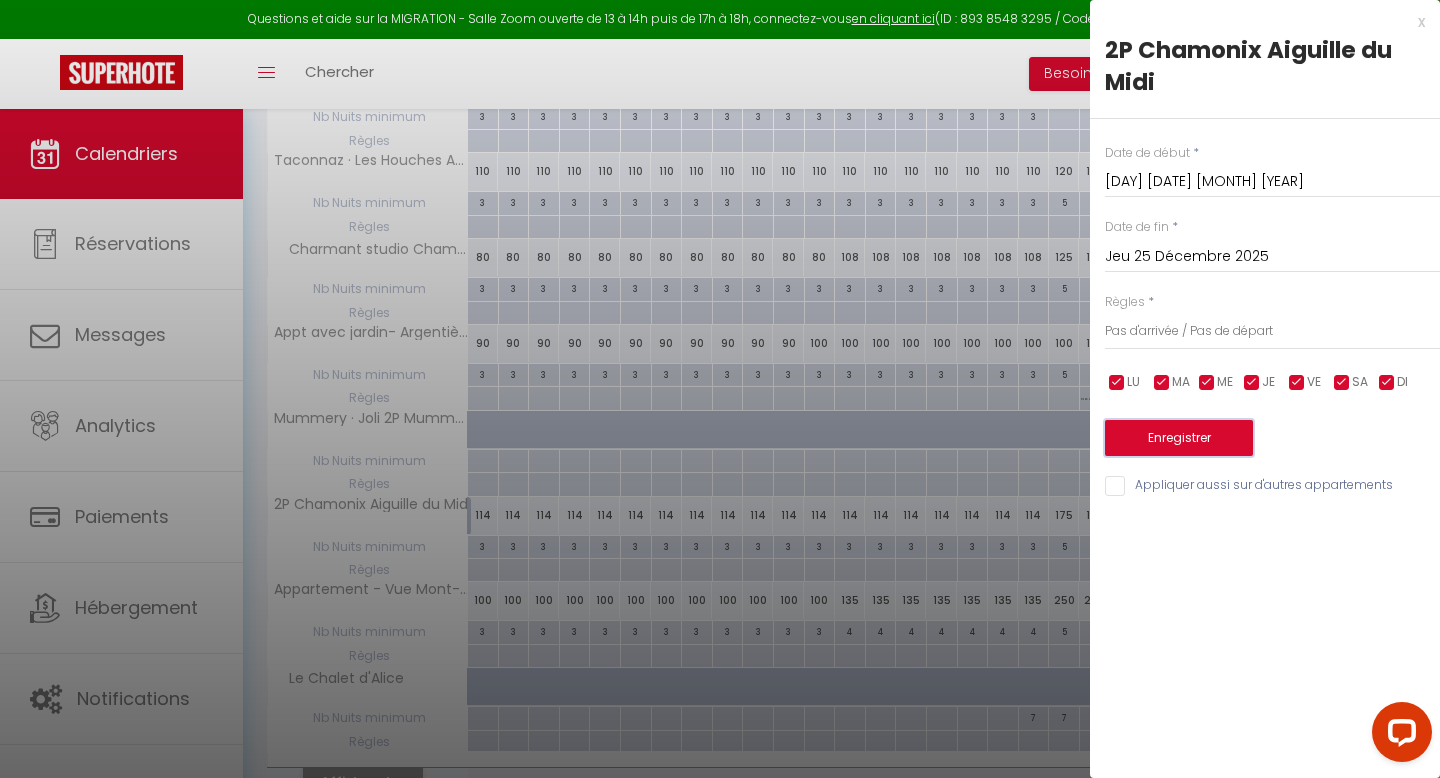 click on "Enregistrer" at bounding box center (1179, 438) 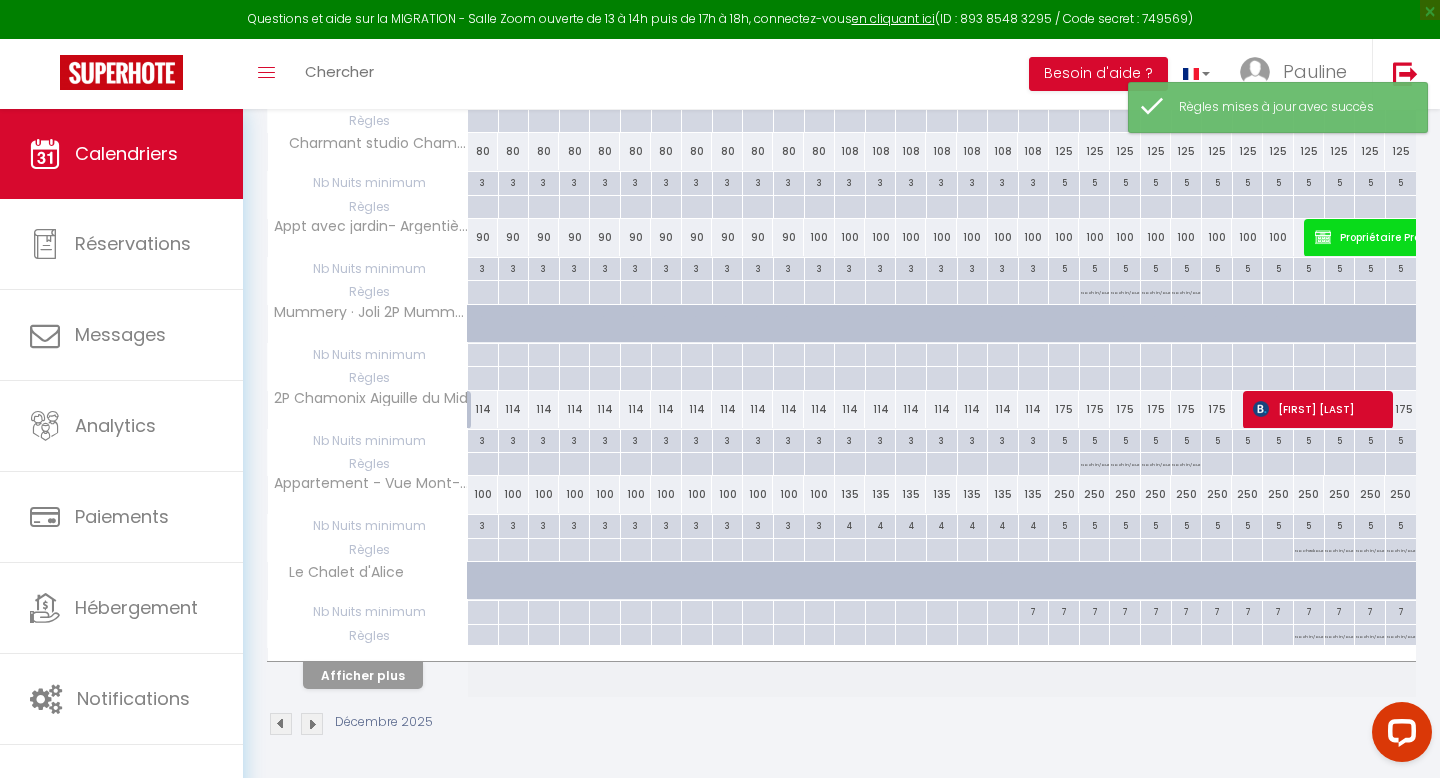scroll, scrollTop: 667, scrollLeft: 0, axis: vertical 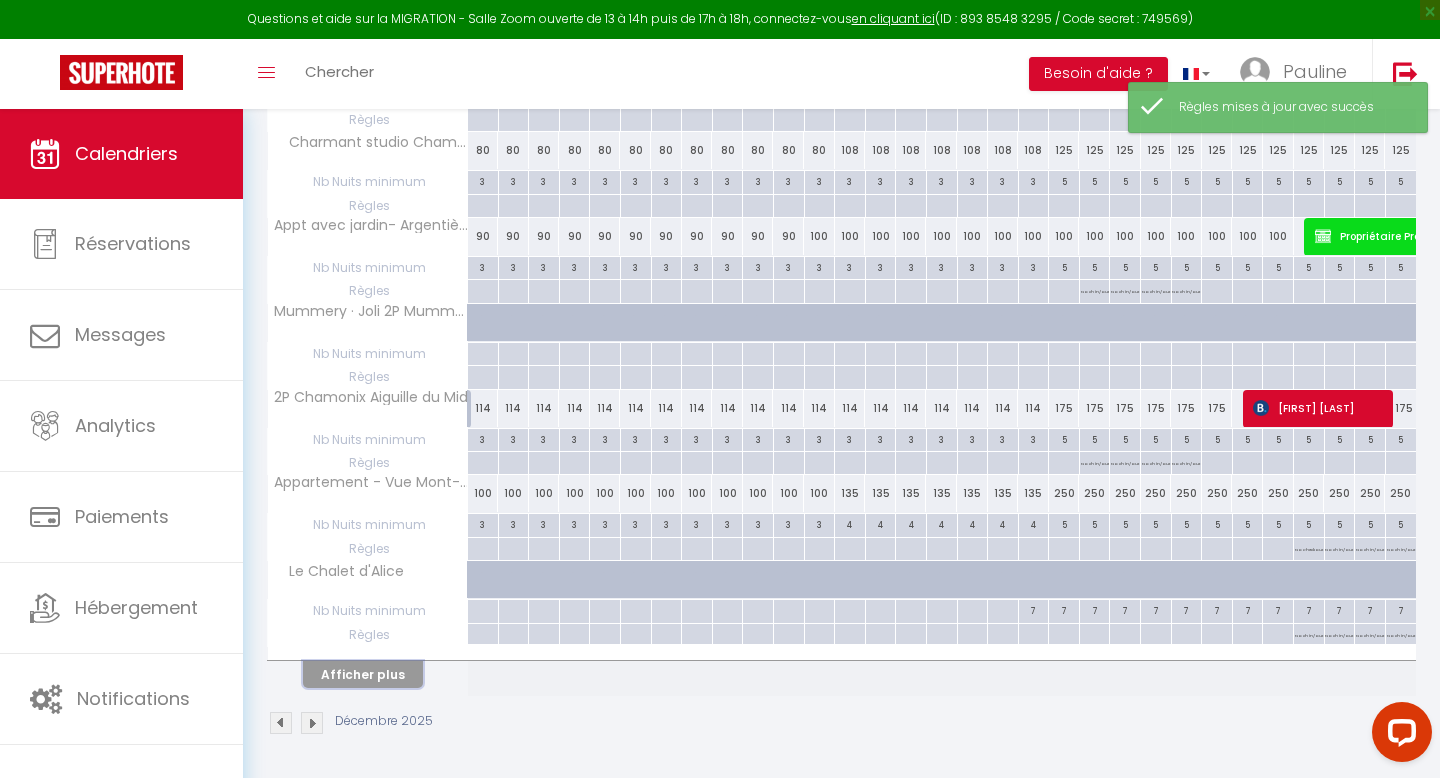 click on "Afficher plus" at bounding box center [363, 674] 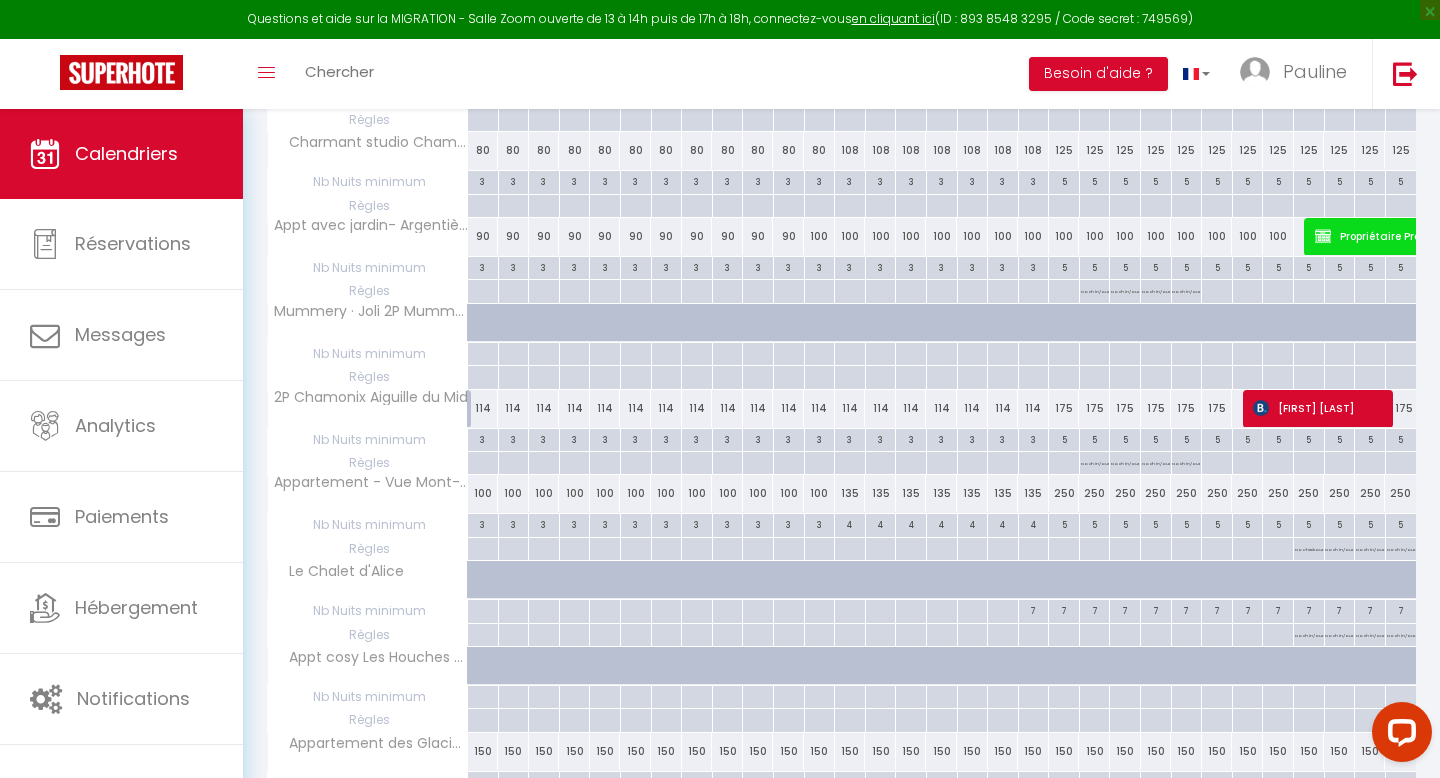 click at bounding box center (1094, 525) 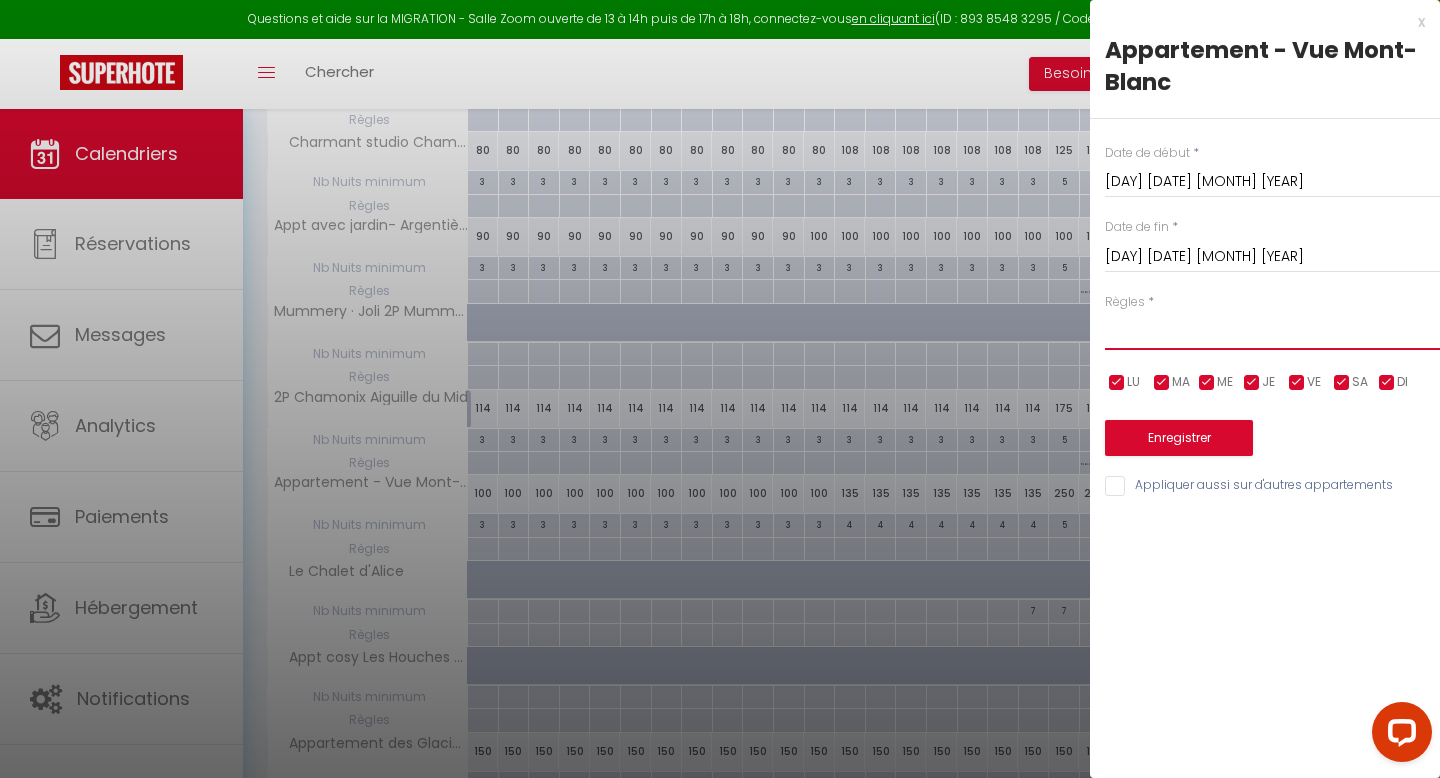 click on "Aucun   No Checkin   No Checkout   Pas d'arrivée / Pas de départ" at bounding box center (1272, 331) 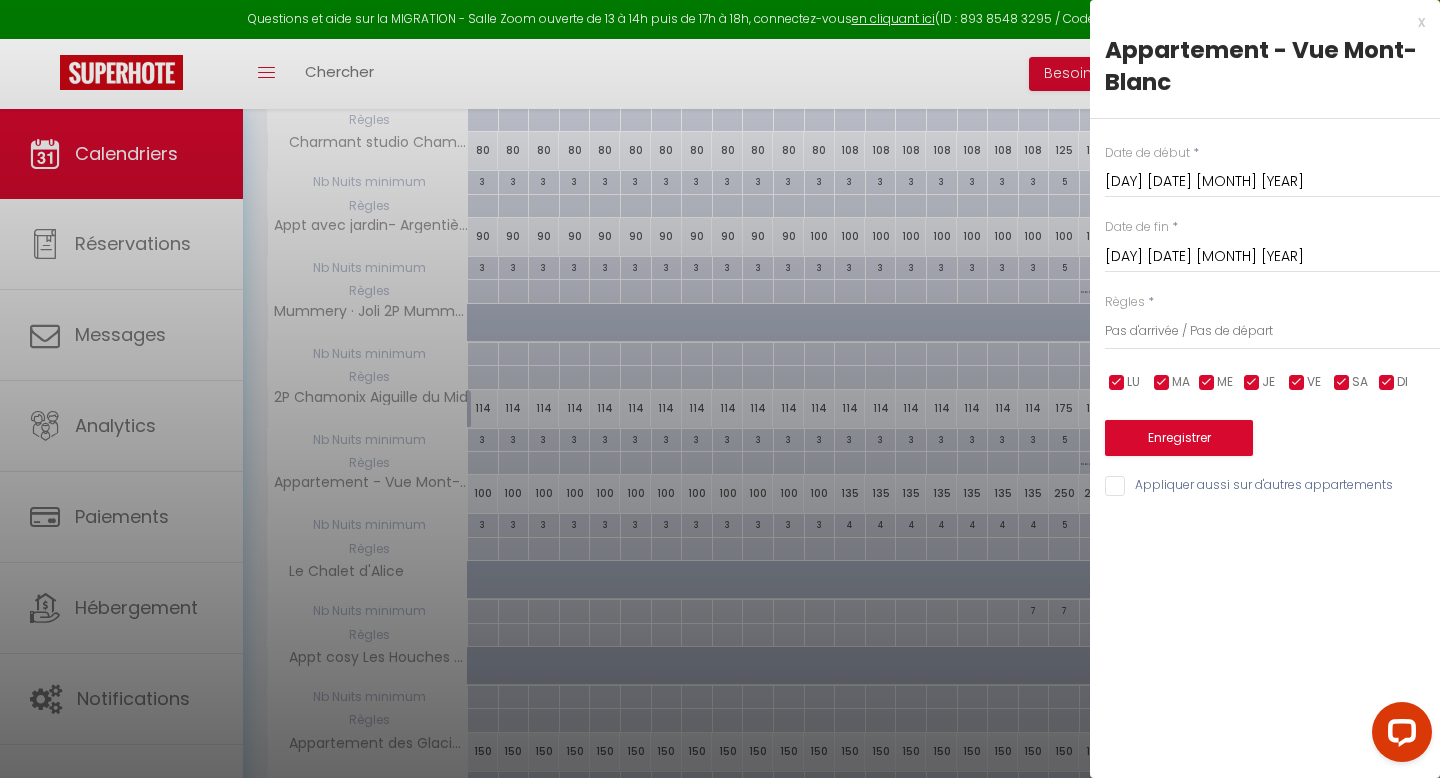 click on "[DAY] [DATE] [MONTH] [YEAR]" at bounding box center (1272, 257) 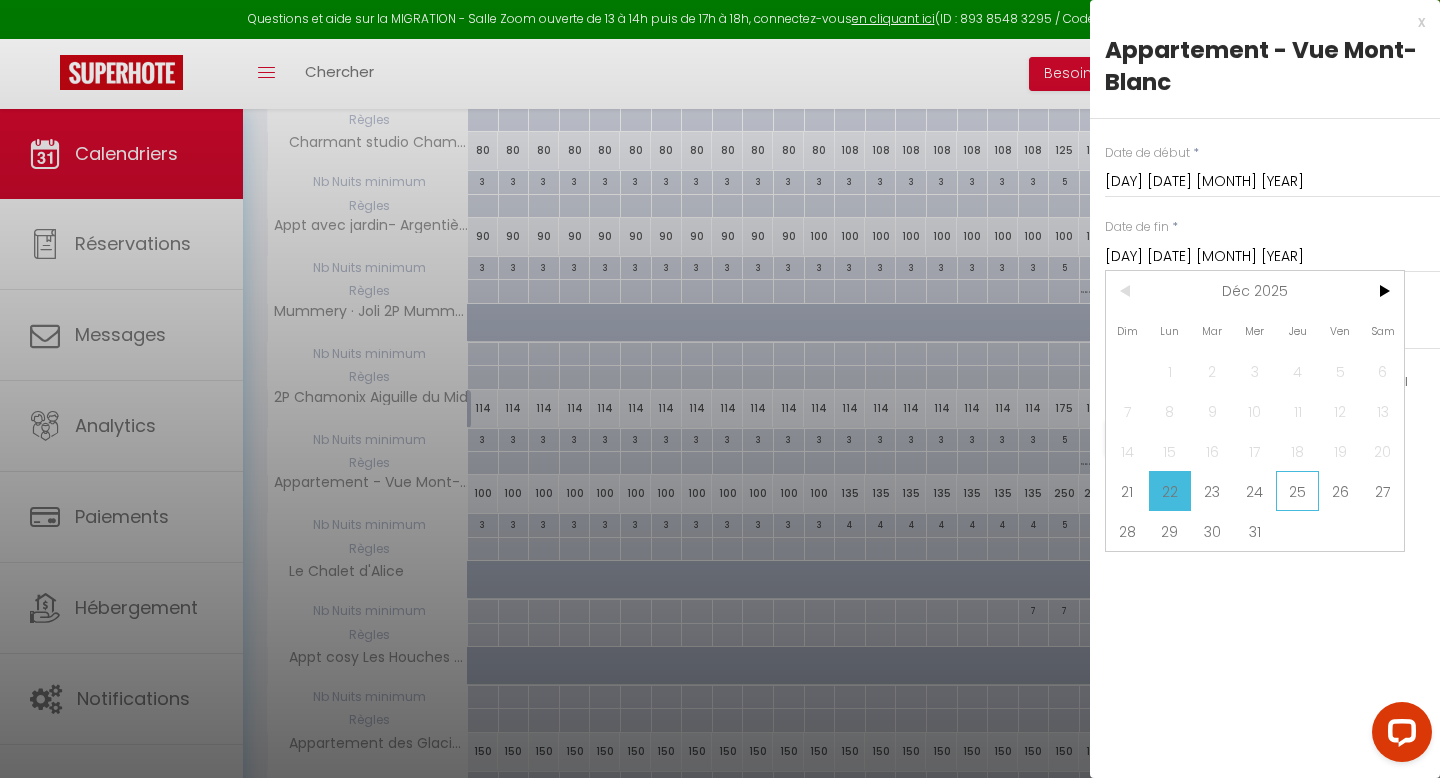 click on "25" at bounding box center (1297, 491) 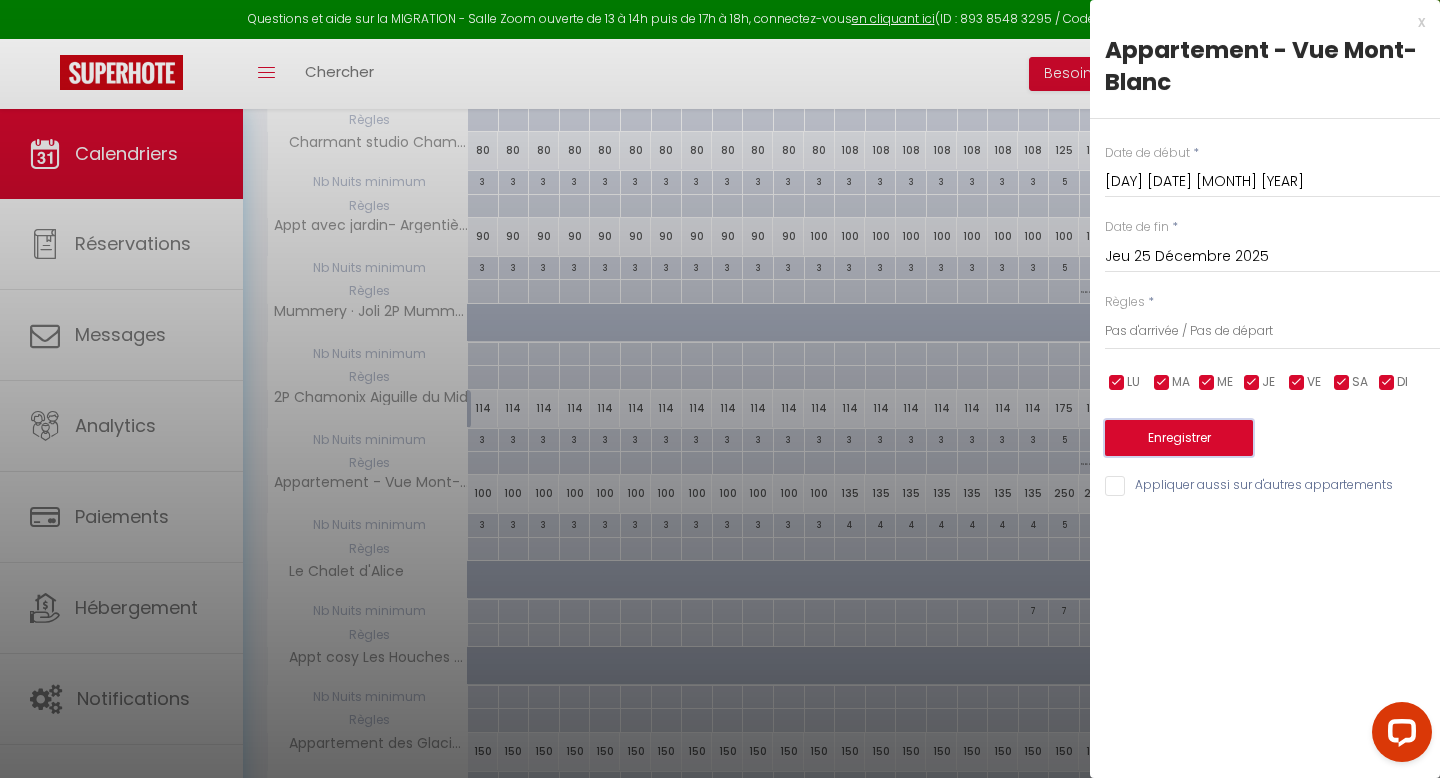 click on "Enregistrer" at bounding box center [1179, 438] 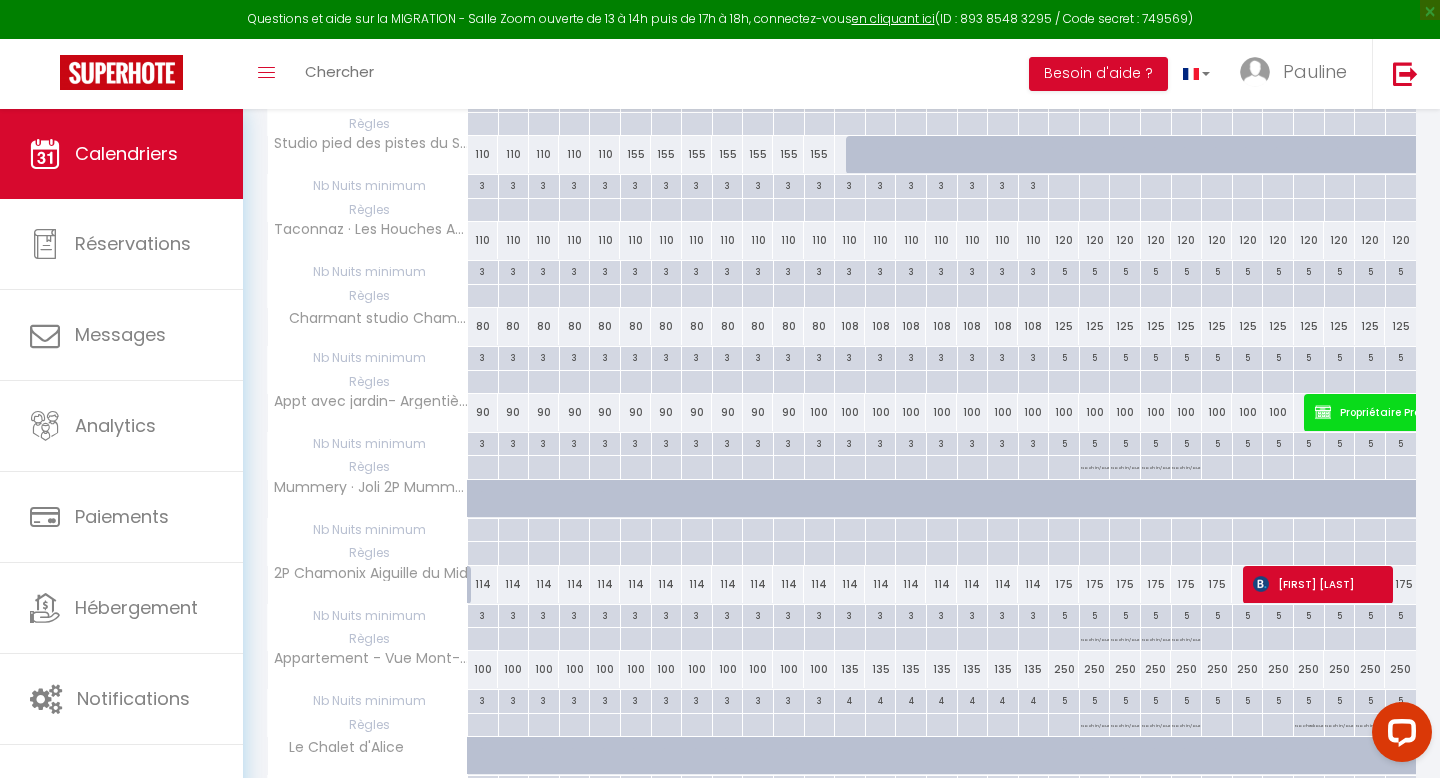 scroll, scrollTop: 667, scrollLeft: 0, axis: vertical 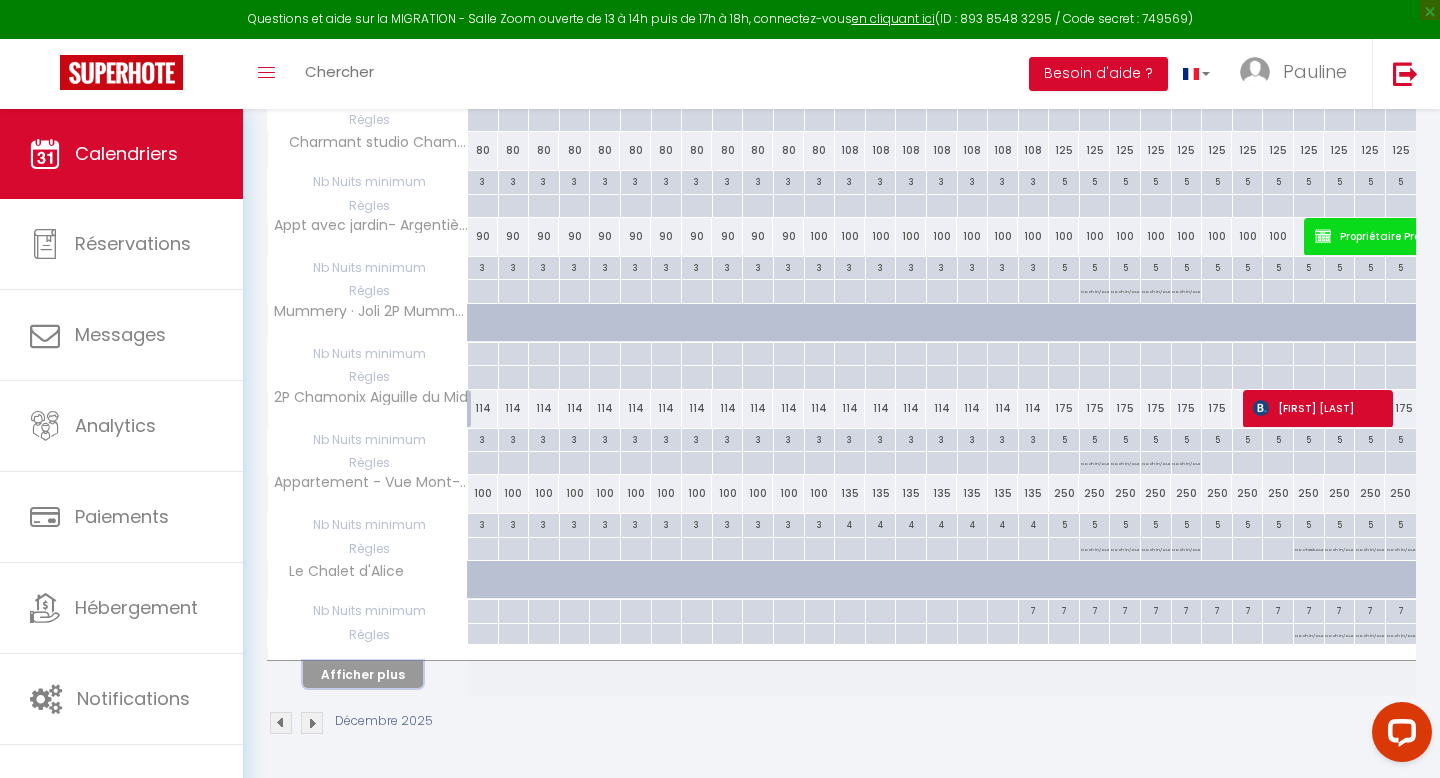 click on "Afficher plus" at bounding box center [363, 674] 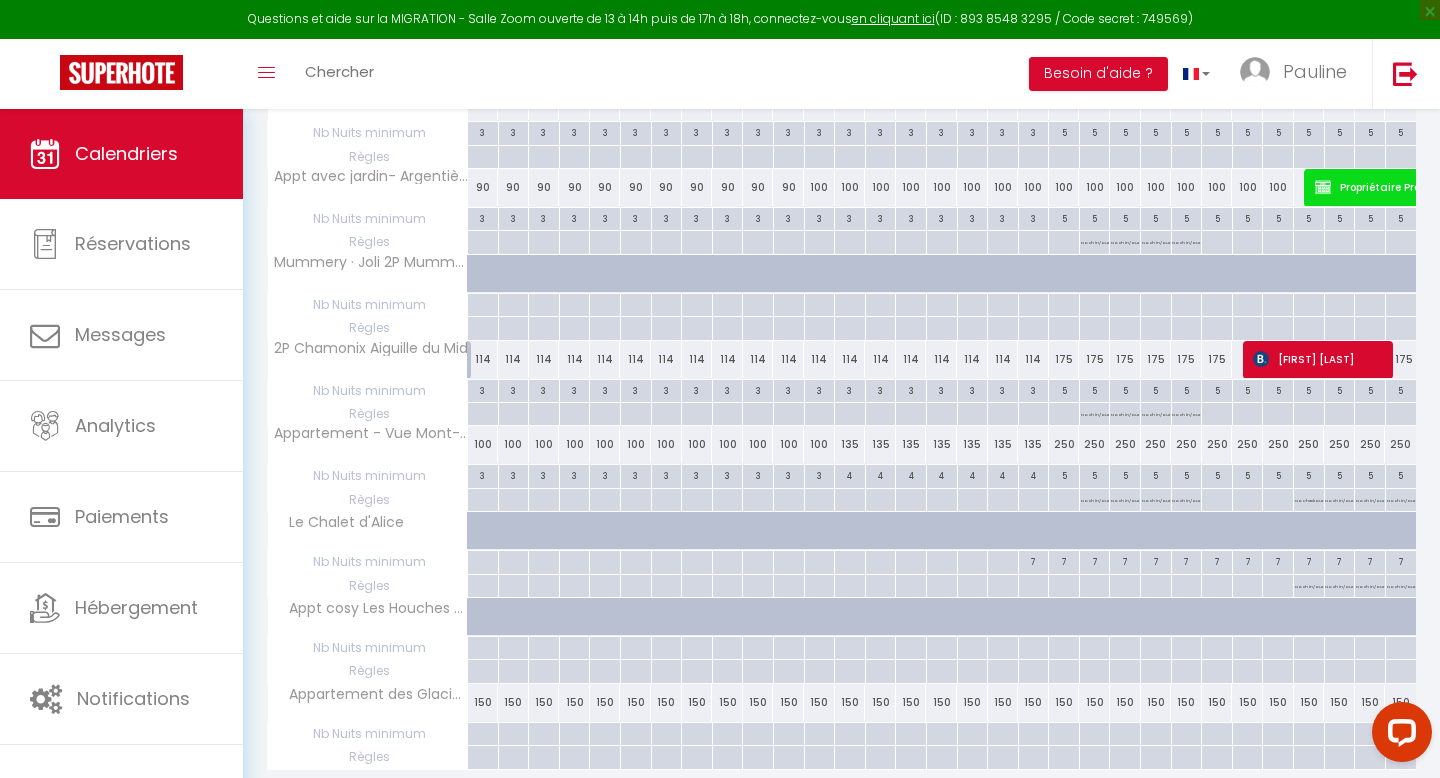 scroll, scrollTop: 712, scrollLeft: 0, axis: vertical 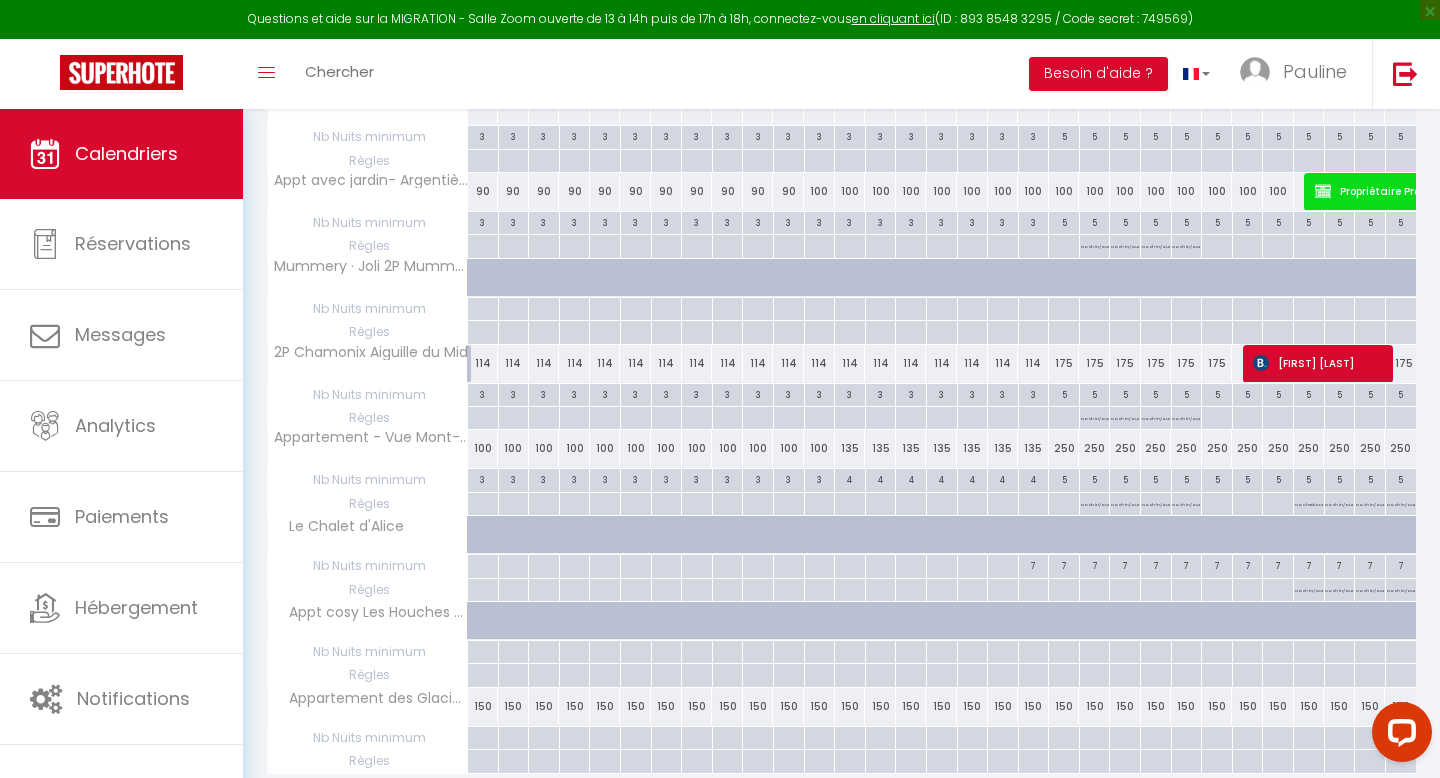 click at bounding box center (1094, 566) 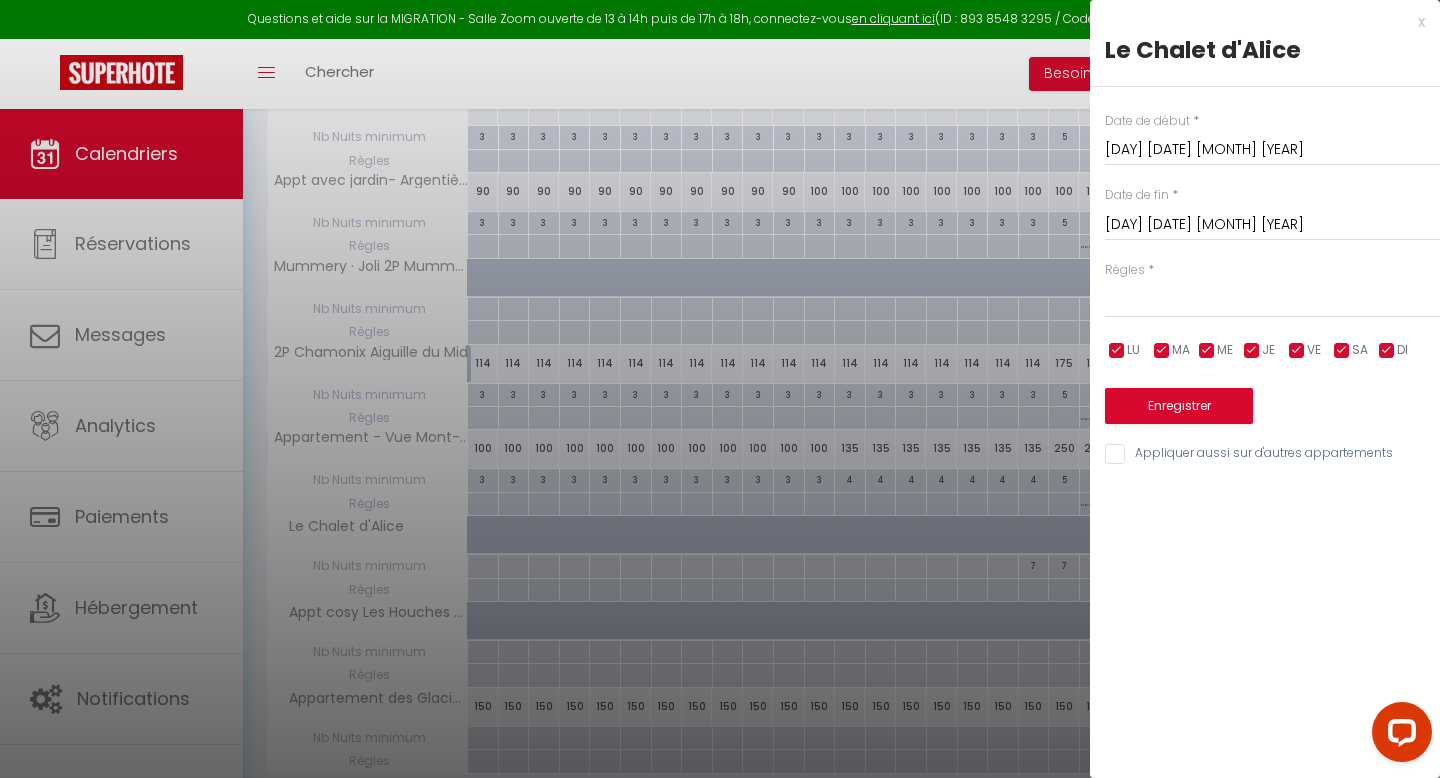click on "[DAY] [DATE] [MONTH] [YEAR]" at bounding box center (1272, 225) 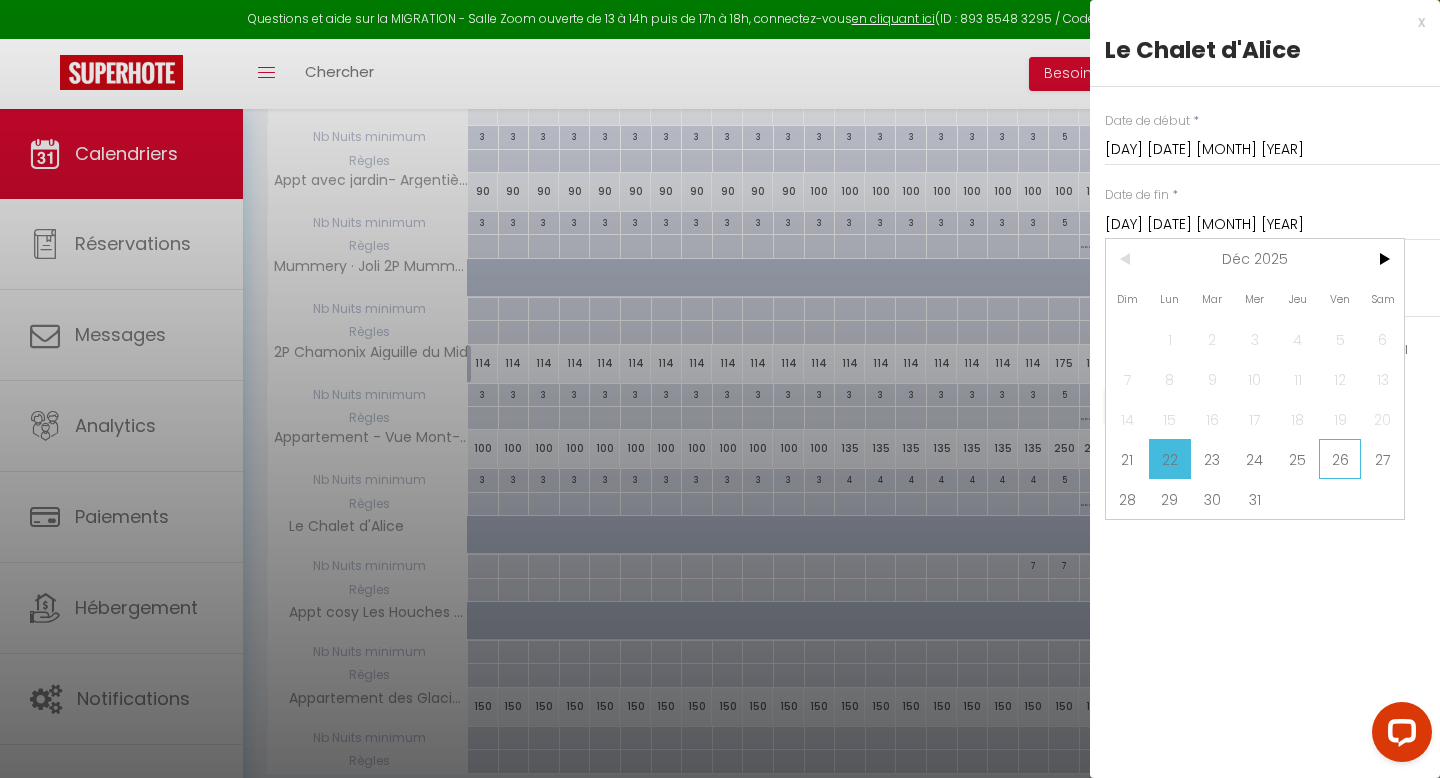 click on "26" at bounding box center (1340, 459) 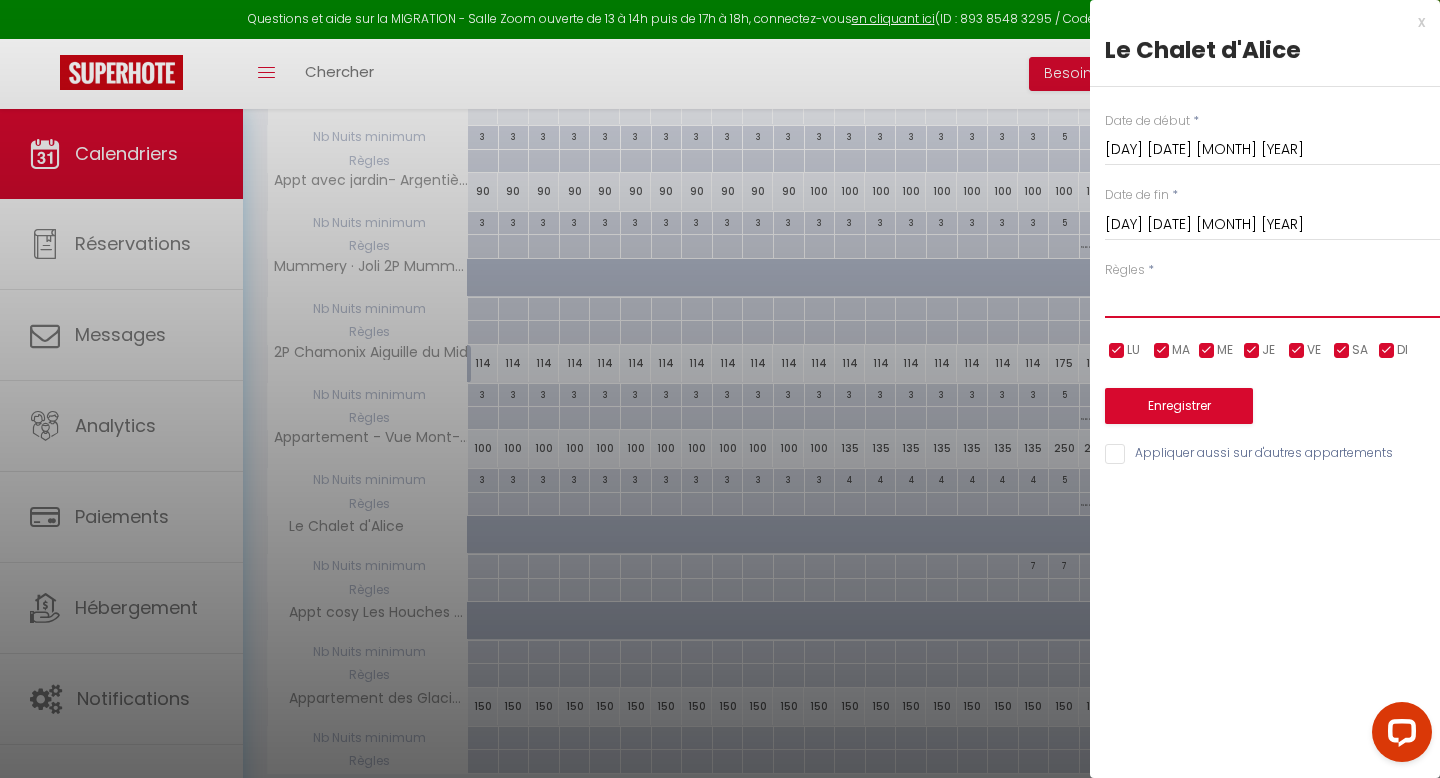 click on "Aucun   No Checkin   No Checkout   Pas d'arrivée / Pas de départ" at bounding box center [1272, 299] 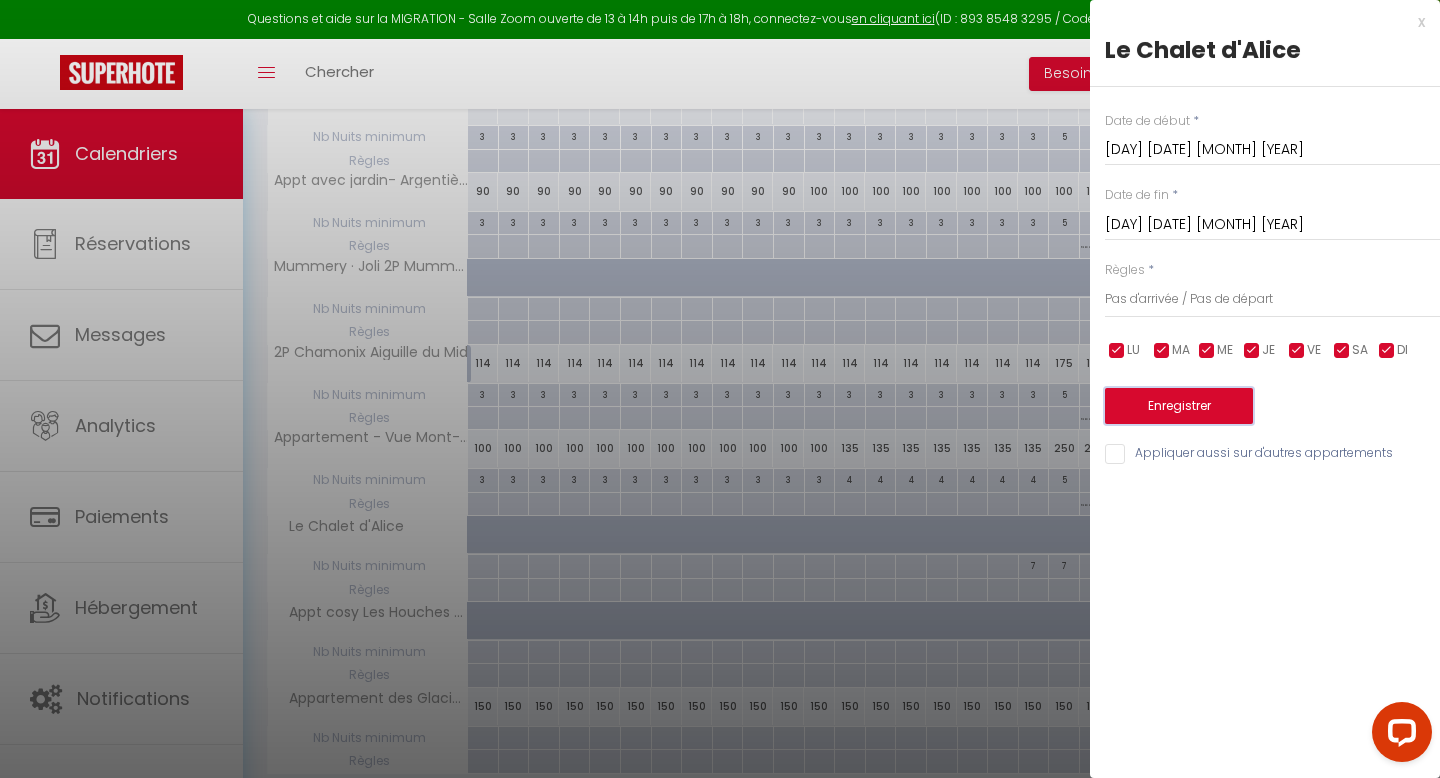 click on "Enregistrer" at bounding box center (1179, 406) 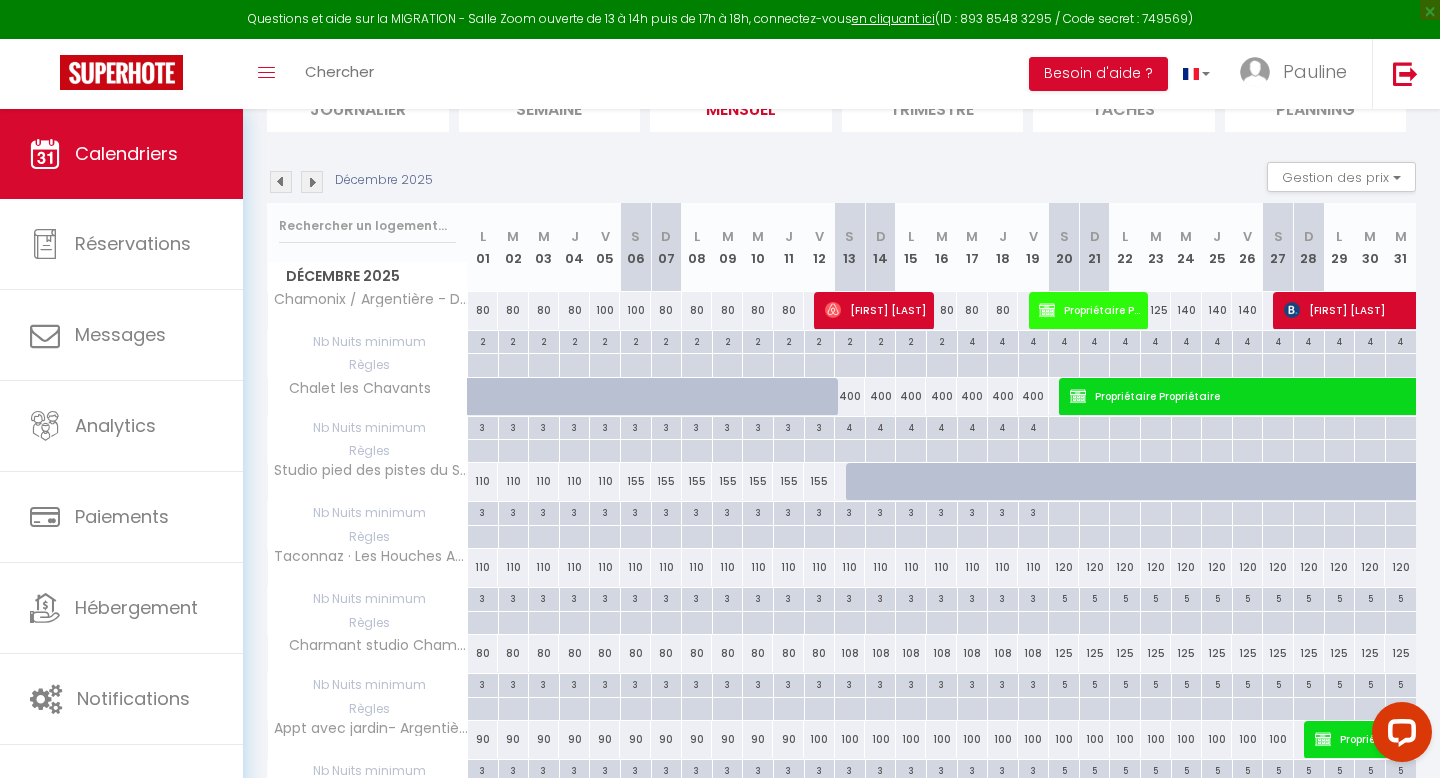 scroll, scrollTop: 142, scrollLeft: 0, axis: vertical 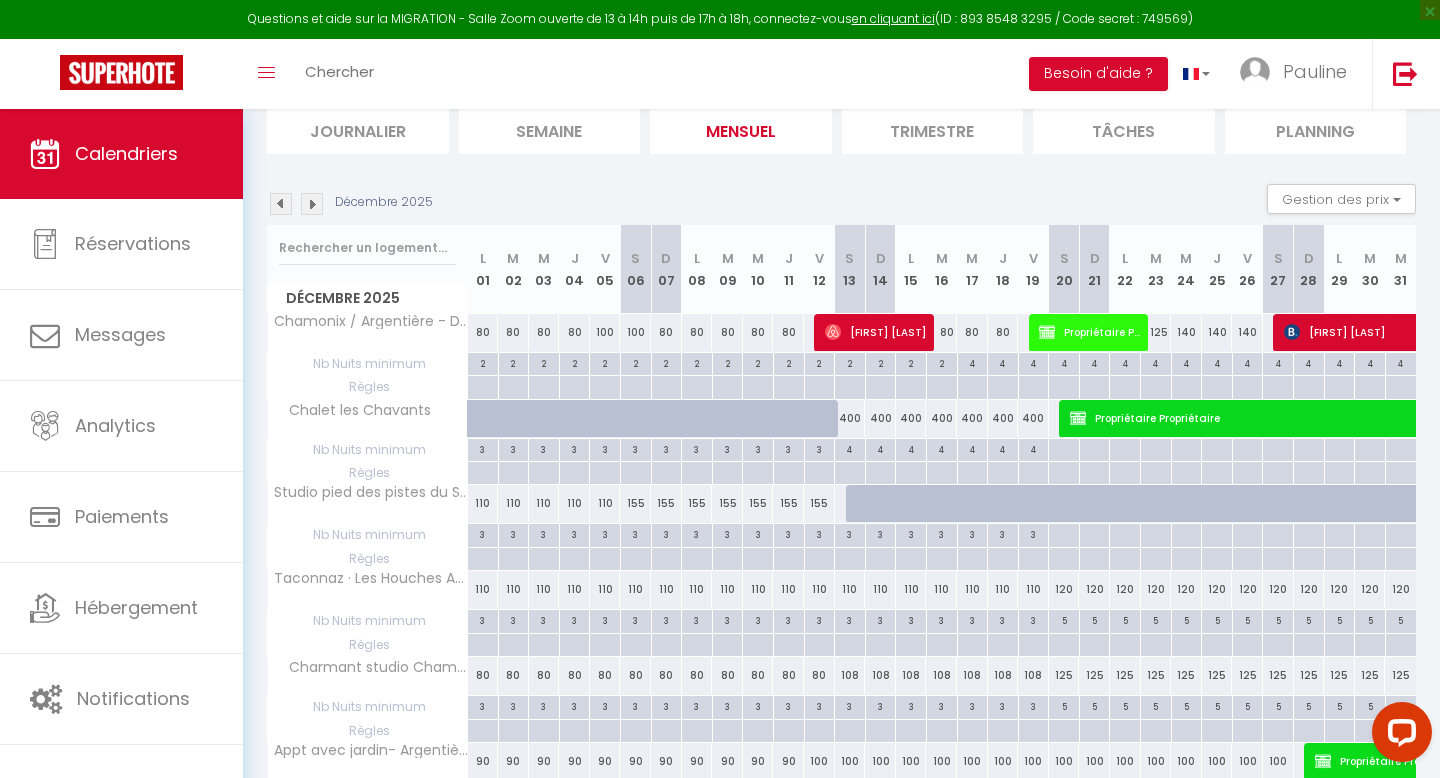 click at bounding box center (1094, 621) 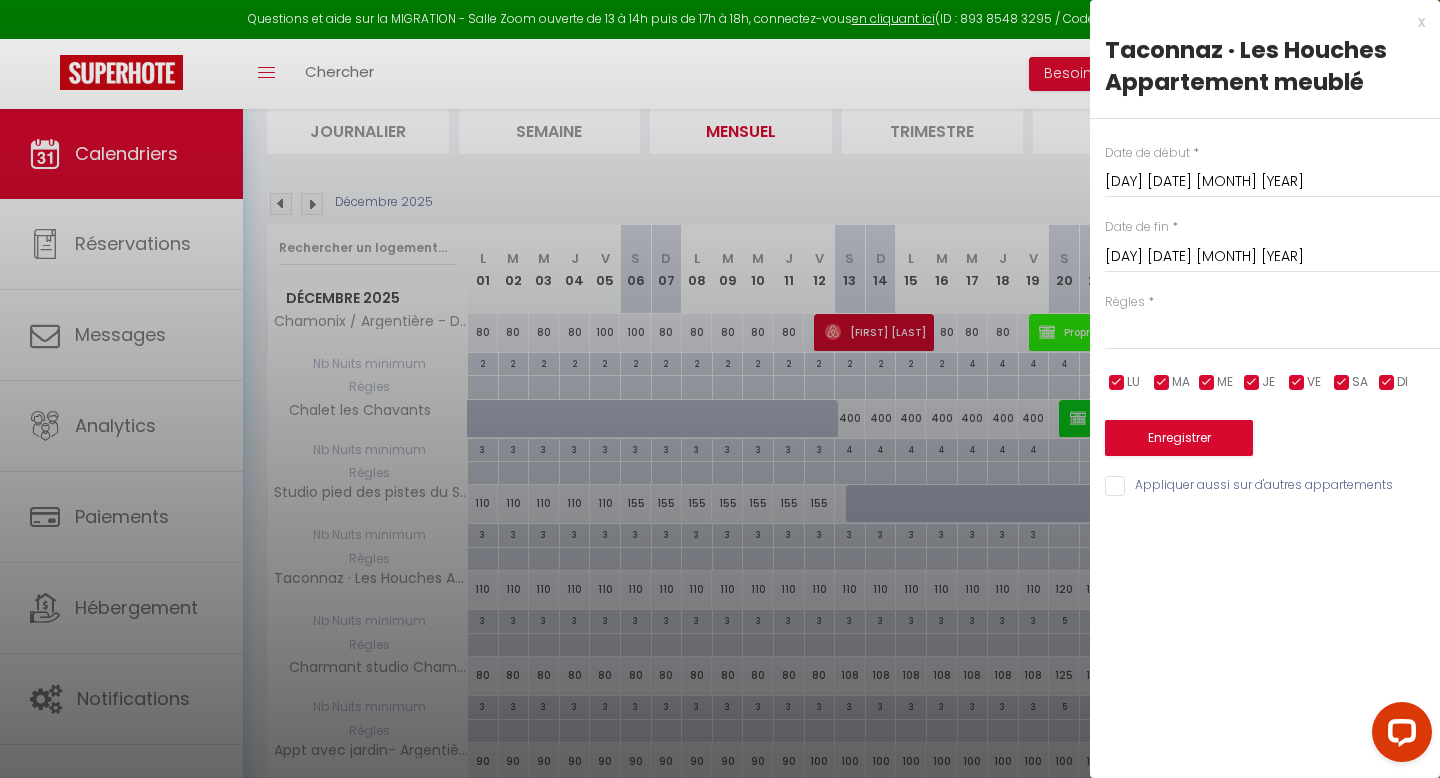 click on "[DAY] [DATE] [MONTH] [YEAR]" at bounding box center (1272, 257) 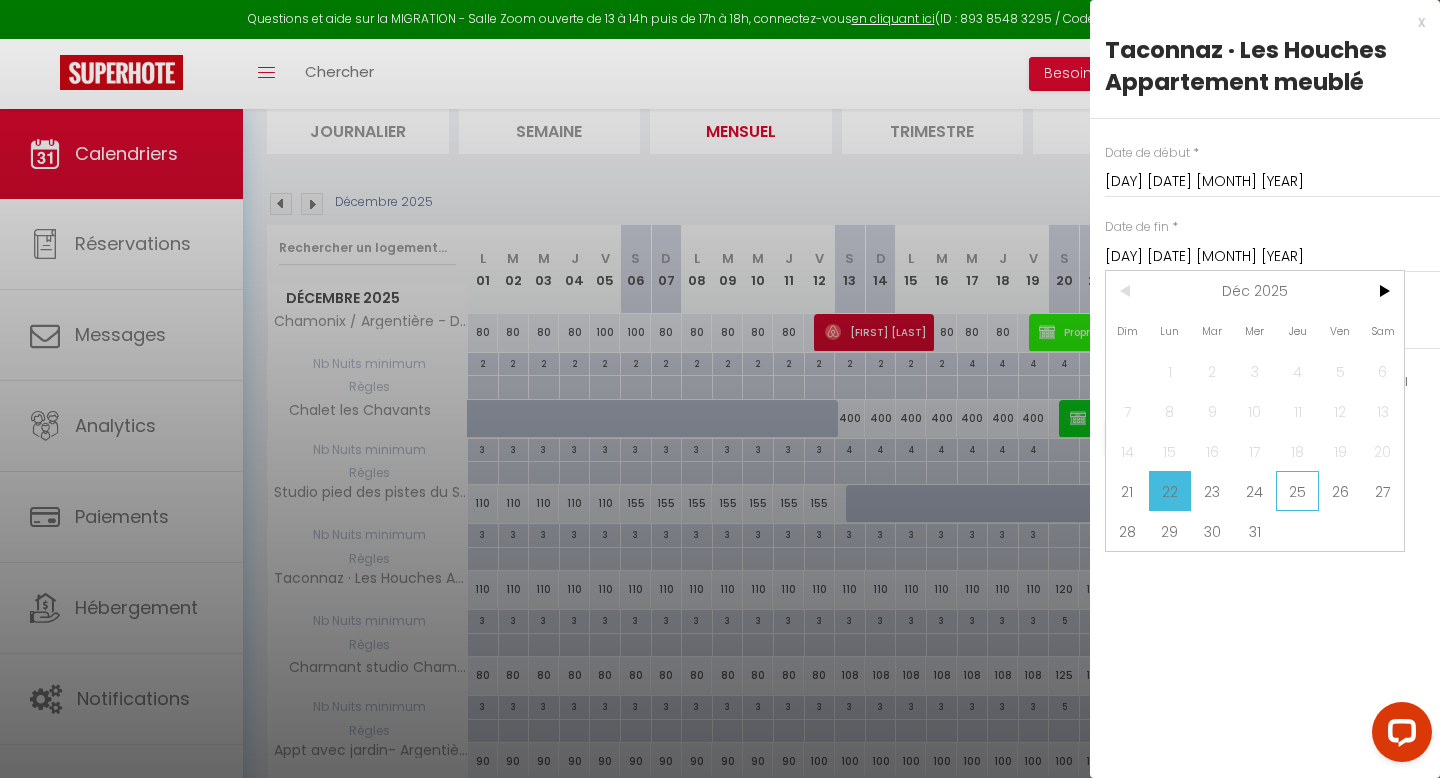 click on "25" at bounding box center (1297, 491) 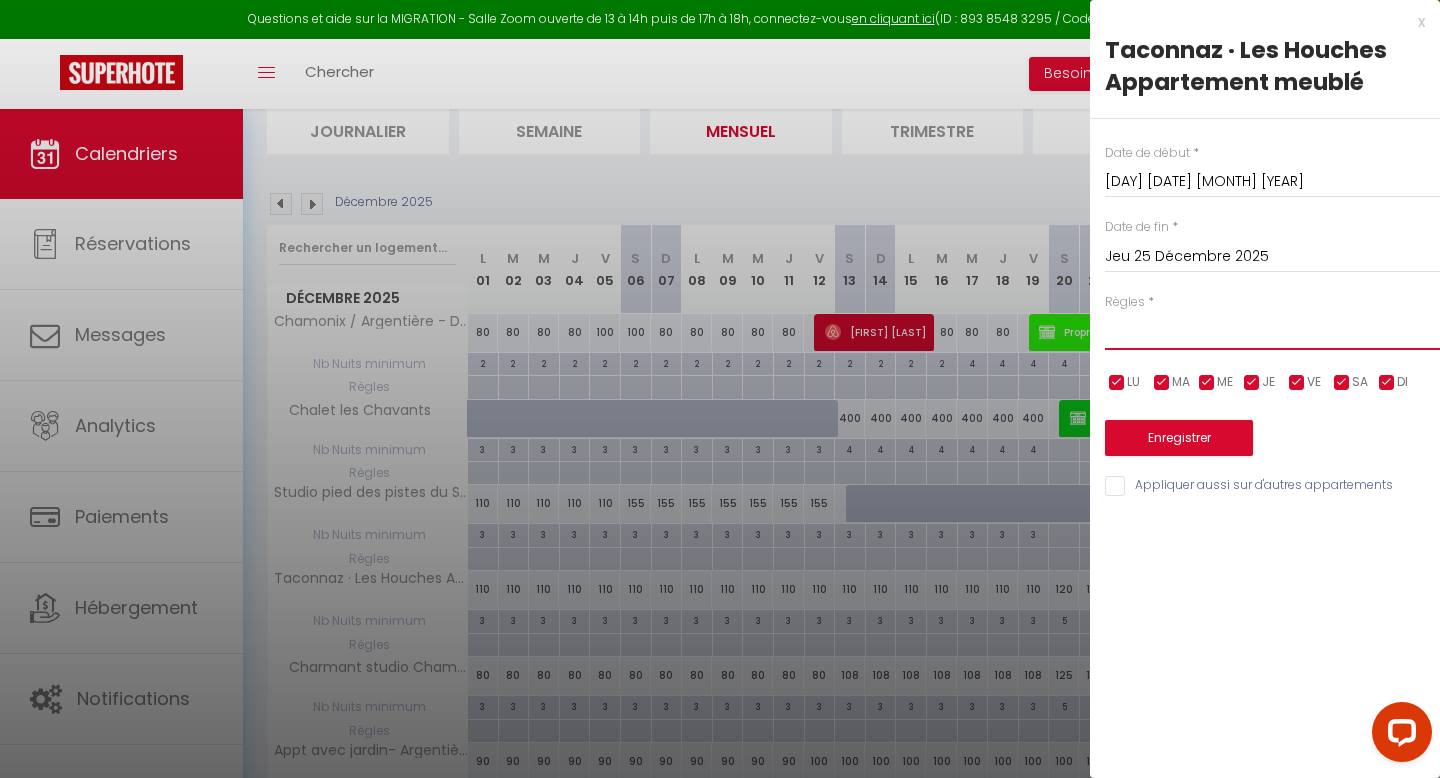 click on "Aucun   No Checkin   No Checkout   Pas d'arrivée / Pas de départ" at bounding box center [1272, 331] 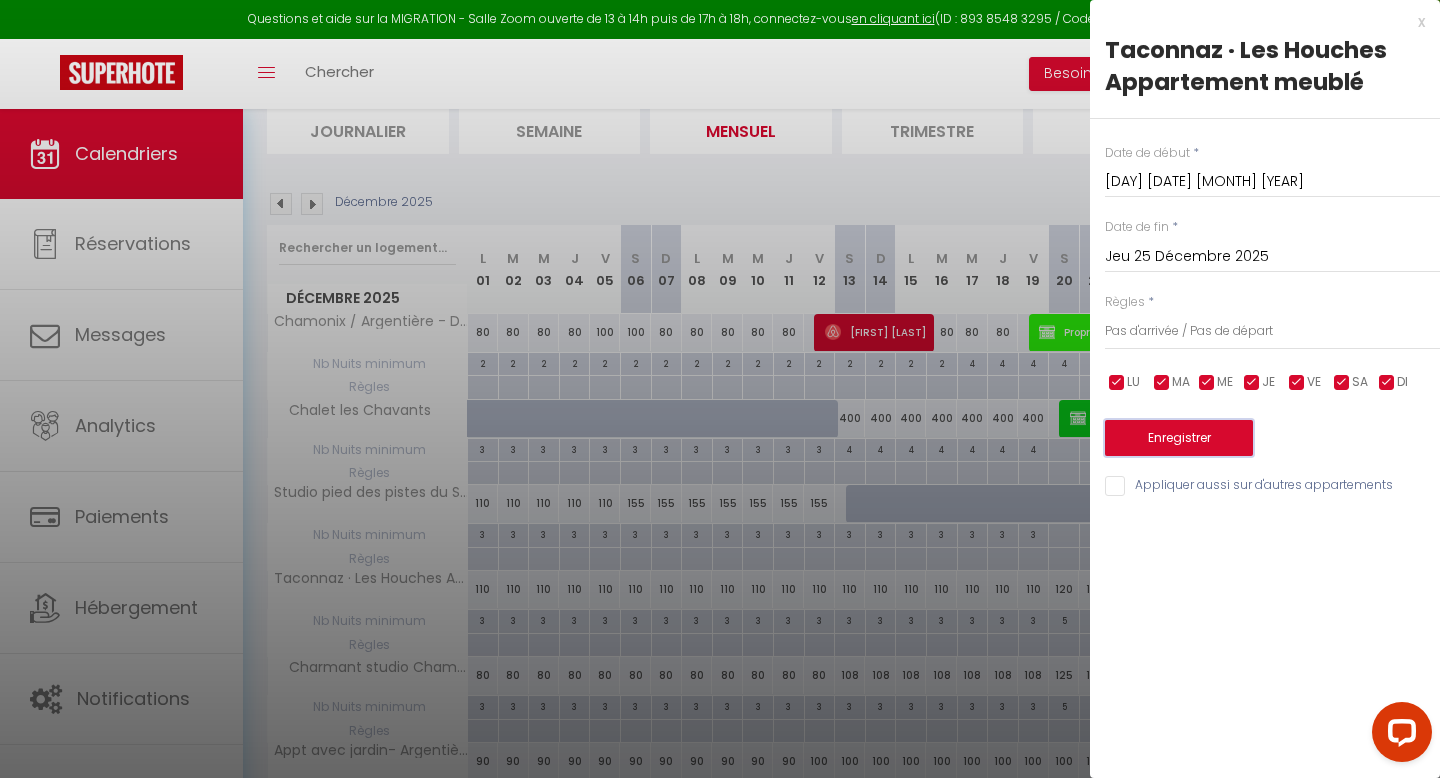 click on "Enregistrer" at bounding box center (1179, 438) 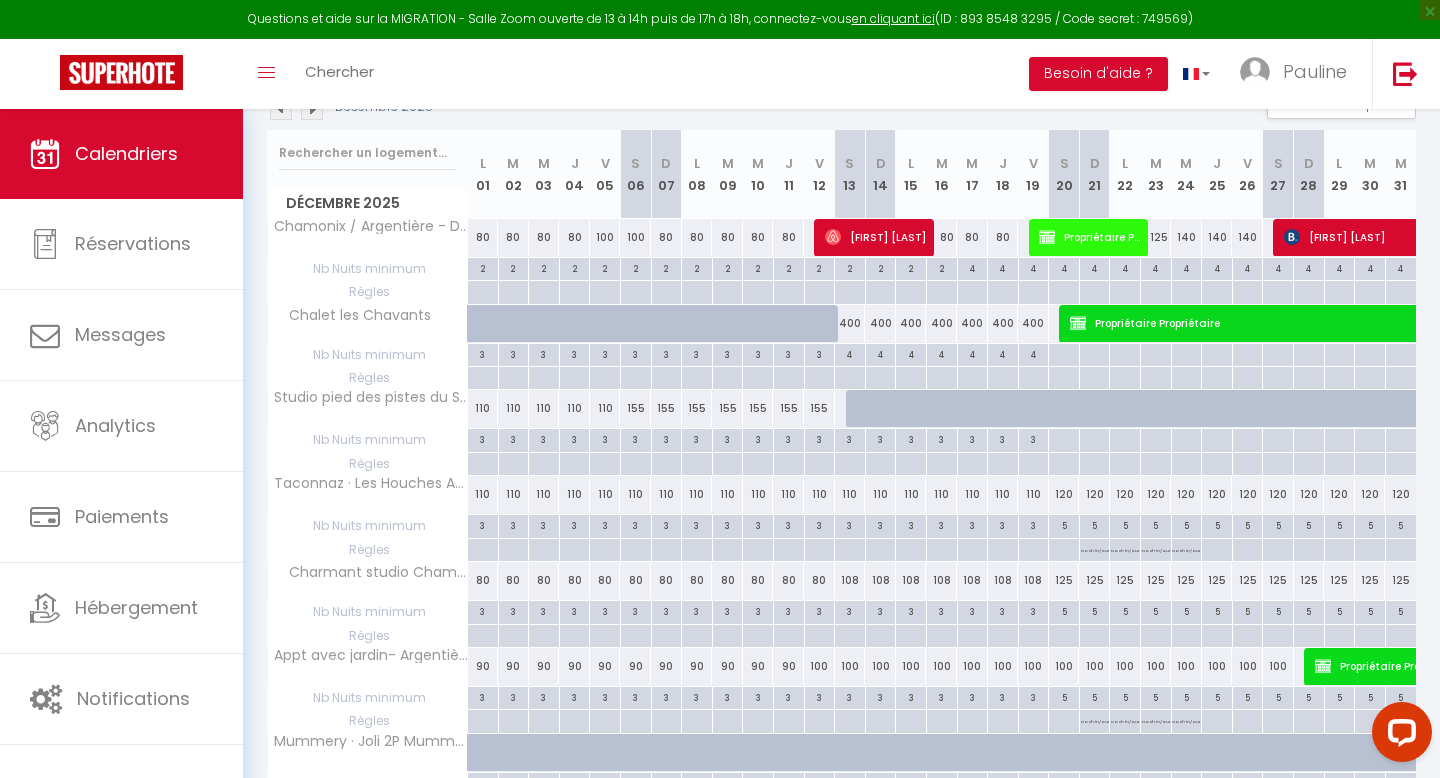 scroll, scrollTop: 236, scrollLeft: 0, axis: vertical 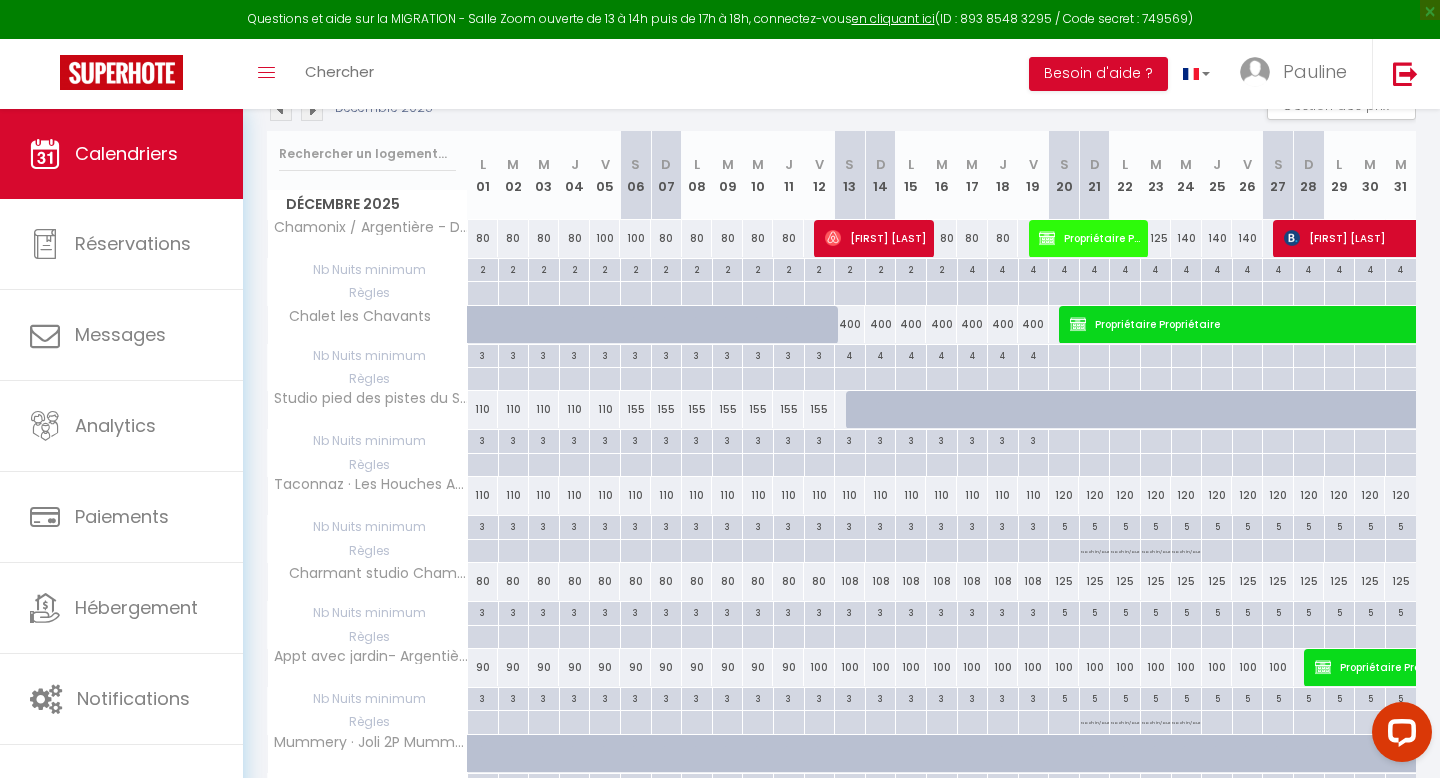 click at bounding box center [1308, 527] 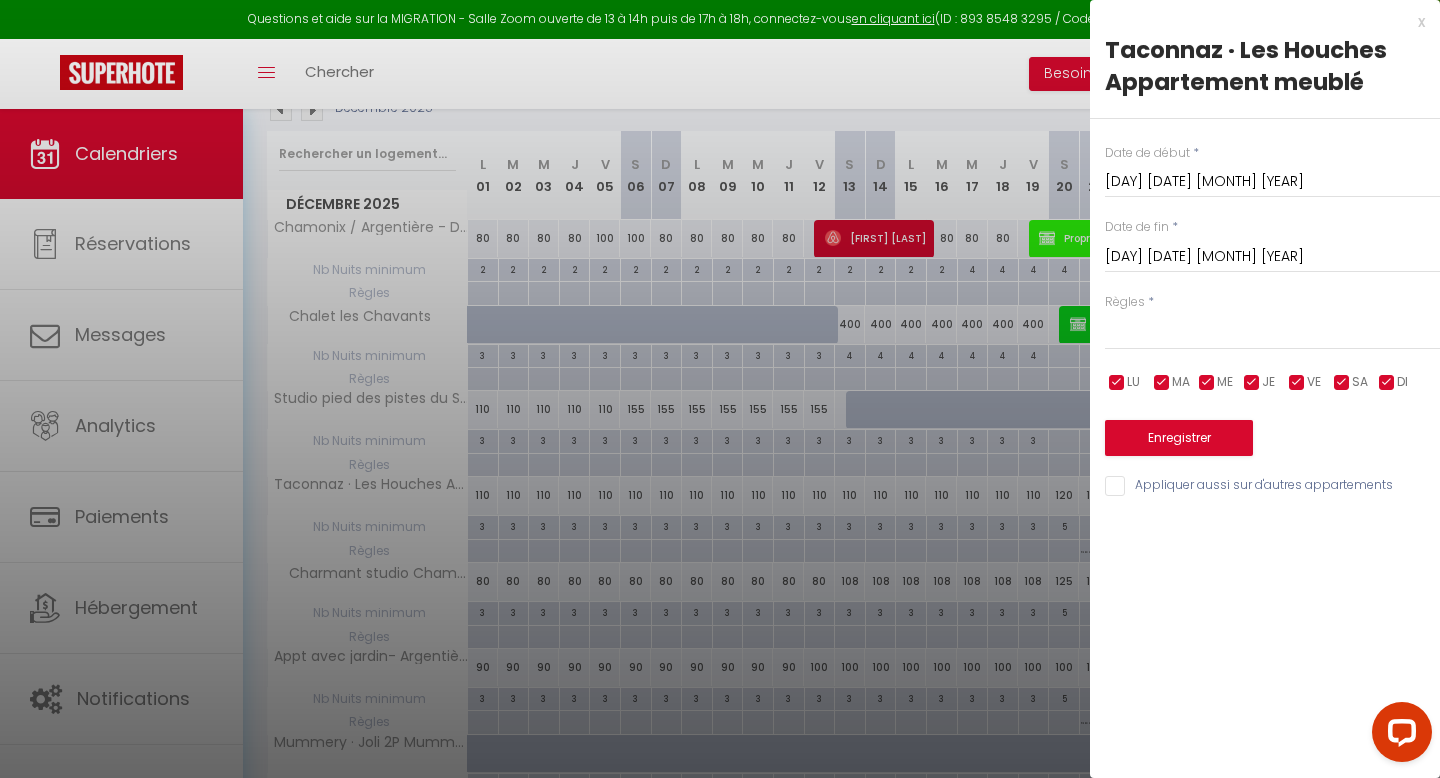 click on "[DAY] [DATE] [MONTH] [YEAR]" at bounding box center [1272, 257] 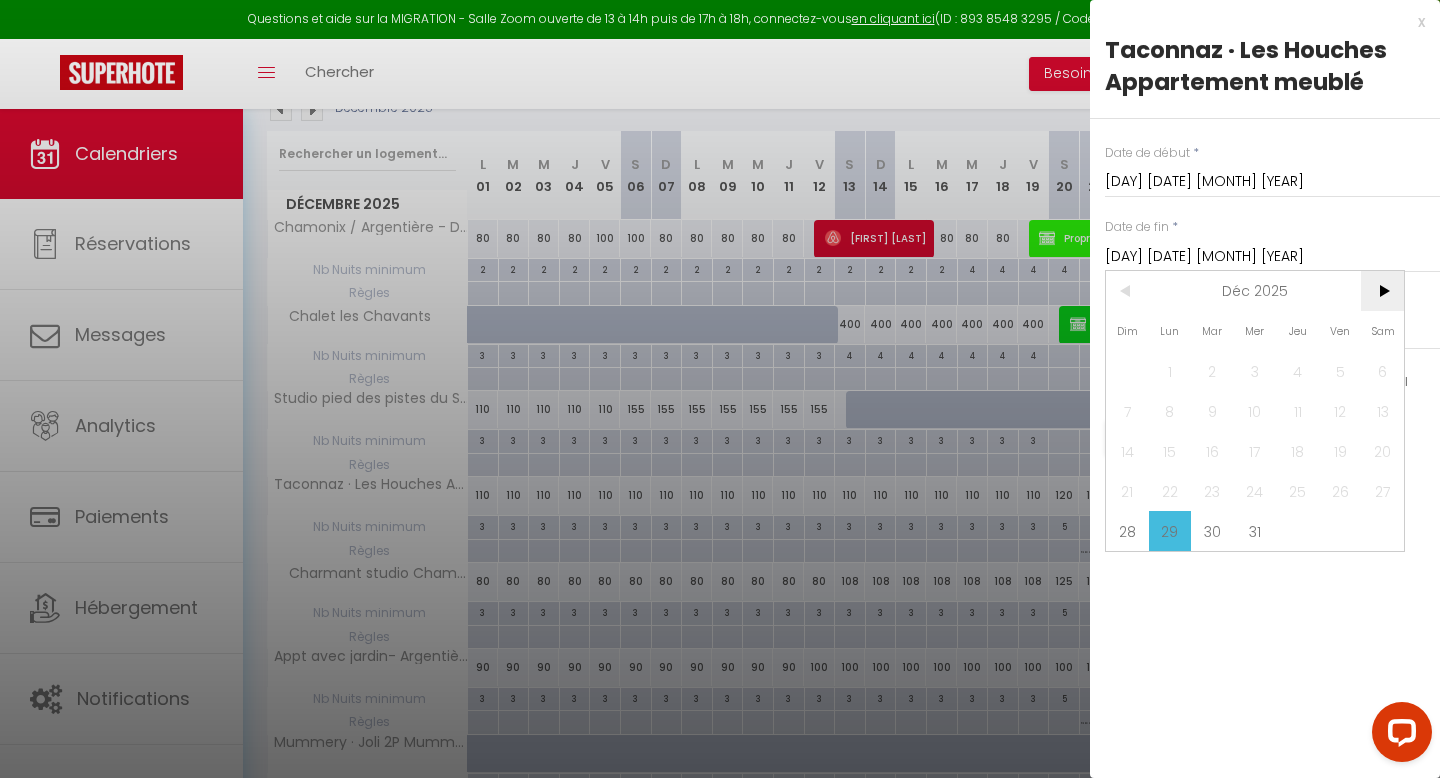 click on ">" at bounding box center [1382, 291] 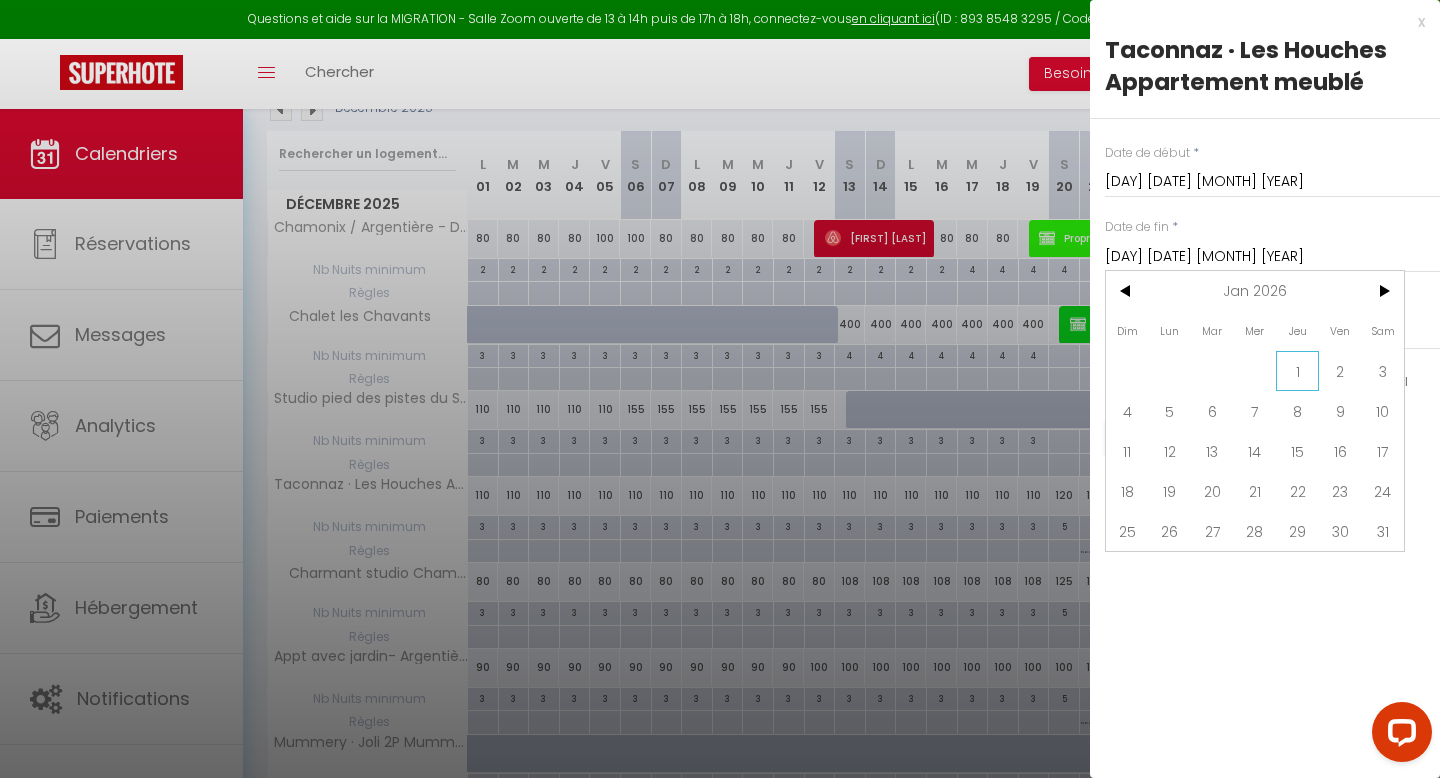 click on "1" at bounding box center (1297, 371) 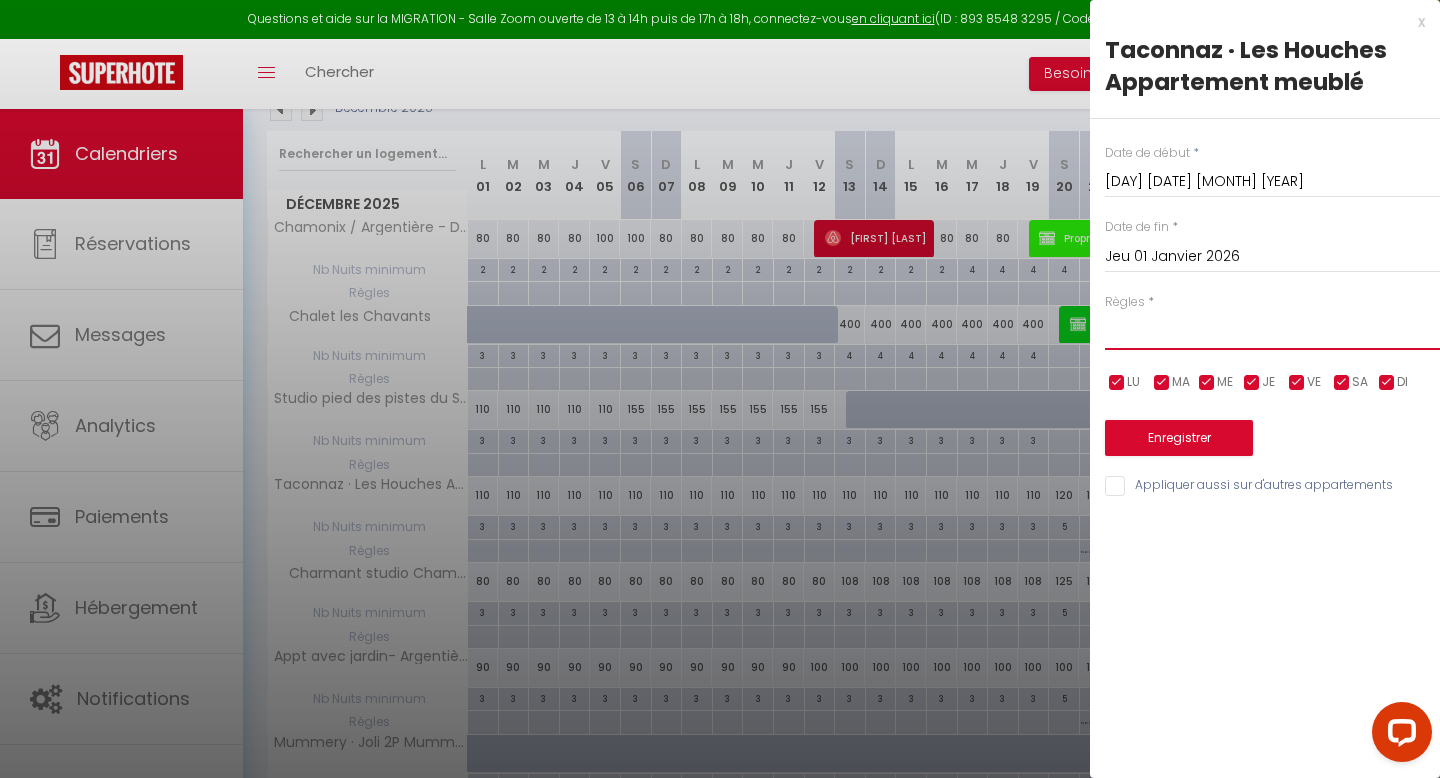 click on "Aucun   No Checkin   No Checkout   Pas d'arrivée / Pas de départ" at bounding box center [1272, 331] 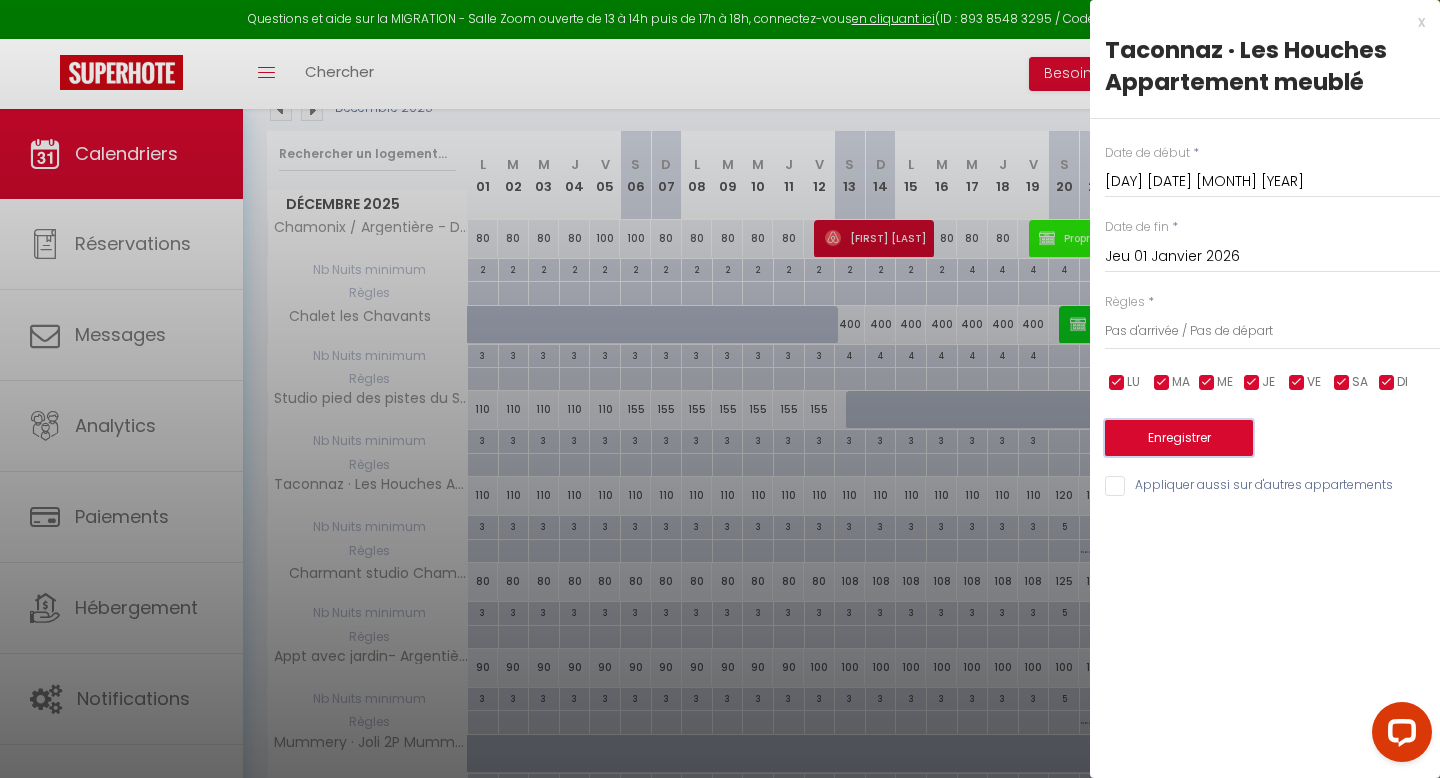 click on "Enregistrer" at bounding box center (1179, 438) 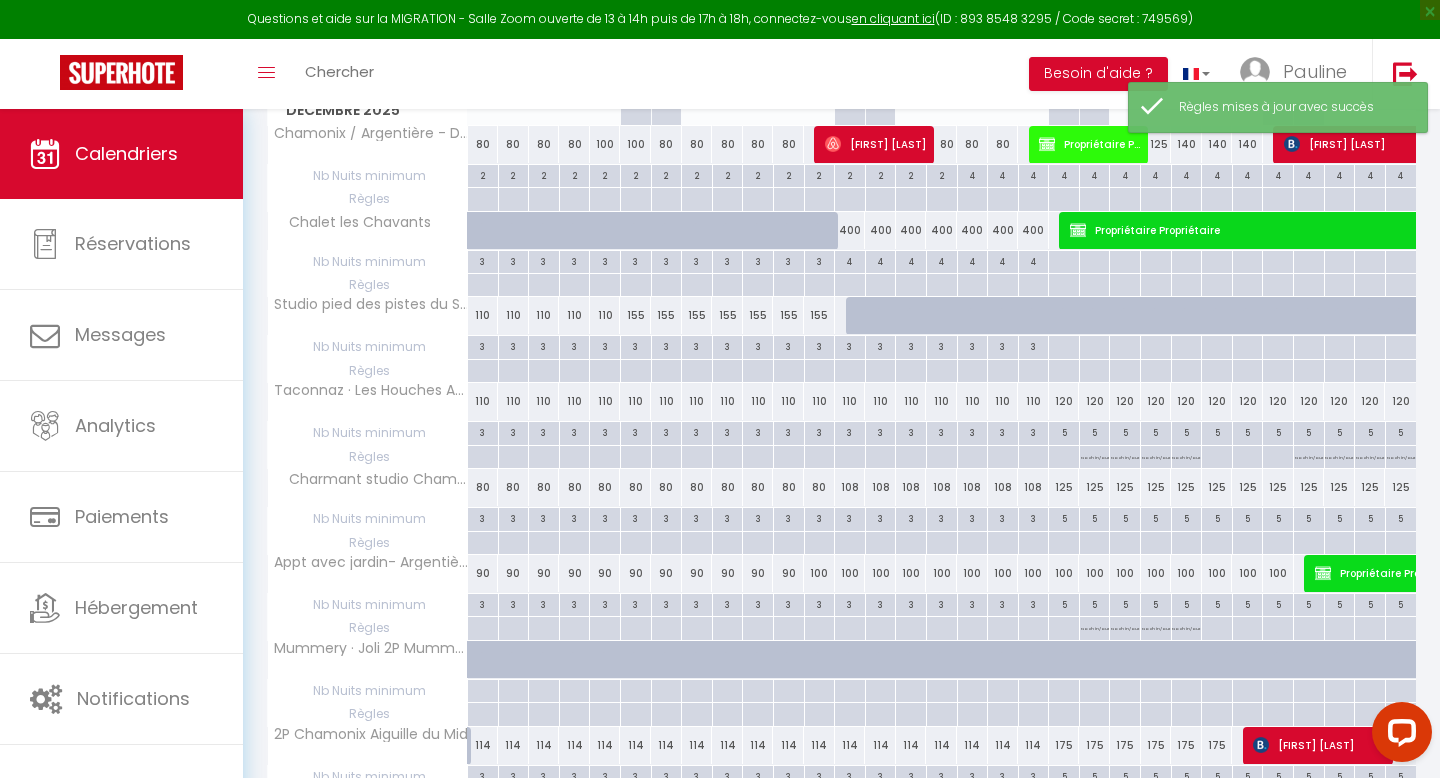 scroll, scrollTop: 346, scrollLeft: 0, axis: vertical 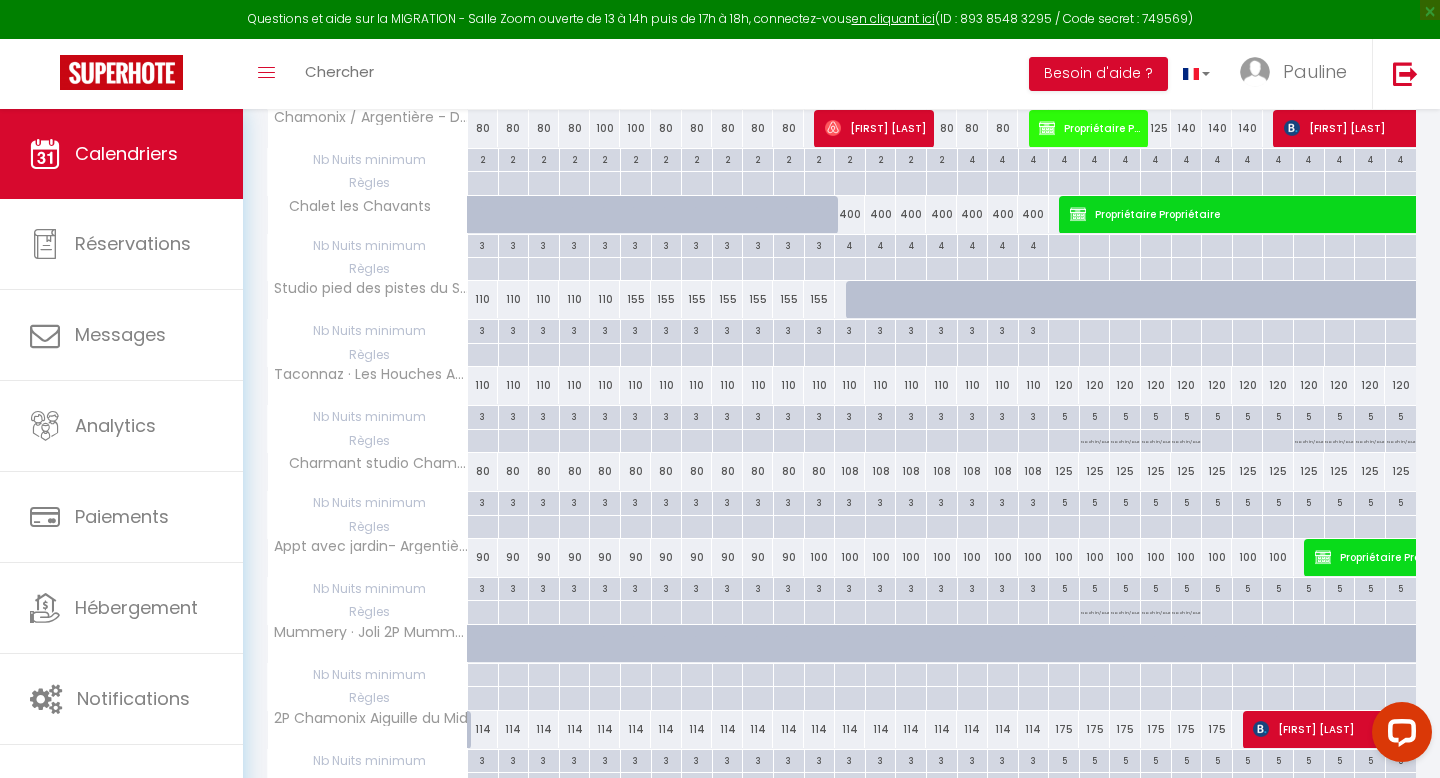 click at bounding box center [1094, 503] 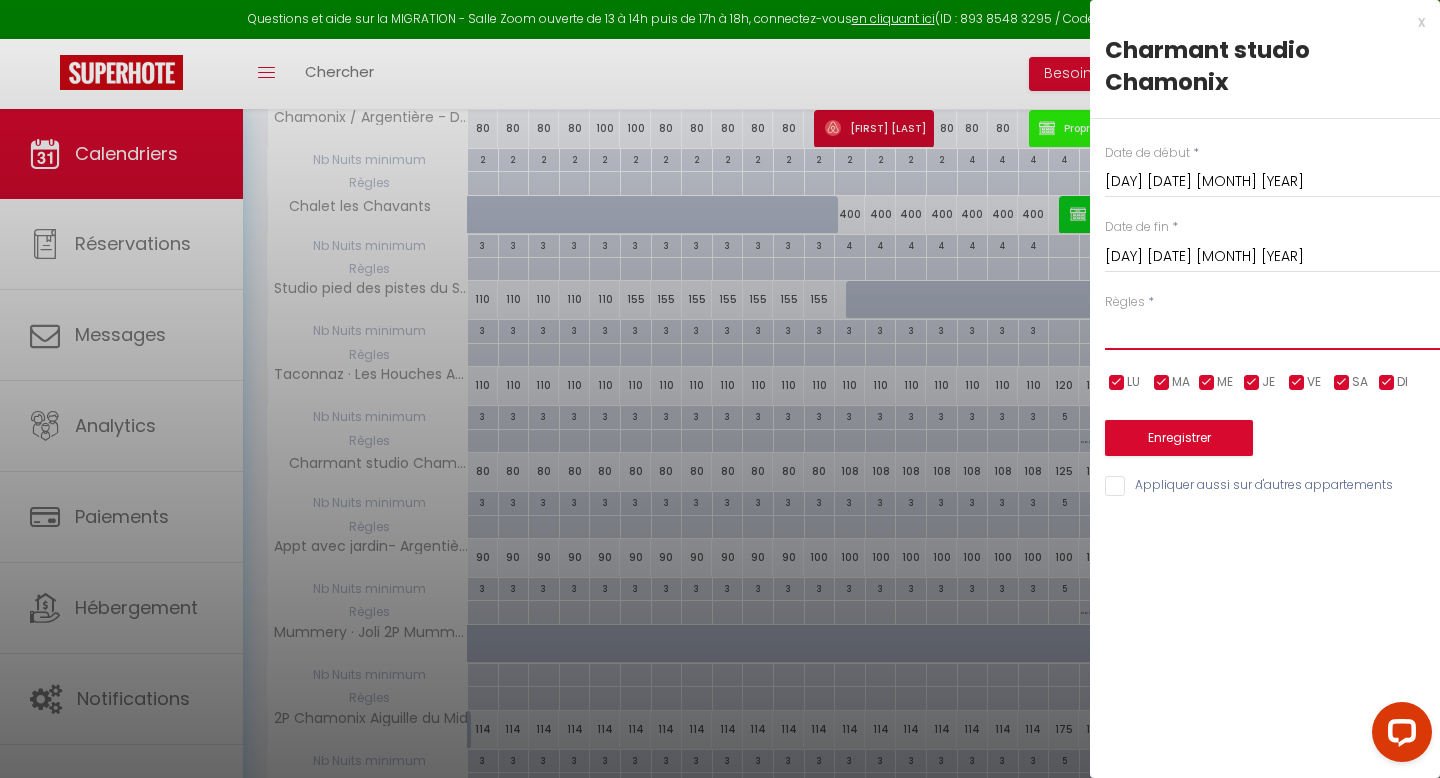 click on "Aucun   No Checkin   No Checkout   Pas d'arrivée / Pas de départ" at bounding box center [1272, 331] 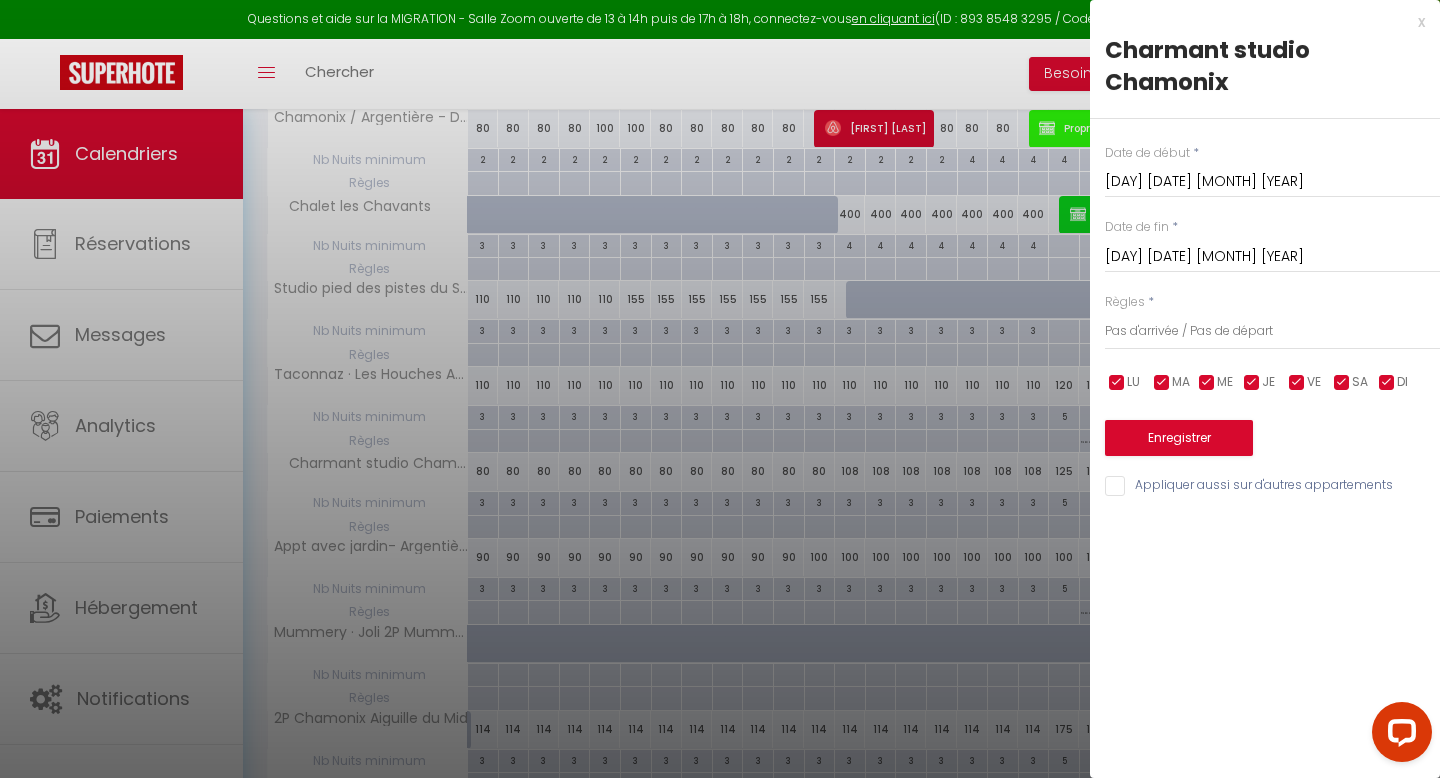 click on "[DAY] [DATE] [MONTH] [YEAR]" at bounding box center (1272, 257) 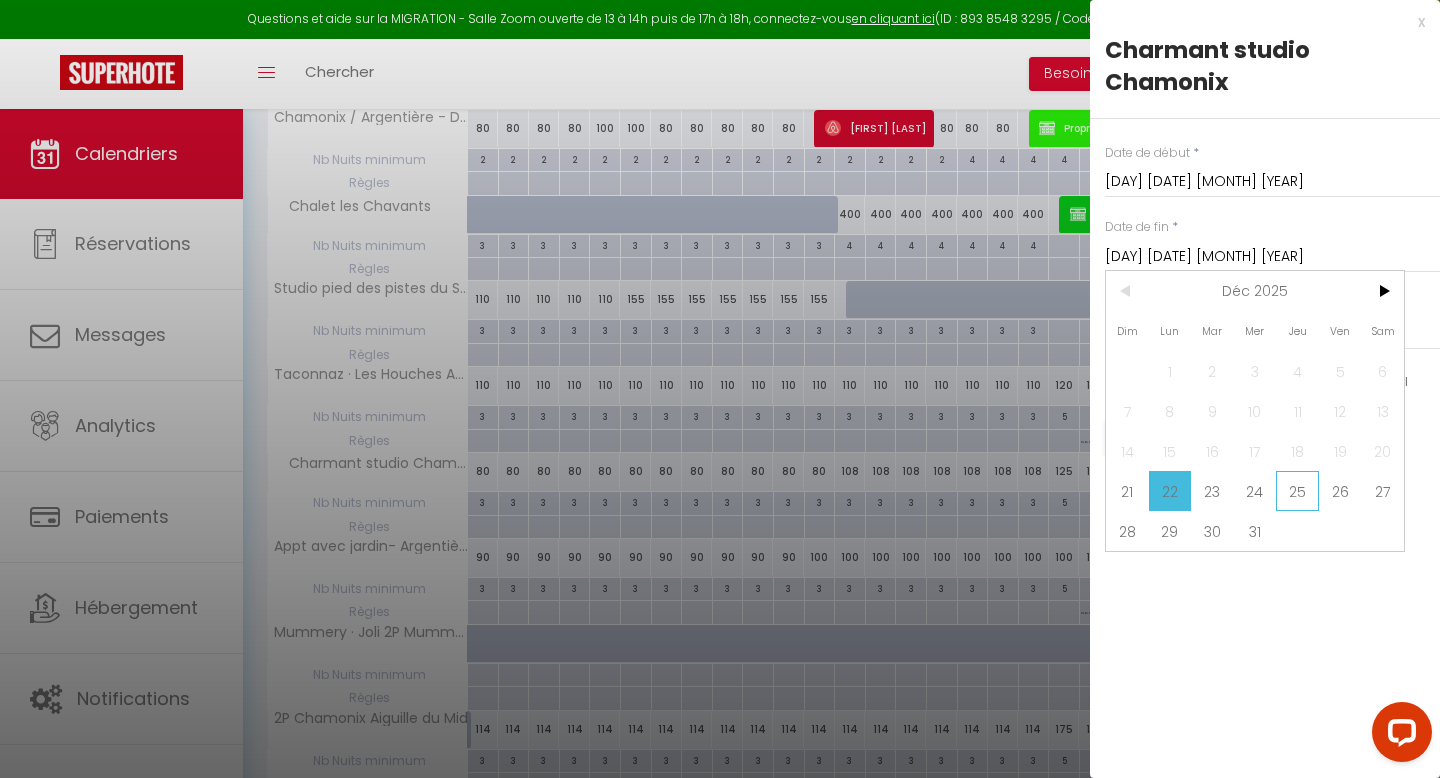 click on "25" at bounding box center [1297, 491] 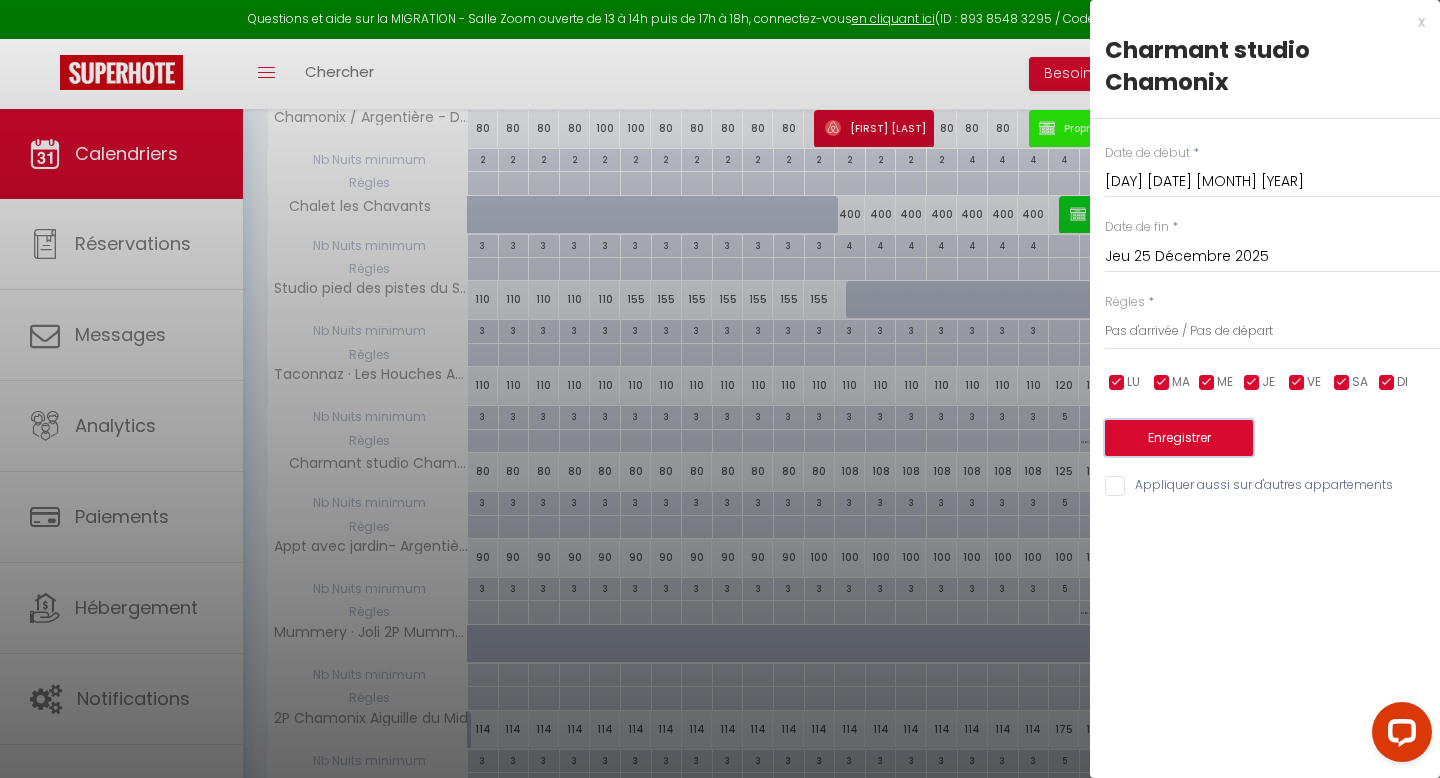 click on "Enregistrer" at bounding box center [1179, 438] 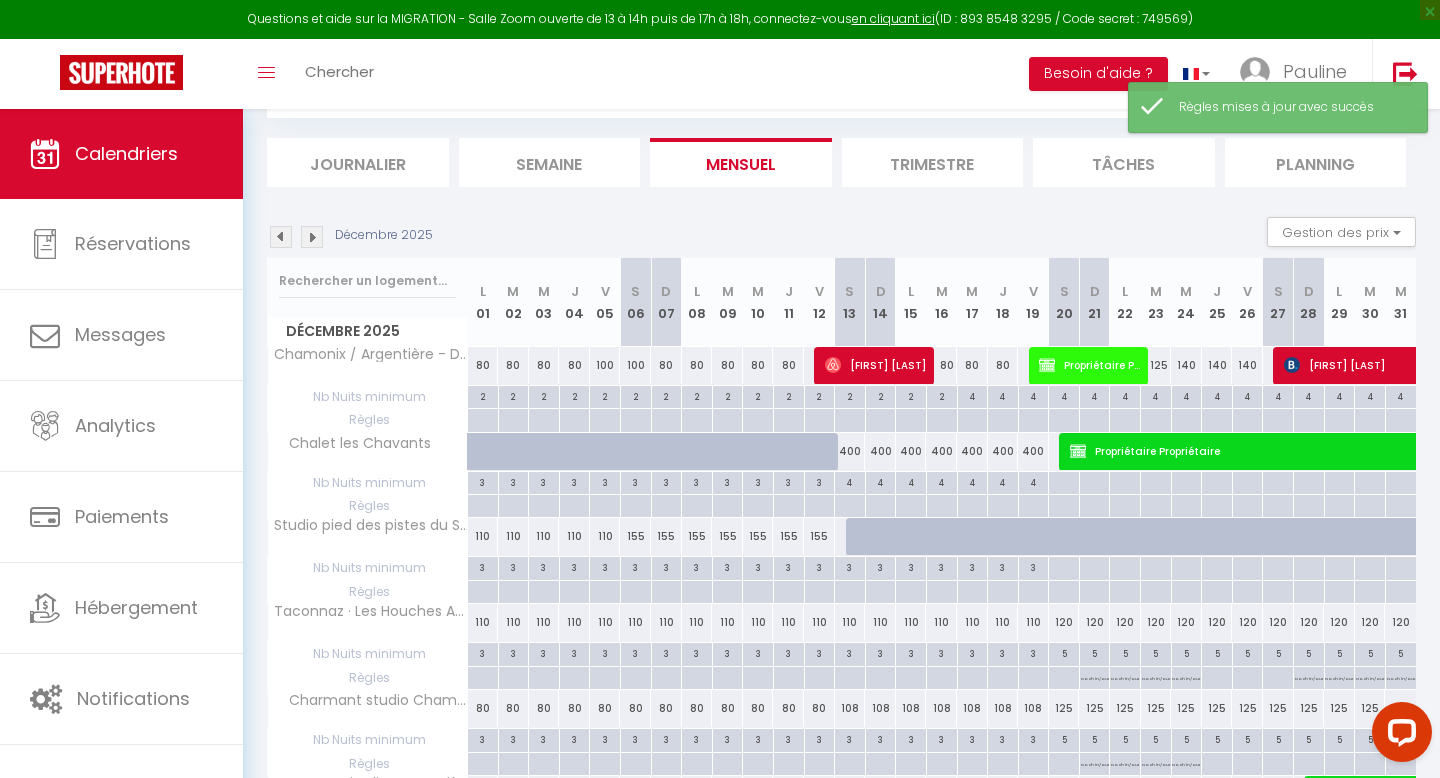 scroll, scrollTop: 346, scrollLeft: 0, axis: vertical 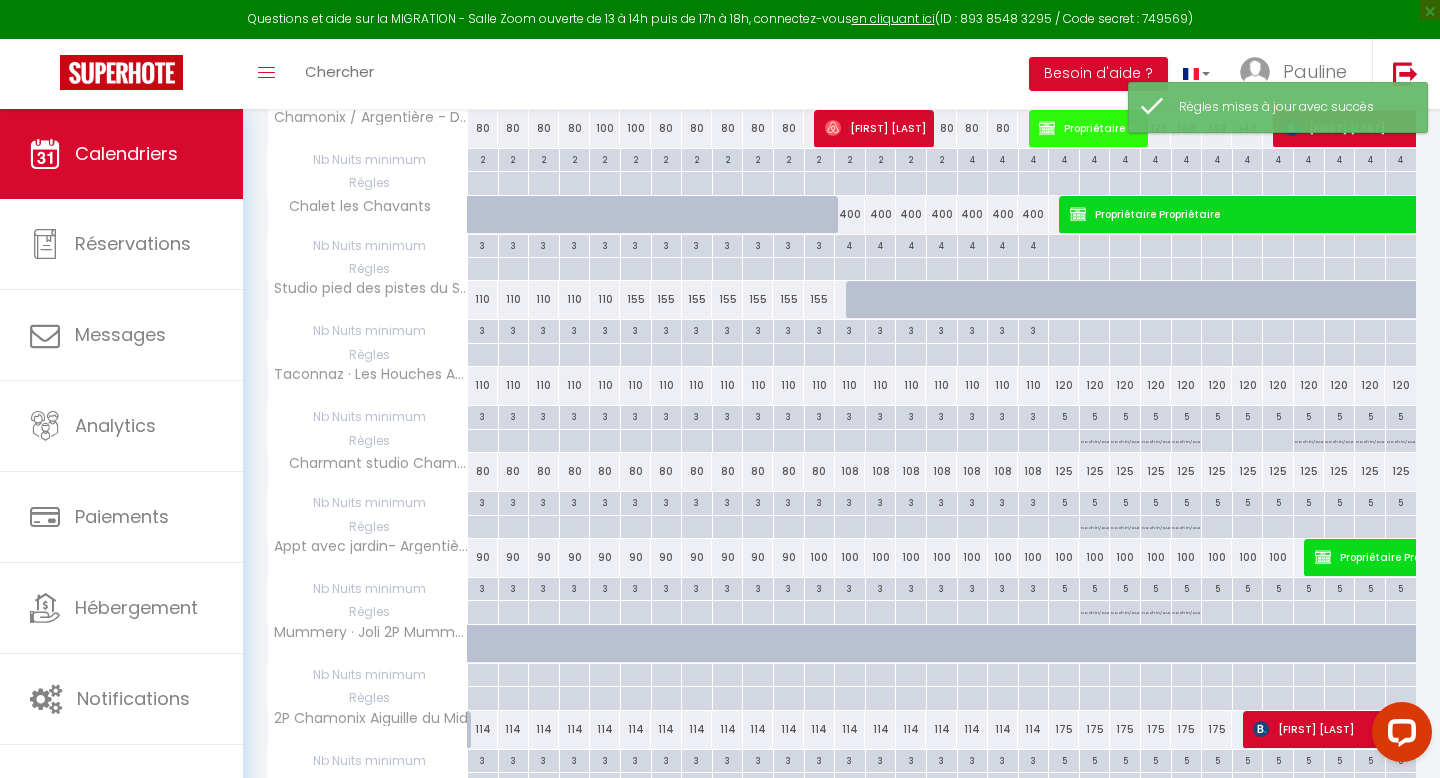 click at bounding box center (1308, 589) 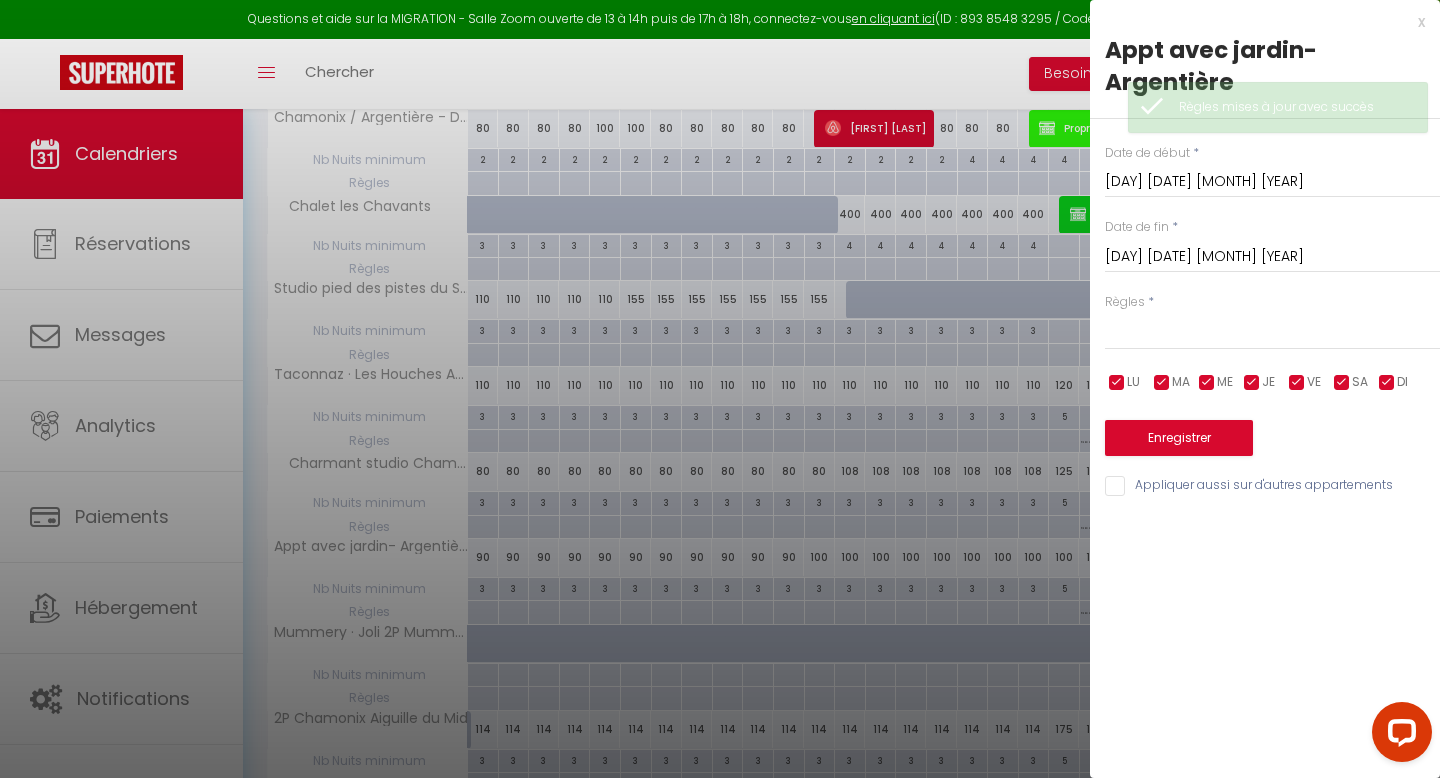 click on "[DAY] [DATE] [MONTH] [YEAR]" at bounding box center [1272, 257] 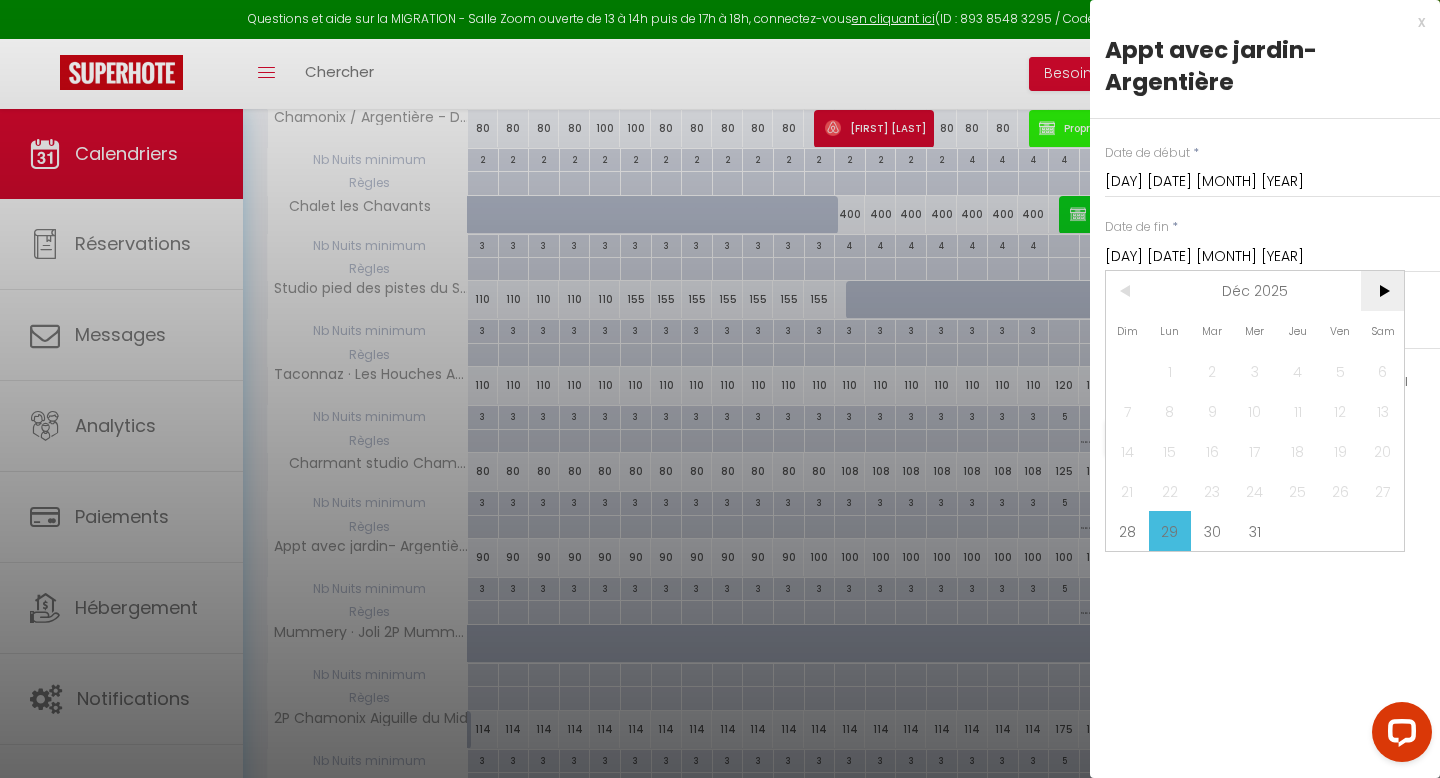 click on ">" at bounding box center [1382, 291] 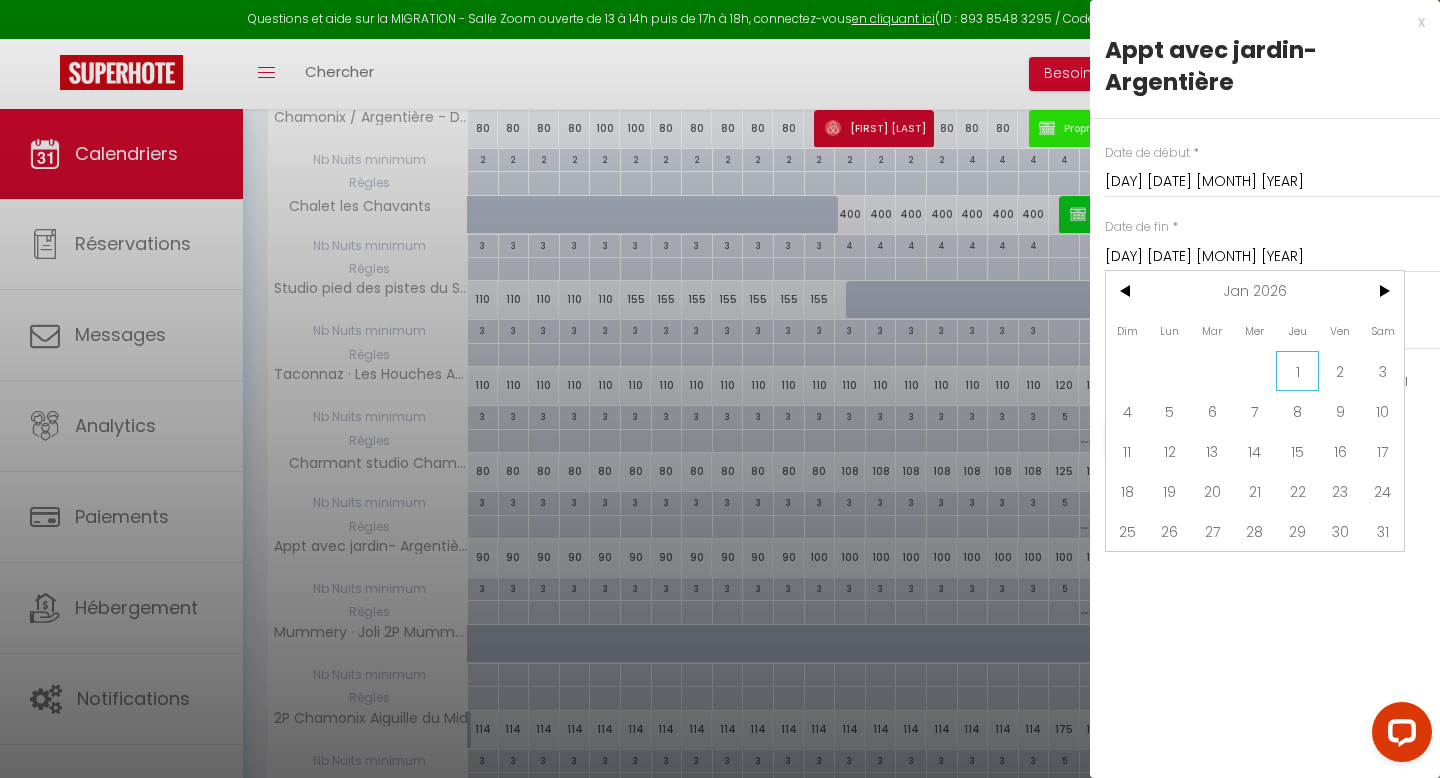 click on "1" at bounding box center [1297, 371] 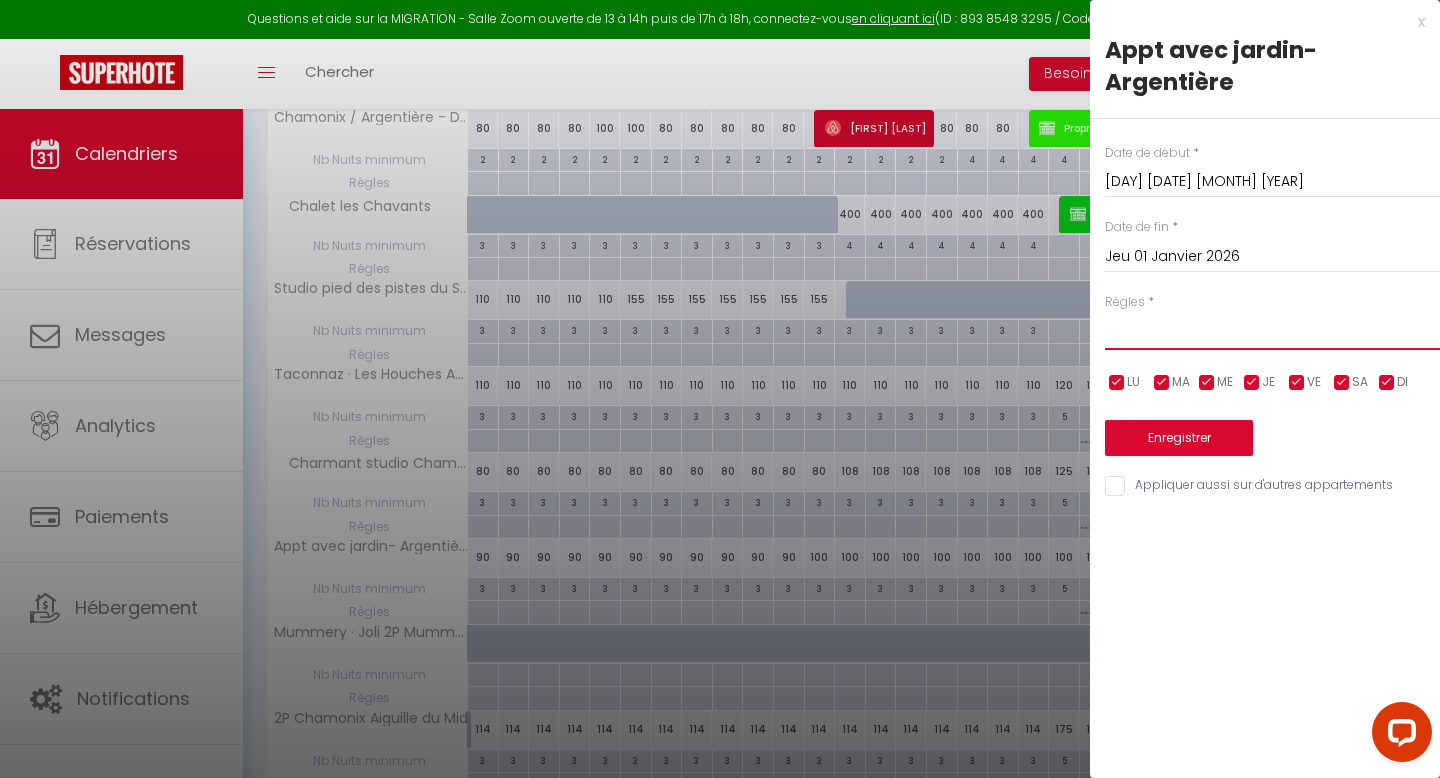 click on "Aucun   No Checkin   No Checkout   Pas d'arrivée / Pas de départ" at bounding box center [1272, 331] 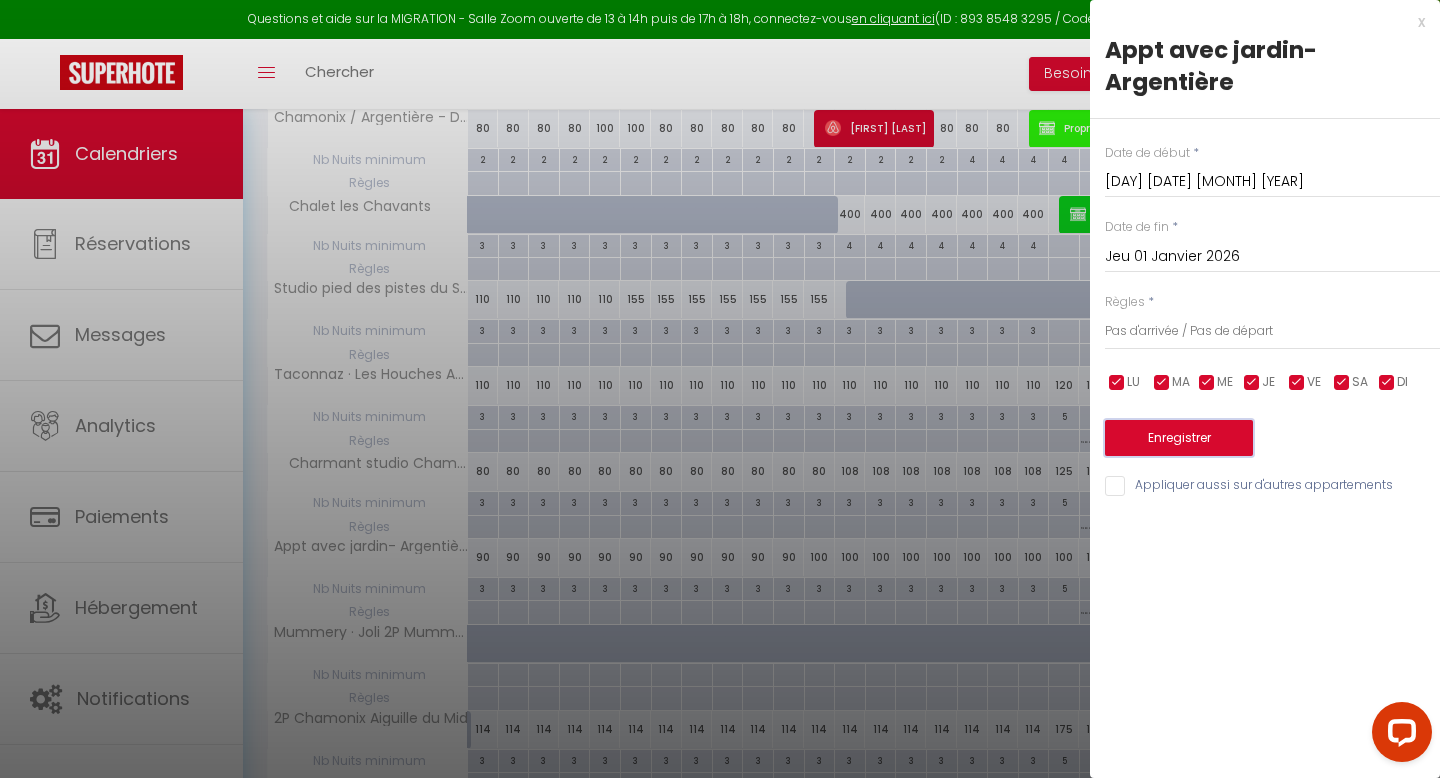 click on "Enregistrer" at bounding box center (1179, 438) 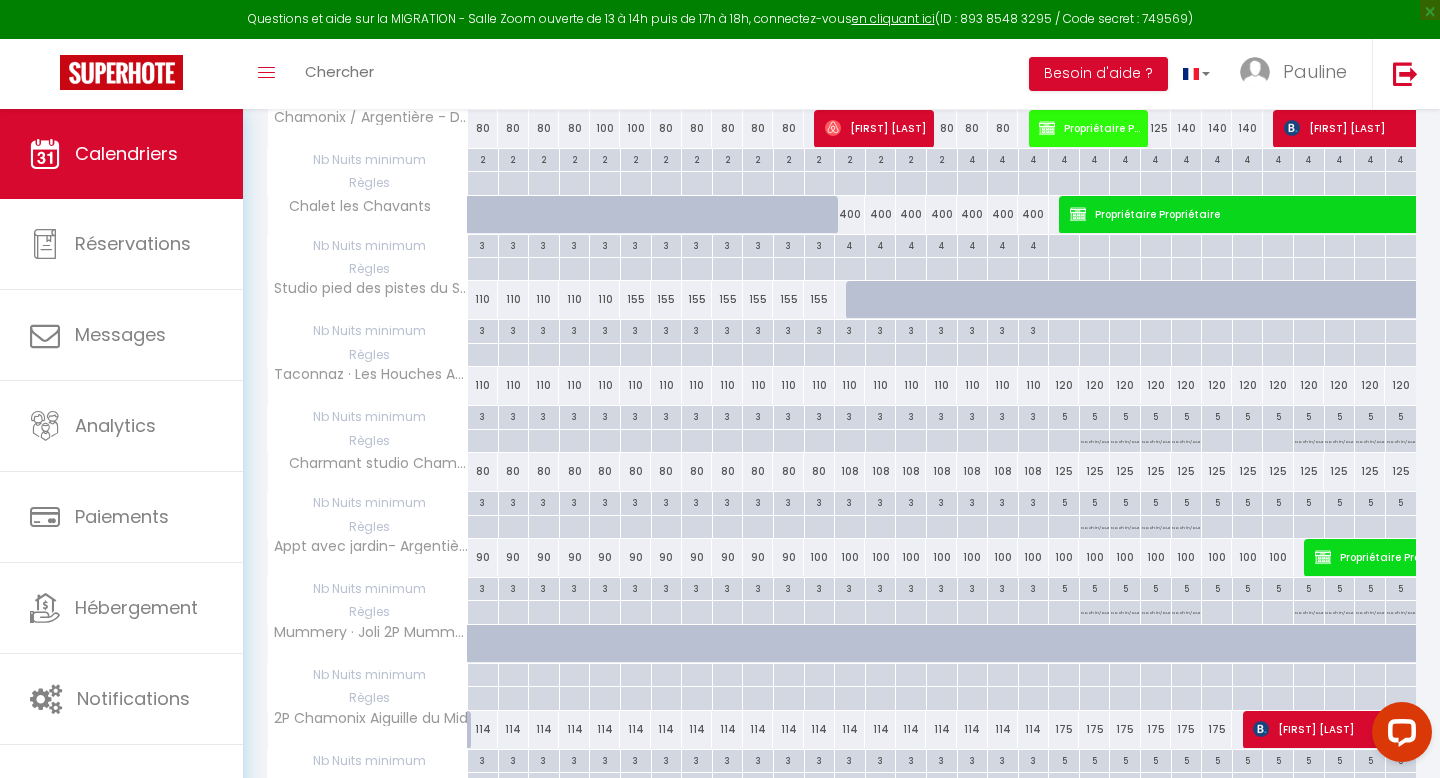 click at bounding box center (1308, 503) 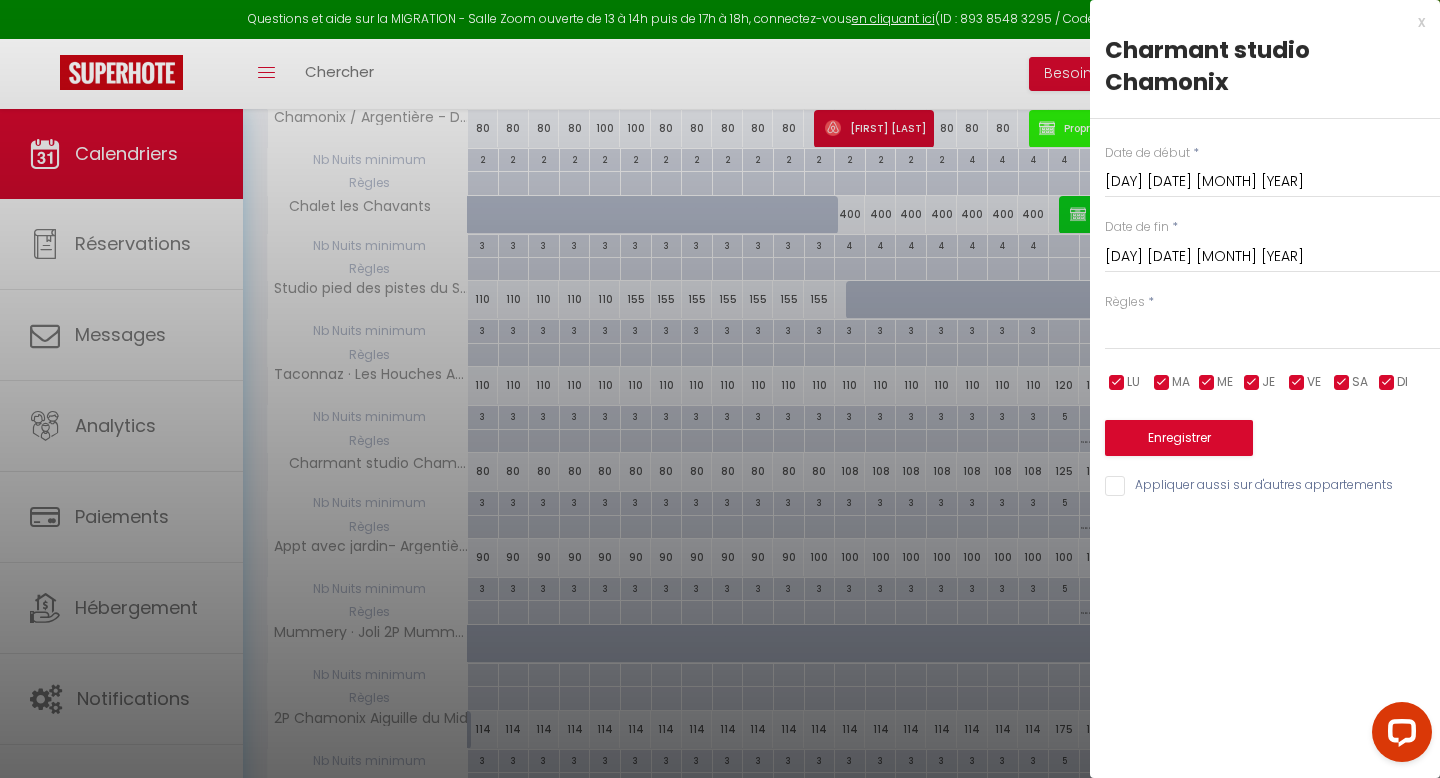click on "[DAY] [DATE] [MONTH] [YEAR]" at bounding box center (1272, 257) 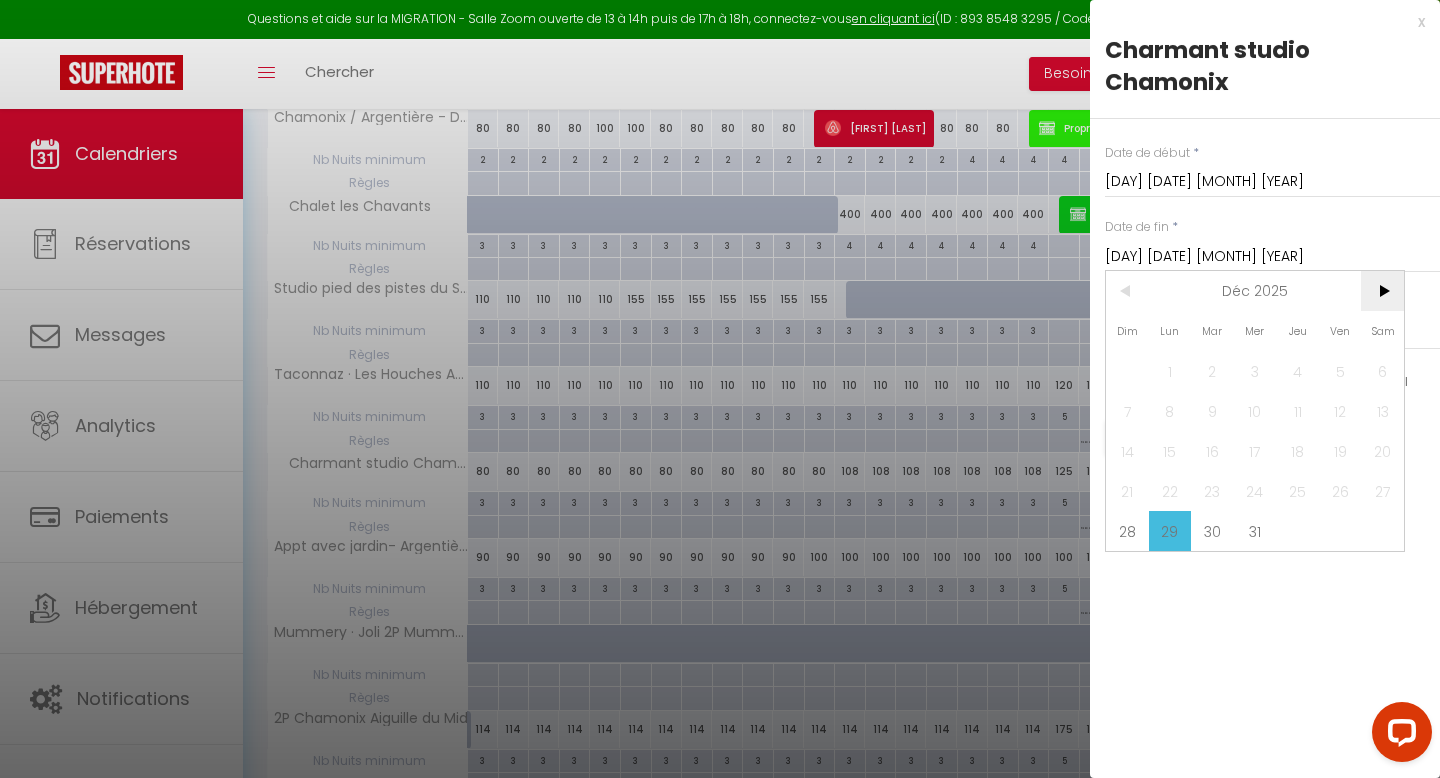 click on ">" at bounding box center (1382, 291) 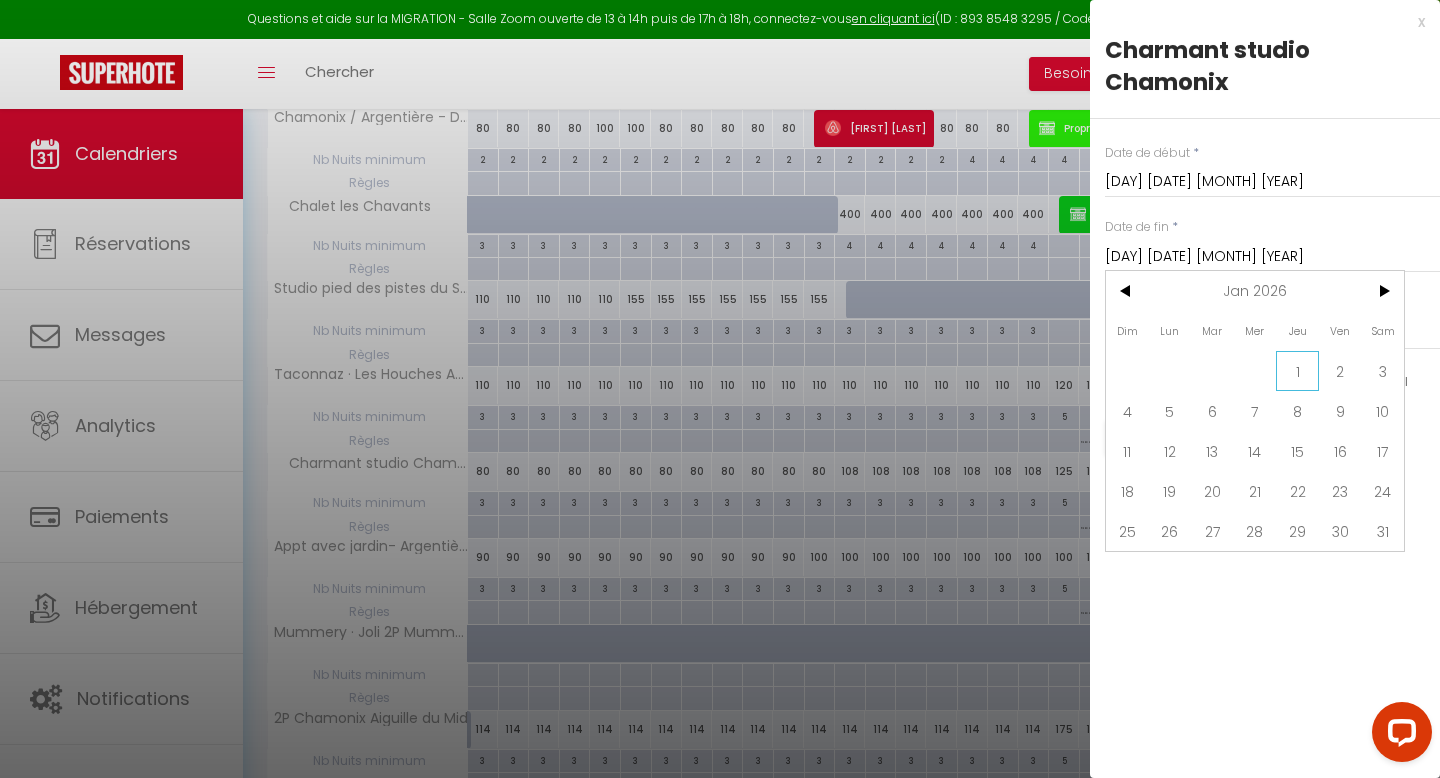 click on "1" at bounding box center [1297, 371] 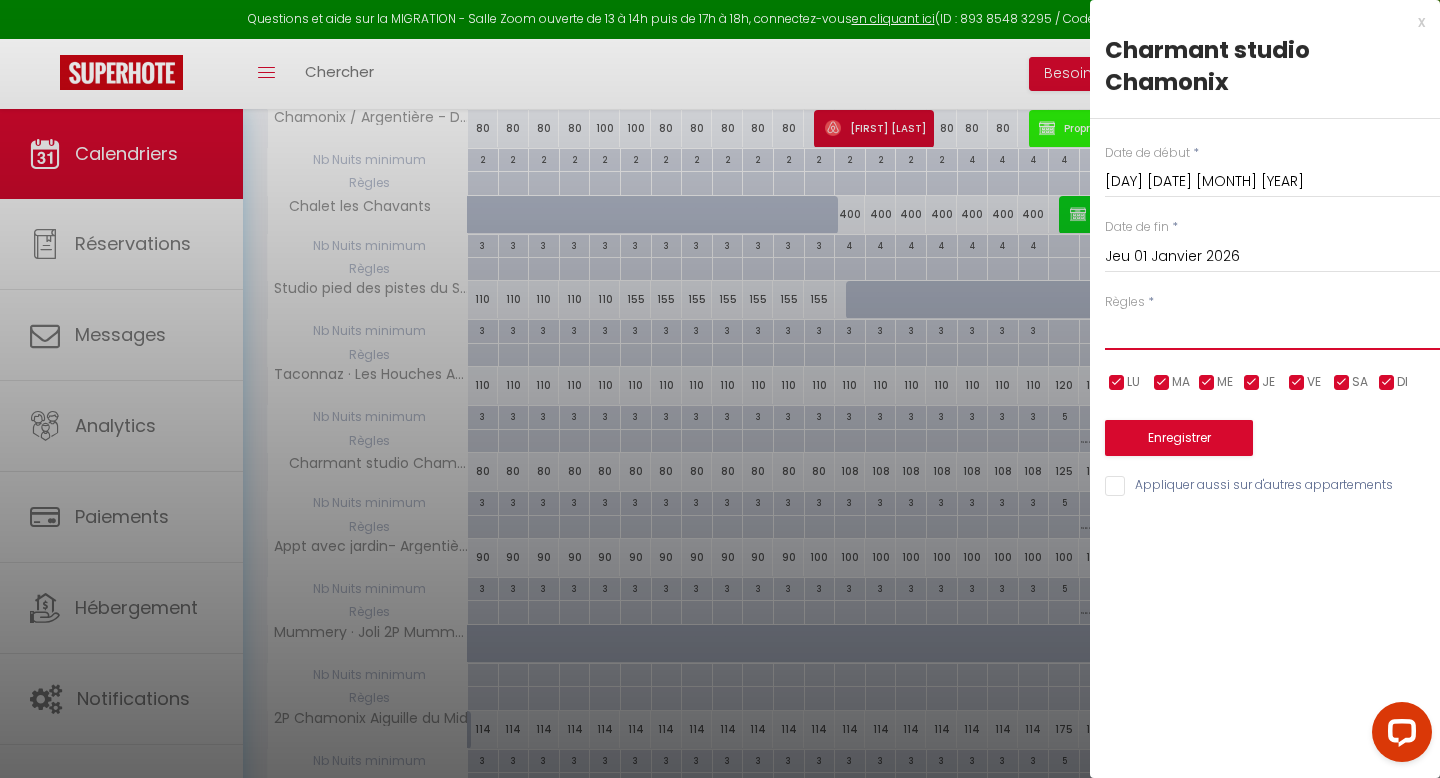 click on "Aucun   No Checkin   No Checkout   Pas d'arrivée / Pas de départ" at bounding box center [1272, 331] 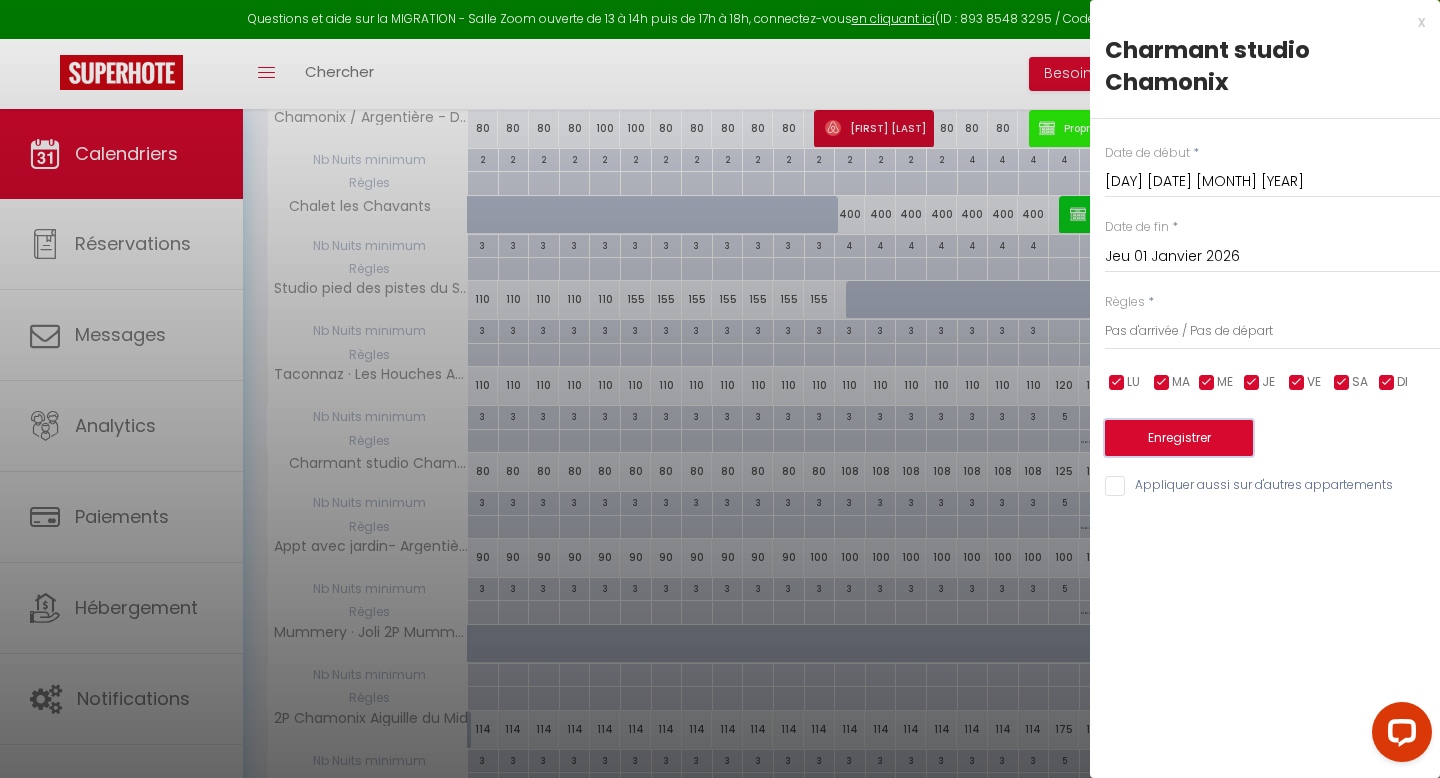 click on "Enregistrer" at bounding box center [1179, 438] 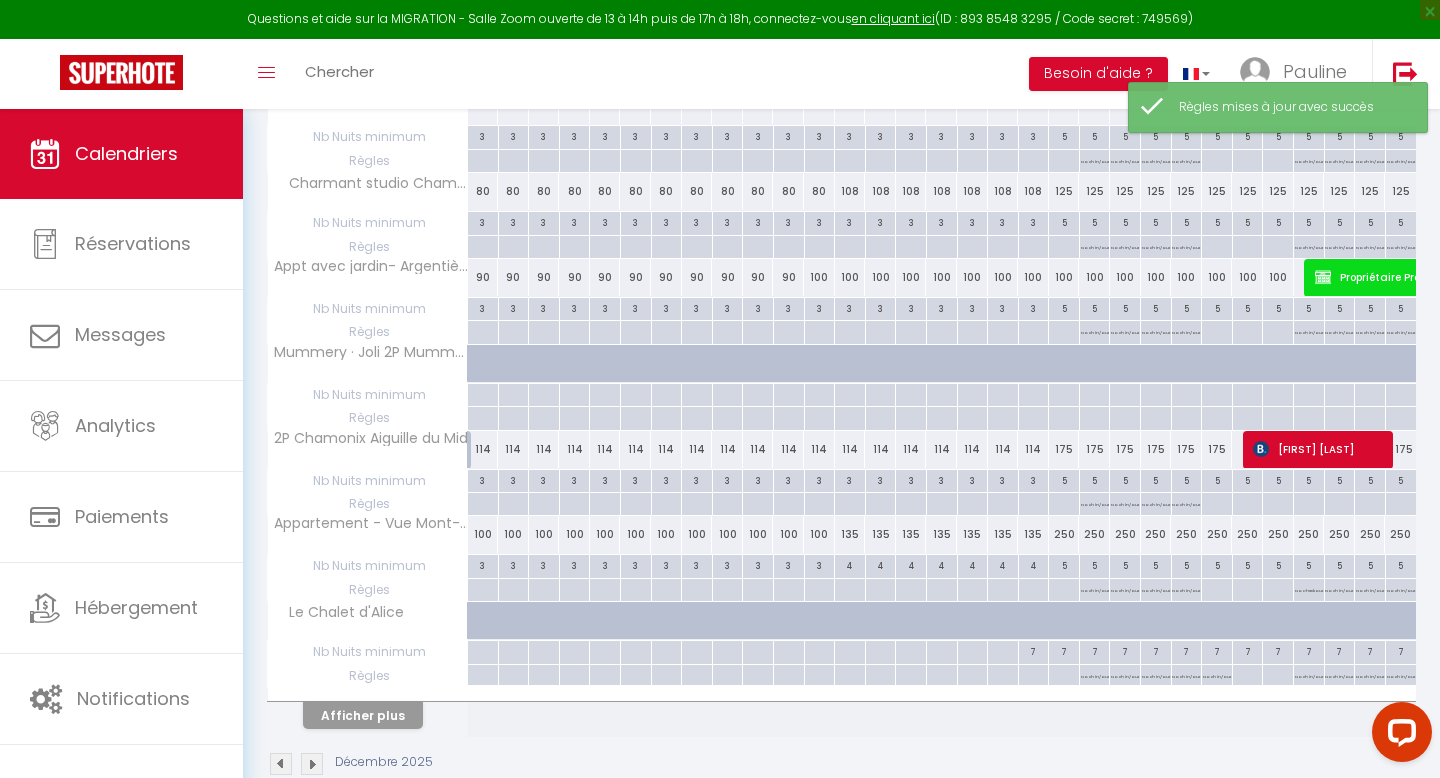 scroll, scrollTop: 667, scrollLeft: 0, axis: vertical 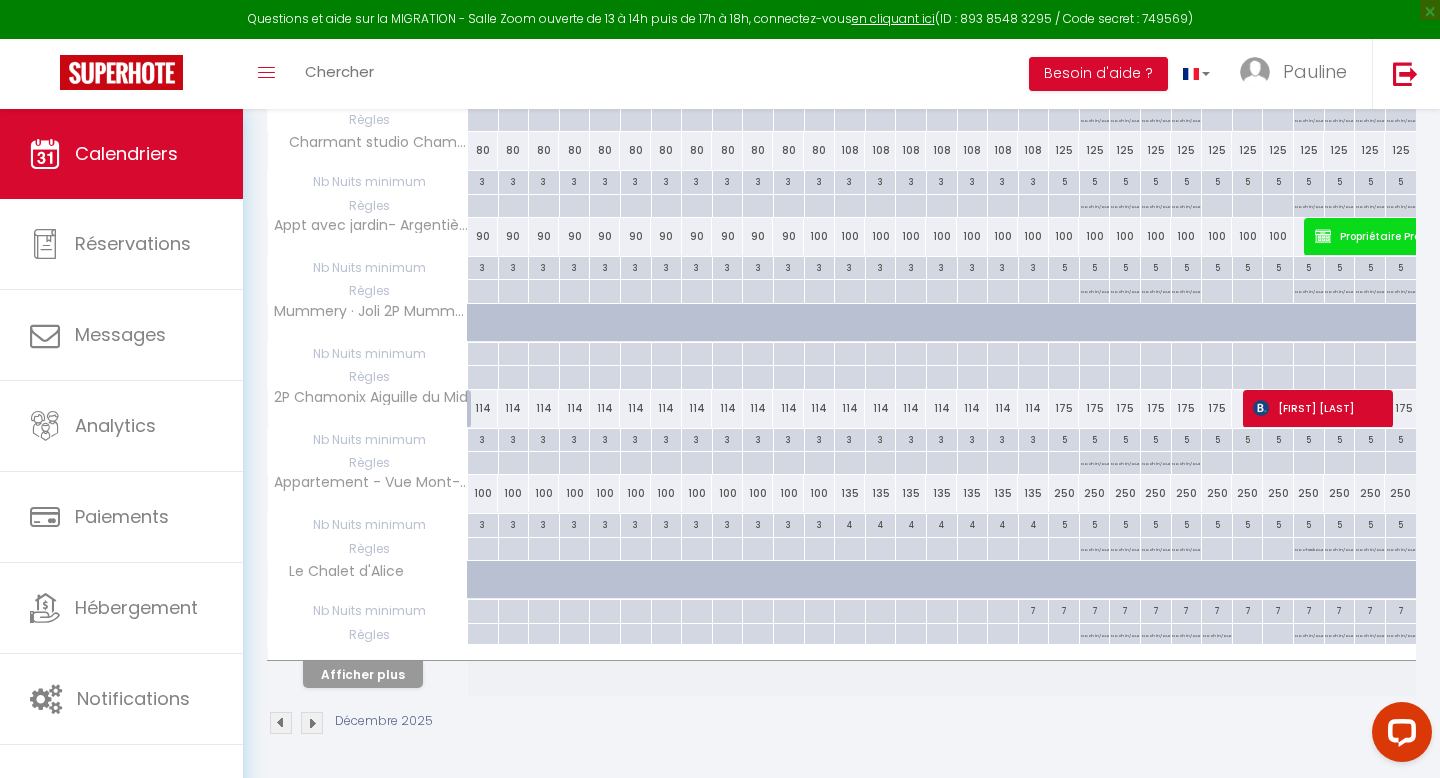 click at bounding box center [1247, 440] 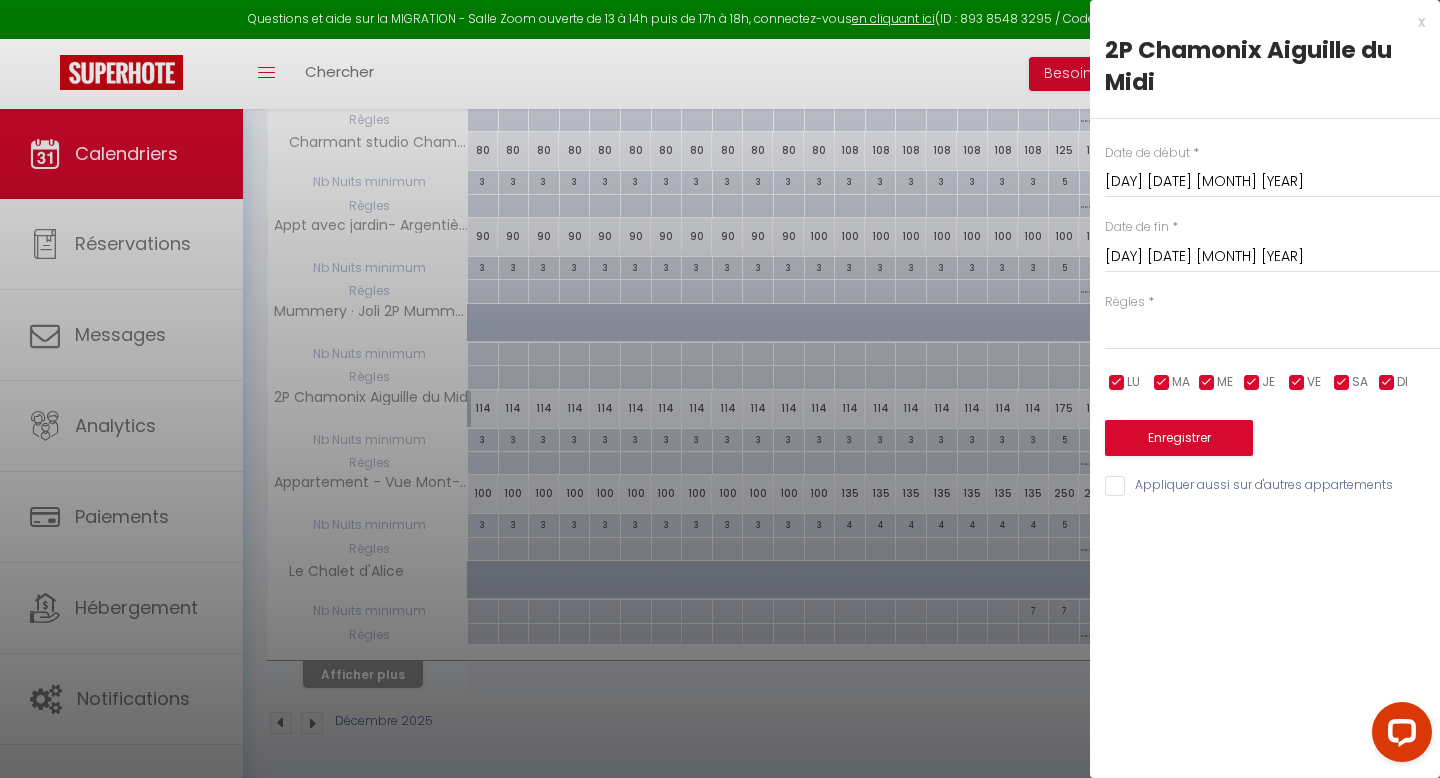click on "x" at bounding box center [1257, 22] 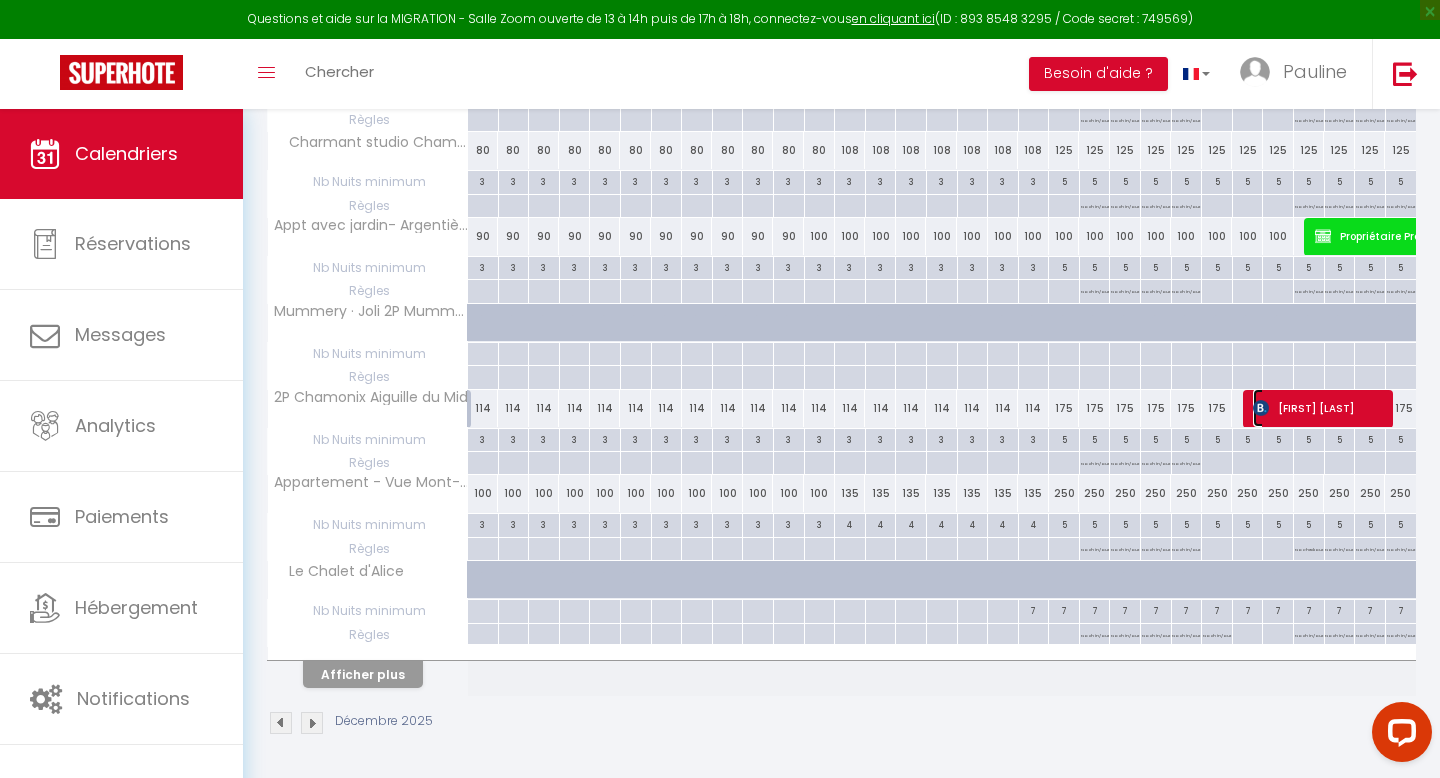 click on "[FIRST] [LAST]" at bounding box center [1320, 408] 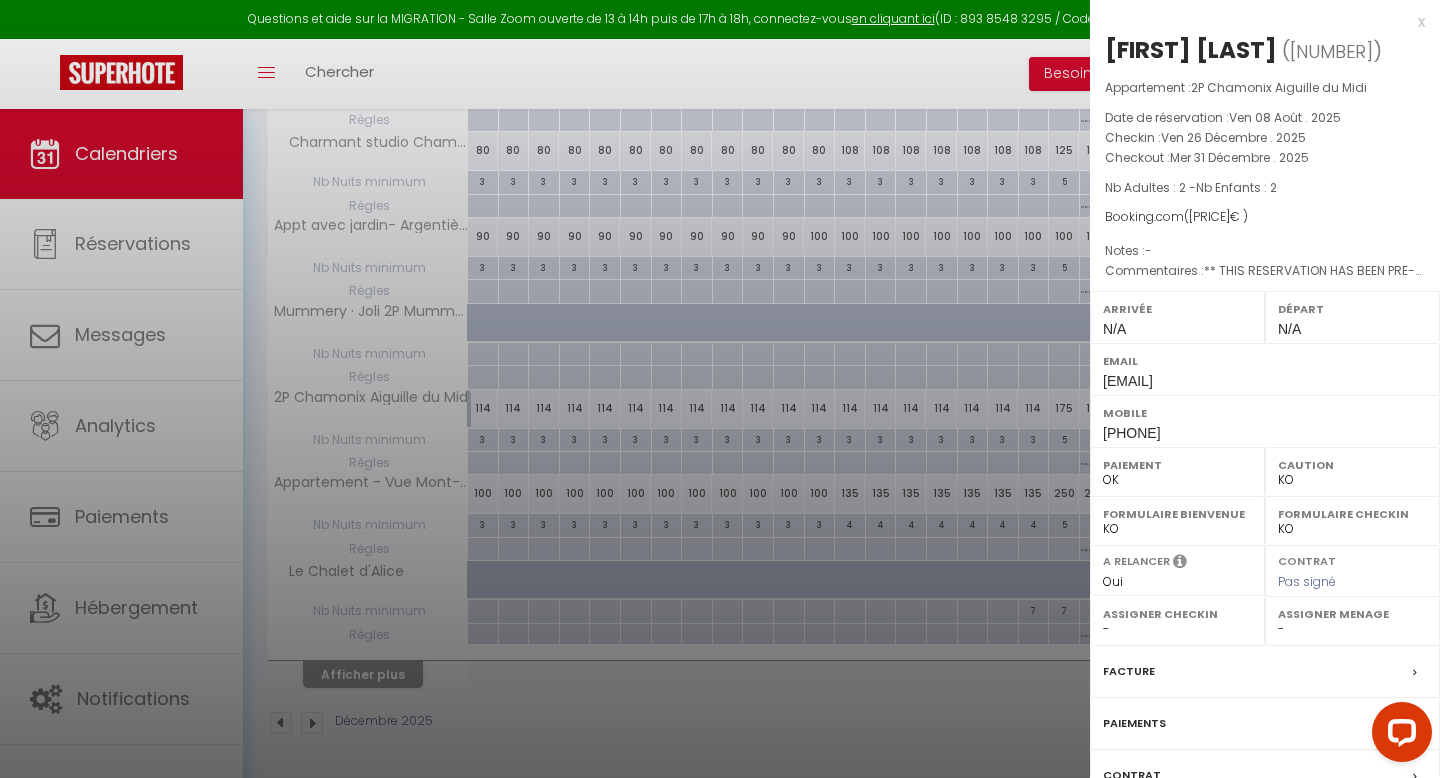click on "x" at bounding box center [1257, 22] 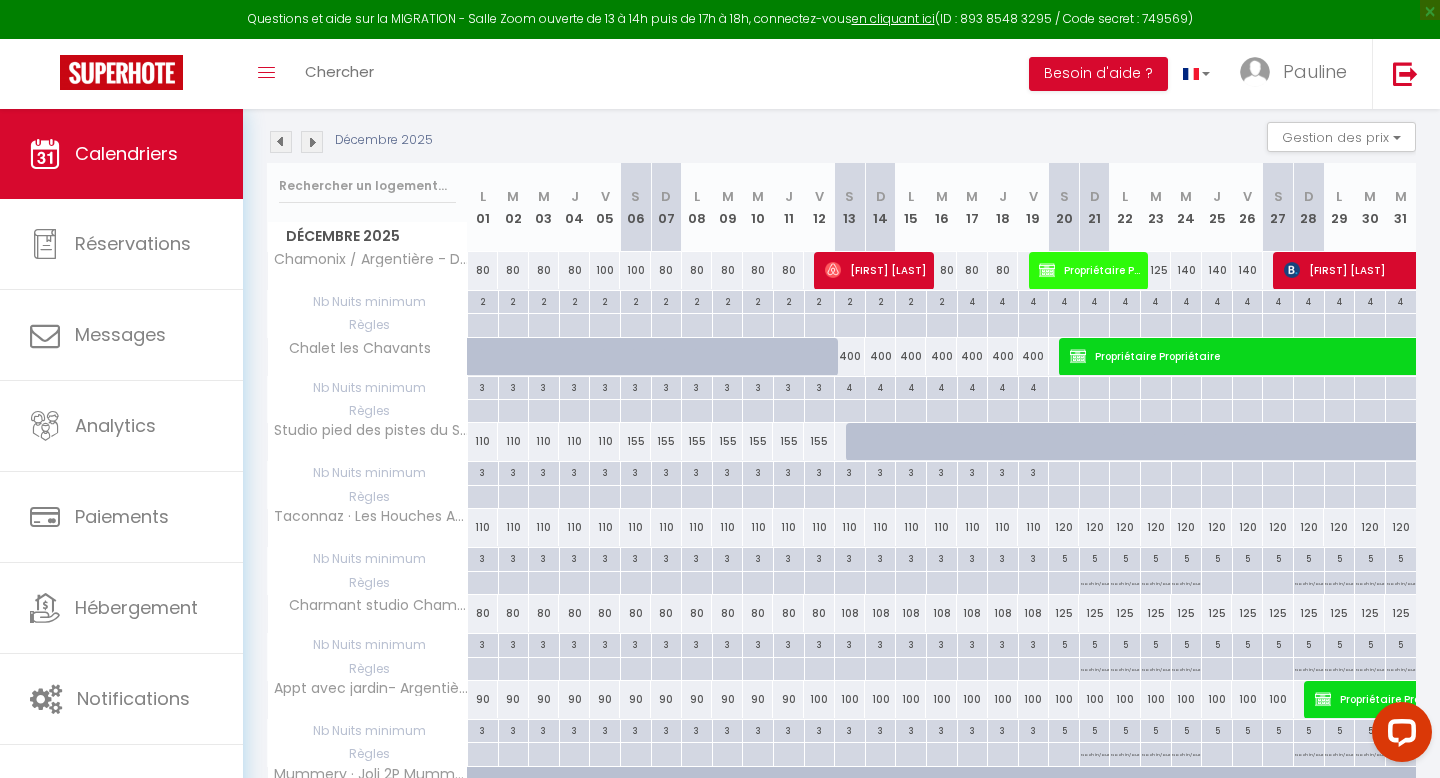 scroll, scrollTop: 208, scrollLeft: 0, axis: vertical 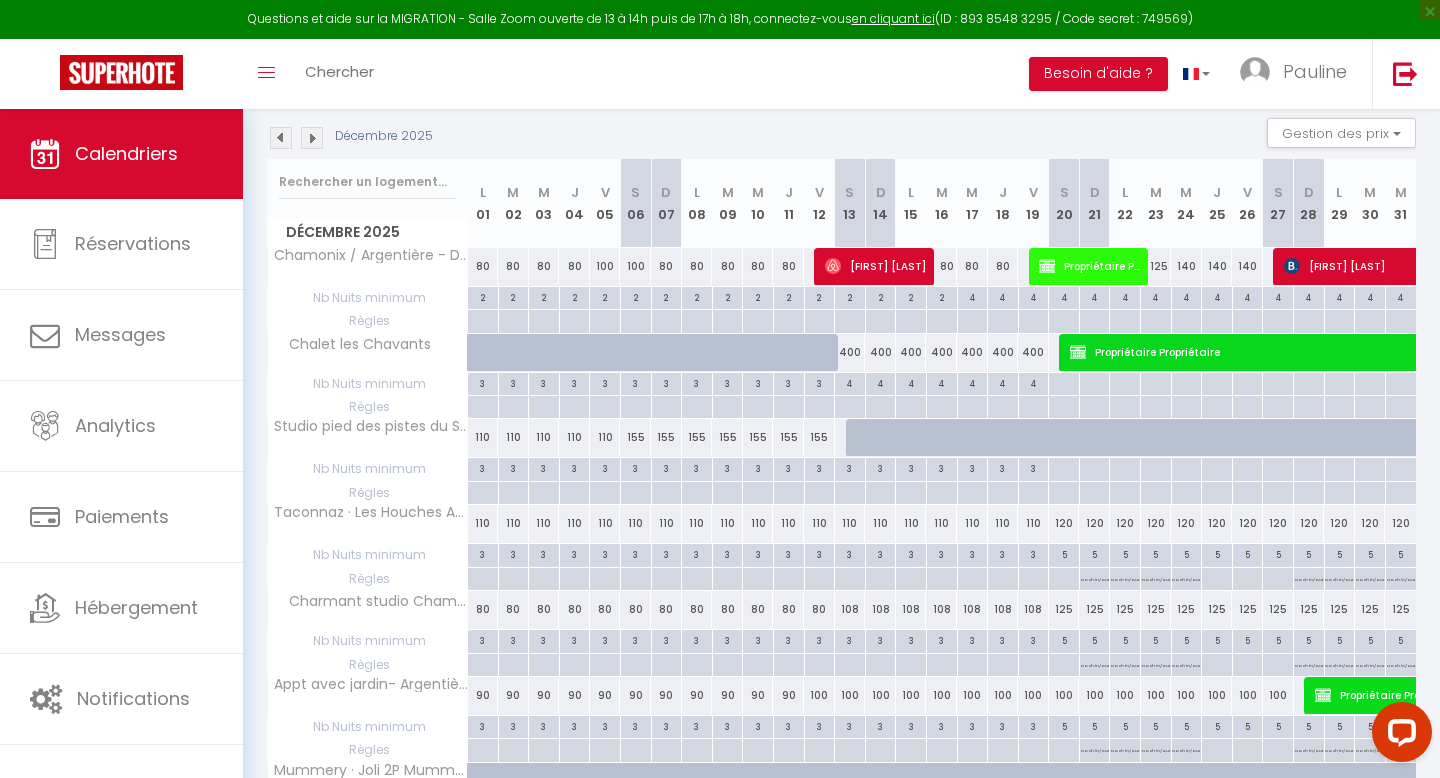 click at bounding box center [312, 138] 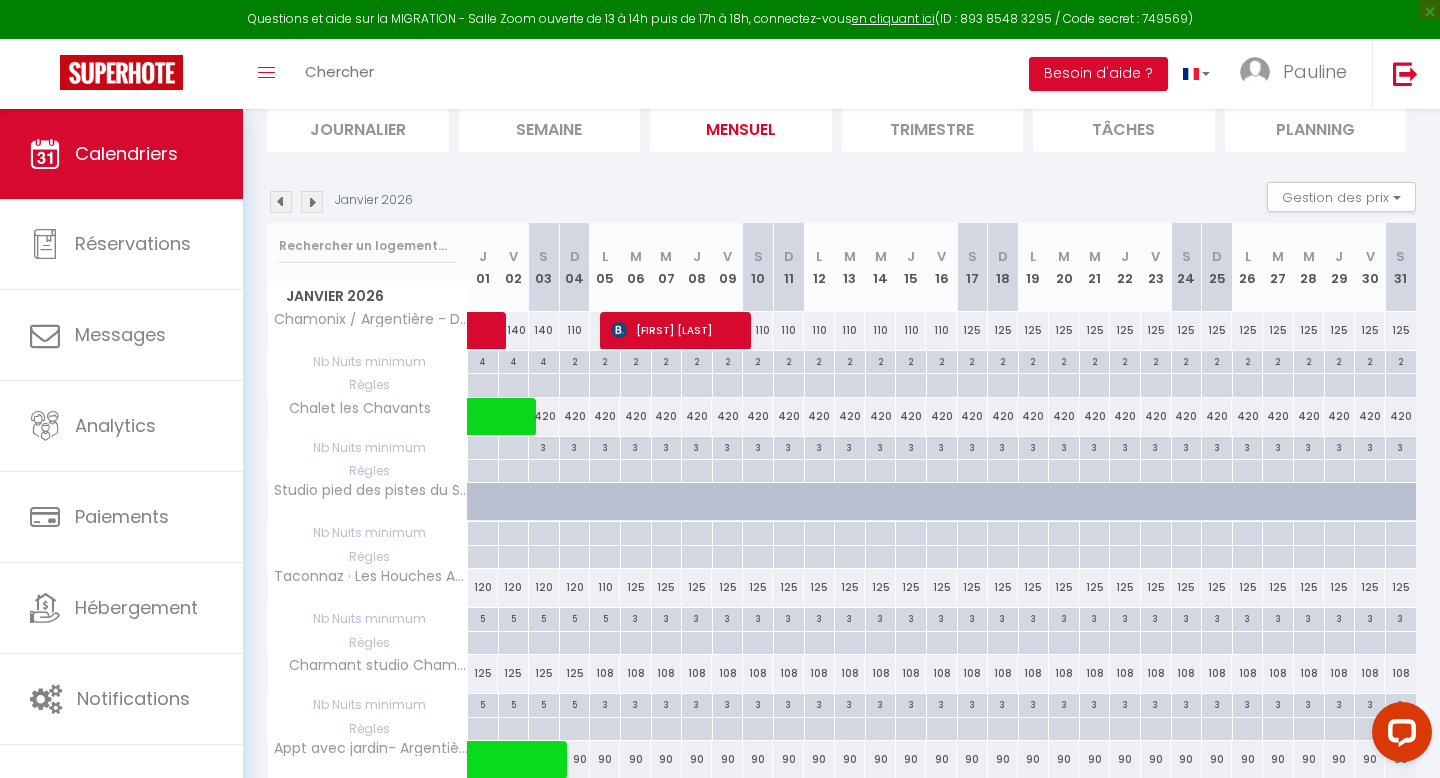 scroll, scrollTop: 0, scrollLeft: 0, axis: both 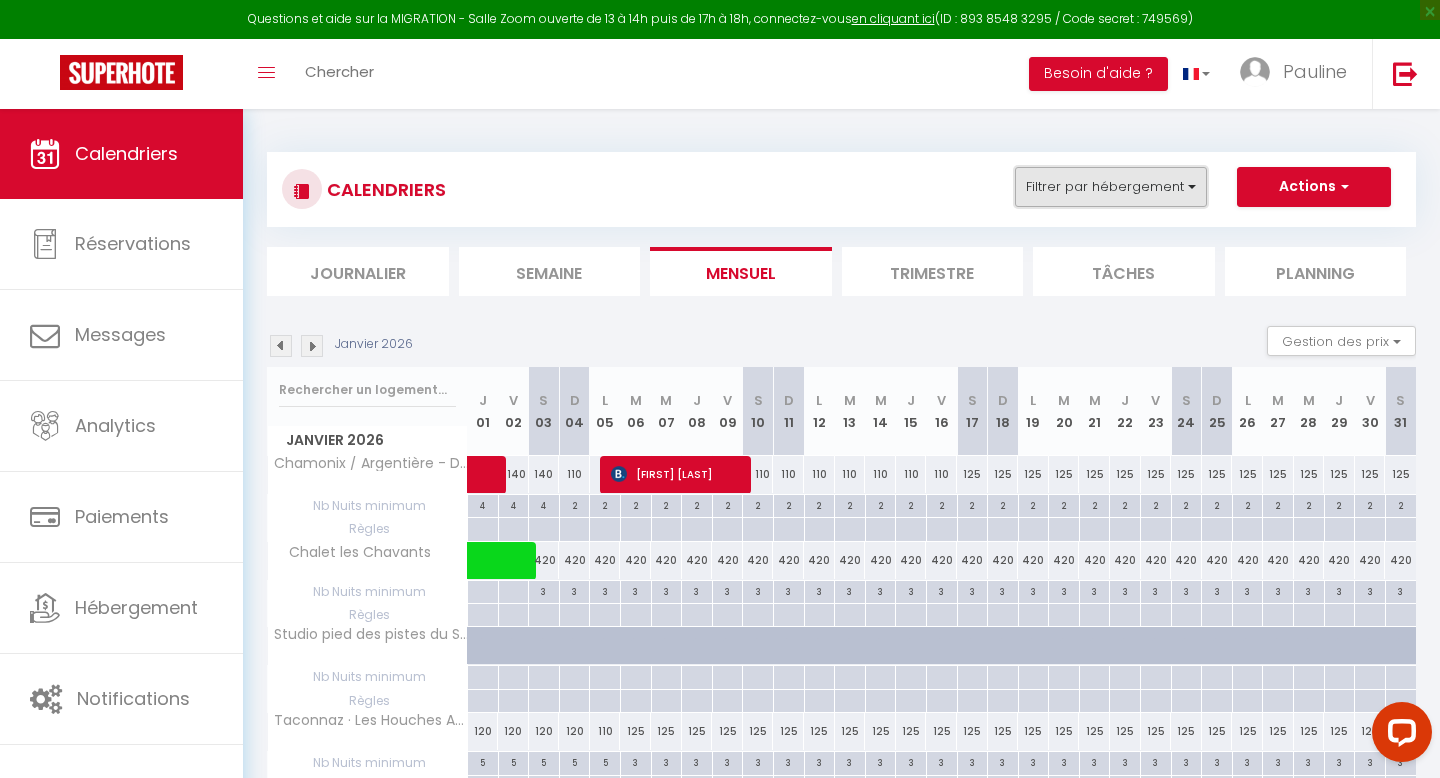 click on "Filtrer par hébergement" at bounding box center [1111, 187] 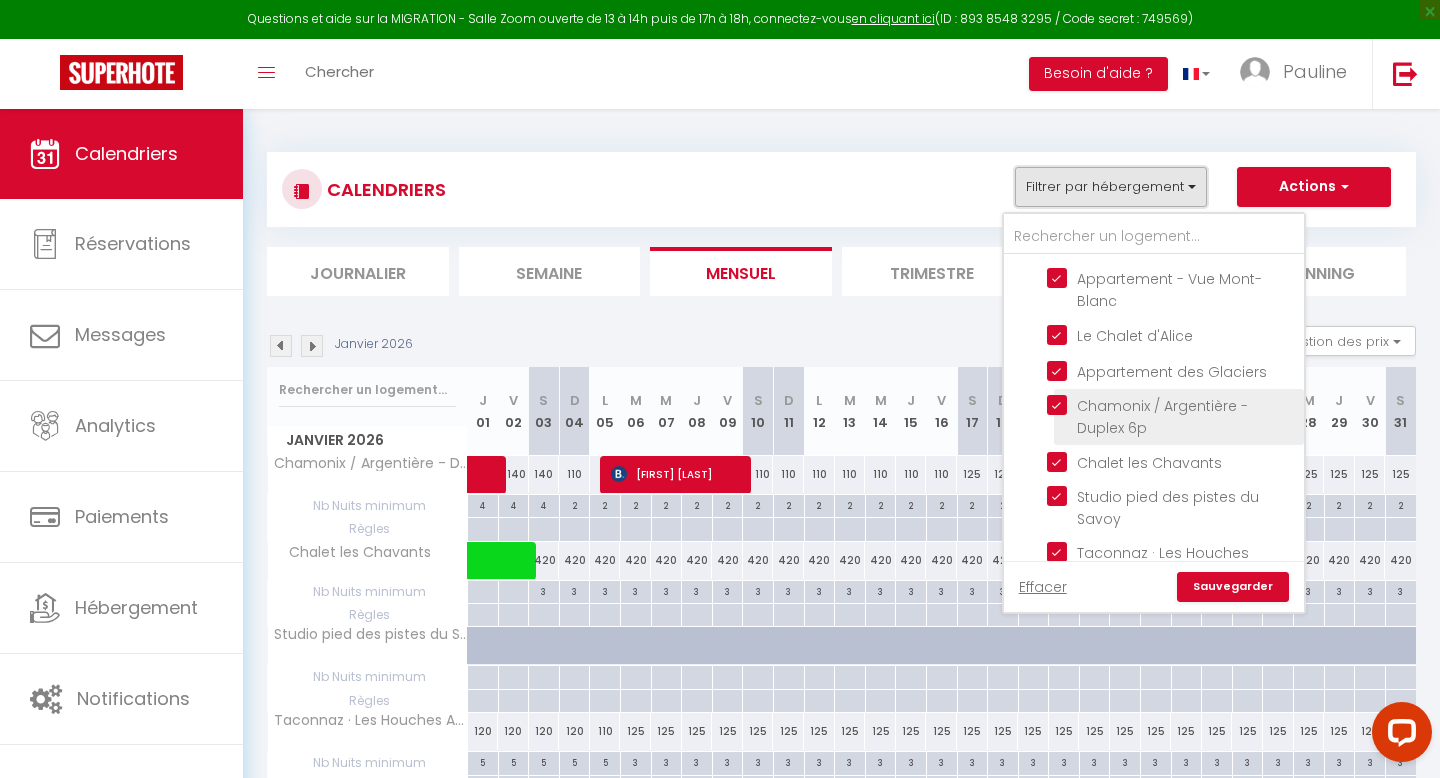scroll, scrollTop: 0, scrollLeft: 0, axis: both 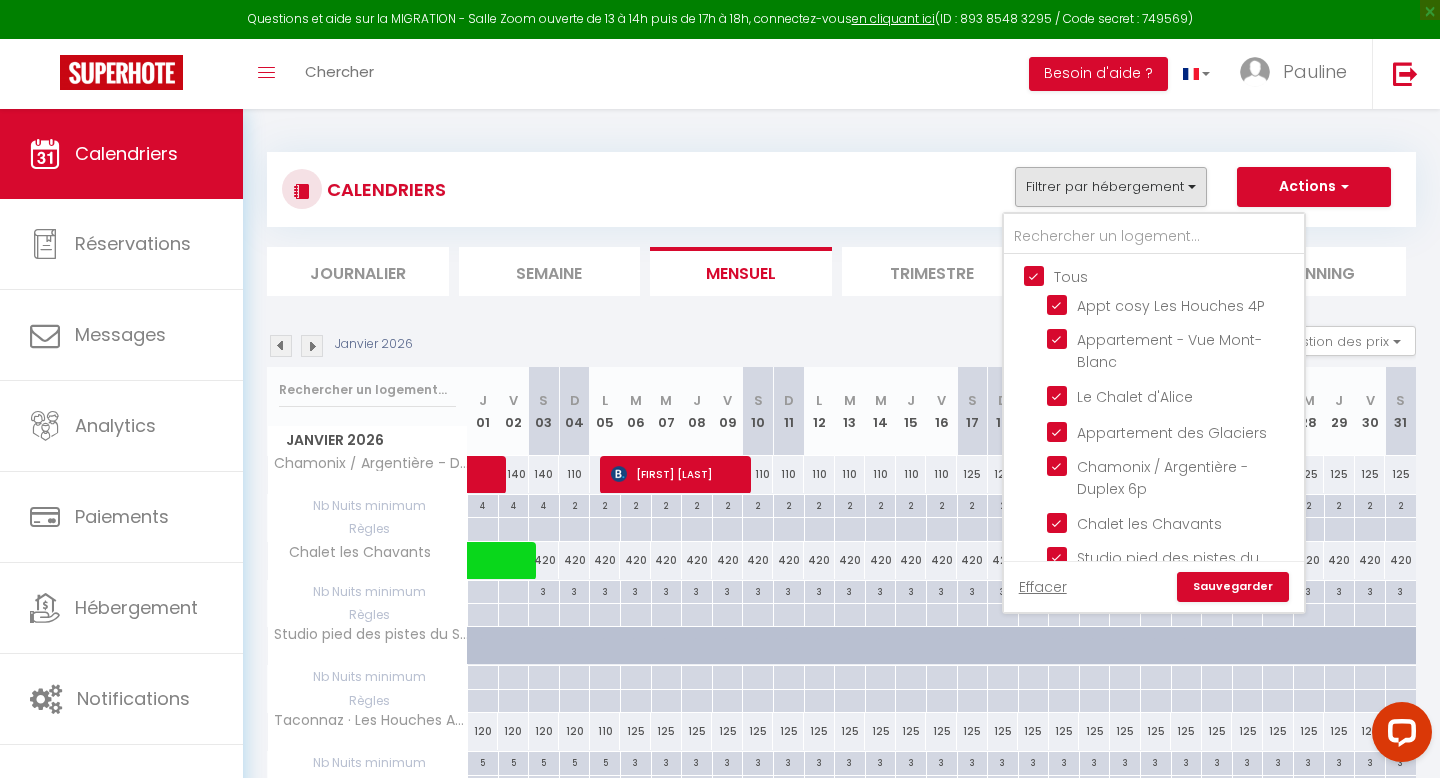 click on "Tous" at bounding box center [1174, 275] 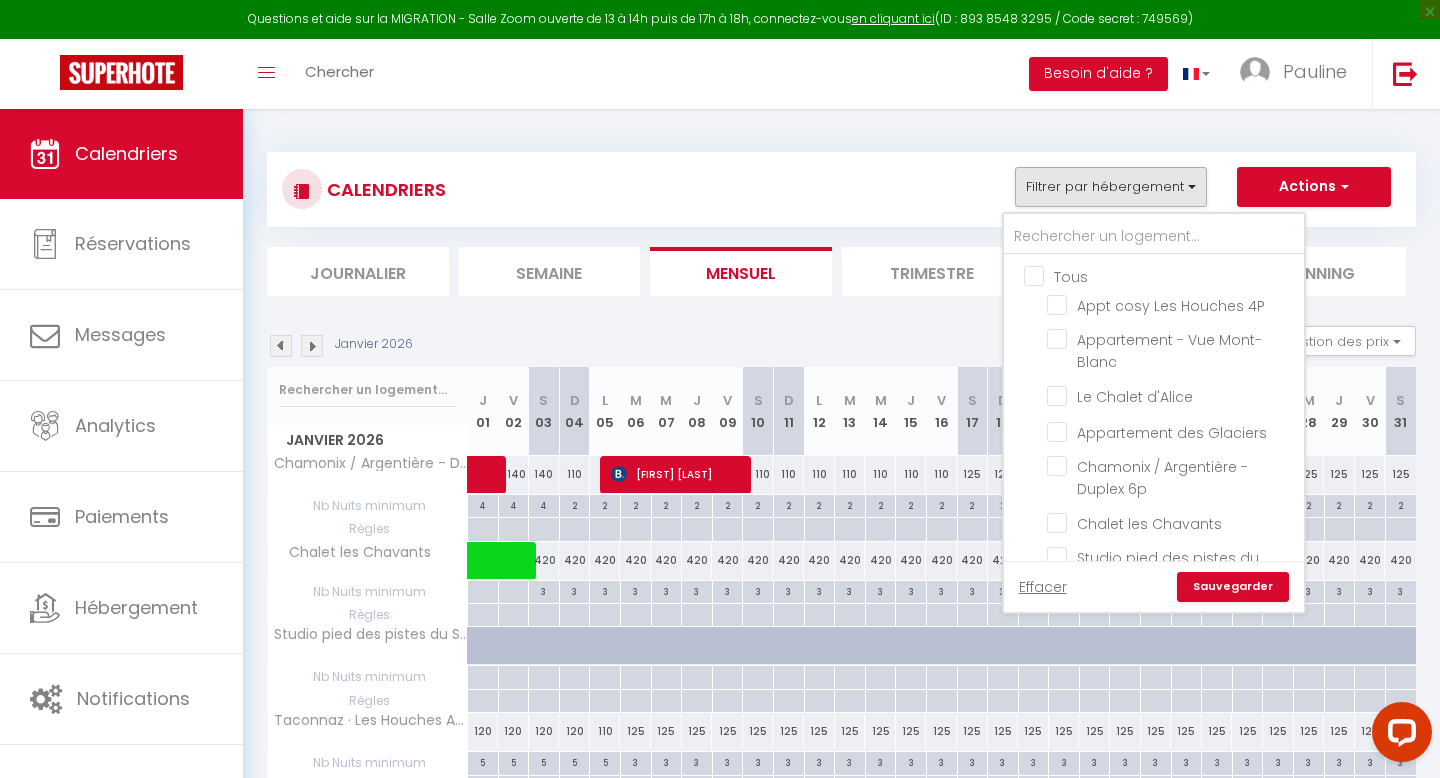checkbox on "false" 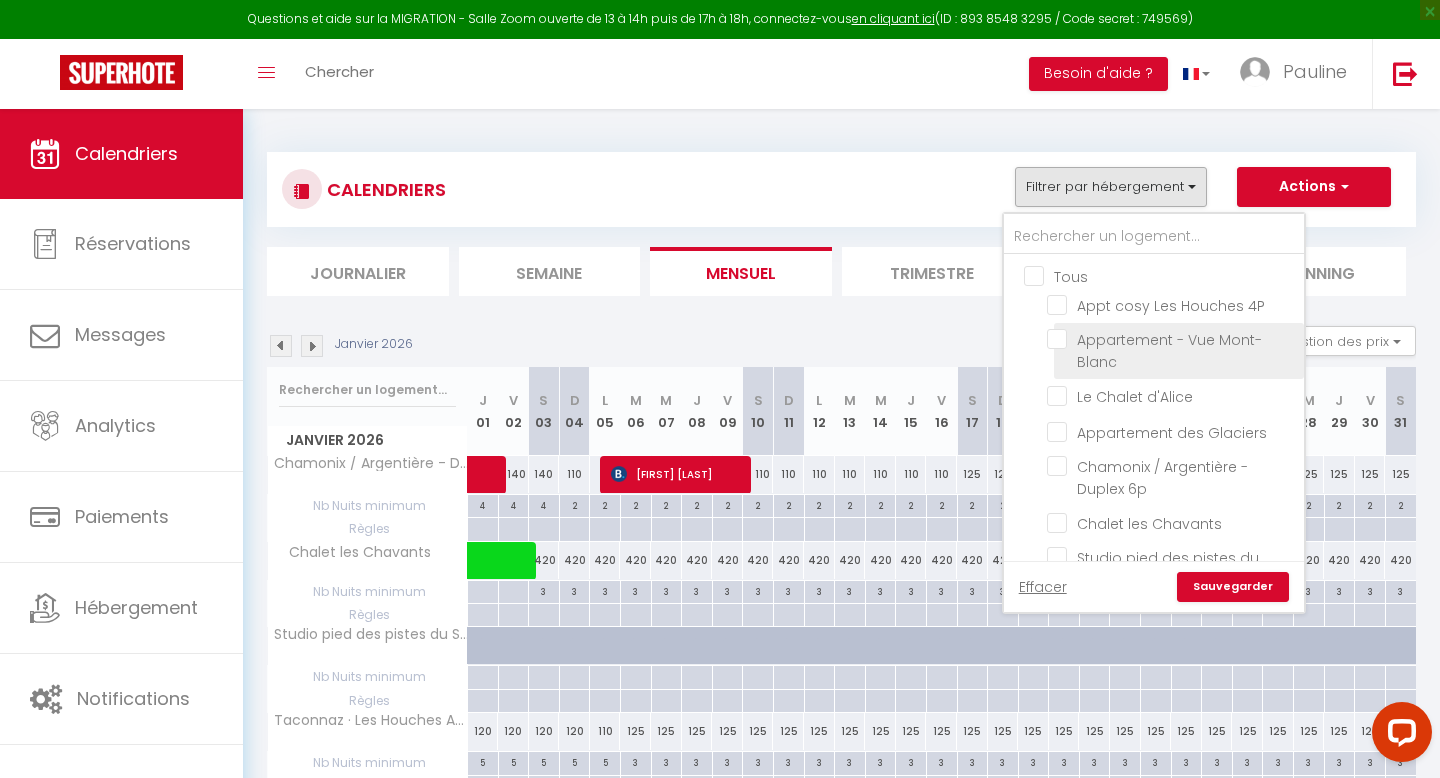 click on "Appartement  - Vue Mont-Blanc" at bounding box center (1172, 339) 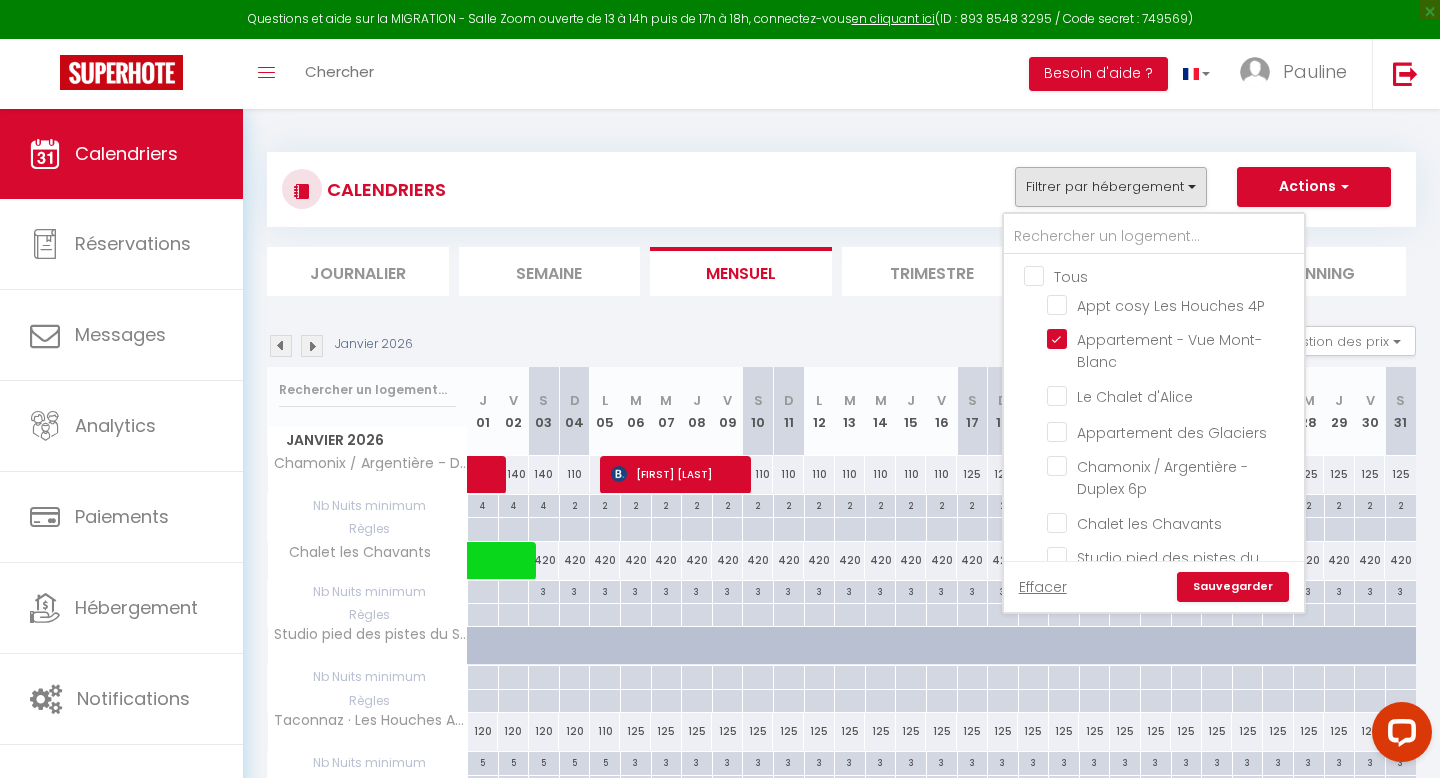 click on "Sauvegarder" at bounding box center [1233, 587] 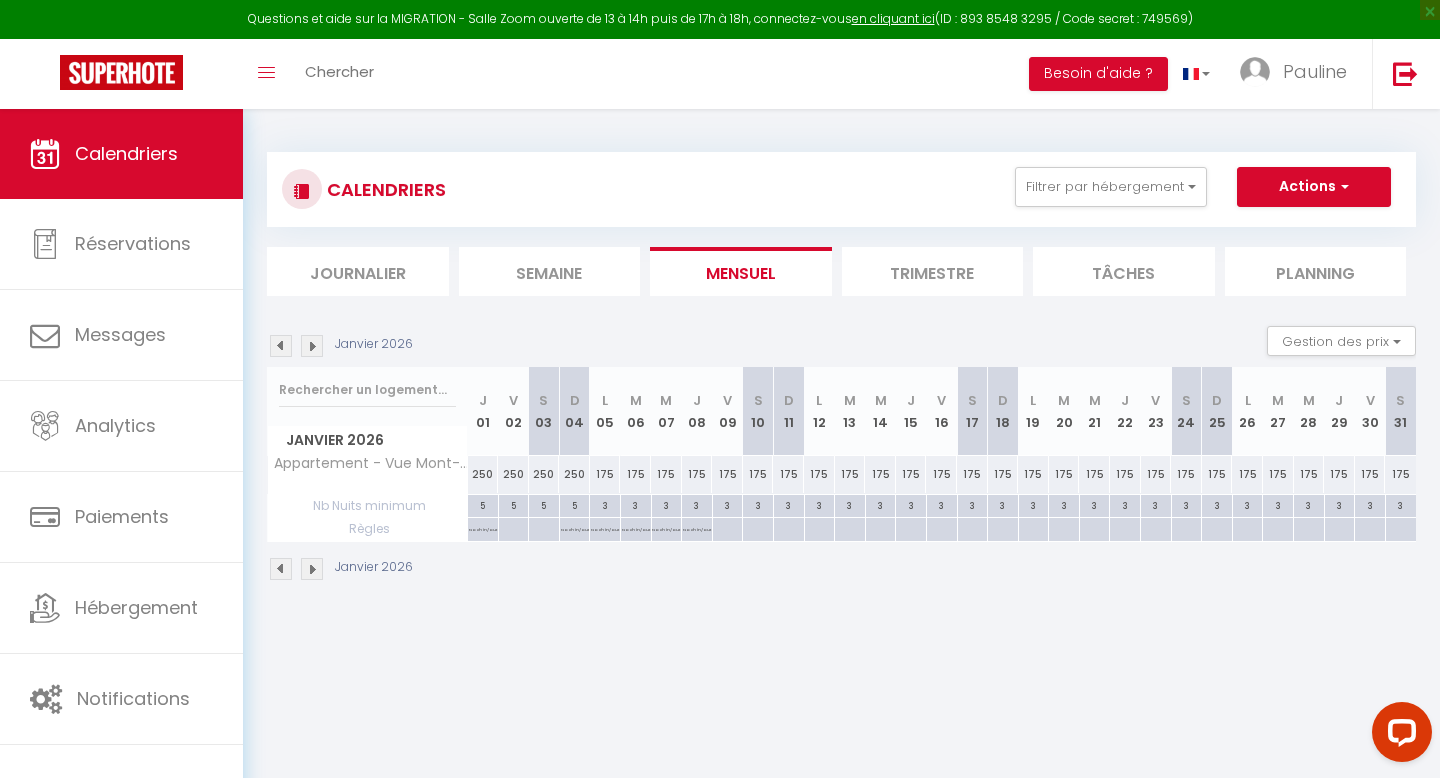 click at bounding box center (312, 346) 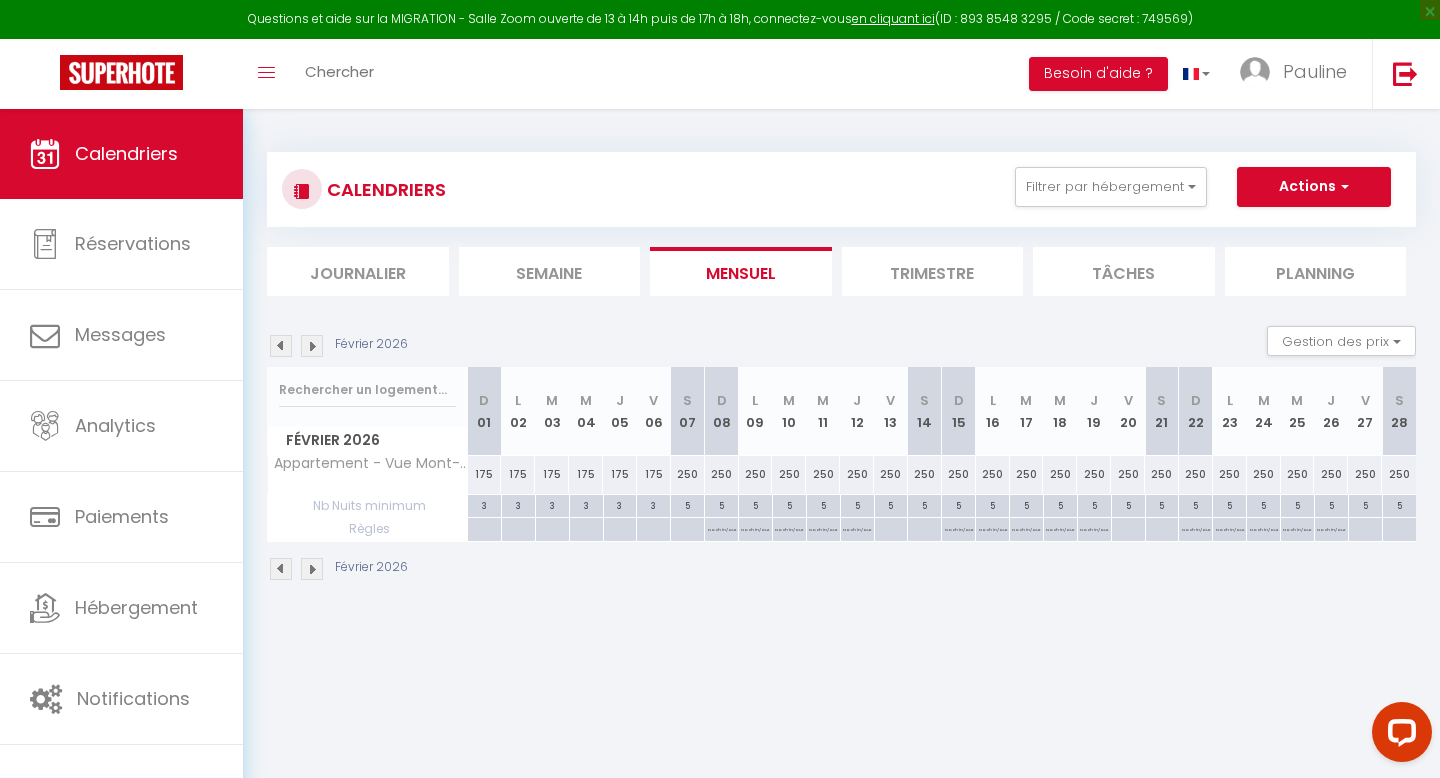 click at bounding box center (312, 346) 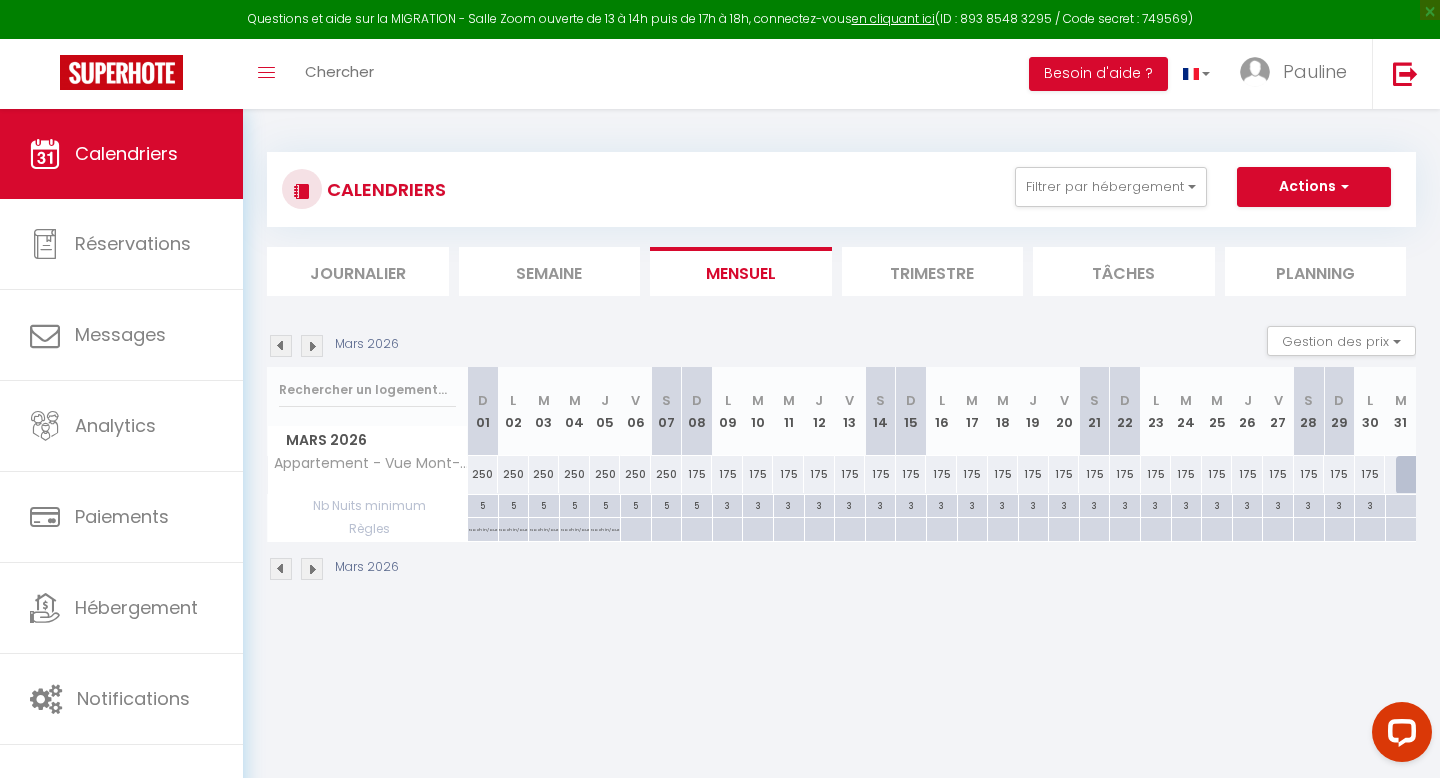 click at bounding box center [281, 346] 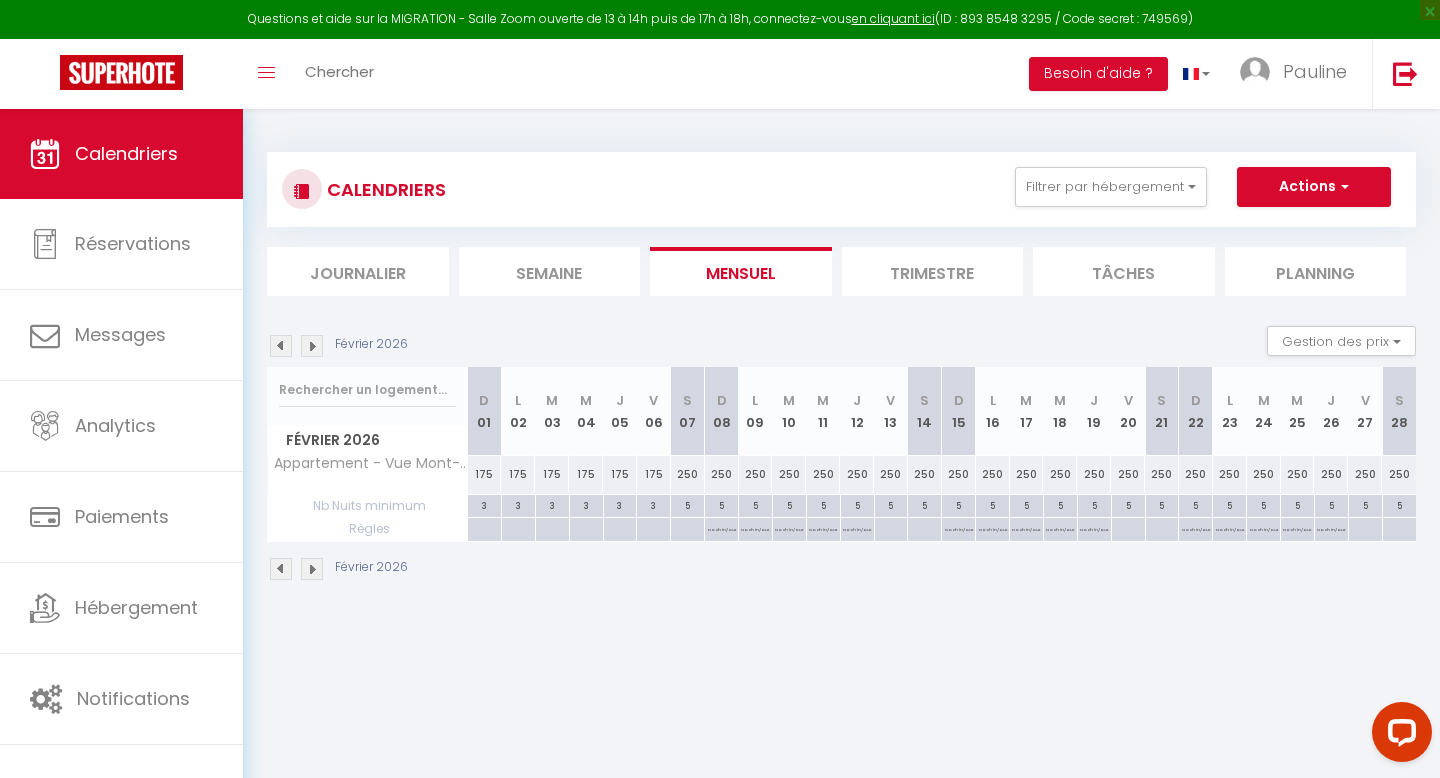 click at bounding box center [281, 346] 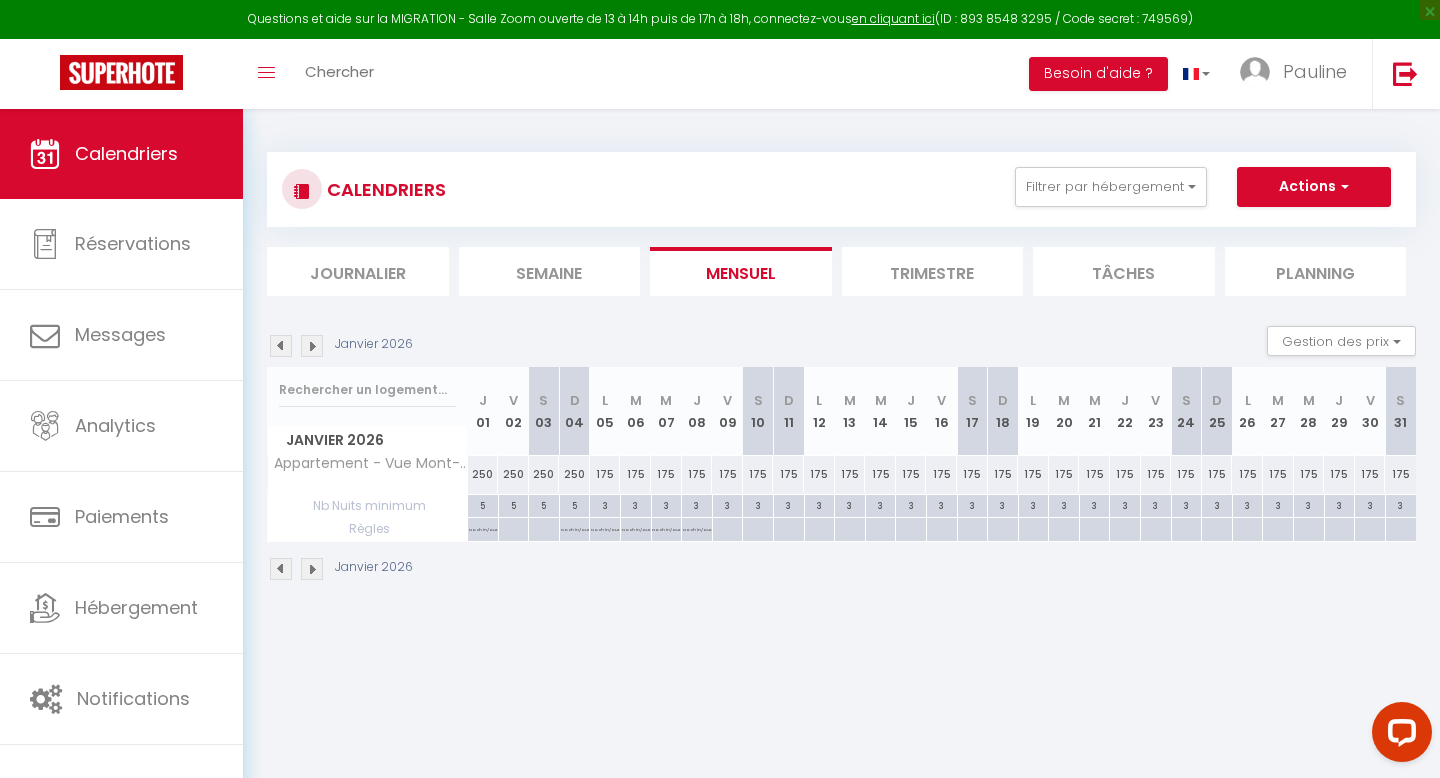 click at bounding box center (281, 346) 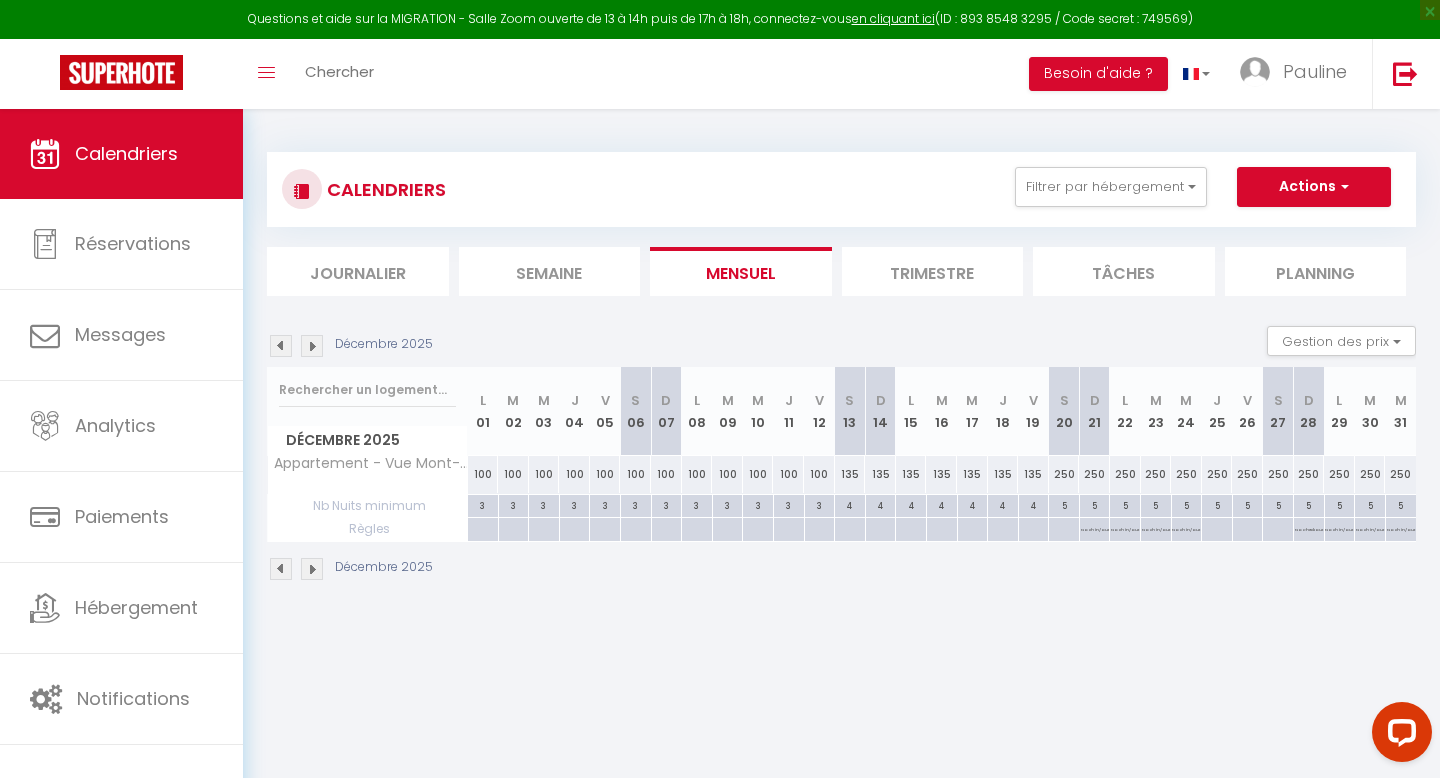click at bounding box center [312, 346] 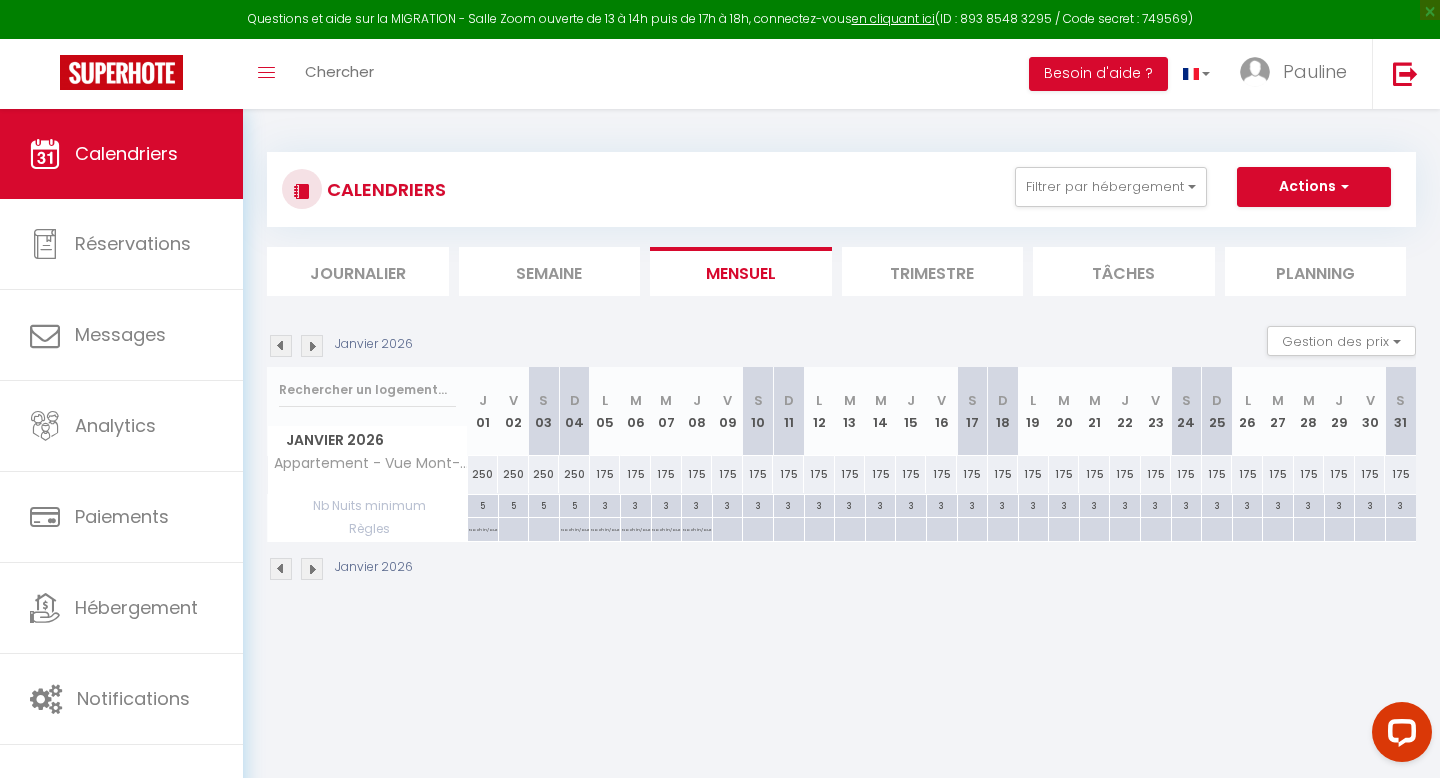 click on "No ch in/out" at bounding box center [575, 527] 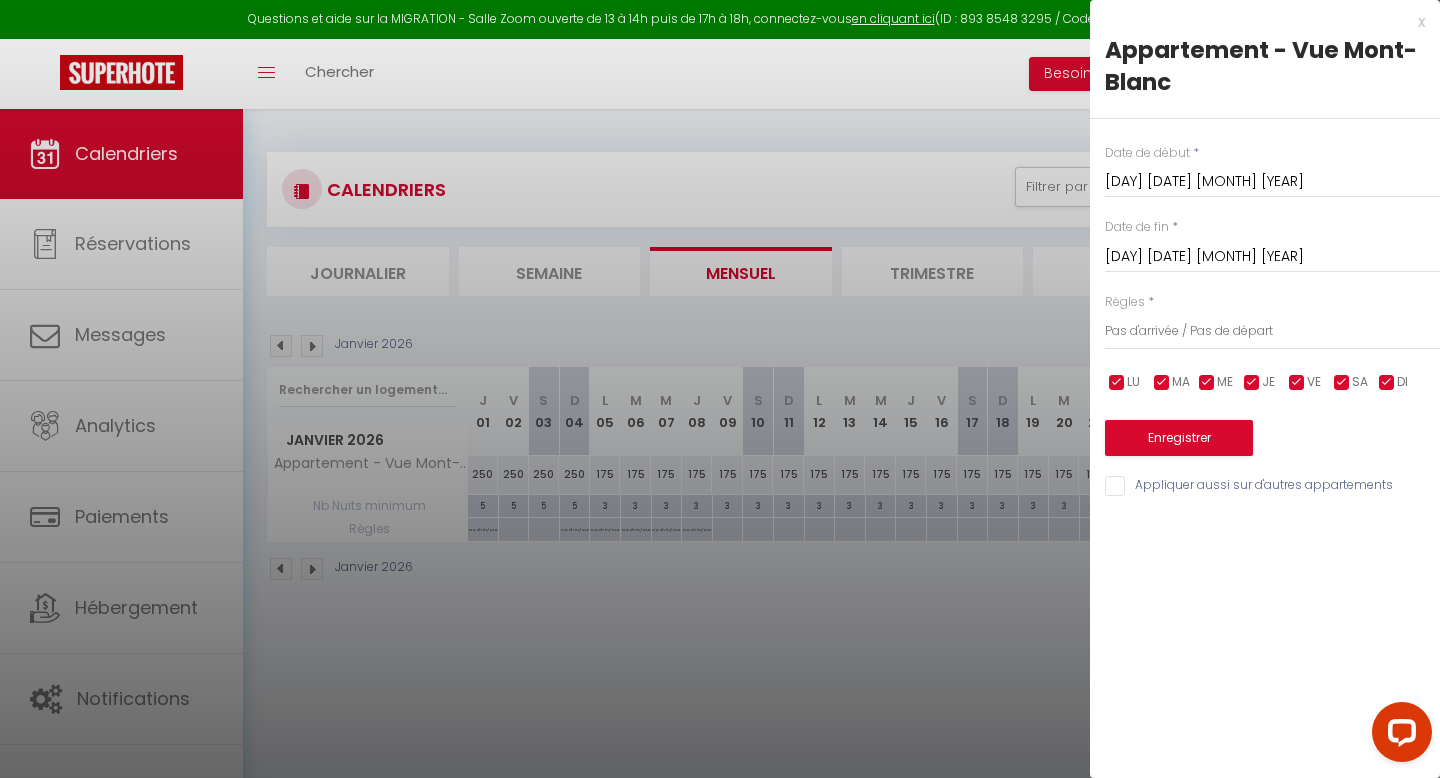 click on "[DAY] [DATE] [MONTH] [YEAR]     <   [MONTH] [YEAR]   >   [DAY] [DAY] [DAY] [DAY] [DAY] [DAY] [DAY]     [DATE] [DATE] [DATE] [DATE] [DATE] [DATE] [DATE] [DATE] [DATE] [DATE] [DATE] [DATE] [DATE] [DATE] [DATE] [DATE] [DATE] [DATE] [DATE] [DATE] [DATE] [DATE] [DATE] [DATE] [DATE] [DATE] [DATE] [DATE] [DATE] [DATE] [DATE]     <   [YEAR]   >   [MONTH] [MONTH] [MONTH] [MONTH] [MONTH] [MONTH] [MONTH] [MONTH] [MONTH] [MONTH] [MONTH] [MONTH]     <   [YEAR] - [YEAR]   >   [YEAR] [YEAR] [YEAR] [YEAR] [YEAR] [YEAR] [YEAR] [YEAR] [YEAR] [YEAR]" at bounding box center (1272, 255) 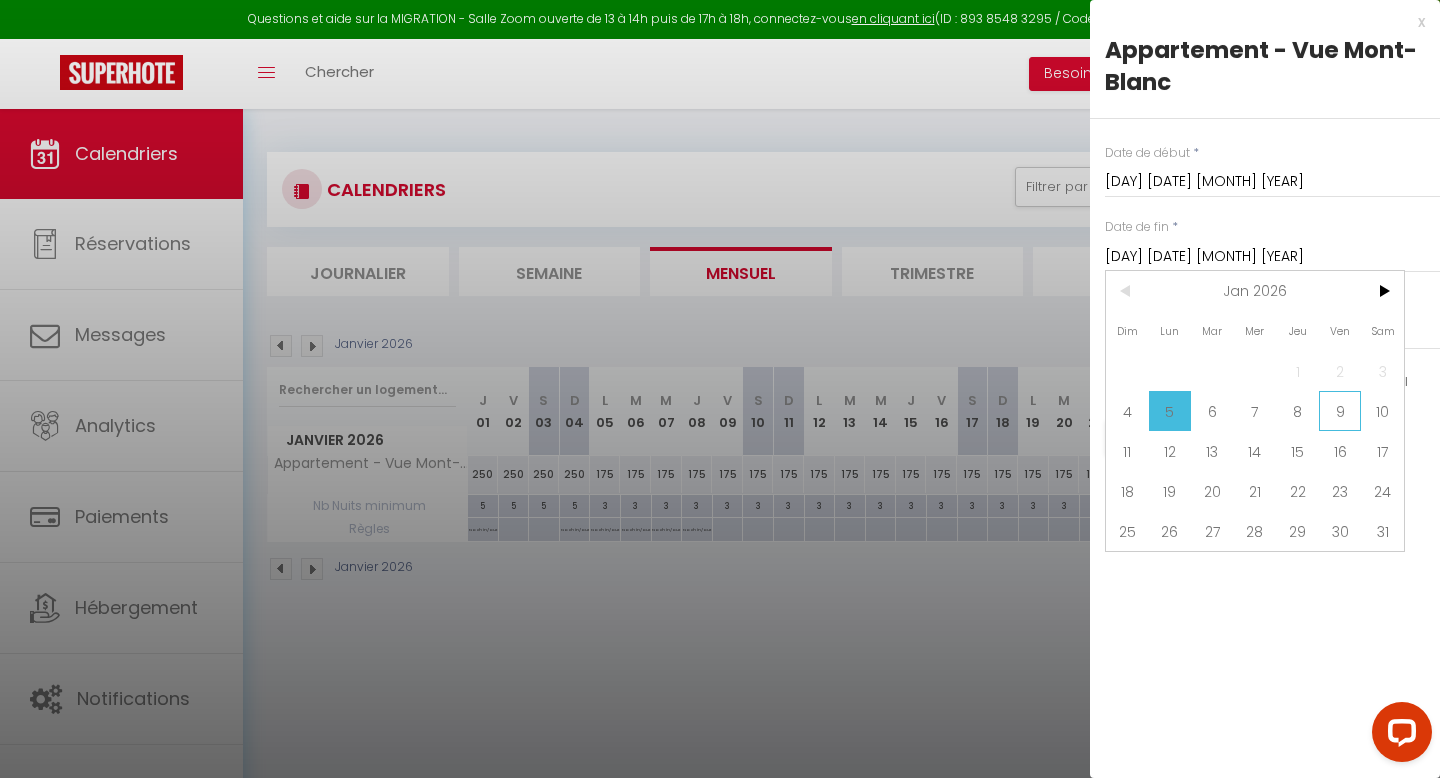 click on "9" at bounding box center [1340, 411] 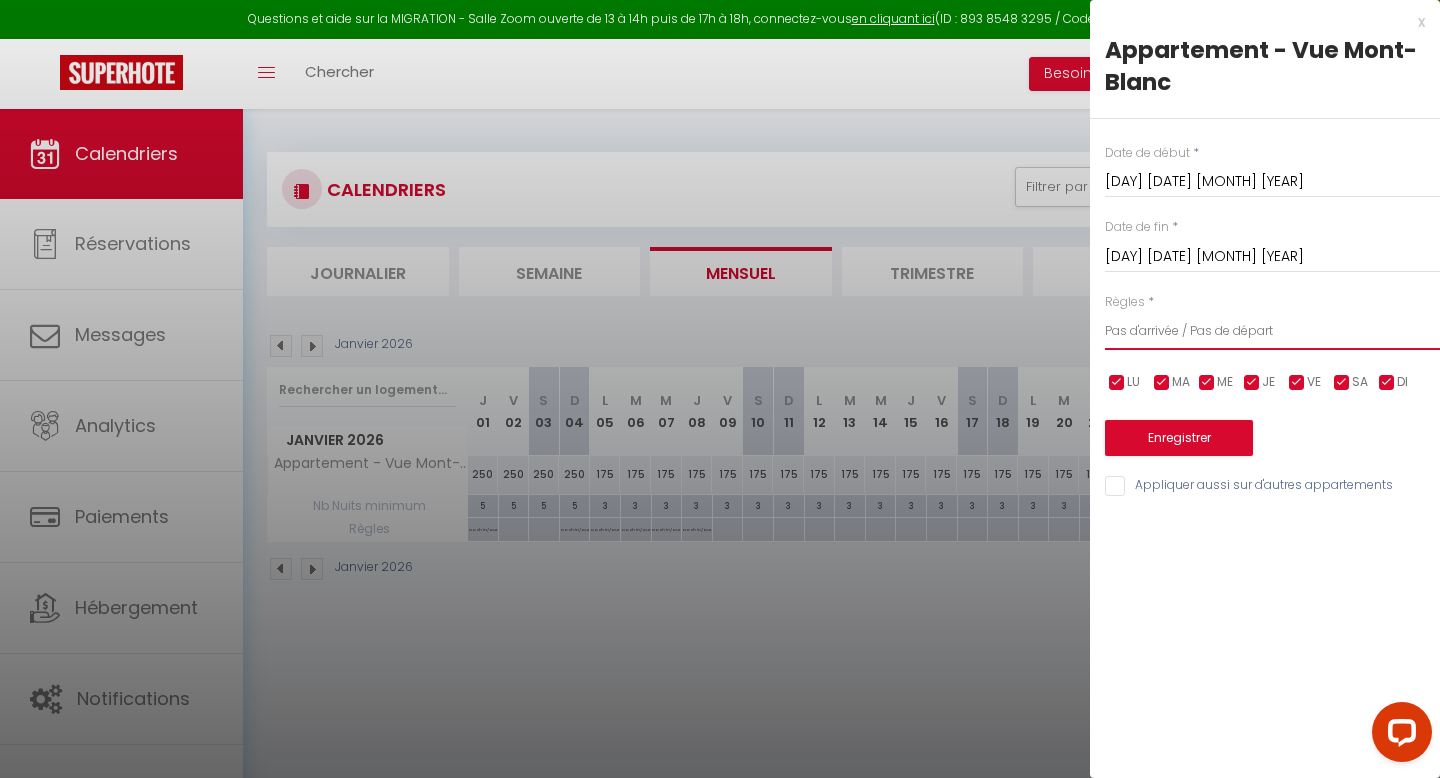 click on "Aucun   No Checkin   No Checkout   Pas d'arrivée / Pas de départ" at bounding box center [1272, 331] 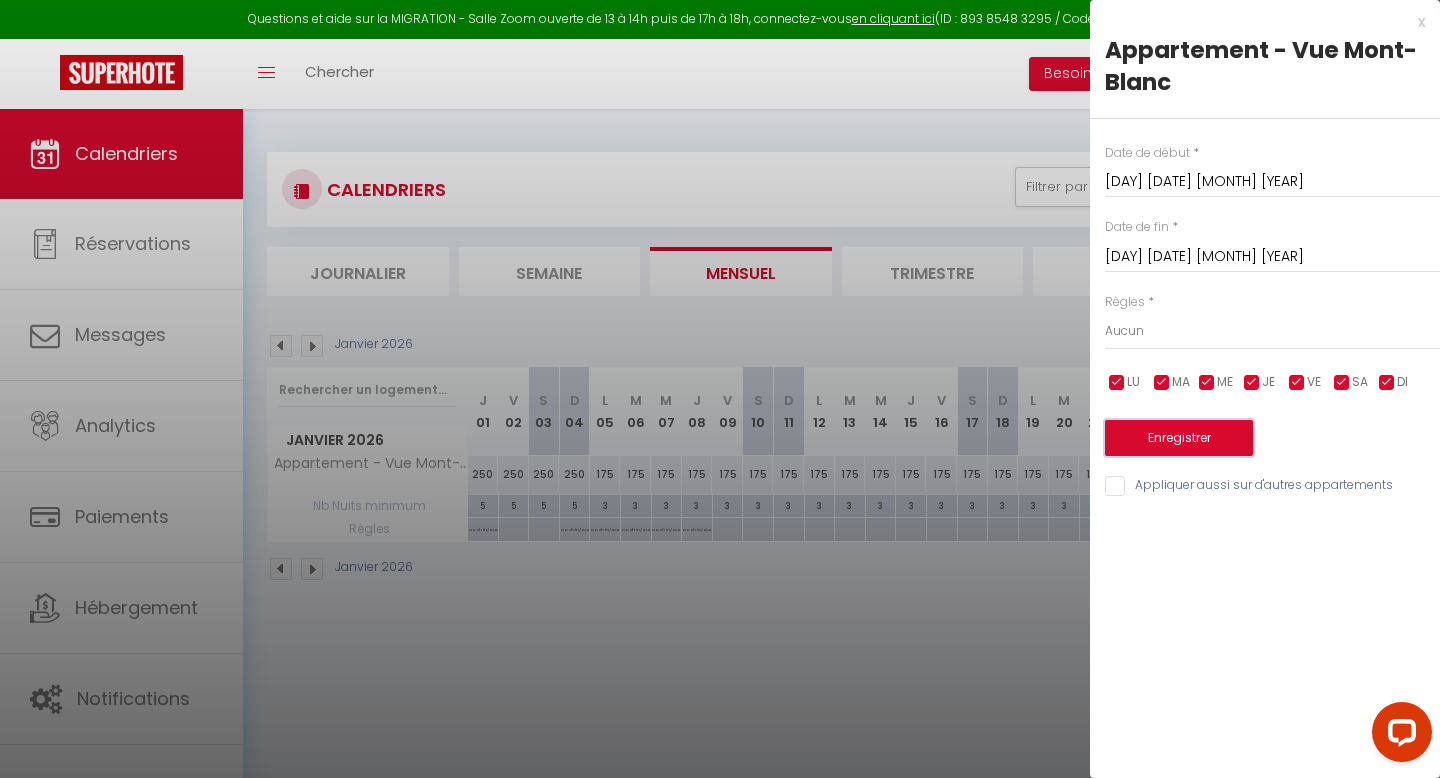 click on "Enregistrer" at bounding box center (1179, 438) 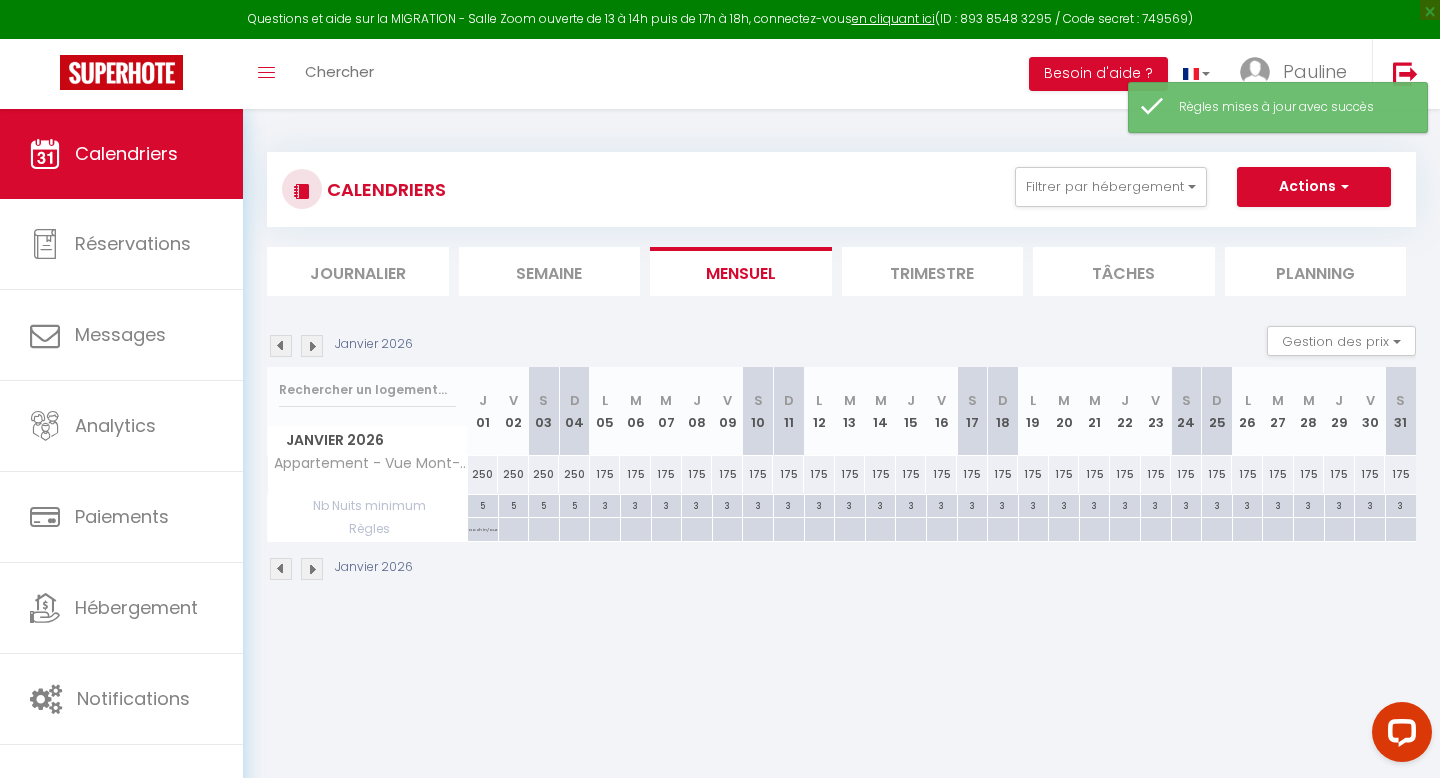 click at bounding box center (281, 346) 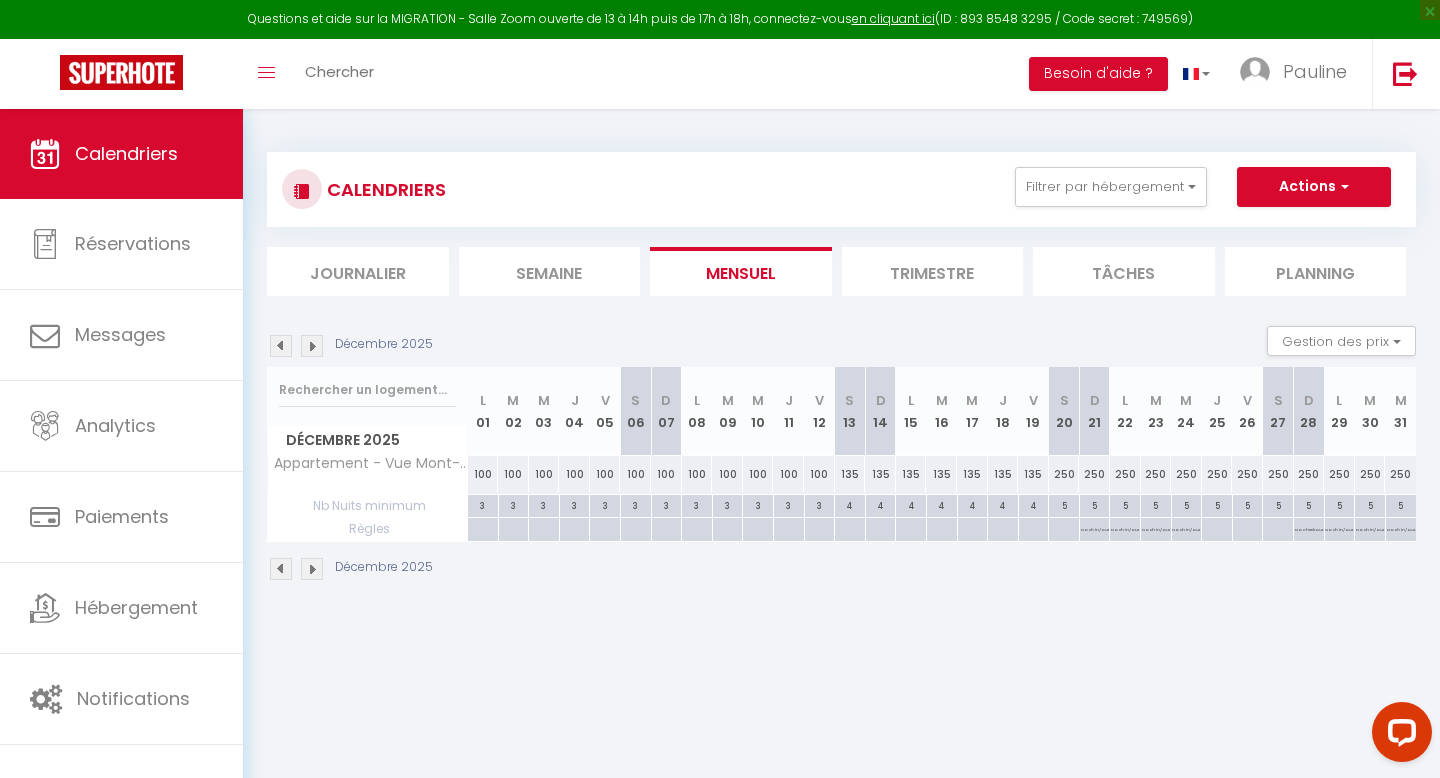 click at bounding box center [312, 346] 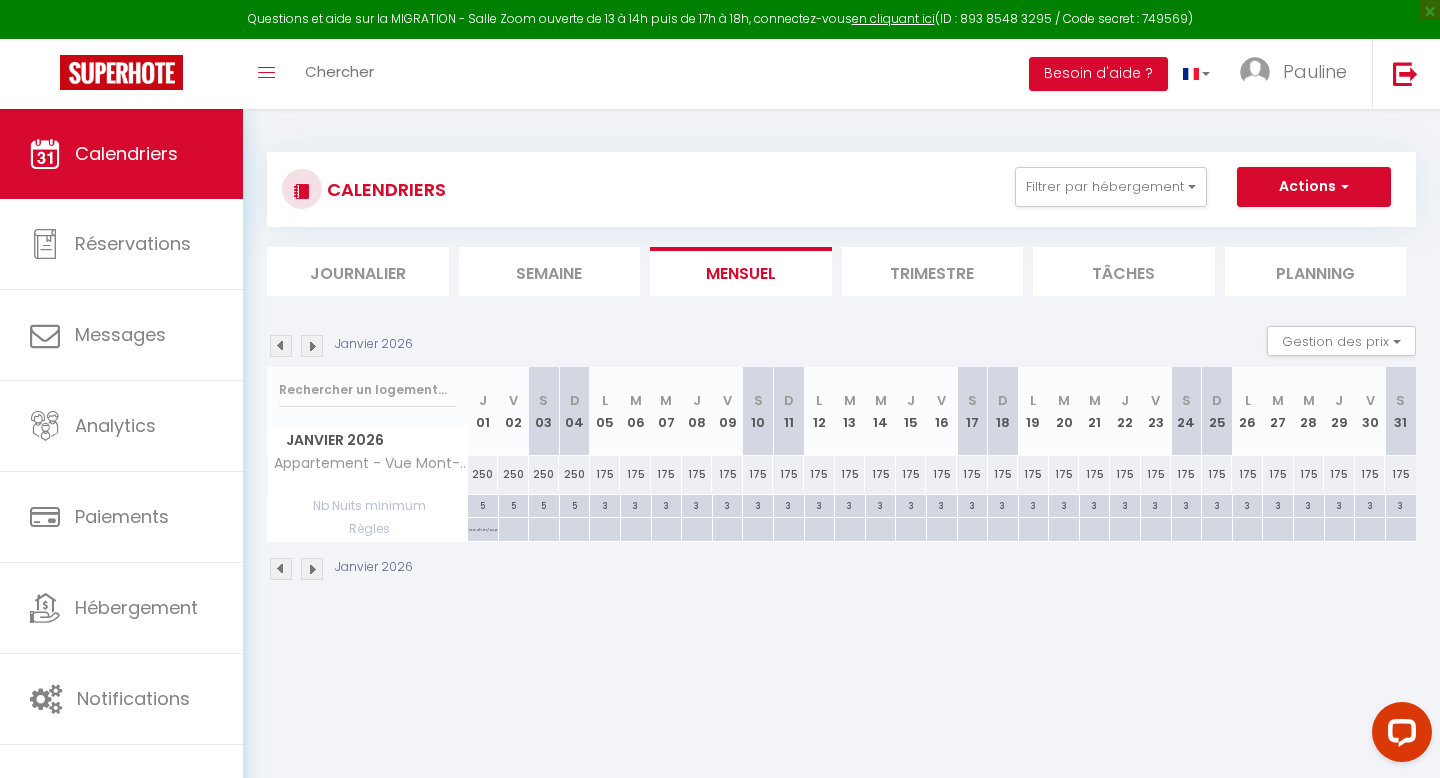 click at bounding box center (312, 346) 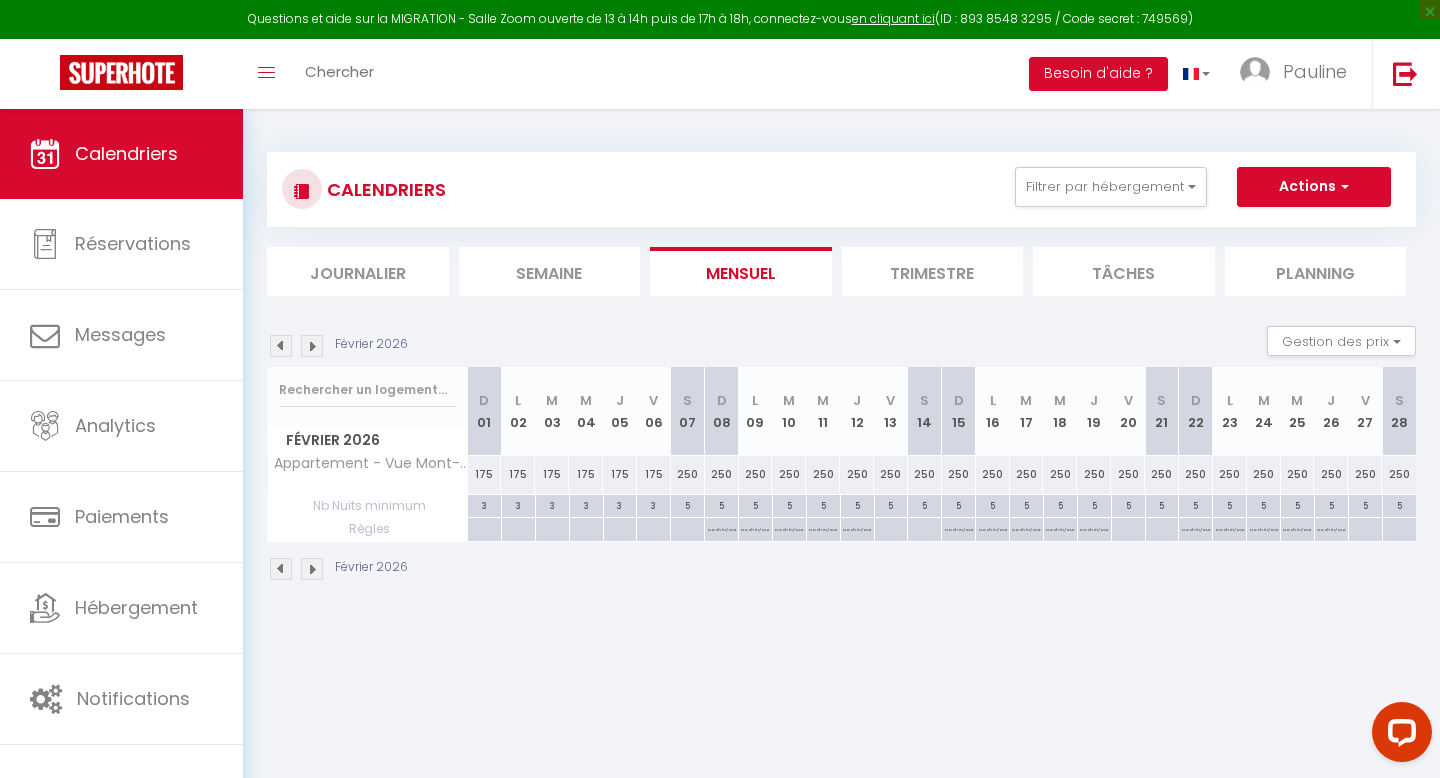 click at bounding box center (312, 346) 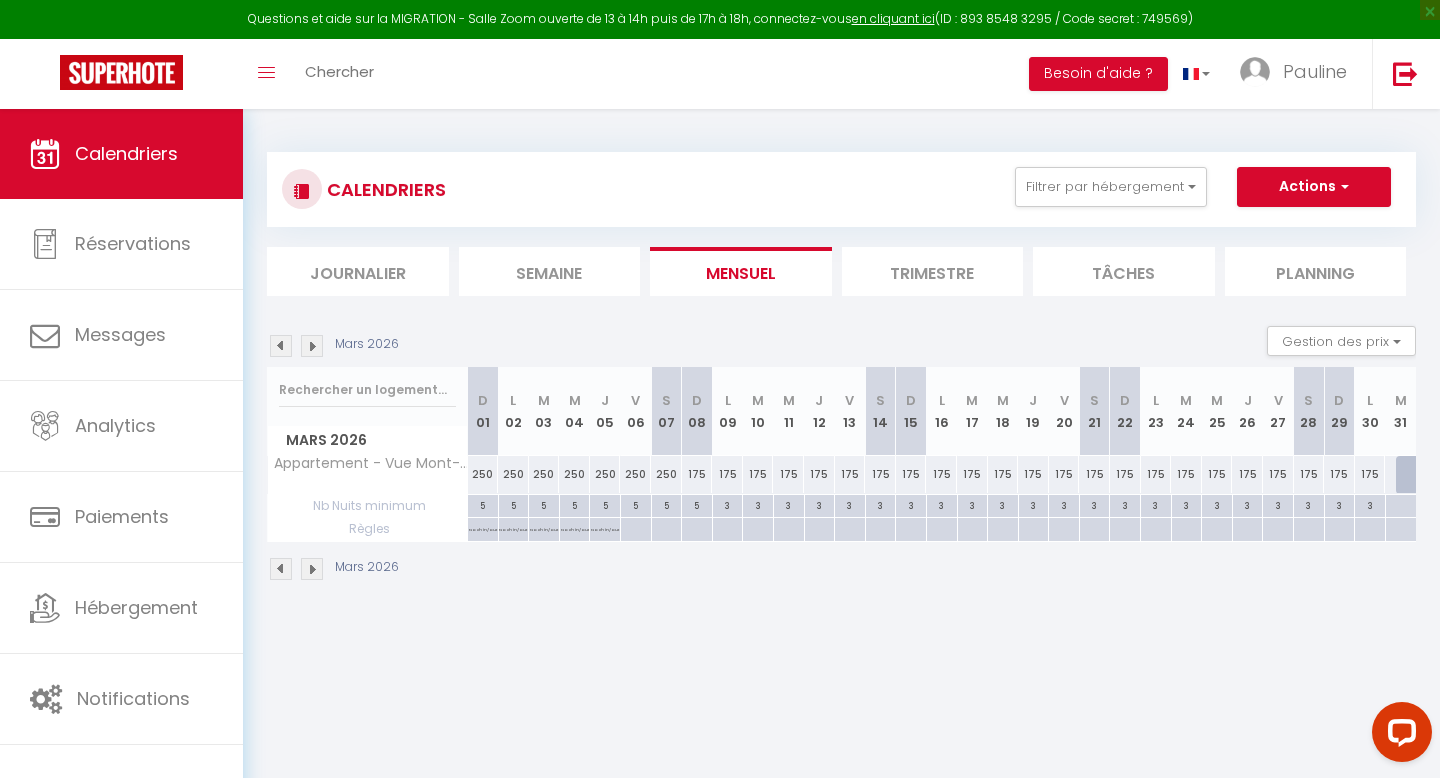click at bounding box center (281, 346) 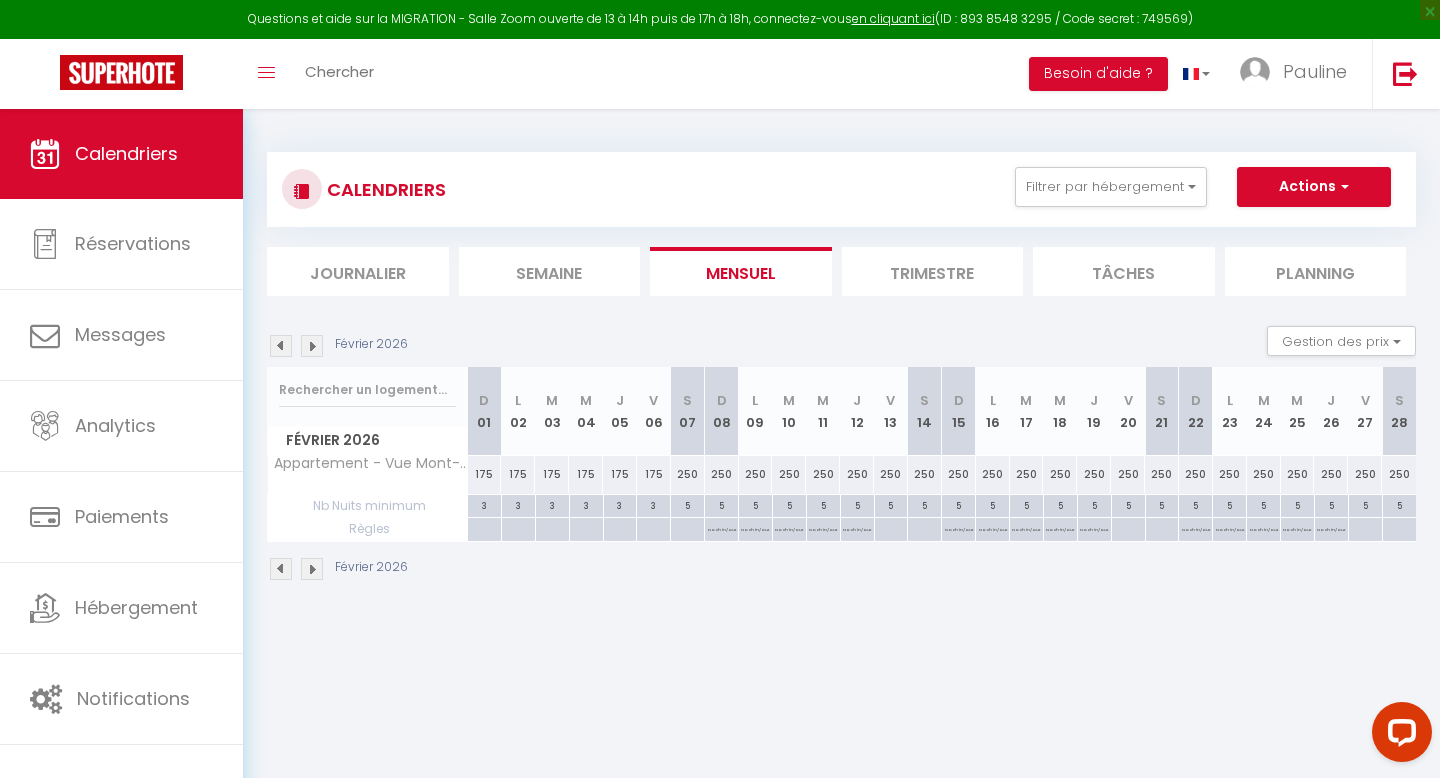 click at bounding box center (281, 346) 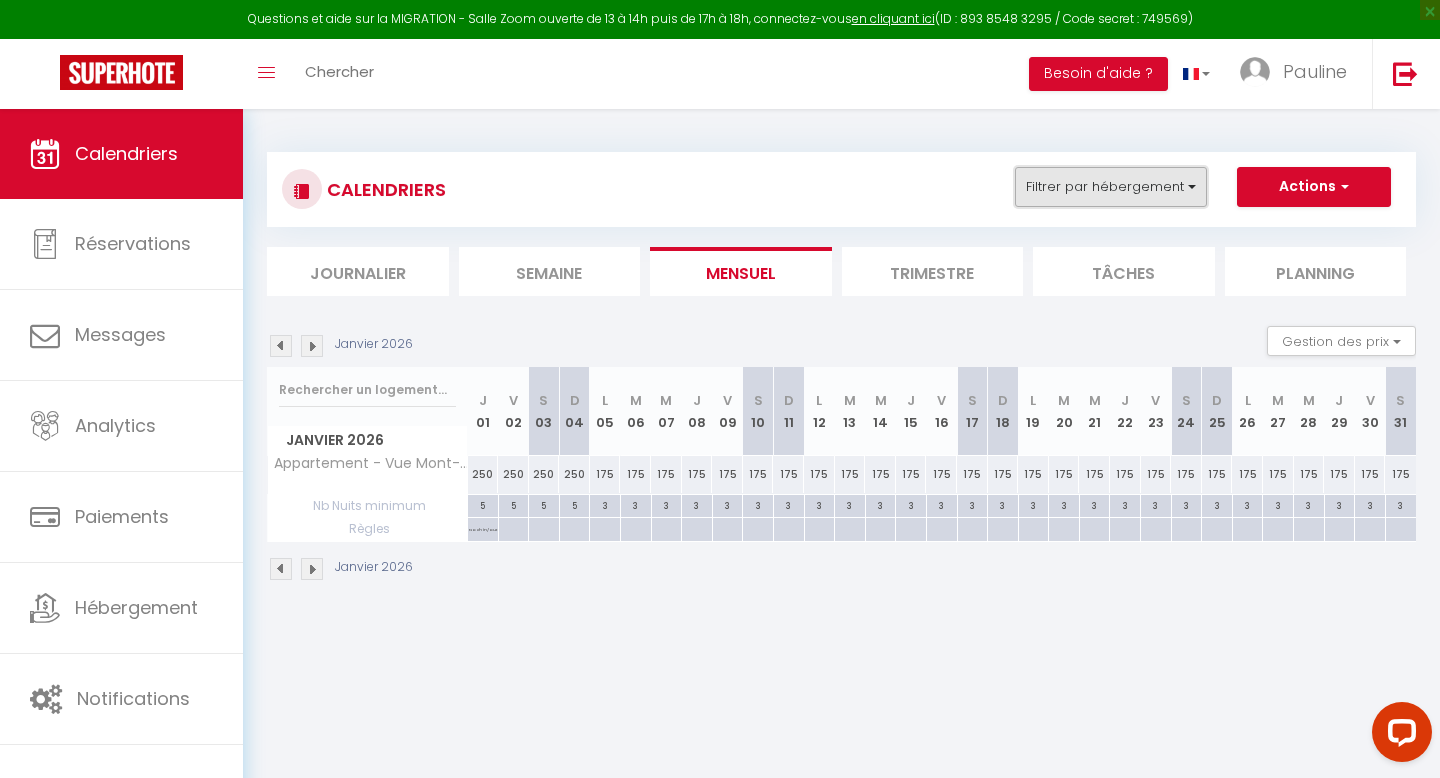 click on "Filtrer par hébergement" at bounding box center [1111, 187] 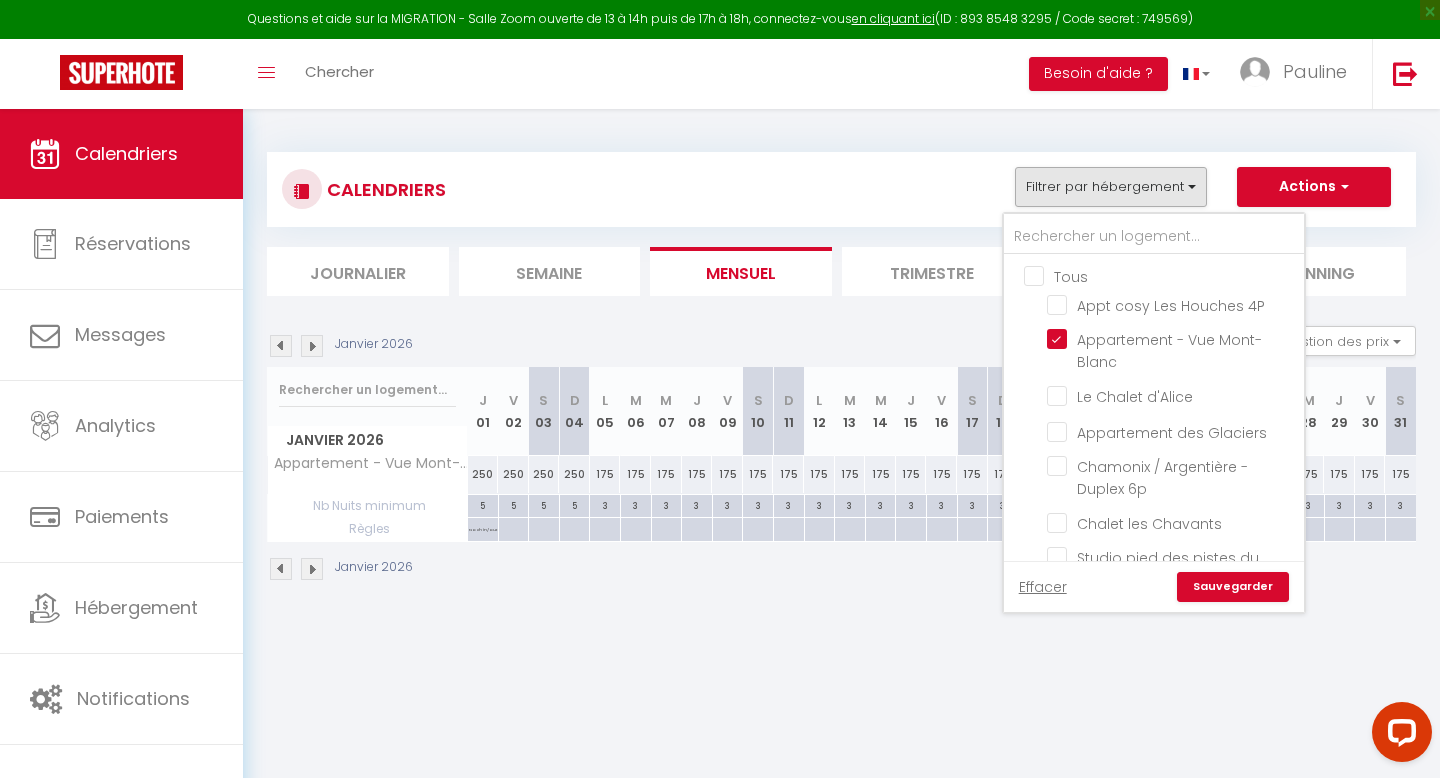 click on "Tous" at bounding box center [1174, 275] 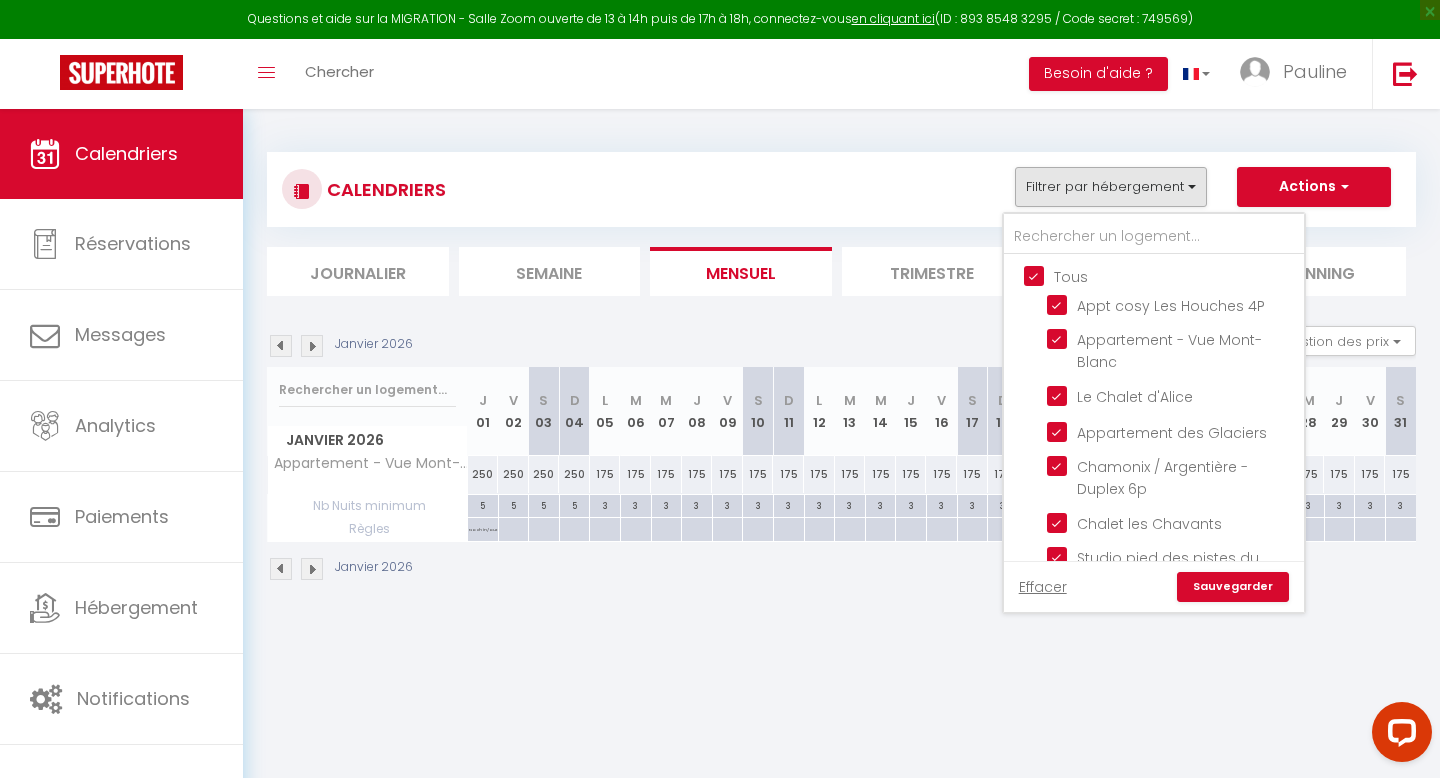 checkbox on "true" 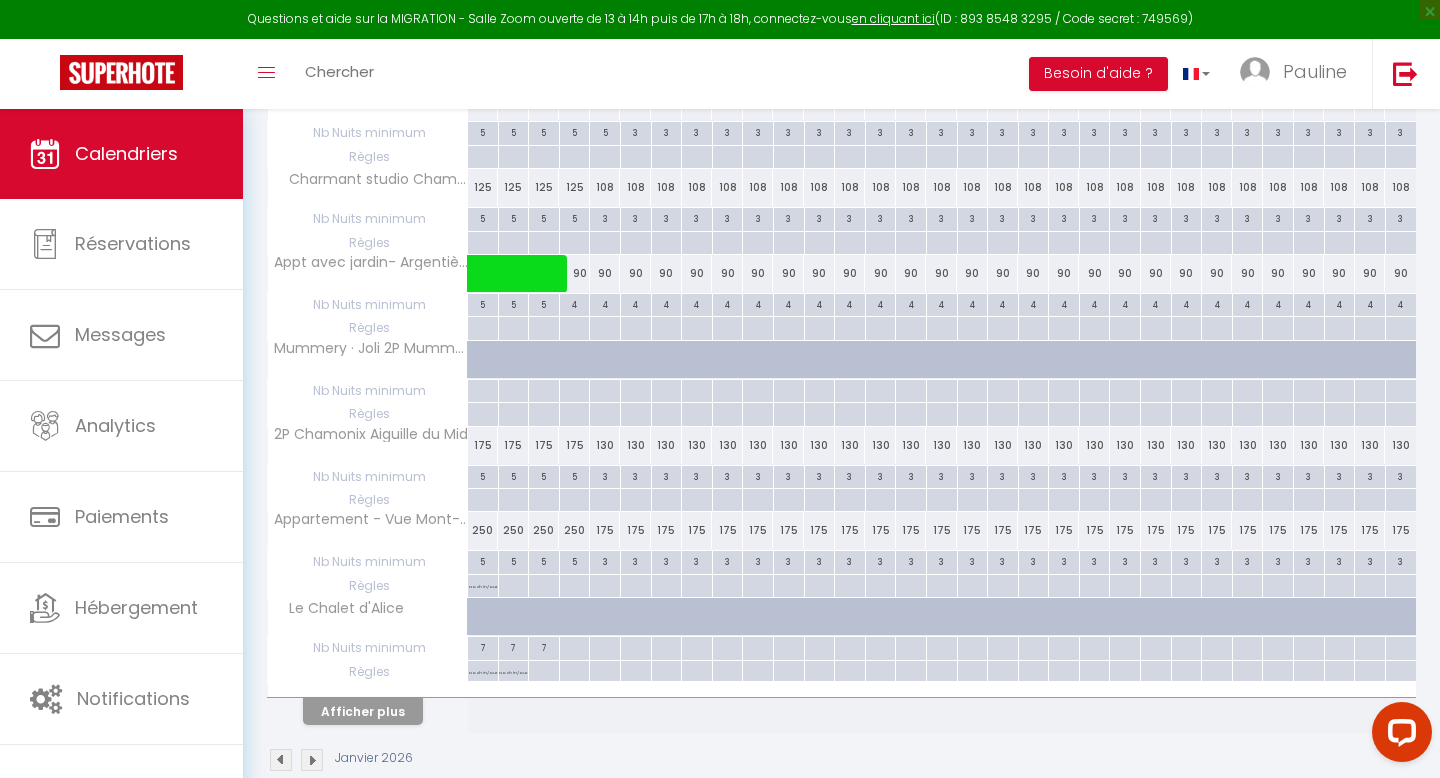 scroll, scrollTop: 627, scrollLeft: 0, axis: vertical 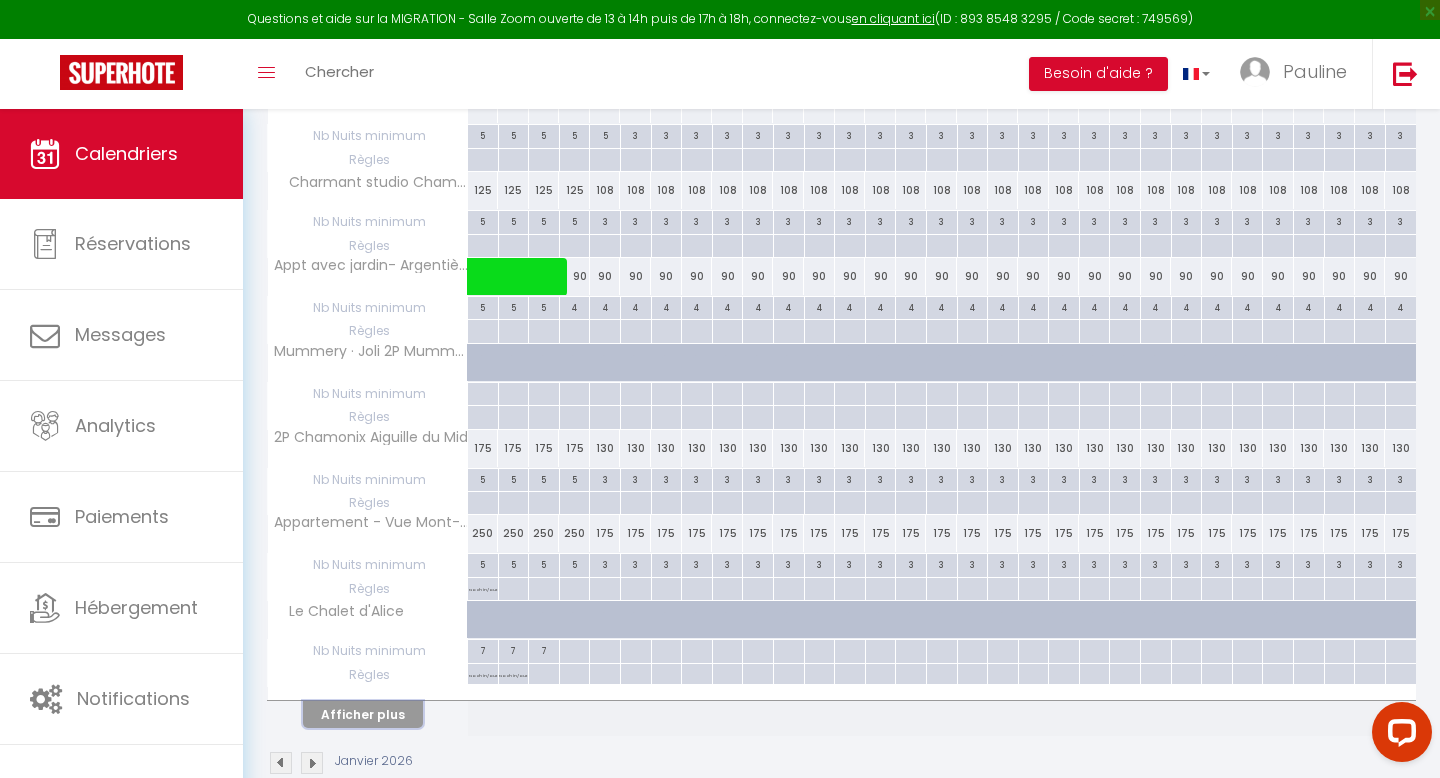 click on "Afficher plus" at bounding box center [363, 714] 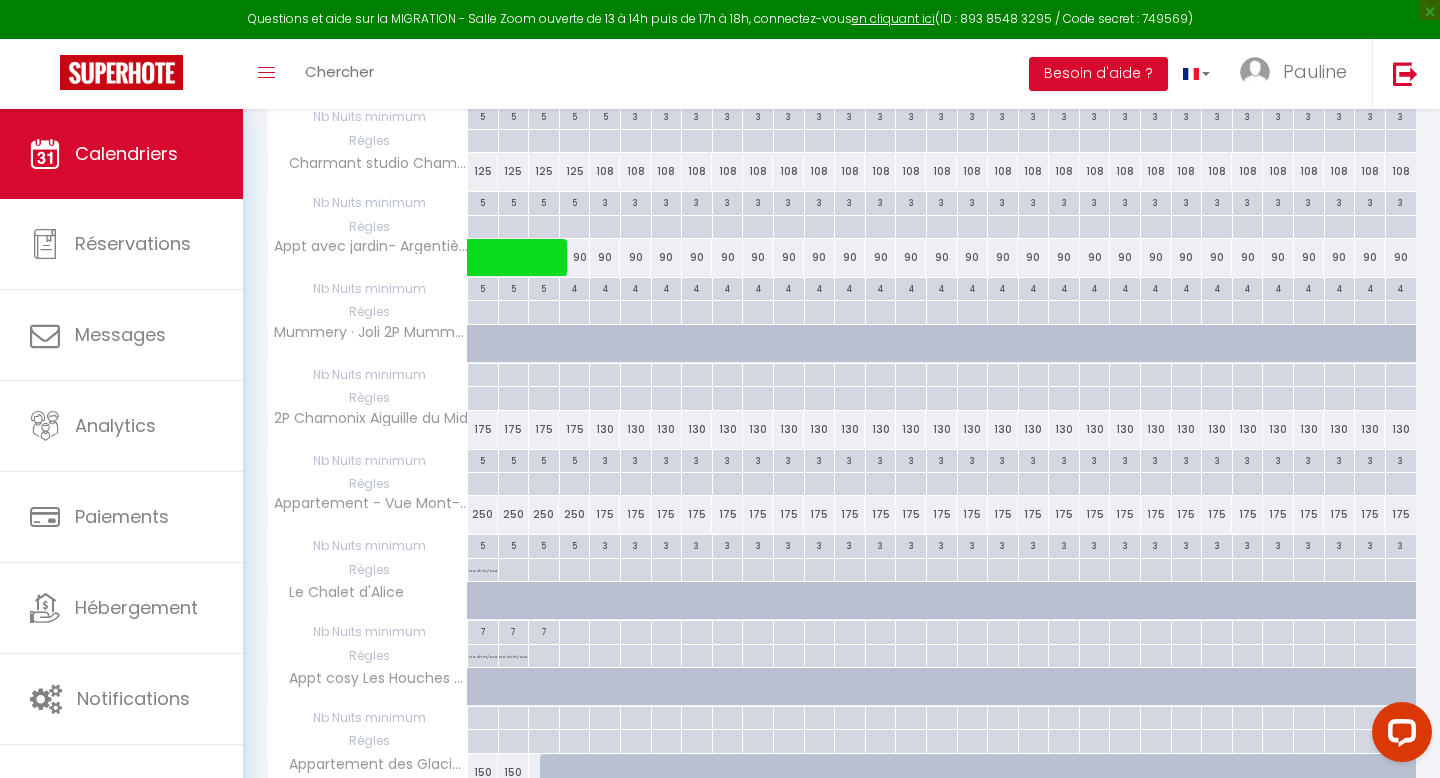 scroll, scrollTop: 650, scrollLeft: 0, axis: vertical 